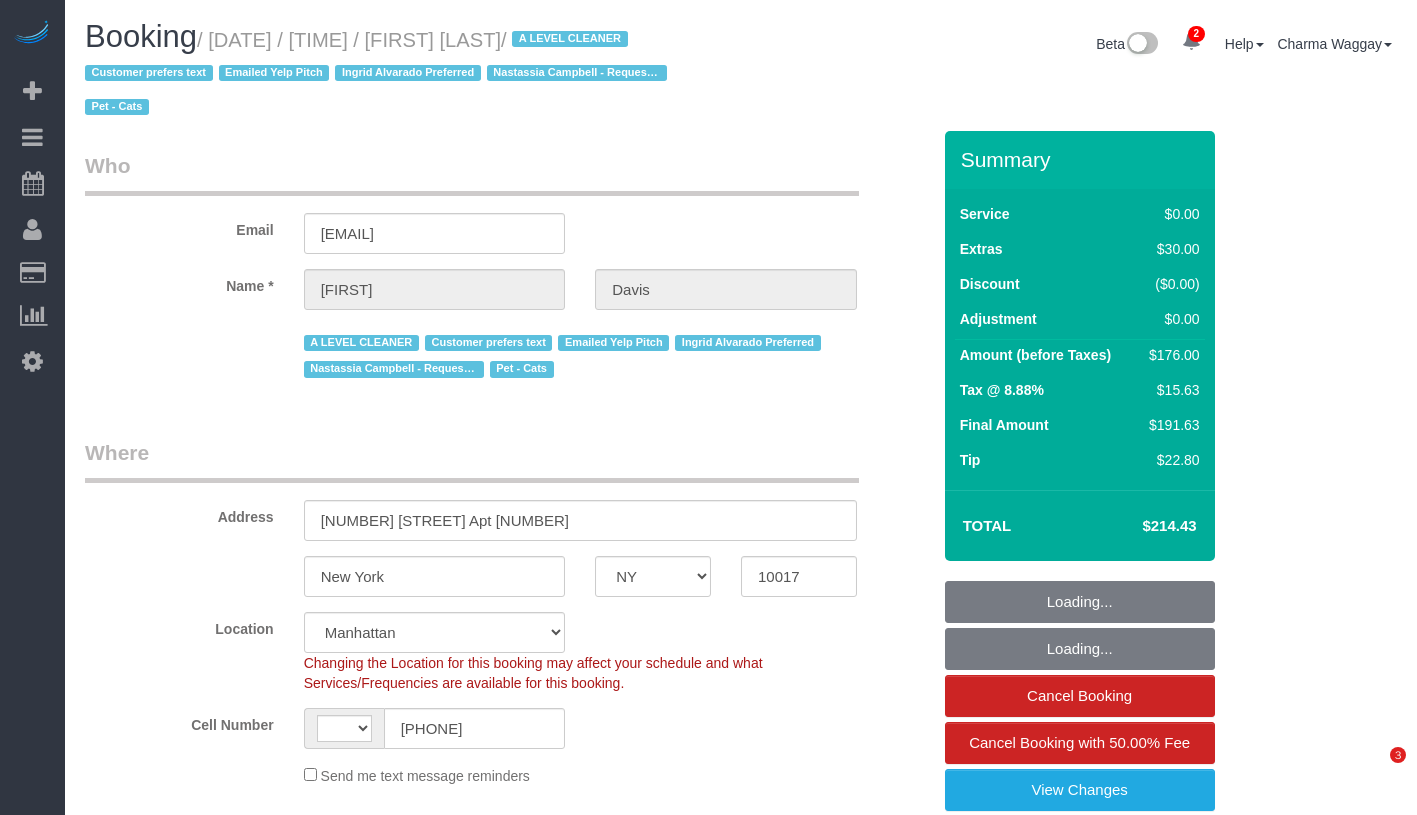 select on "NY" 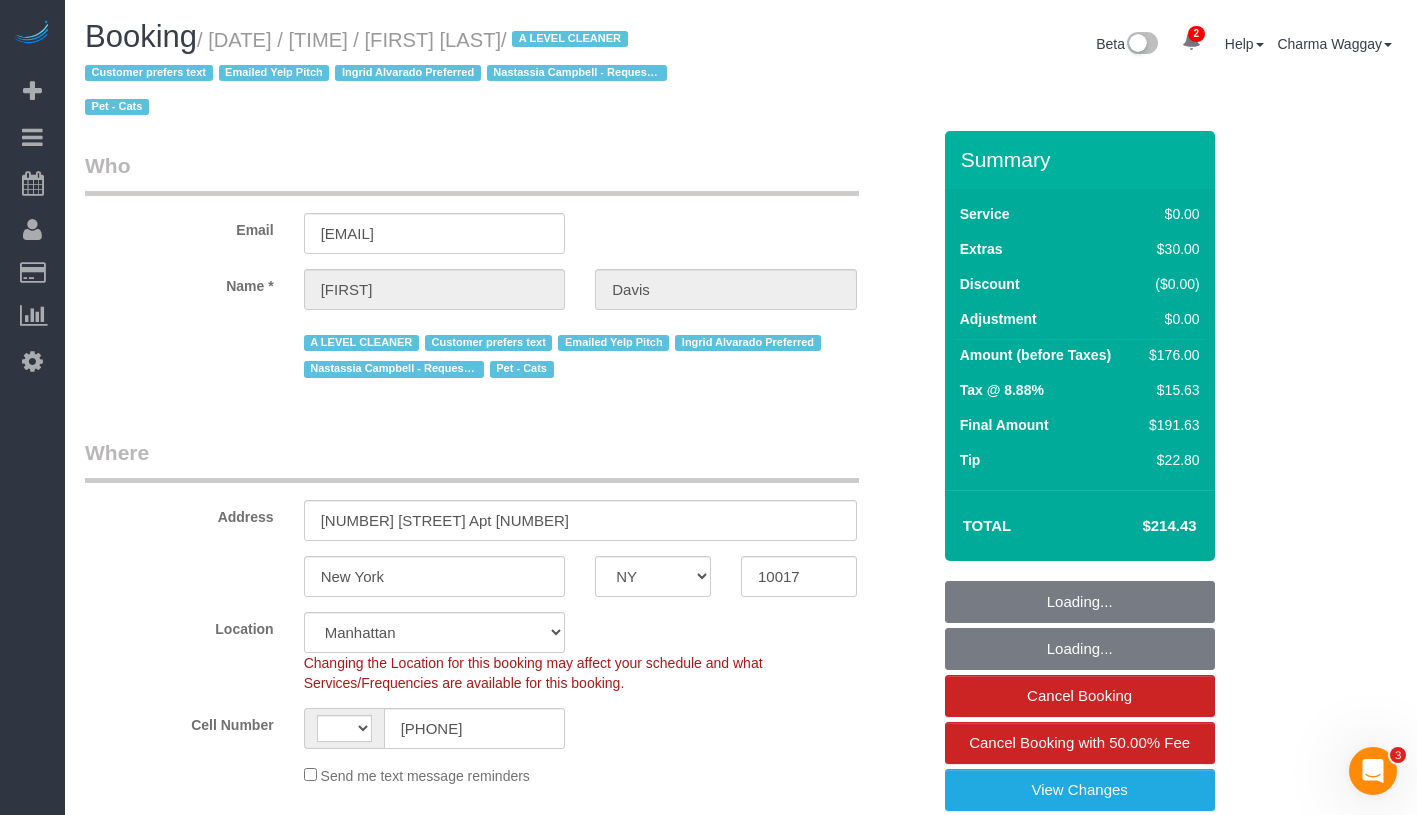 scroll, scrollTop: 0, scrollLeft: 0, axis: both 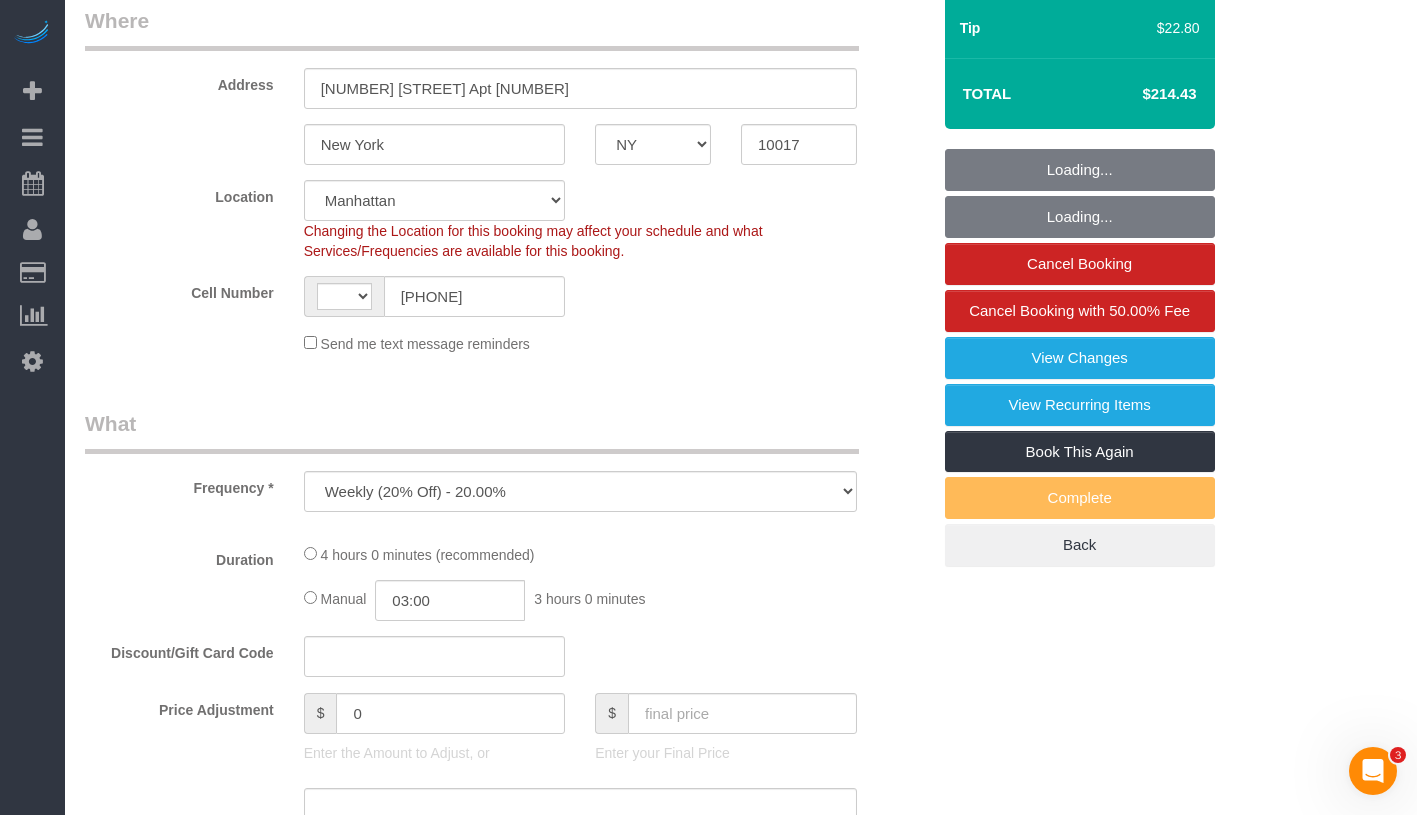select on "string:US" 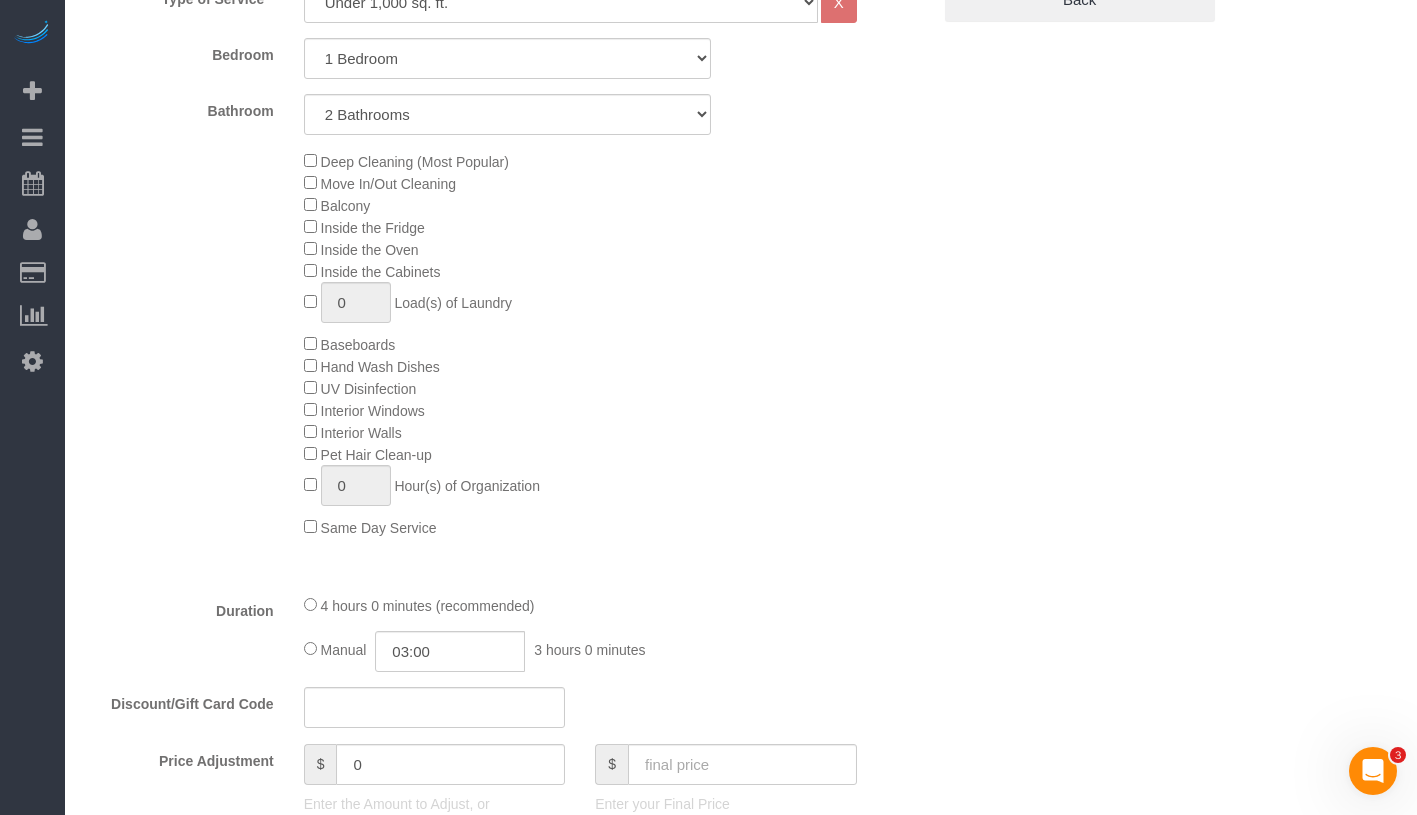 select on "1" 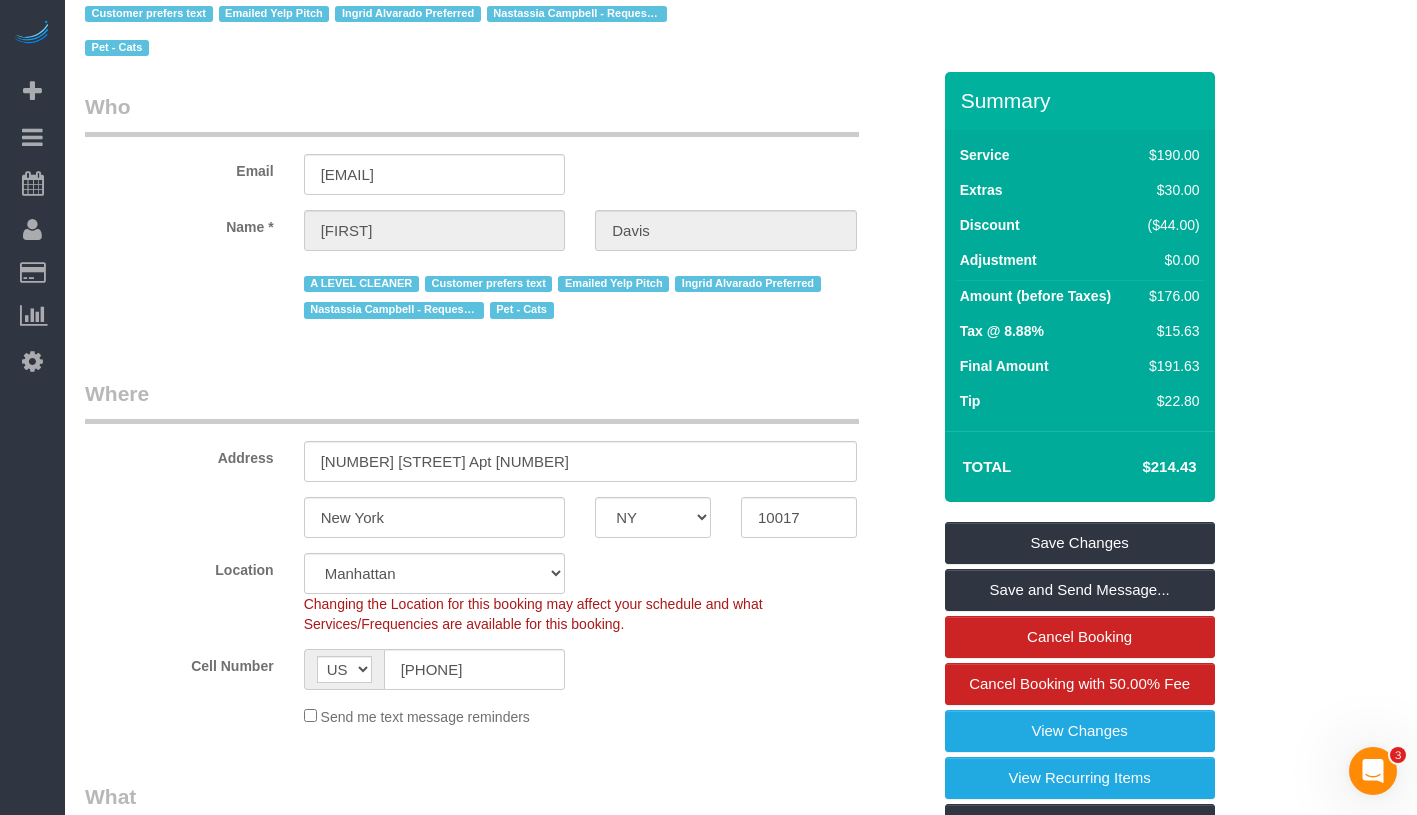 scroll, scrollTop: 43, scrollLeft: 0, axis: vertical 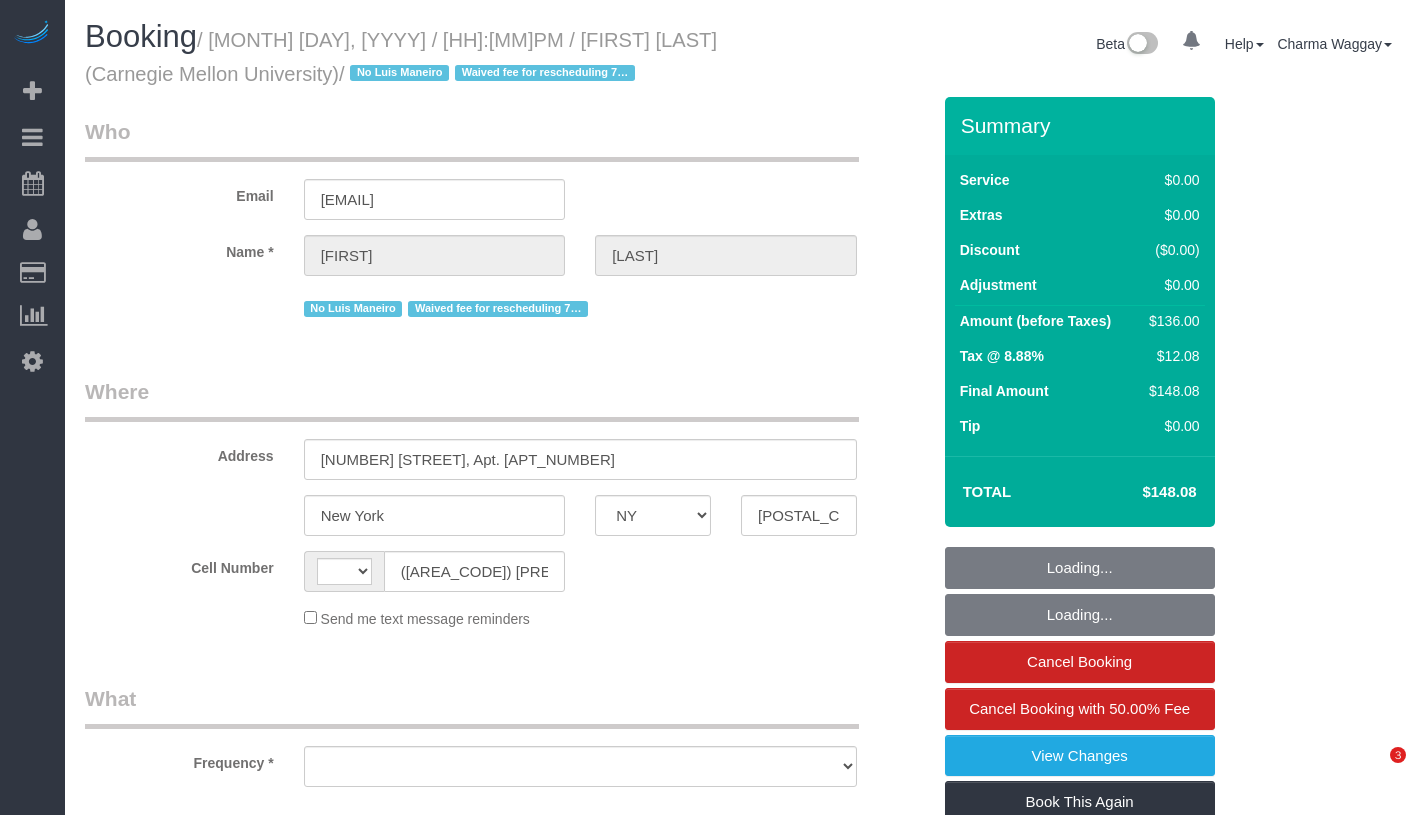 select on "NY" 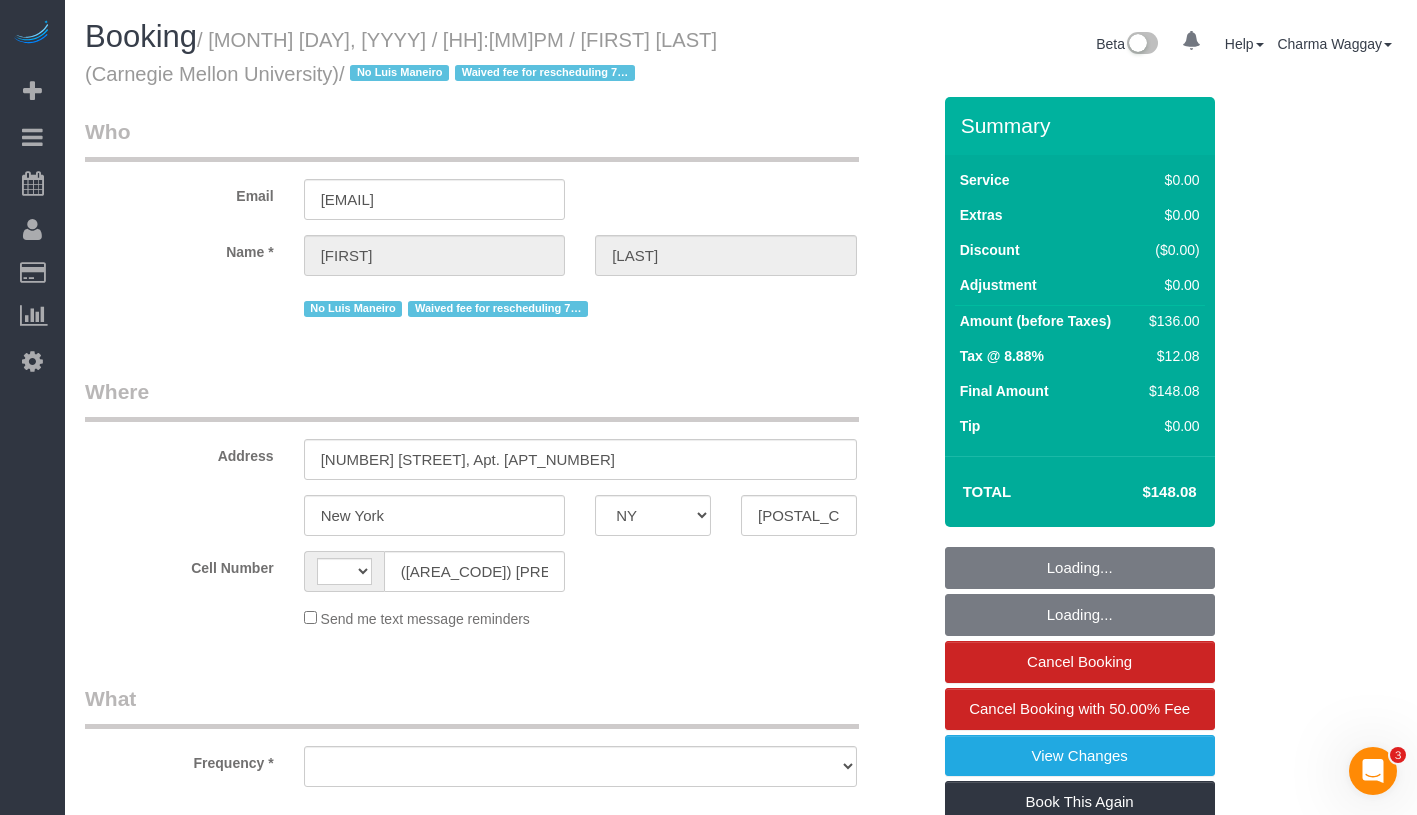 scroll, scrollTop: 0, scrollLeft: 0, axis: both 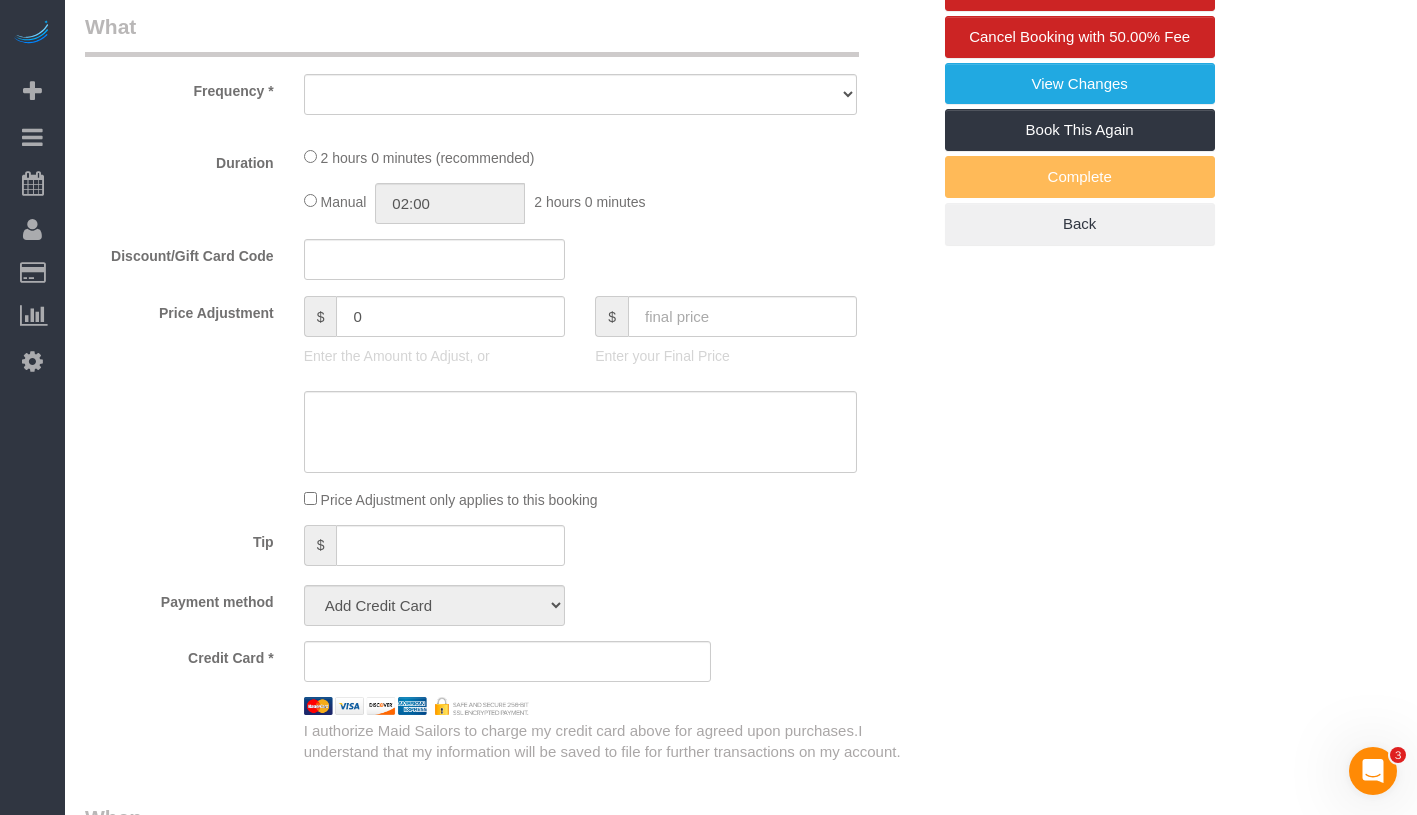 select on "string:US" 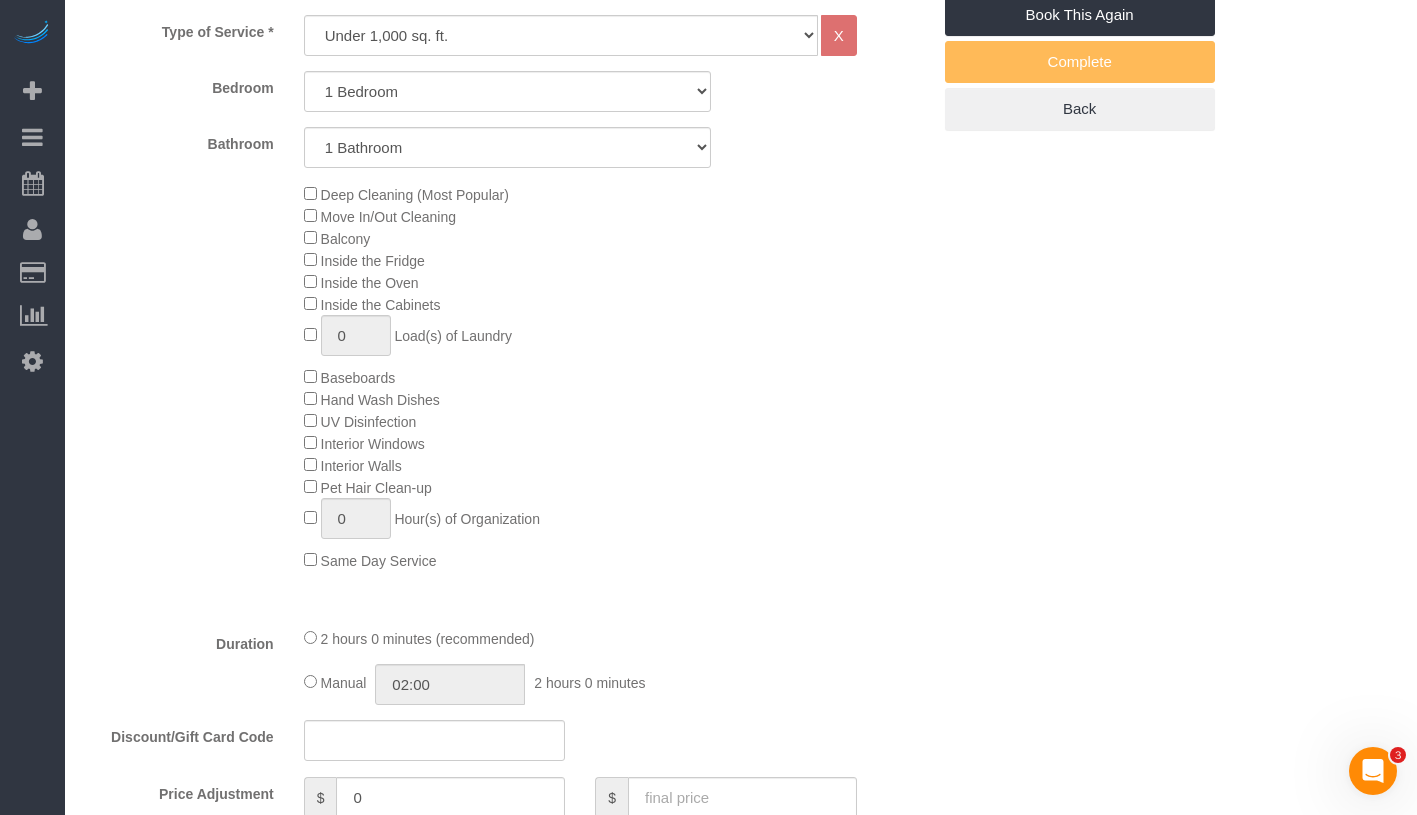 select on "spot1" 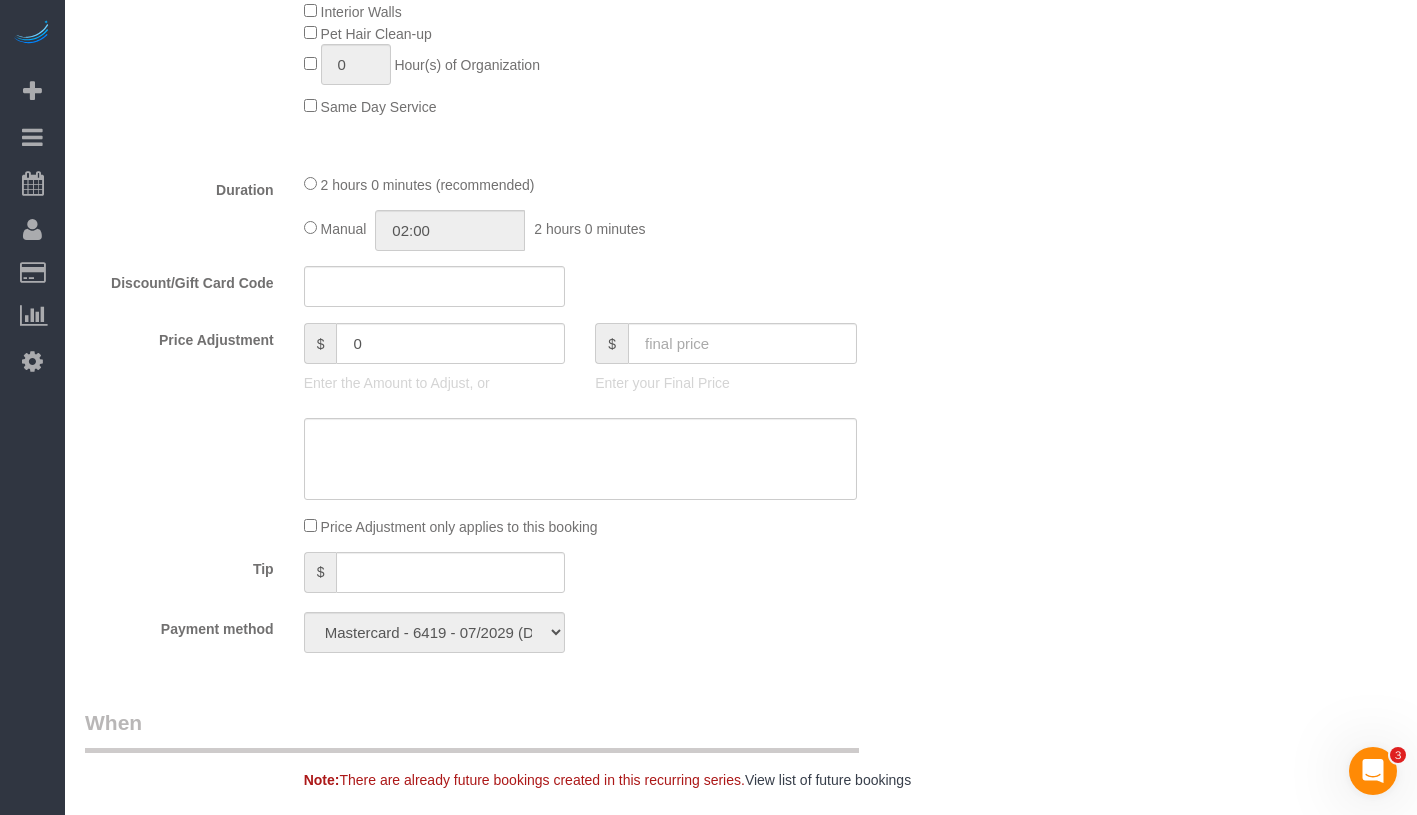 select on "object:1331" 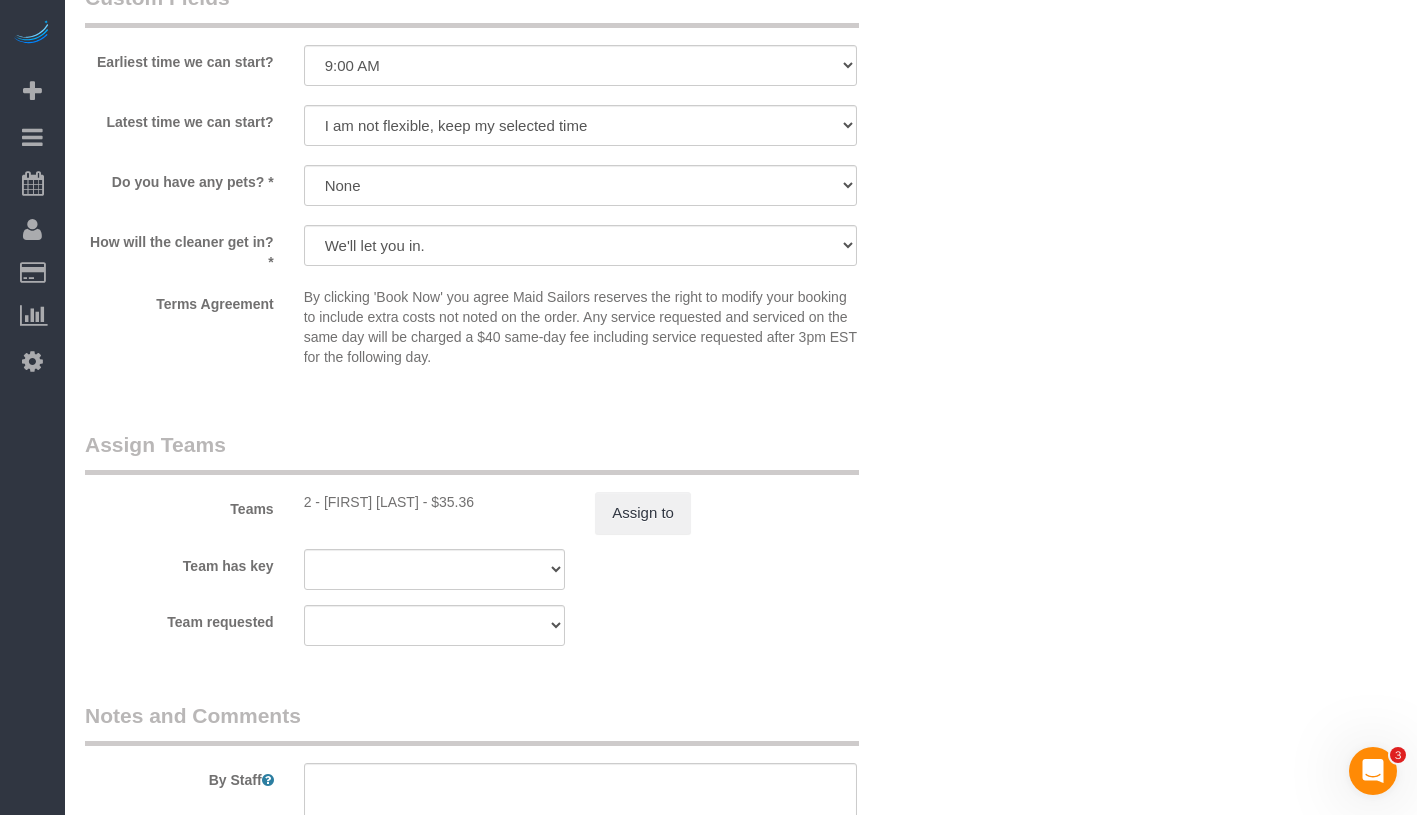 select on "1" 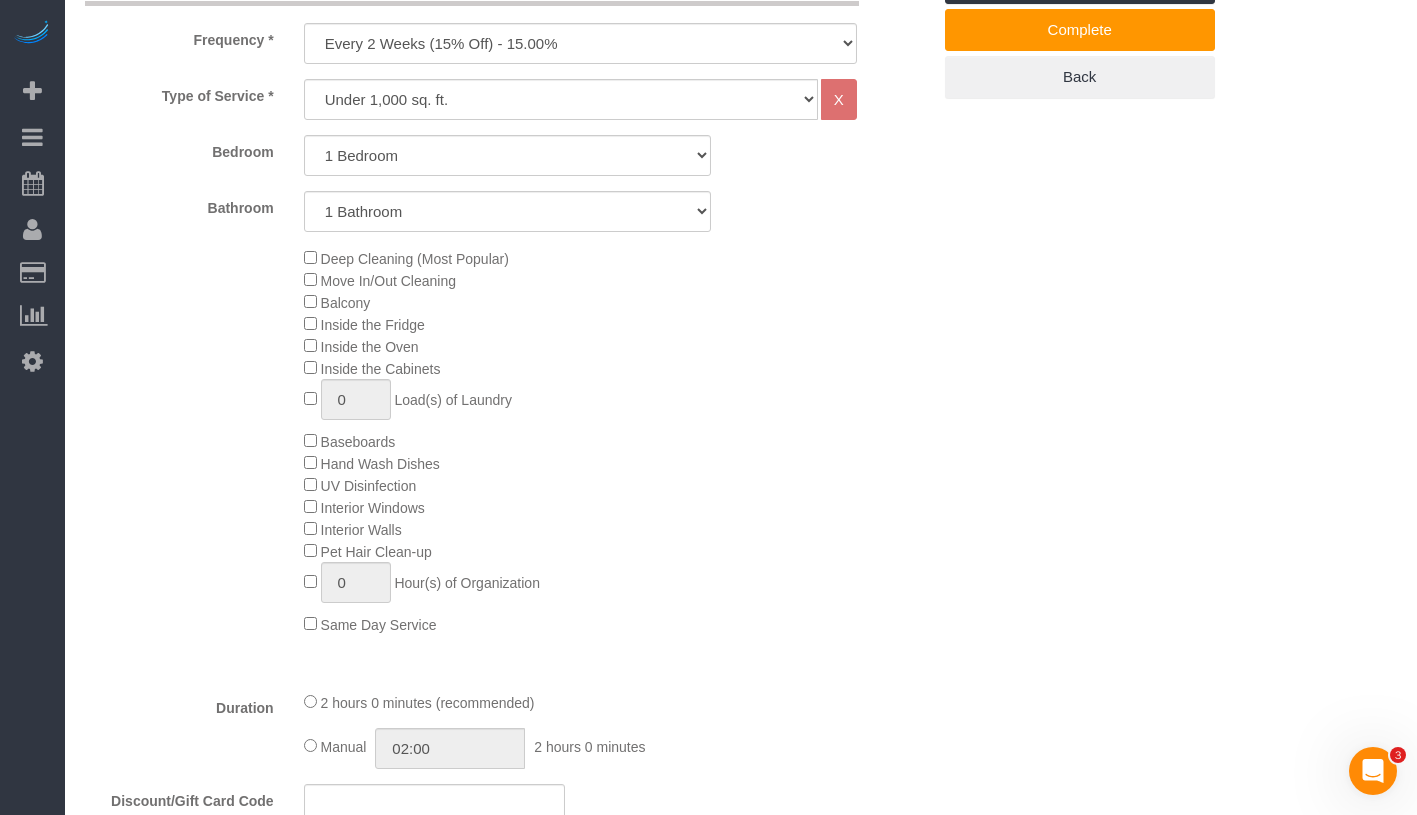 scroll, scrollTop: 619, scrollLeft: 0, axis: vertical 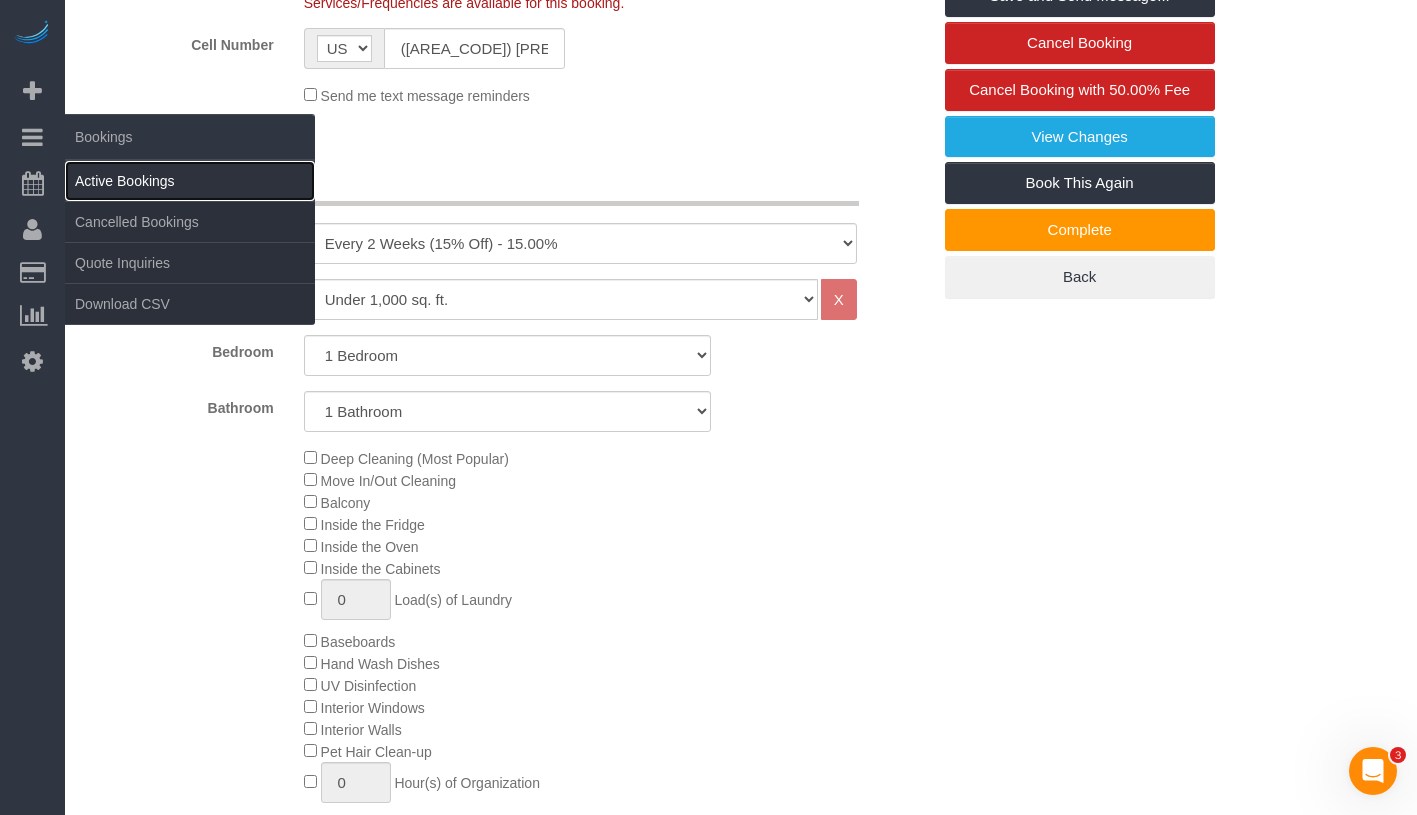 click on "Active Bookings" at bounding box center [190, 181] 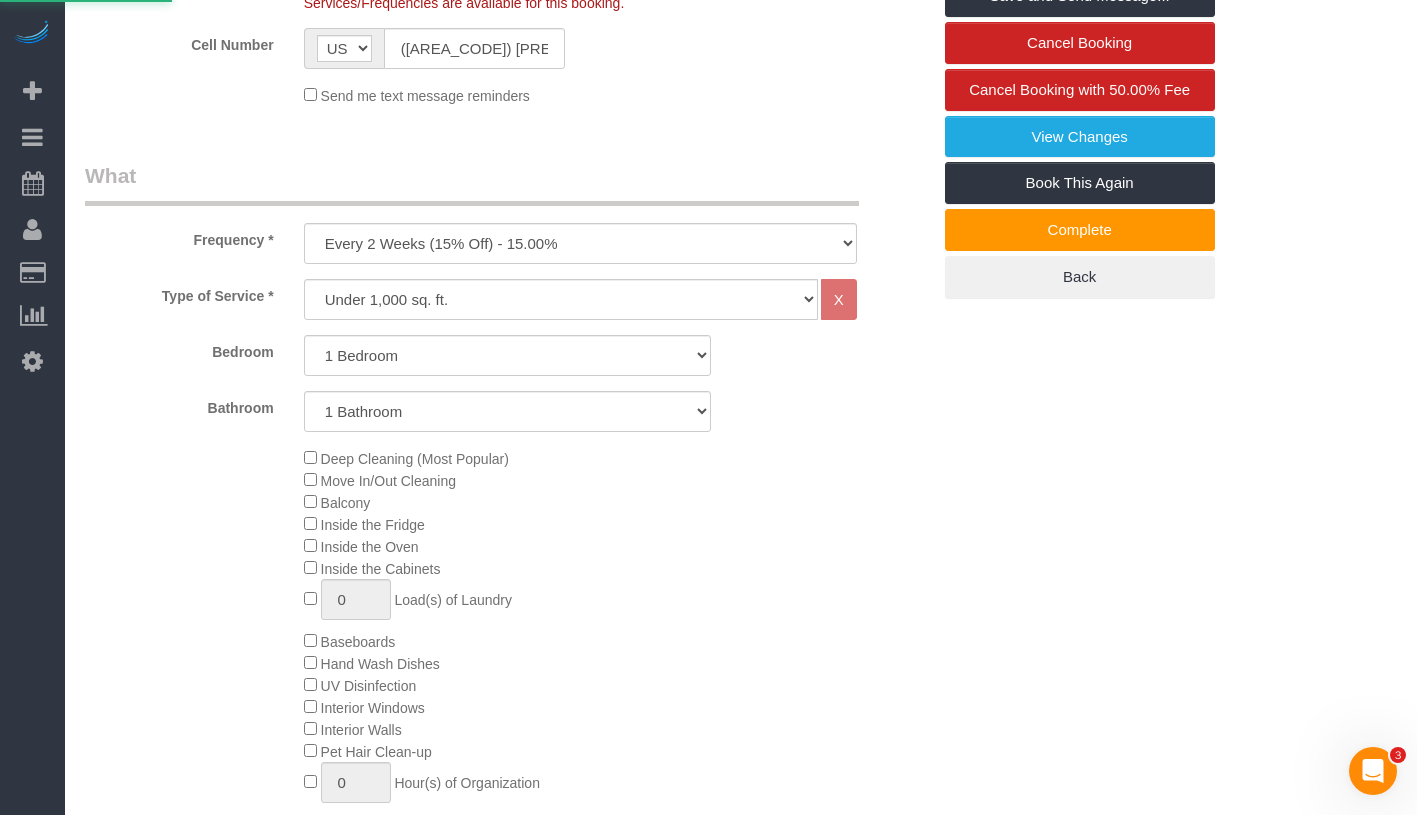 scroll, scrollTop: 0, scrollLeft: 0, axis: both 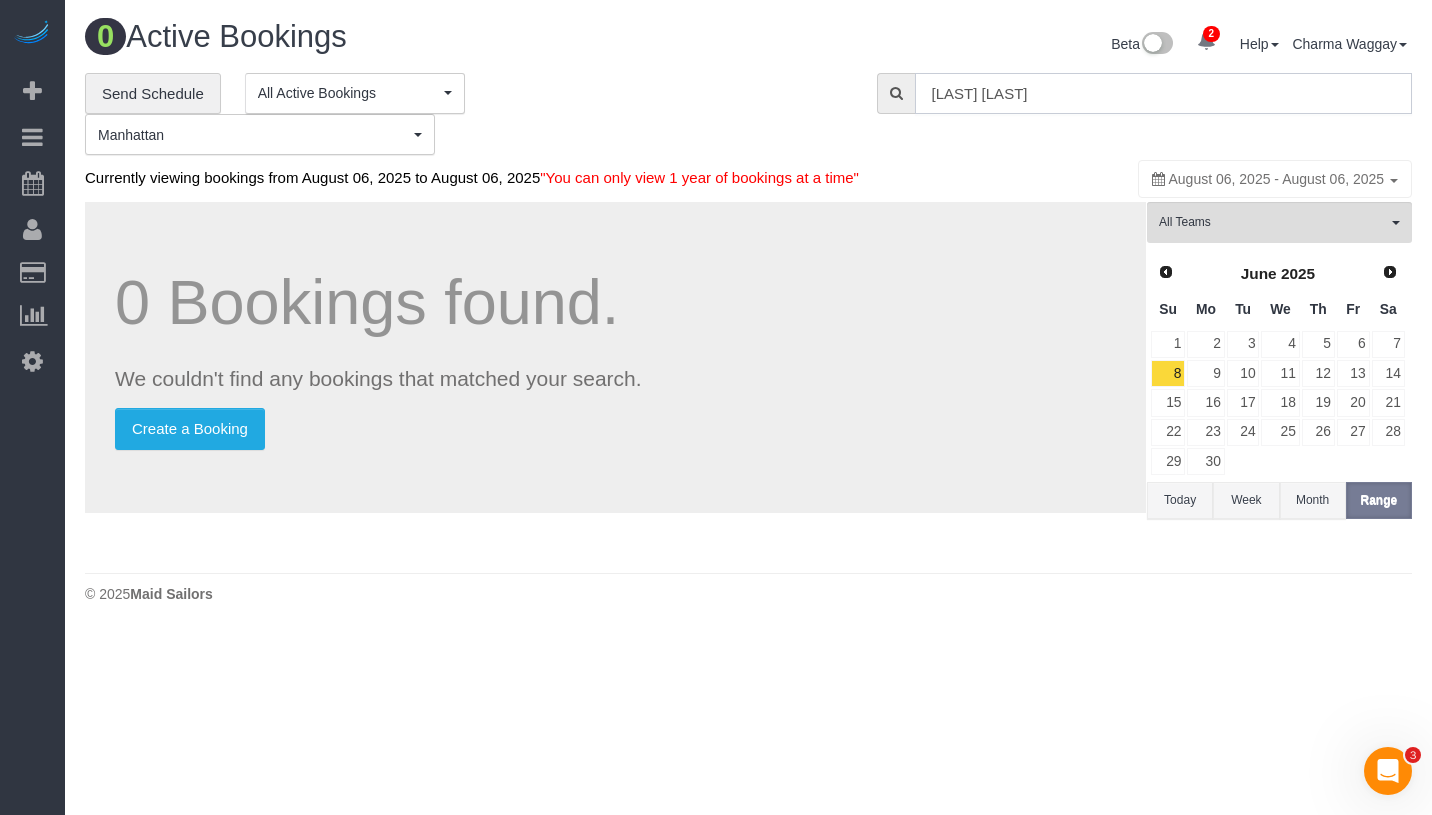click on "Dakota Ditterline" at bounding box center [1163, 93] 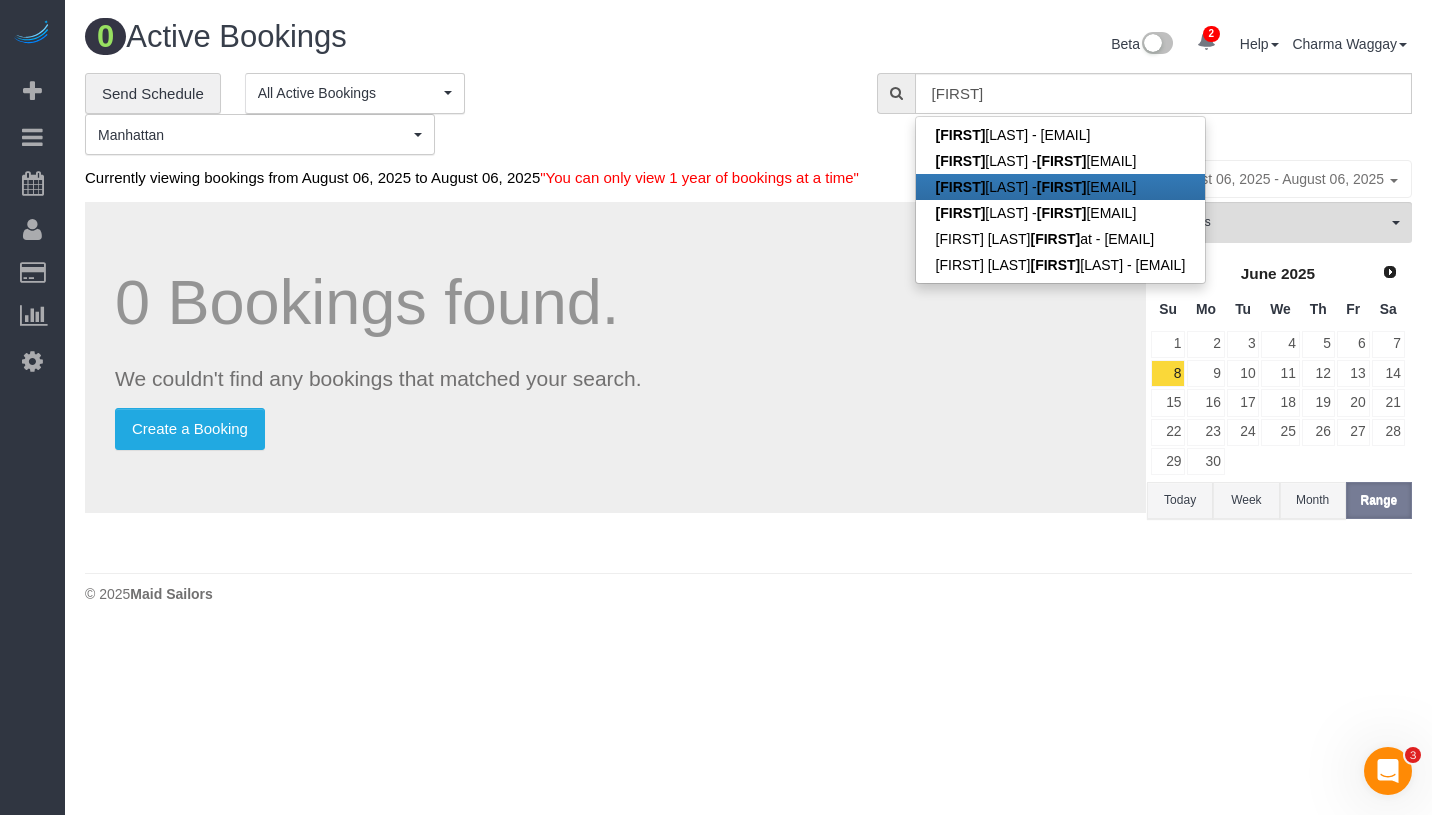 click on "arnav" at bounding box center [1062, 187] 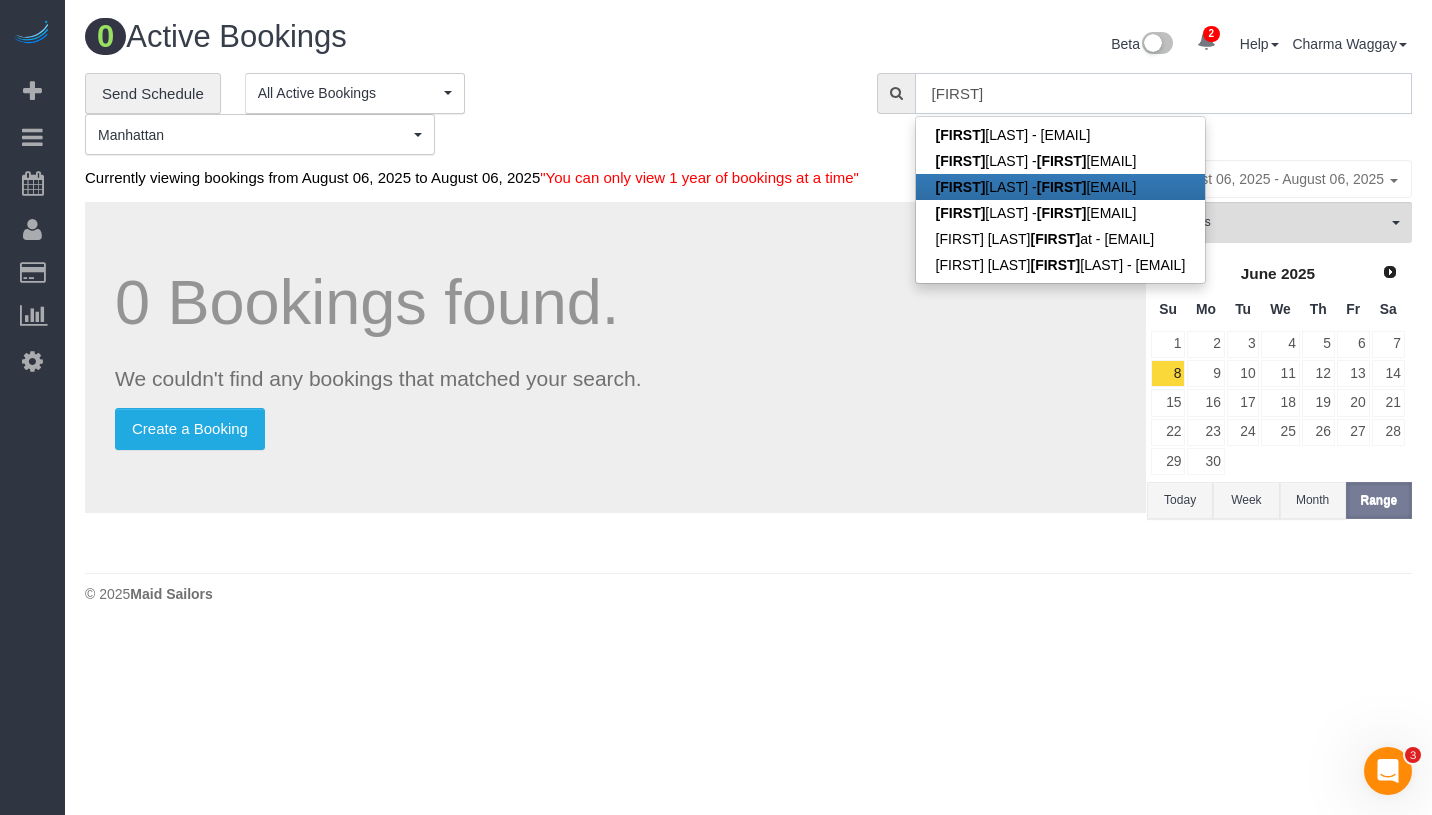 type on "arnavs@cmu.edu" 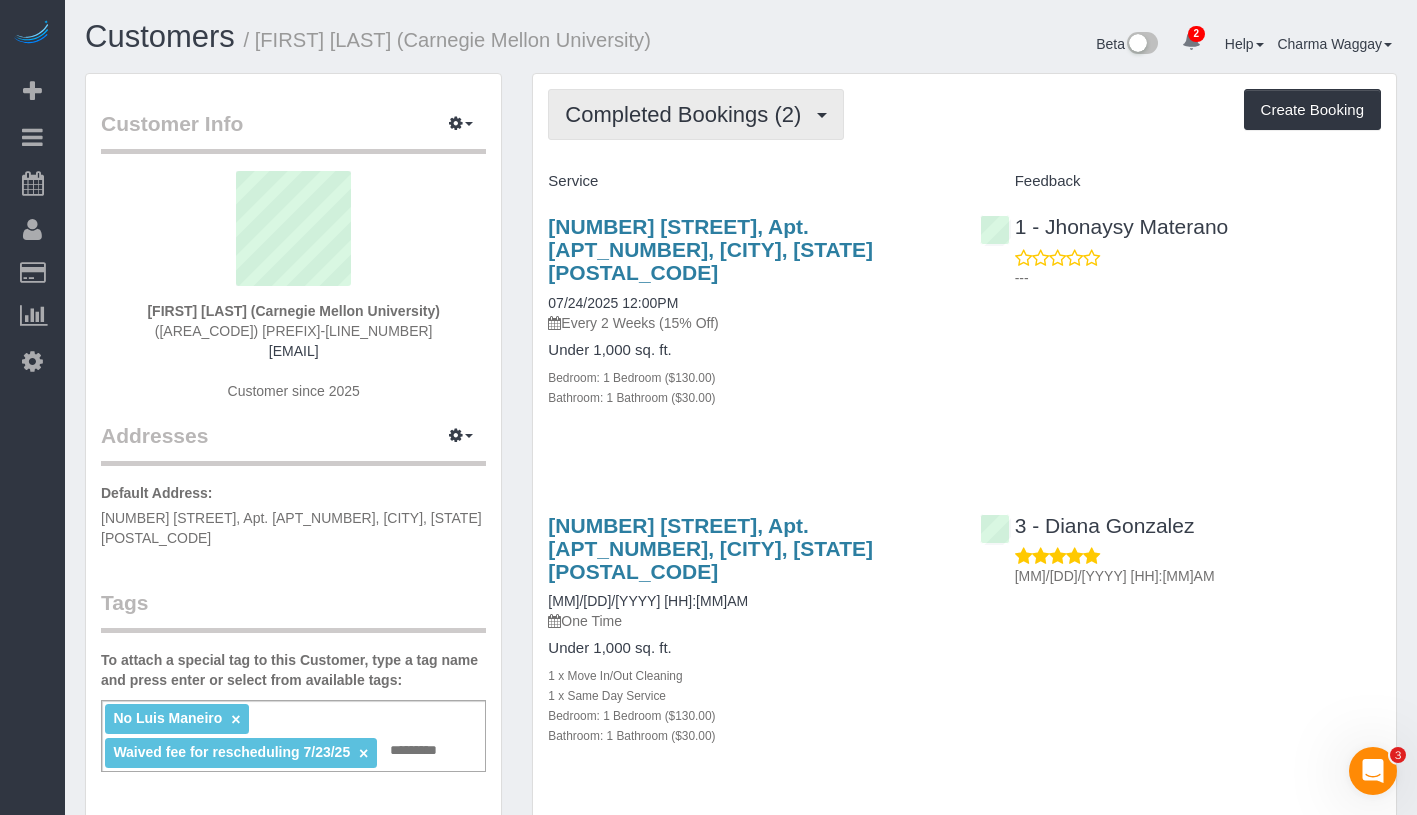 click on "Completed Bookings (2)" at bounding box center (688, 114) 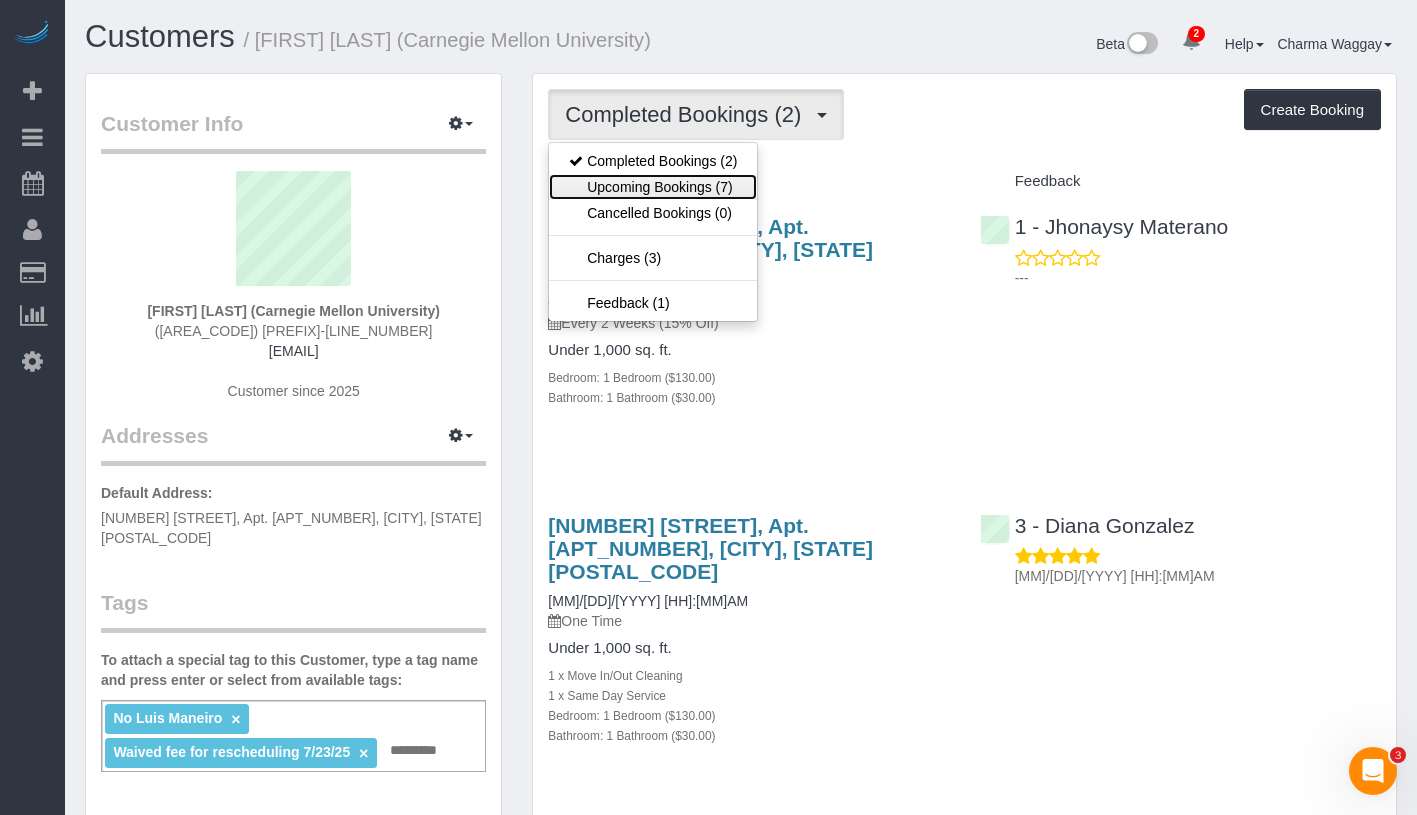click on "Upcoming Bookings (7)" at bounding box center (653, 187) 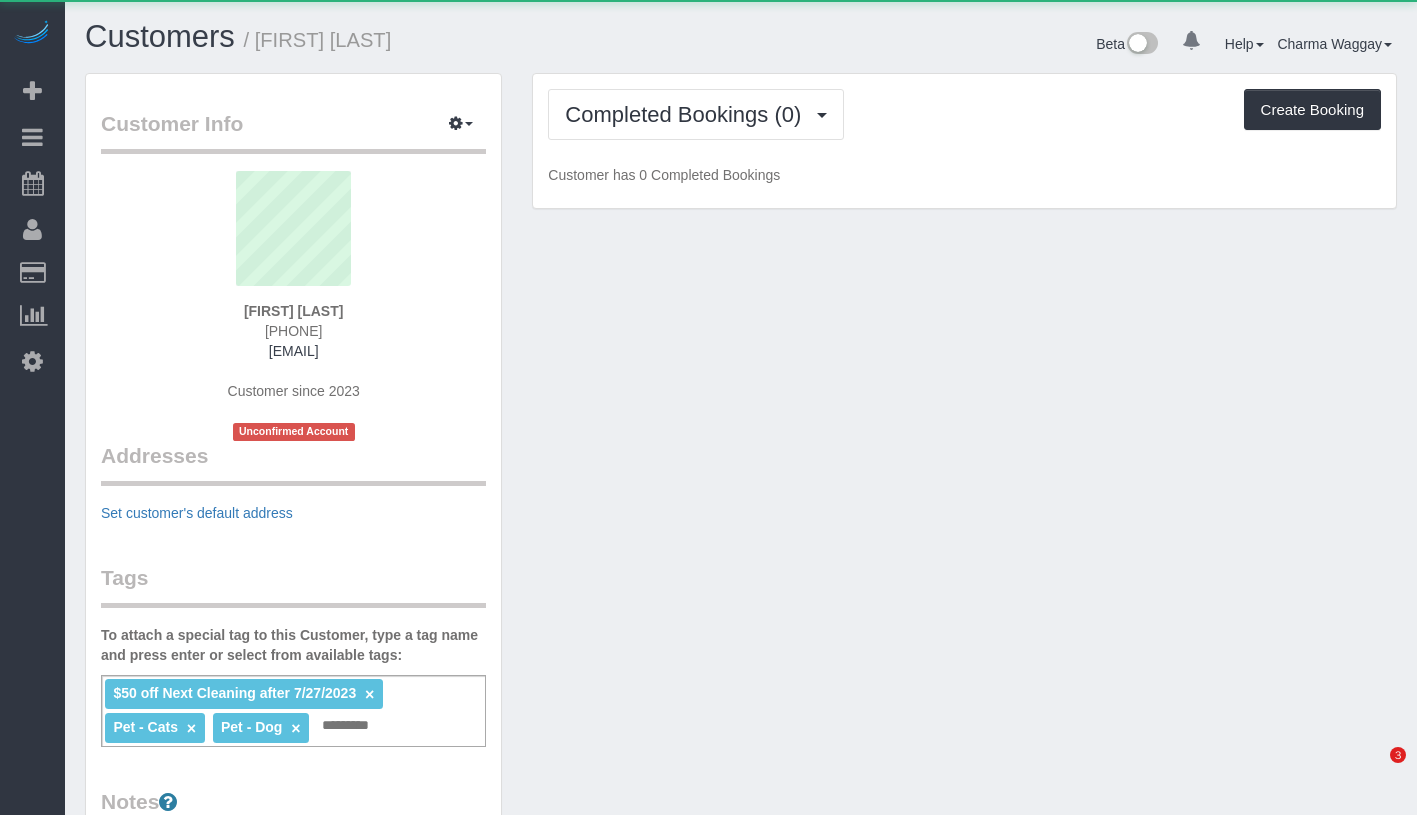 scroll, scrollTop: 0, scrollLeft: 0, axis: both 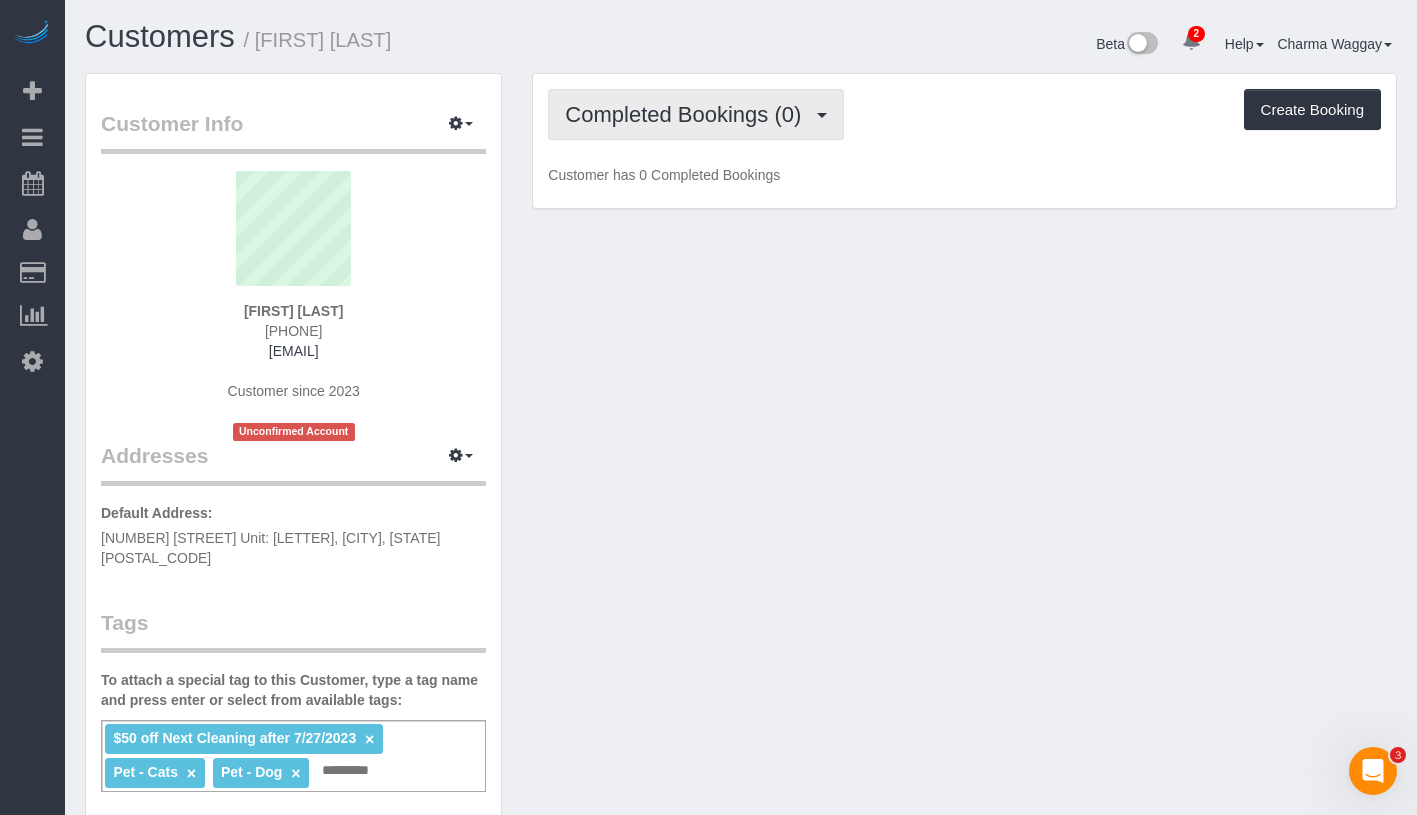 click on "Completed Bookings (0)" at bounding box center [696, 114] 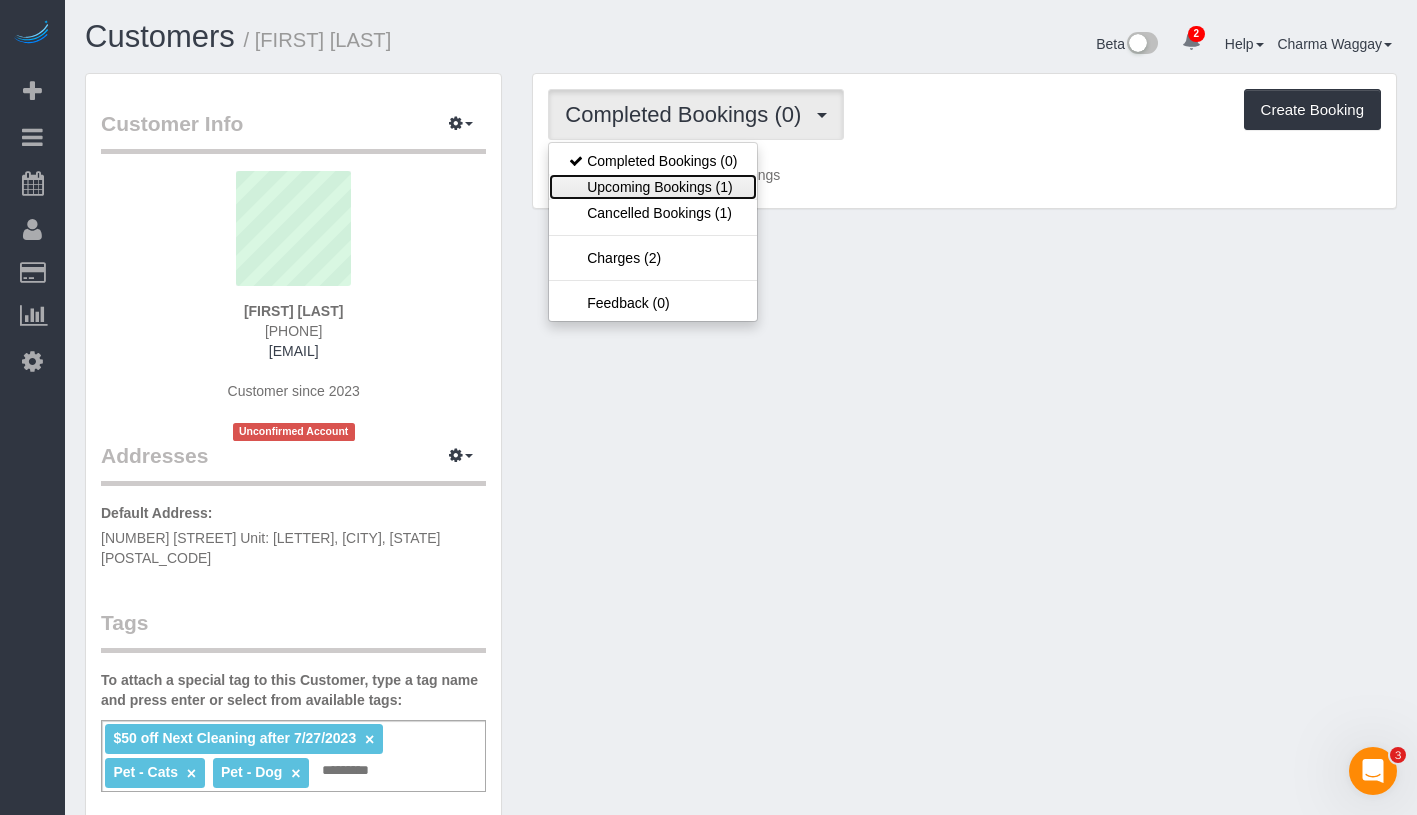 click on "Upcoming Bookings (1)" at bounding box center [653, 187] 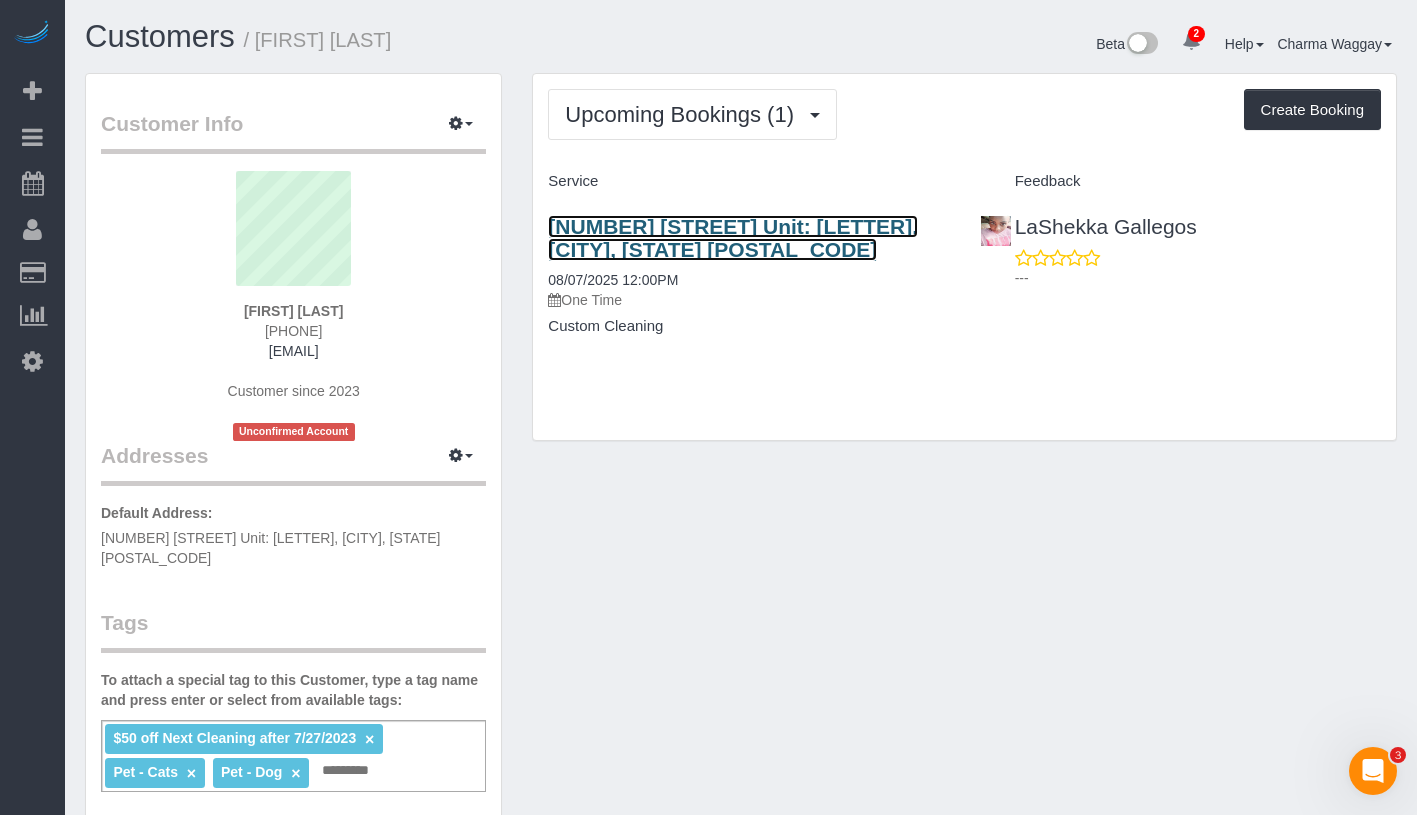 click on "10805 Topperwein Drive Unit: B, Austin, TX 78758" at bounding box center (733, 238) 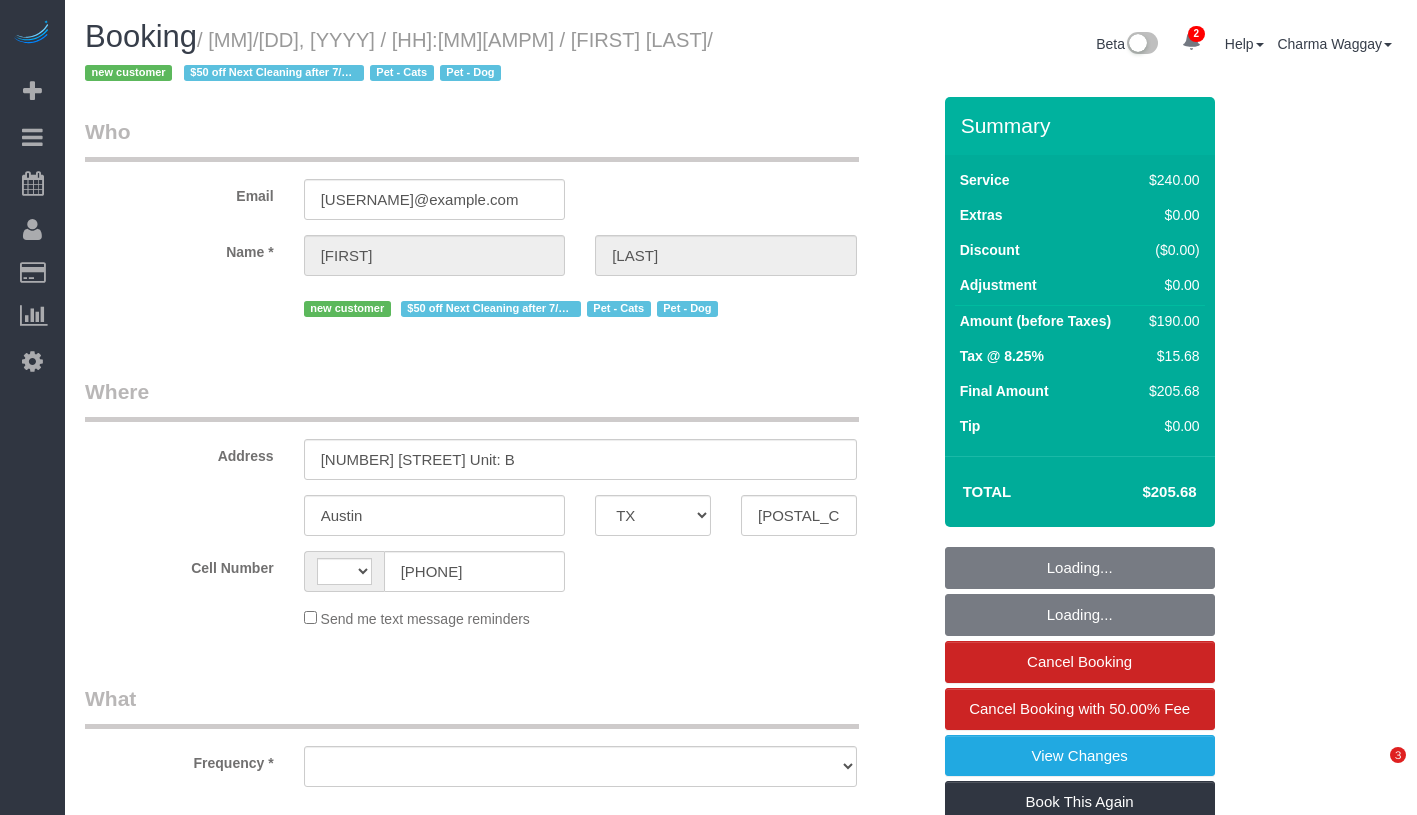 select on "TX" 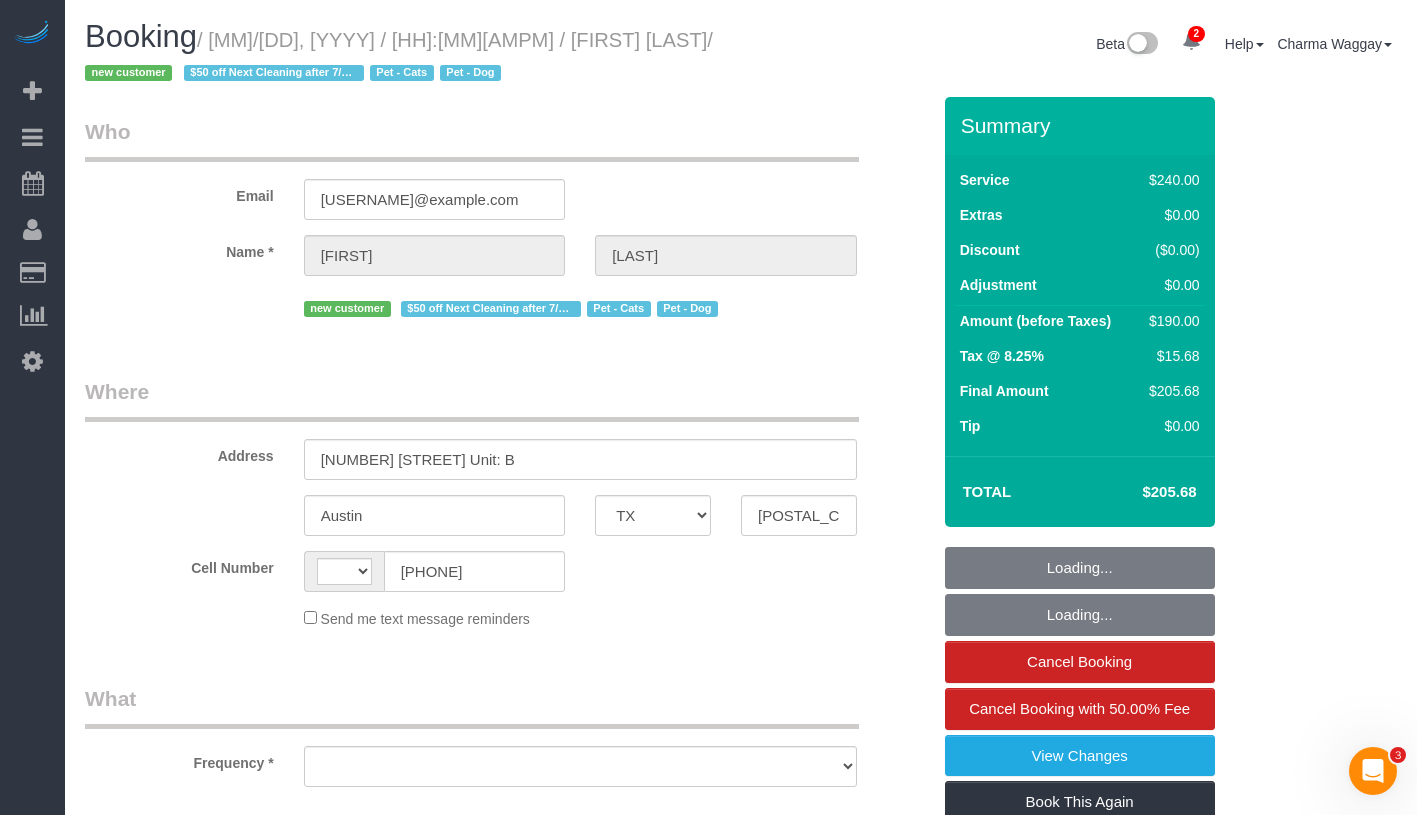 scroll, scrollTop: 0, scrollLeft: 0, axis: both 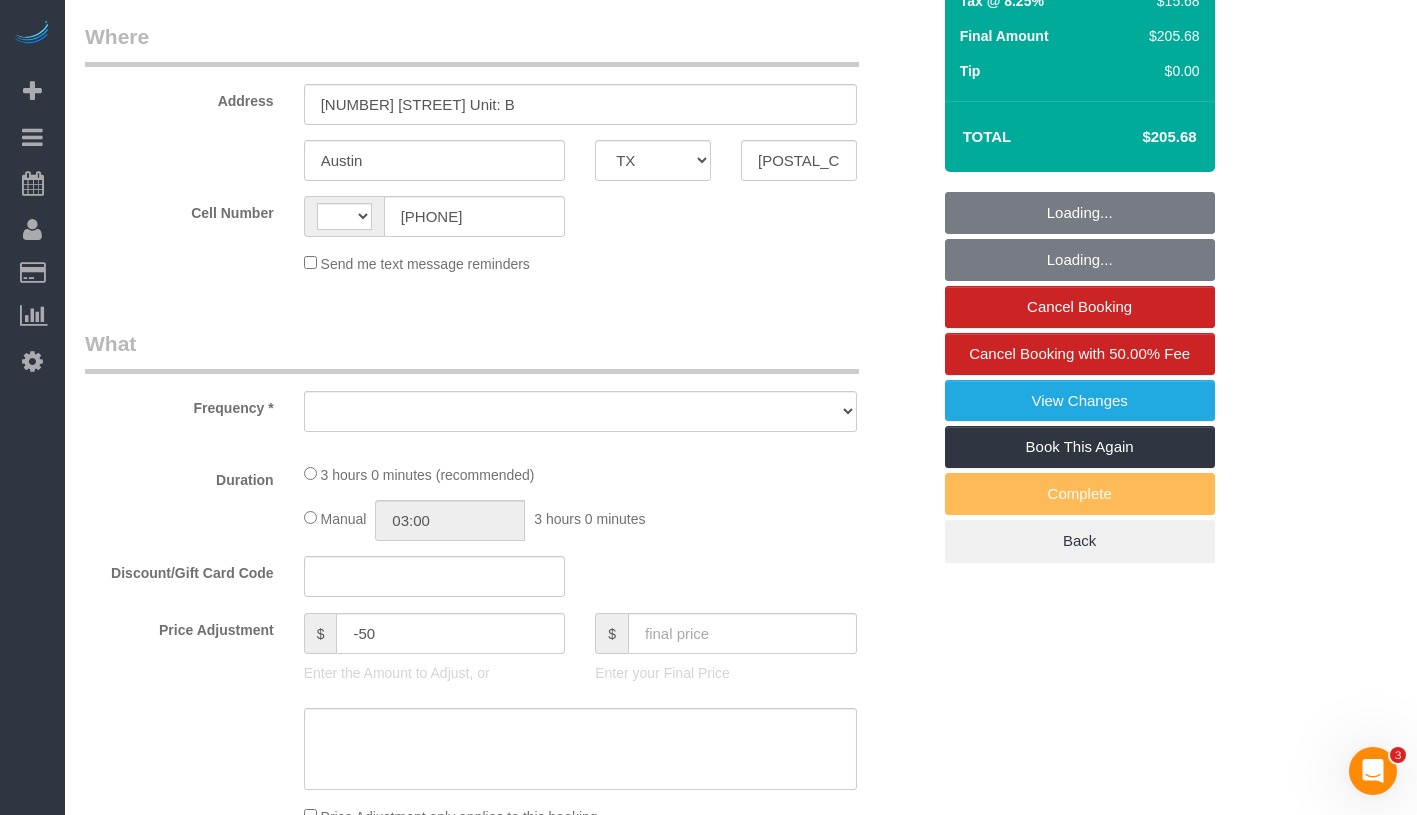 select on "string:US" 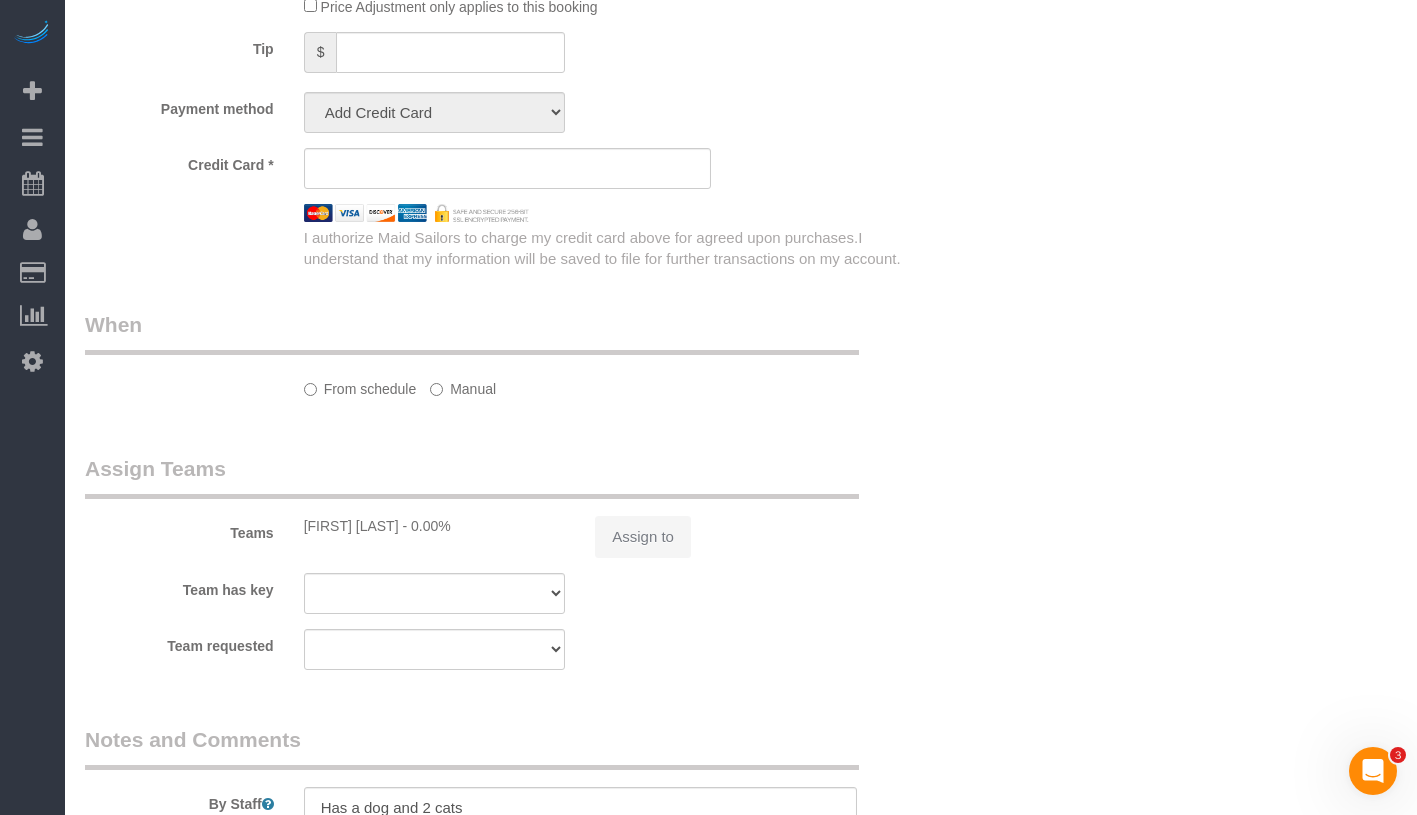 select on "string:stripe-pm_1RtCg74VGloSiKo7673l0olC" 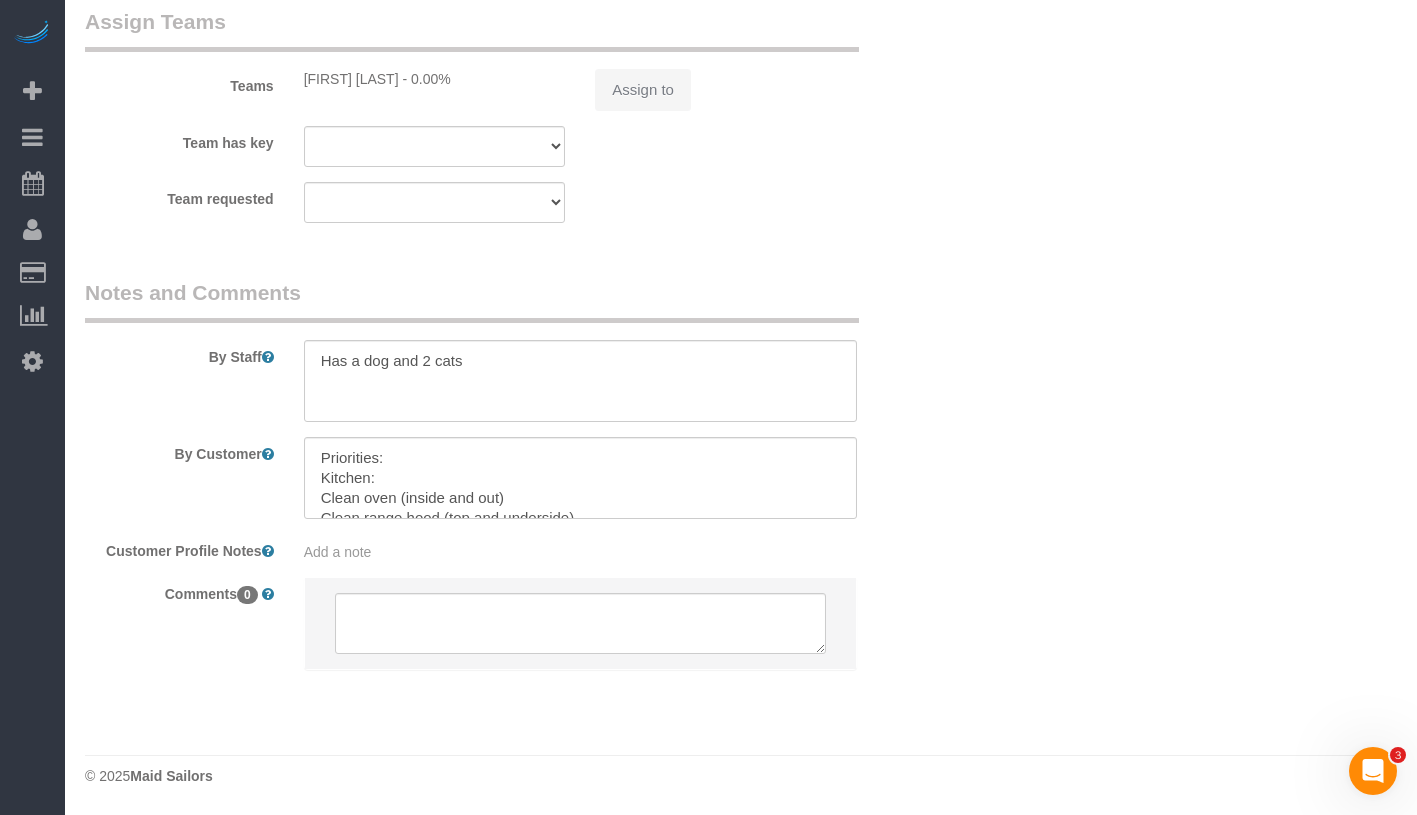 select on "object:661" 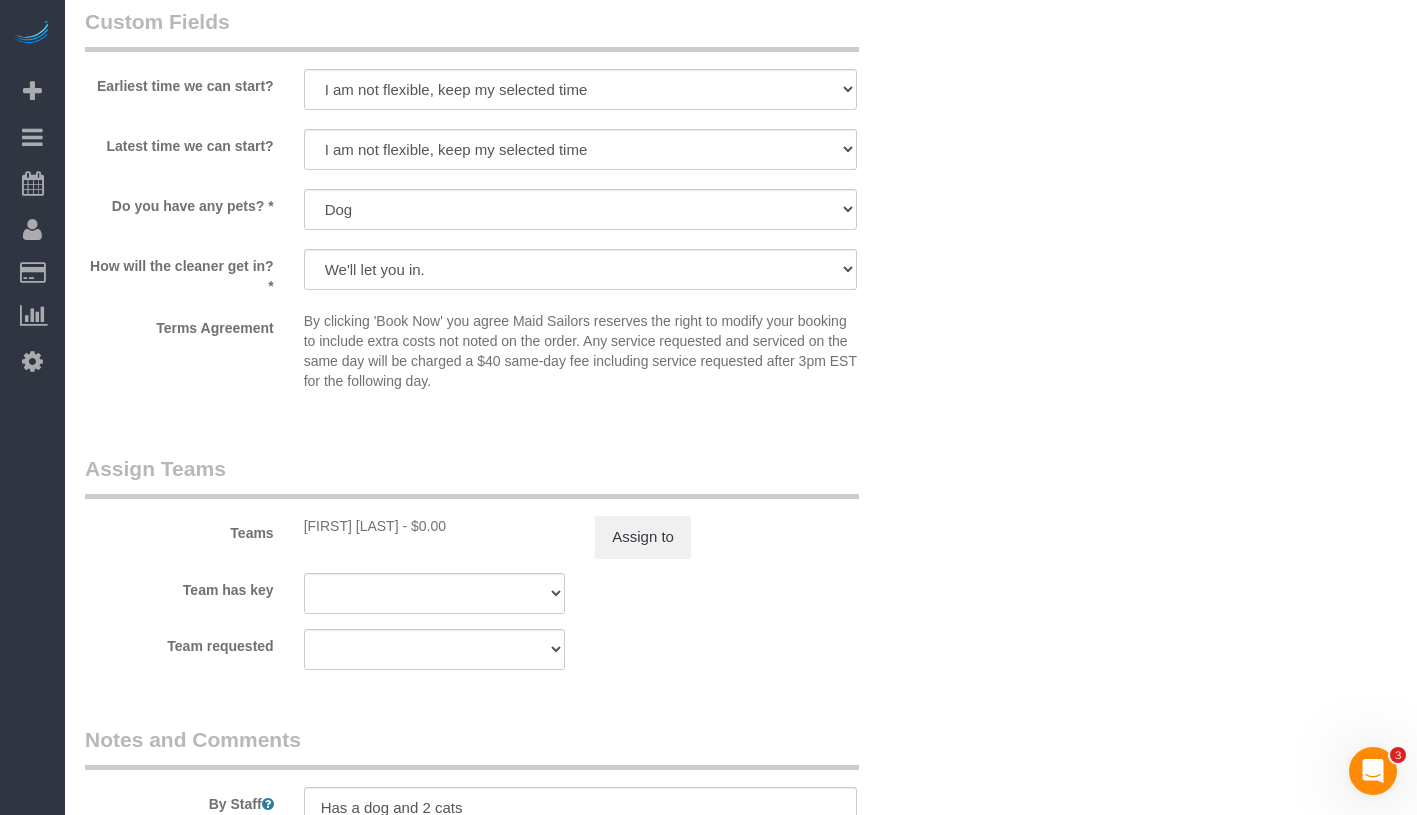 select on "object:848" 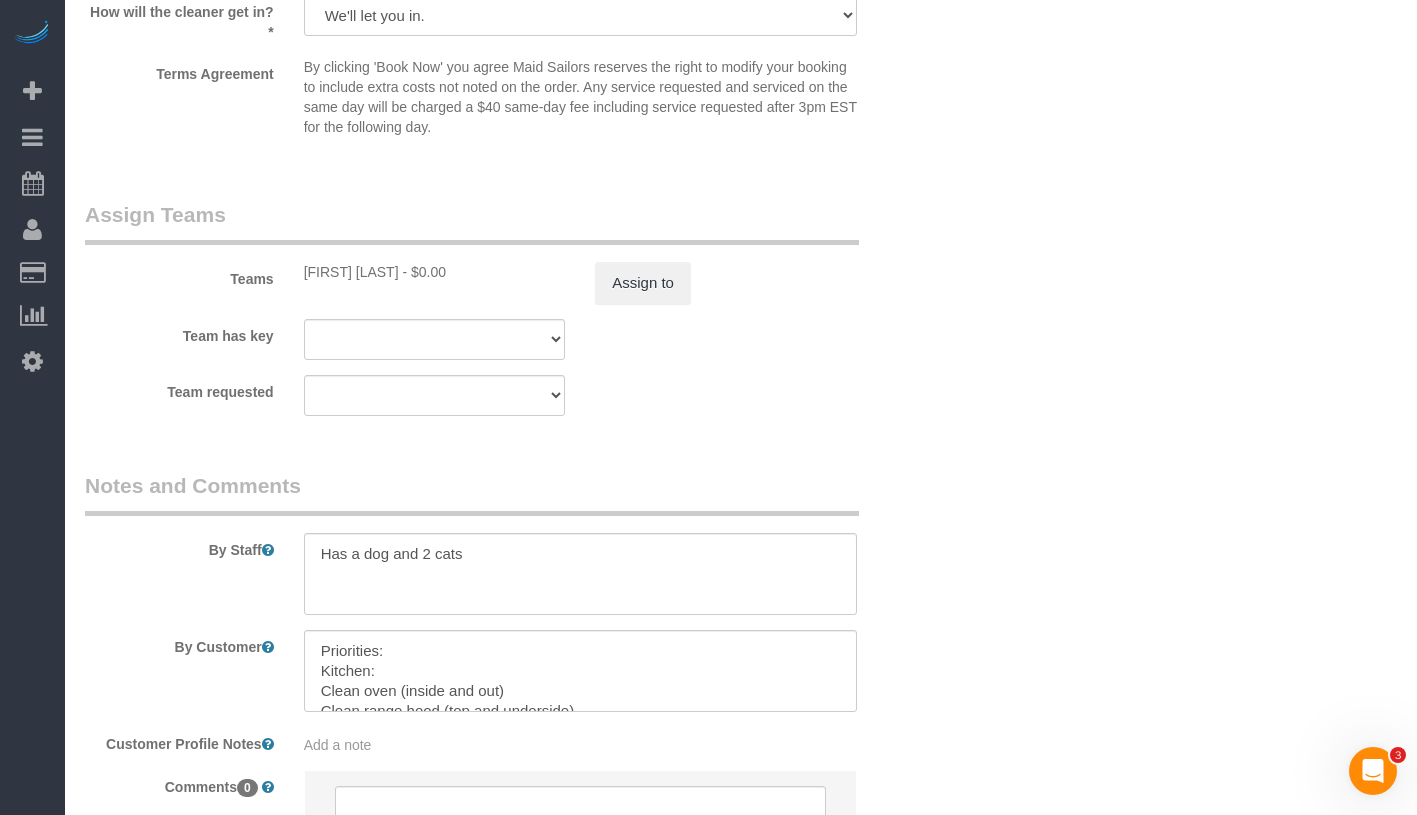 select on "180" 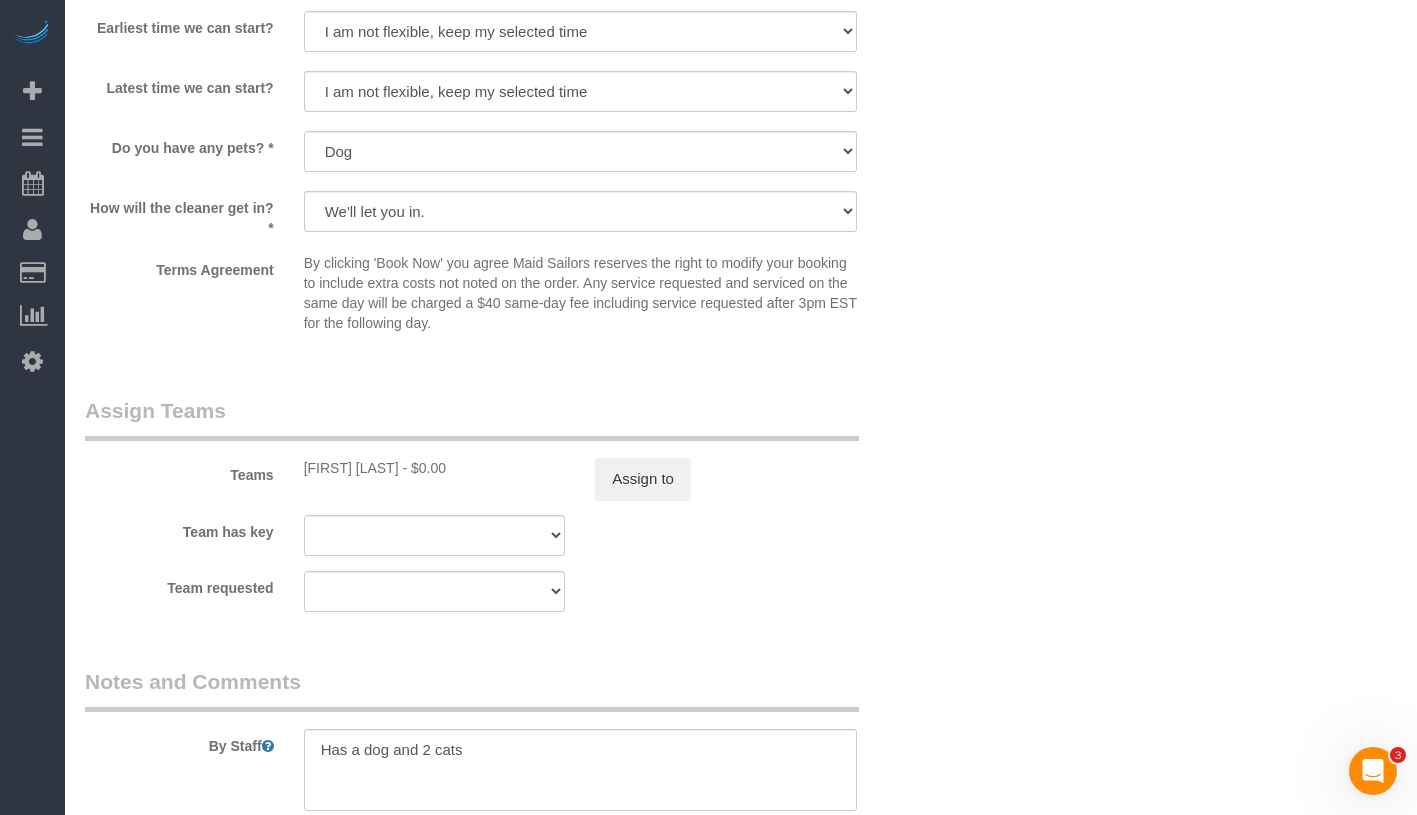 scroll, scrollTop: 2290, scrollLeft: 0, axis: vertical 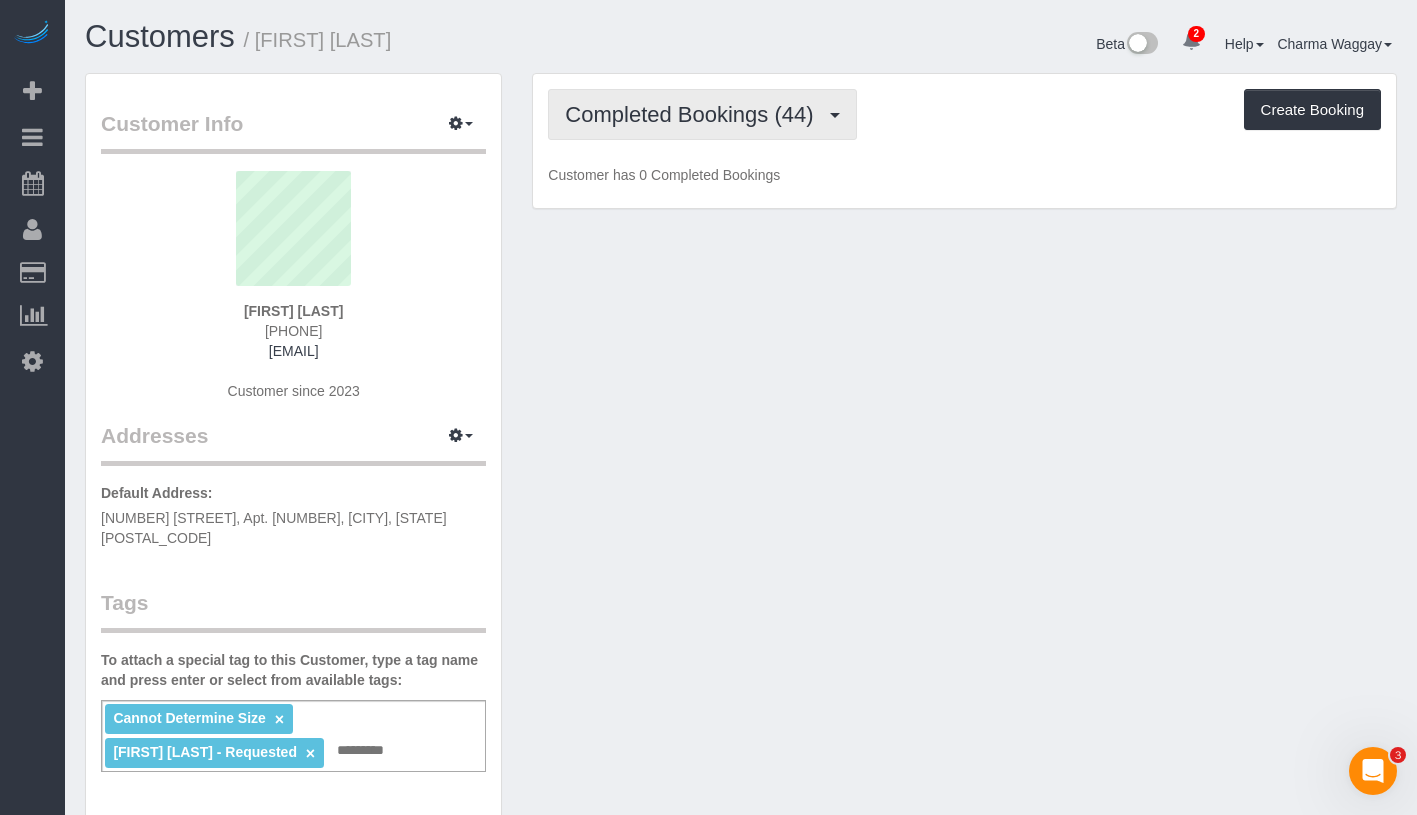 click on "Completed Bookings (44)" at bounding box center (702, 114) 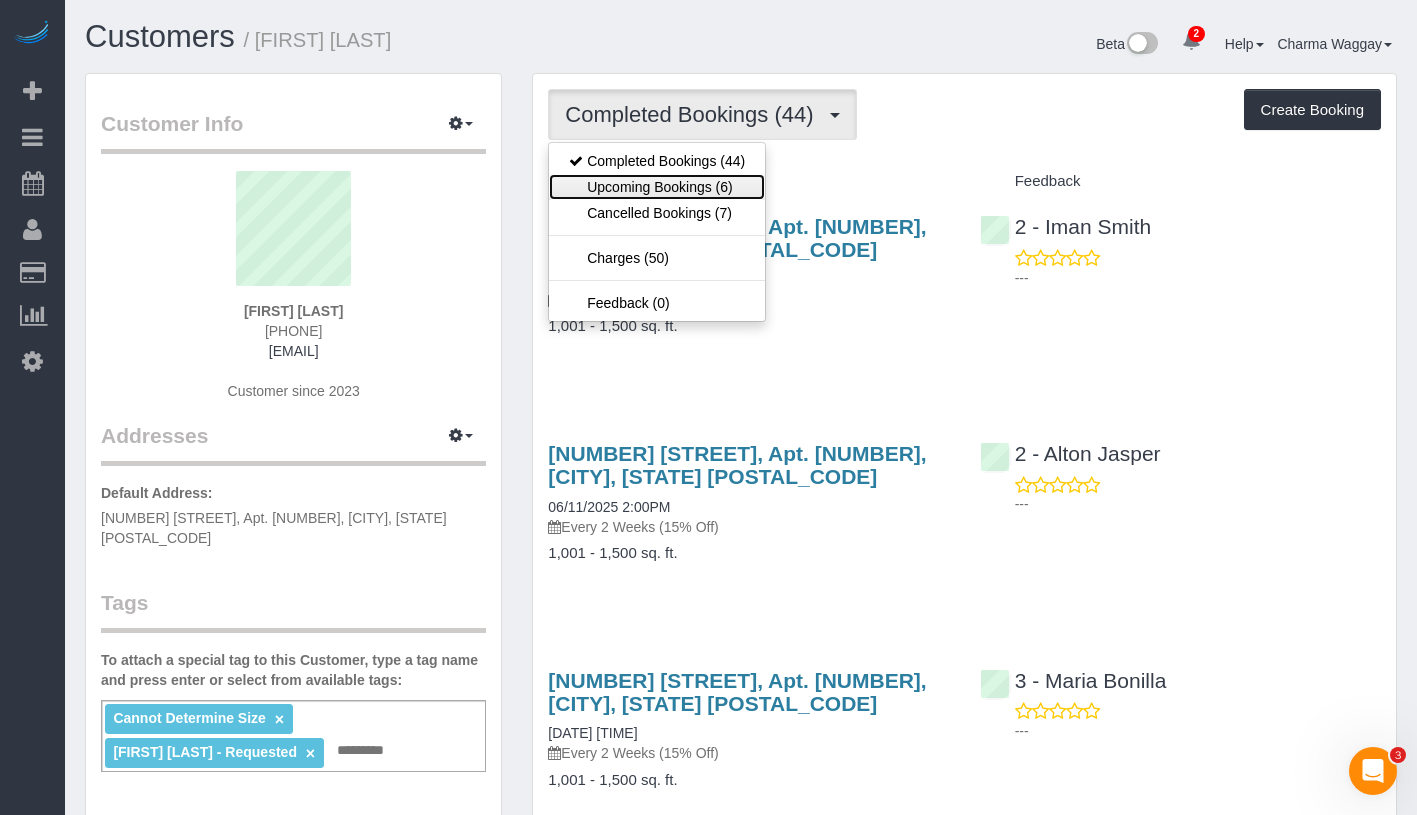 click on "Upcoming Bookings (6)" at bounding box center [657, 187] 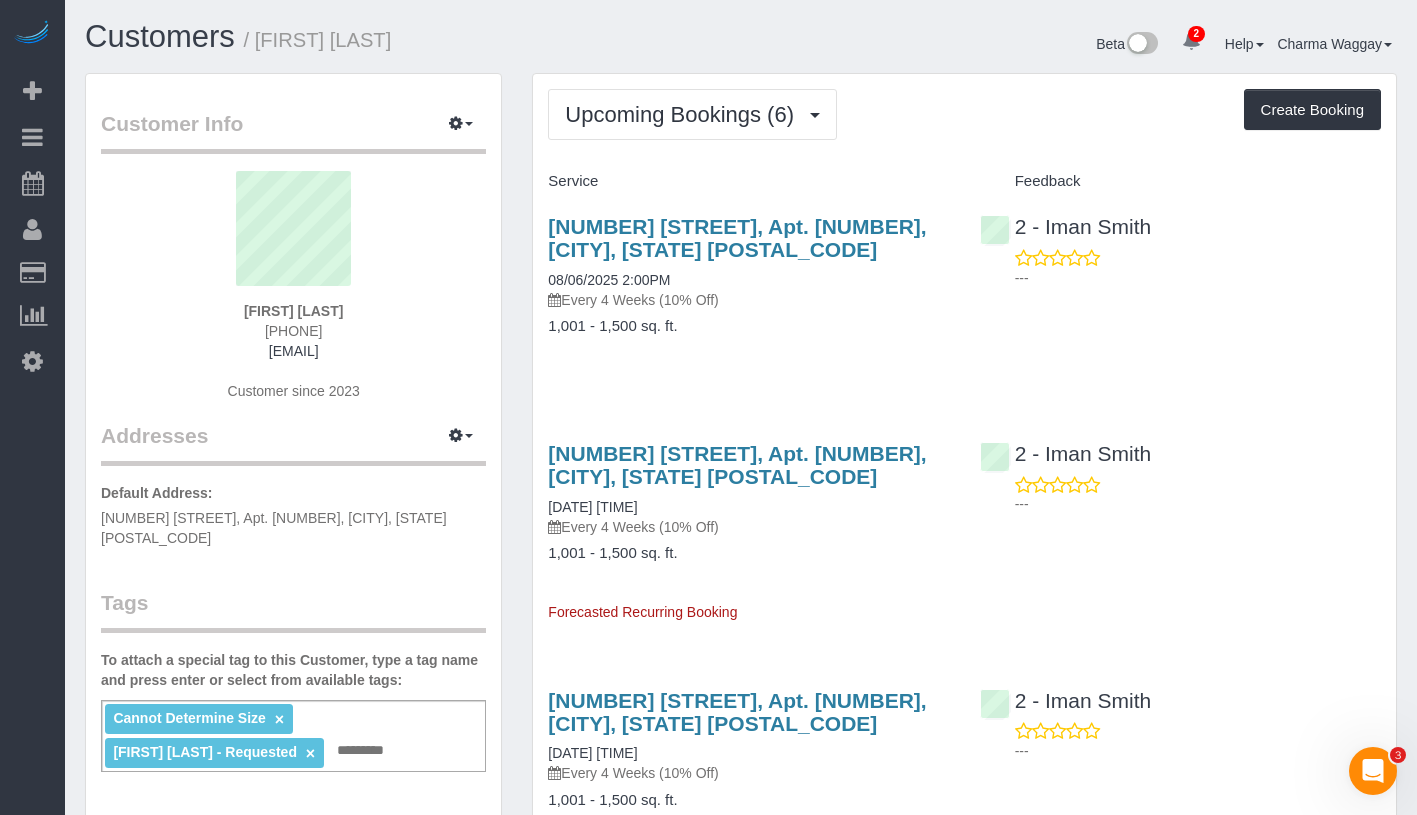 drag, startPoint x: 253, startPoint y: 316, endPoint x: 372, endPoint y: 306, distance: 119.419426 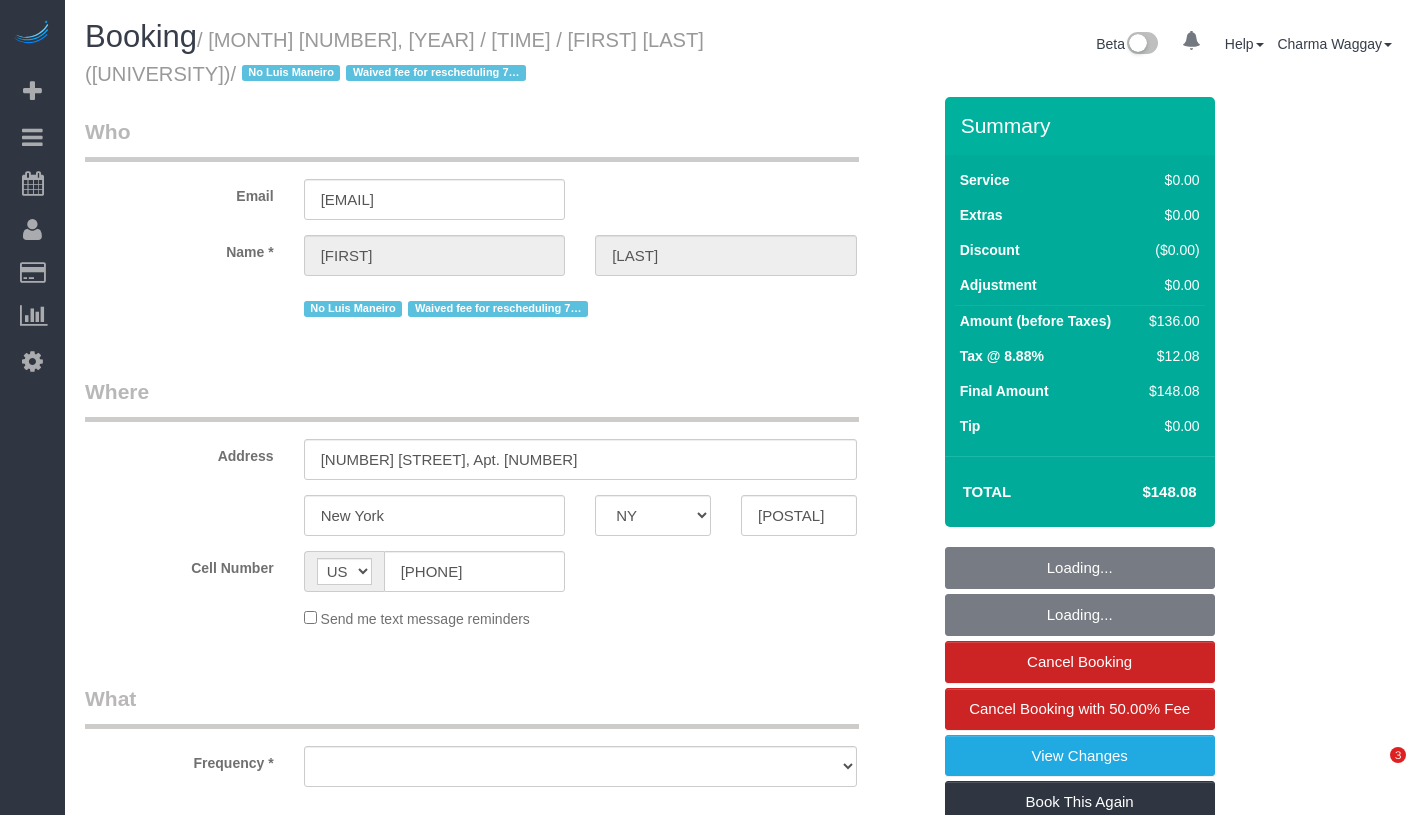 select on "NY" 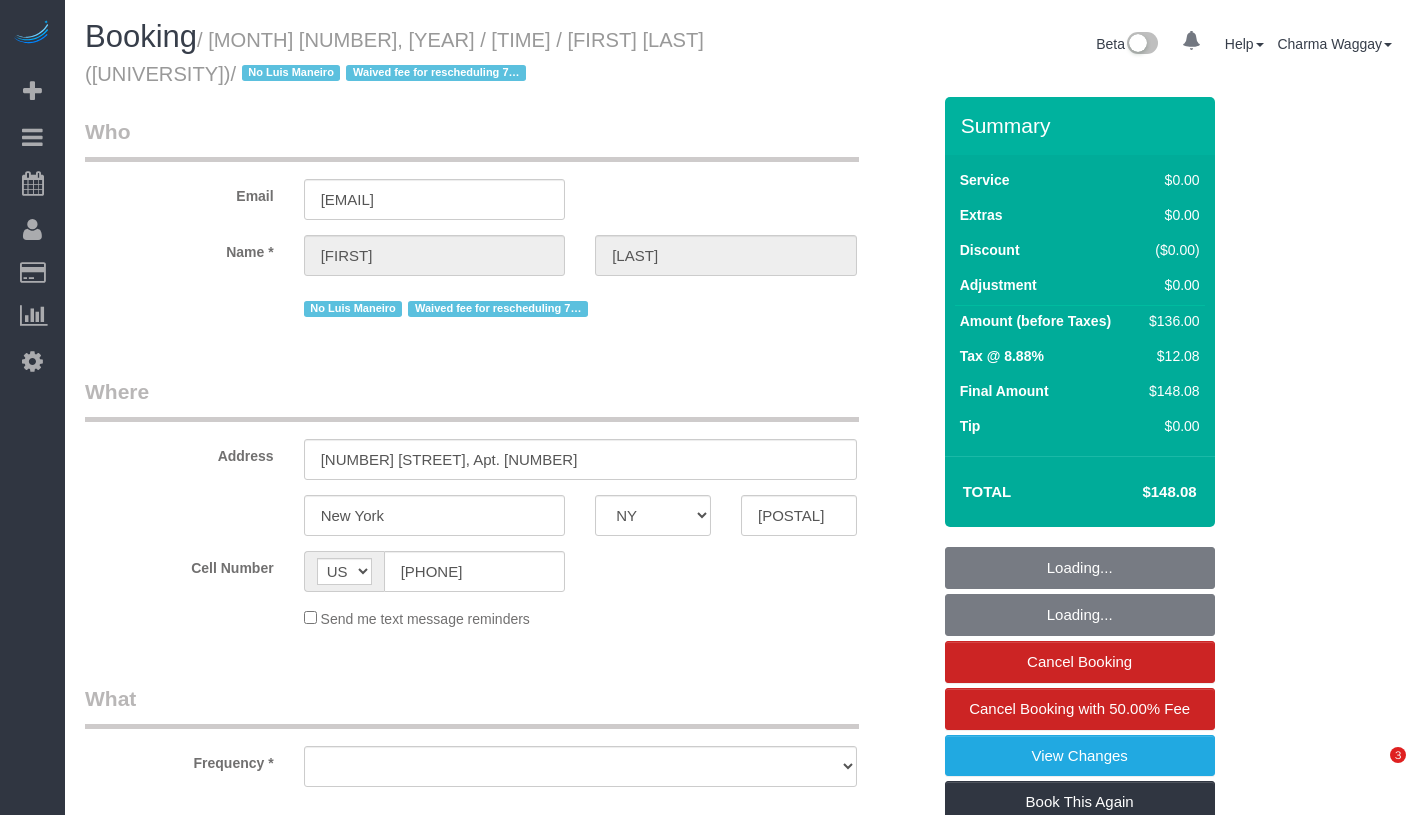 scroll, scrollTop: 0, scrollLeft: 0, axis: both 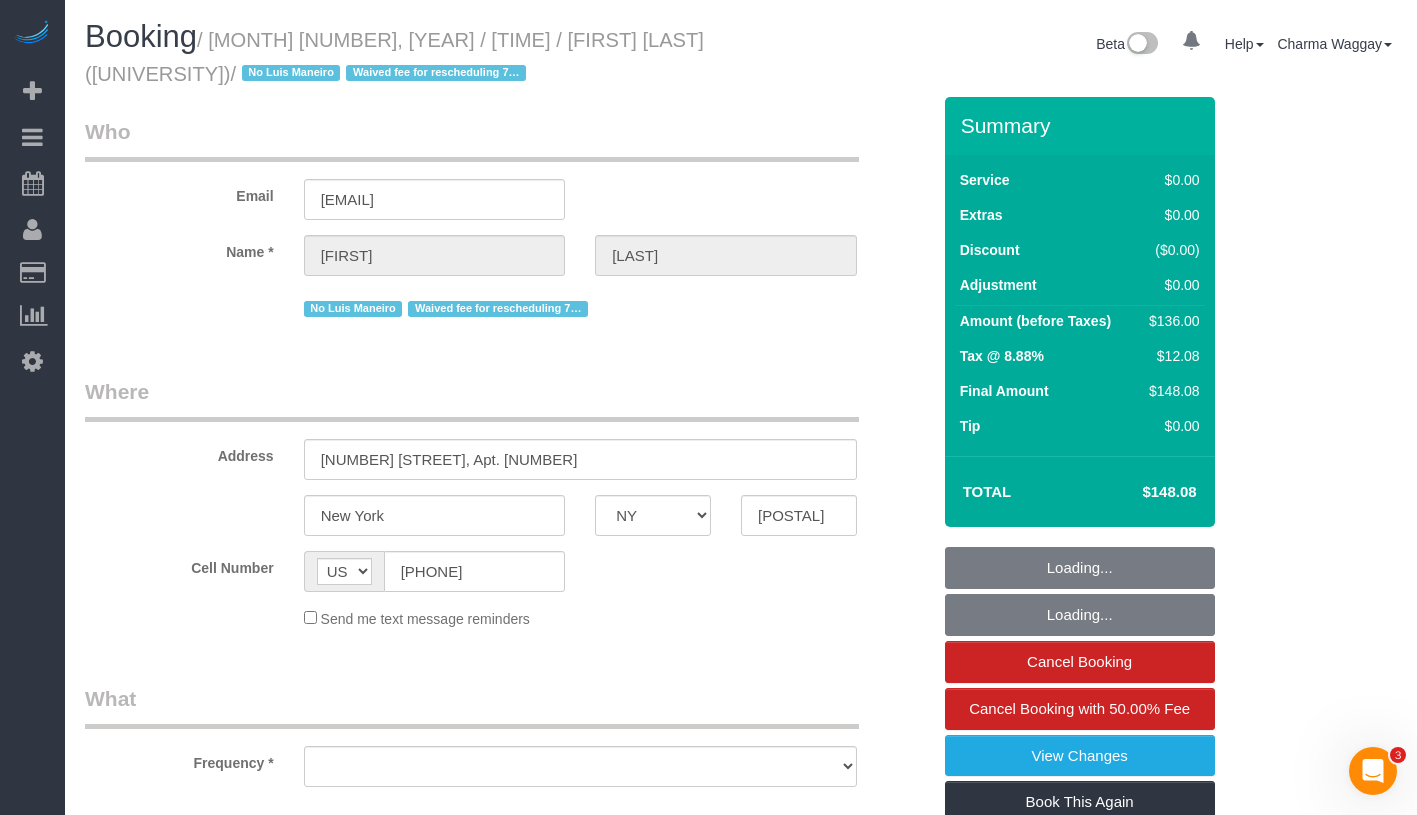 select on "number:57" 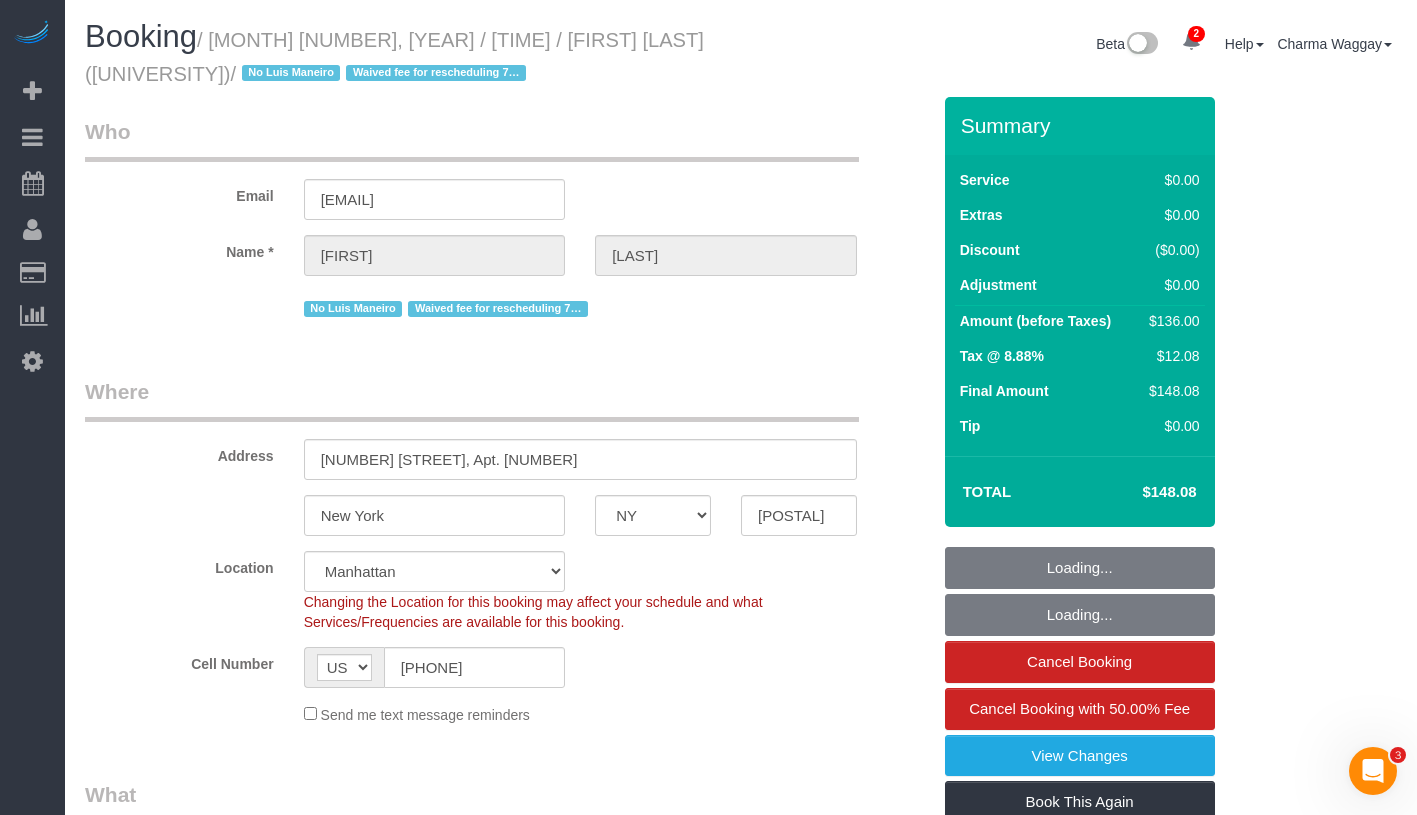 select on "object:797" 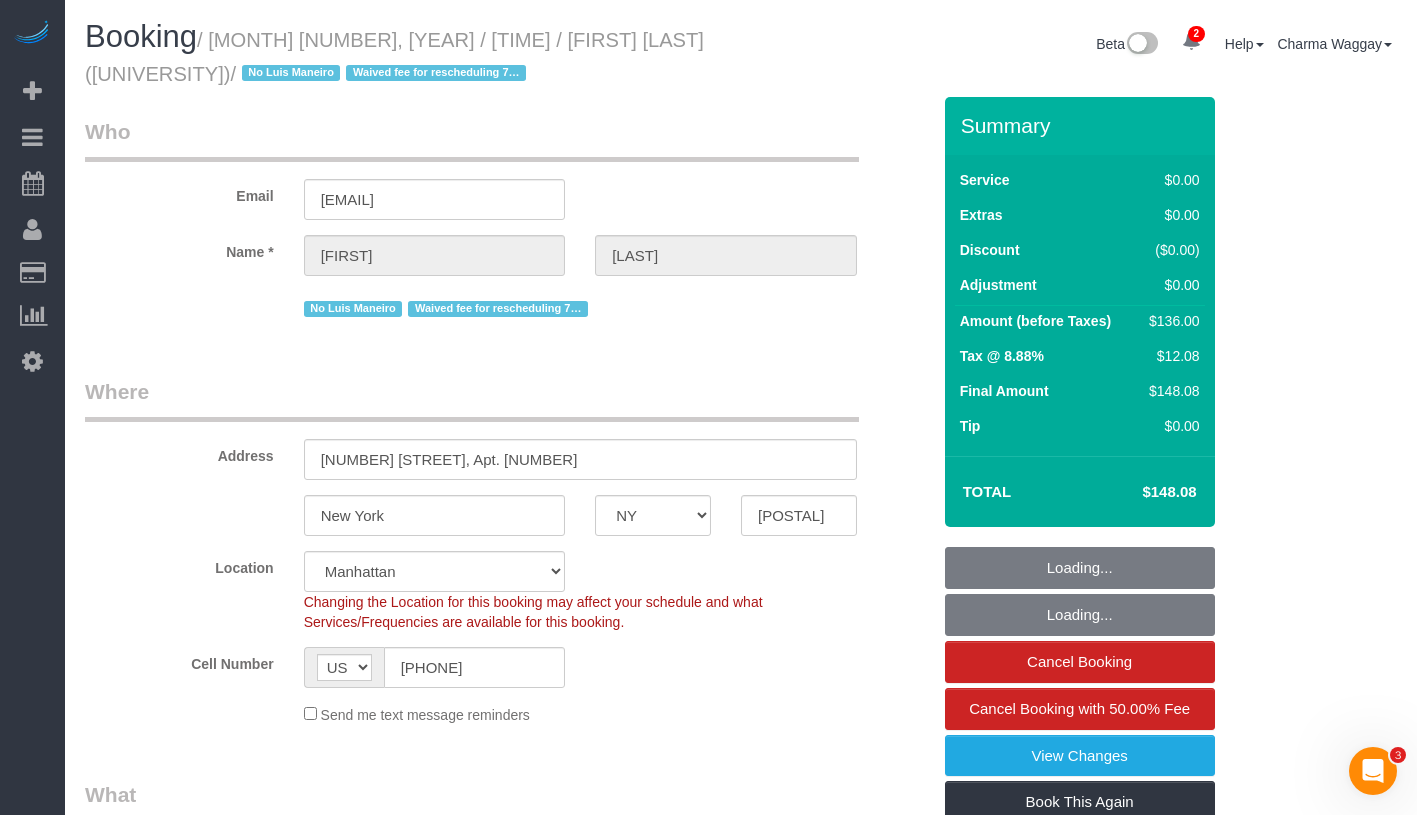 select on "string:stripe-pm_1RsQns4VGloSiKo7Q7P33hgE" 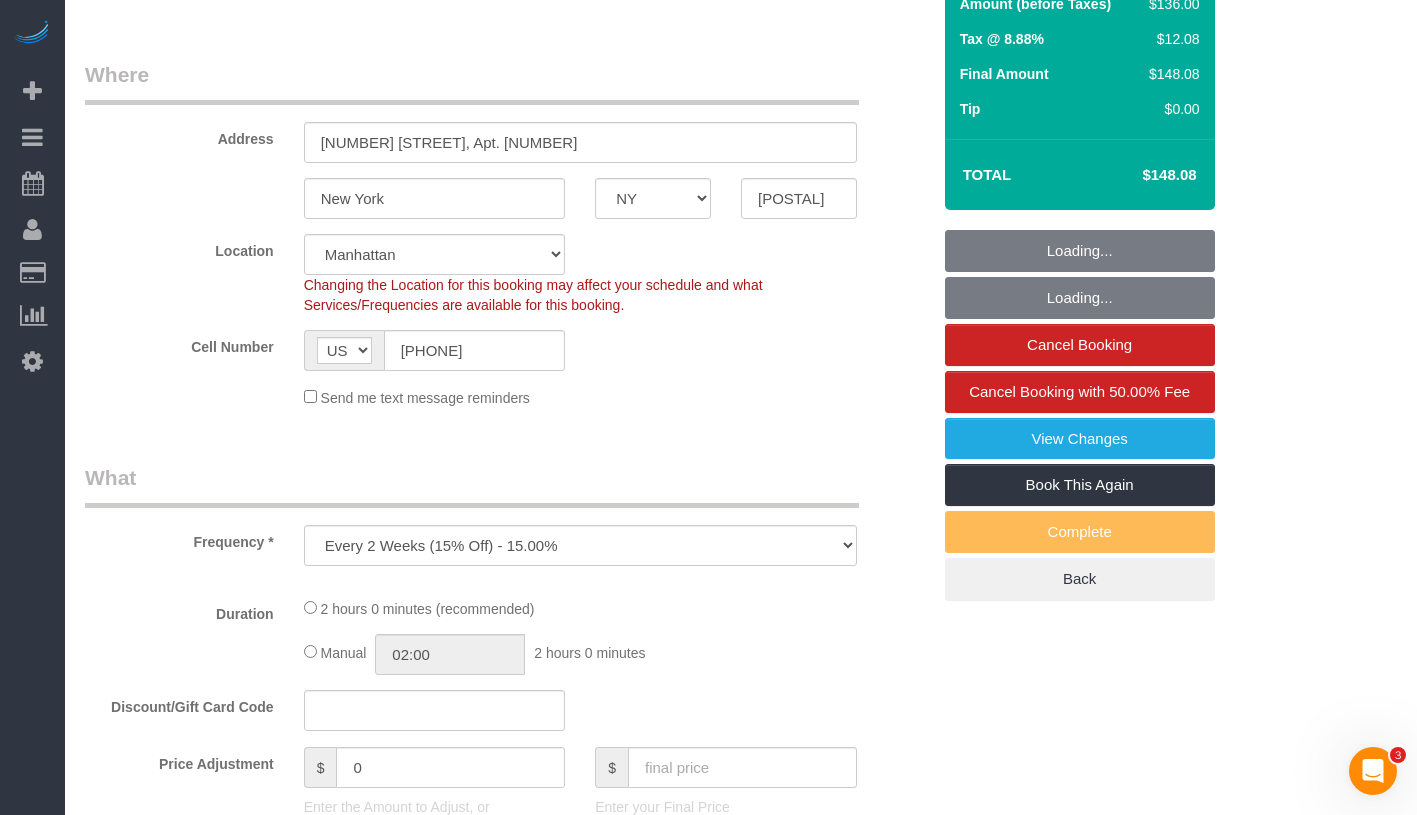 select on "1" 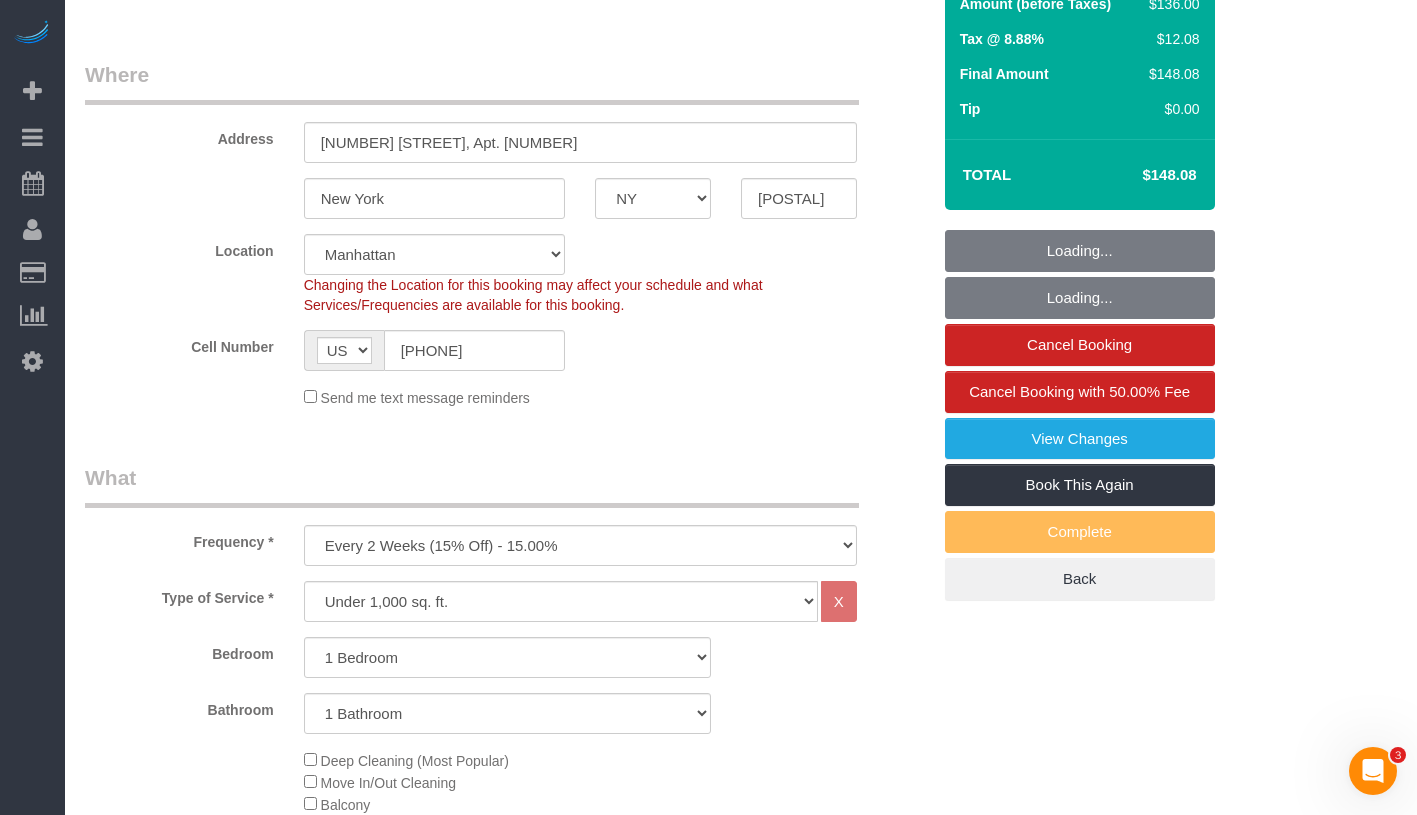 select on "object:1331" 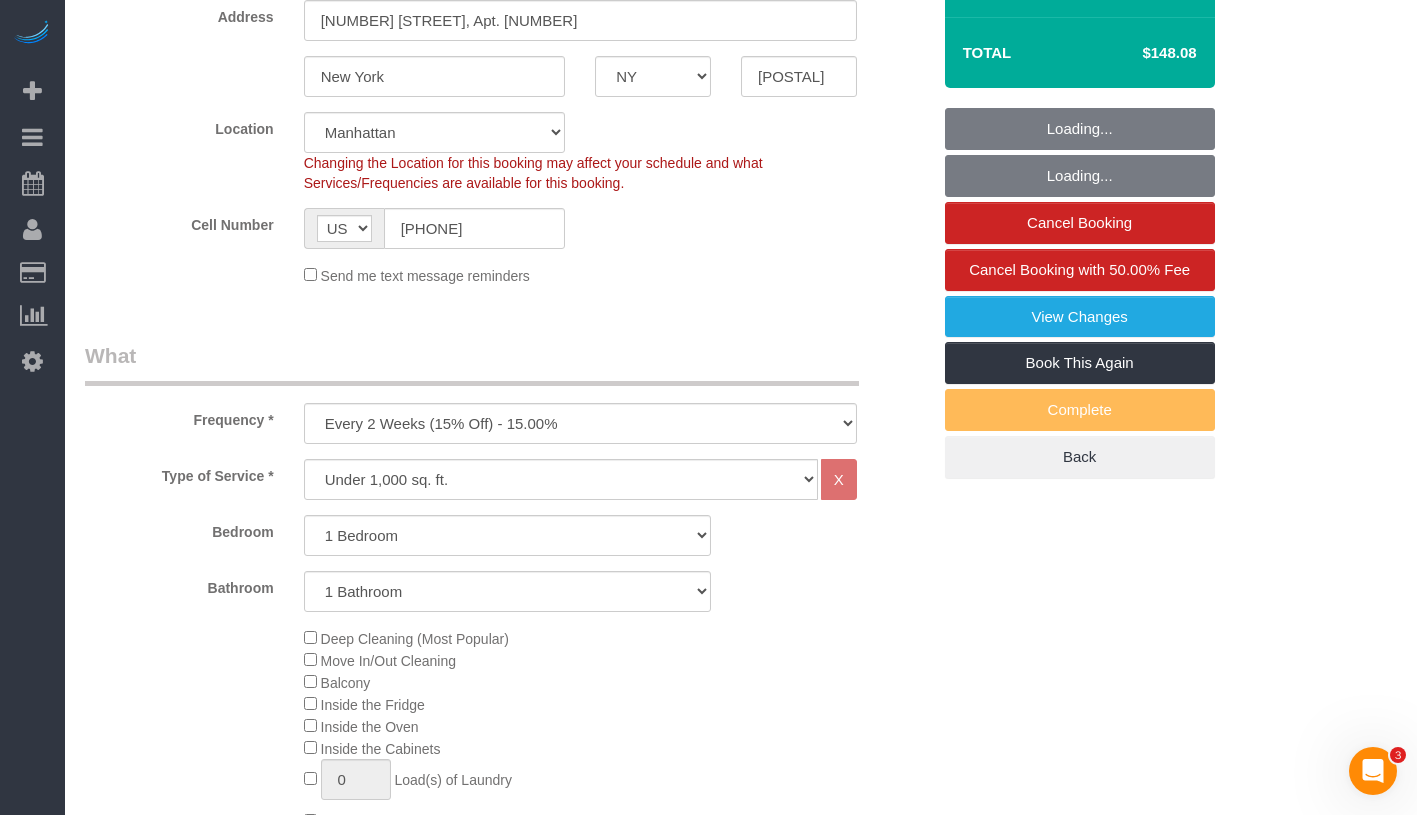select on "1" 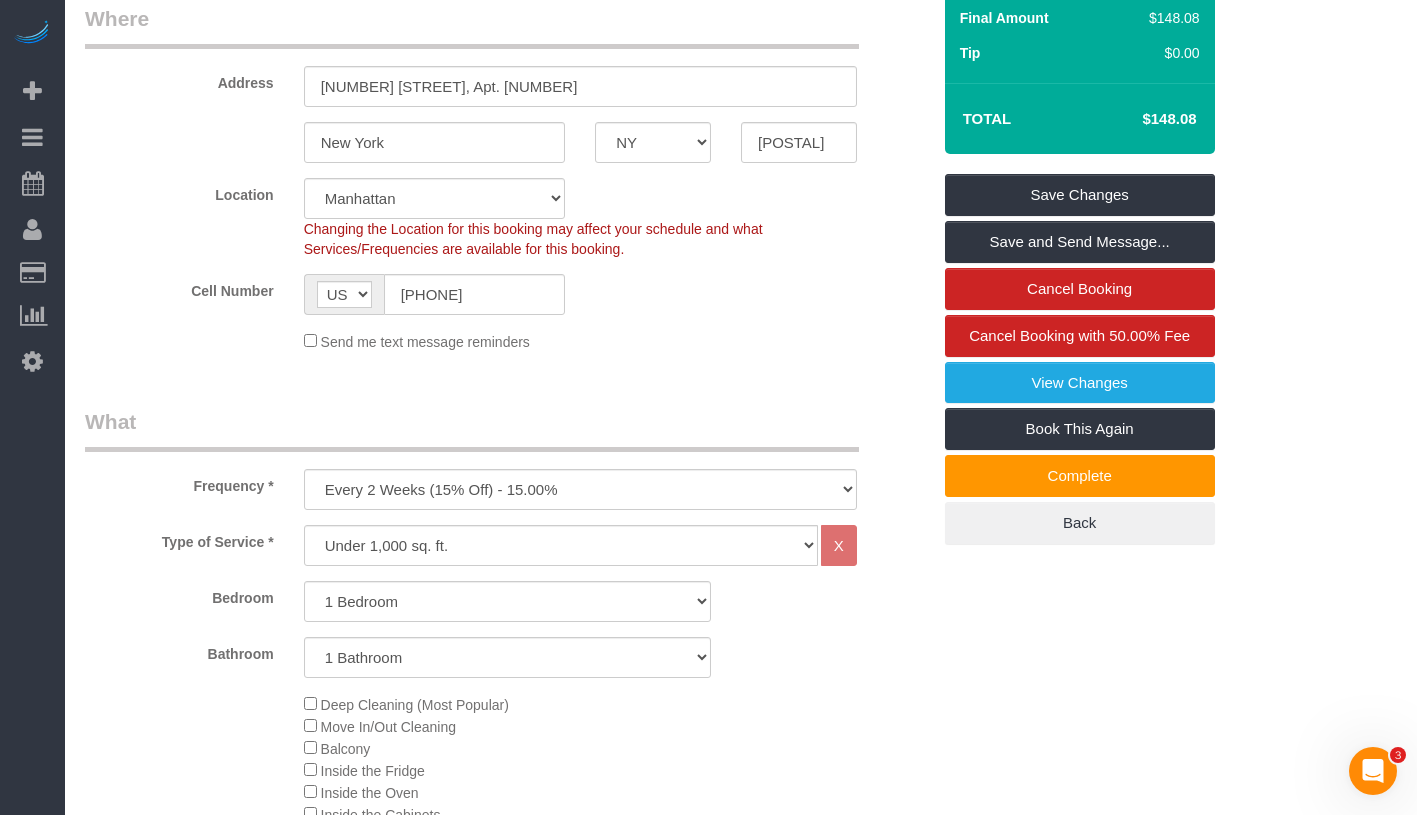 scroll, scrollTop: 0, scrollLeft: 0, axis: both 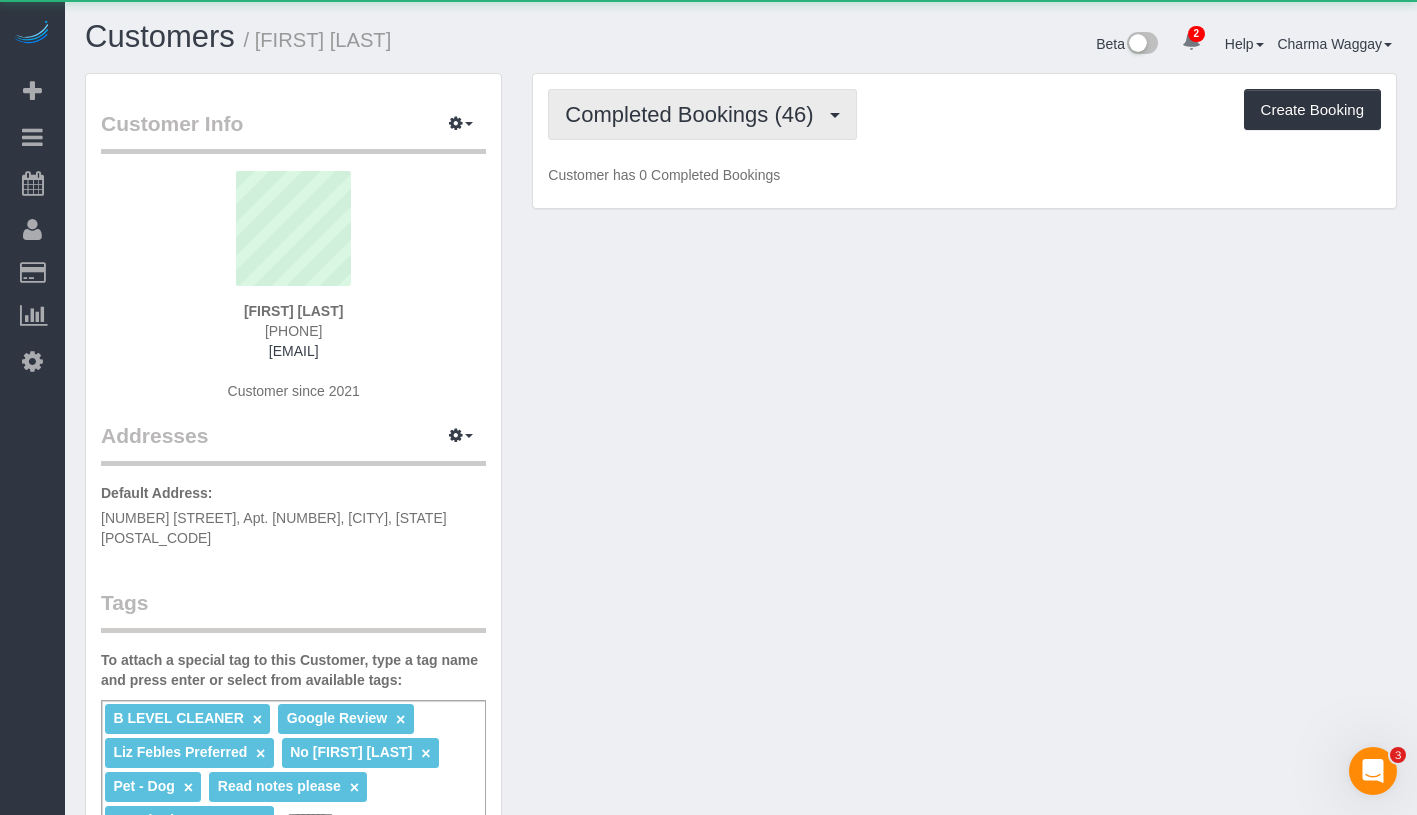 click on "Completed Bookings (46)" at bounding box center [694, 114] 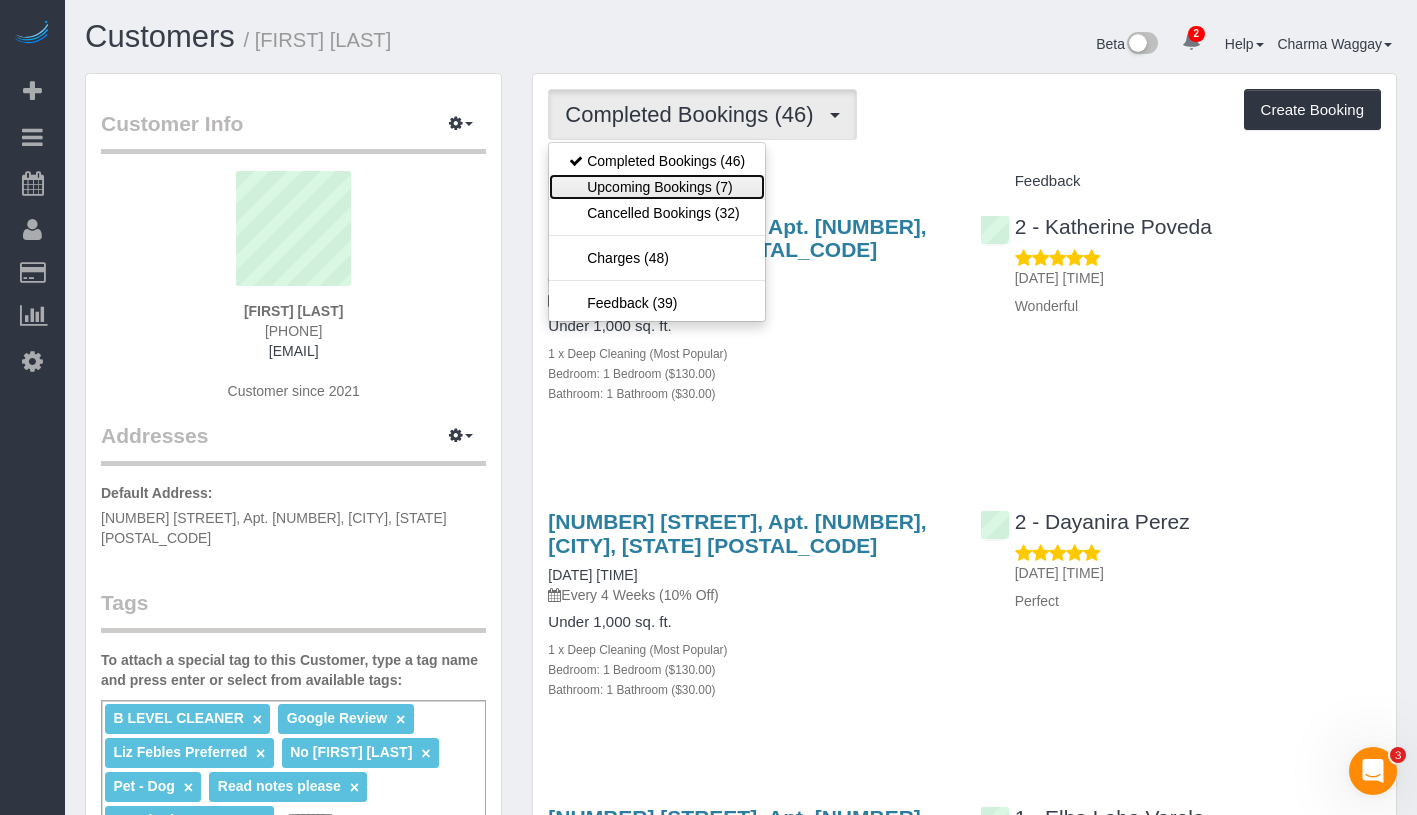click on "Upcoming Bookings (7)" at bounding box center (657, 187) 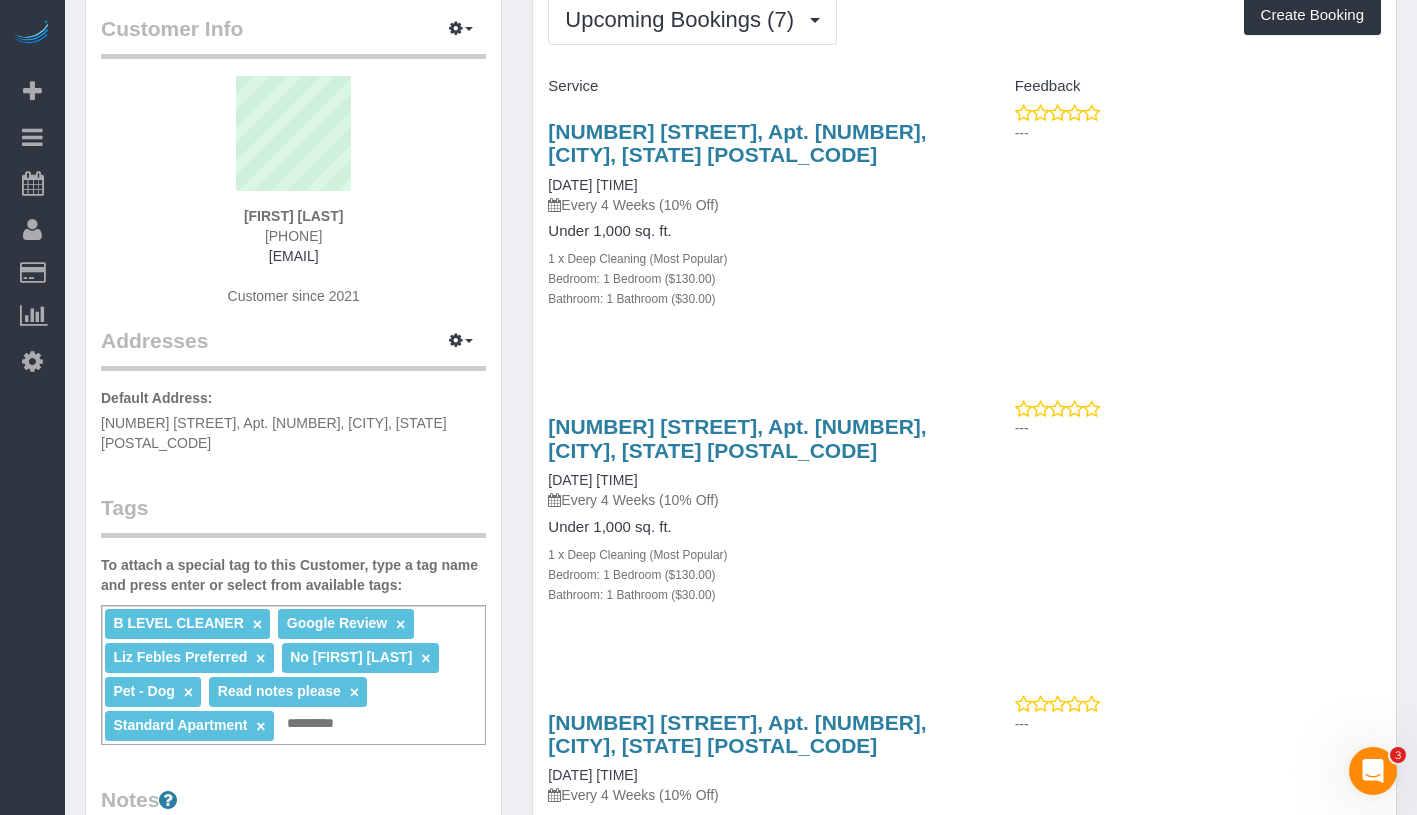 scroll, scrollTop: 51, scrollLeft: 0, axis: vertical 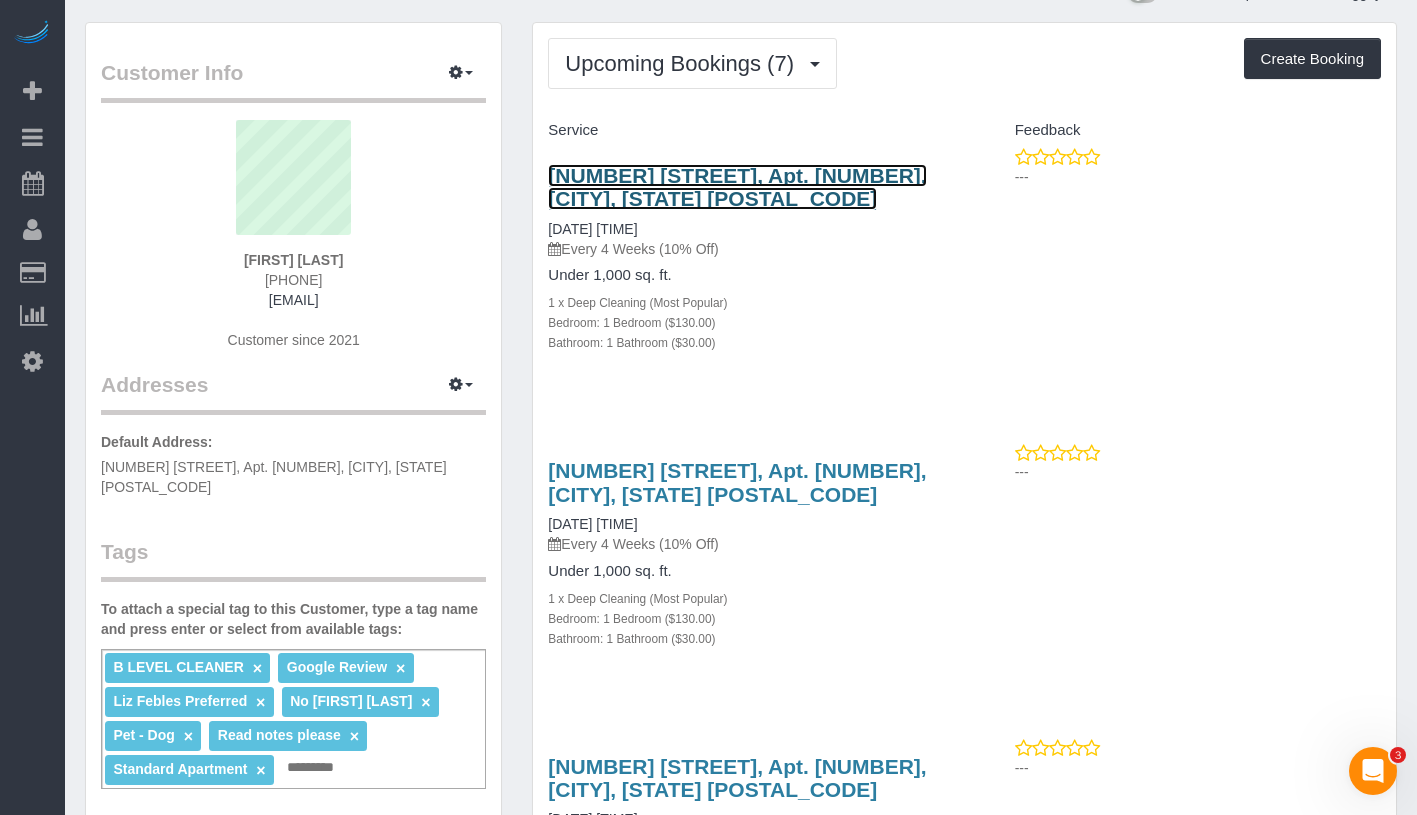 click on "[NUMBER] [STREET], Apt. [NUMBER], [CITY], [STATE] [POSTAL_CODE]" at bounding box center (737, 187) 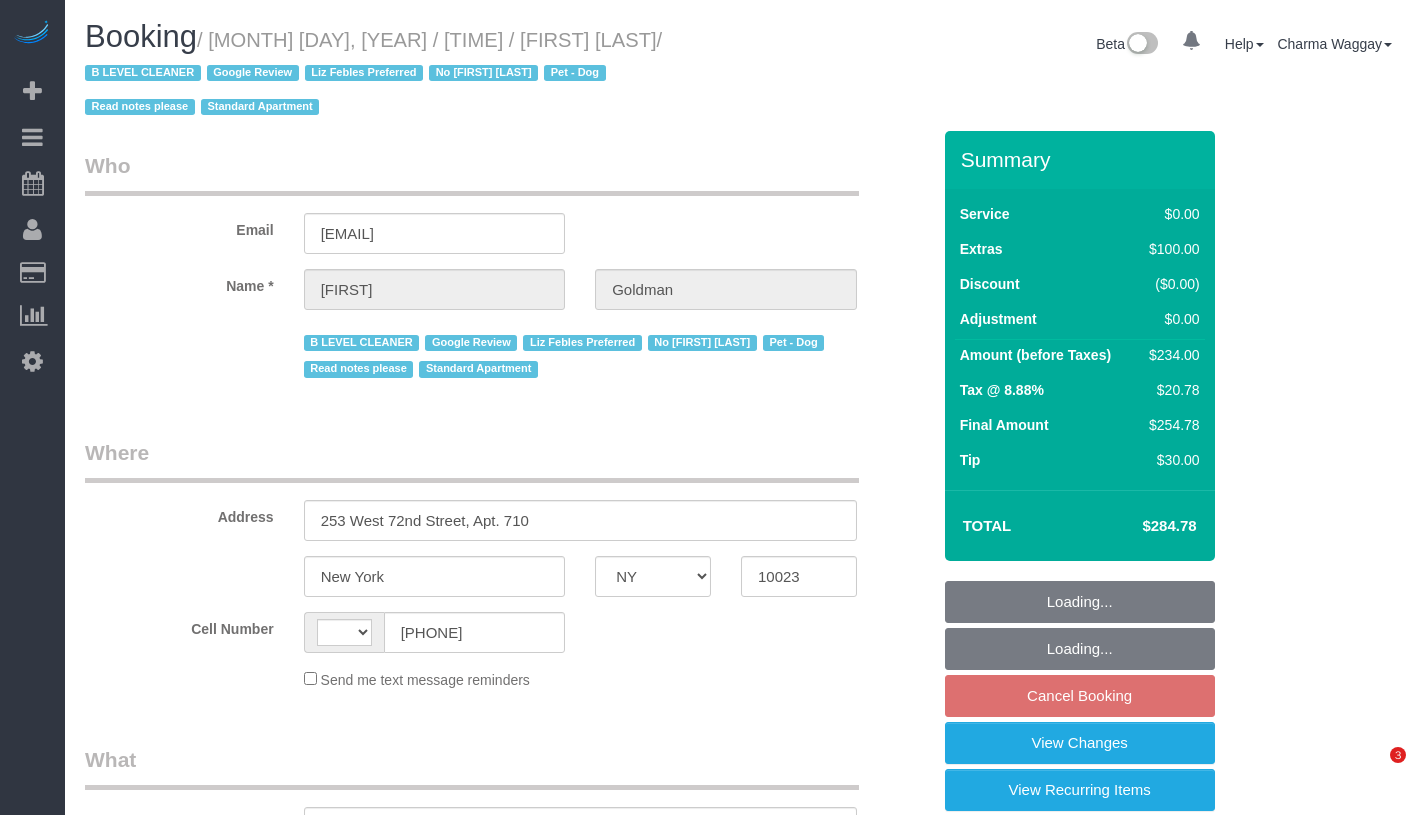 select on "NY" 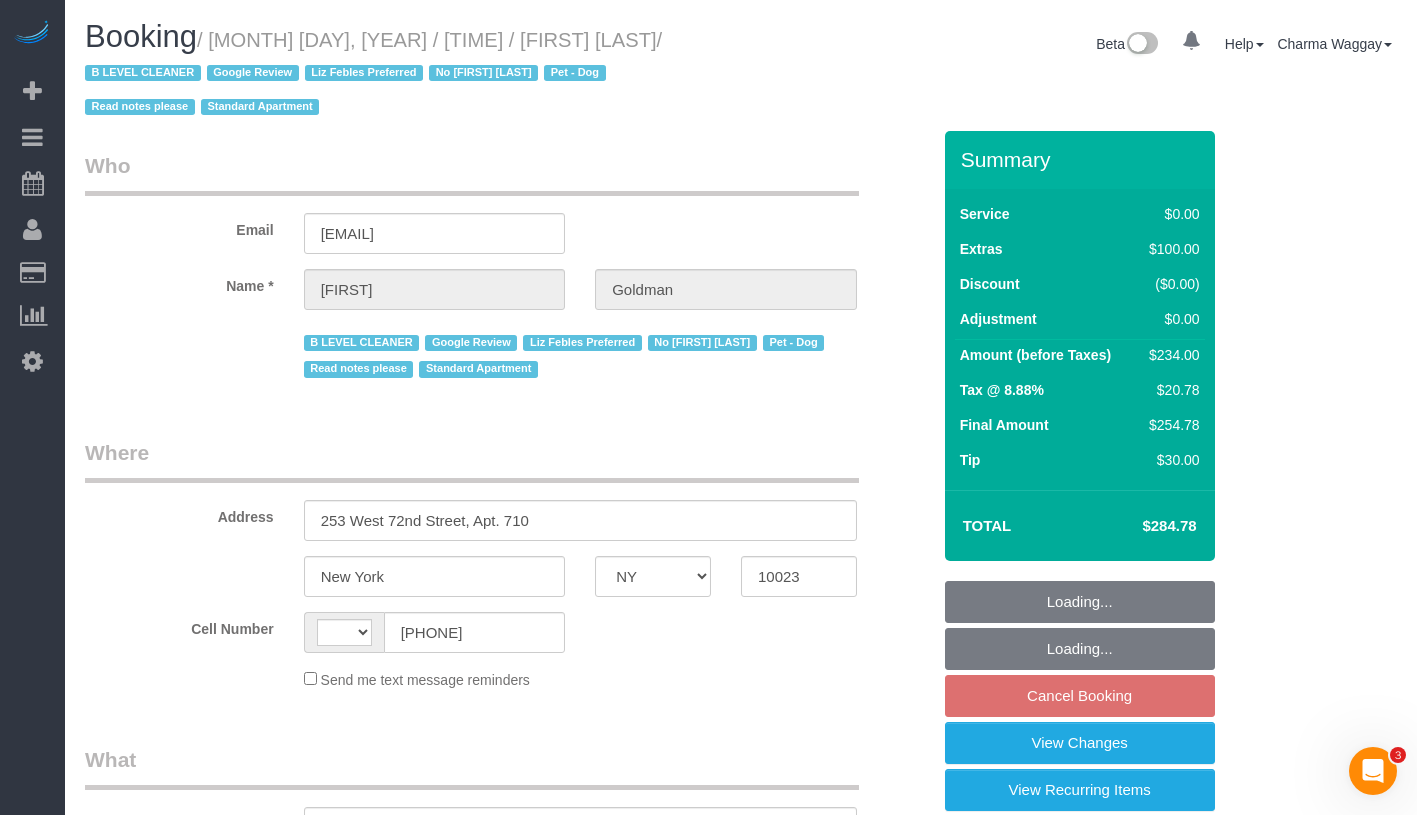 scroll, scrollTop: 0, scrollLeft: 0, axis: both 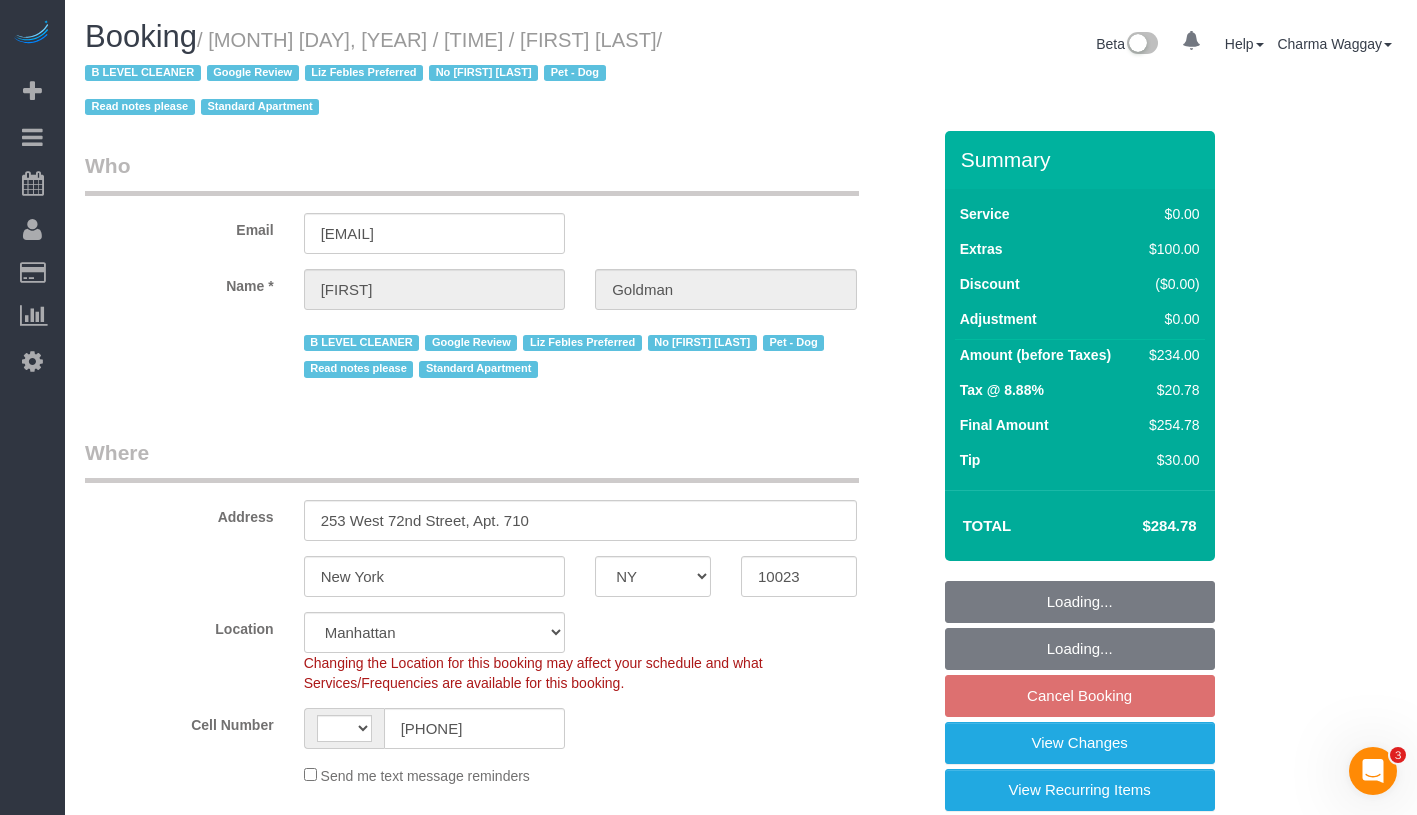 select on "string:US" 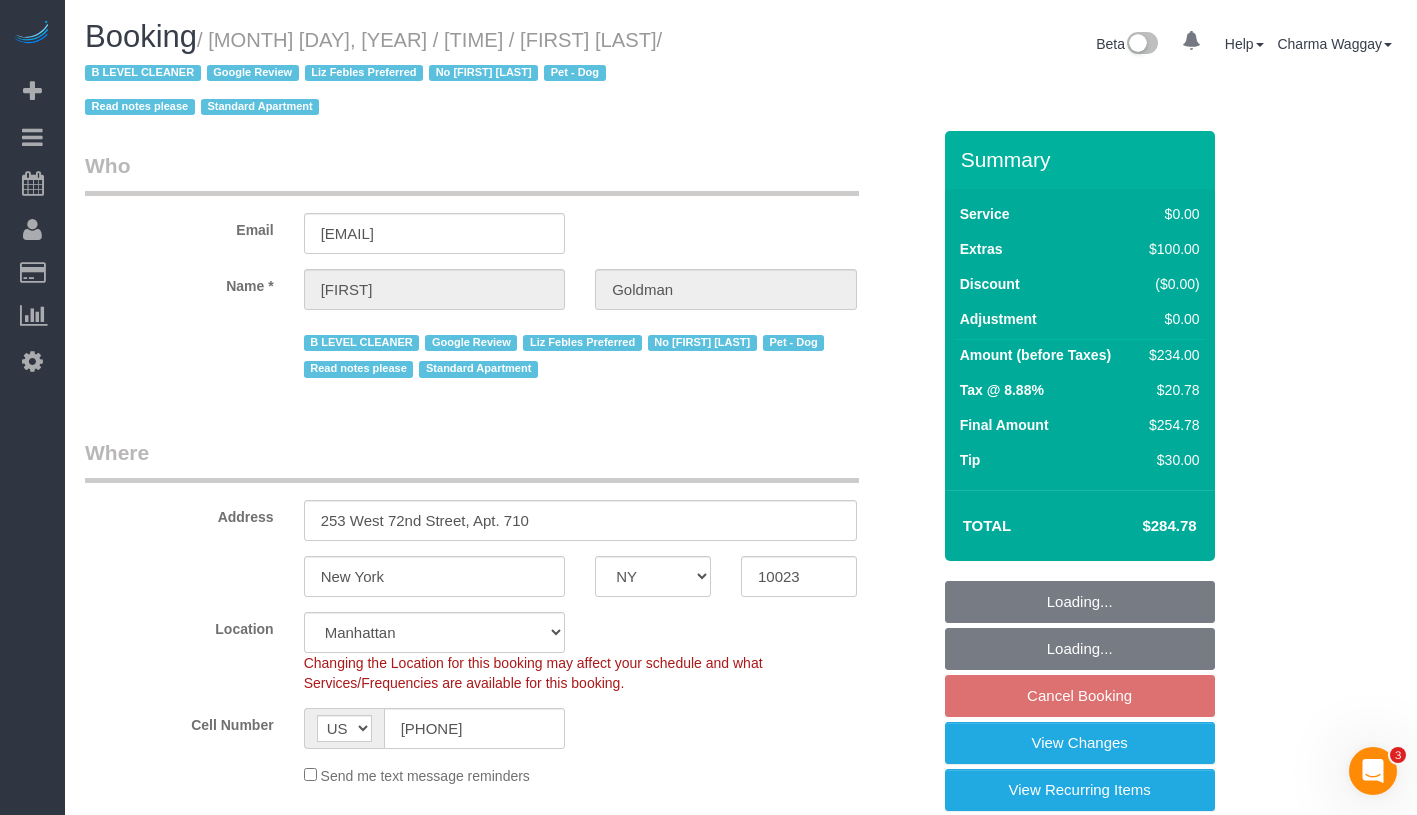 select on "object:809" 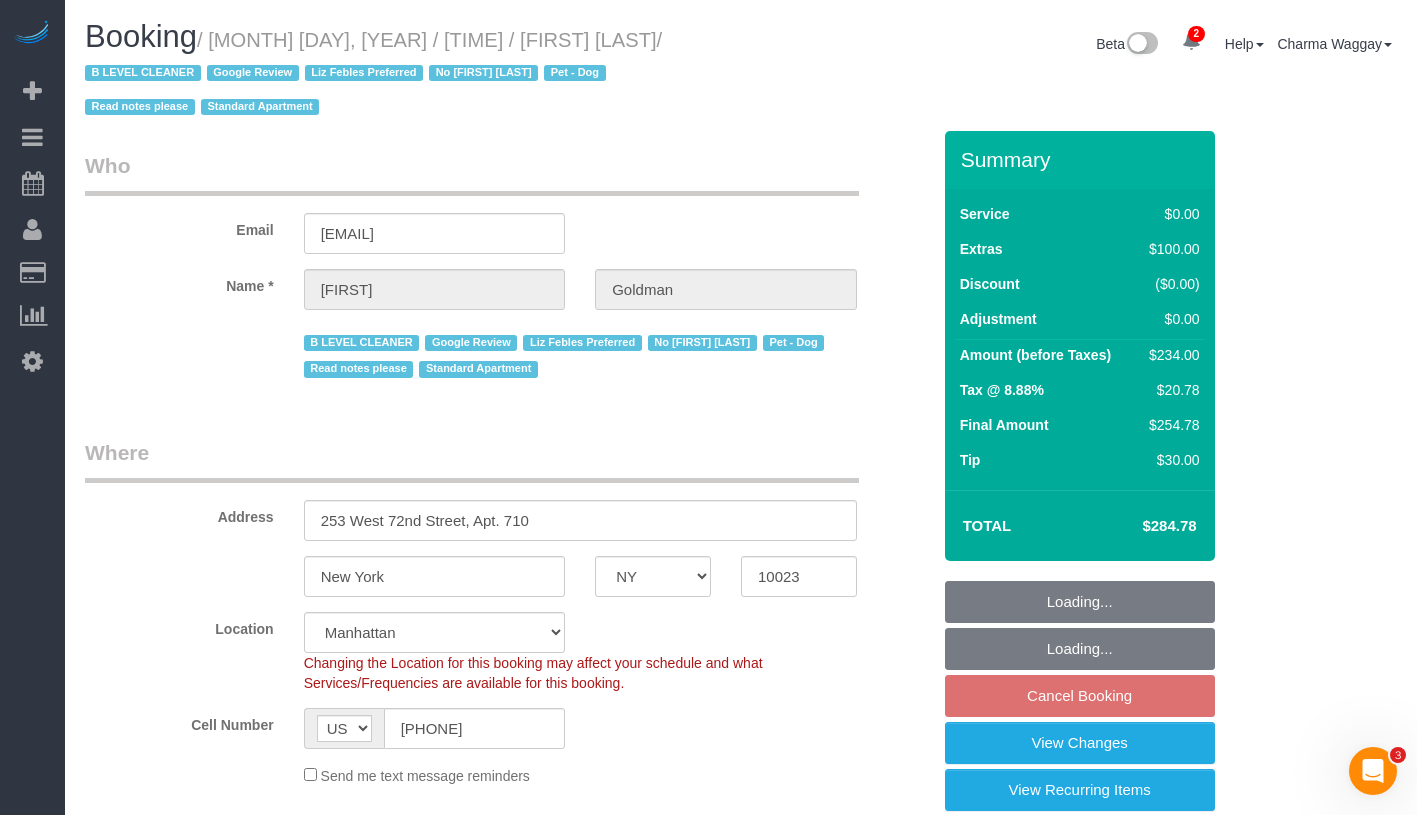 select on "object:1238" 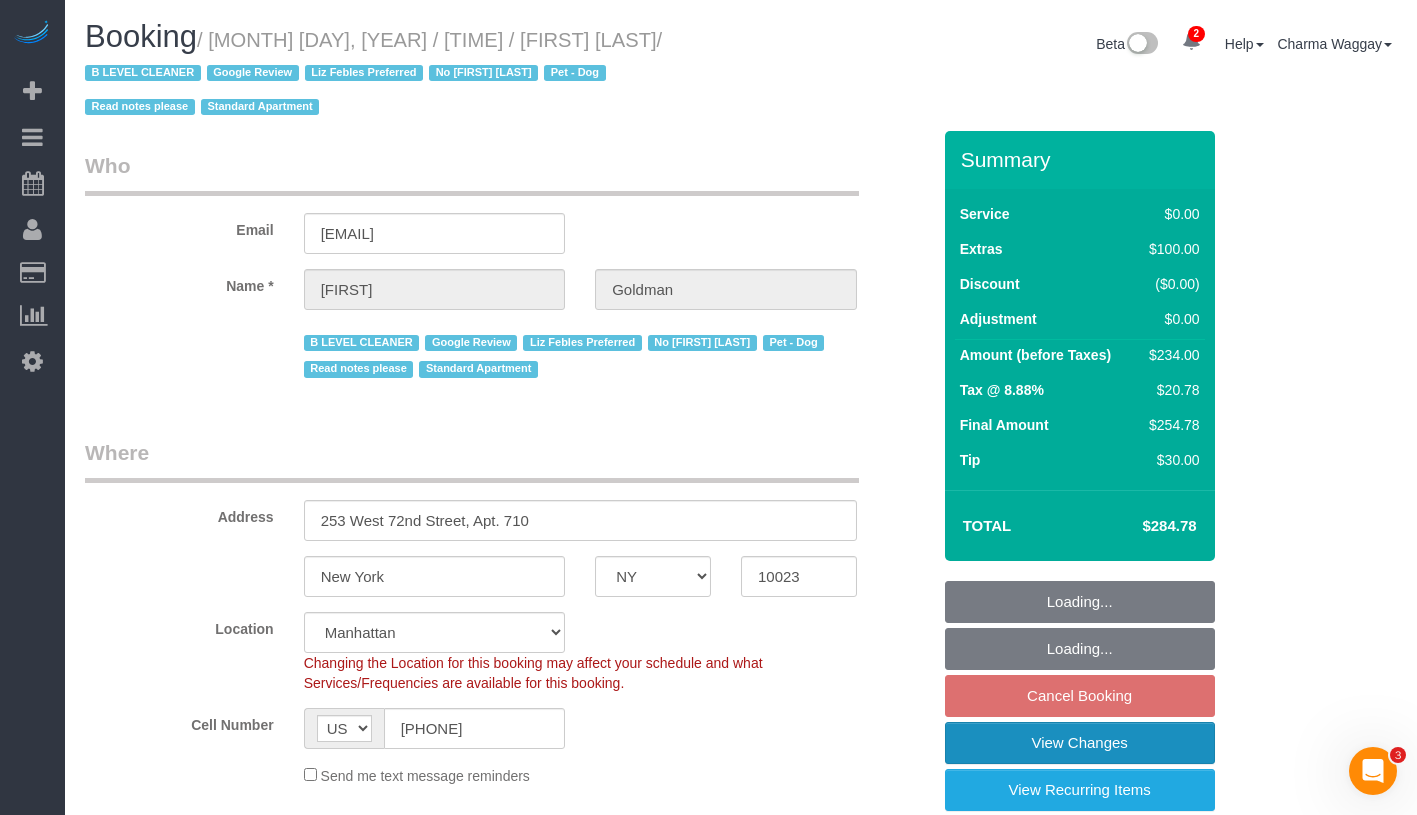 click on "View Changes" at bounding box center [1080, 743] 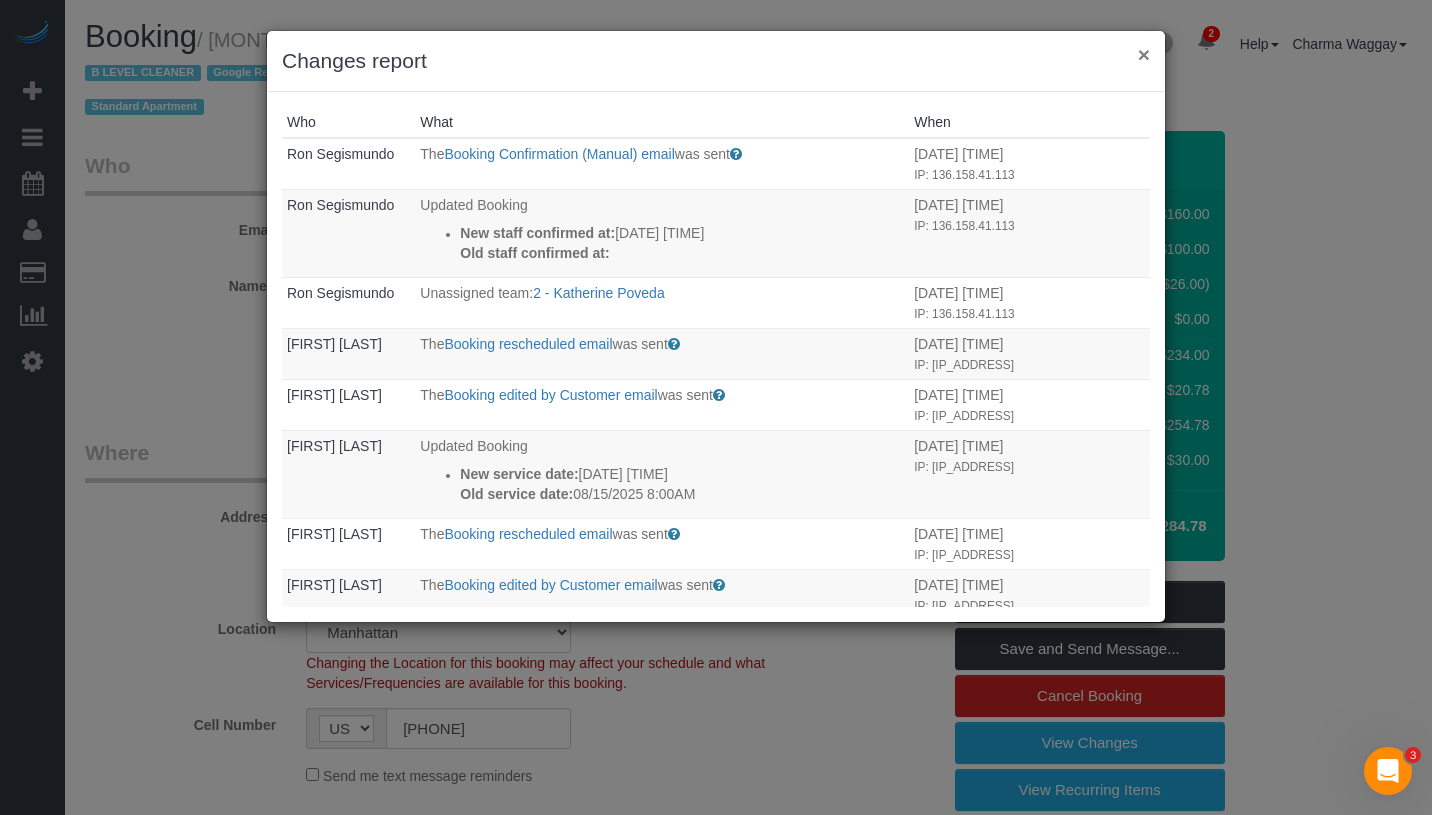 click on "×" at bounding box center (1144, 54) 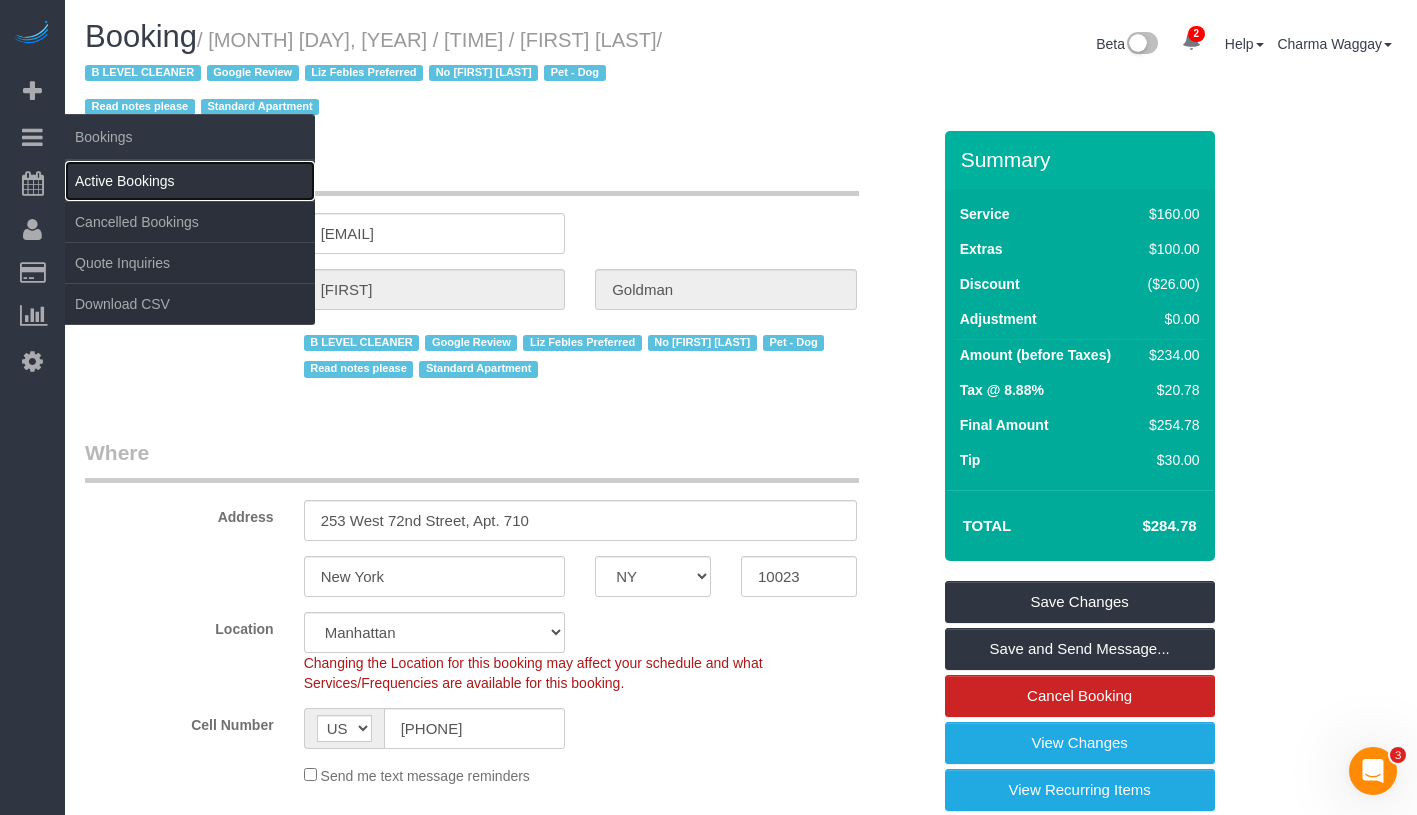 click on "Active Bookings" at bounding box center (190, 181) 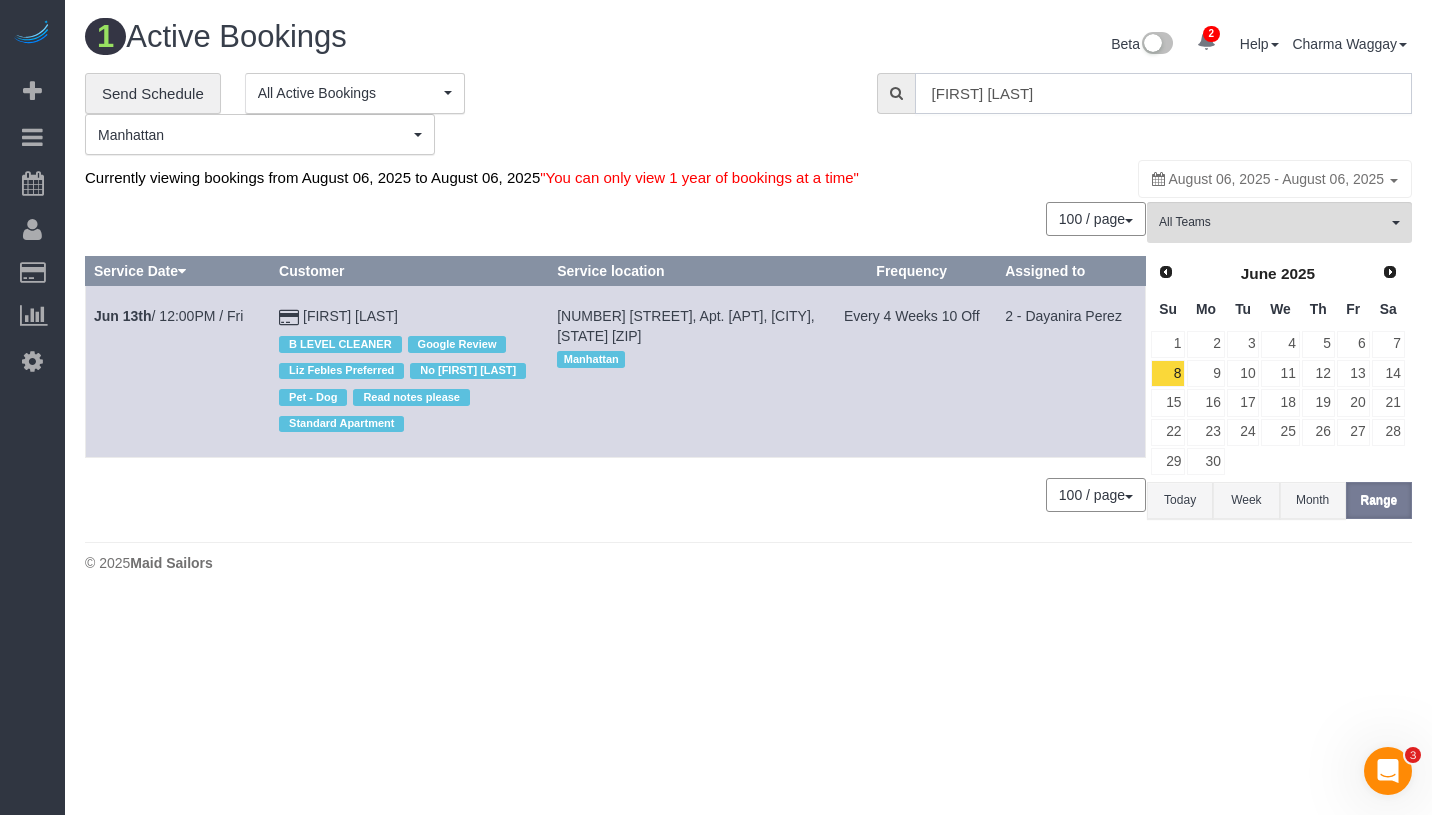 click on "John Goldman" at bounding box center [1163, 93] 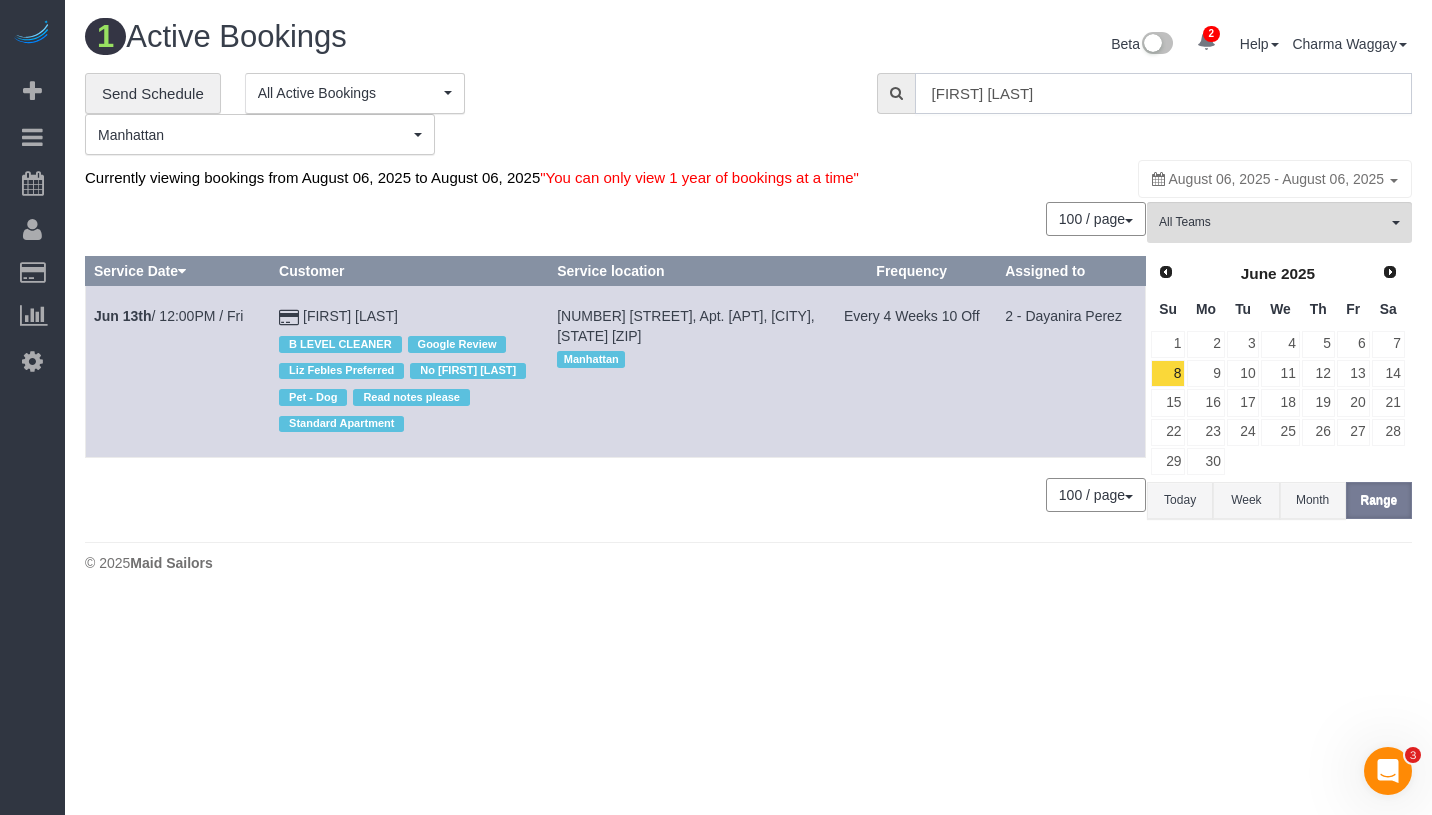 click on "John Goldman" at bounding box center (1163, 93) 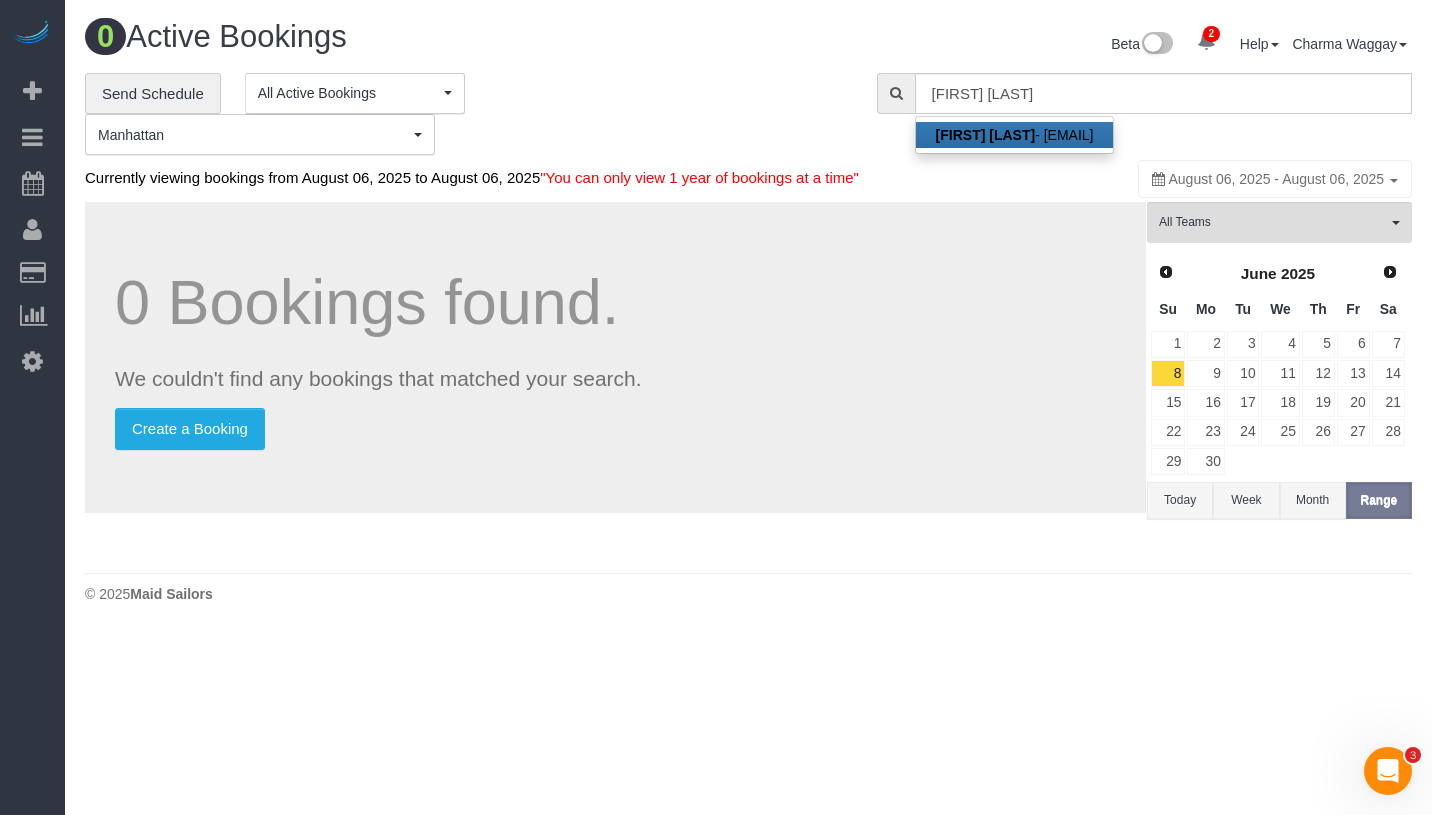 click on "Arianna Dinelli  - ariannadinelli@gmail.com" at bounding box center (1015, 135) 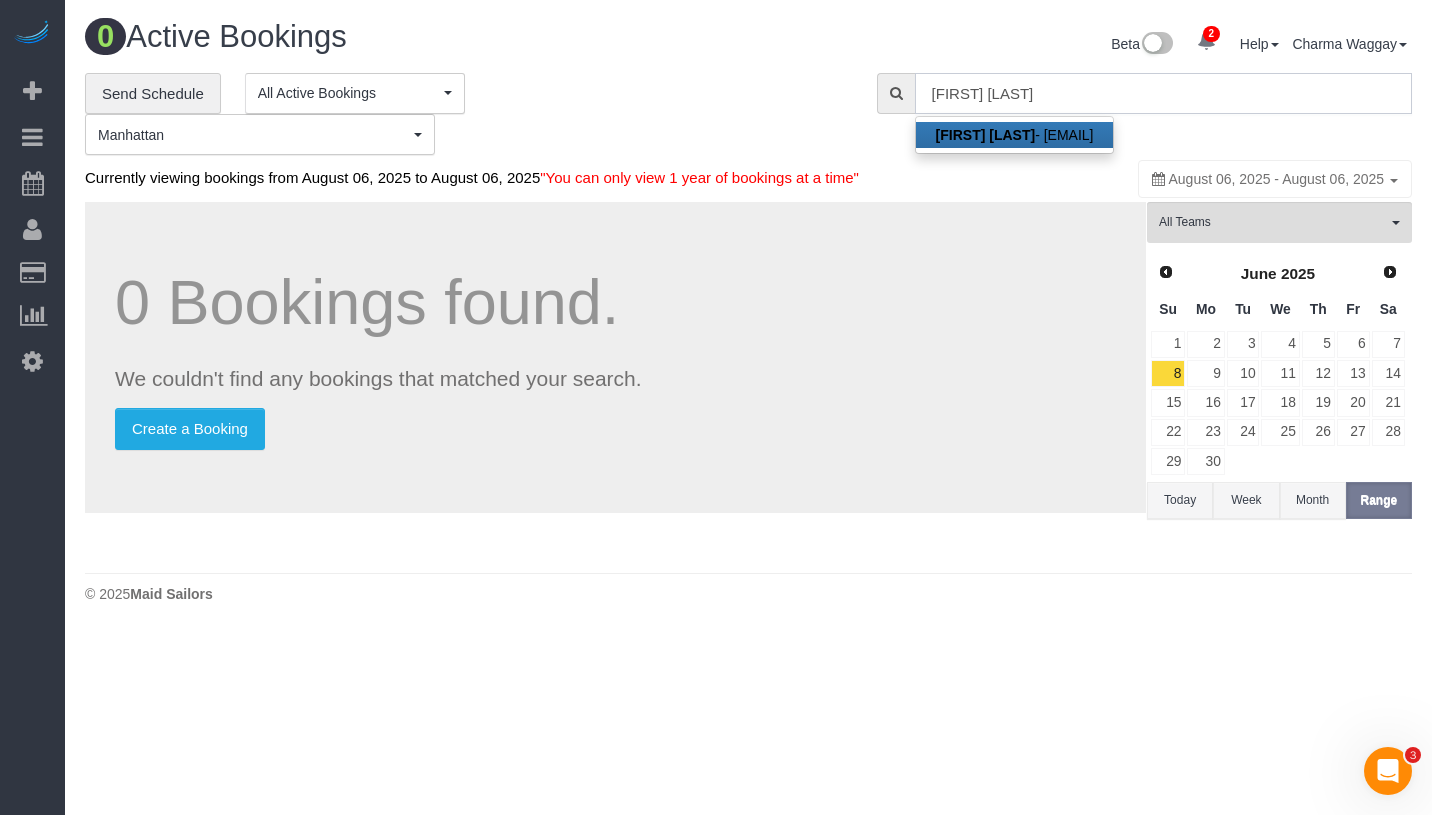 type on "ariannadinelli@gmail.com" 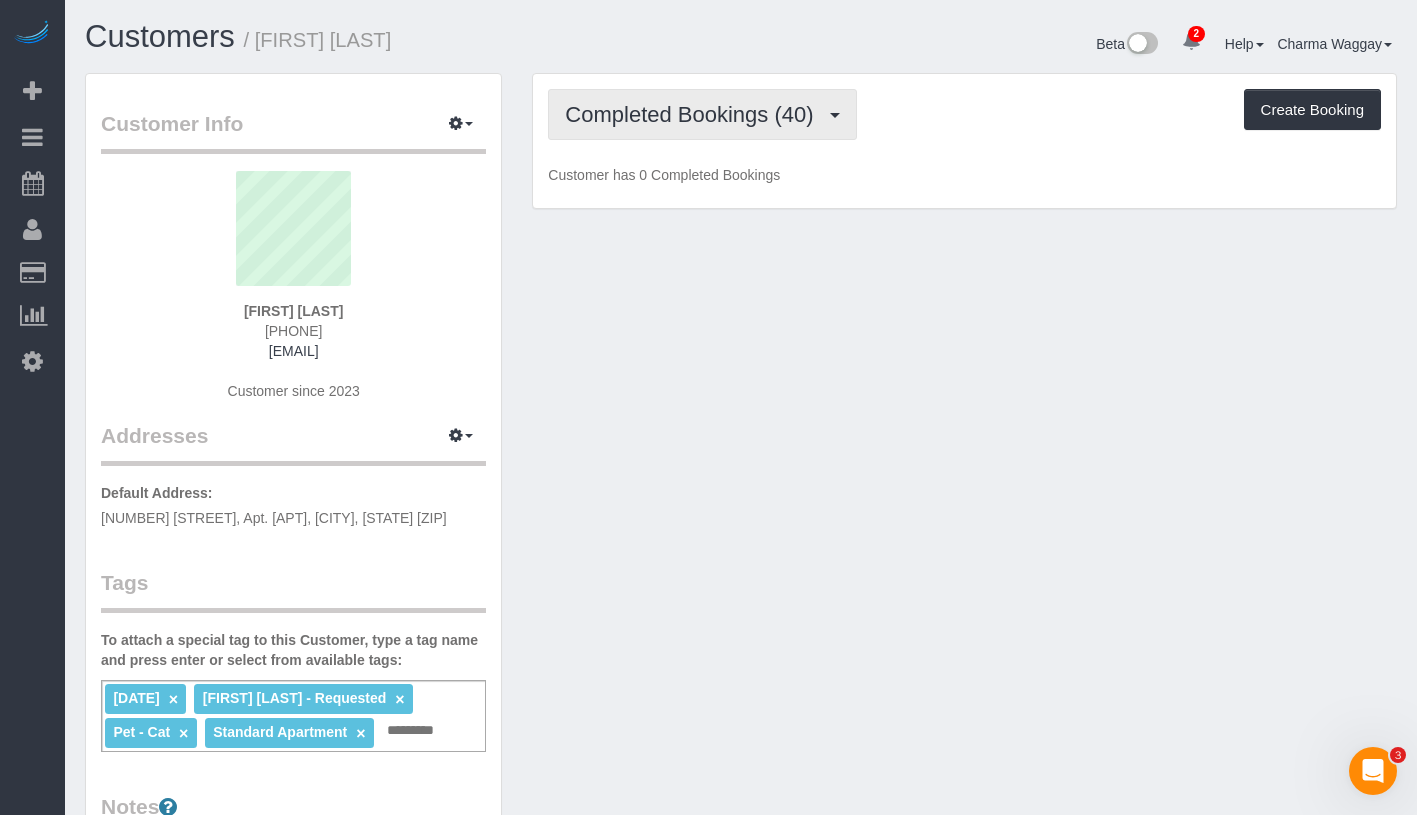 click on "Completed Bookings (40)" at bounding box center (702, 114) 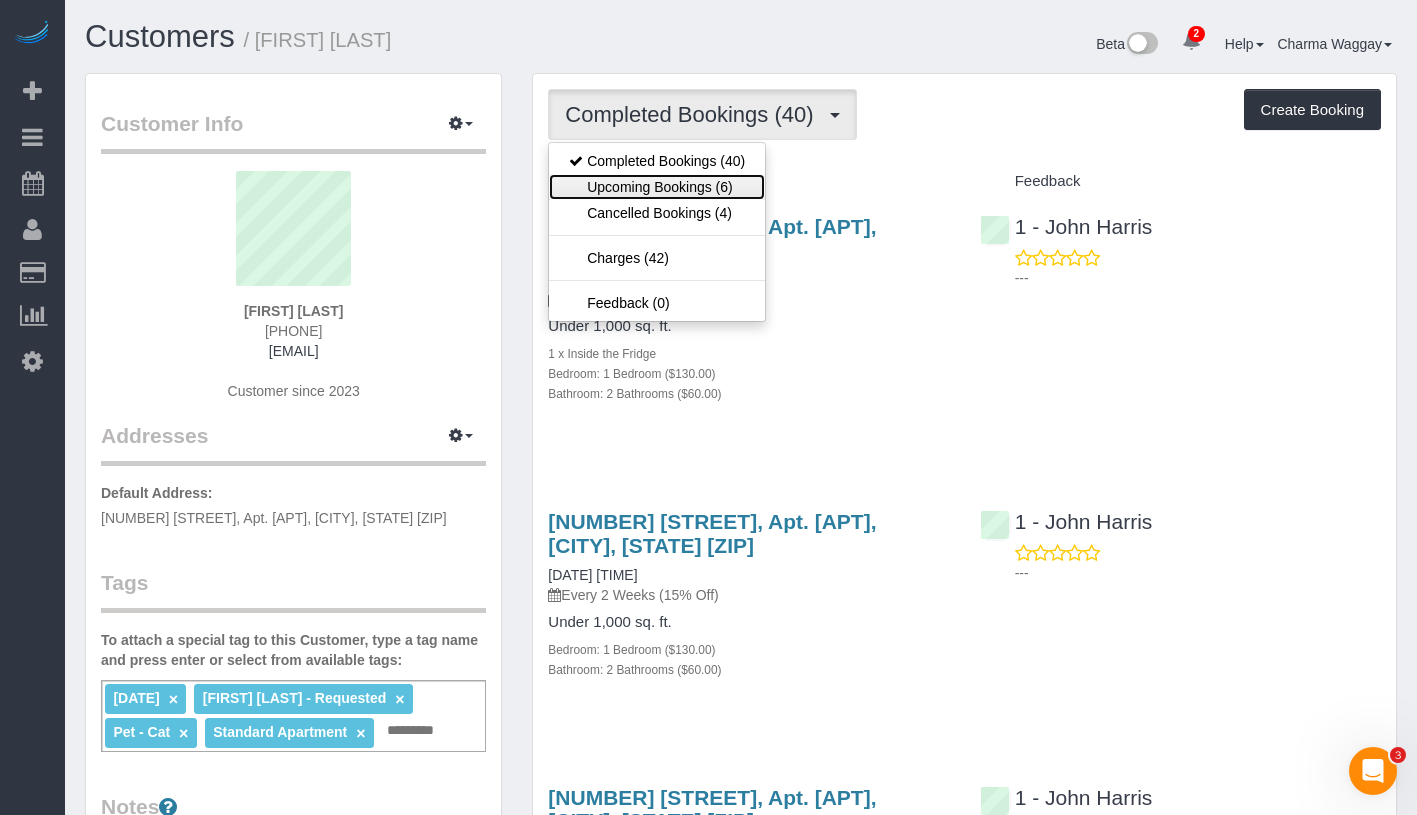 click on "Upcoming Bookings (6)" at bounding box center (657, 187) 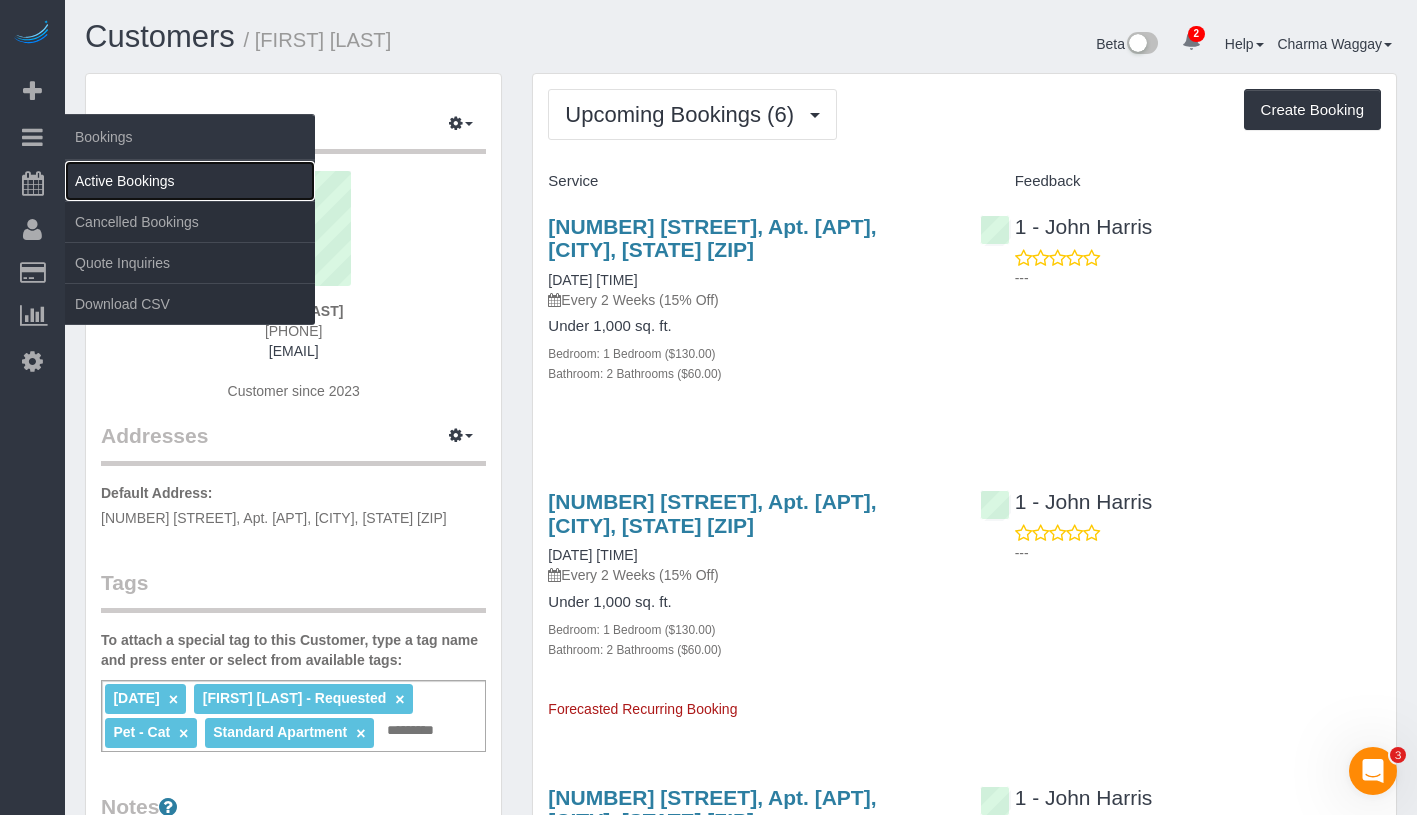 click on "Active Bookings" at bounding box center [190, 181] 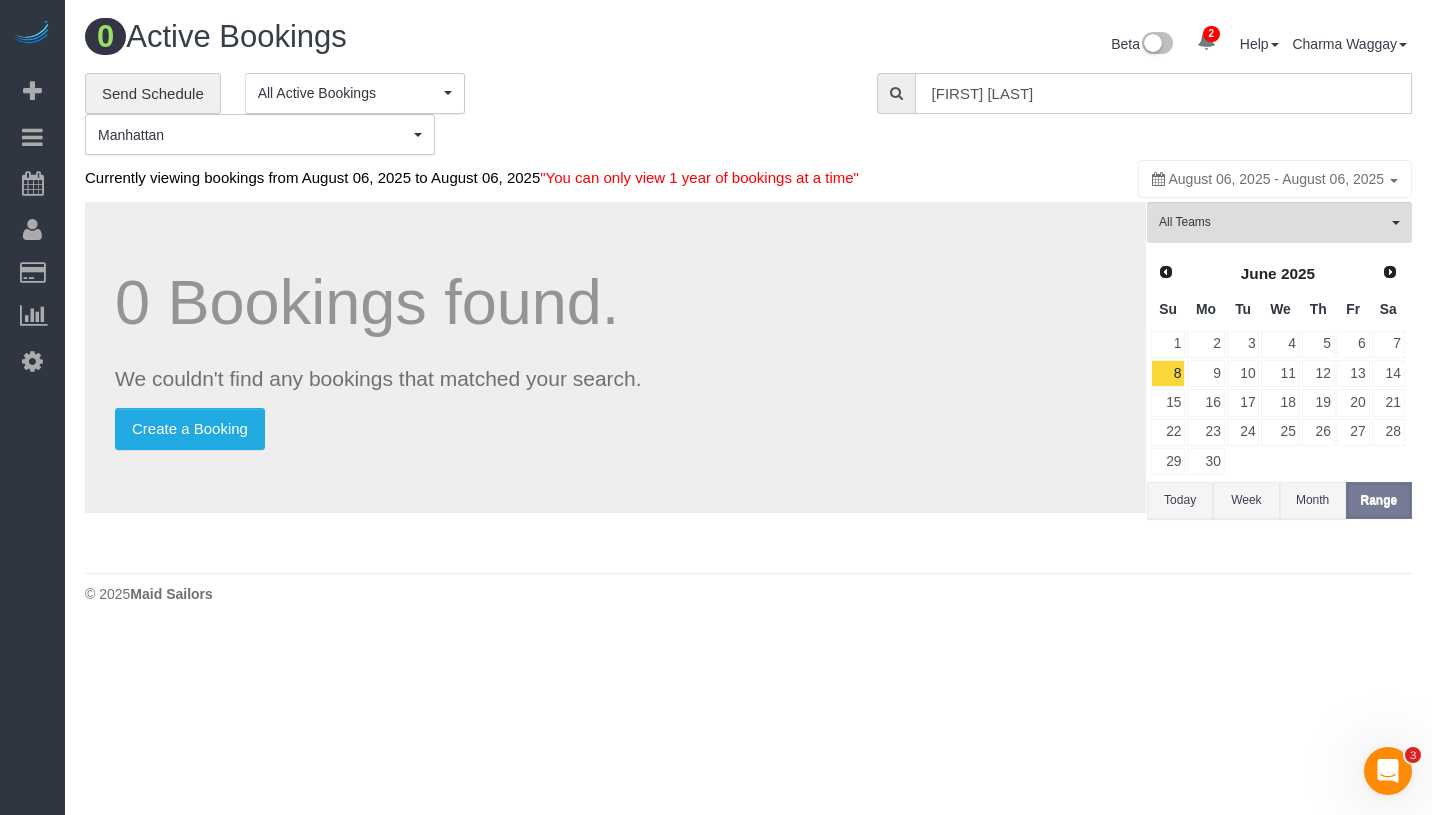 click on "Arianna Dinelli" at bounding box center [1163, 93] 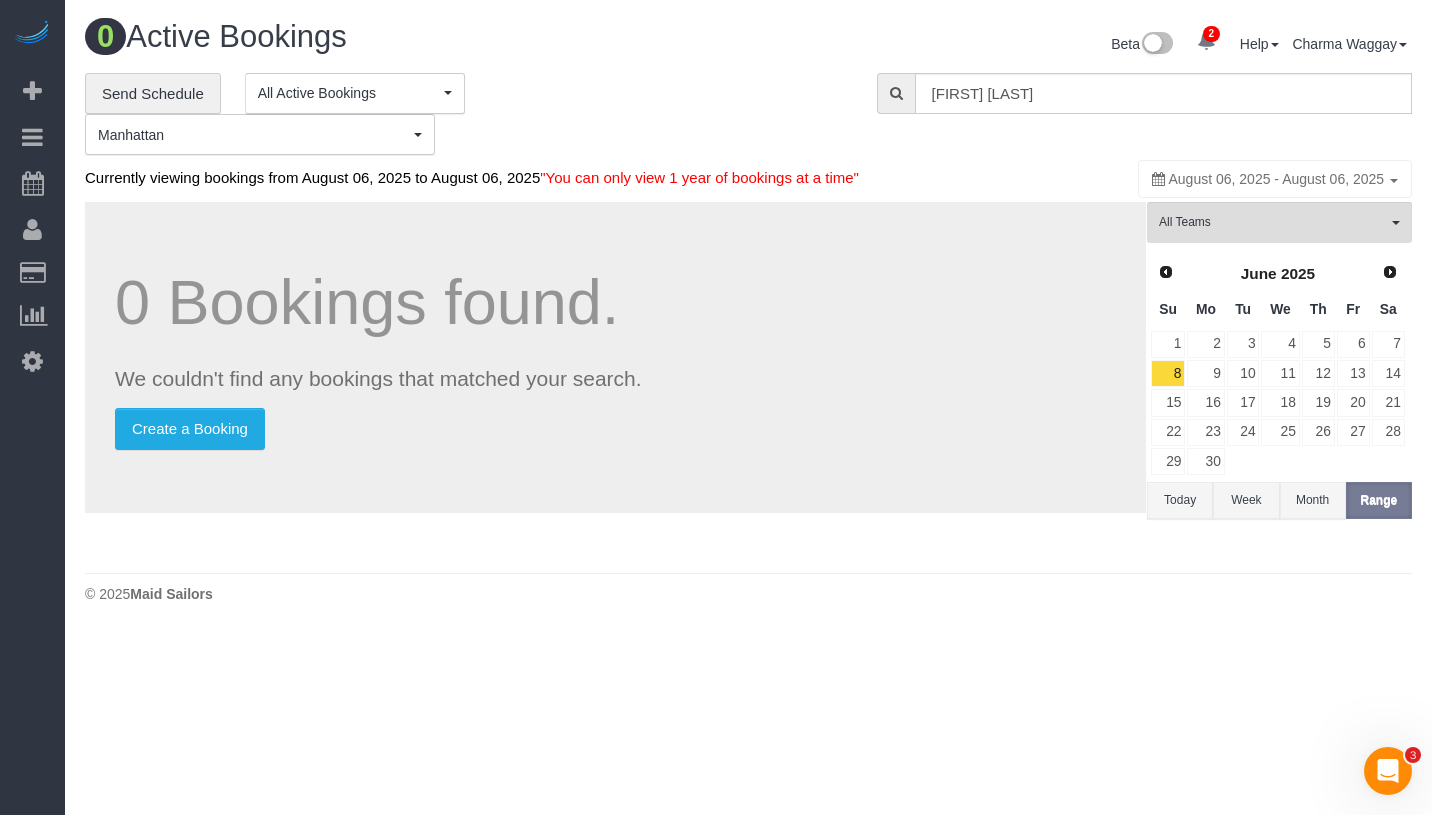 click on "**********" at bounding box center (748, 114) 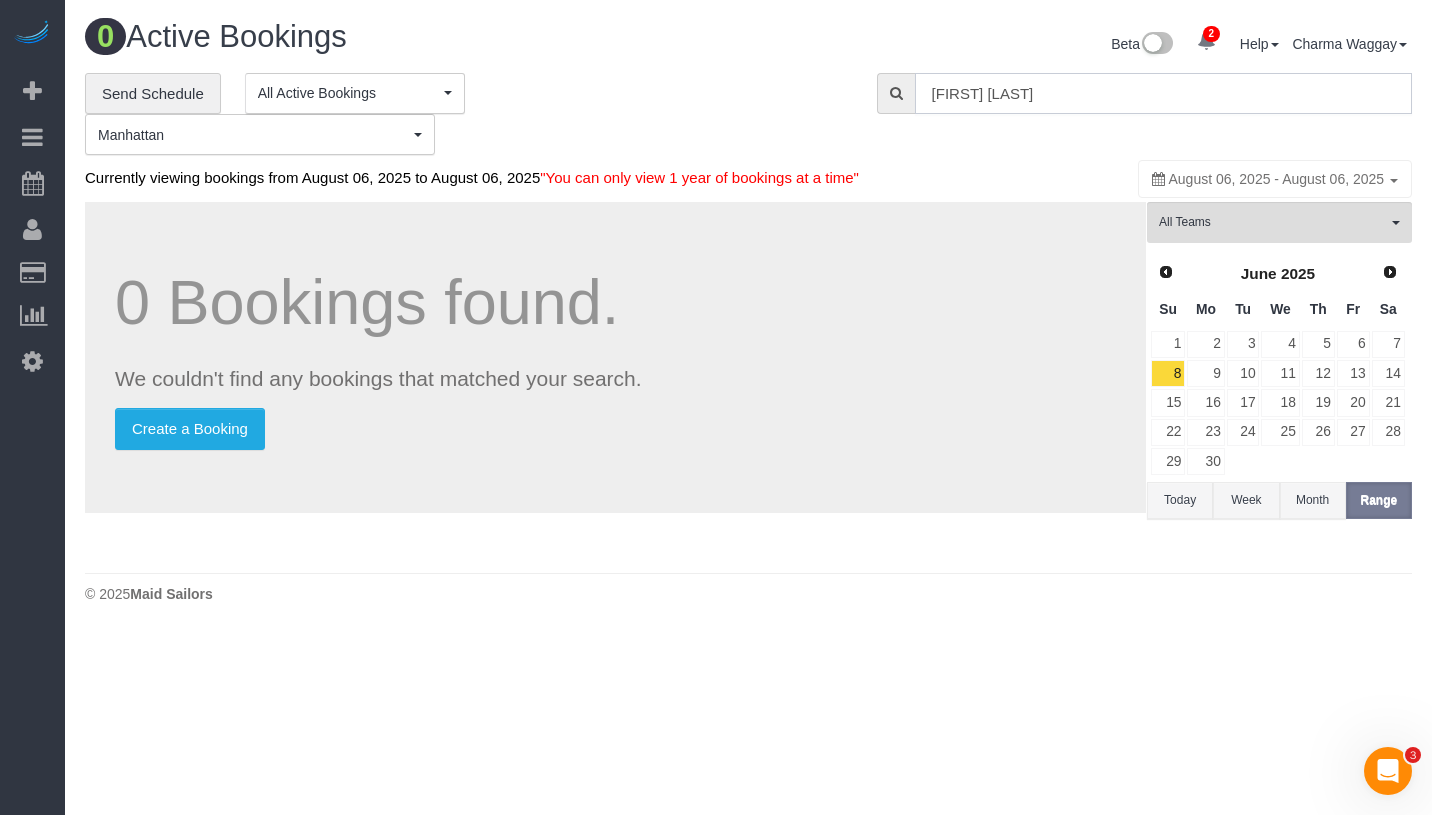 click on "Arianna Dinelli" at bounding box center [1163, 93] 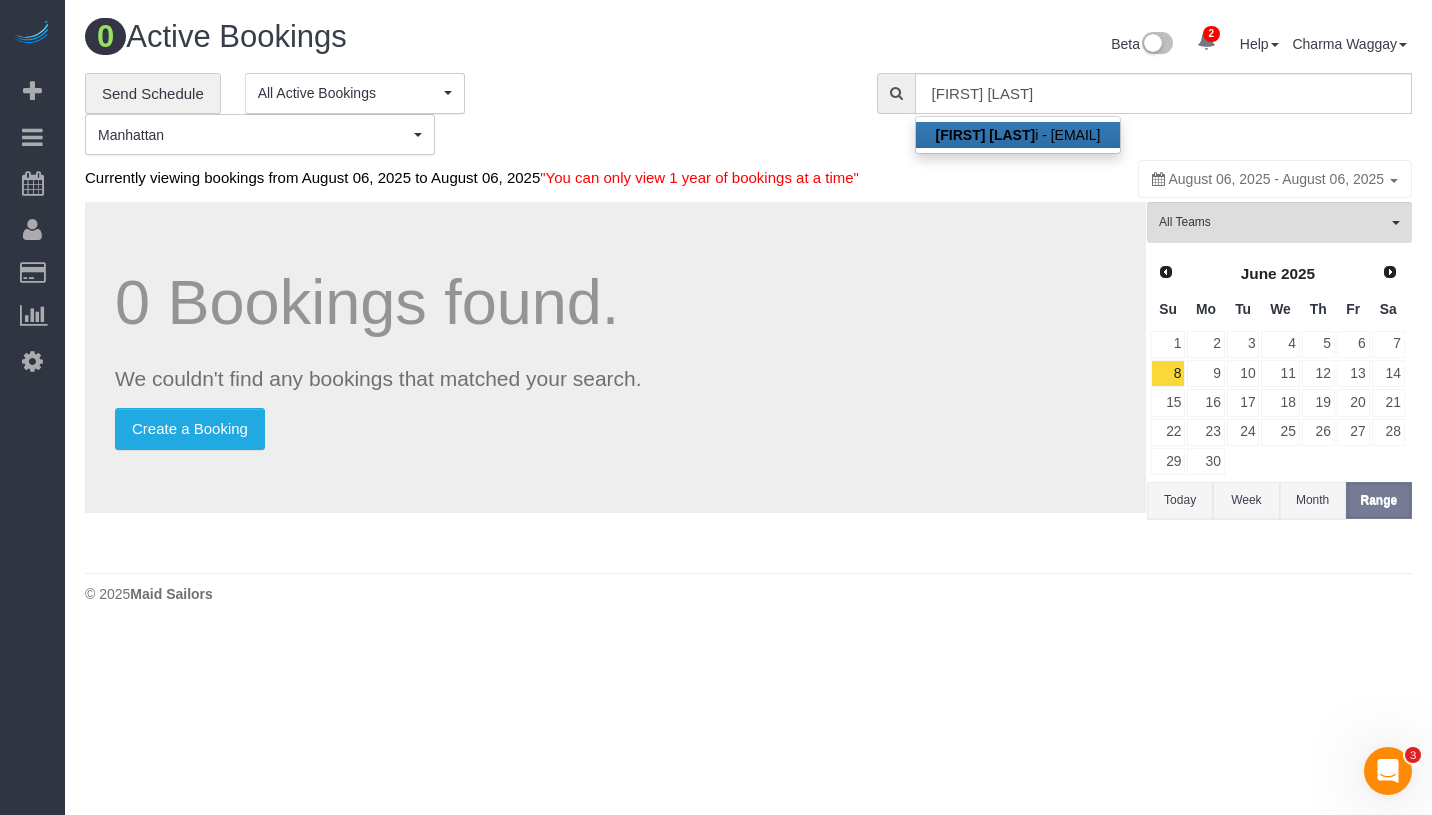 click on "Arianna Dinell i - ariannadinelli@gmail.com" at bounding box center [1018, 135] 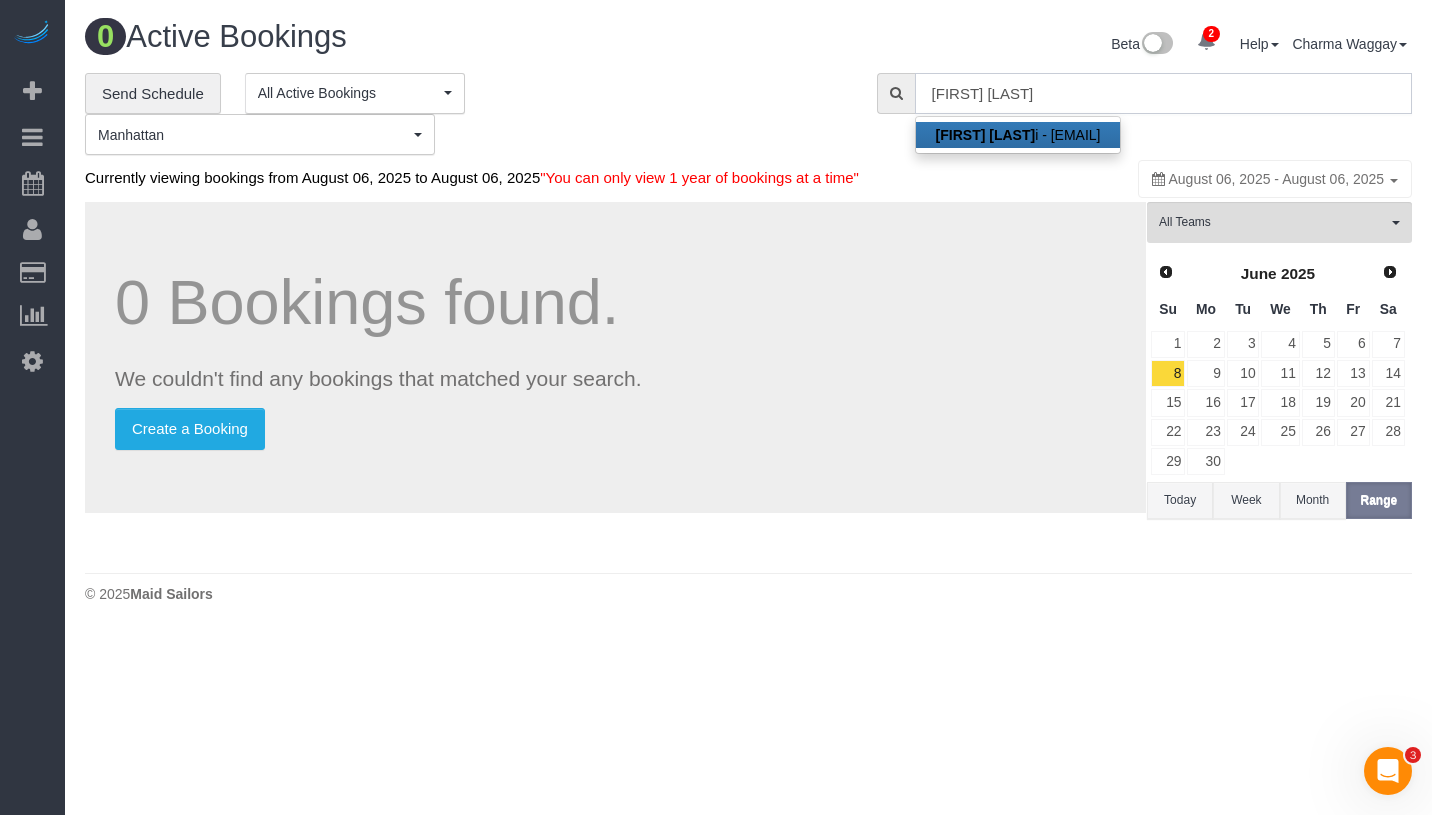 type on "ariannadinelli@gmail.com" 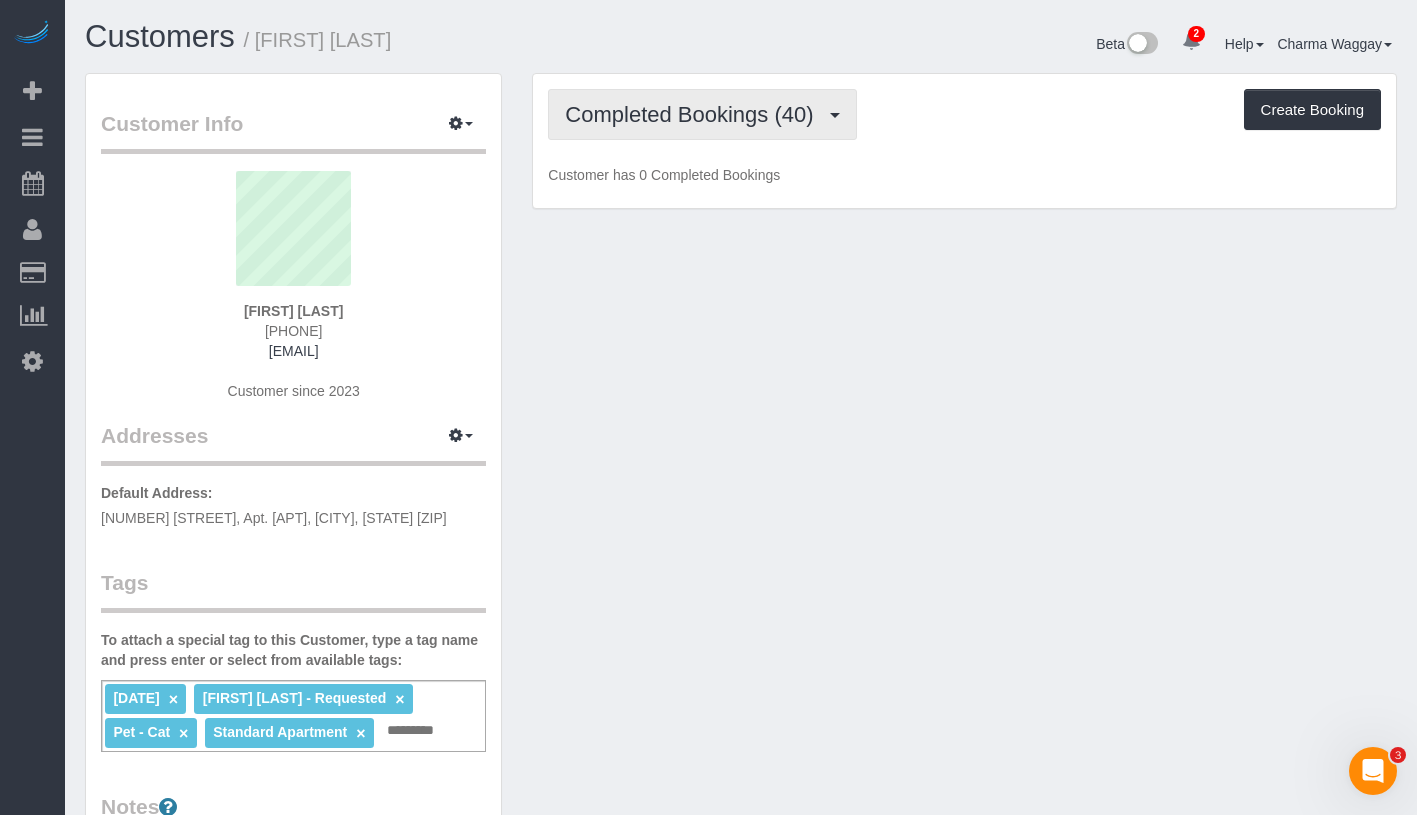 click on "Completed Bookings (40)" at bounding box center (702, 114) 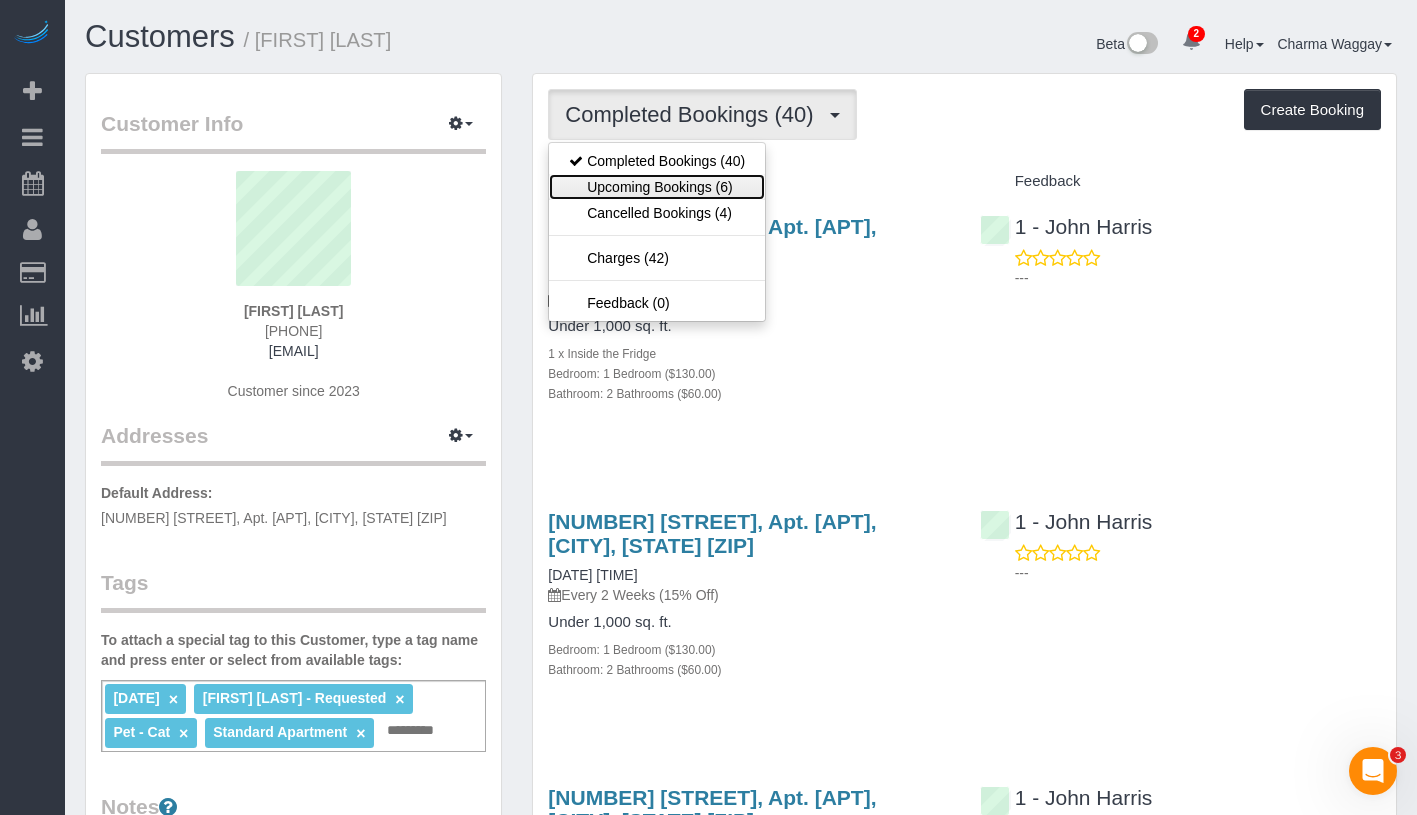 drag, startPoint x: 719, startPoint y: 190, endPoint x: 737, endPoint y: 190, distance: 18 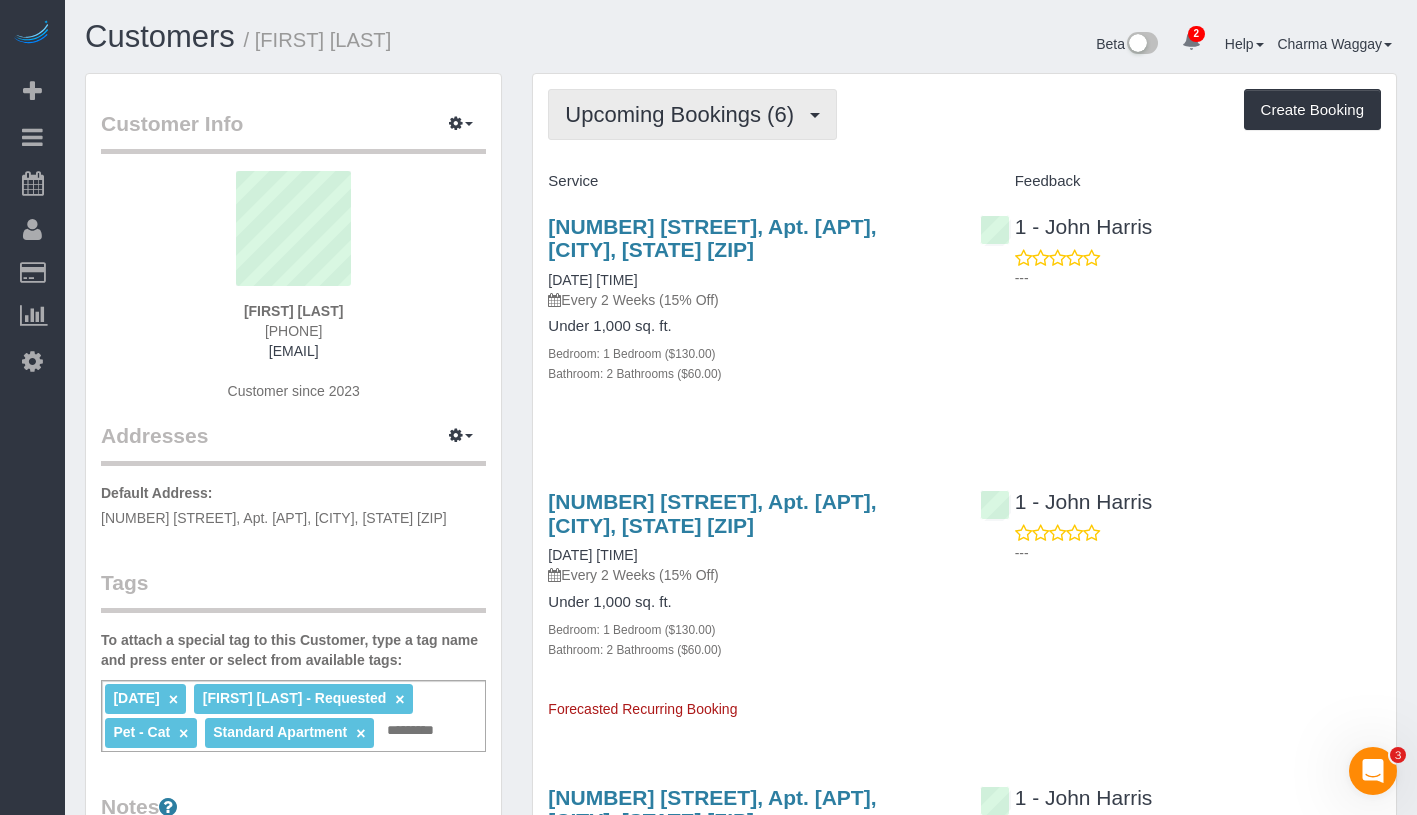 click on "Upcoming Bookings (6)" at bounding box center [684, 114] 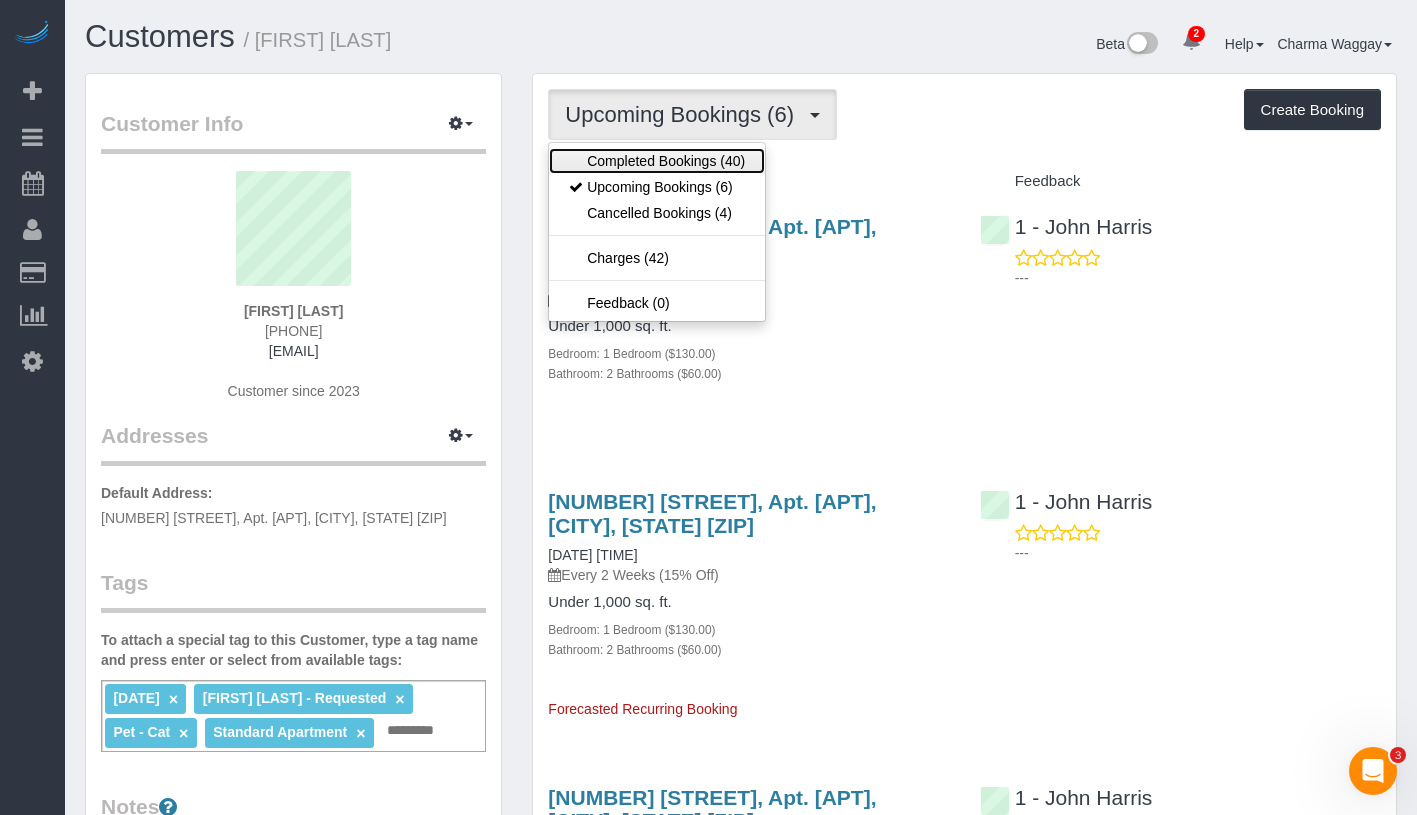 click on "Completed Bookings (40)" at bounding box center (657, 161) 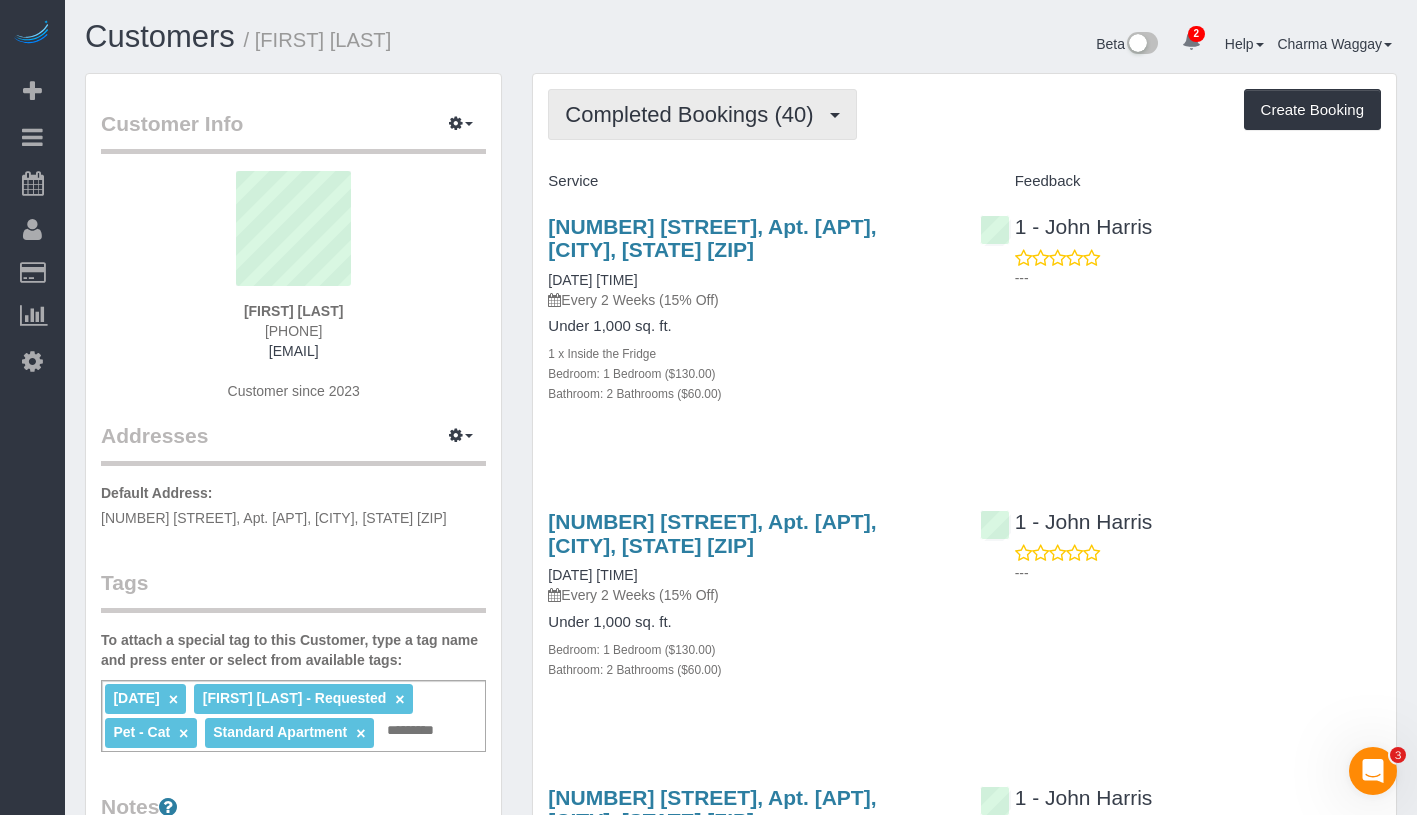 click on "Completed Bookings (40)" at bounding box center [702, 114] 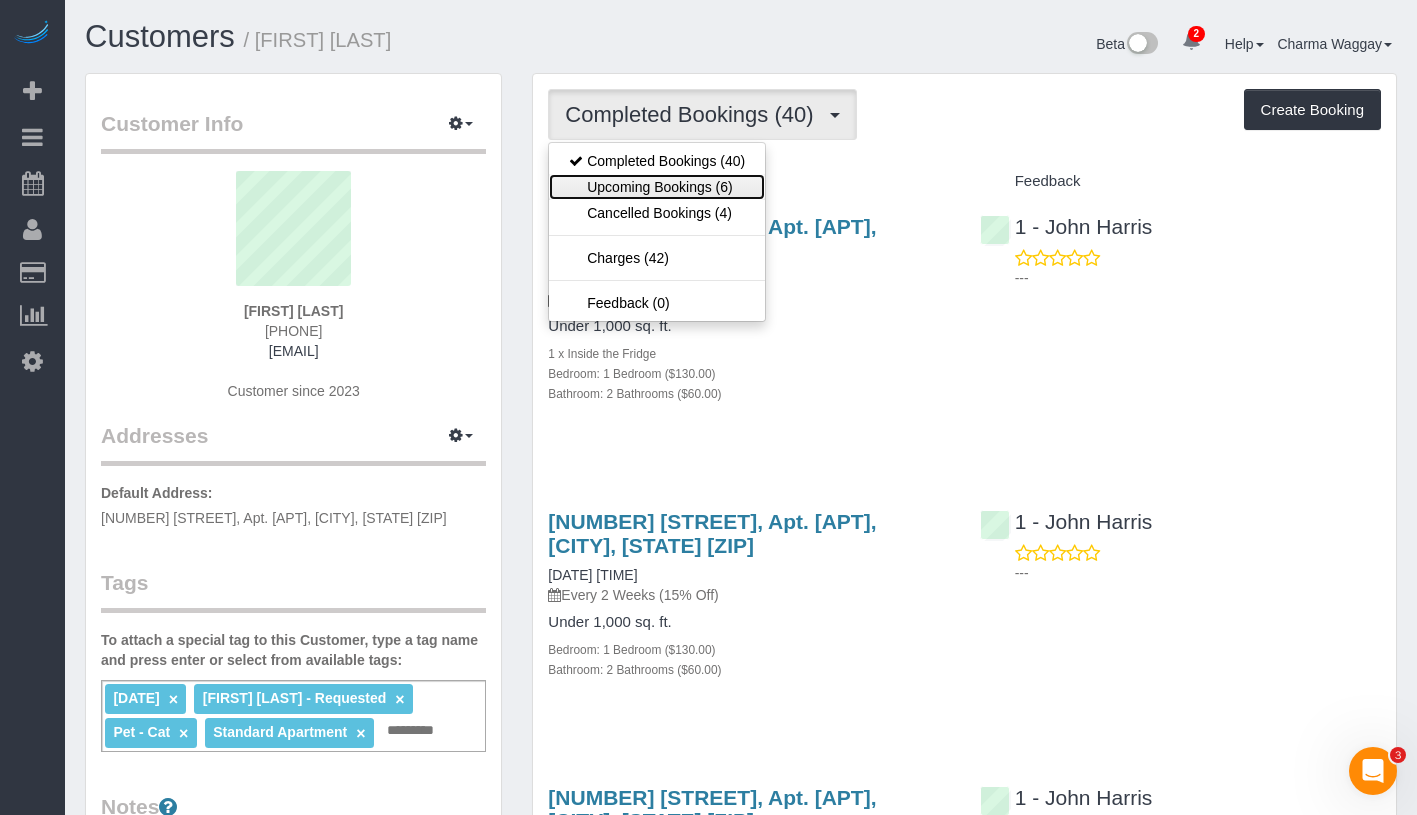 click on "Upcoming Bookings (6)" at bounding box center [657, 187] 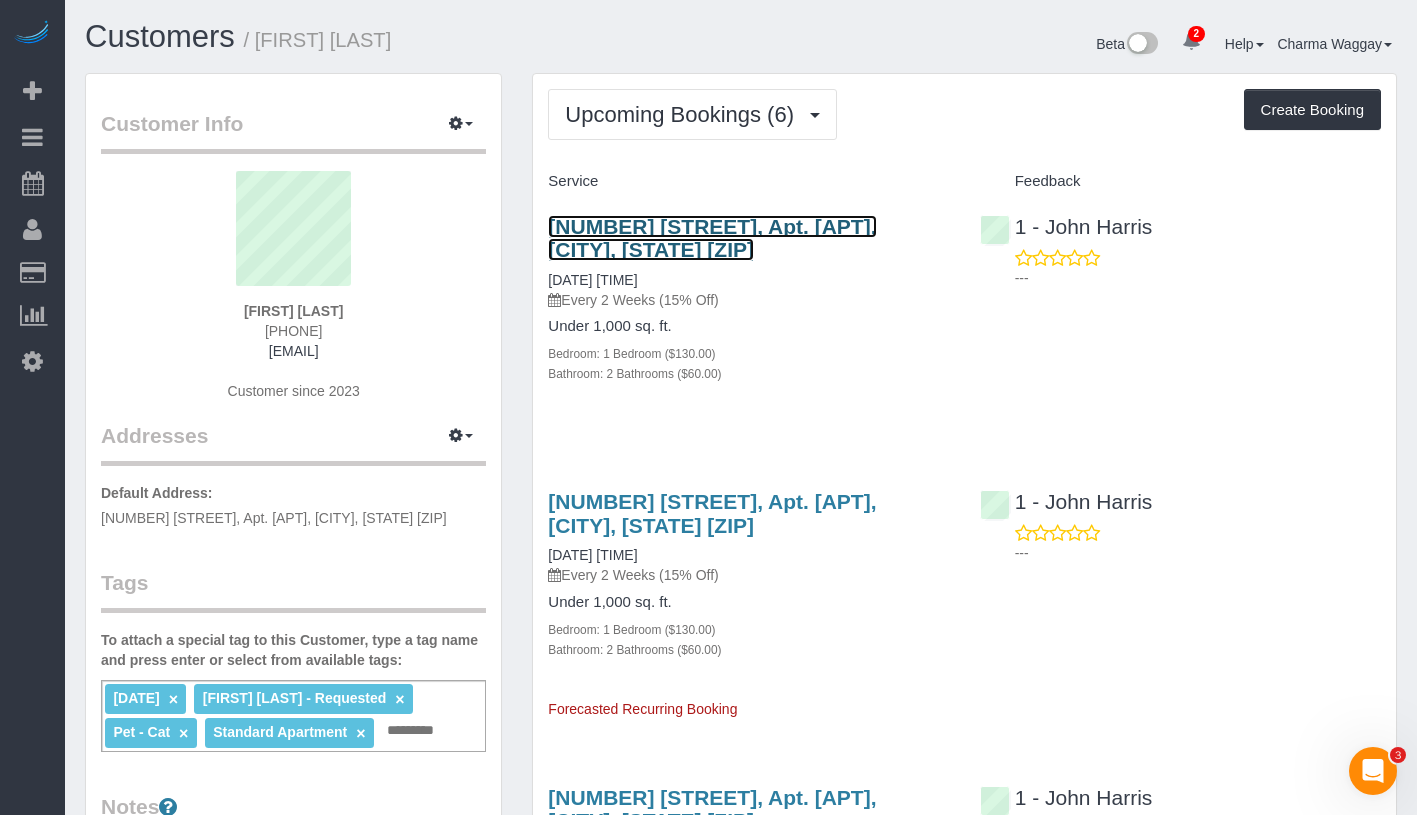click on "265 East 66th Street, Apt. 26a, New York, NY 10065" at bounding box center [712, 238] 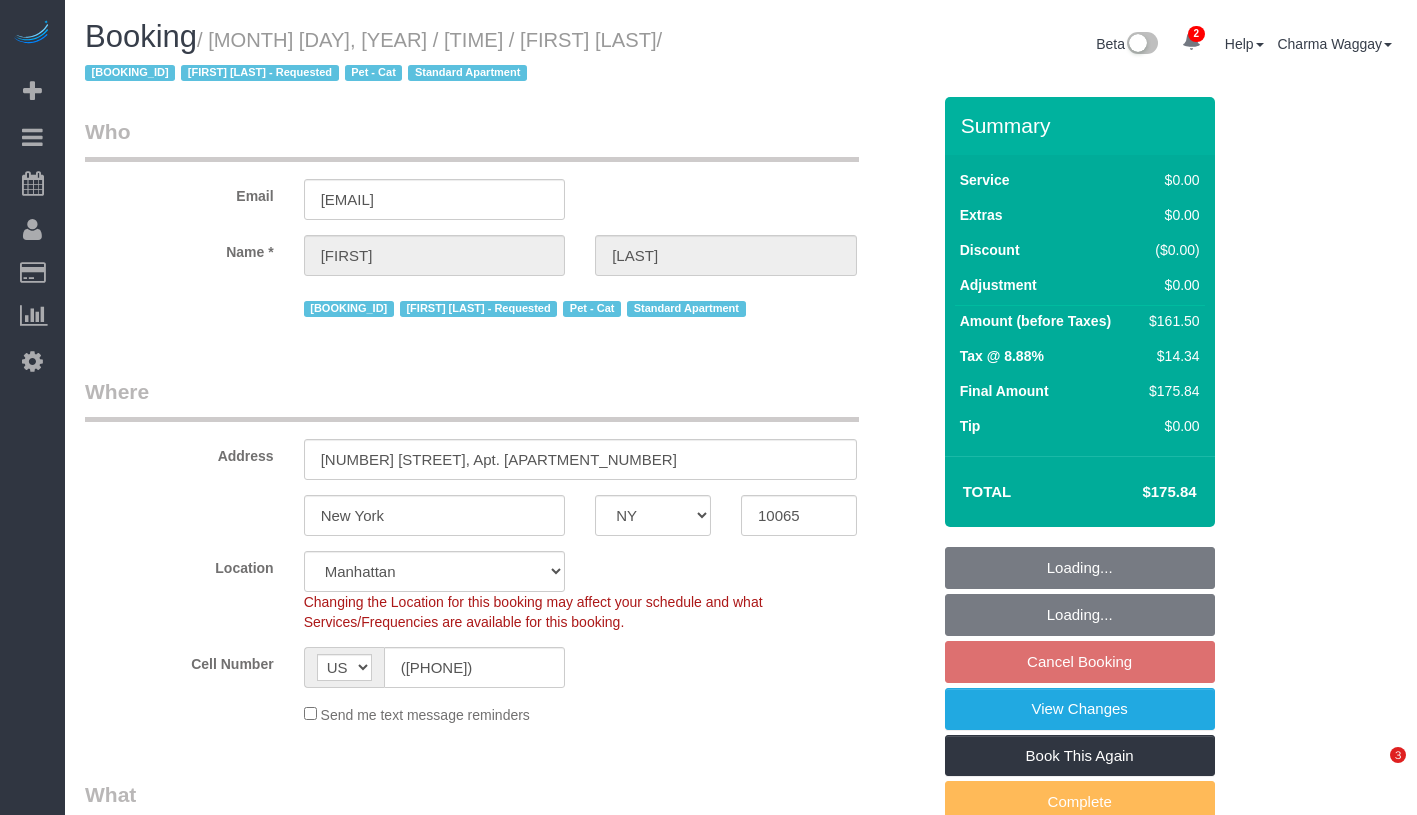 select on "NY" 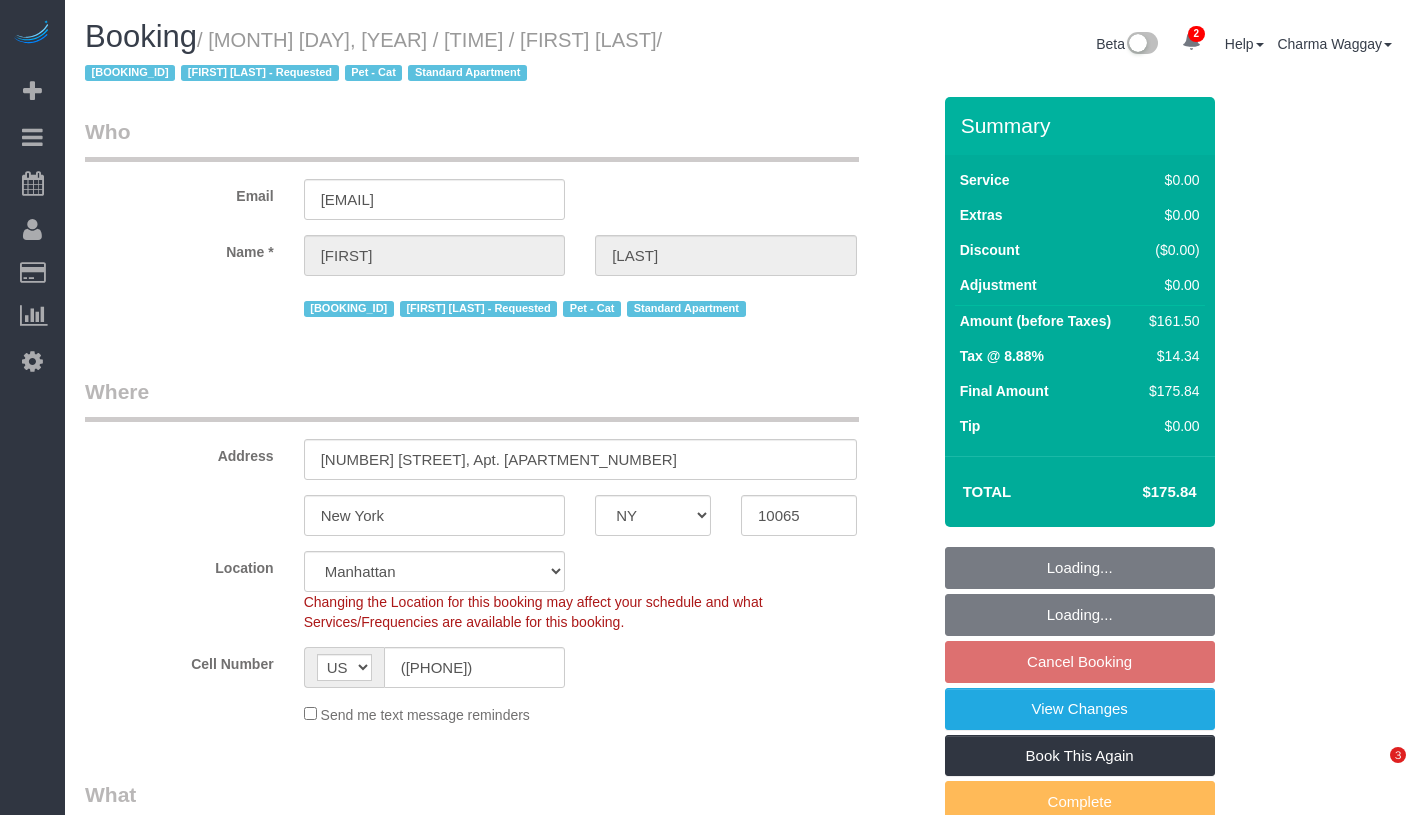 scroll, scrollTop: 0, scrollLeft: 0, axis: both 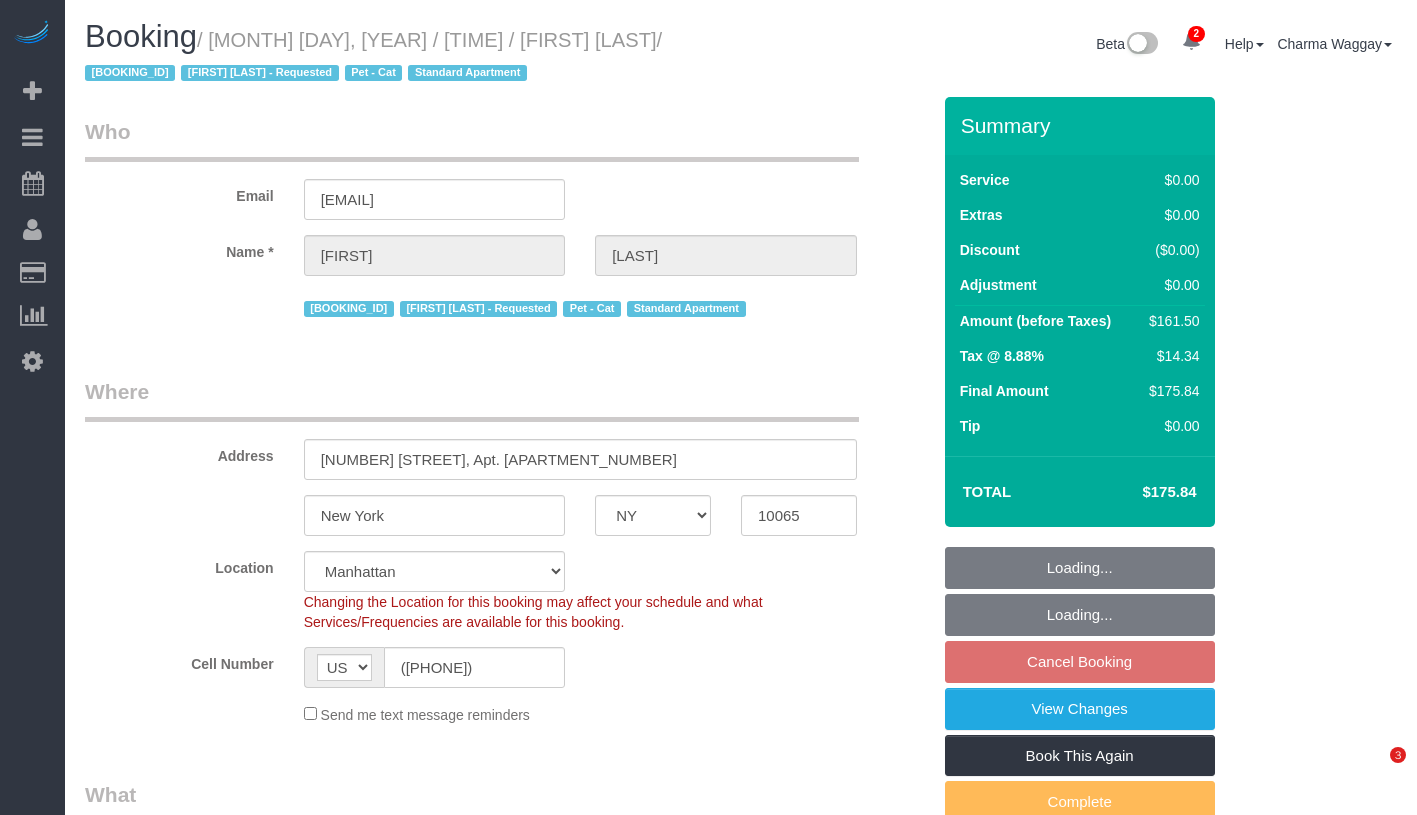 select on "string:stripe-pm_1O8DDd4VGloSiKo7NGP2DvIM" 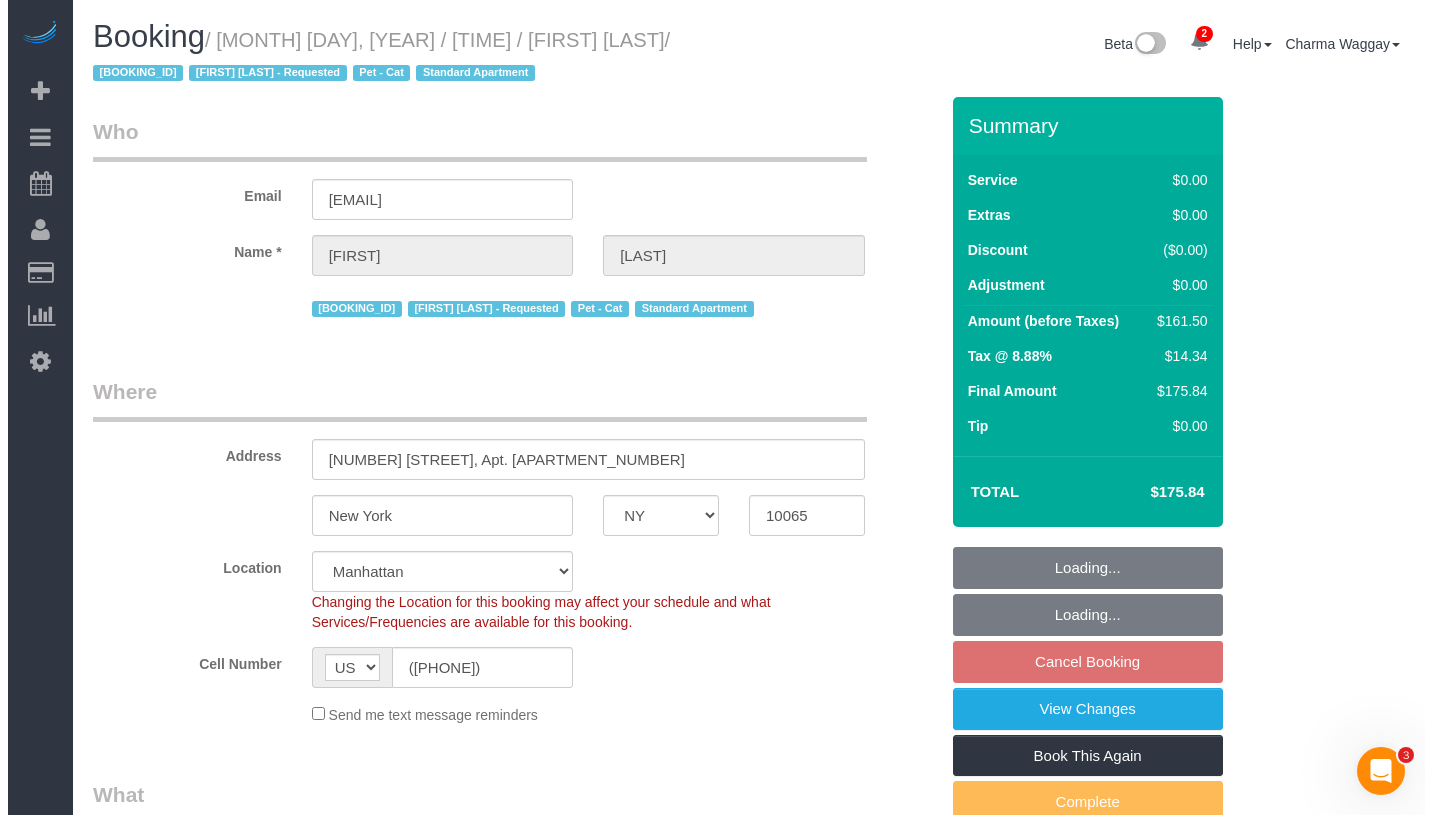 scroll, scrollTop: 0, scrollLeft: 0, axis: both 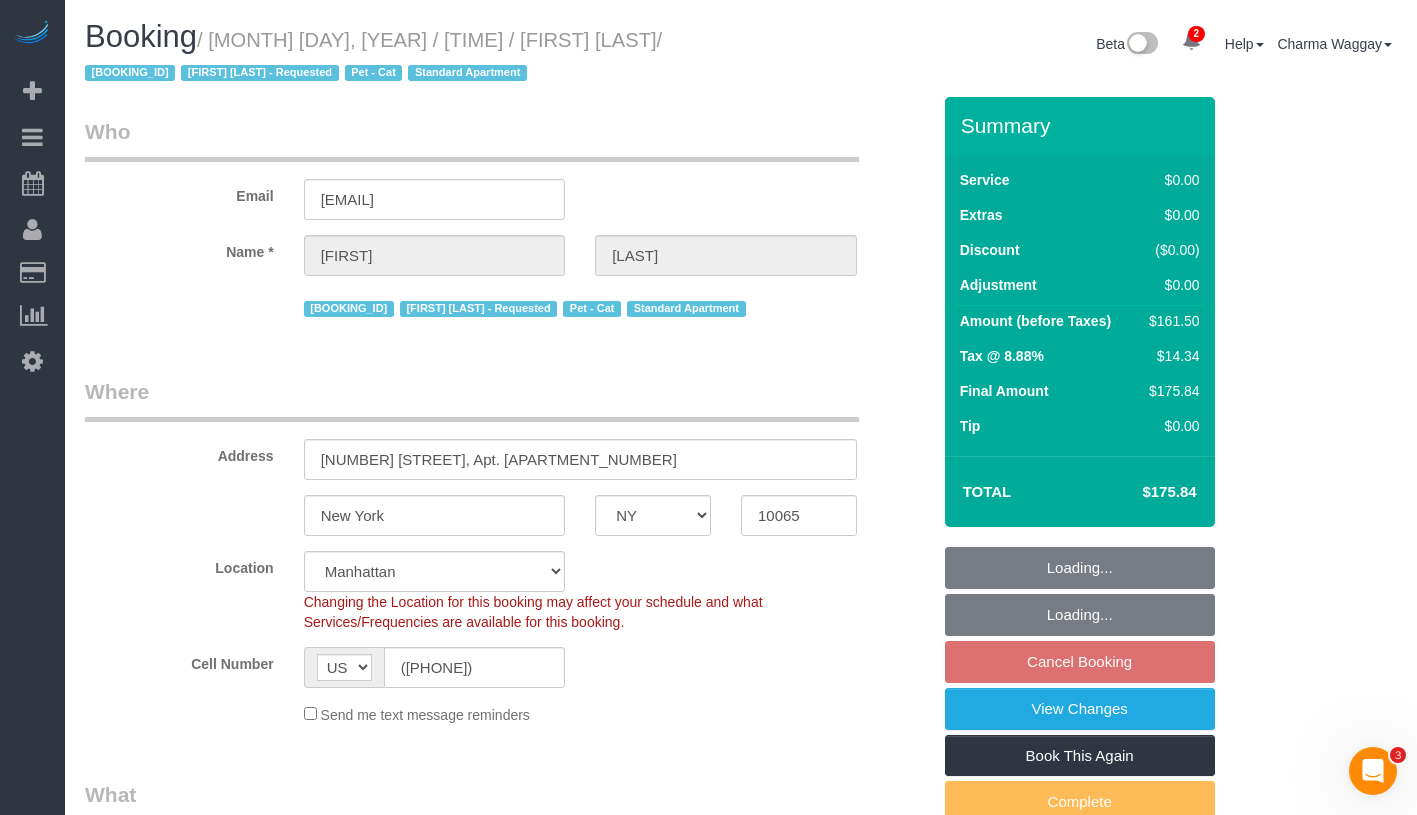 select on "object:1332" 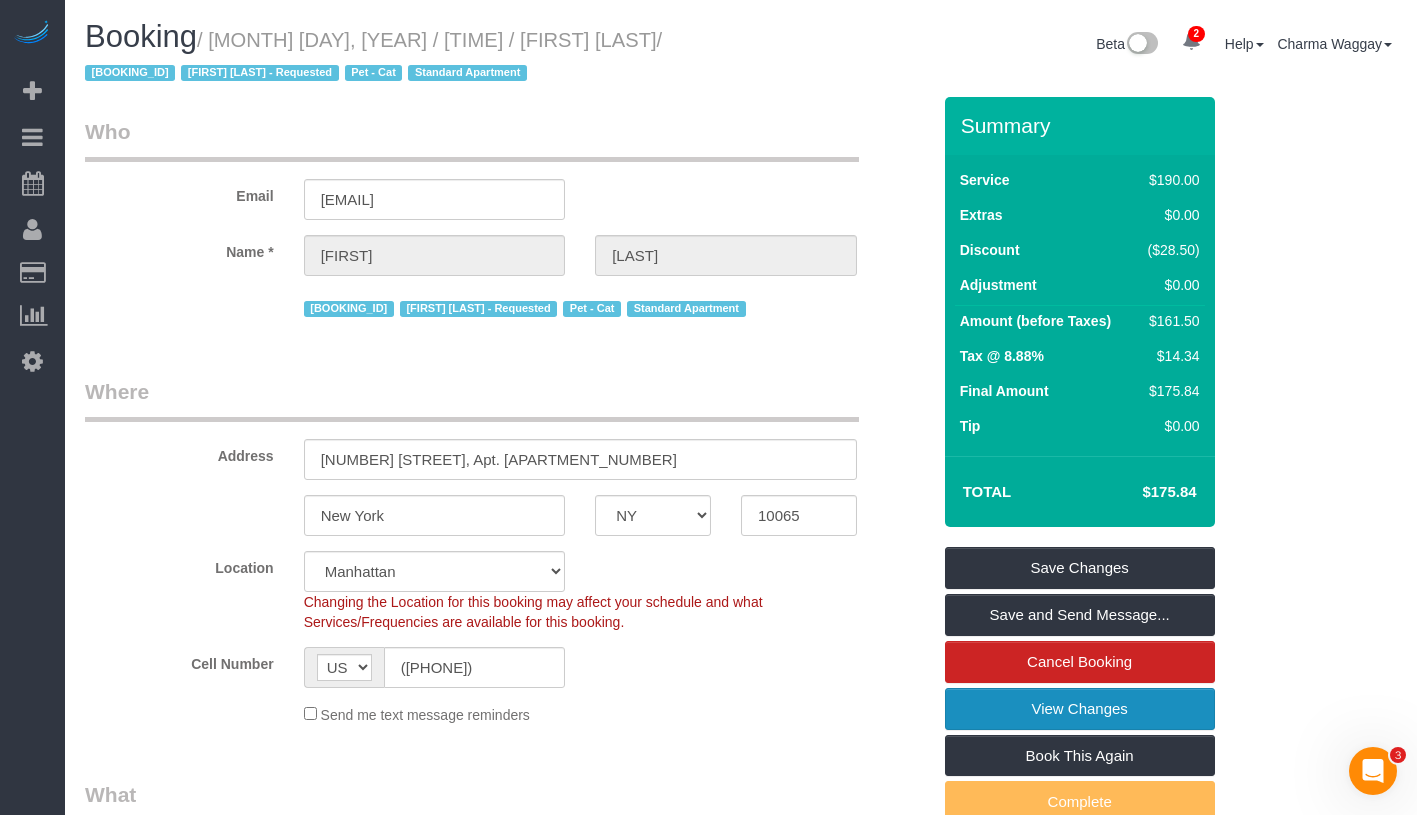 click on "View Changes" at bounding box center [1080, 709] 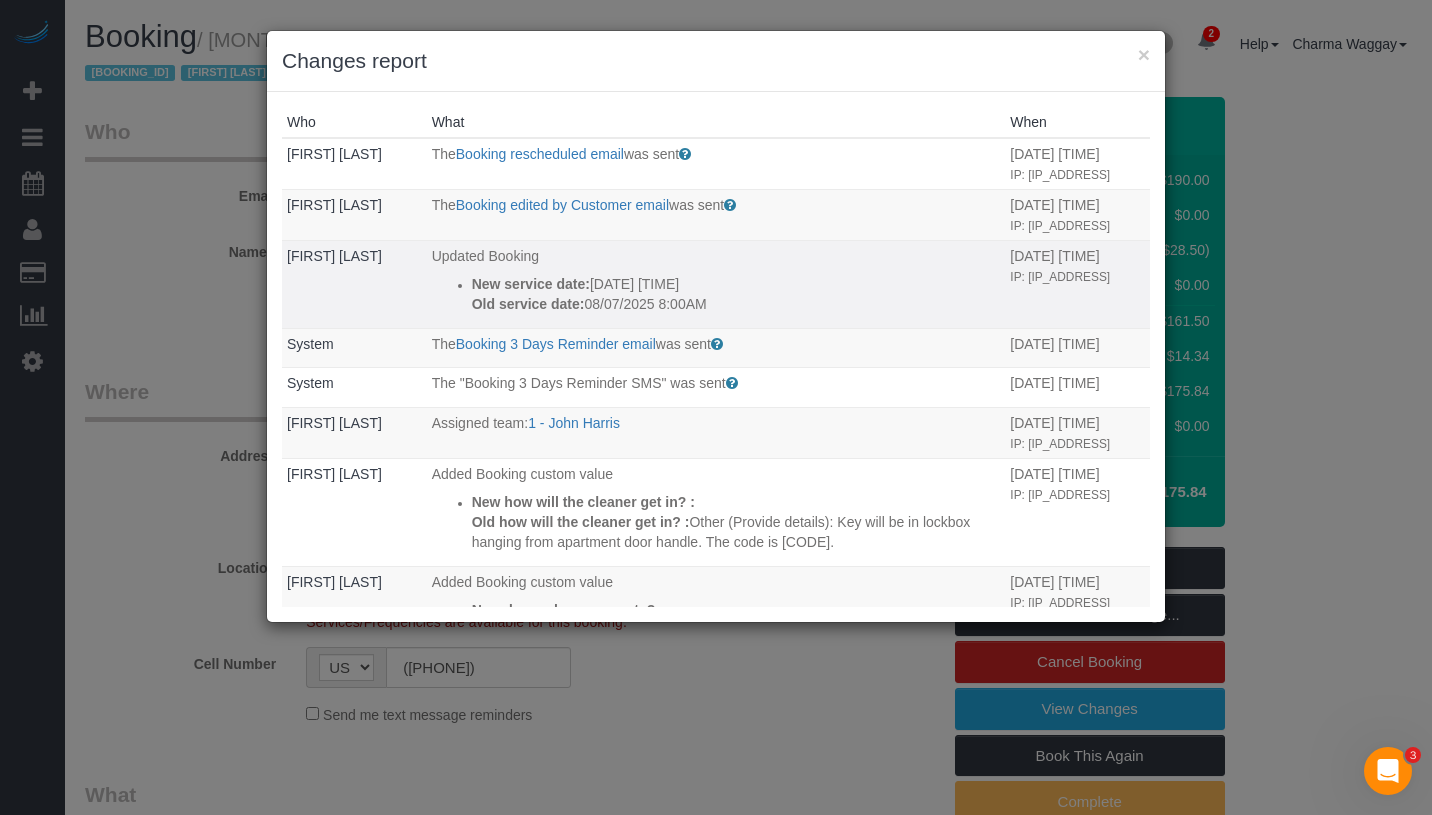 drag, startPoint x: 453, startPoint y: 314, endPoint x: 722, endPoint y: 364, distance: 273.6074 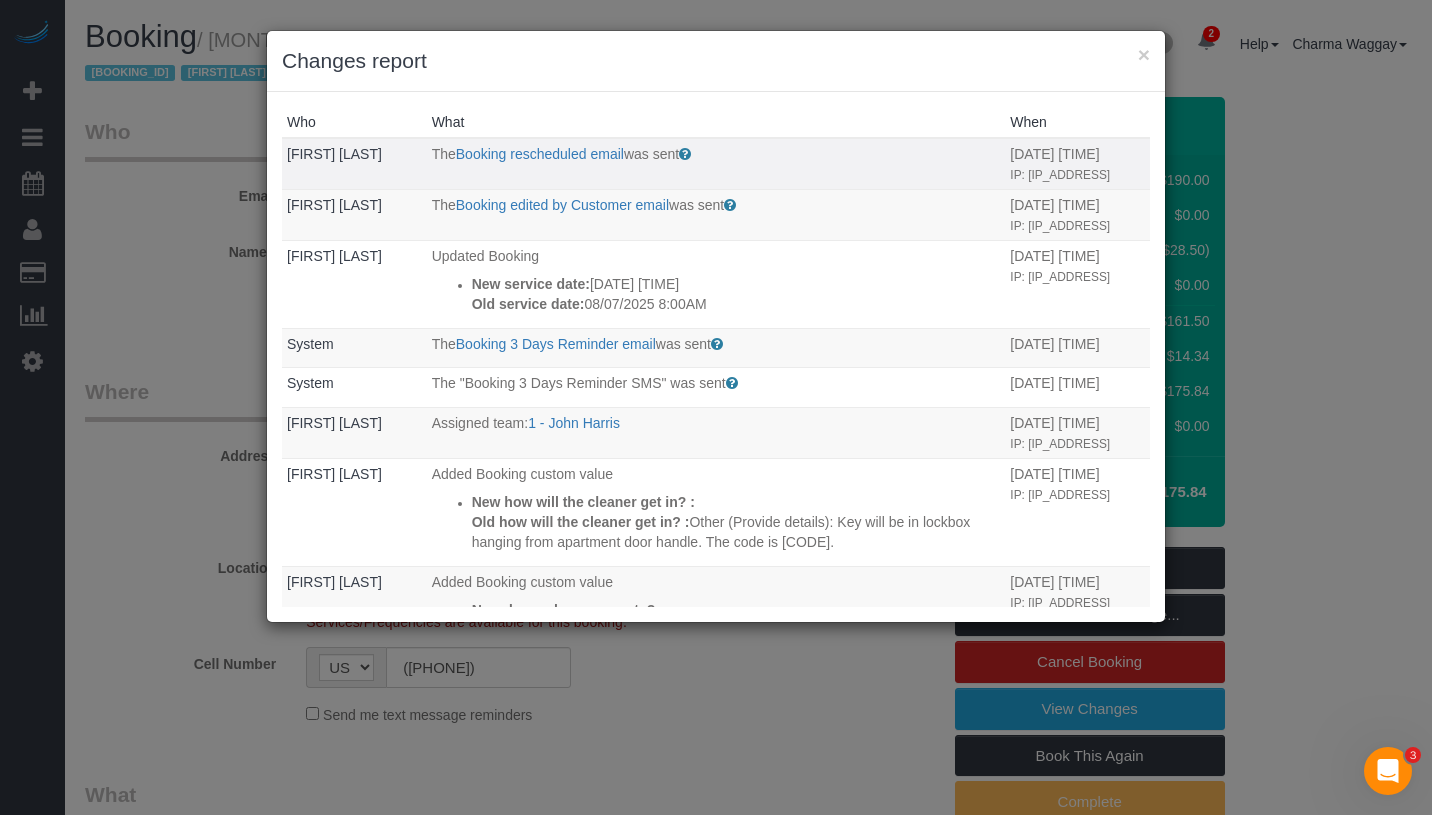 copy on "New service date:
08/14/2025 8:00AM
Old service date:
08/07/2025 8:00AM" 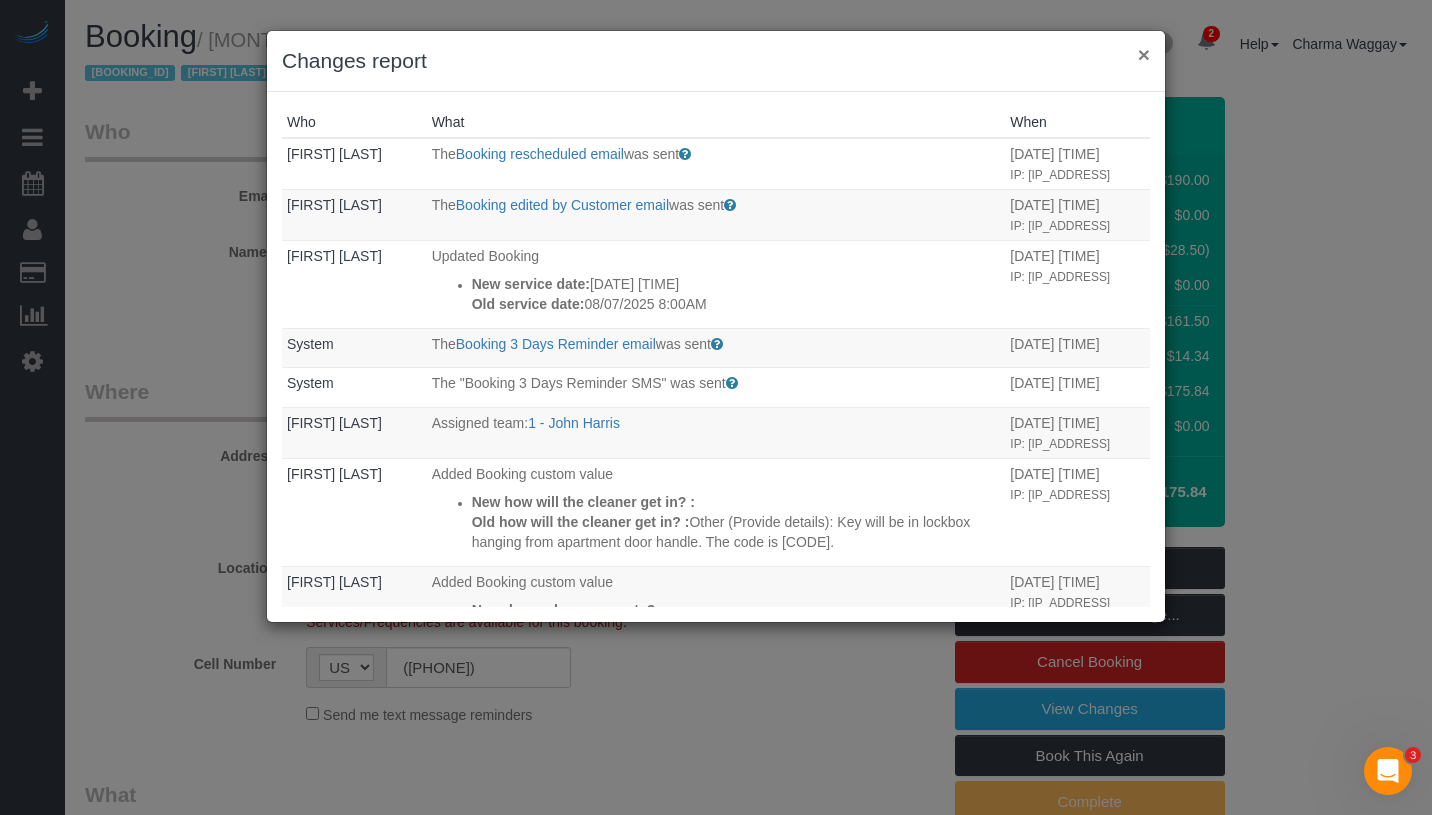 click on "×" at bounding box center [1144, 54] 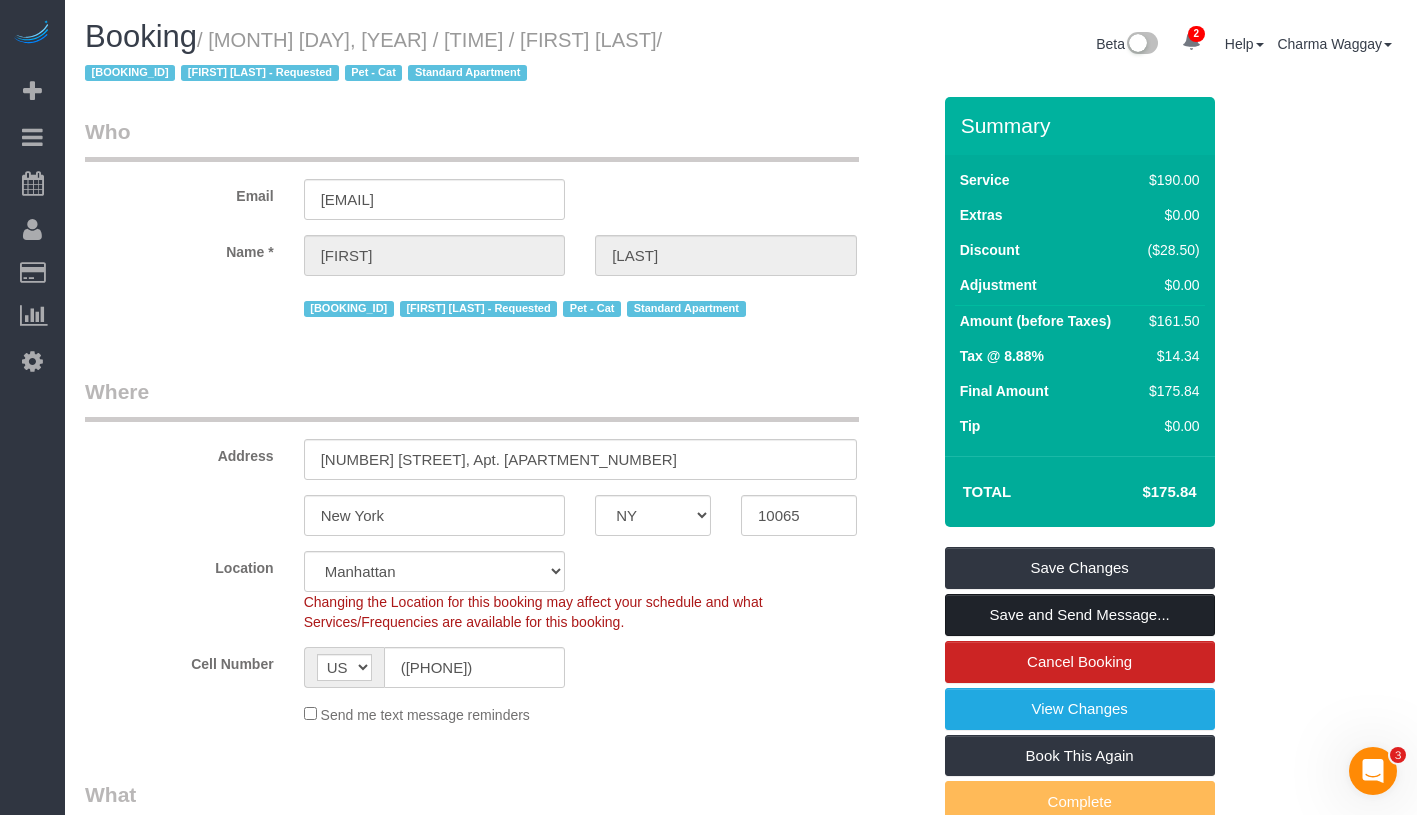 click on "Save and Send Message..." at bounding box center [1080, 615] 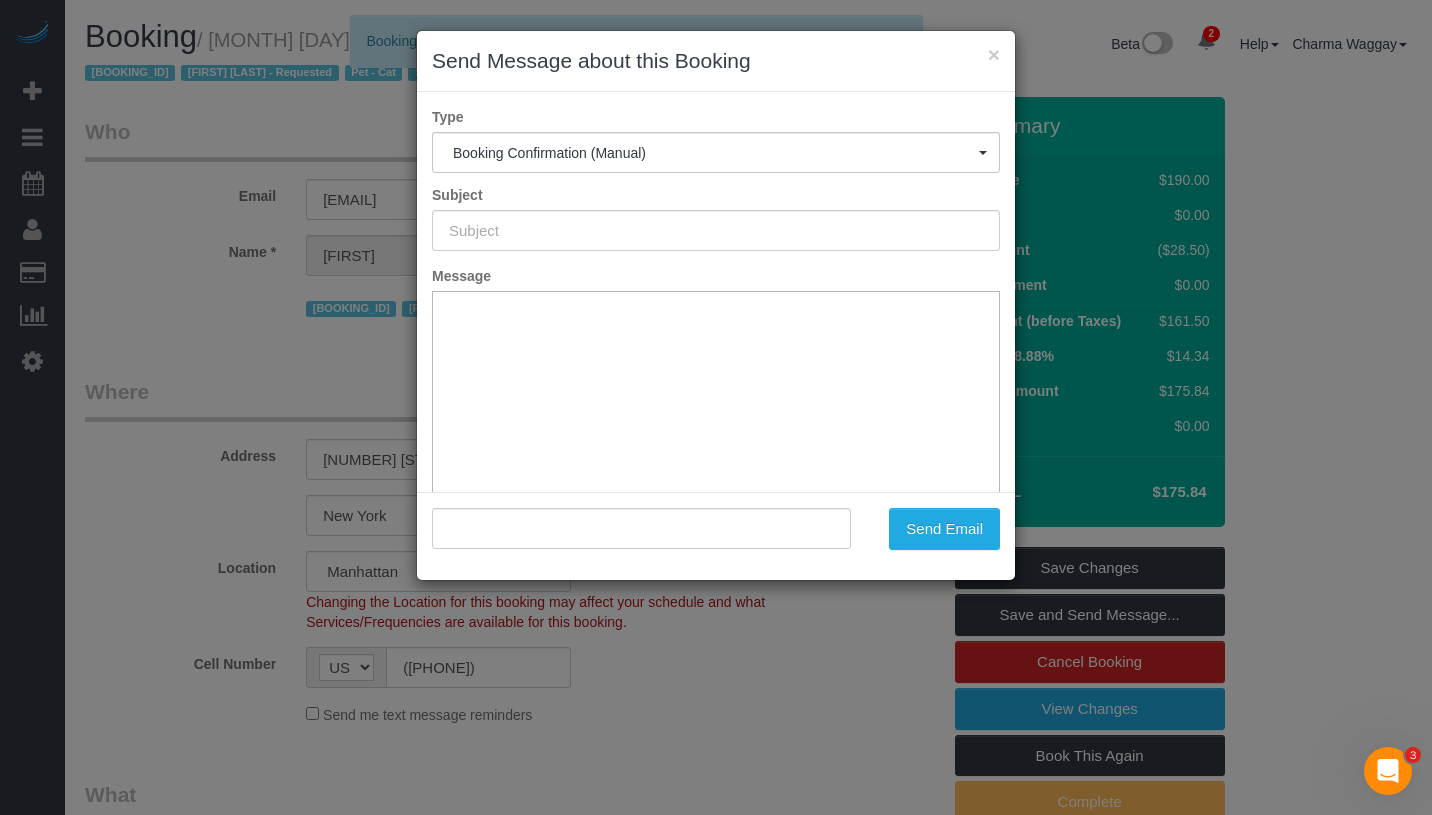 type on "Cleaning Confirmed for 08/14/2025 at 8:00am" 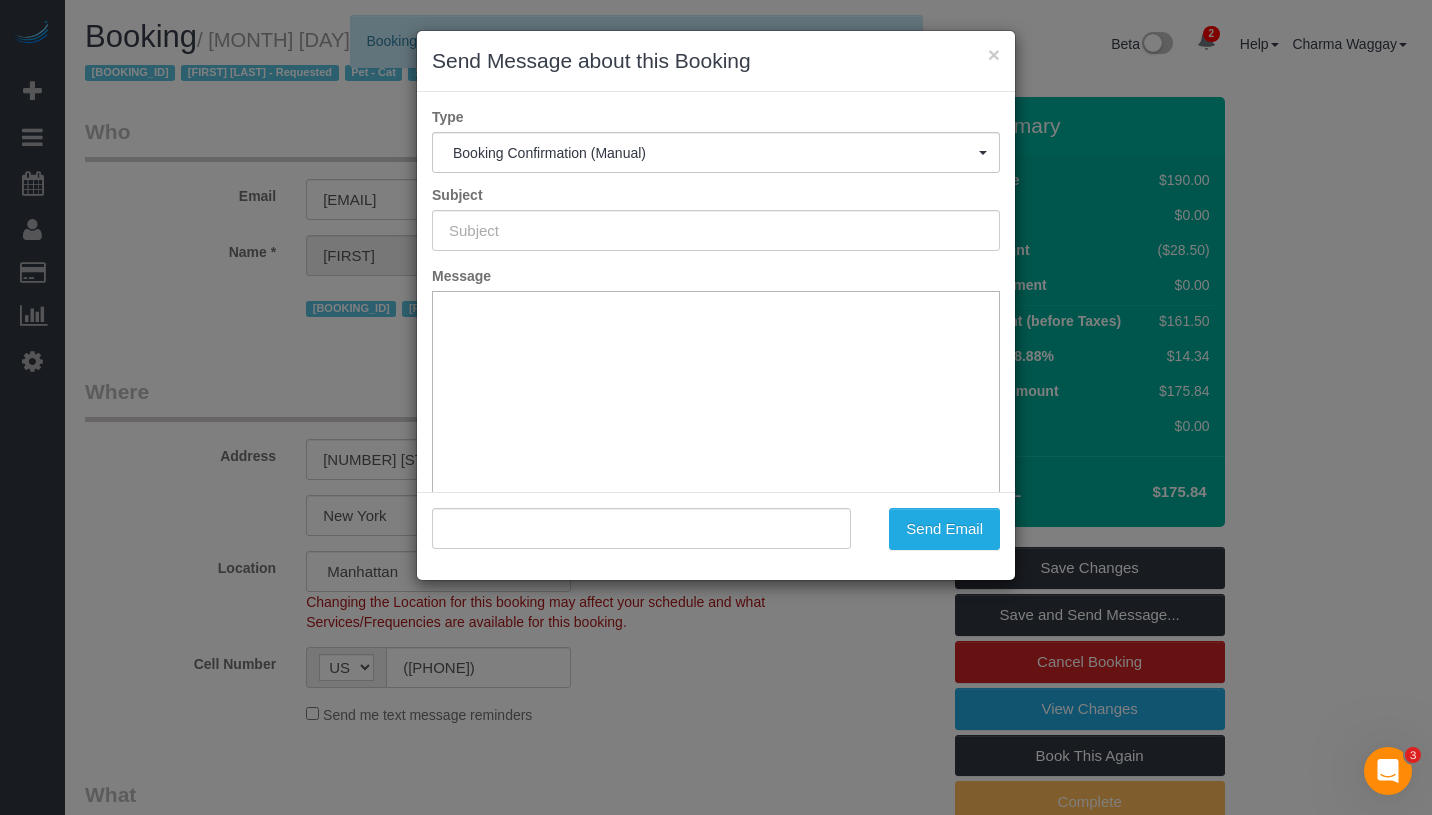 type on ""Arianna Dinelli" <ariannadinelli@gmail.com>" 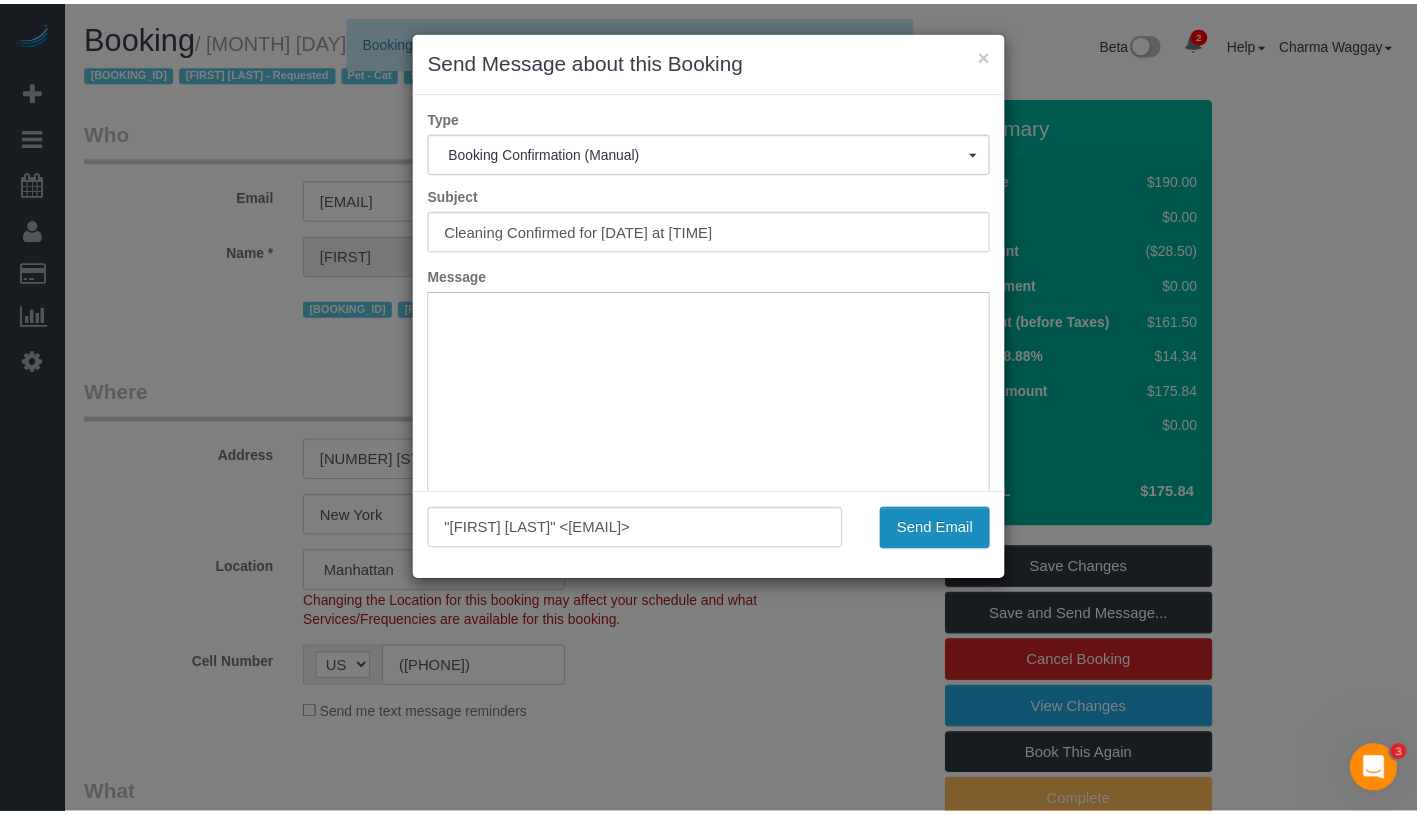 scroll, scrollTop: 0, scrollLeft: 0, axis: both 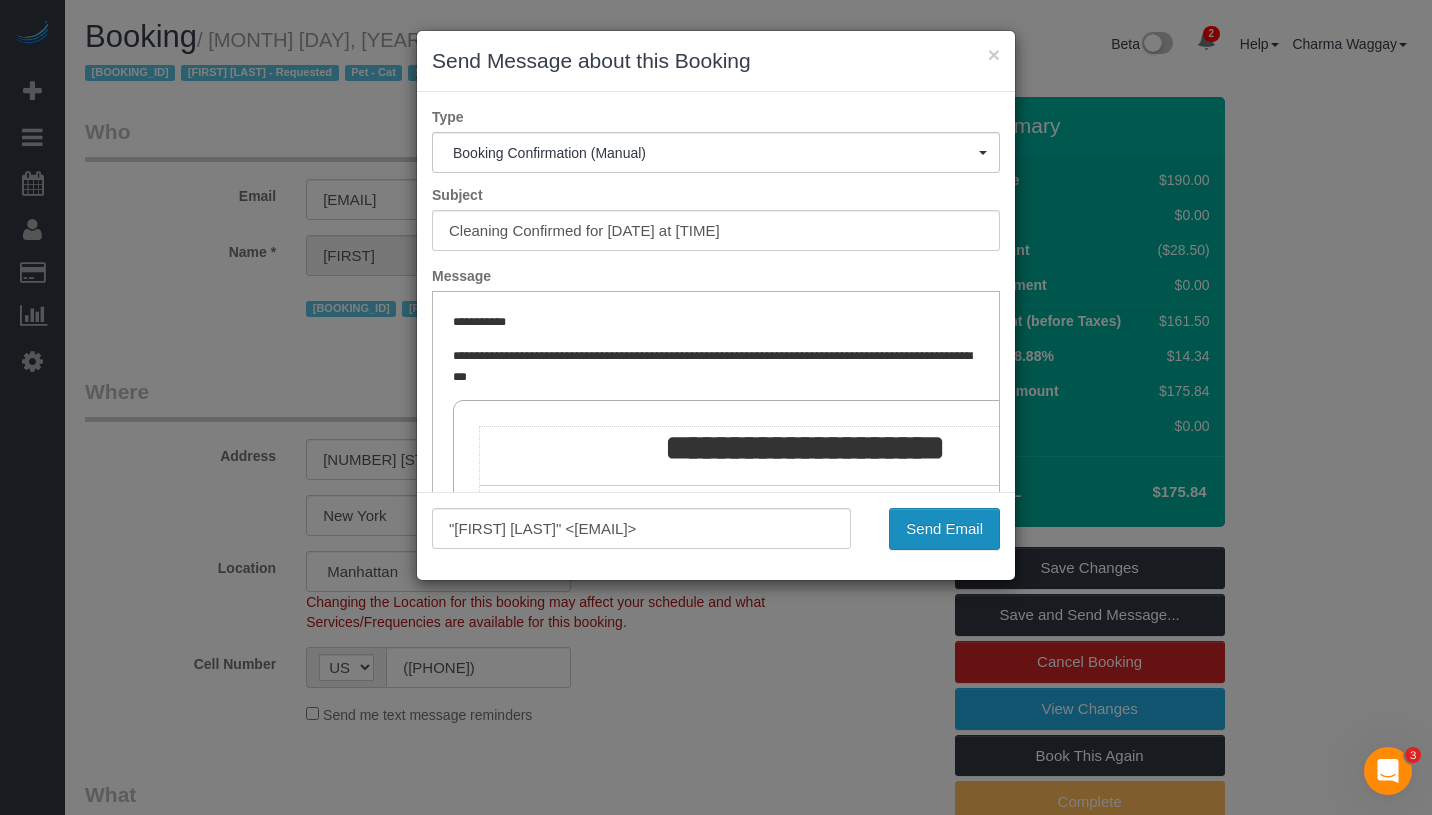 click on "Send Email" at bounding box center [944, 529] 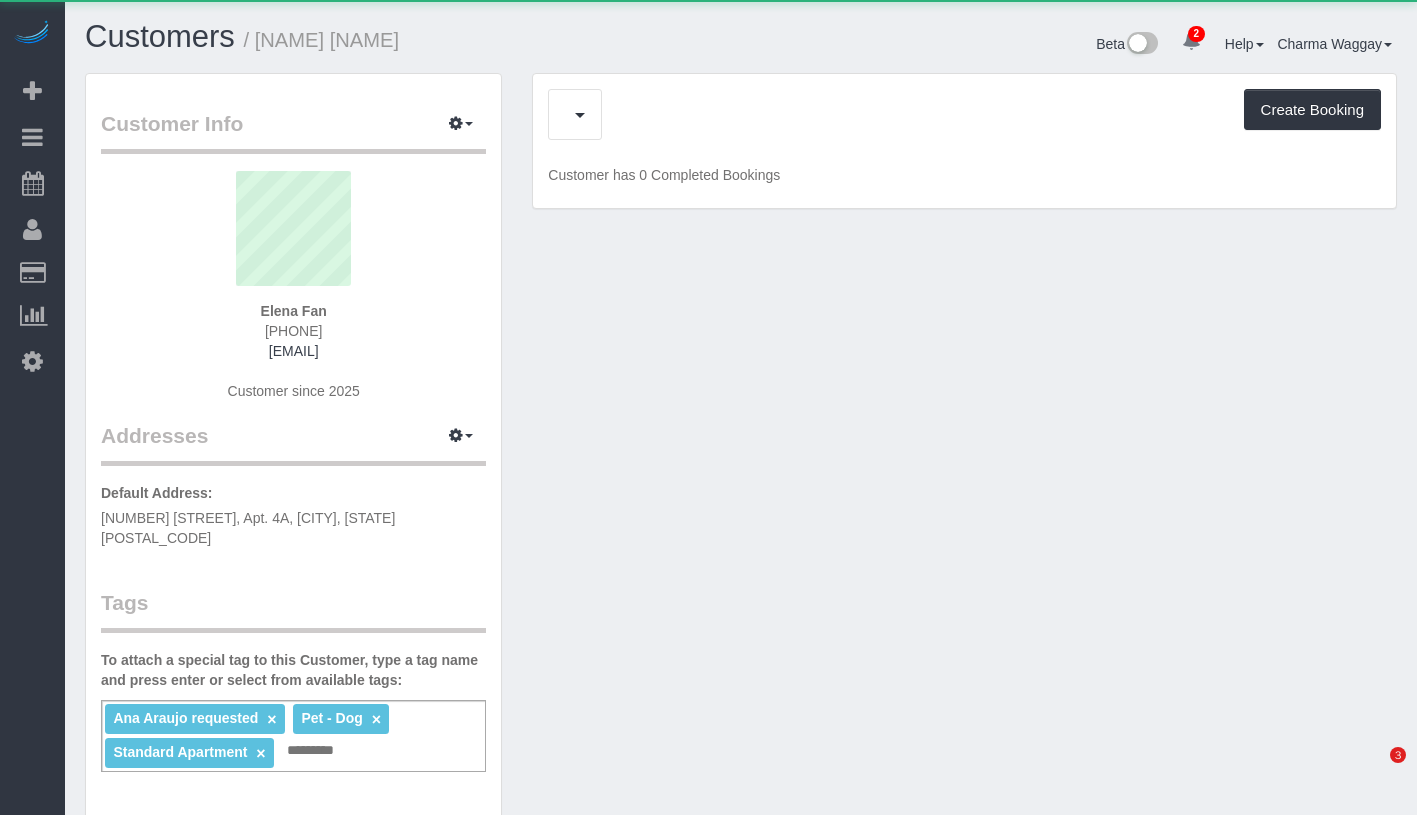 scroll, scrollTop: 0, scrollLeft: 0, axis: both 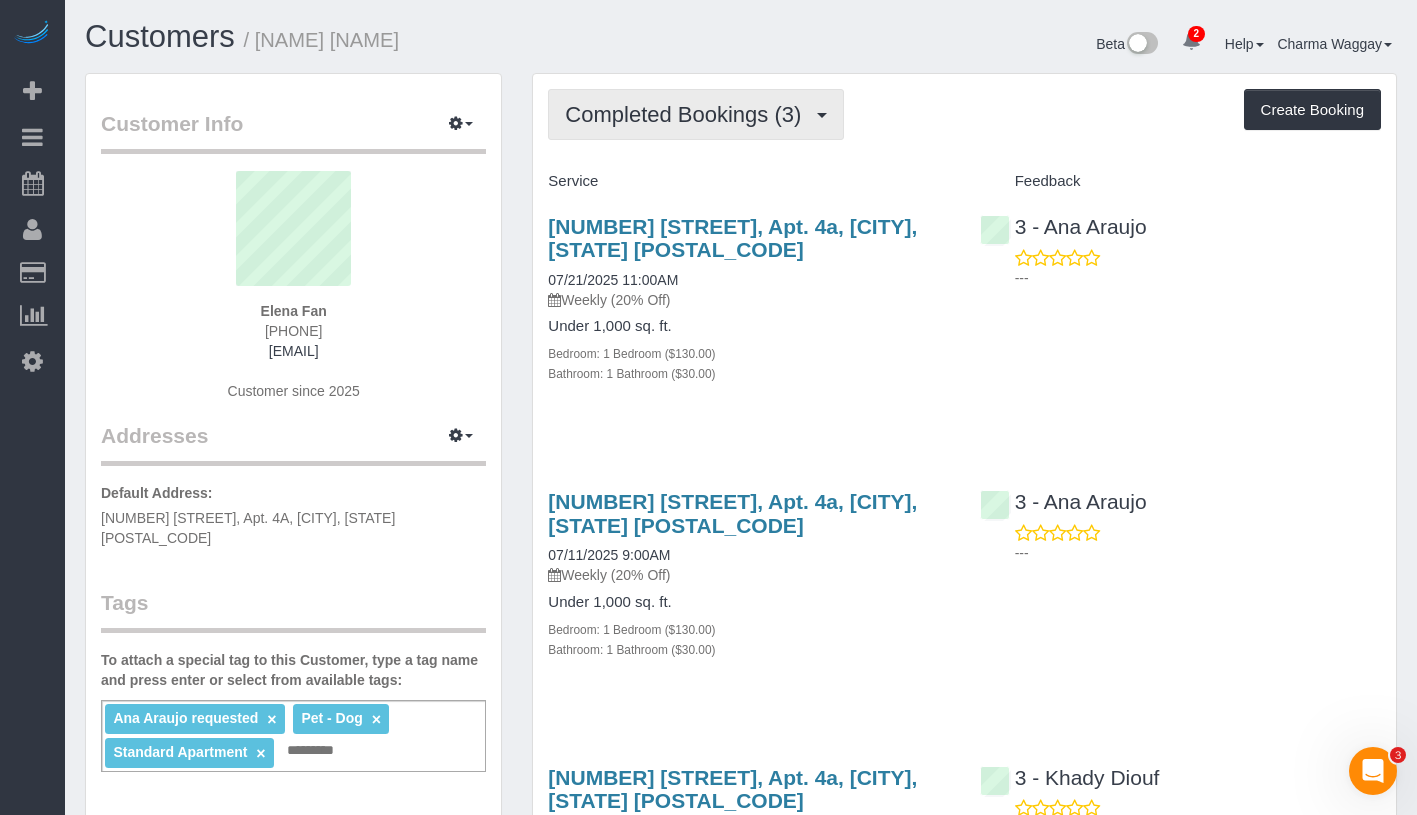 click on "Completed Bookings (3)" at bounding box center (688, 114) 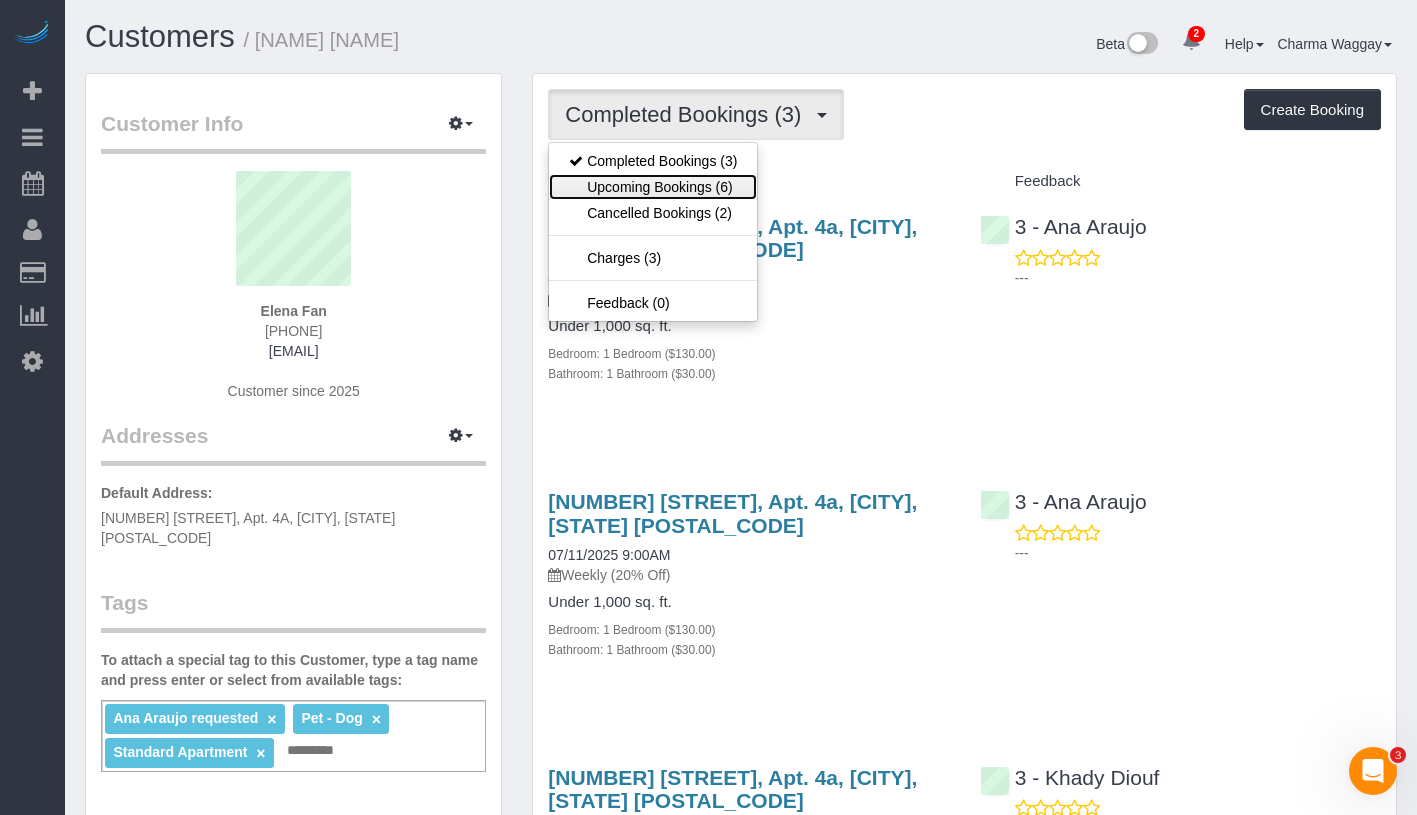 click on "Upcoming Bookings (6)" at bounding box center [653, 187] 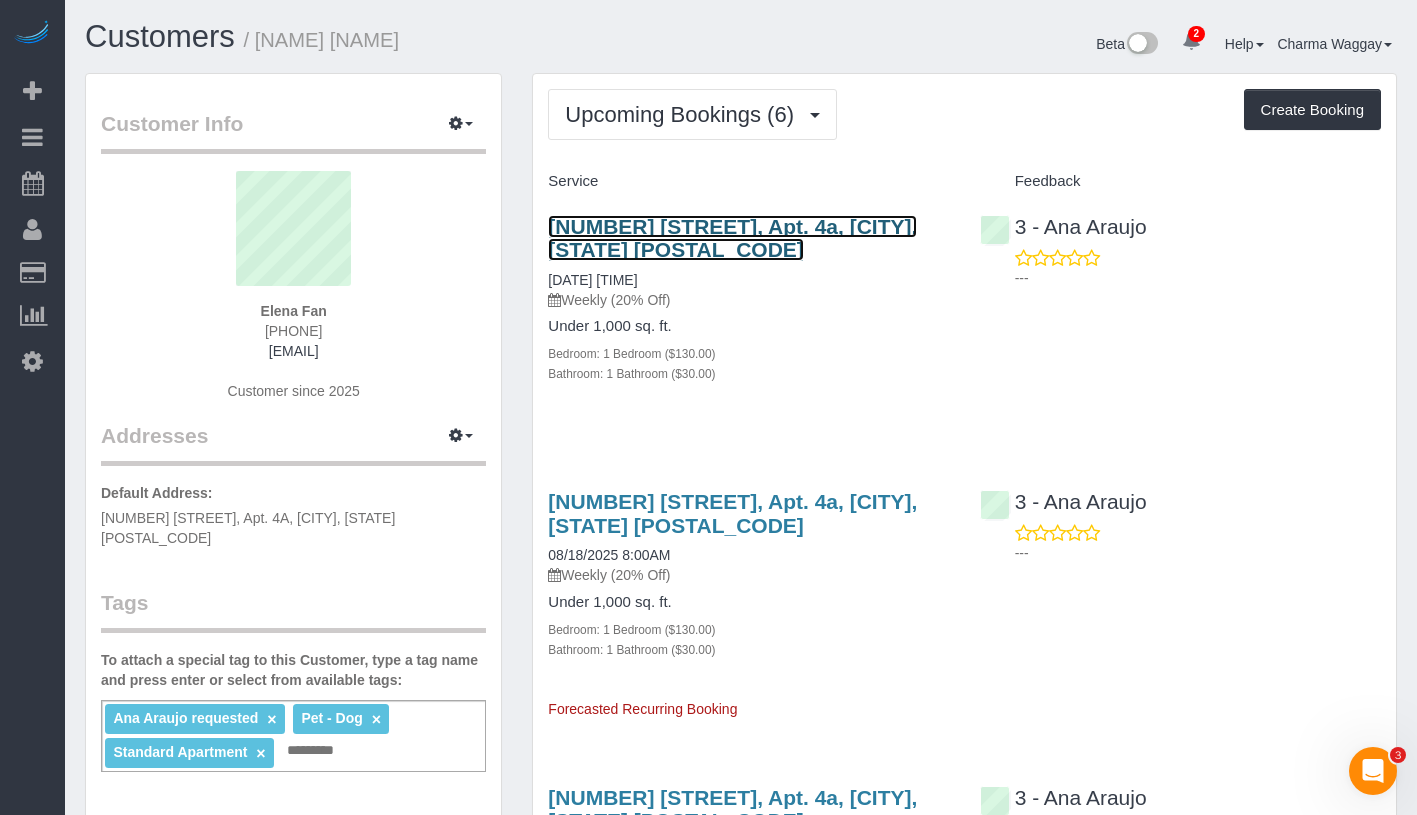 click on "165 Lexington Avenue, Apt. 4a, New York, NY 10016" at bounding box center [732, 238] 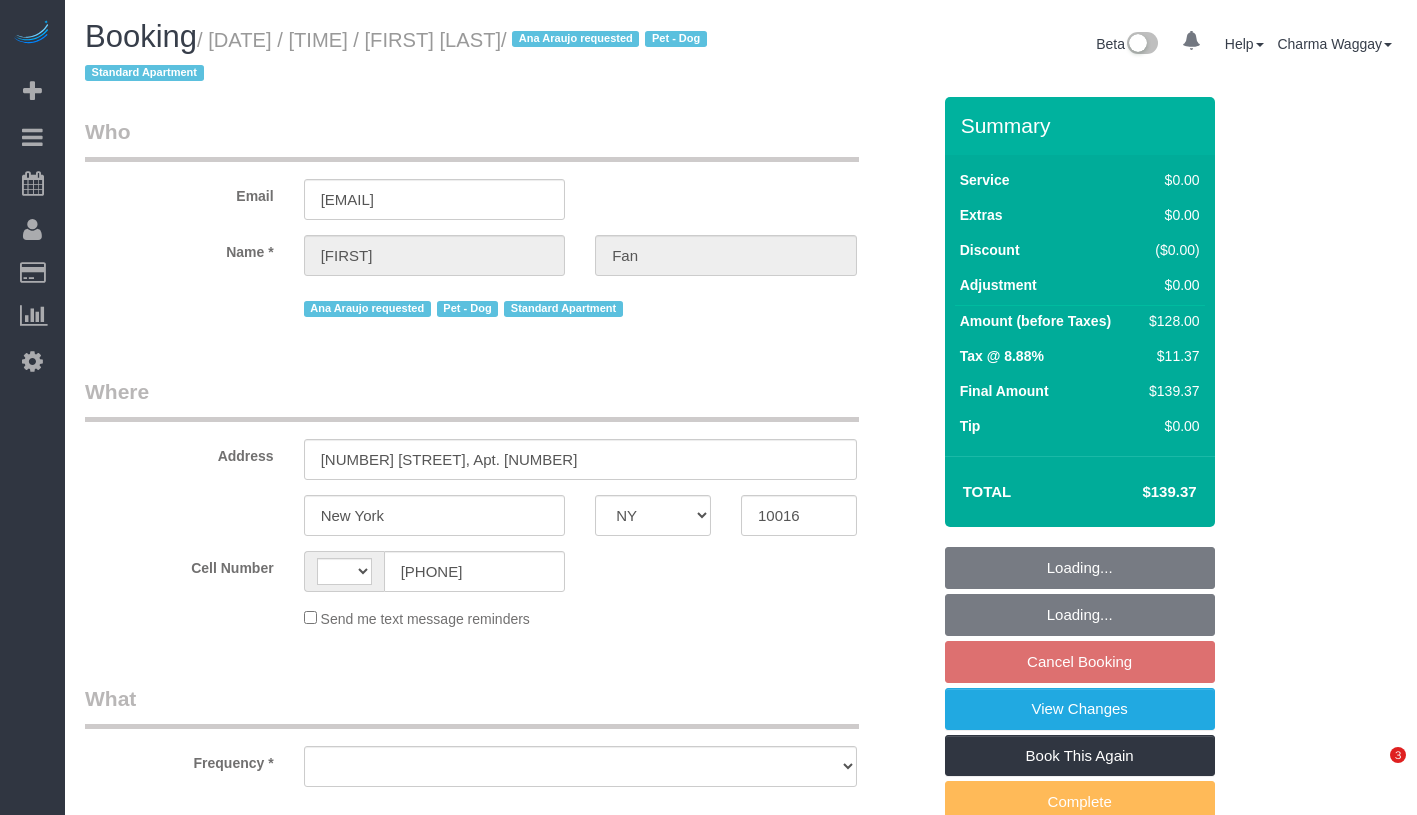select on "NY" 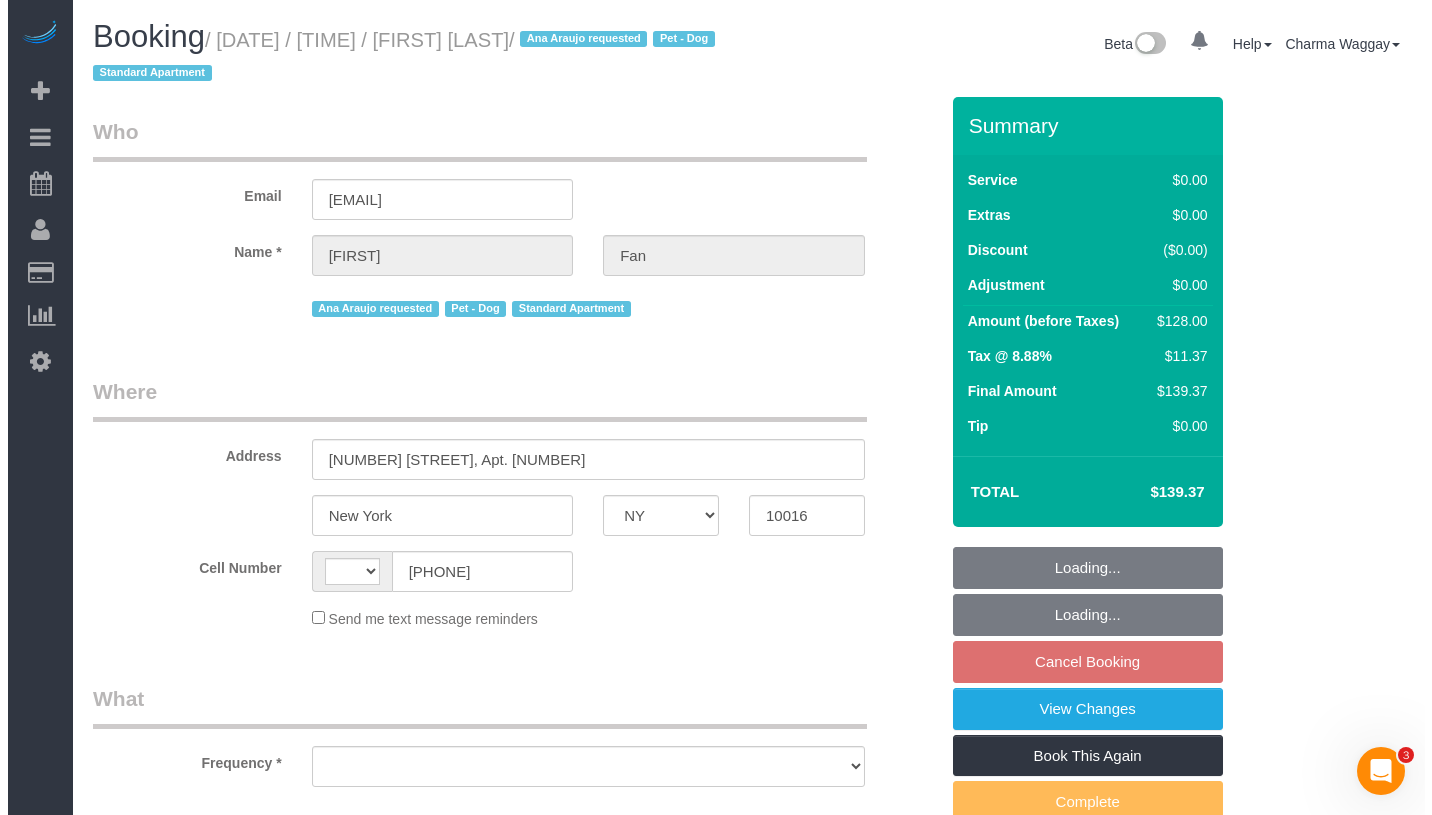 scroll, scrollTop: 0, scrollLeft: 0, axis: both 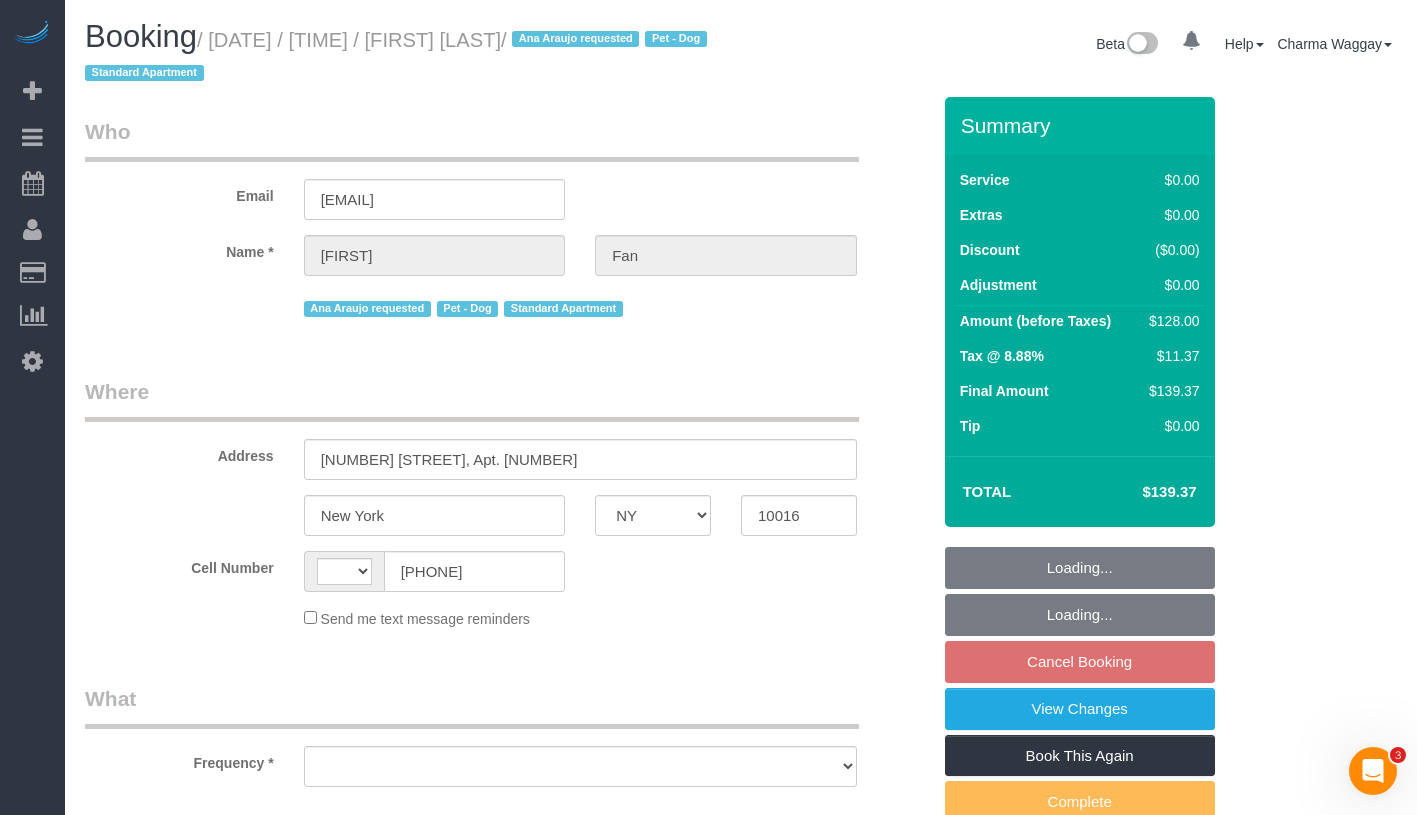 select on "string:US" 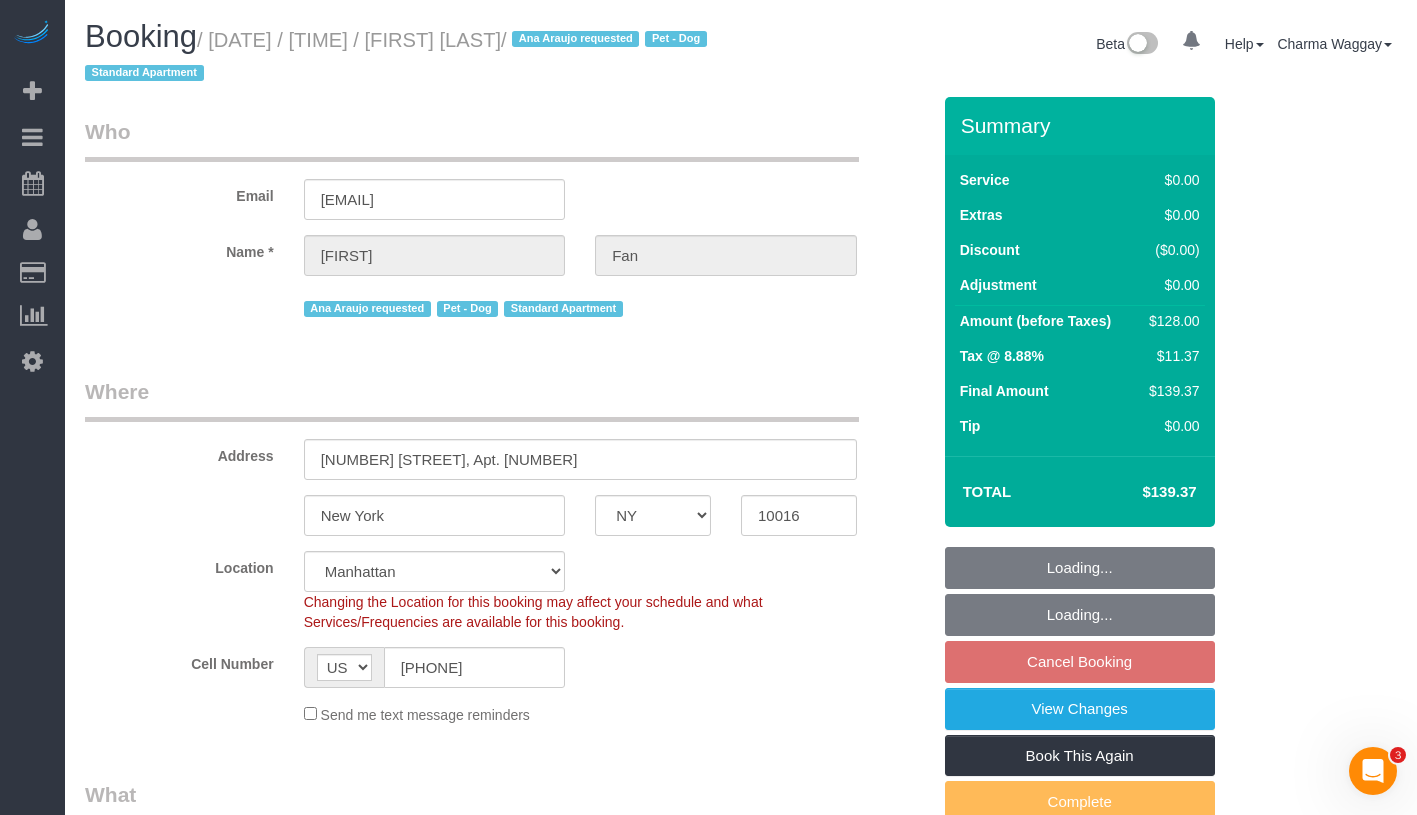 select on "object:646" 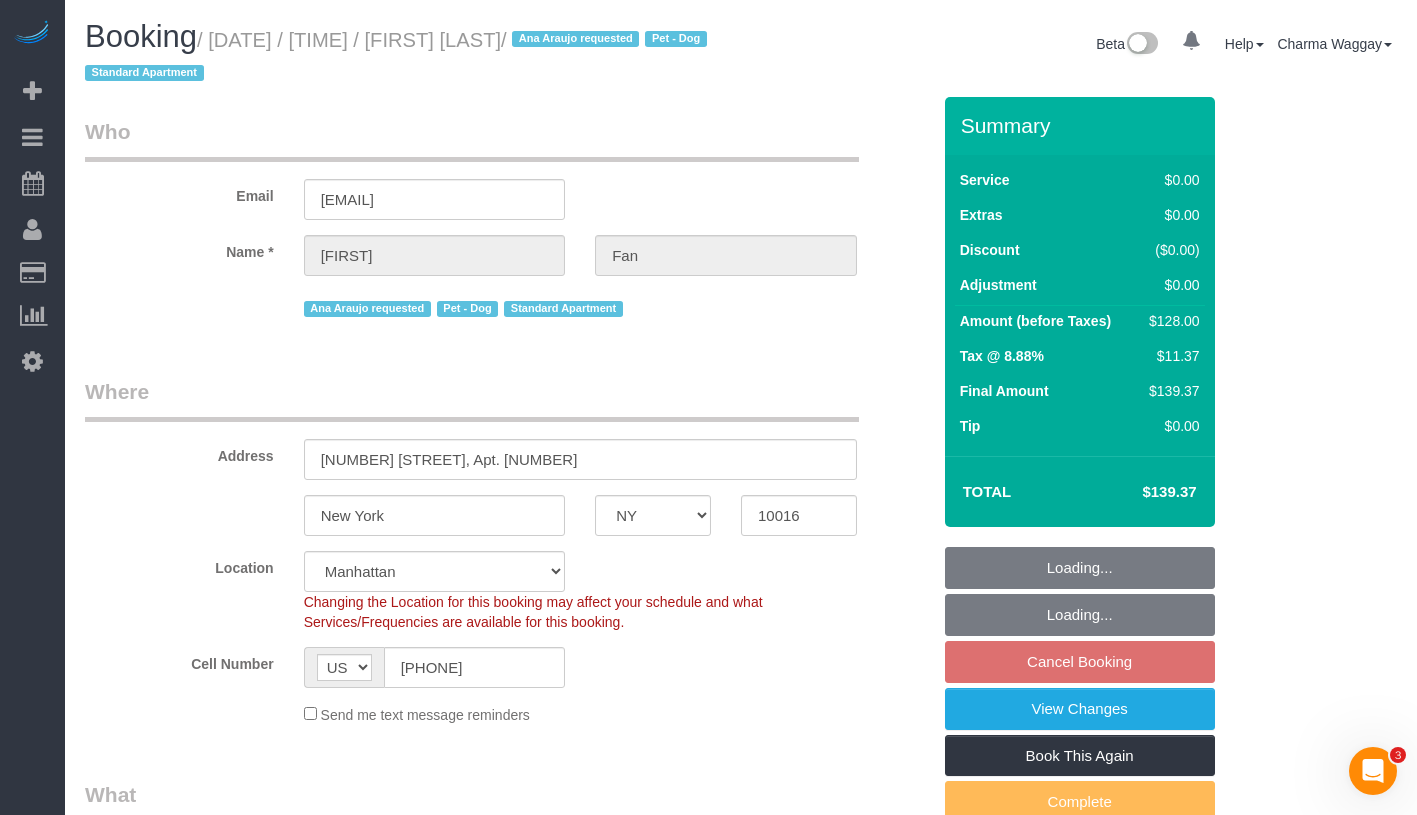 select on "spot1" 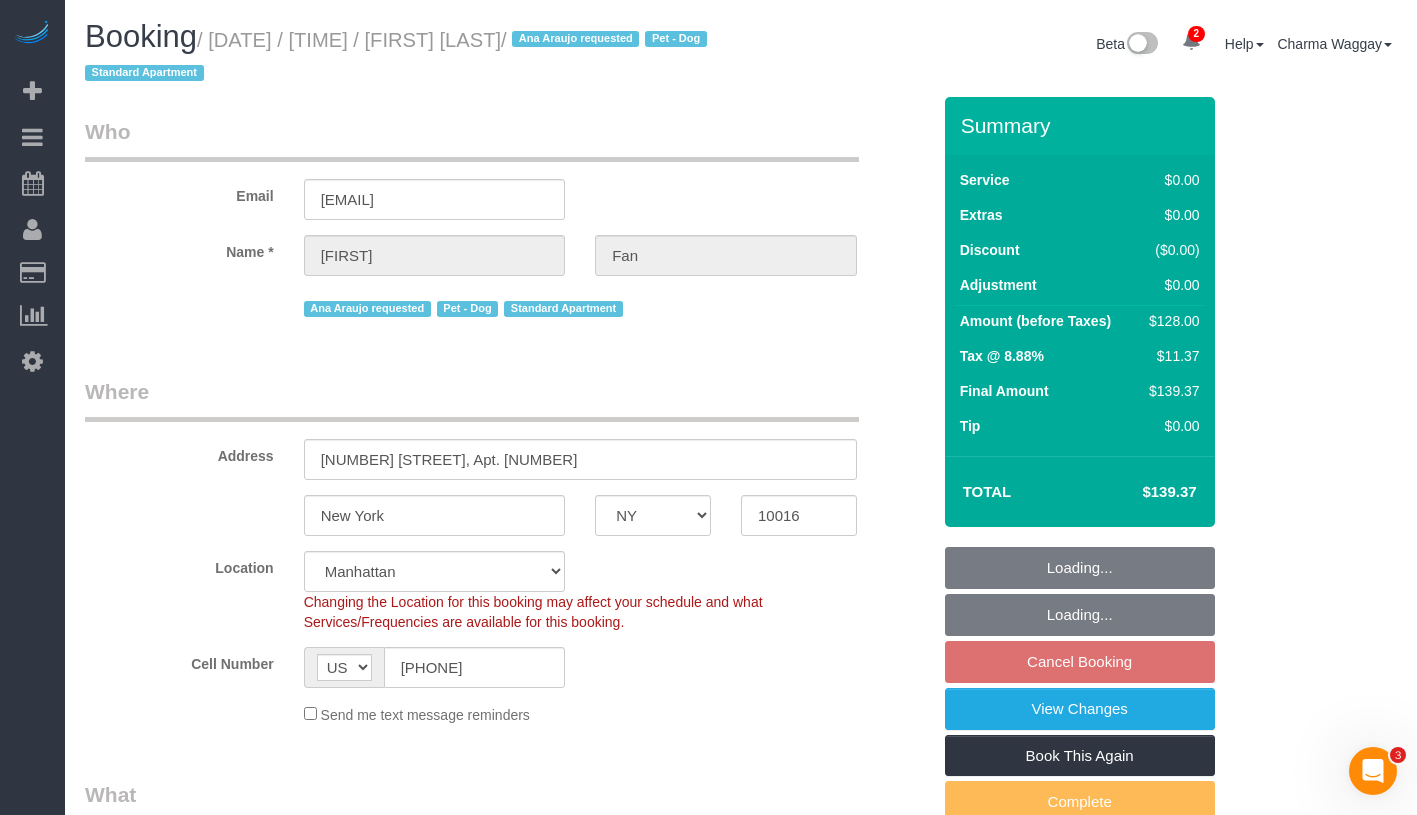 select on "string:stripe-pm_1Reyyz4VGloSiKo7WNN1ghj2" 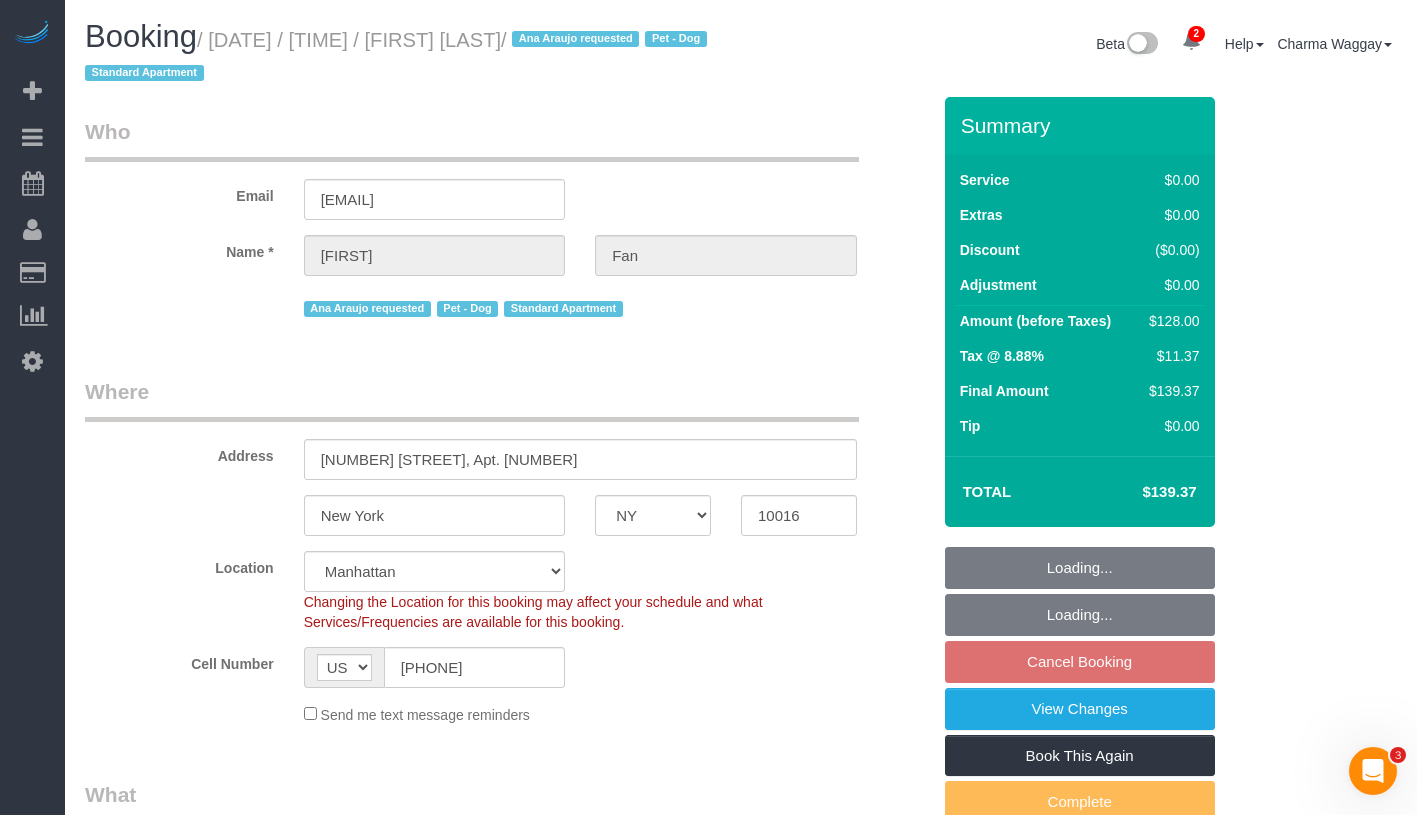 select on "1" 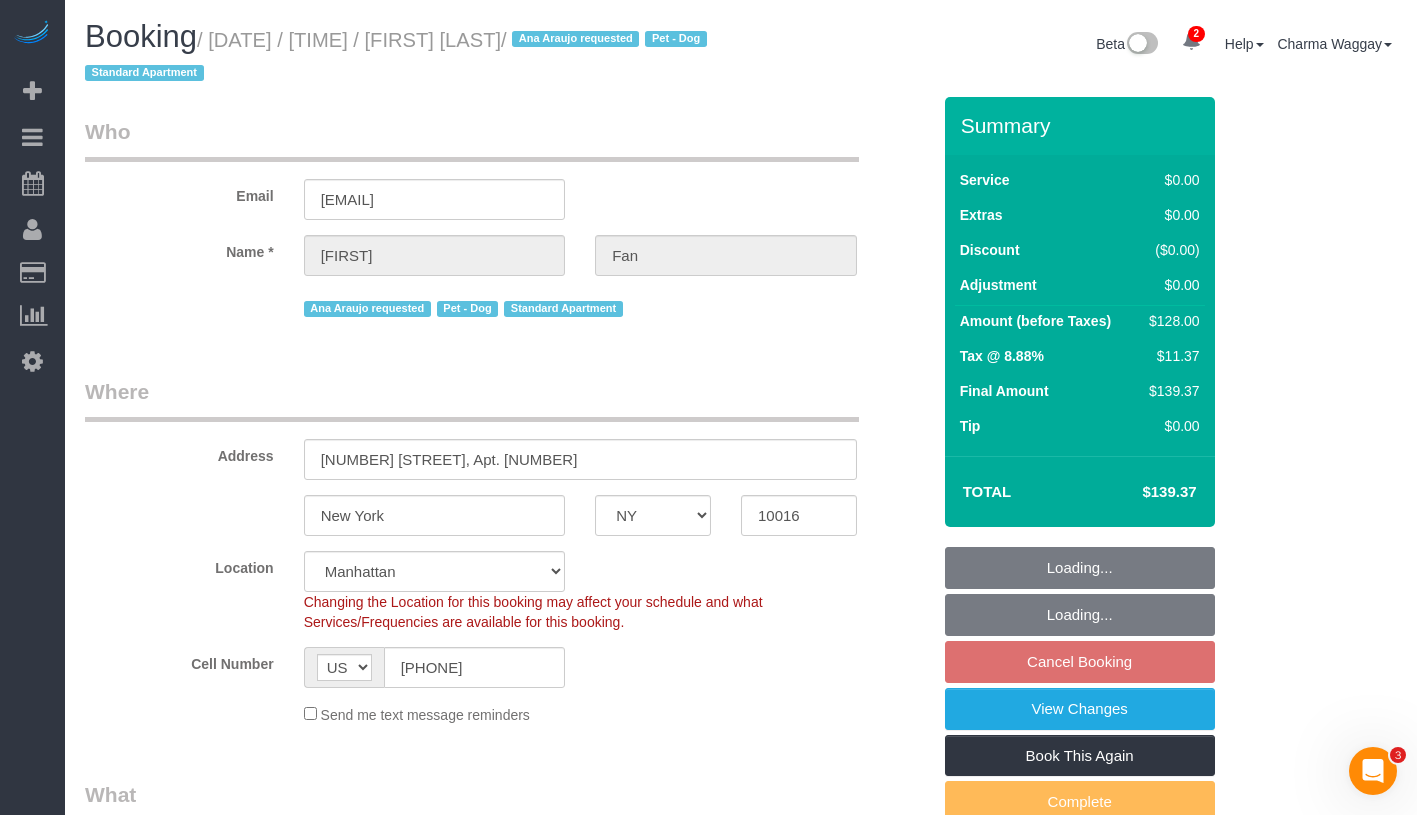 select on "1" 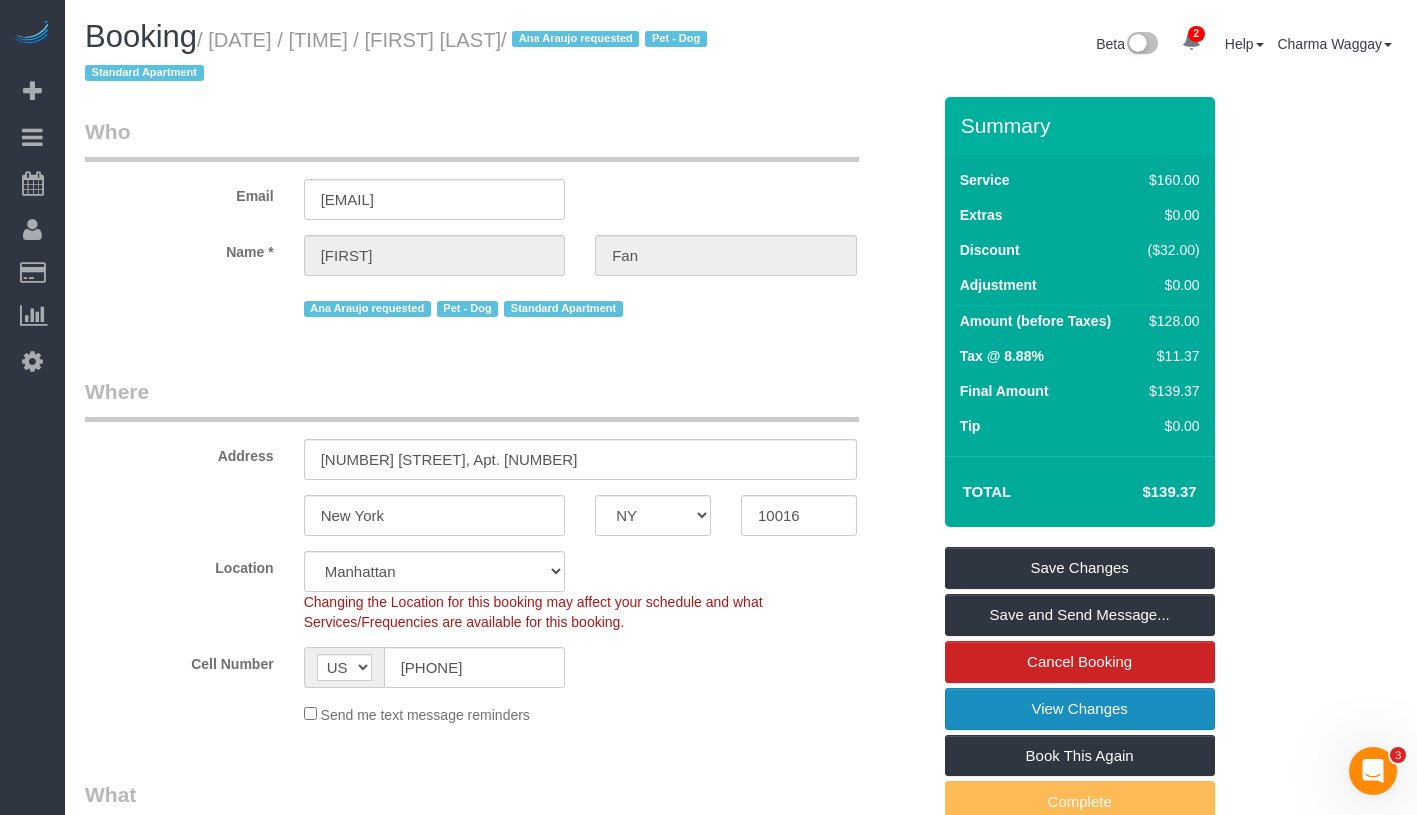 click on "View Changes" at bounding box center (1080, 709) 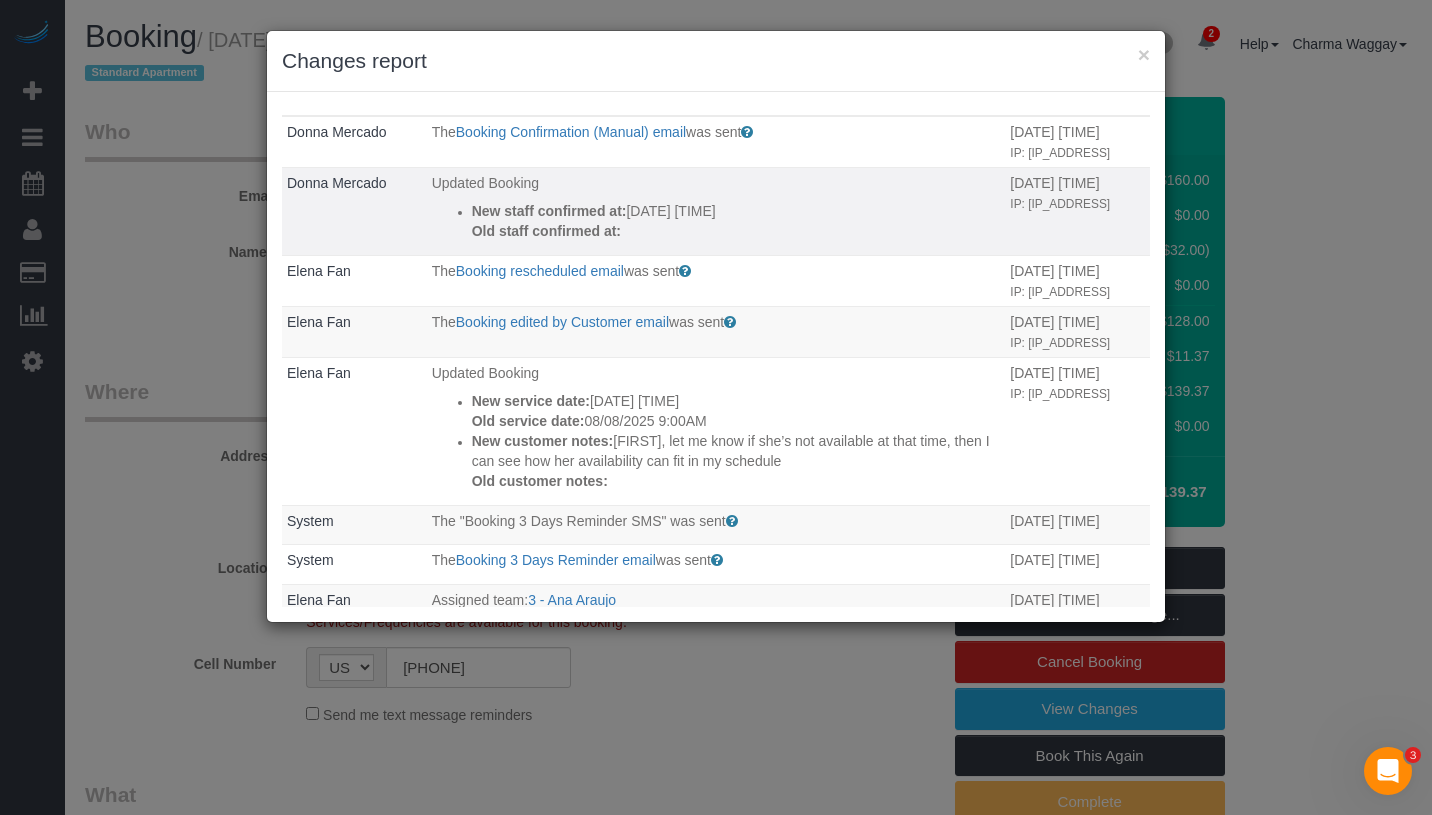 scroll, scrollTop: 0, scrollLeft: 0, axis: both 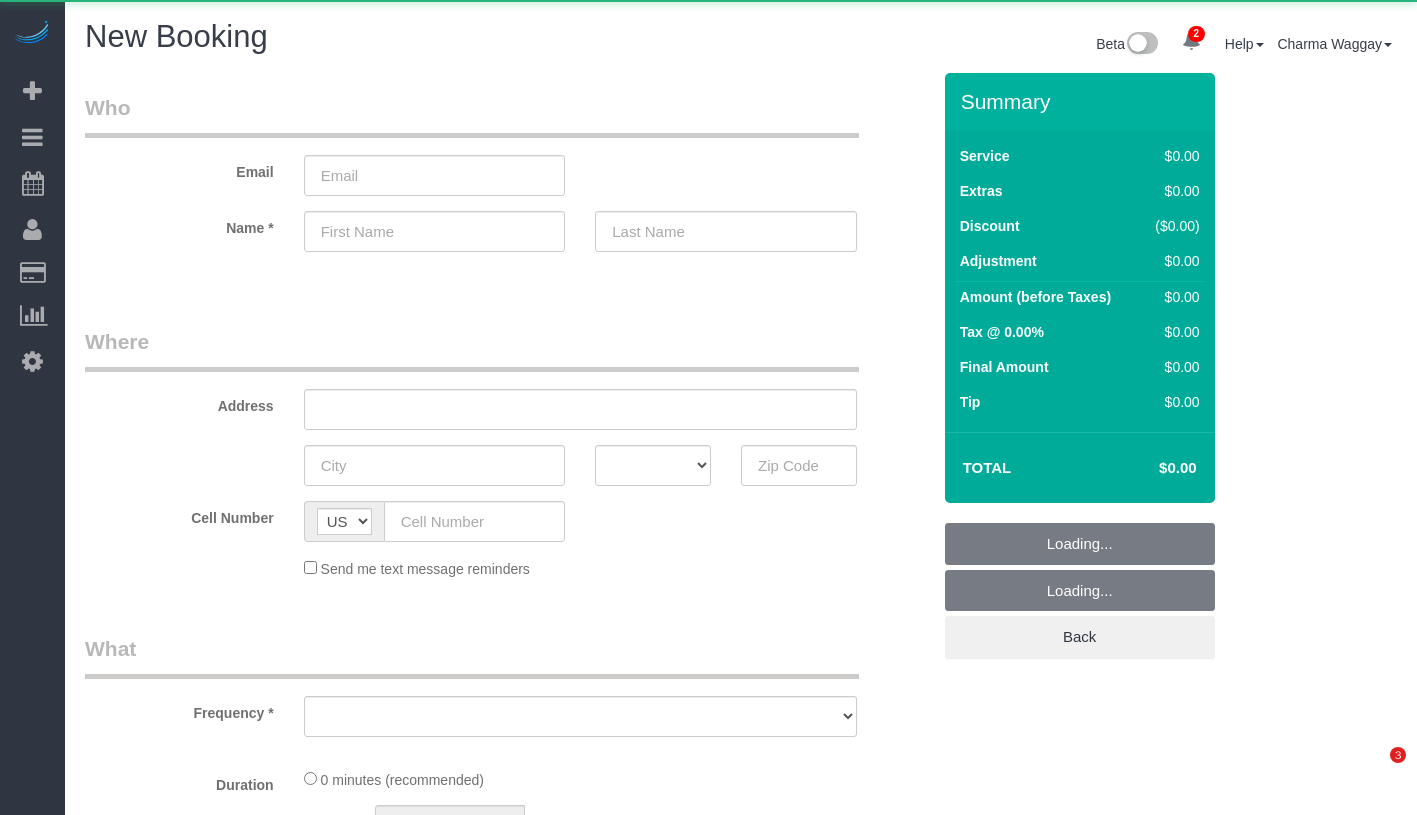 select on "number:89" 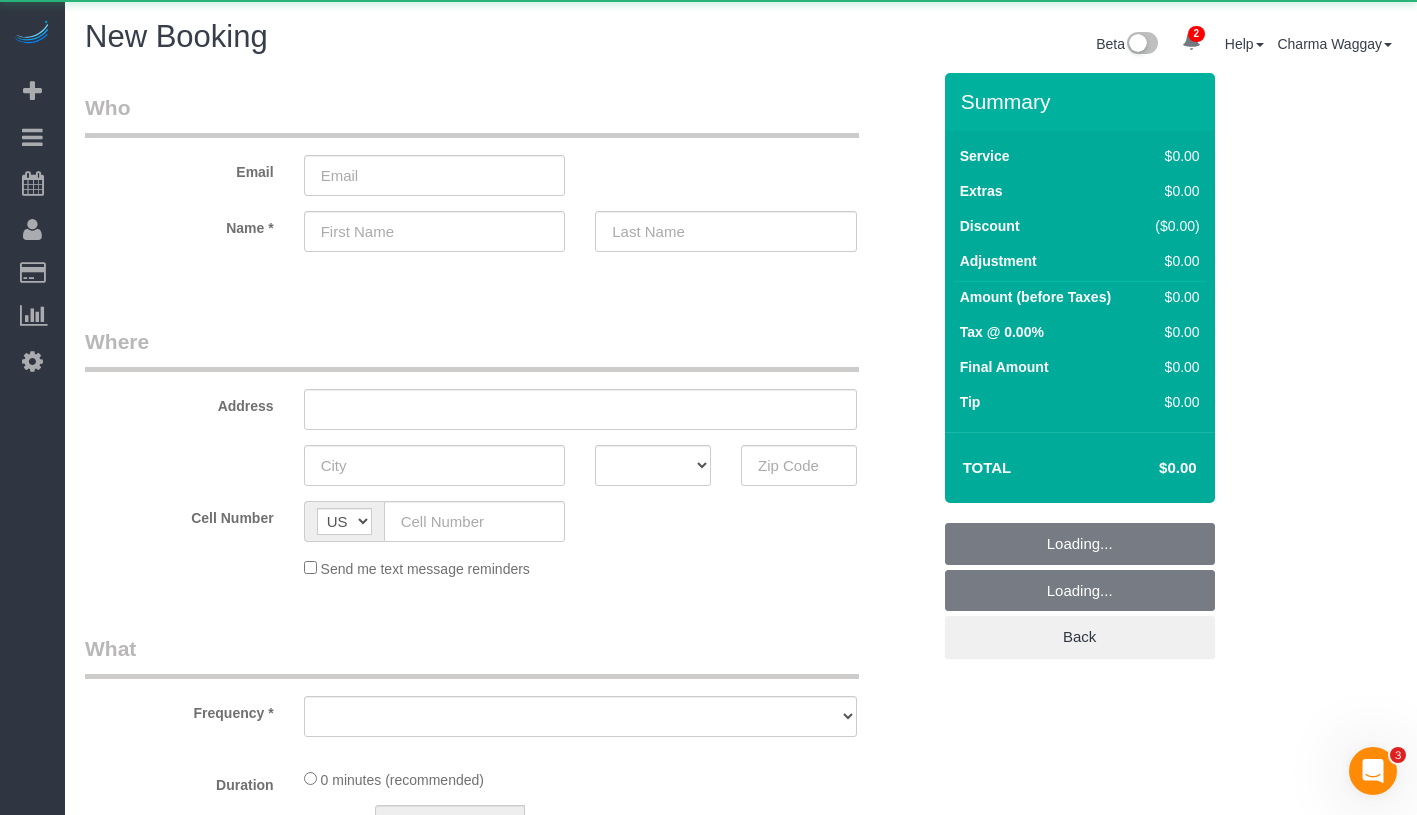 scroll, scrollTop: 0, scrollLeft: 0, axis: both 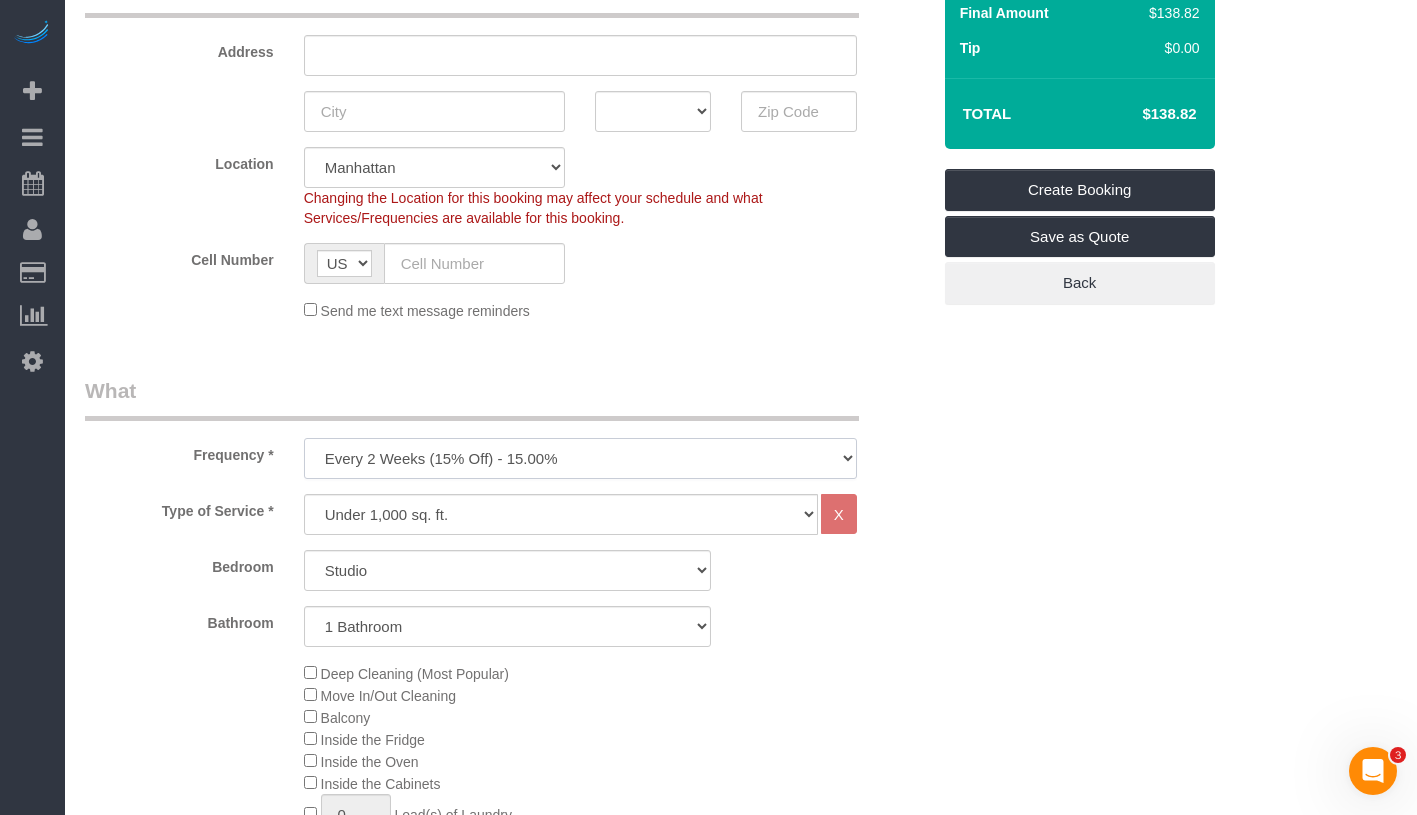 click on "One Time Weekly (20% Off) - 20.00% Every 2 Weeks (15% Off) - 15.00% Every 4 Weeks (10% Off) - 10.00%" at bounding box center (580, 458) 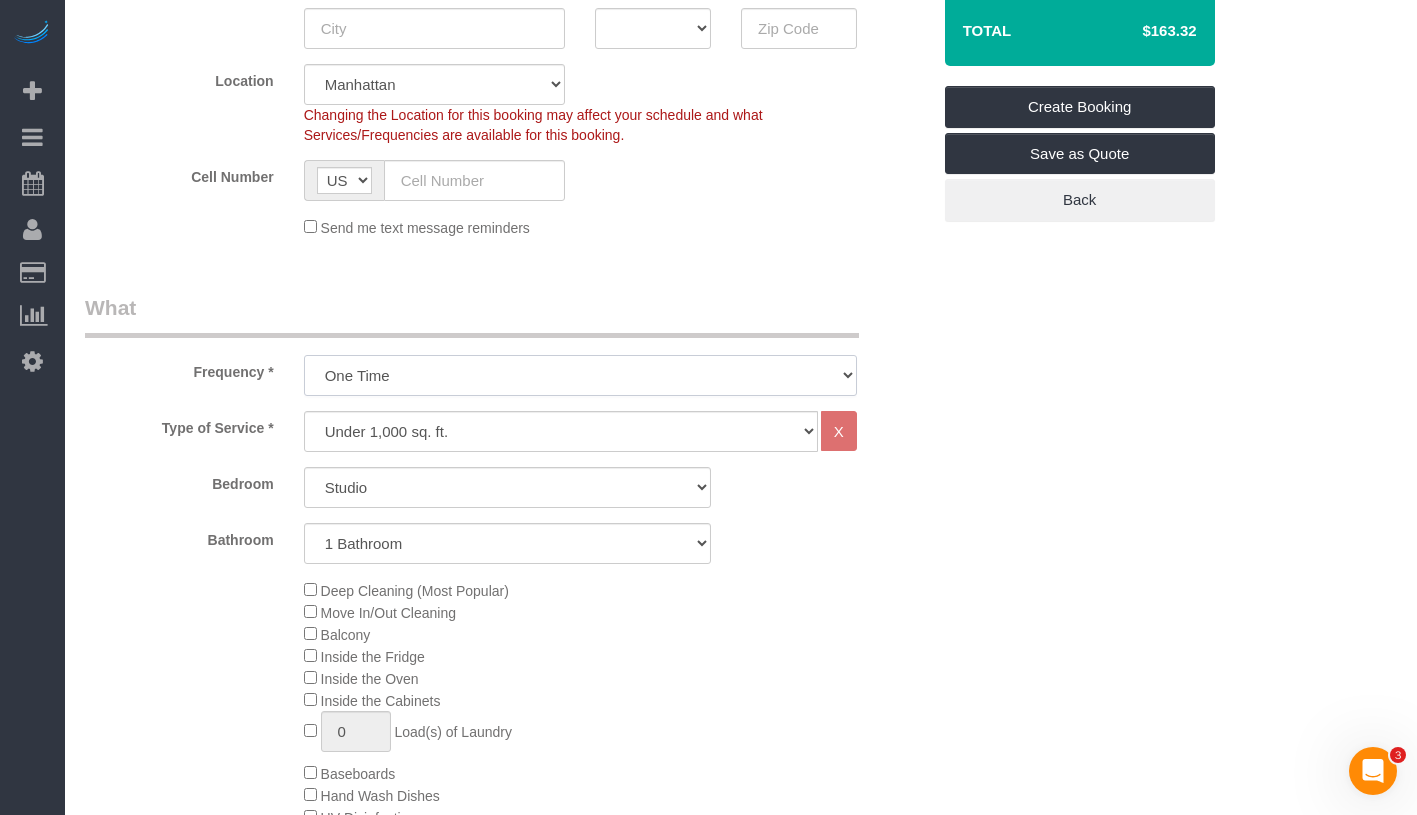 scroll, scrollTop: 433, scrollLeft: 0, axis: vertical 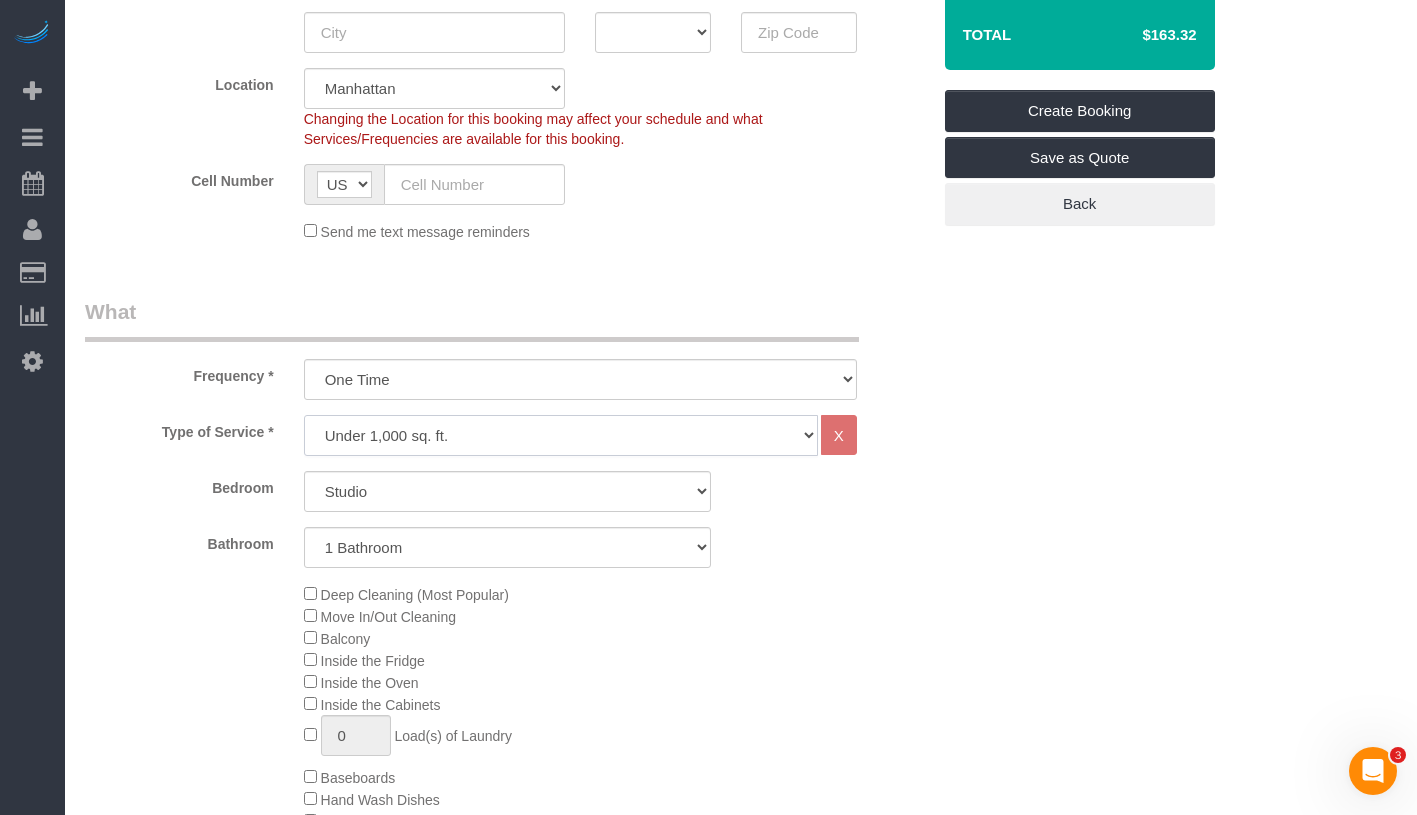 click on "Under 1,000 sq. ft. 1,001 - 1,500 sq. ft. 1,500+ sq. ft. Custom Cleaning Office Cleaning Airbnb Cleaning Post Construction Cleaning RE-CLEAN Hourly Rate - 8.0 Hourly Rate - 7.5 Late Cancellation - Invoice Purposes Hourly Rate (30% OFF) Bungalow Living Hello Alfred - Standard Cleaning Hello Alfred - Hourly Rate TULU - Standard Cleaning TULU - Hourly Rate Hourly Rate (15% OFF) Hourly Rate (20% OFF) Hourly Rate (25% OFF) Hourly Rate (22.5% OFF) Charity Clean Outsite - Hourly Rate Floor Cleaning 100/hr 140/hr Upholstery Cleaning Hourly Rate (Comped Cleaning) Power Washing Carpet/Rug Cleaning Floor Cleaning - 25% OFF Couch Cleaning Partnership Flat Rate Pricing Partnership Hourly Rate Staff Office Hours" 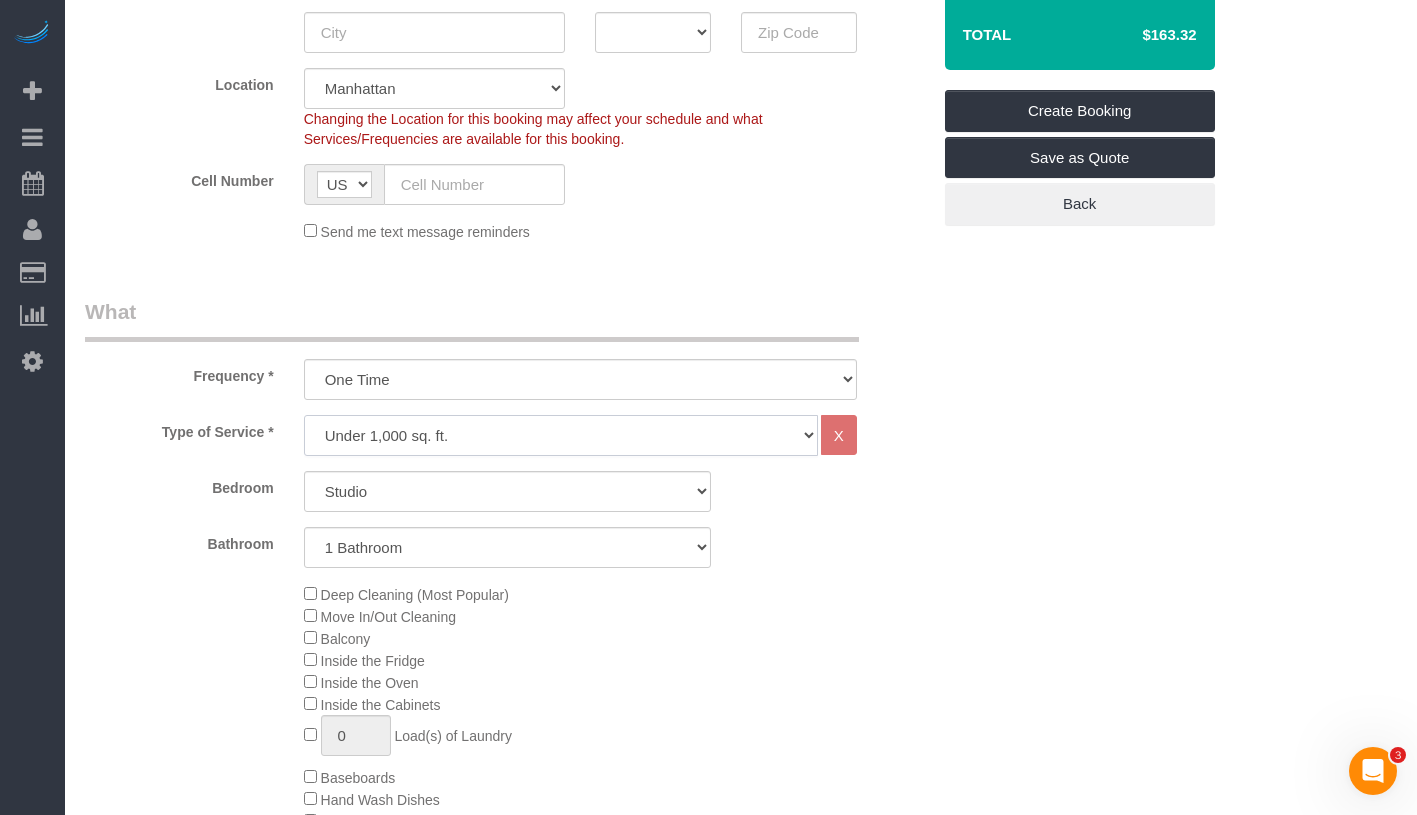 select on "213" 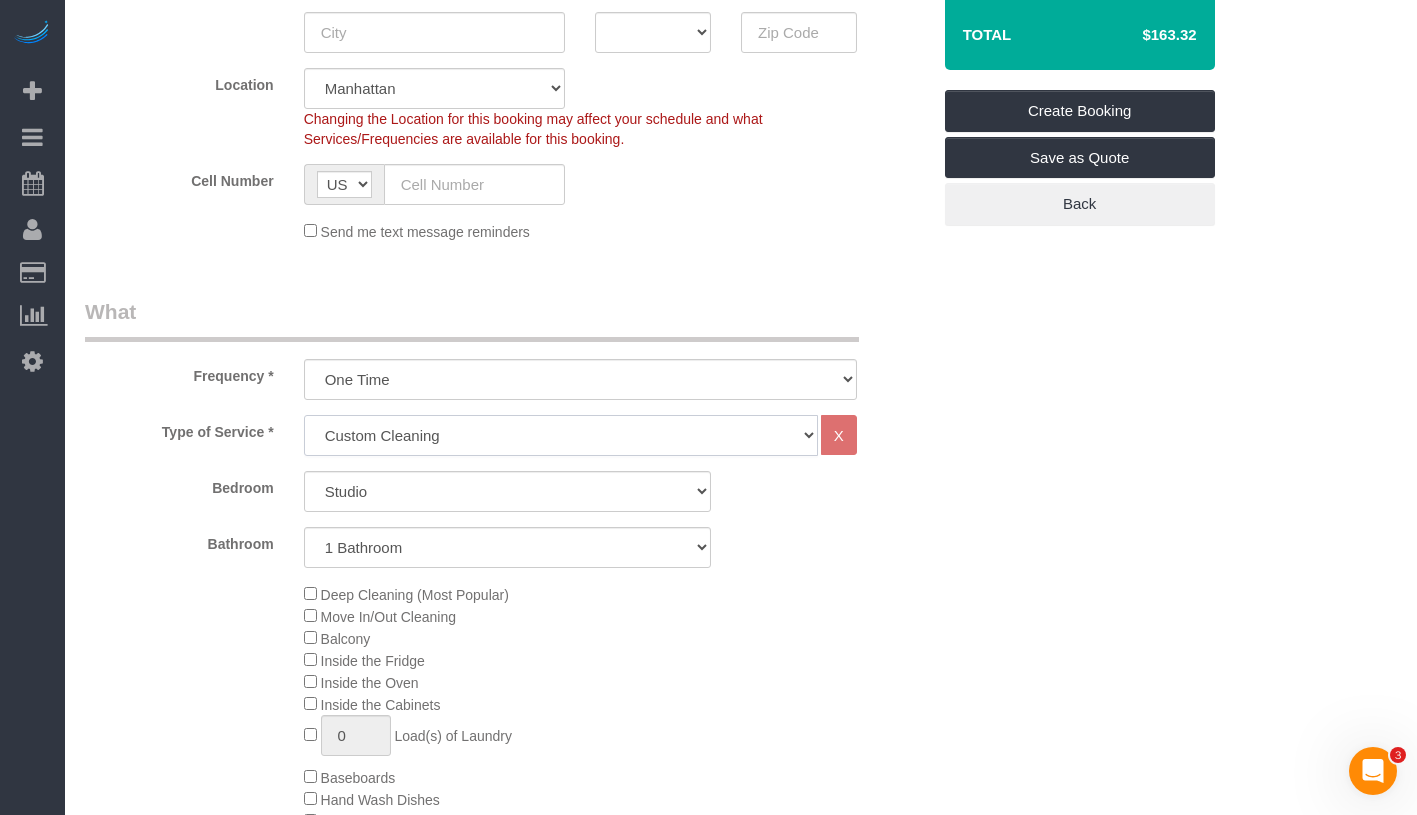 select on "1" 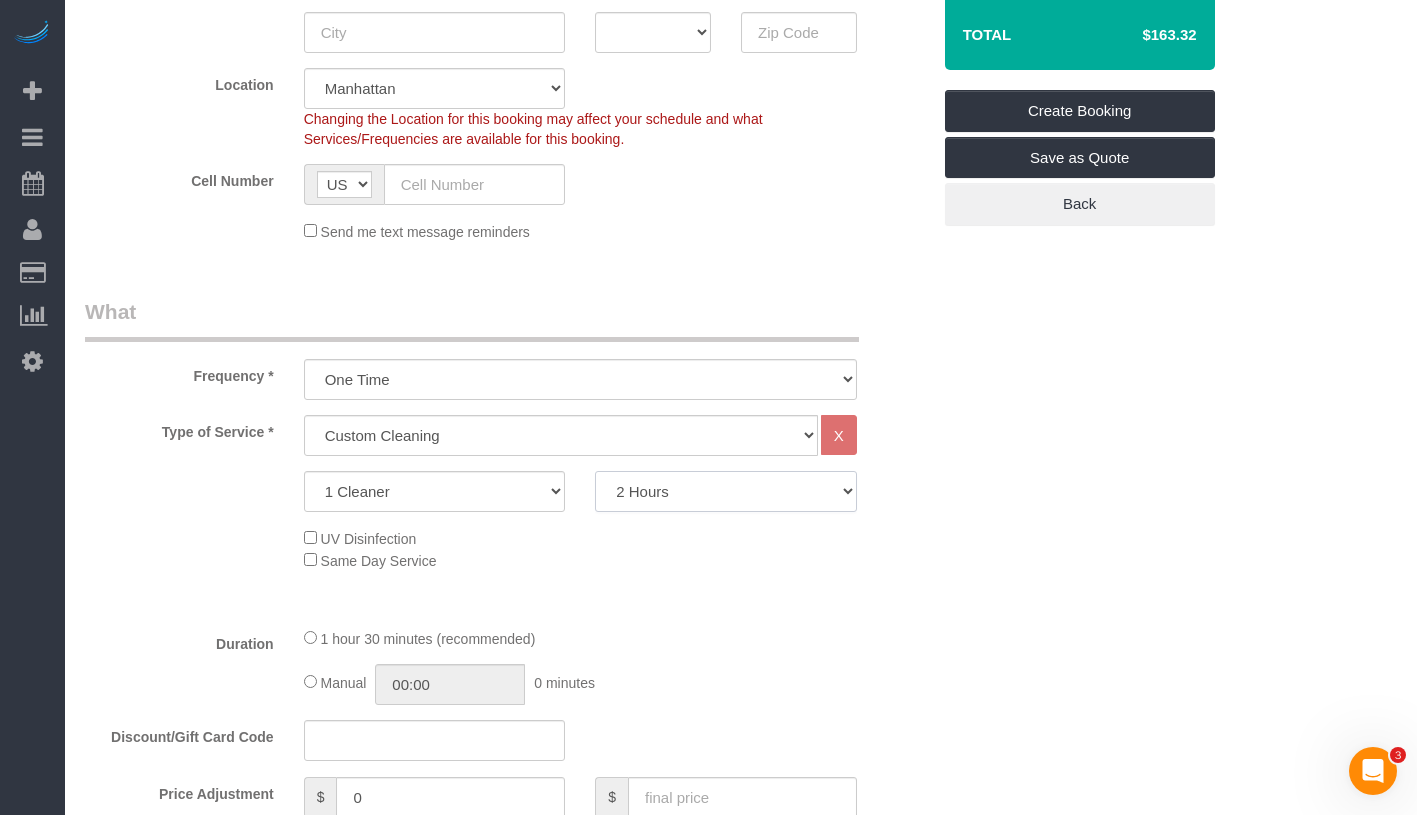 click on "2 Hours
2.5 Hours
3 Hours
3.5 Hours
4 Hours
4.5 Hours
5 Hours
5.5 Hours
6 Hours
6.5 Hours
7 Hours
7.5 Hours
8 Hours
8.5 Hours
9 Hours
9.5 Hours
10 Hours
10.5 Hours
11 Hours
11.5 Hours
12 Hours
12.5 Hours
13 Hours
13.5 Hours
14 Hours
14.5 Hours
15 Hours
15.5 Hours
16 Hours
16.5 Hours" 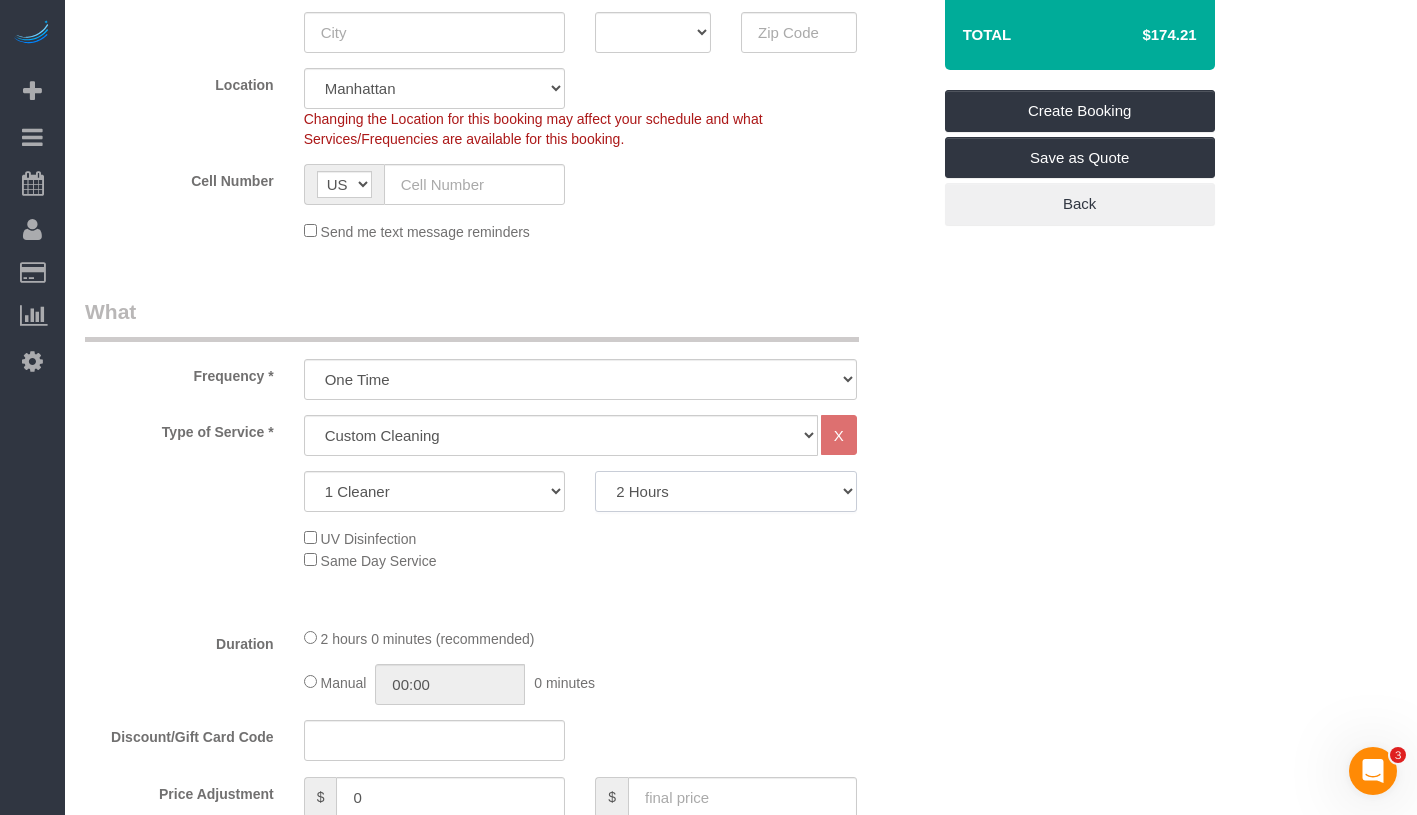 select on "240" 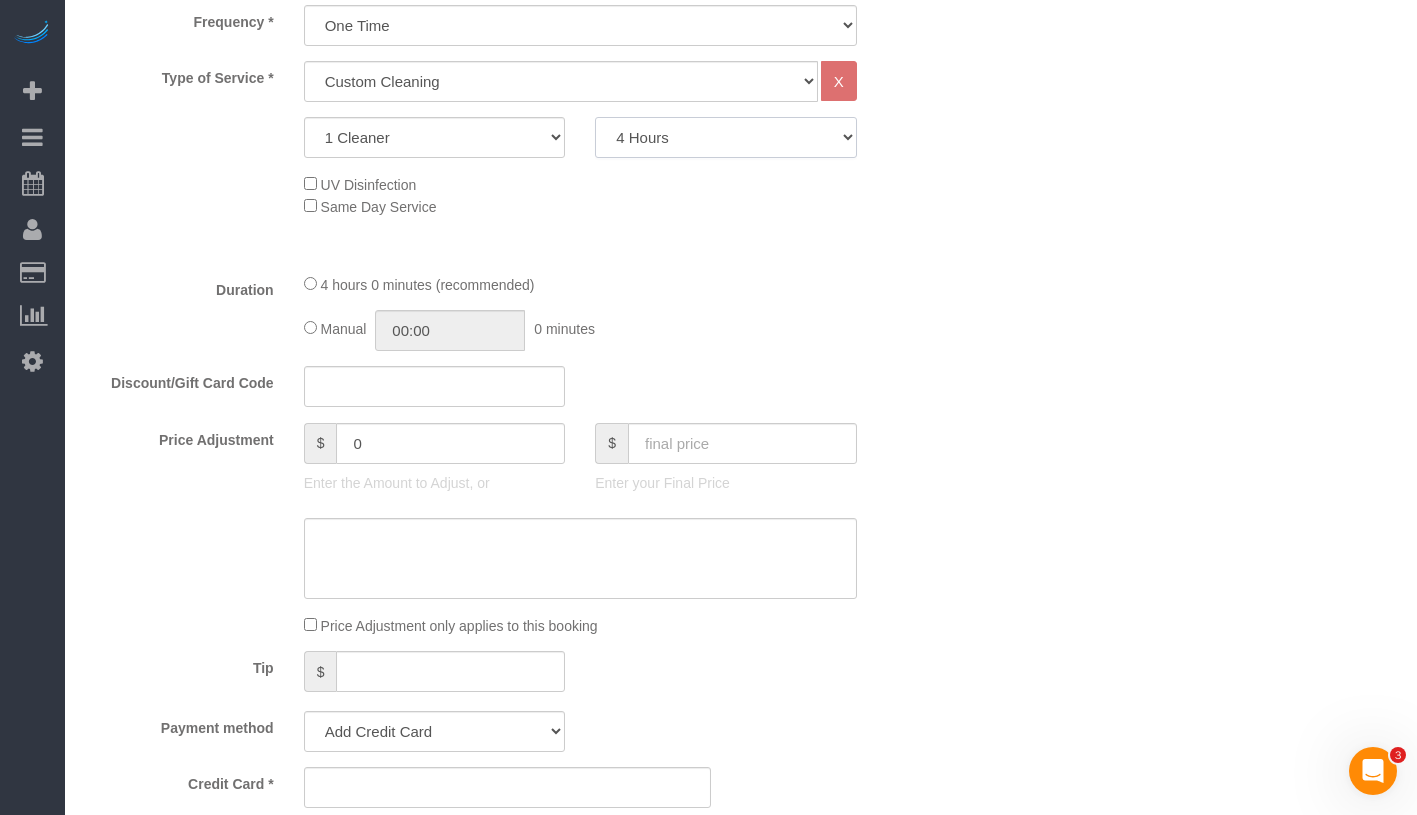 scroll, scrollTop: 973, scrollLeft: 0, axis: vertical 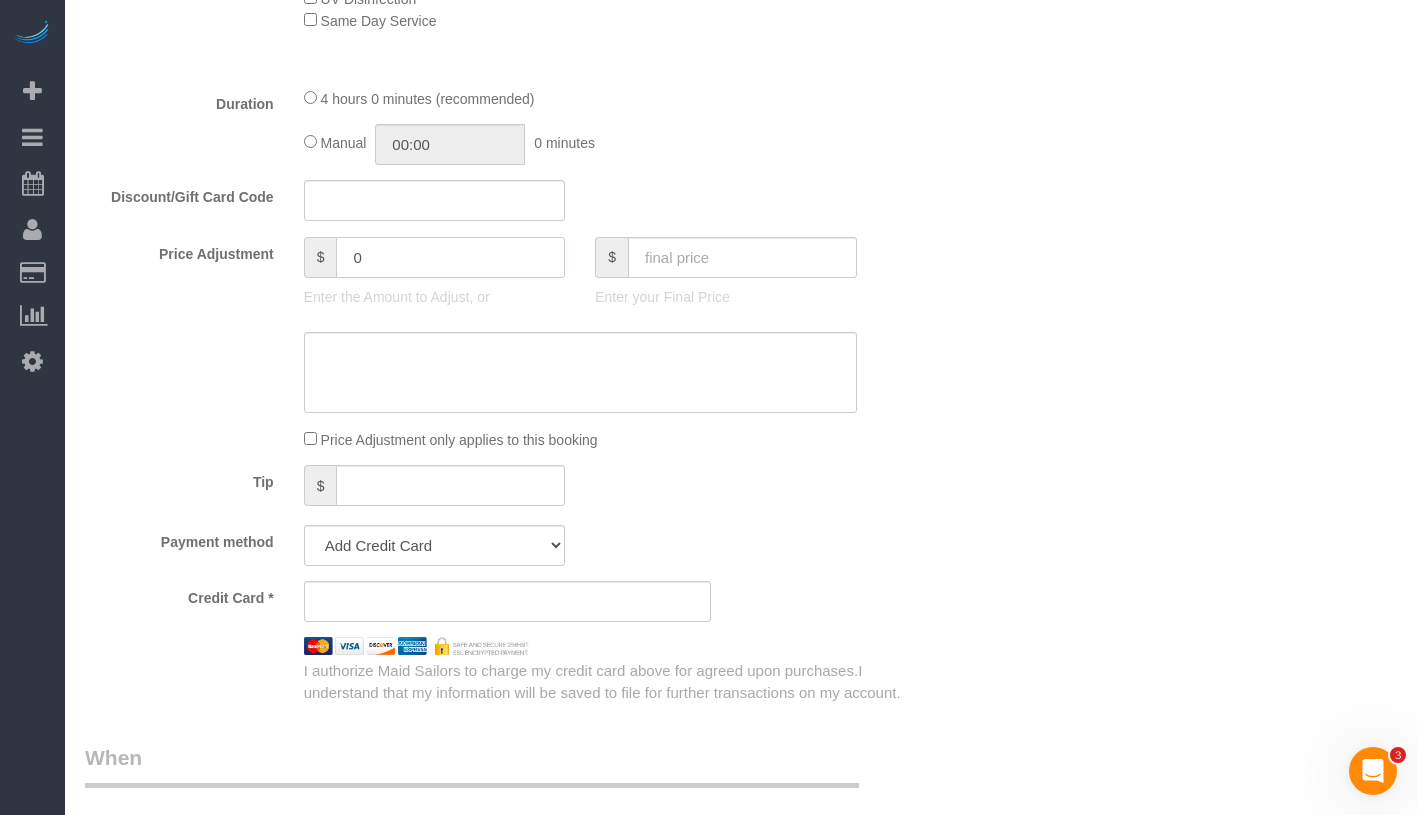 click on "0" 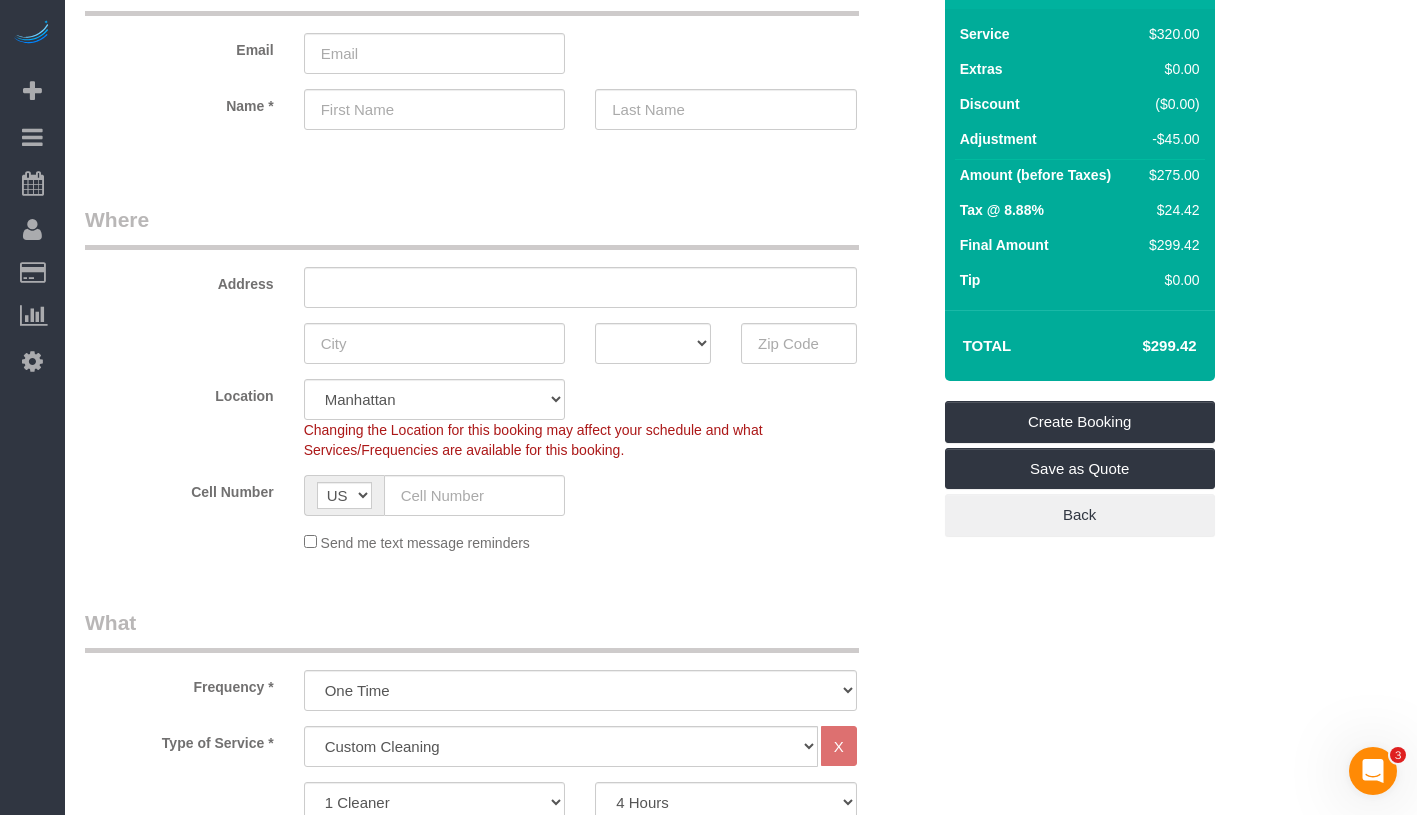 scroll, scrollTop: 212, scrollLeft: 0, axis: vertical 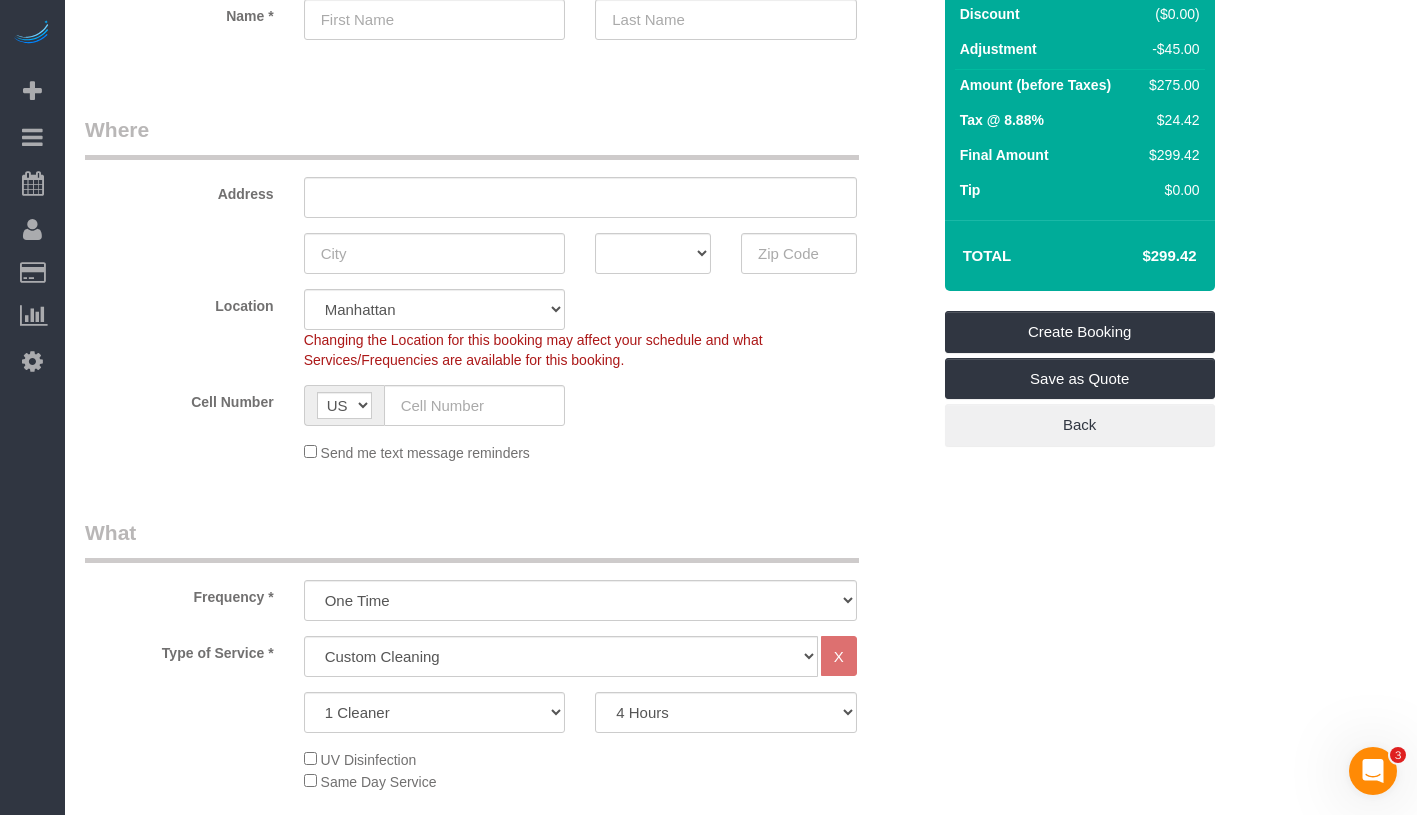 type on "-45" 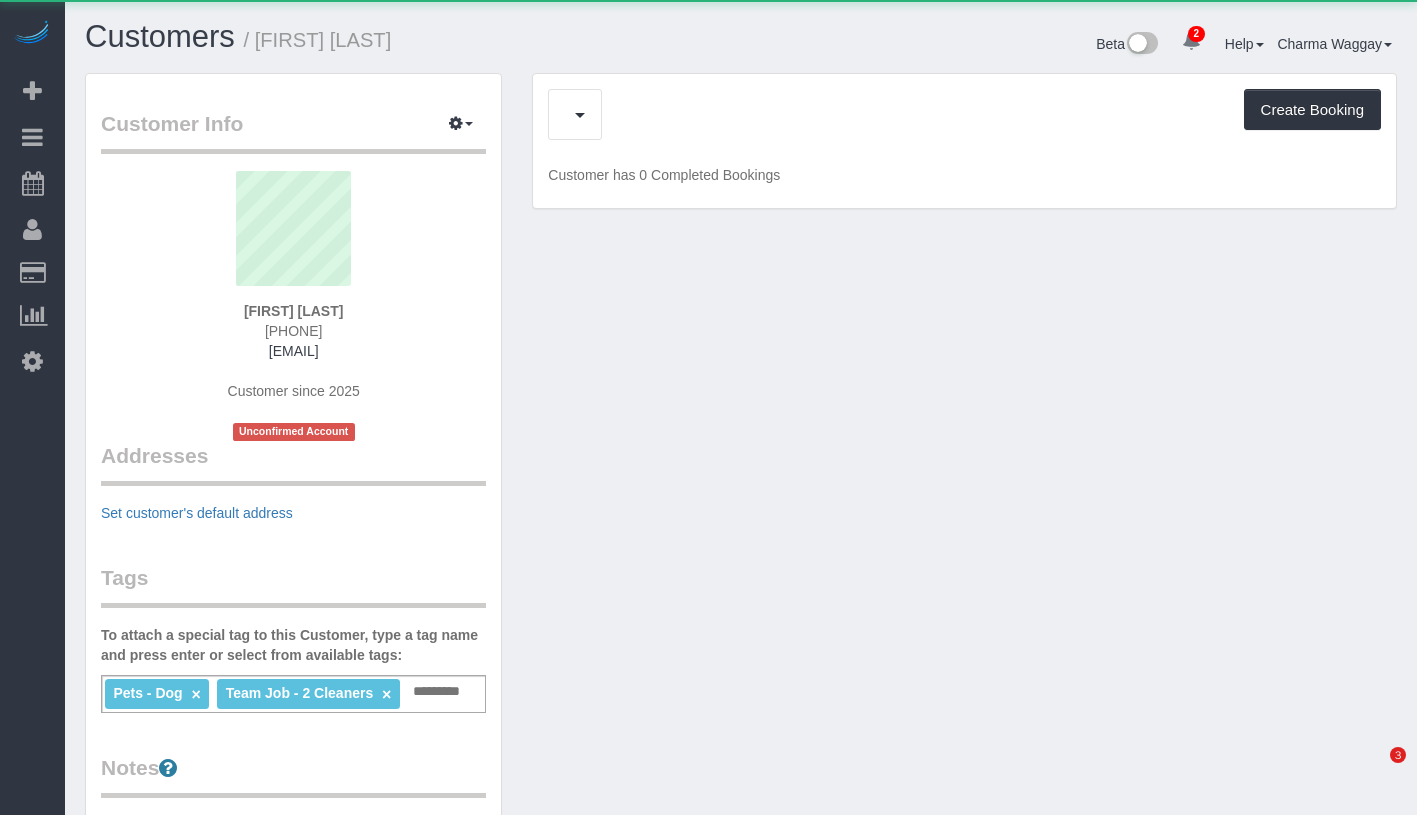 scroll, scrollTop: 0, scrollLeft: 0, axis: both 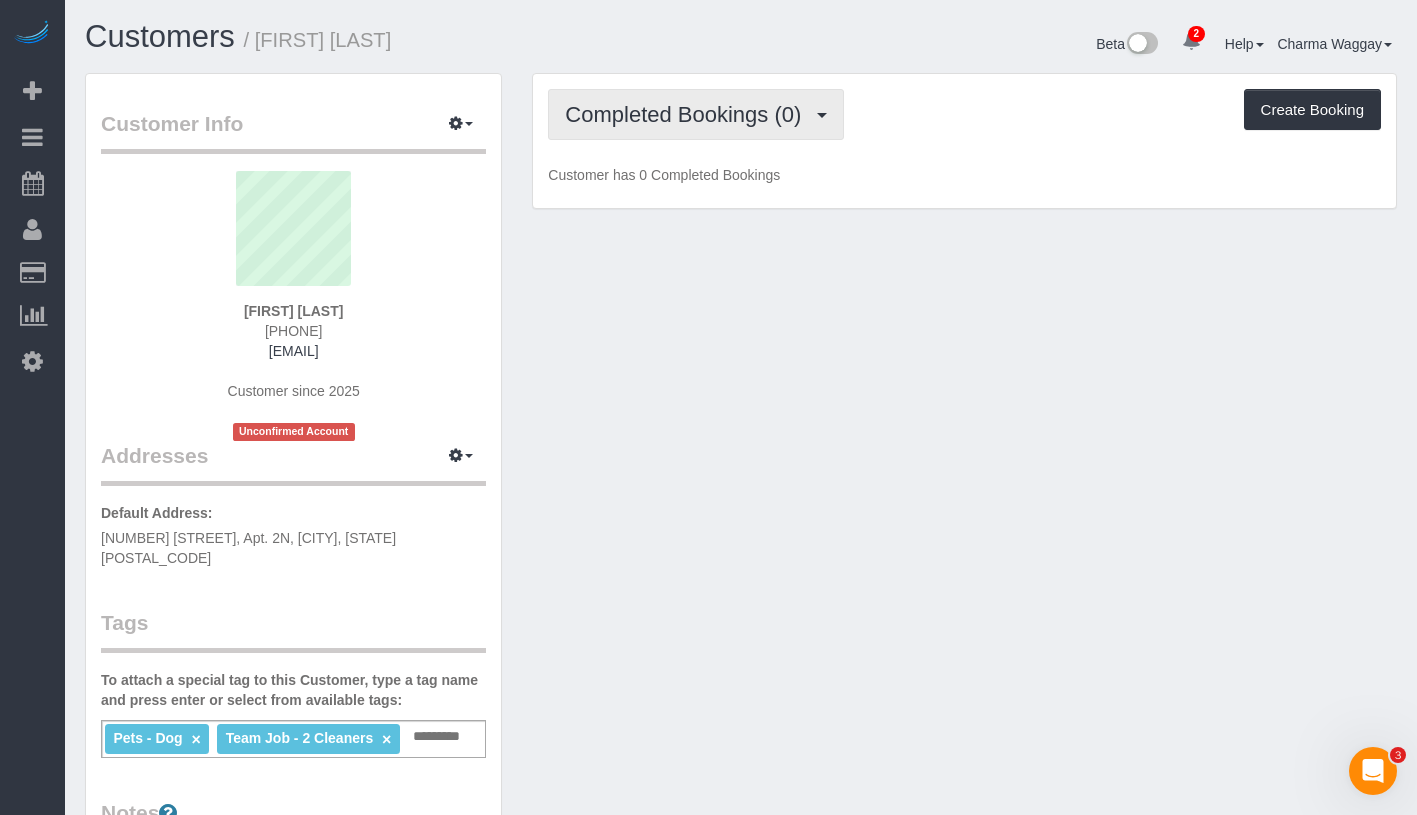 click on "Completed Bookings (0)" at bounding box center [688, 114] 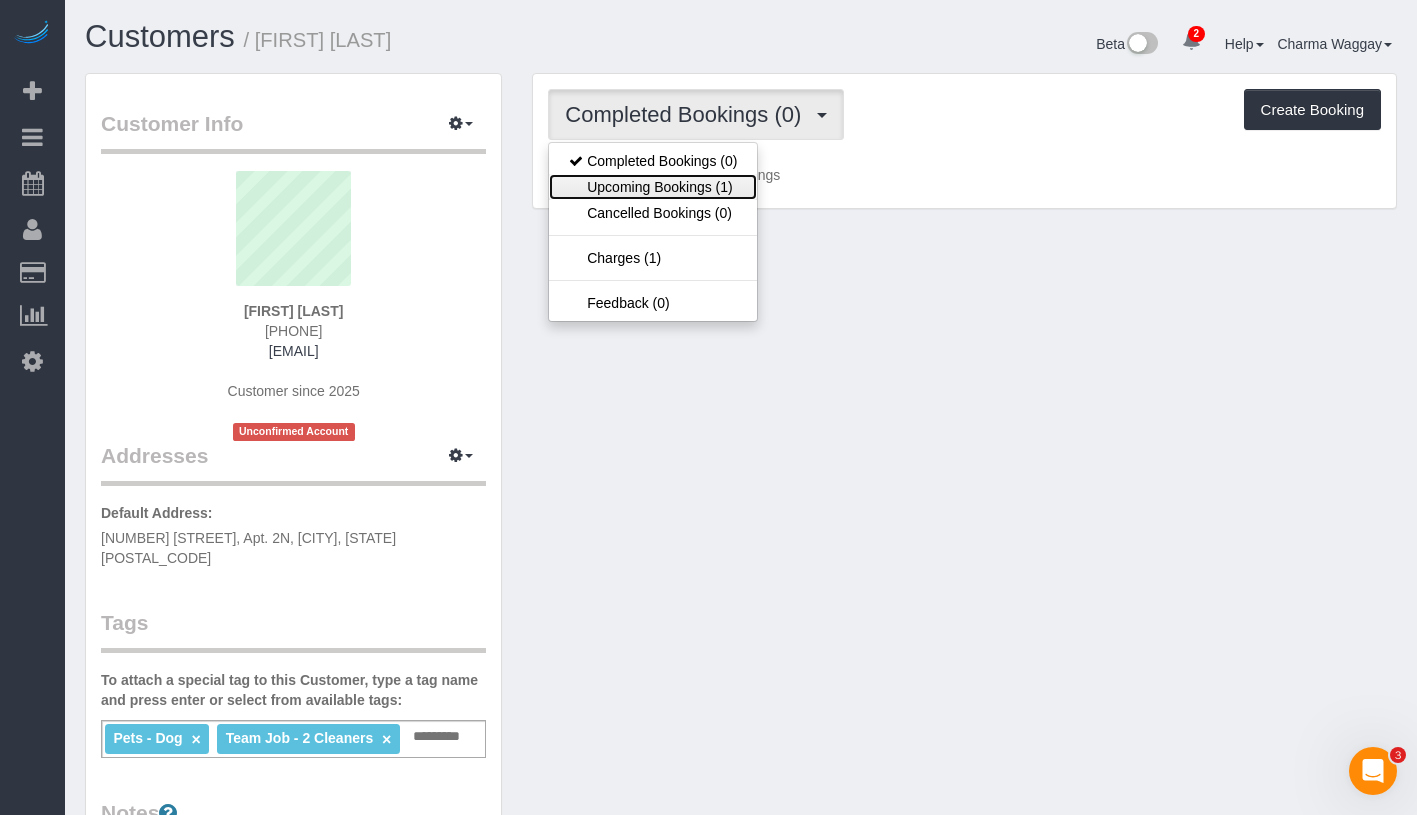 click on "Upcoming Bookings (1)" at bounding box center [653, 187] 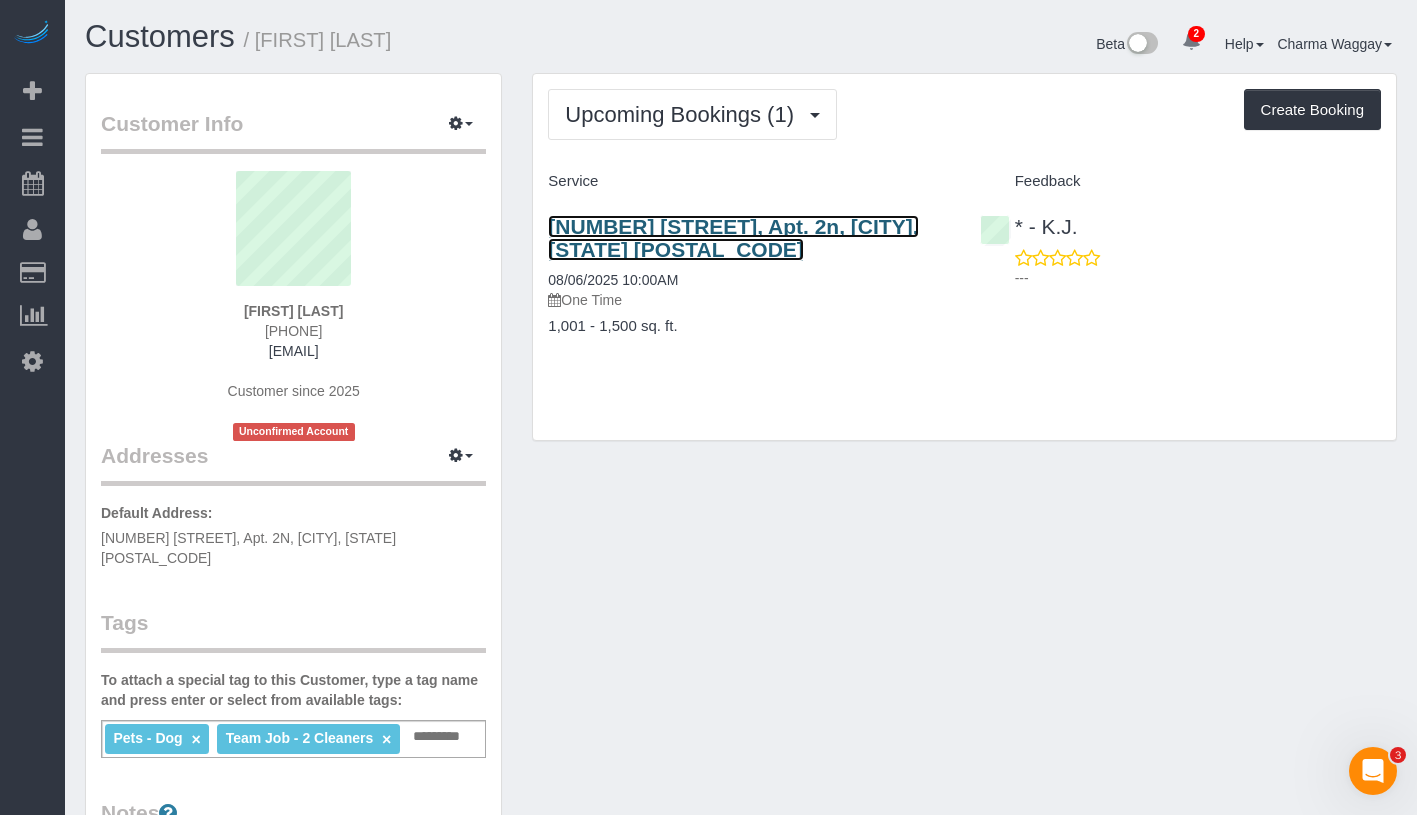 click on "[NUMBER] [STREET], Apt. 2n, [CITY], [STATE] [POSTAL_CODE]" at bounding box center (733, 238) 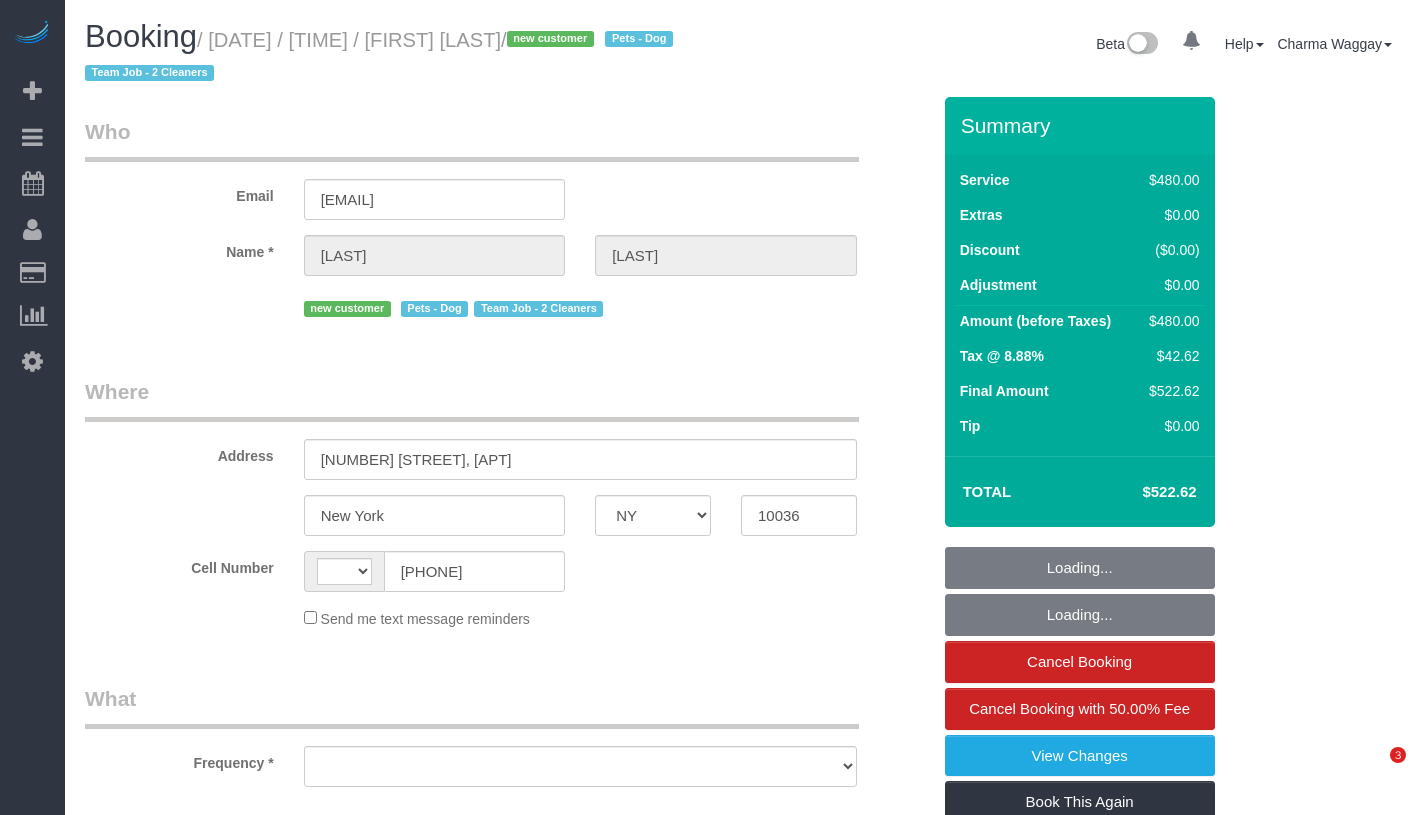 select on "NY" 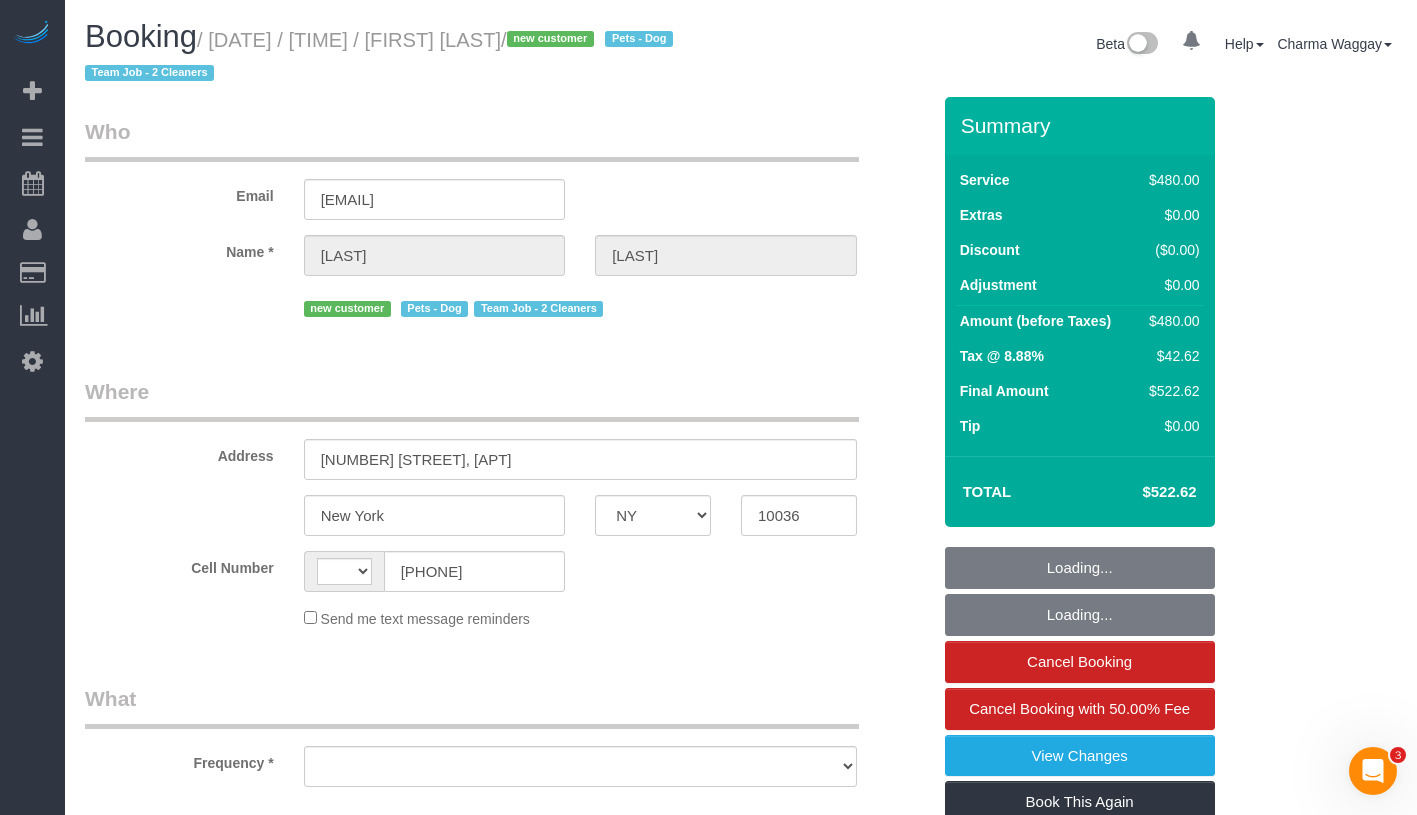 scroll, scrollTop: 0, scrollLeft: 0, axis: both 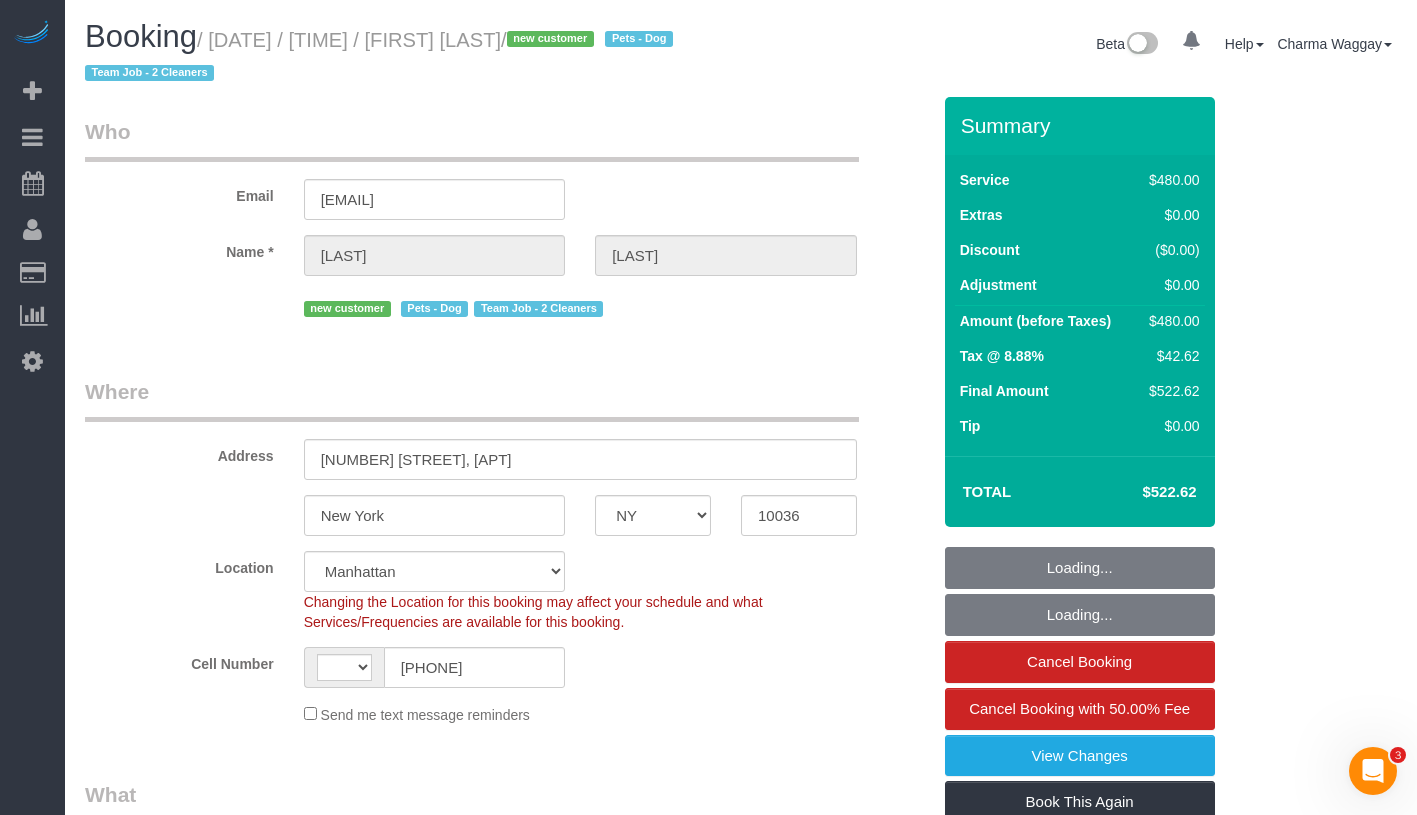 select on "string:US" 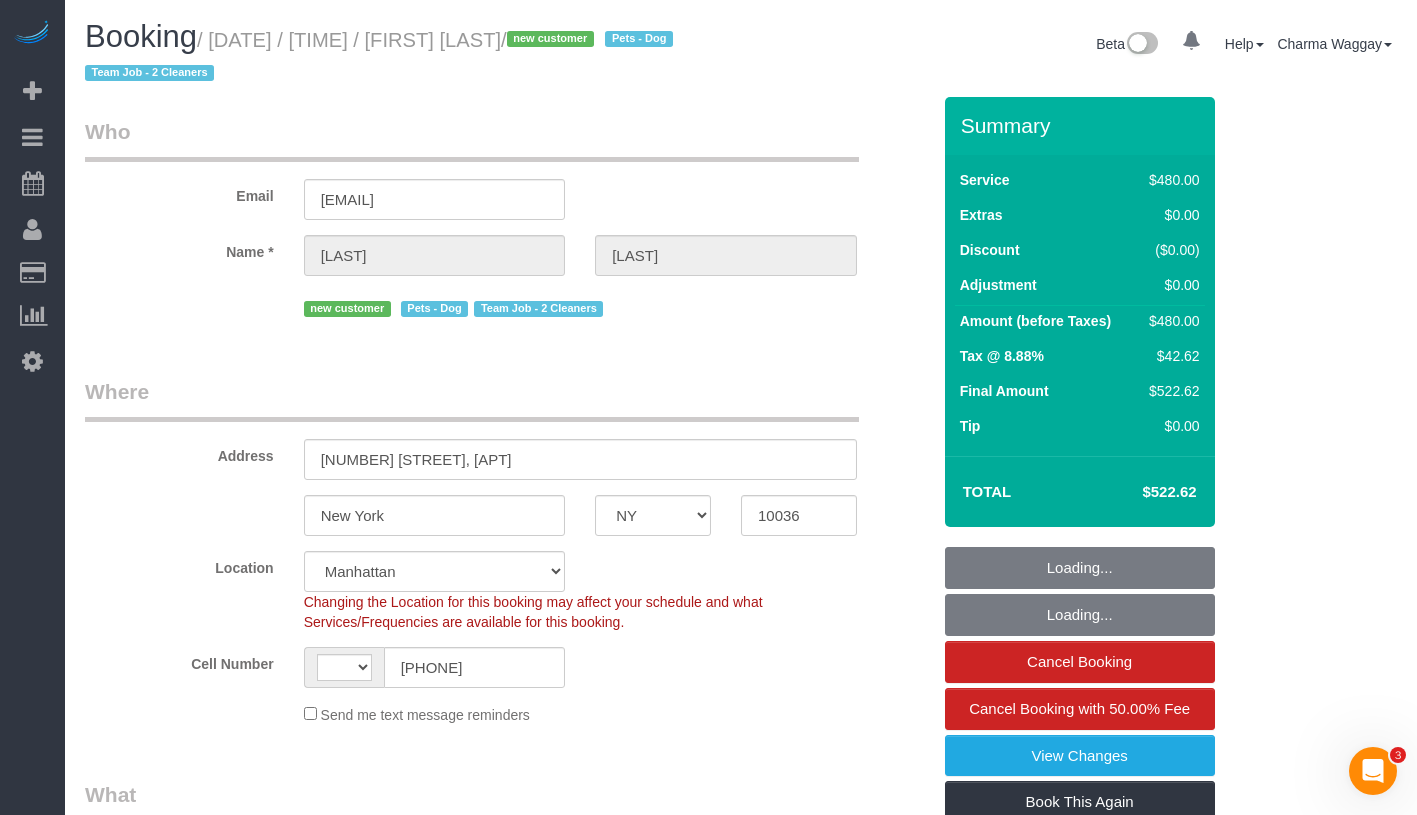 select on "object:550" 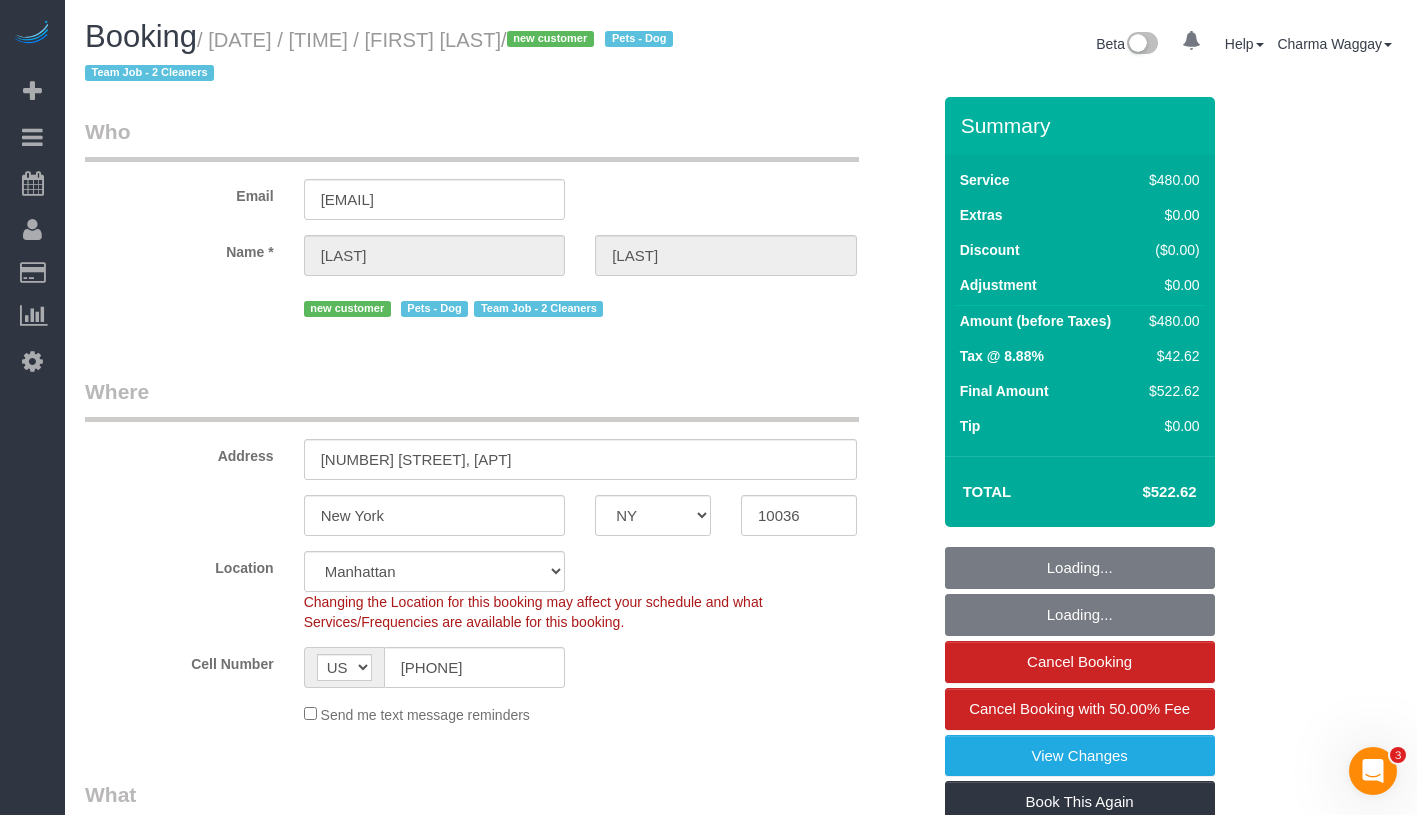 select on "object:1310" 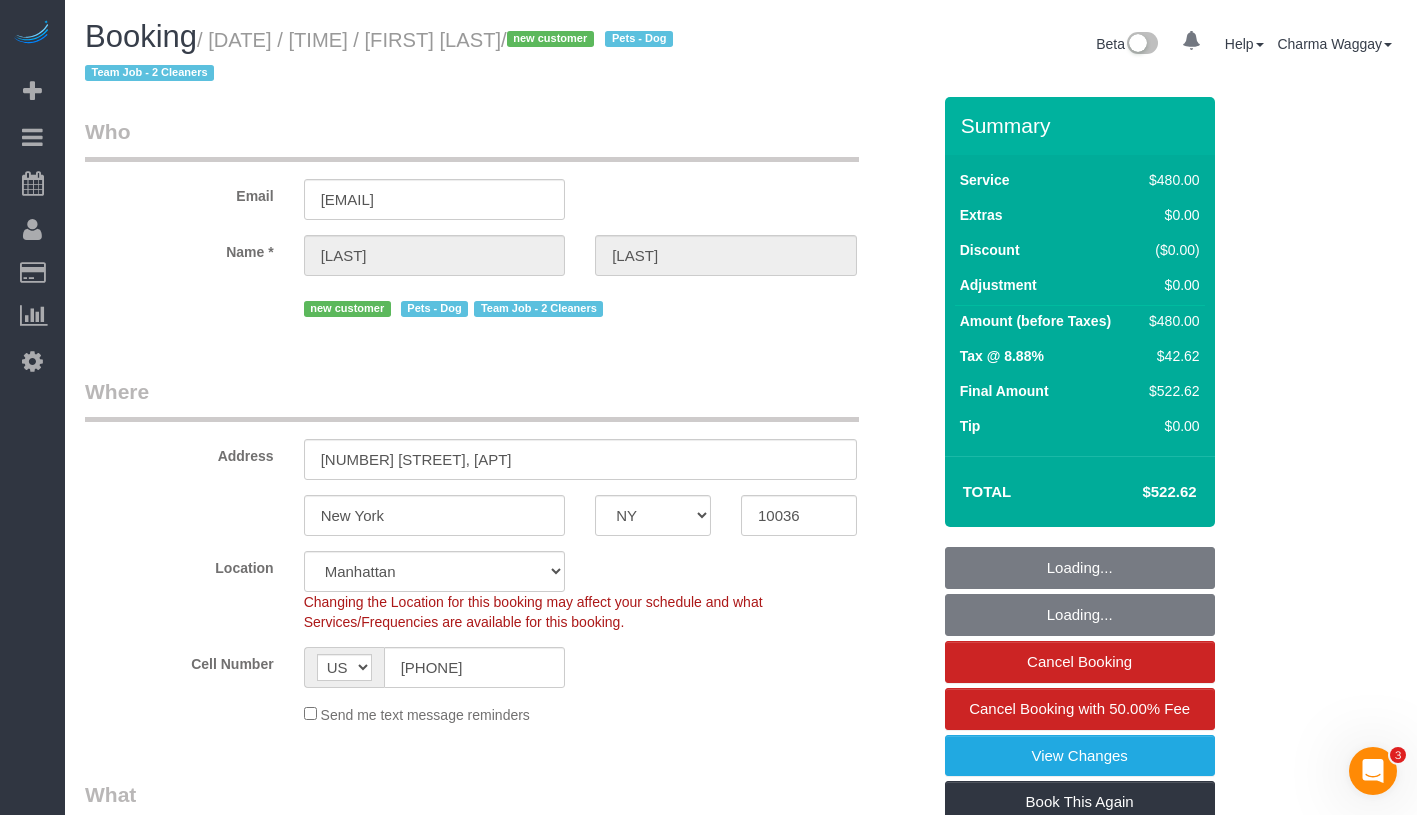 select on "string:stripe-pm_1RrP5a4VGloSiKo7aEGR8wqI" 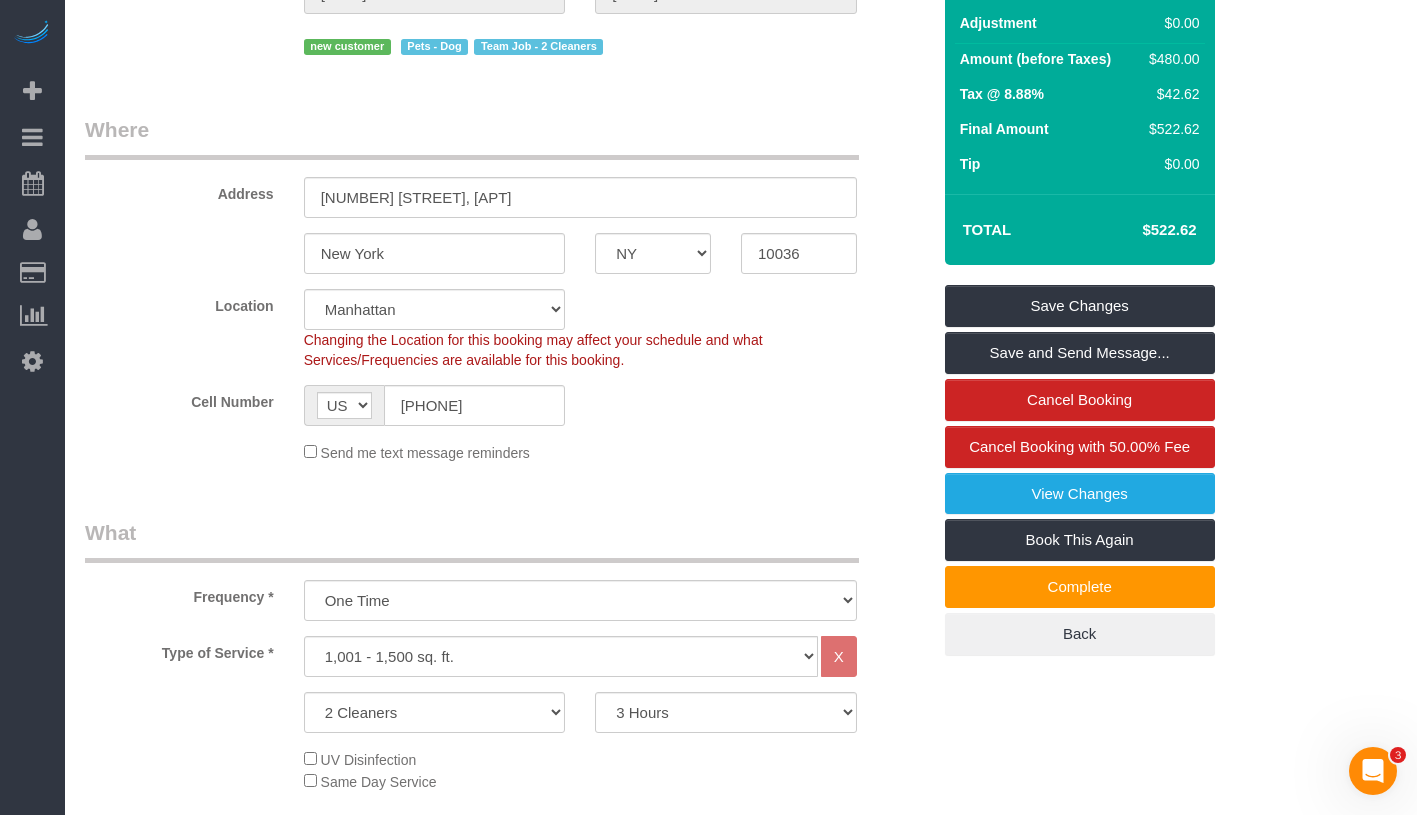 scroll, scrollTop: 503, scrollLeft: 0, axis: vertical 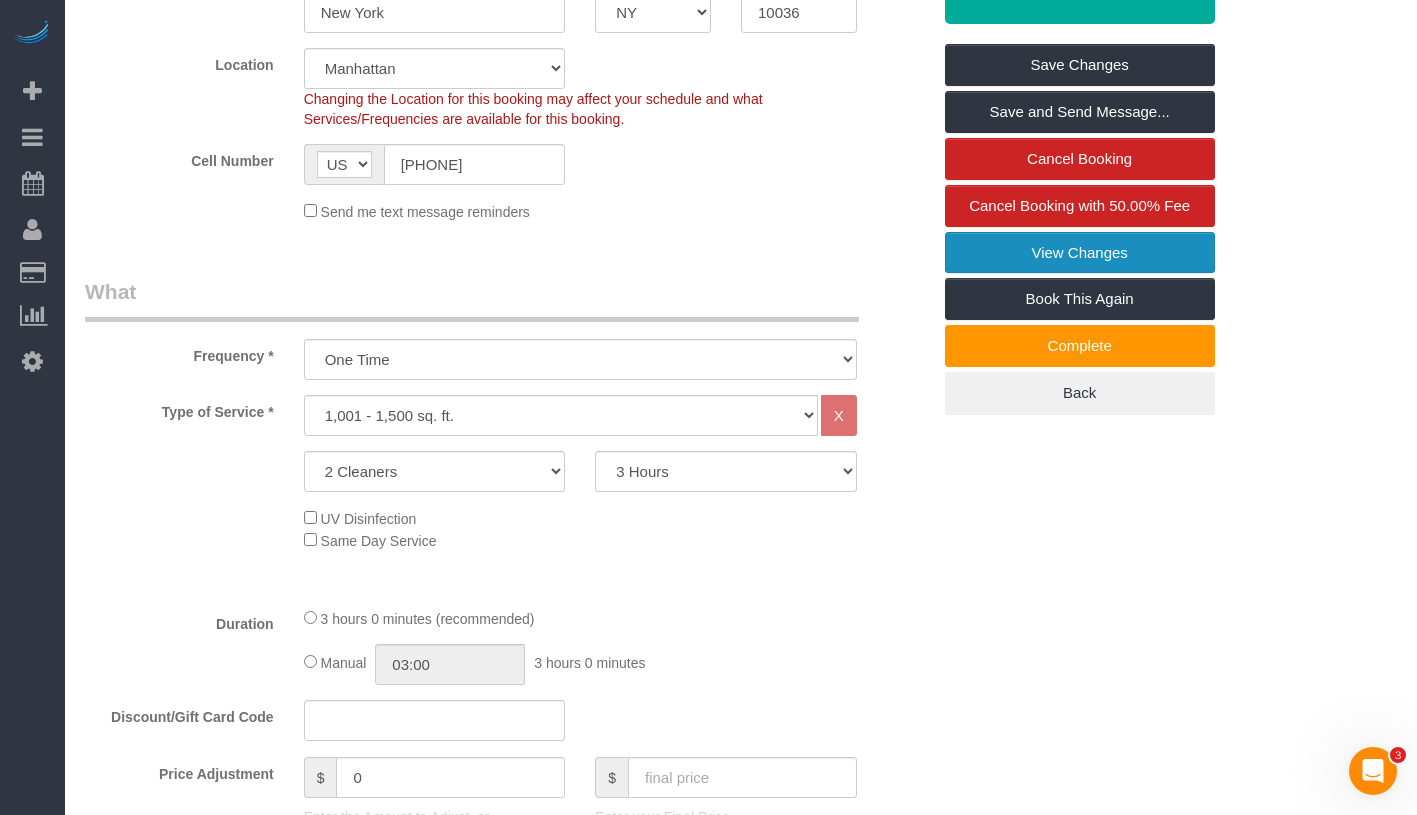 click on "View Changes" at bounding box center [1080, 253] 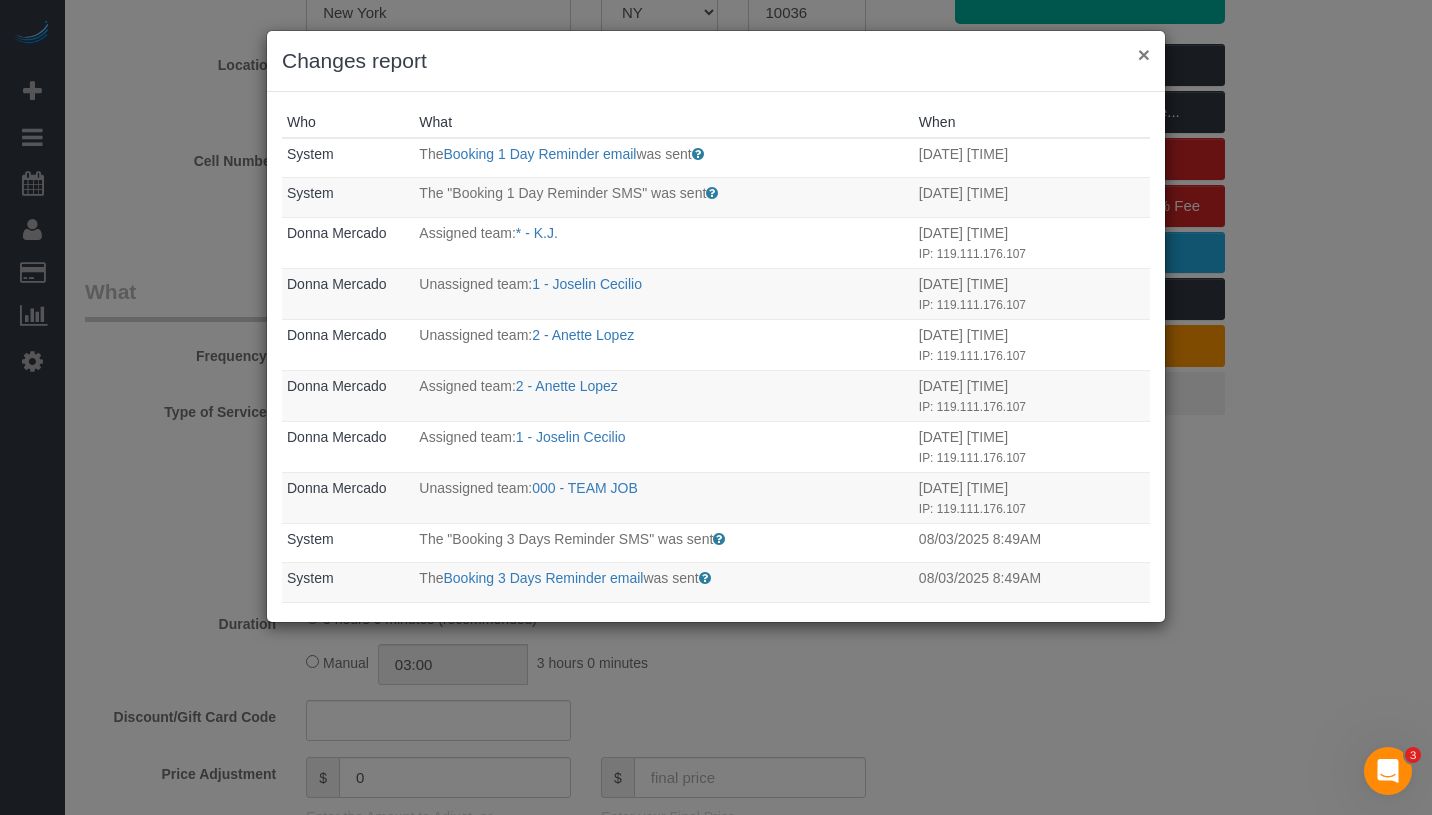 click on "×" at bounding box center [1144, 54] 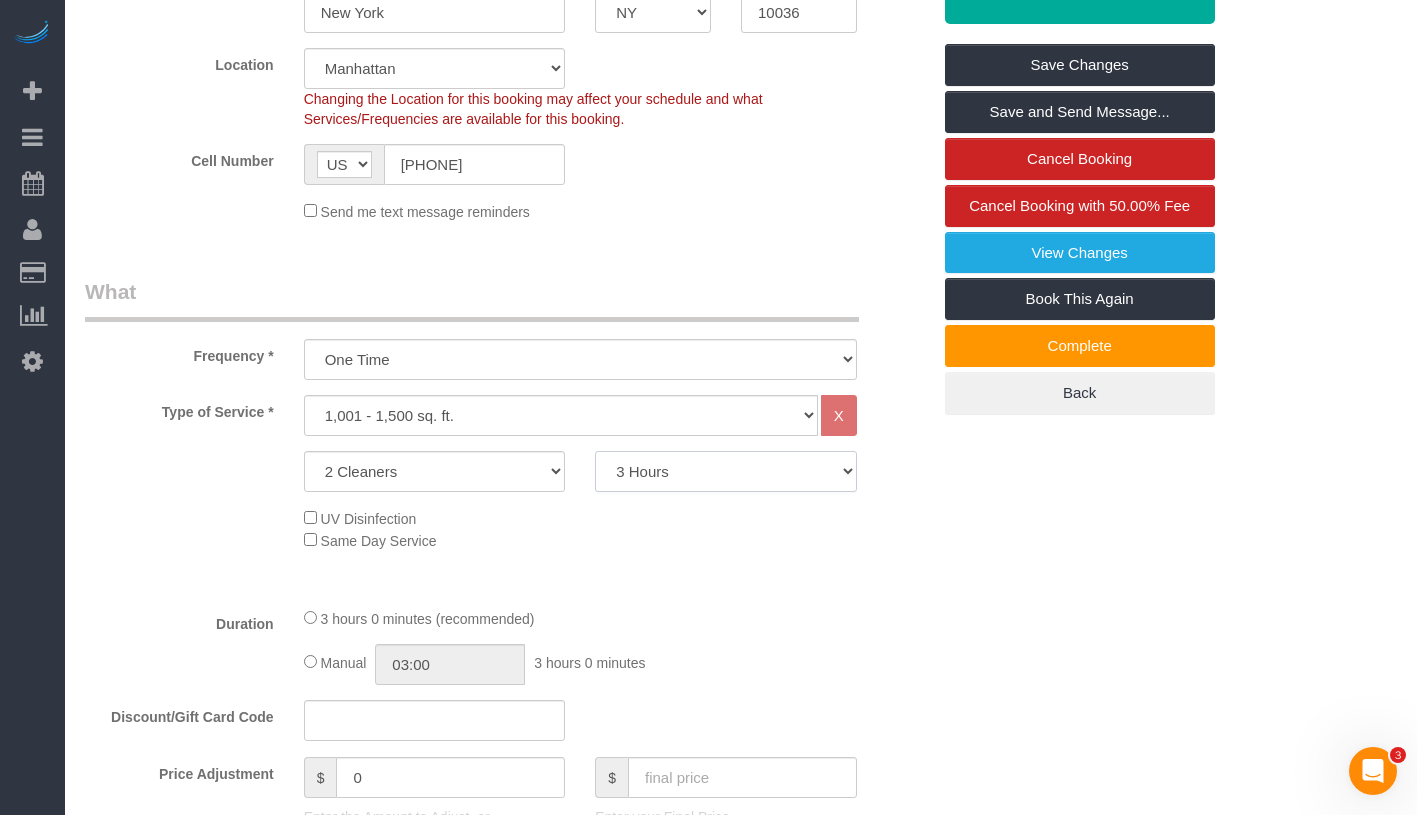 click on "2 Hours
2.5 Hours
3 Hours
3.5 Hours
4 Hours
4.5 Hours
5 Hours
5.5 Hours
6 Hours
6.5 Hours
7 Hours
7.5 Hours
8 Hours
8.5 Hours
9 Hours
9.5 Hours
10 Hours
10.5 Hours
11 Hours
11.5 Hours
12 Hours" 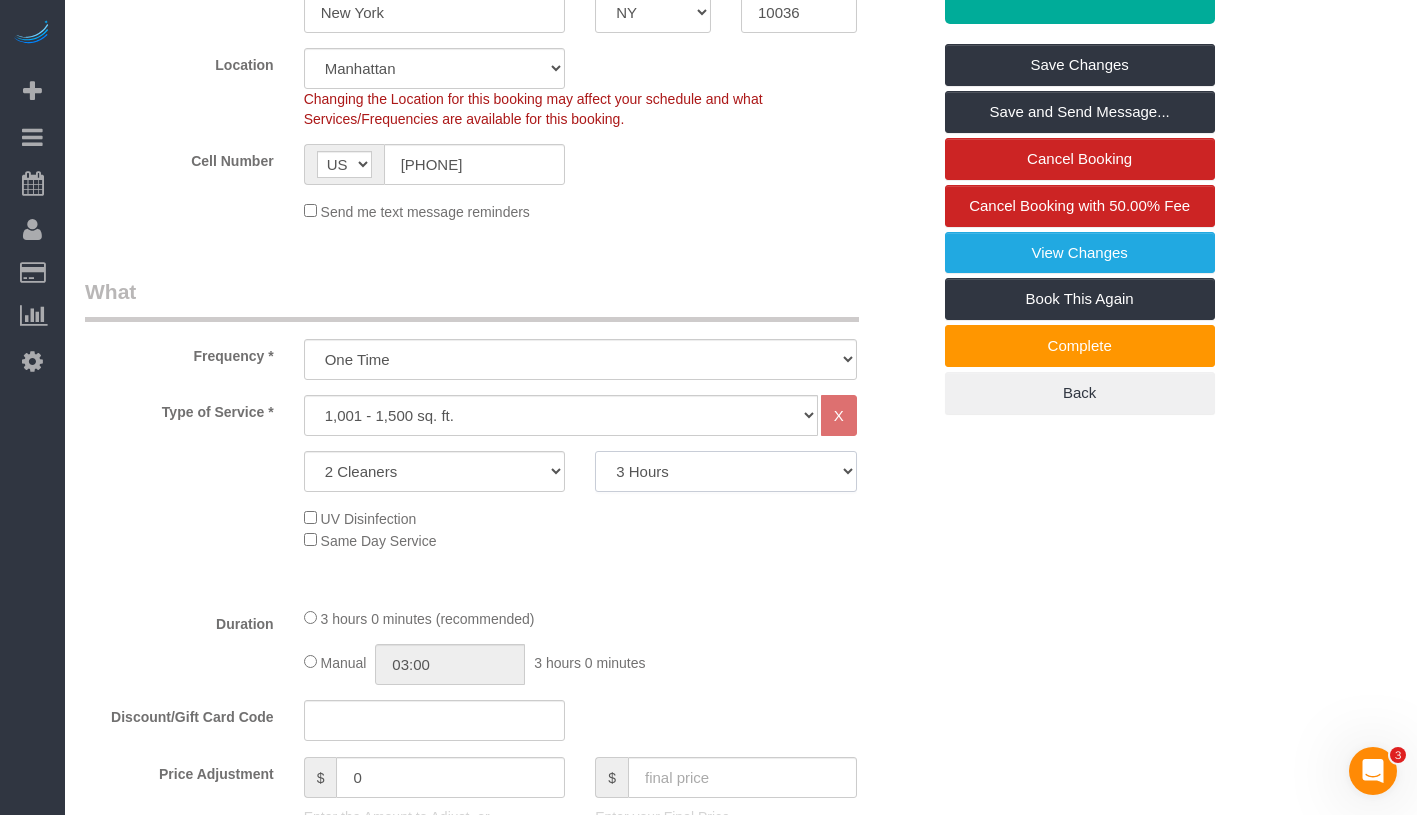select on "240" 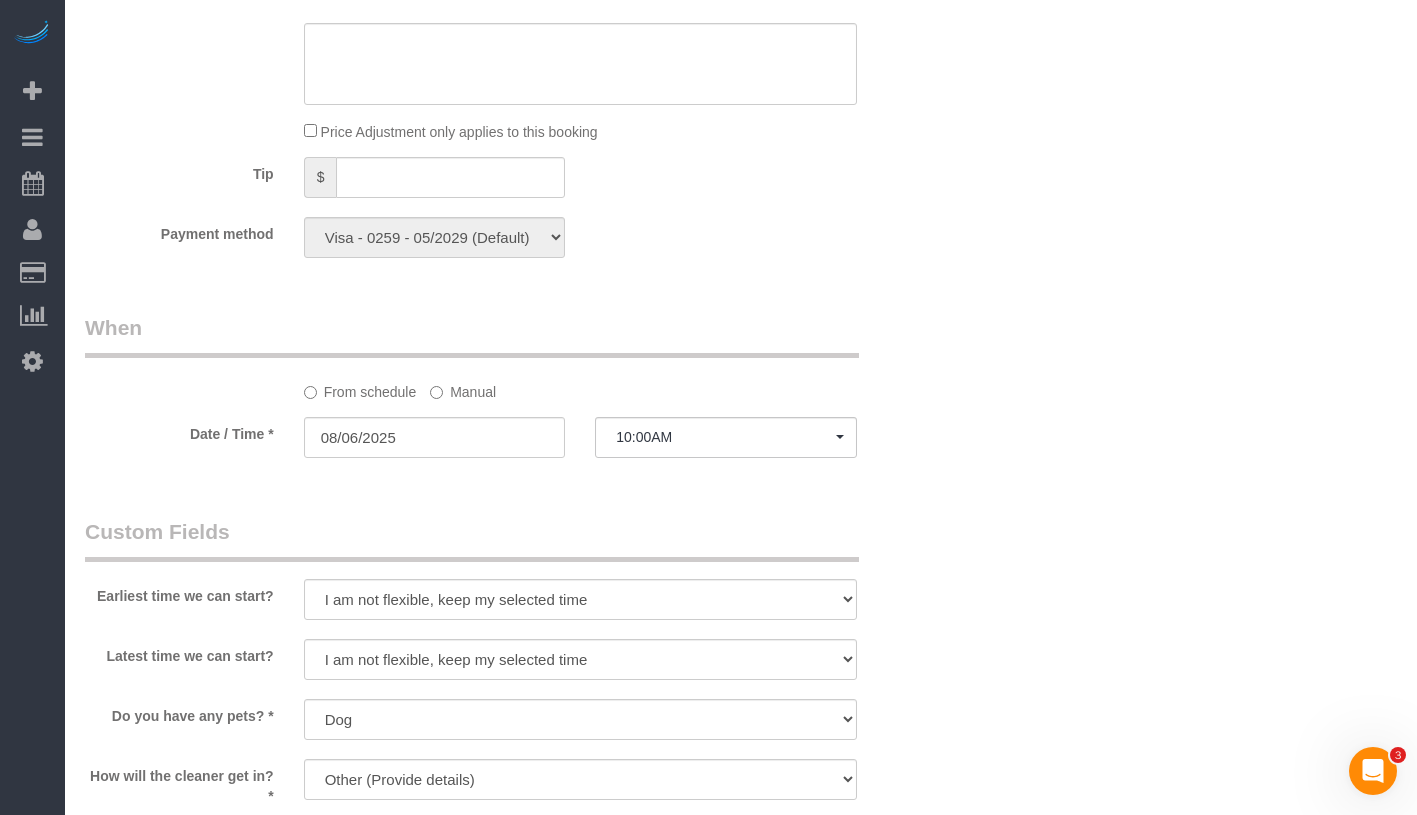 scroll, scrollTop: 1545, scrollLeft: 0, axis: vertical 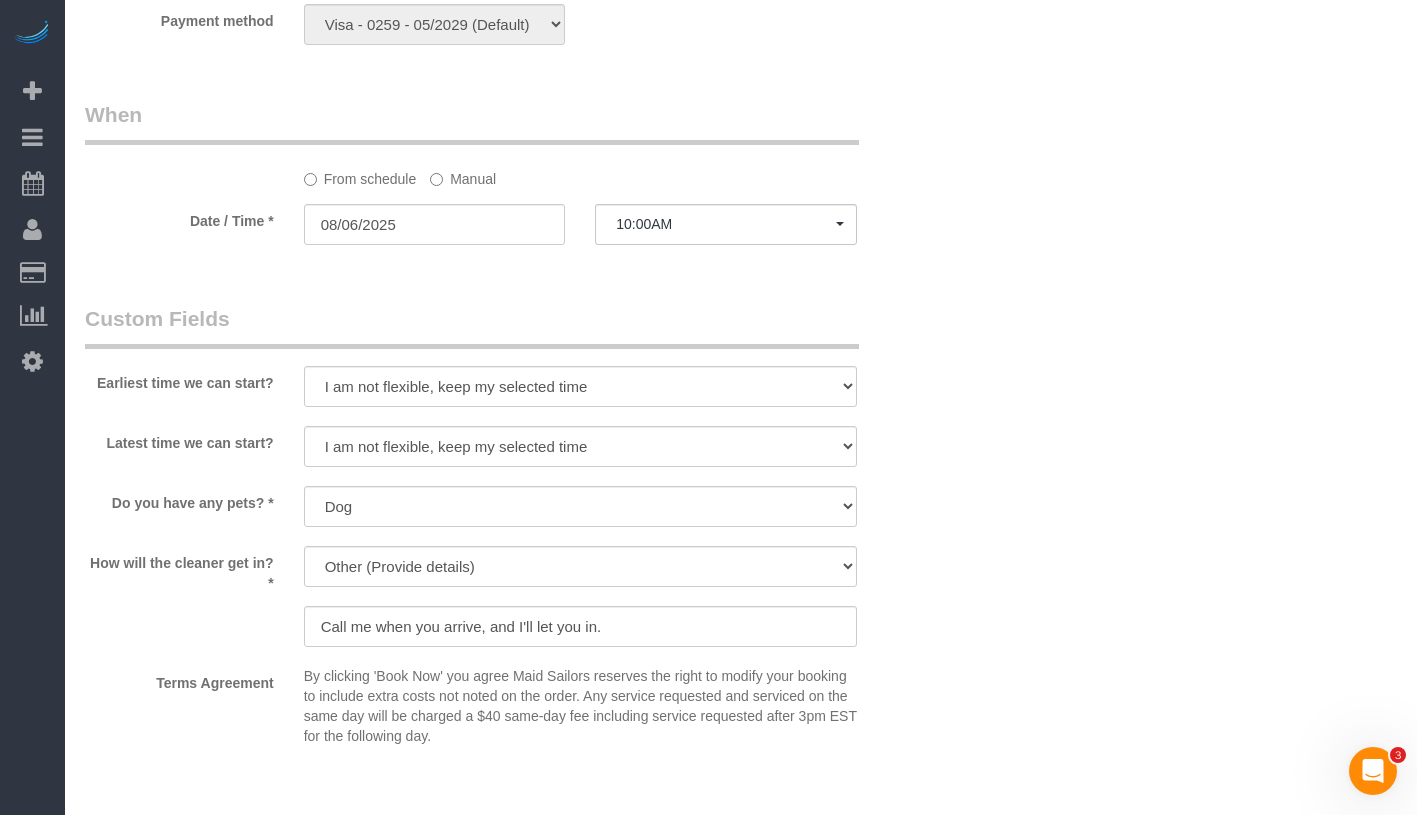 select on "spot36" 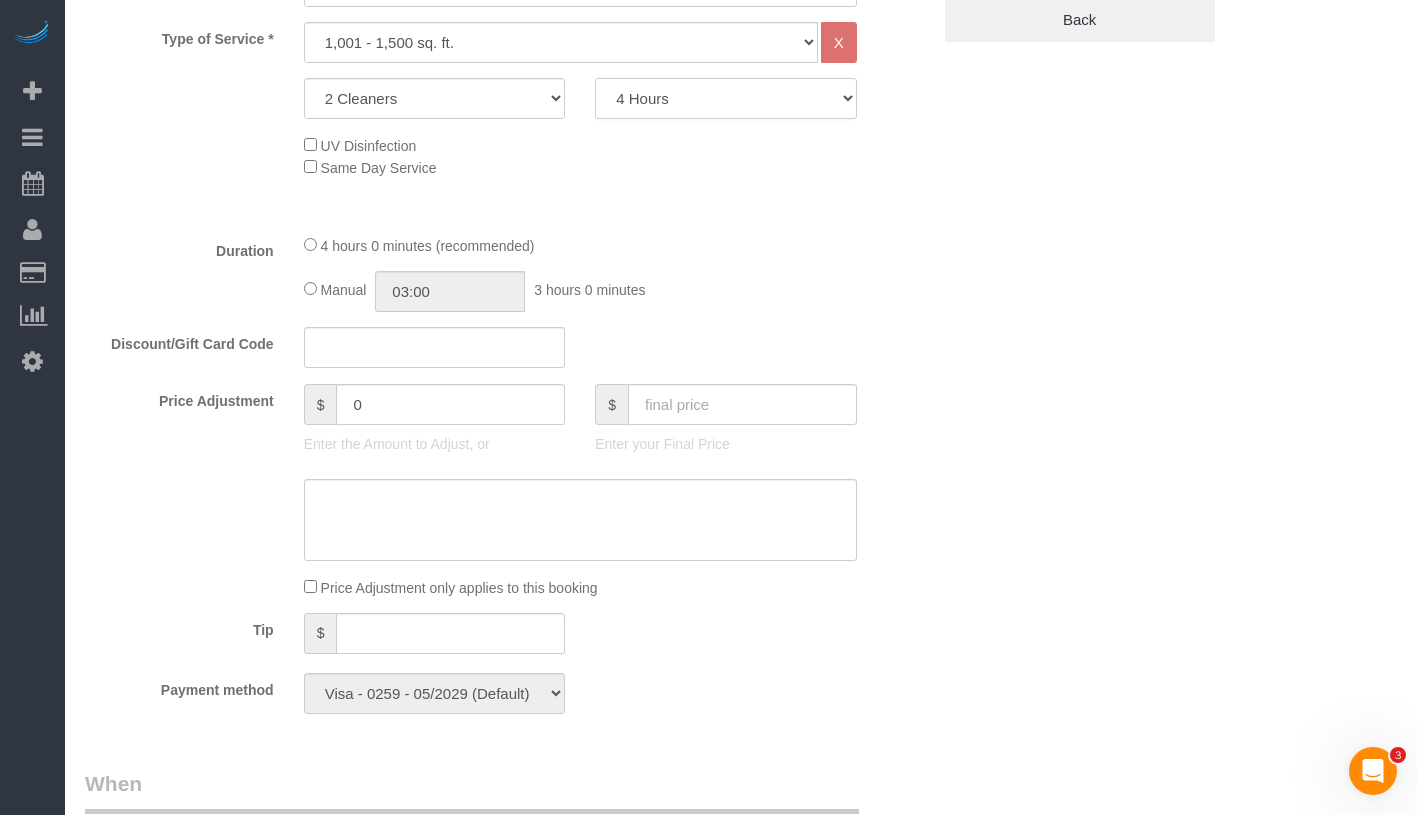 scroll, scrollTop: 880, scrollLeft: 0, axis: vertical 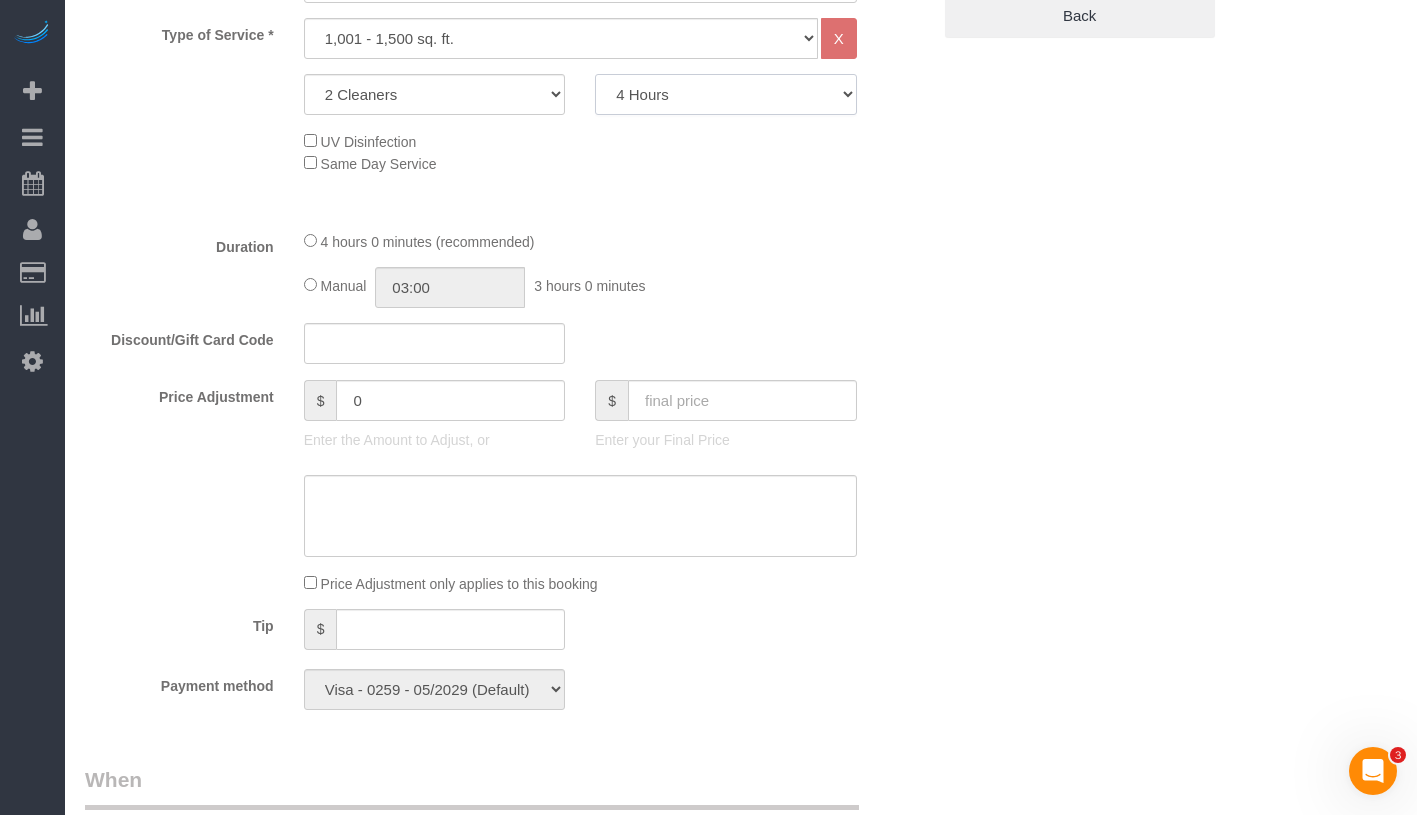 click on "2 Hours
2.5 Hours
3 Hours
3.5 Hours
4 Hours
4.5 Hours
5 Hours
5.5 Hours
6 Hours
6.5 Hours
7 Hours
7.5 Hours
8 Hours
8.5 Hours
9 Hours
9.5 Hours
10 Hours
10.5 Hours
11 Hours
11.5 Hours
12 Hours" 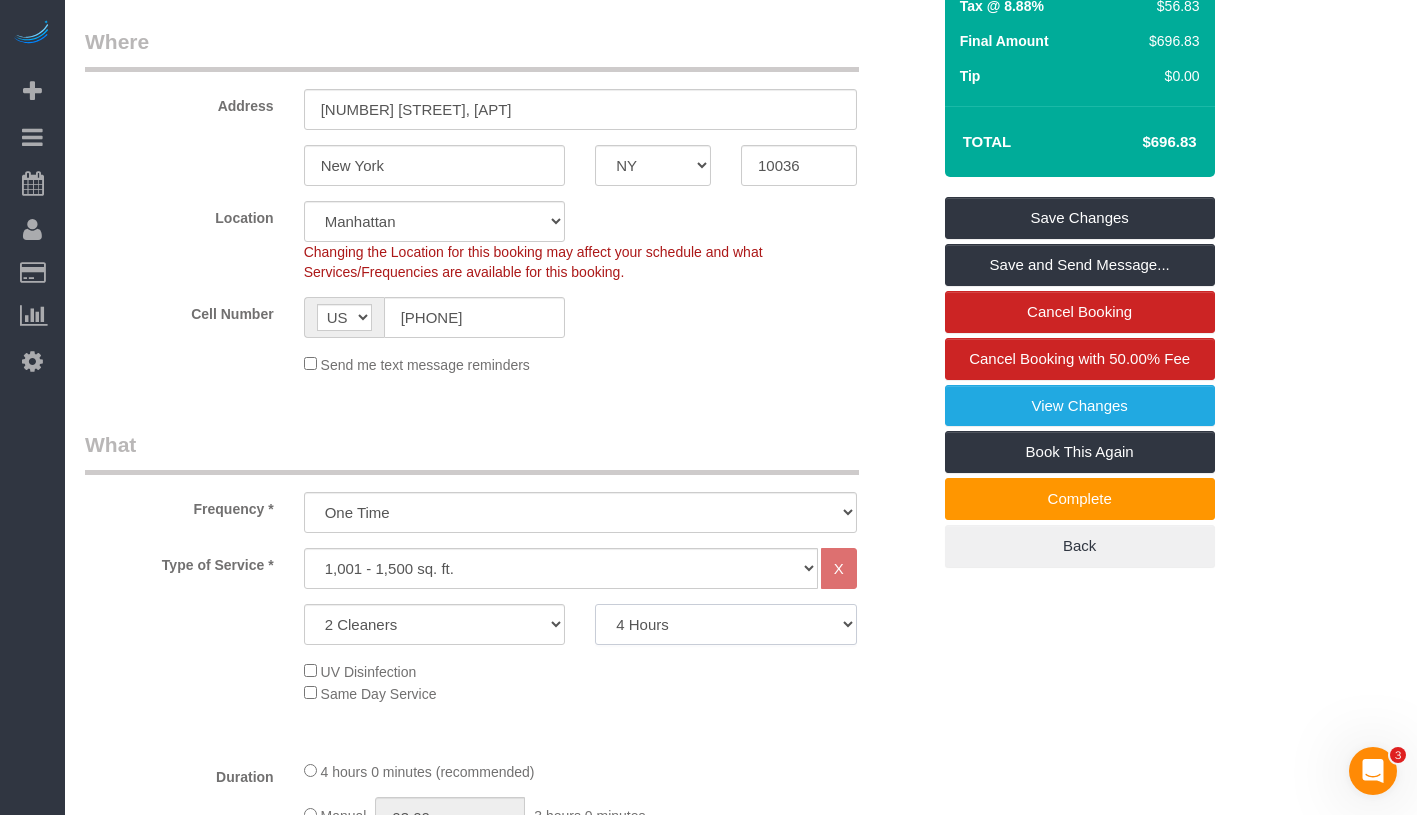 scroll, scrollTop: 499, scrollLeft: 0, axis: vertical 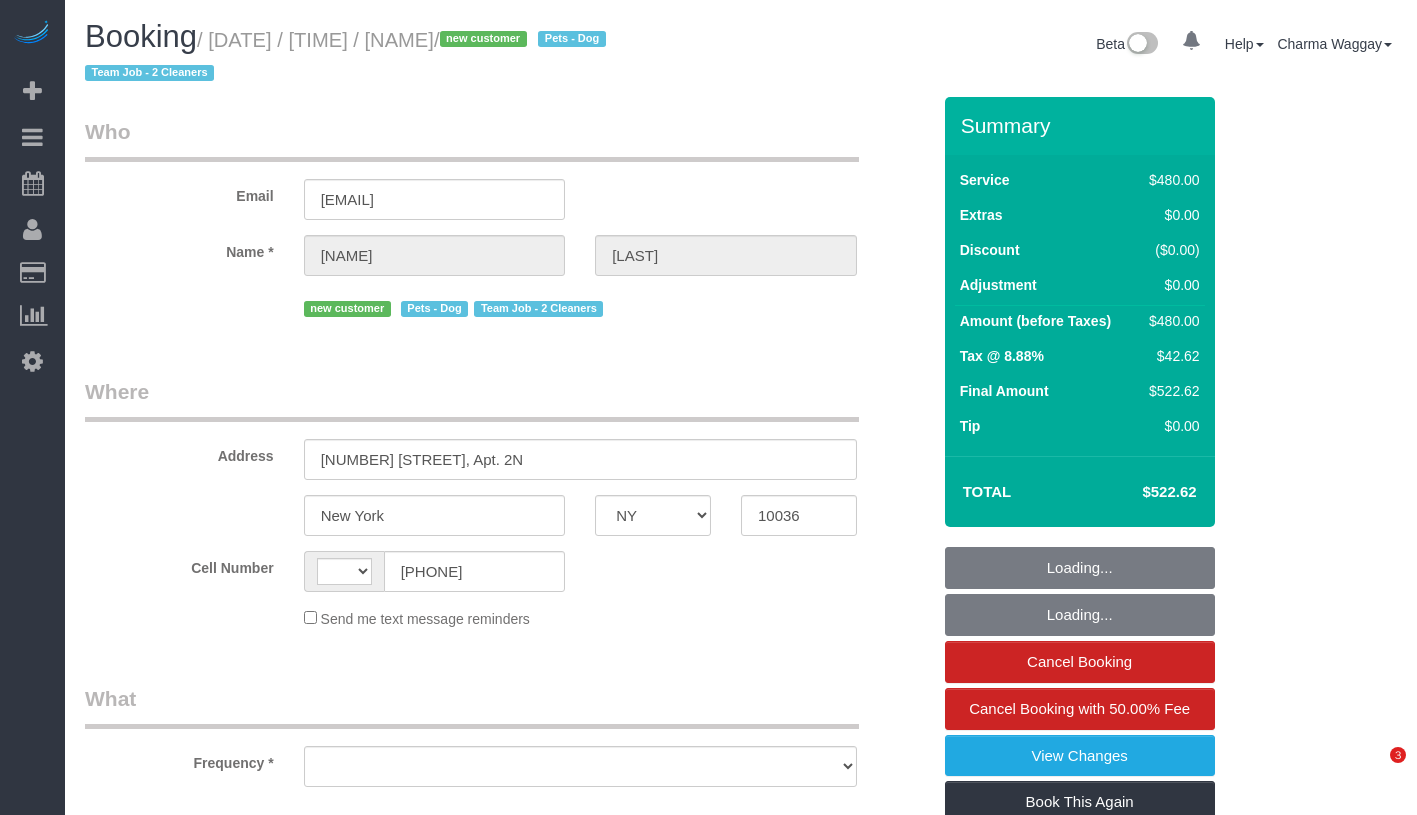 select on "NY" 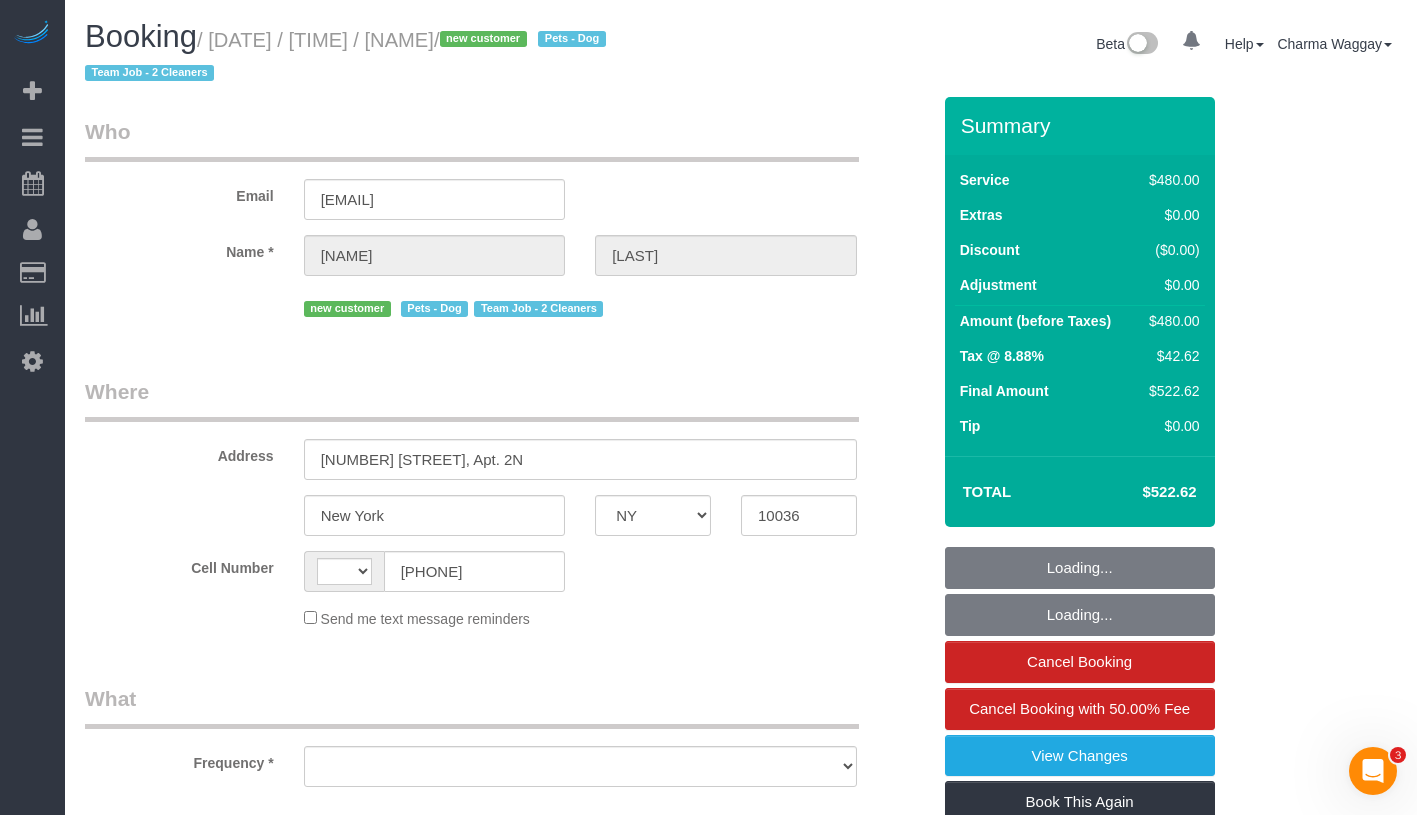 scroll, scrollTop: 0, scrollLeft: 0, axis: both 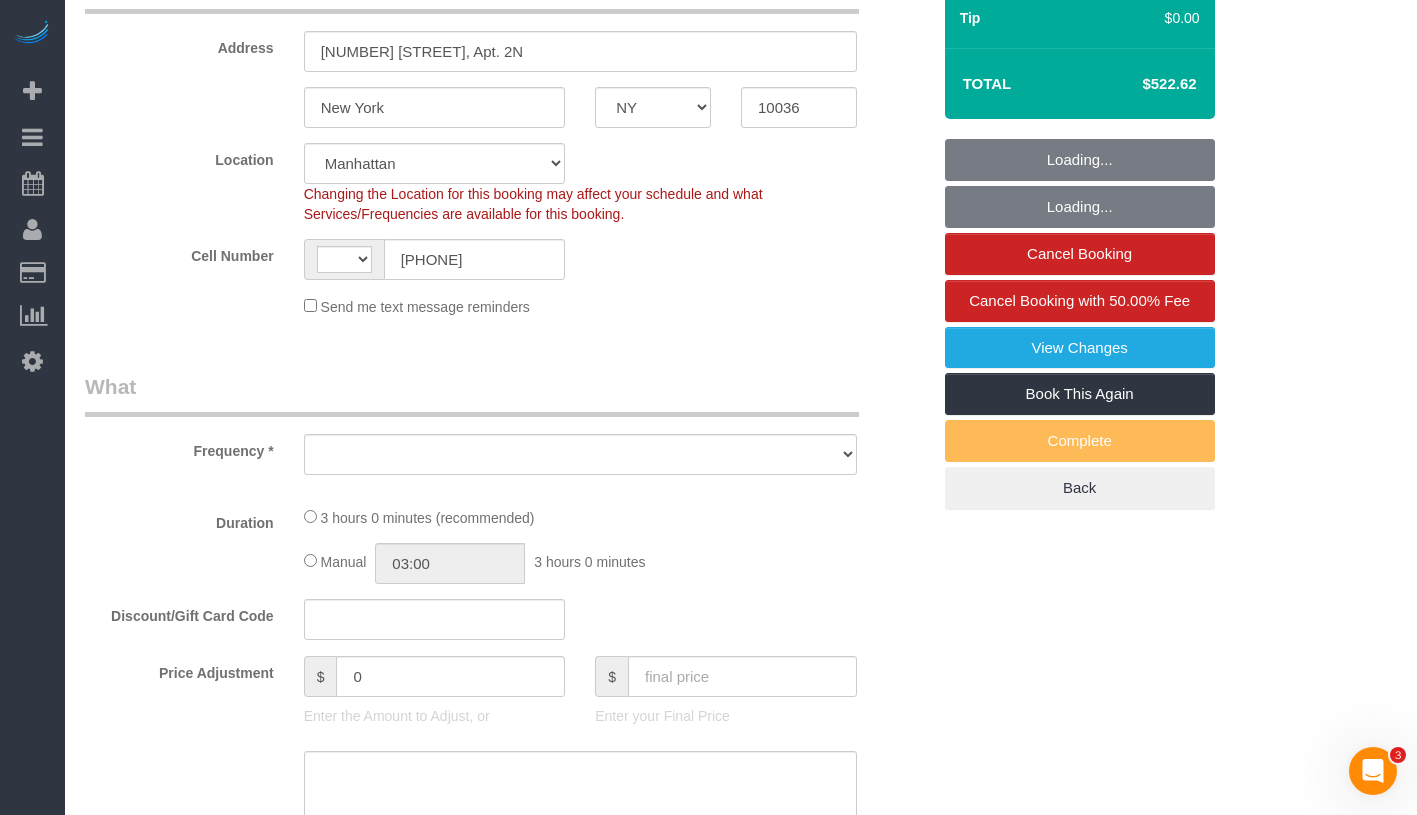 select on "string:US" 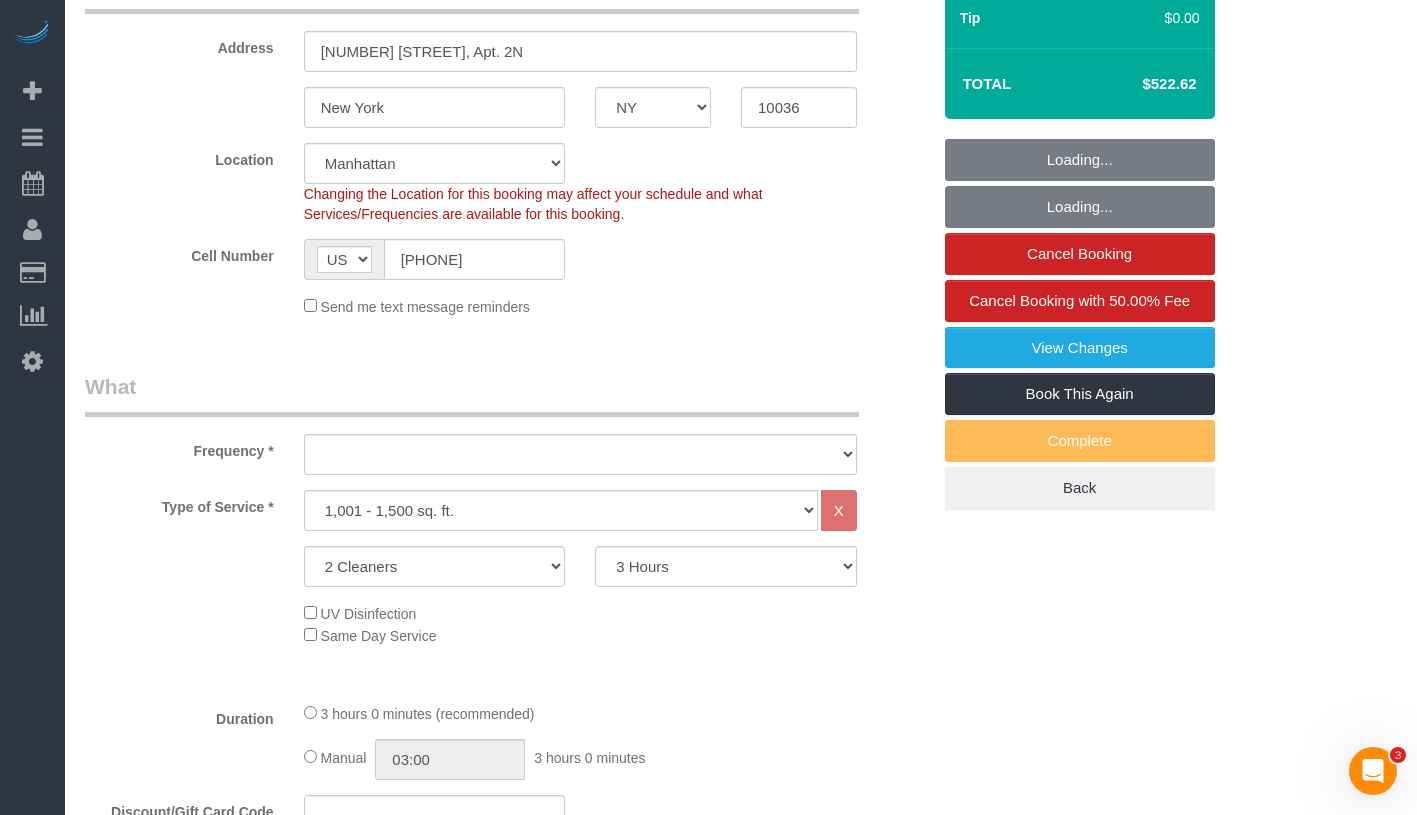scroll, scrollTop: 421, scrollLeft: 0, axis: vertical 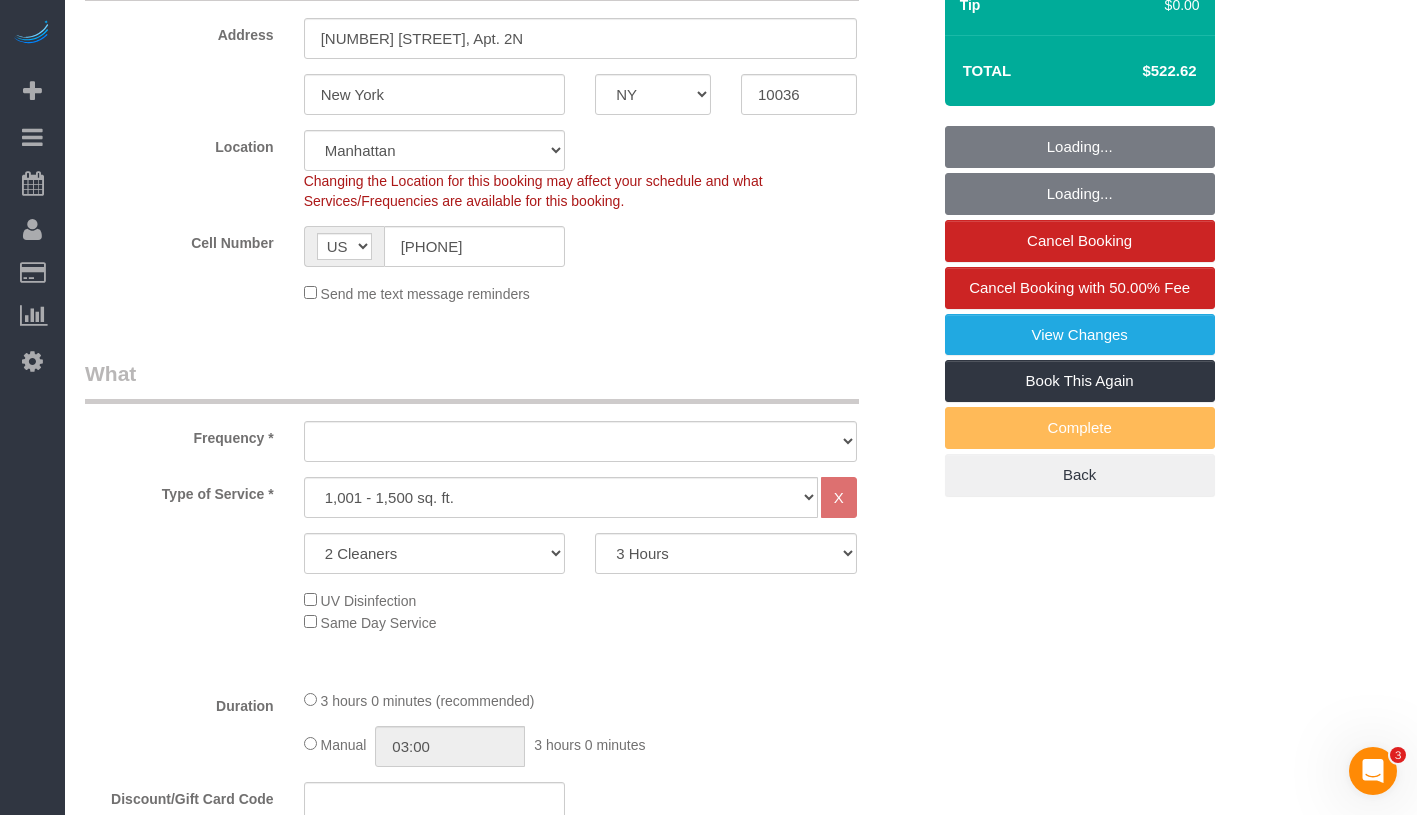 select on "object:878" 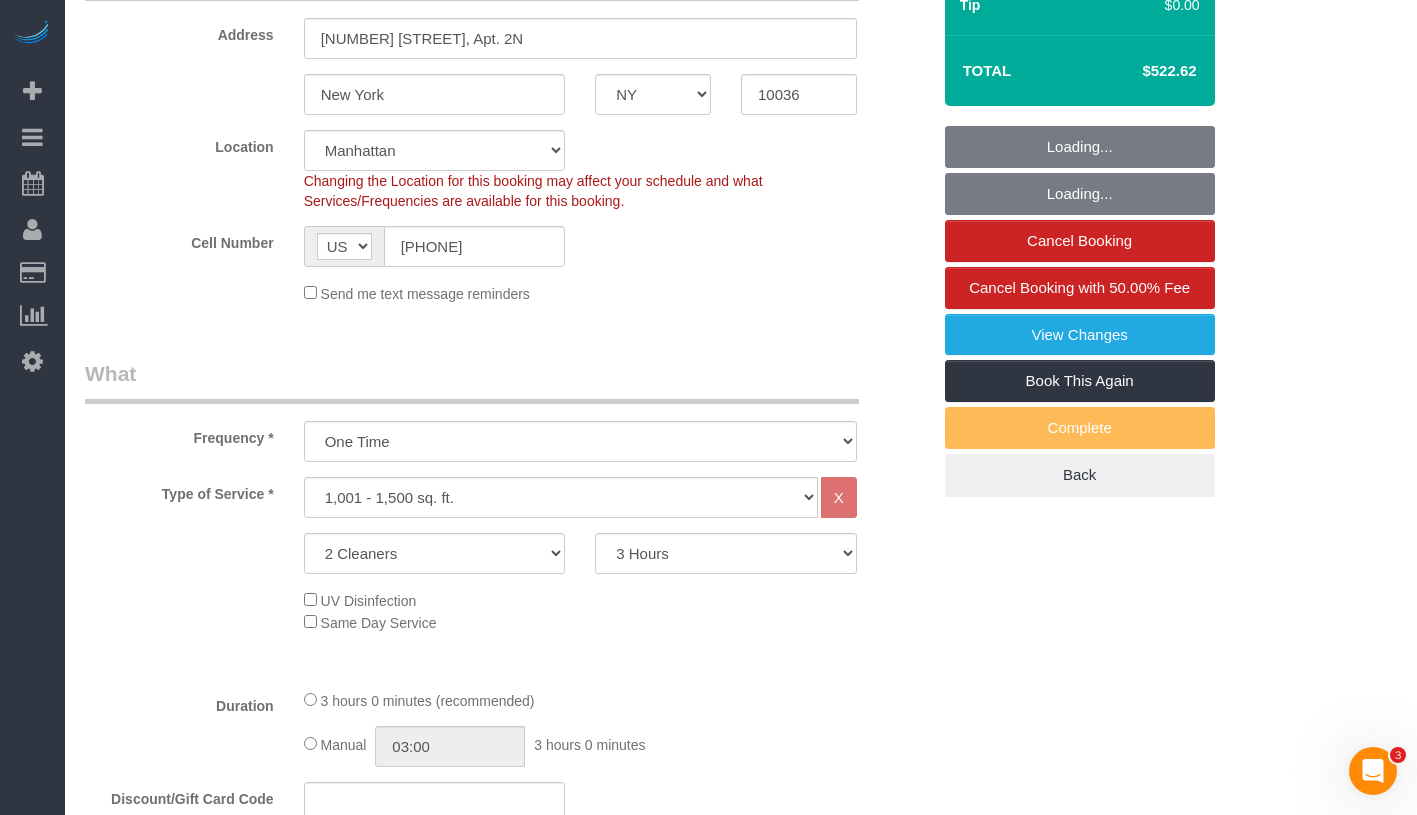 select on "object:1310" 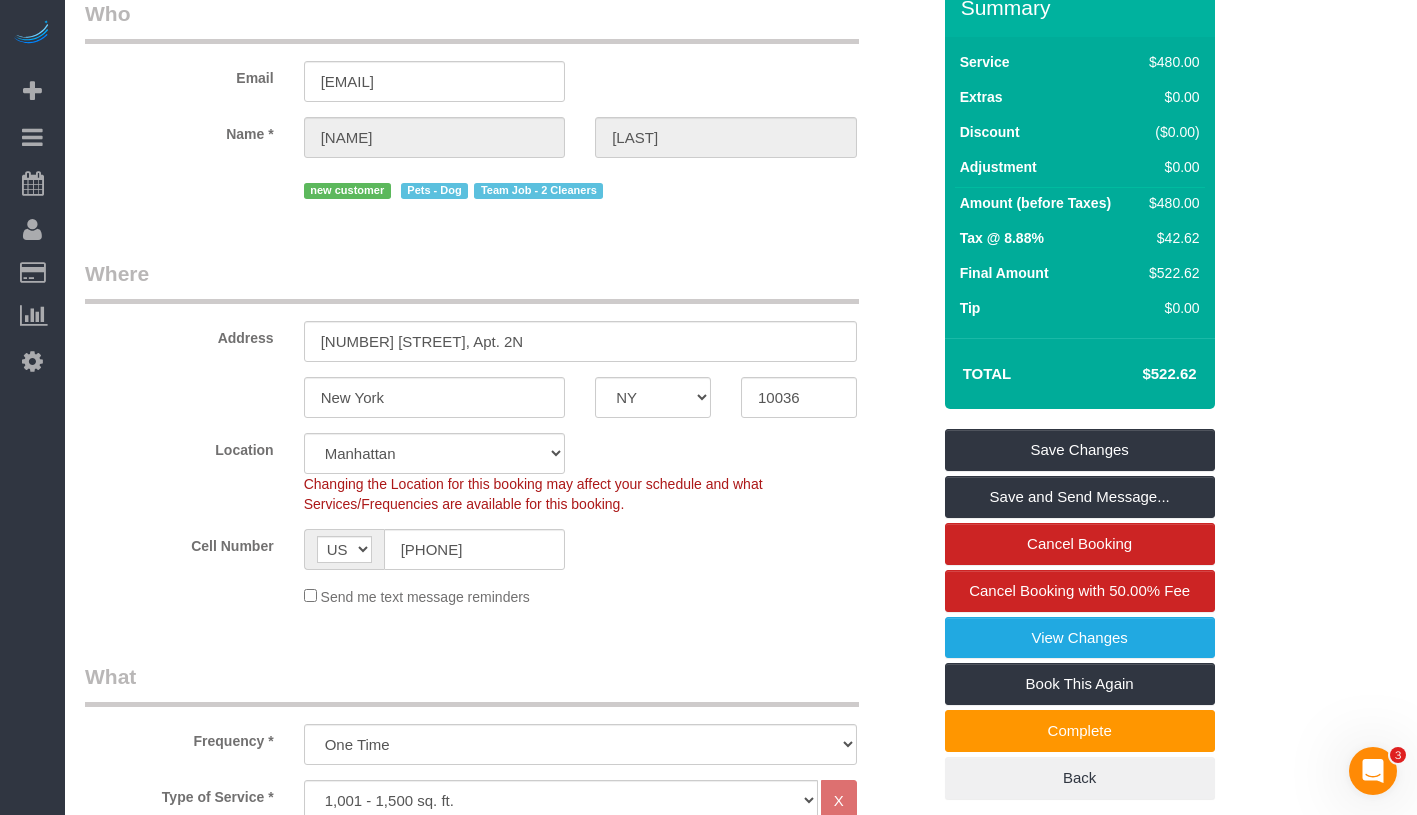 scroll, scrollTop: 32, scrollLeft: 0, axis: vertical 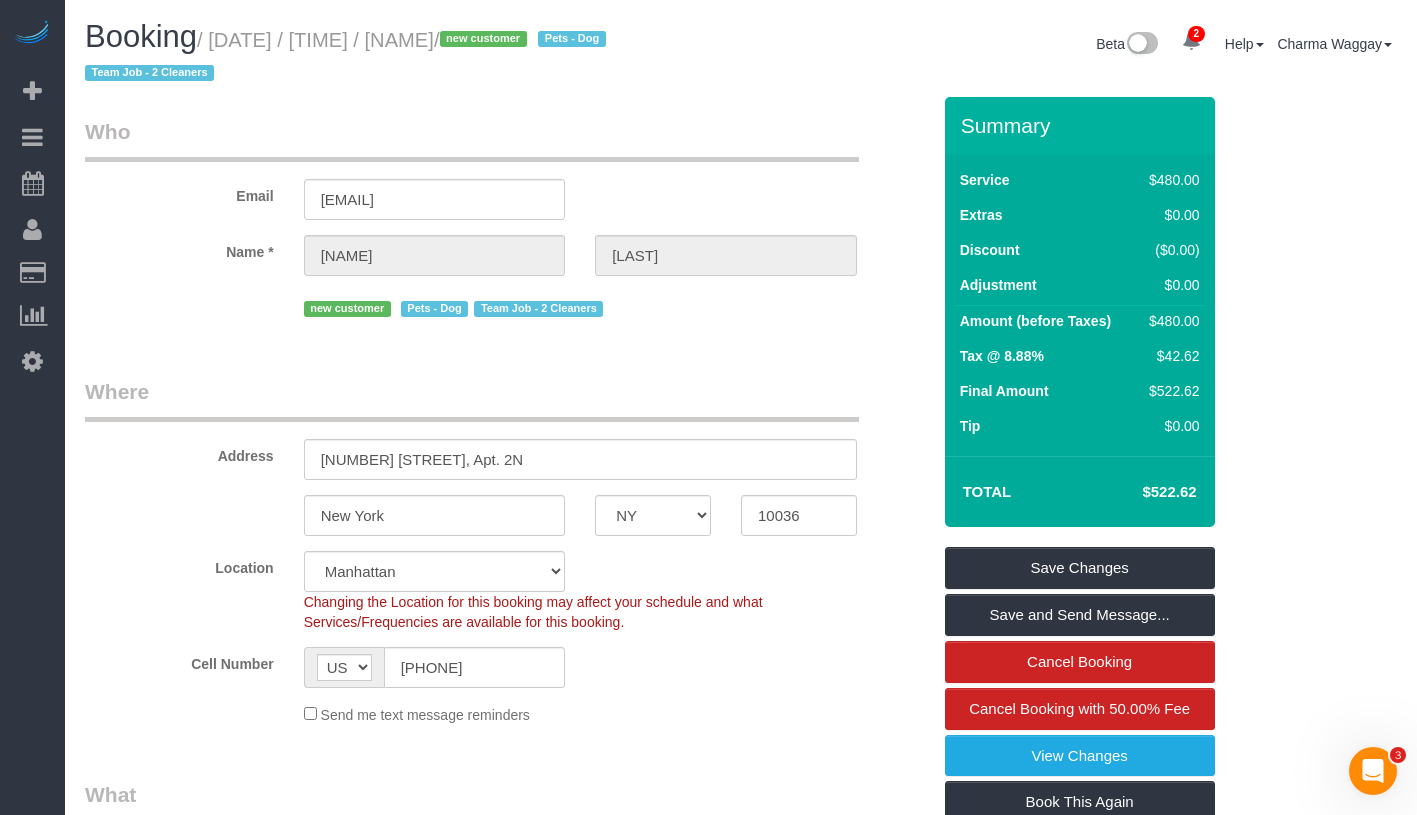 drag, startPoint x: 494, startPoint y: 11, endPoint x: 625, endPoint y: 40, distance: 134.17154 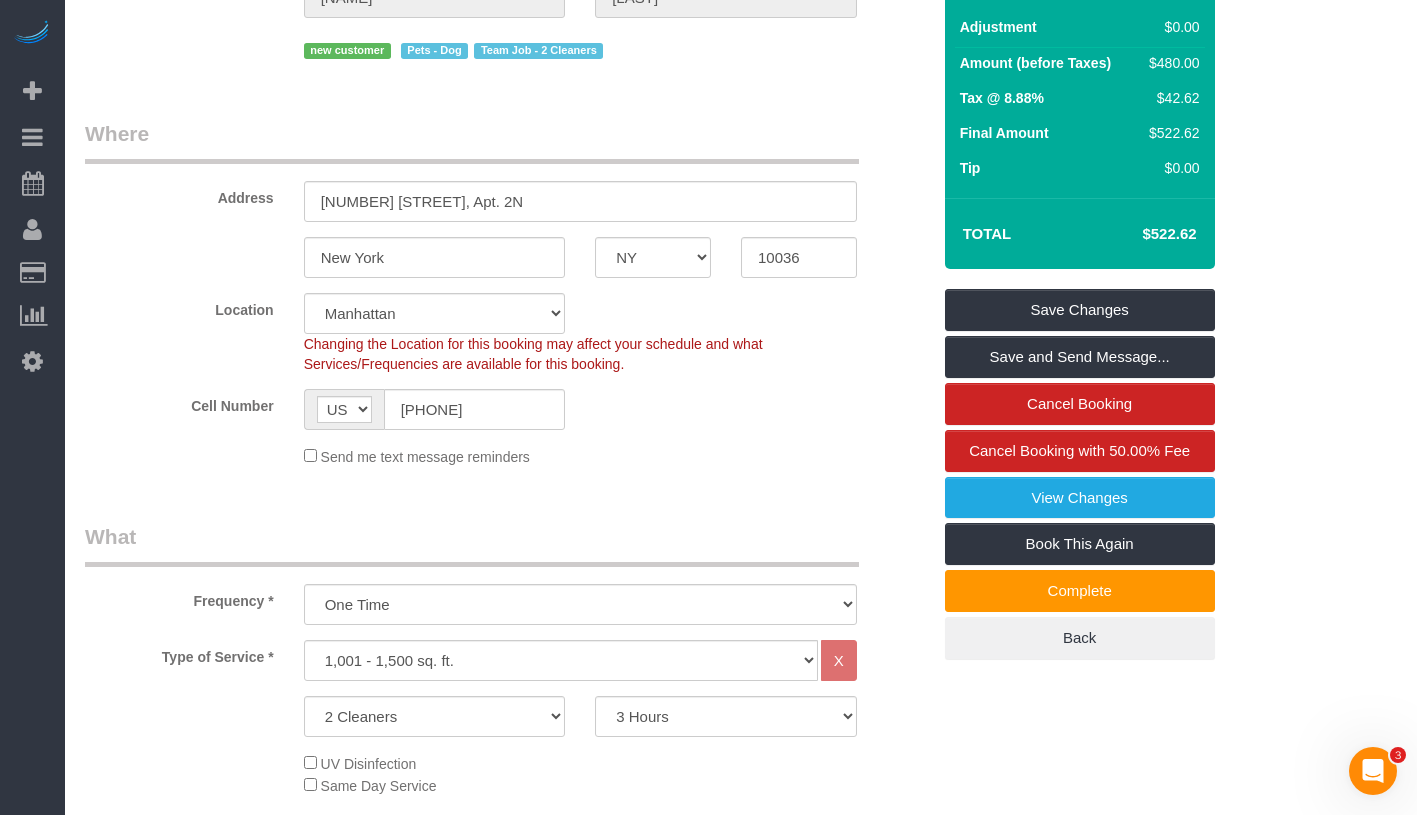 scroll, scrollTop: 366, scrollLeft: 0, axis: vertical 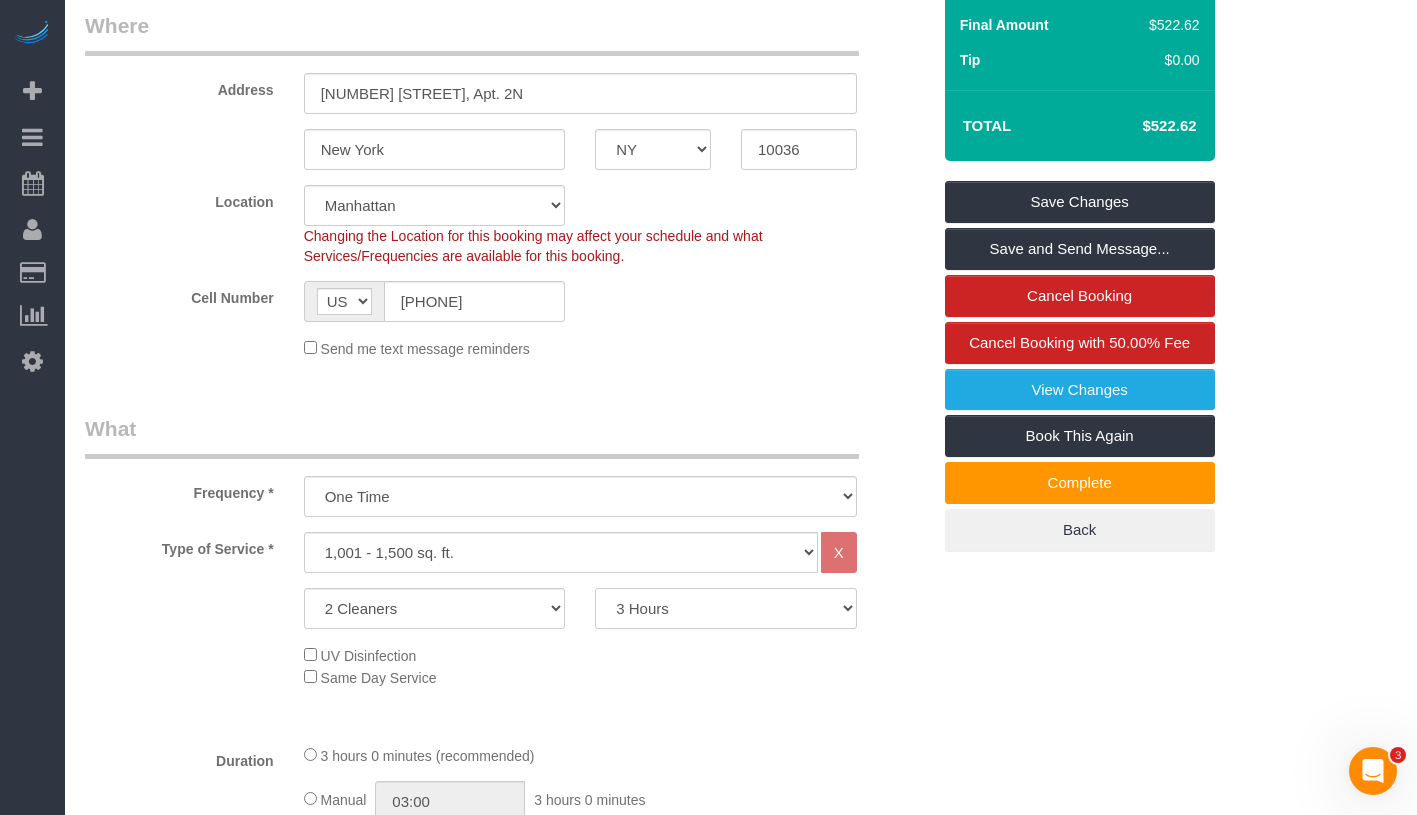 click on "2 Hours
2.5 Hours
3 Hours
3.5 Hours
4 Hours
4.5 Hours
5 Hours
5.5 Hours
6 Hours
6.5 Hours
7 Hours
7.5 Hours
8 Hours
8.5 Hours
9 Hours
9.5 Hours
10 Hours
10.5 Hours
11 Hours
11.5 Hours
12 Hours" 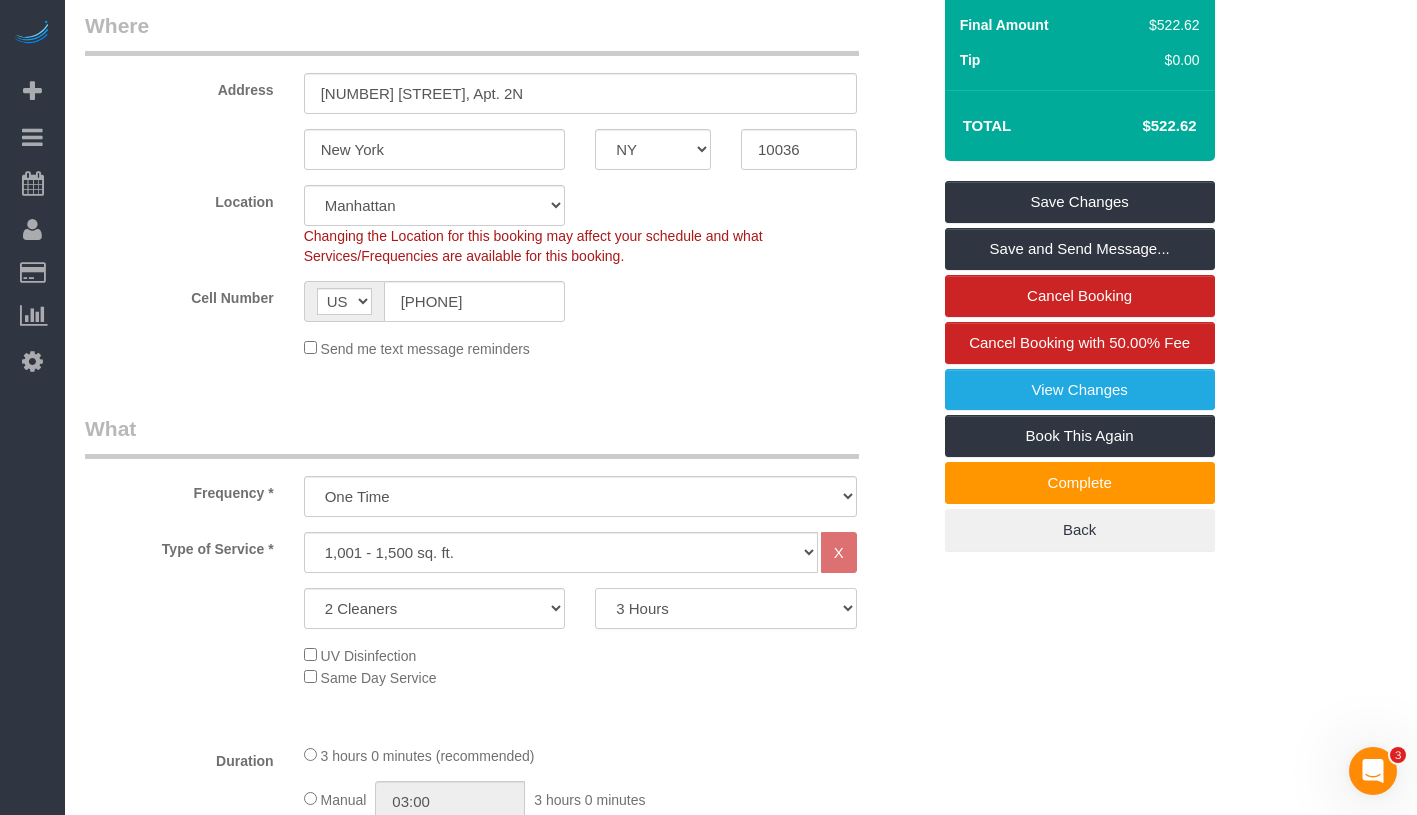 select on "240" 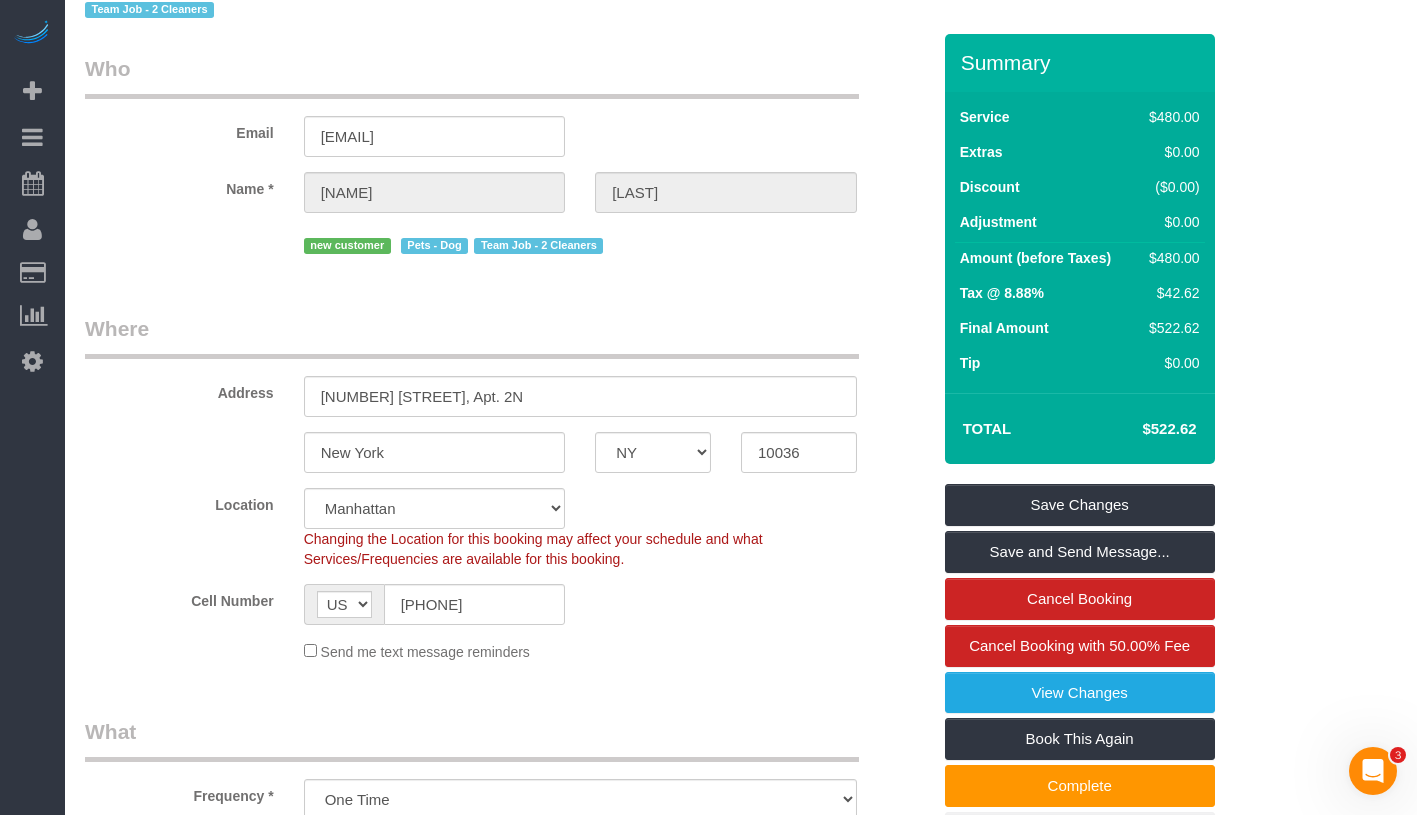scroll, scrollTop: 0, scrollLeft: 0, axis: both 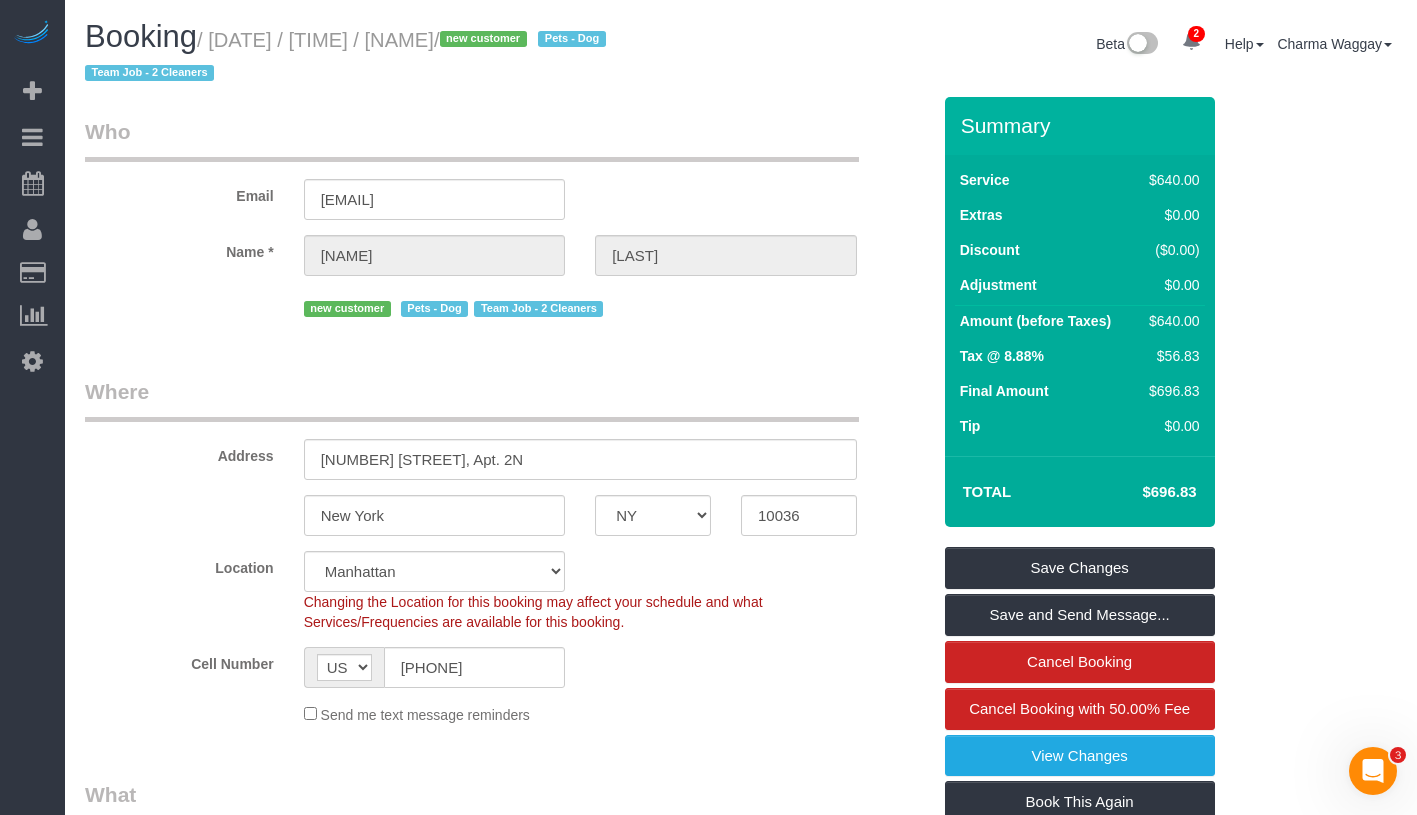 select on "spot36" 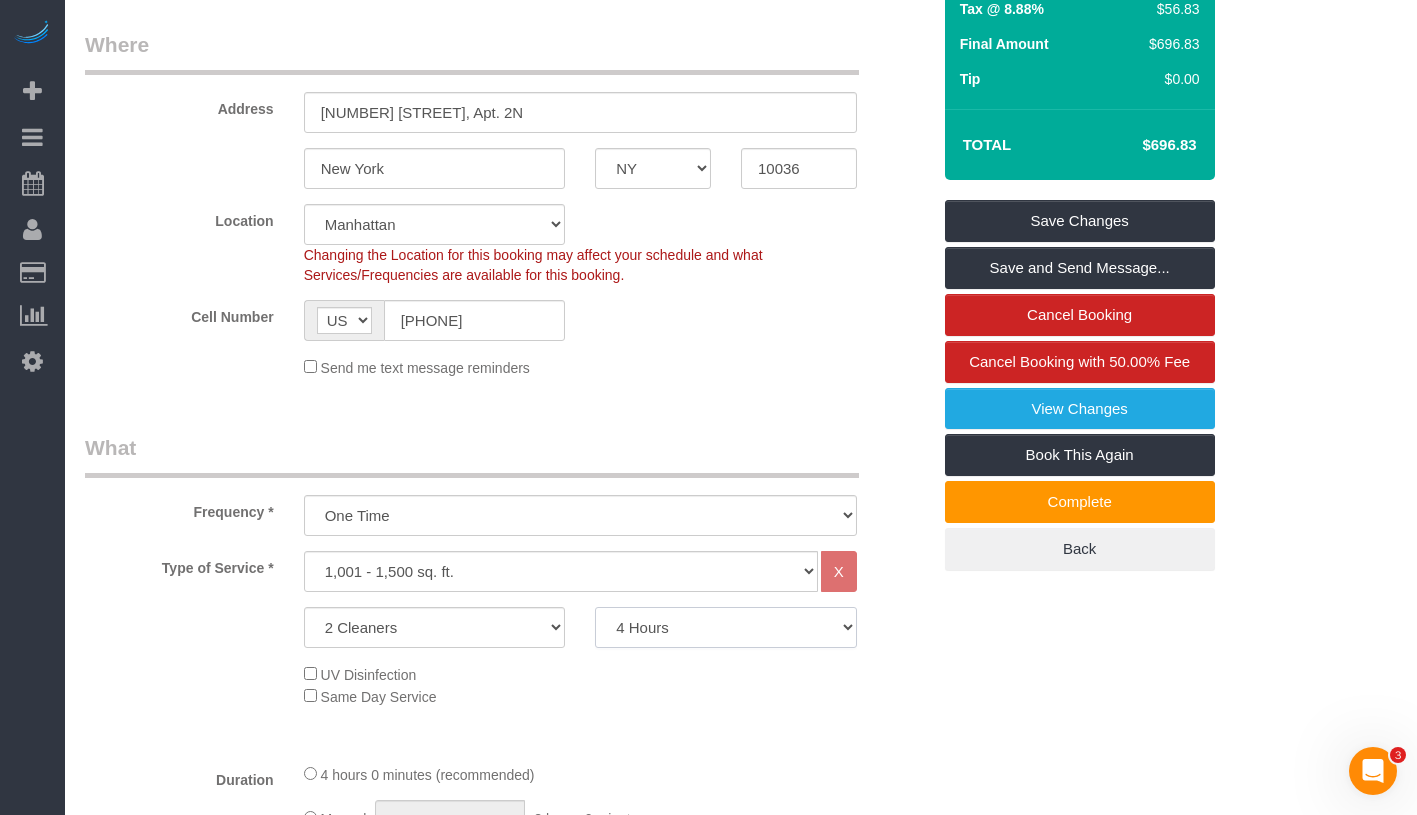 scroll, scrollTop: 381, scrollLeft: 0, axis: vertical 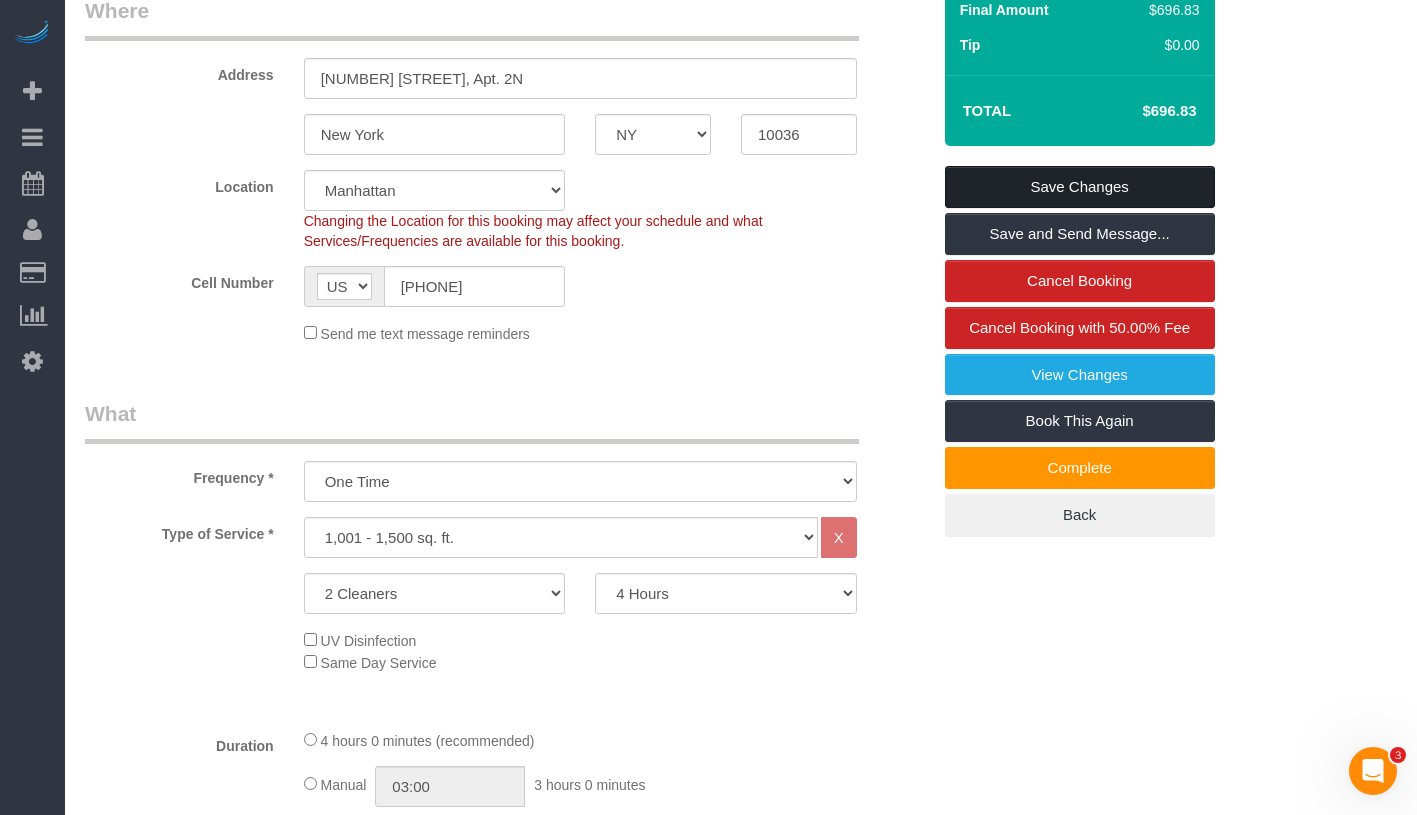 click on "Save Changes" at bounding box center (1080, 187) 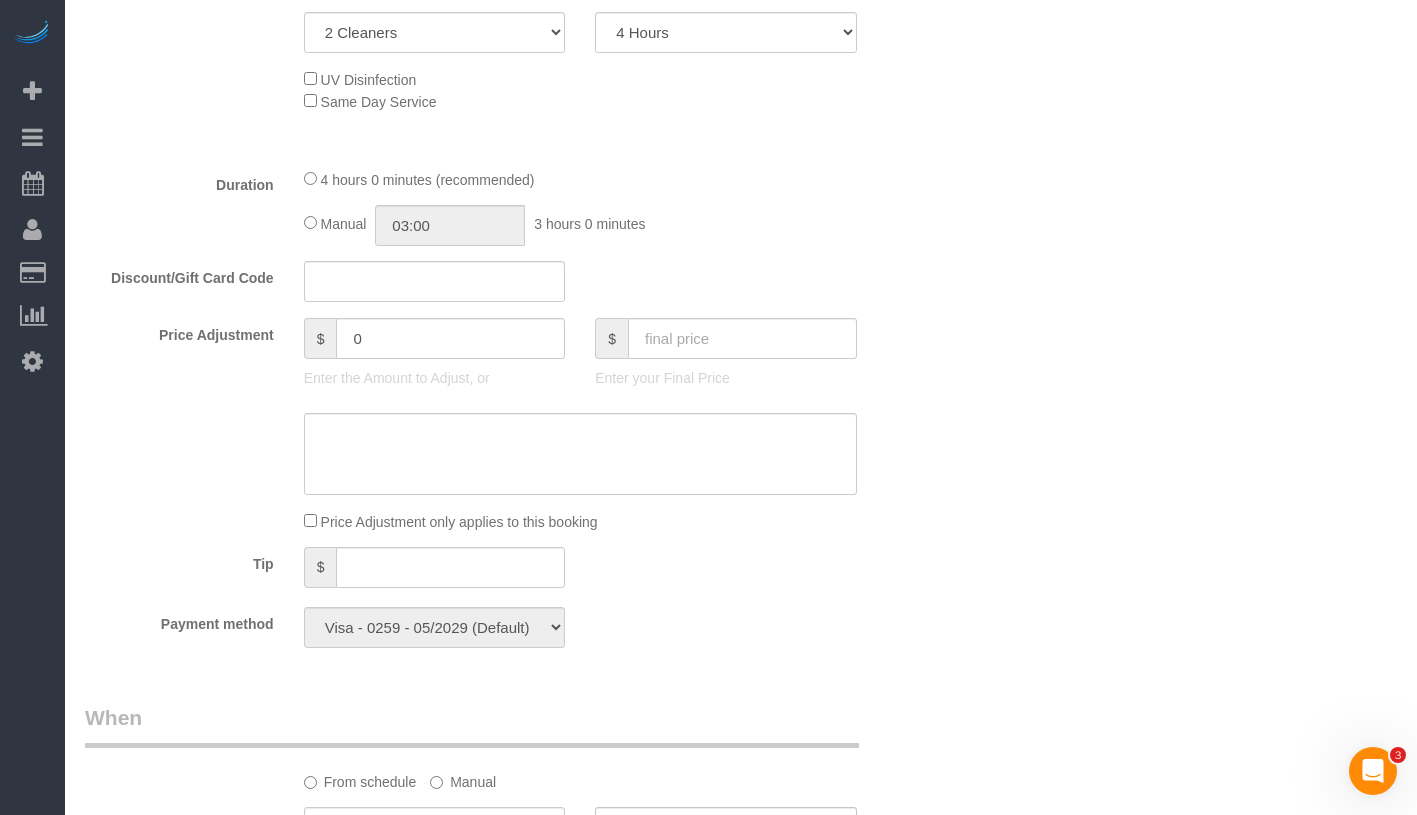scroll, scrollTop: 753, scrollLeft: 0, axis: vertical 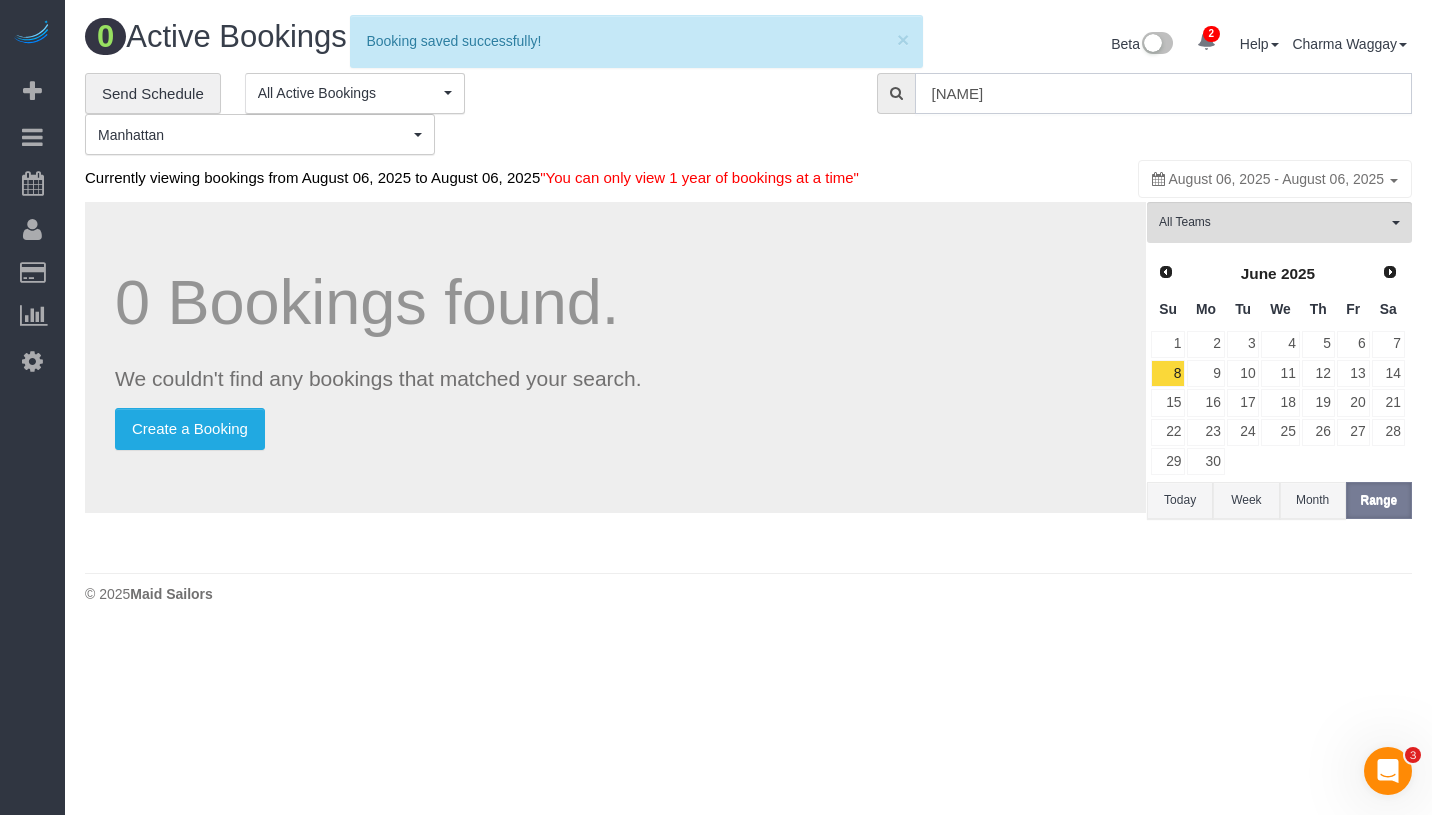 click on "Reynold Lewis" at bounding box center [1163, 93] 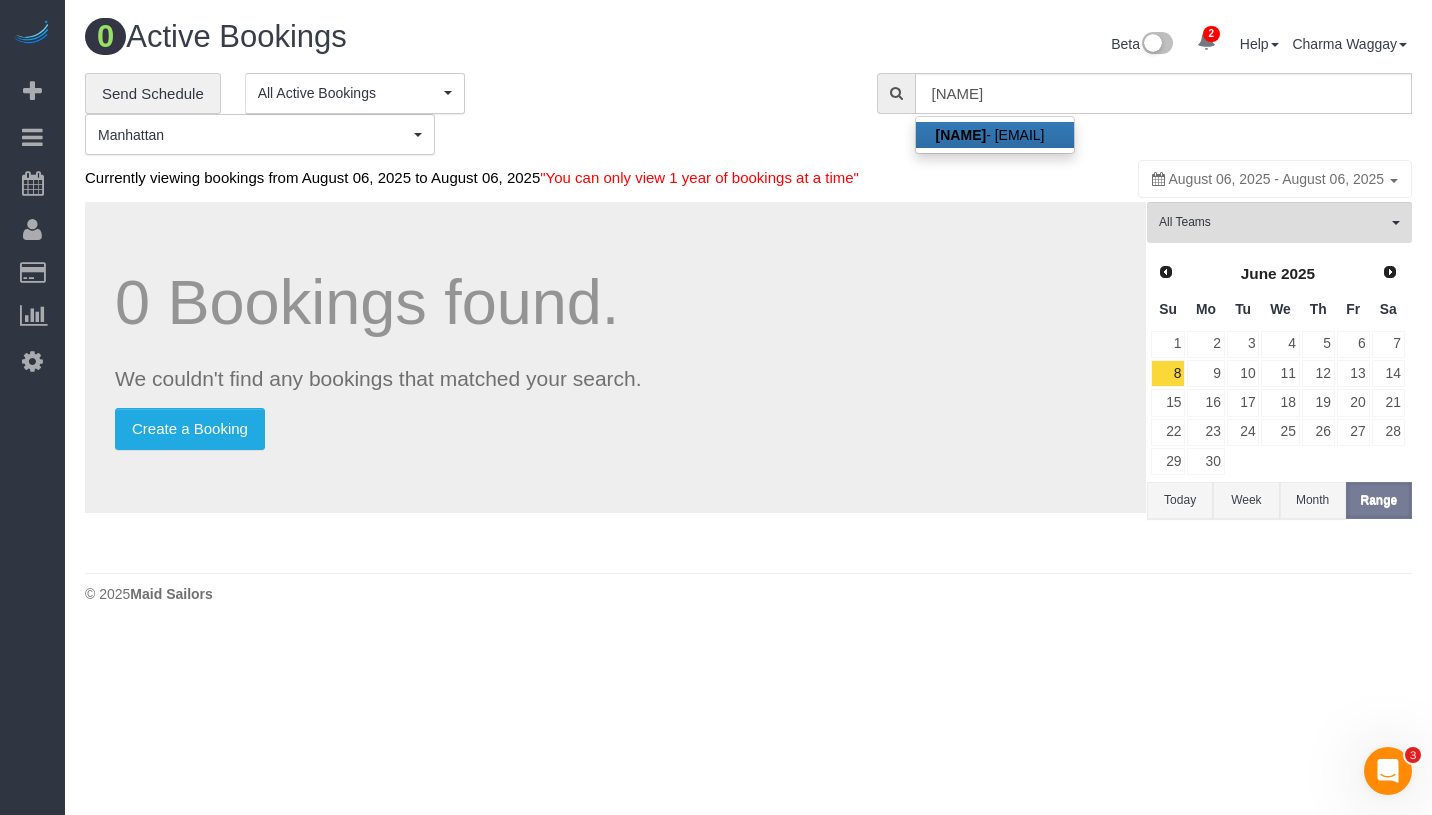 click on "Reynold Lewis  - reynnyrap@yahoo.com" at bounding box center [995, 135] 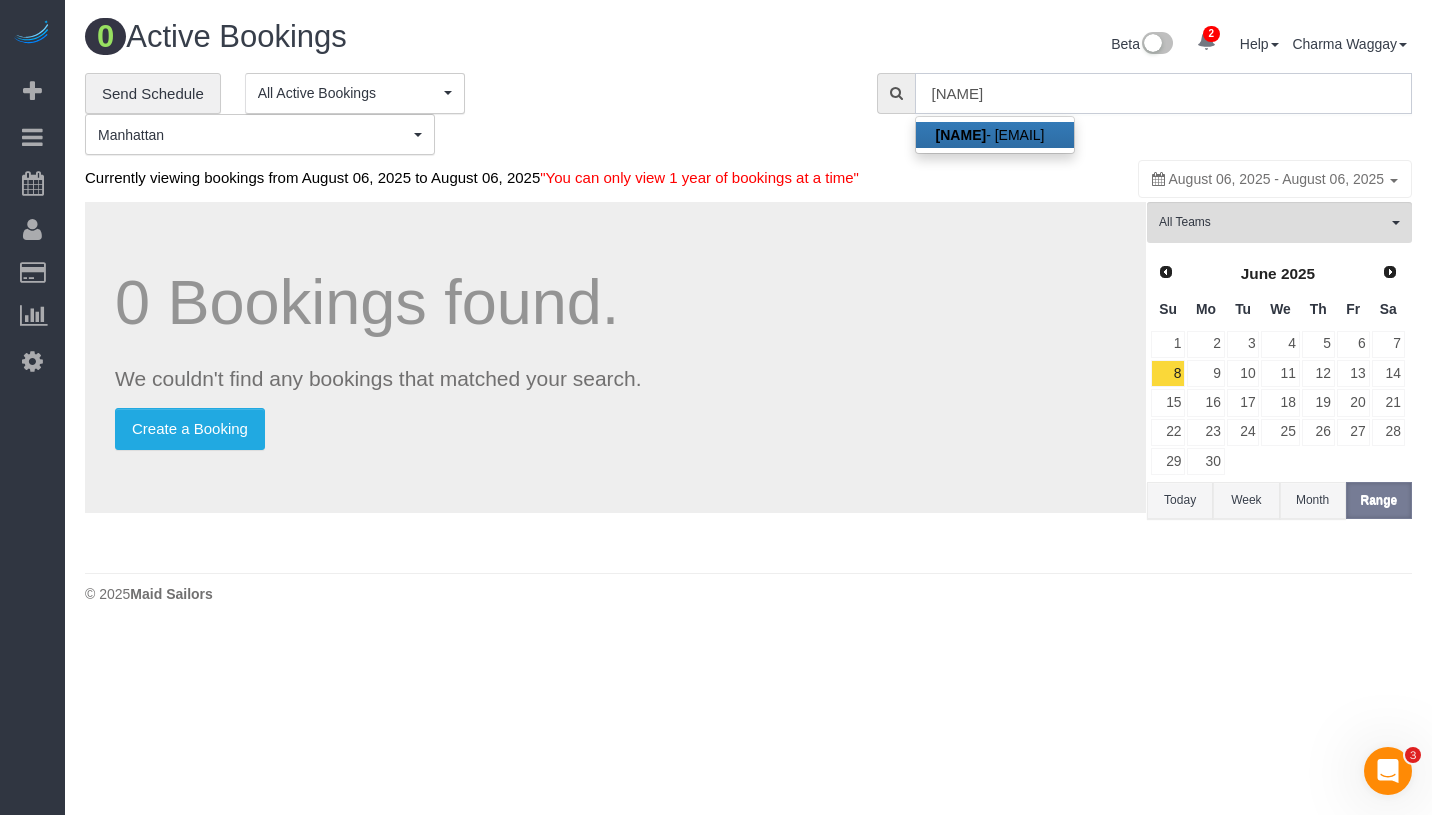 type on "reynnyrap@yahoo.com" 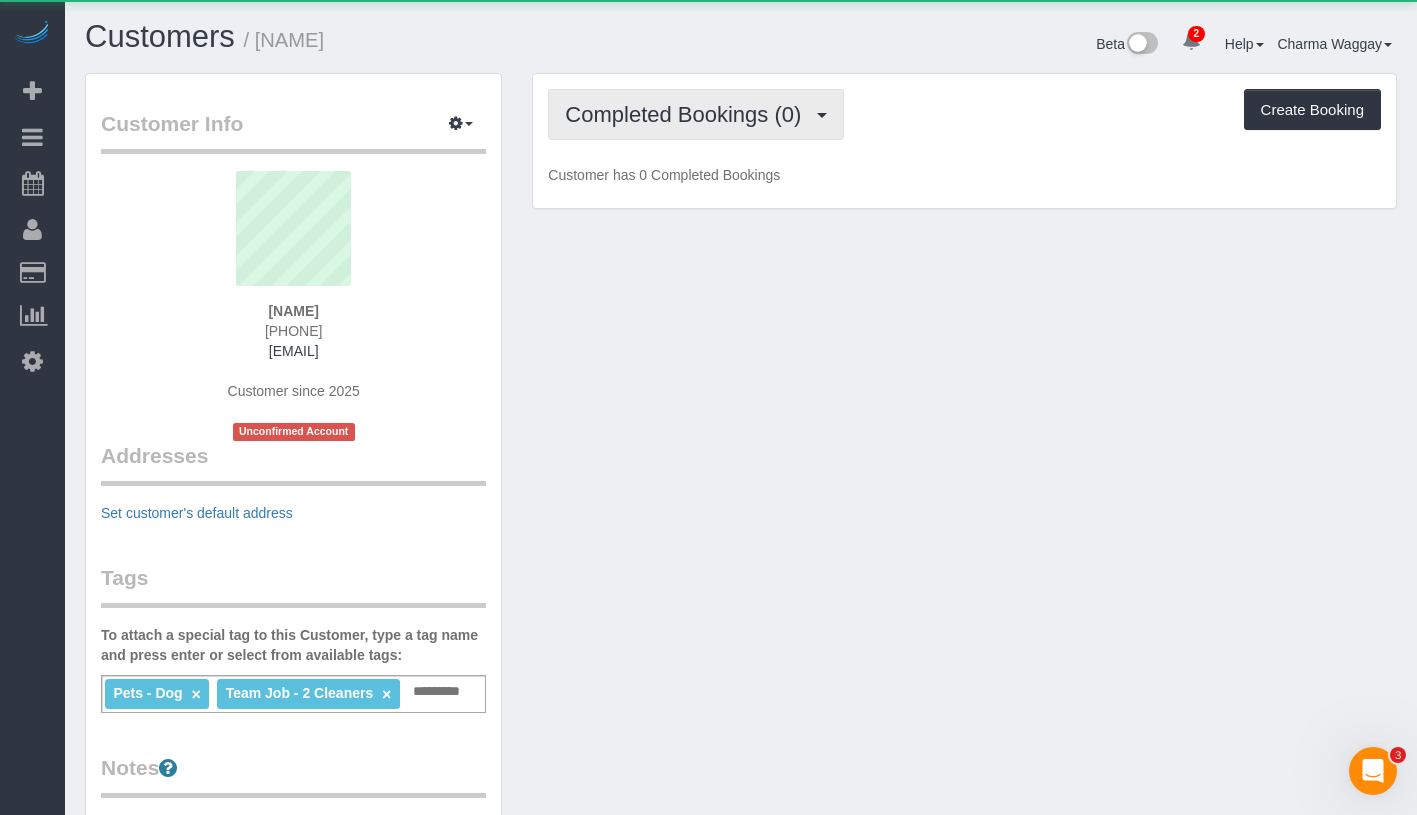 click on "Completed Bookings (0)" at bounding box center (688, 114) 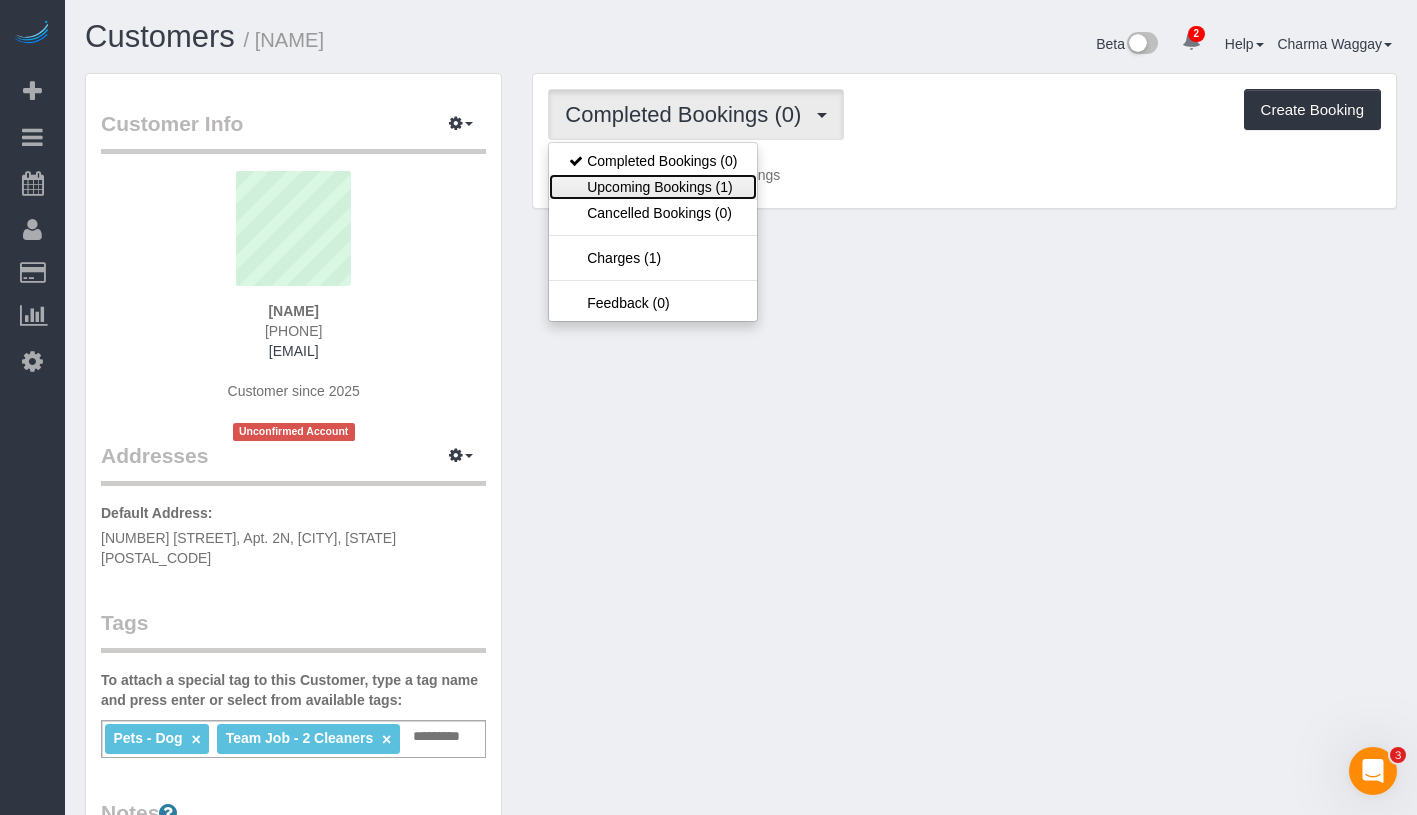 click on "Upcoming Bookings (1)" at bounding box center (653, 187) 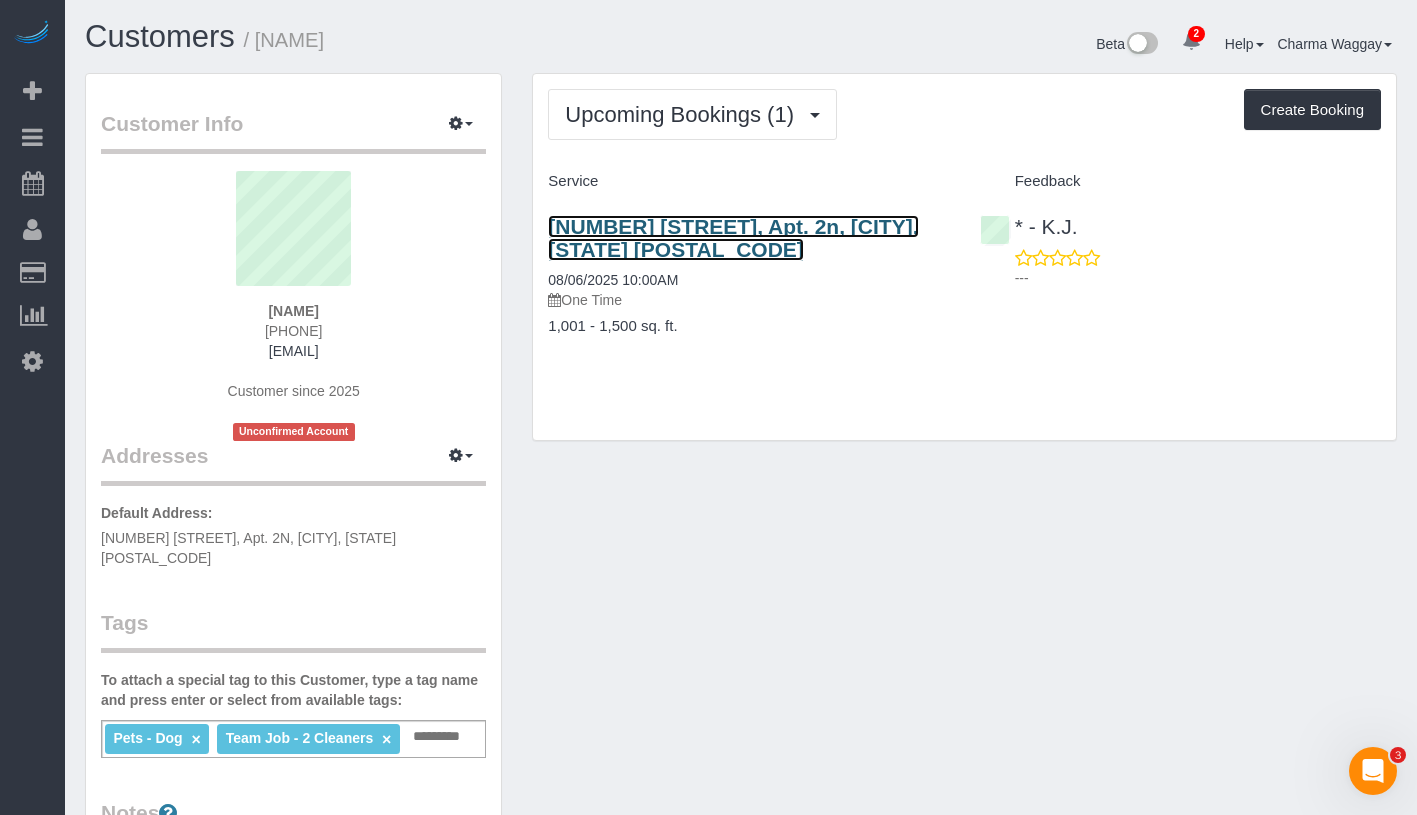 click on "673 9th Ave, Apt. 2n, New York, NY 10036" at bounding box center (733, 238) 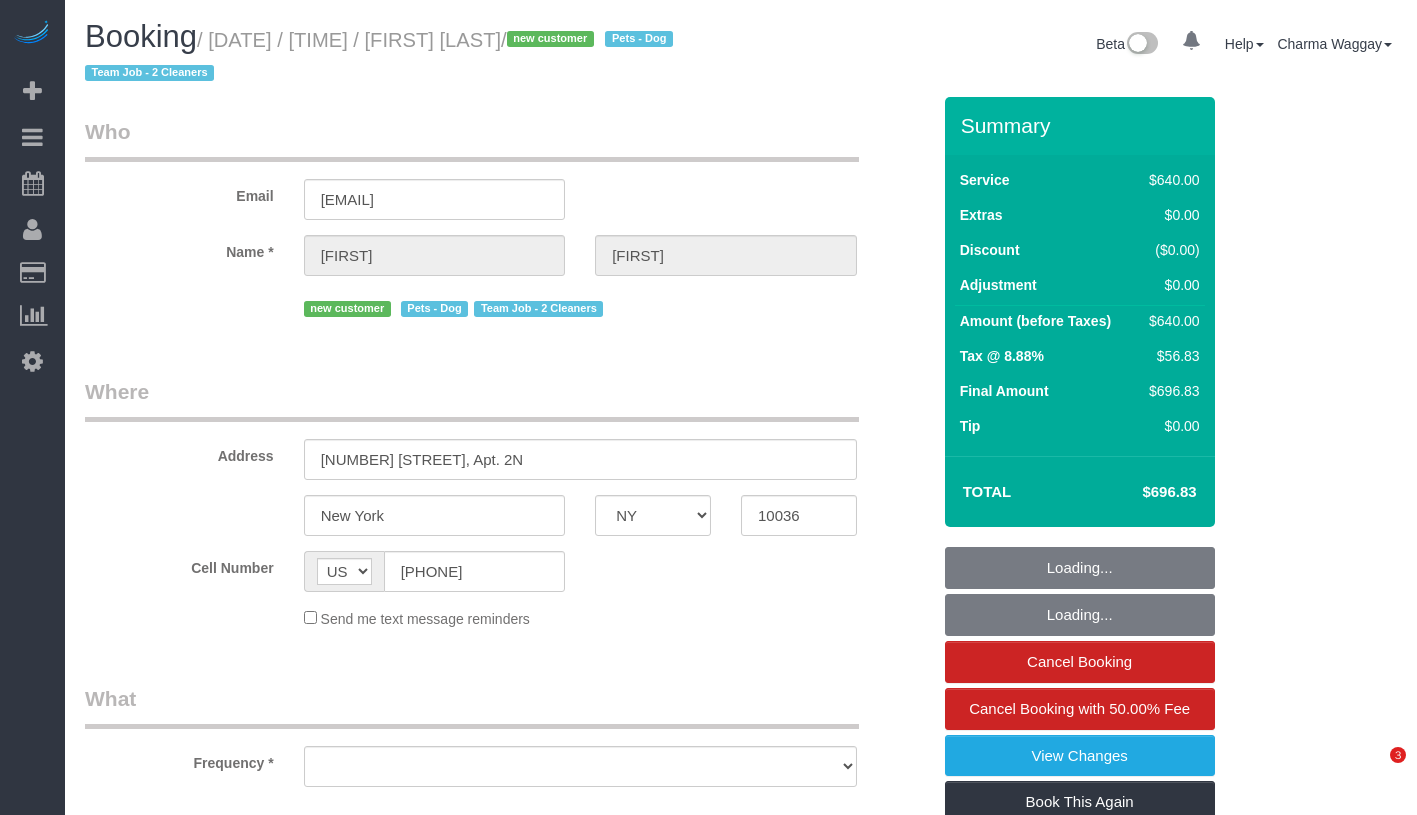 select on "NY" 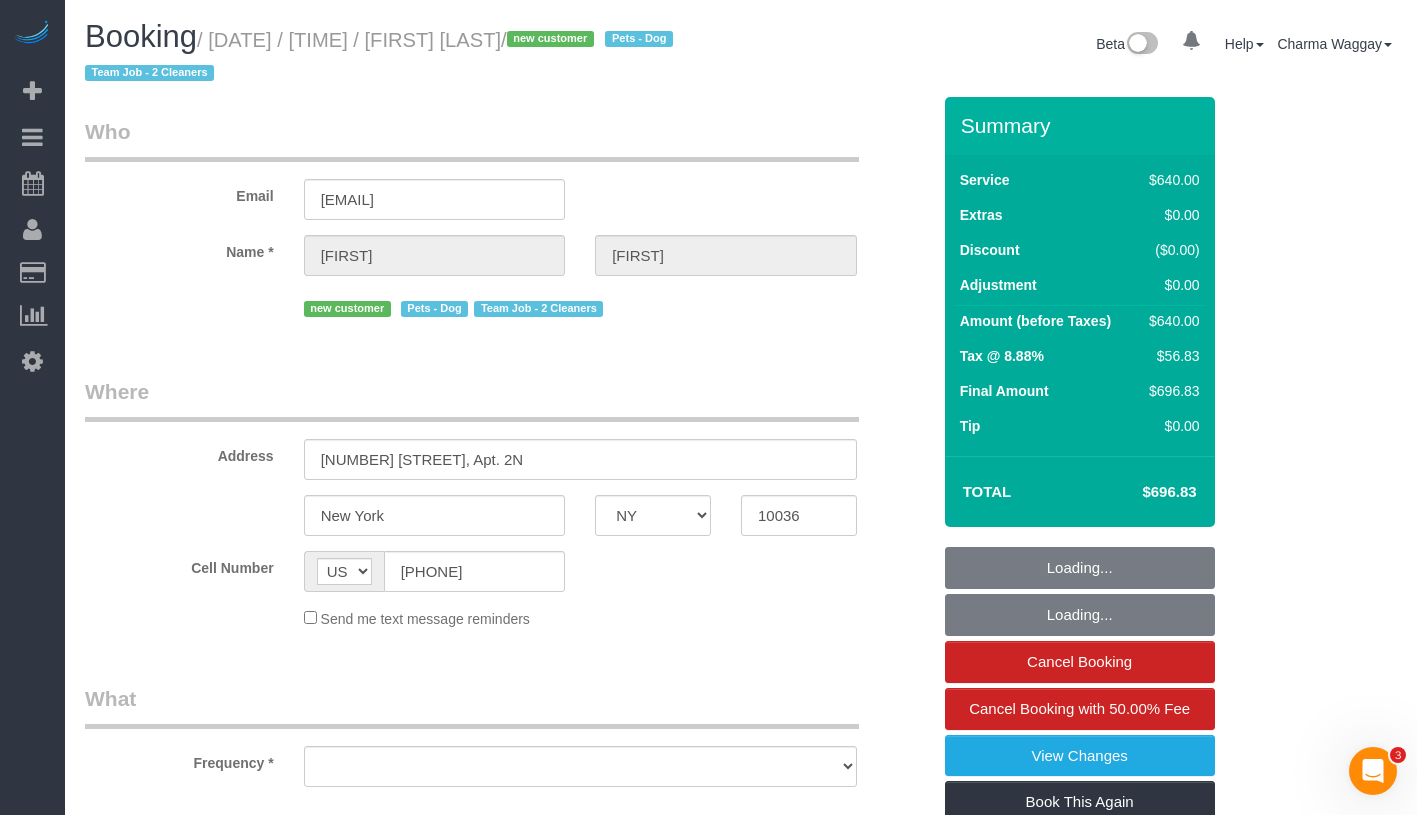 scroll, scrollTop: 0, scrollLeft: 0, axis: both 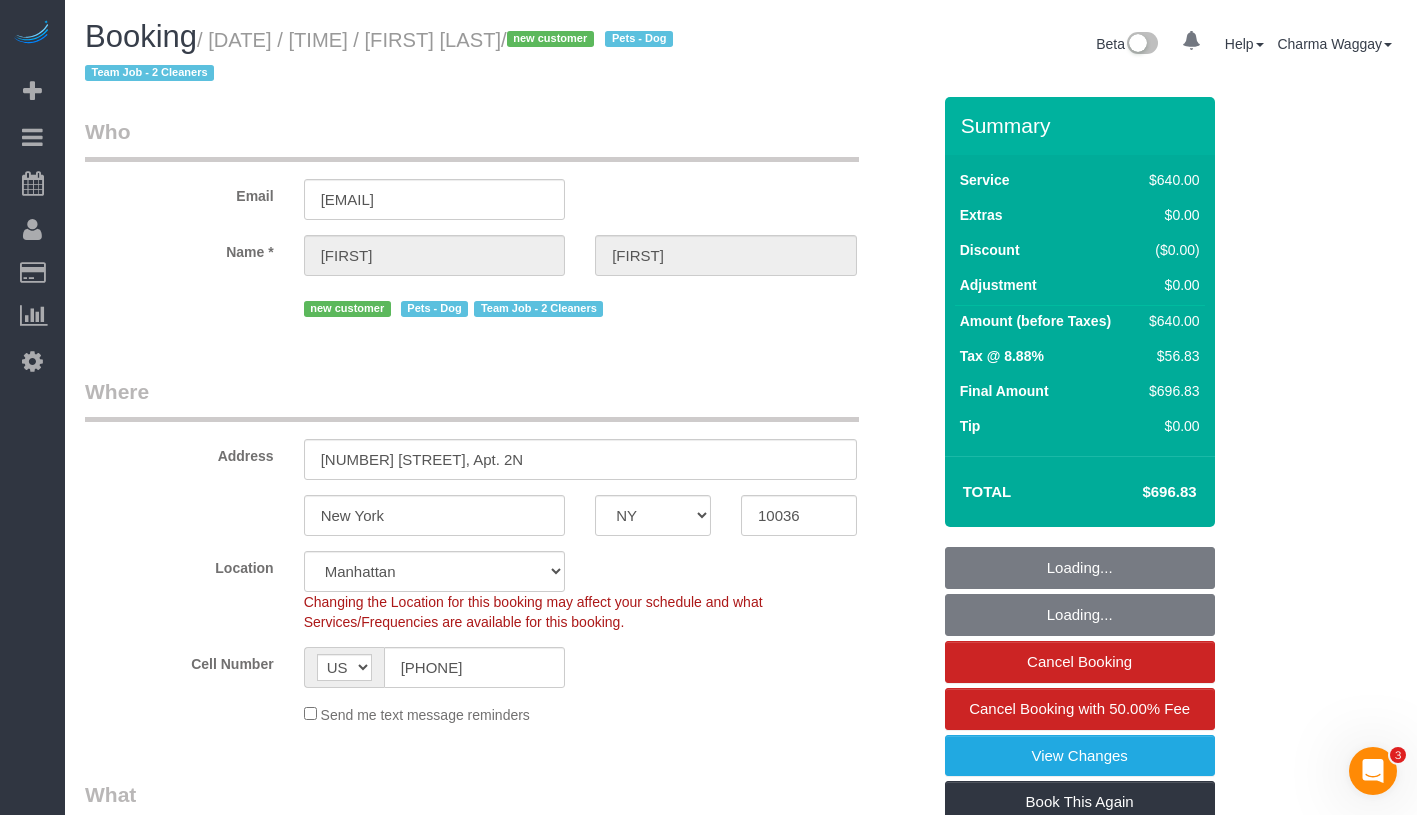 select on "string:stripe-pm_1RrP5a4VGloSiKo7aEGR8wqI" 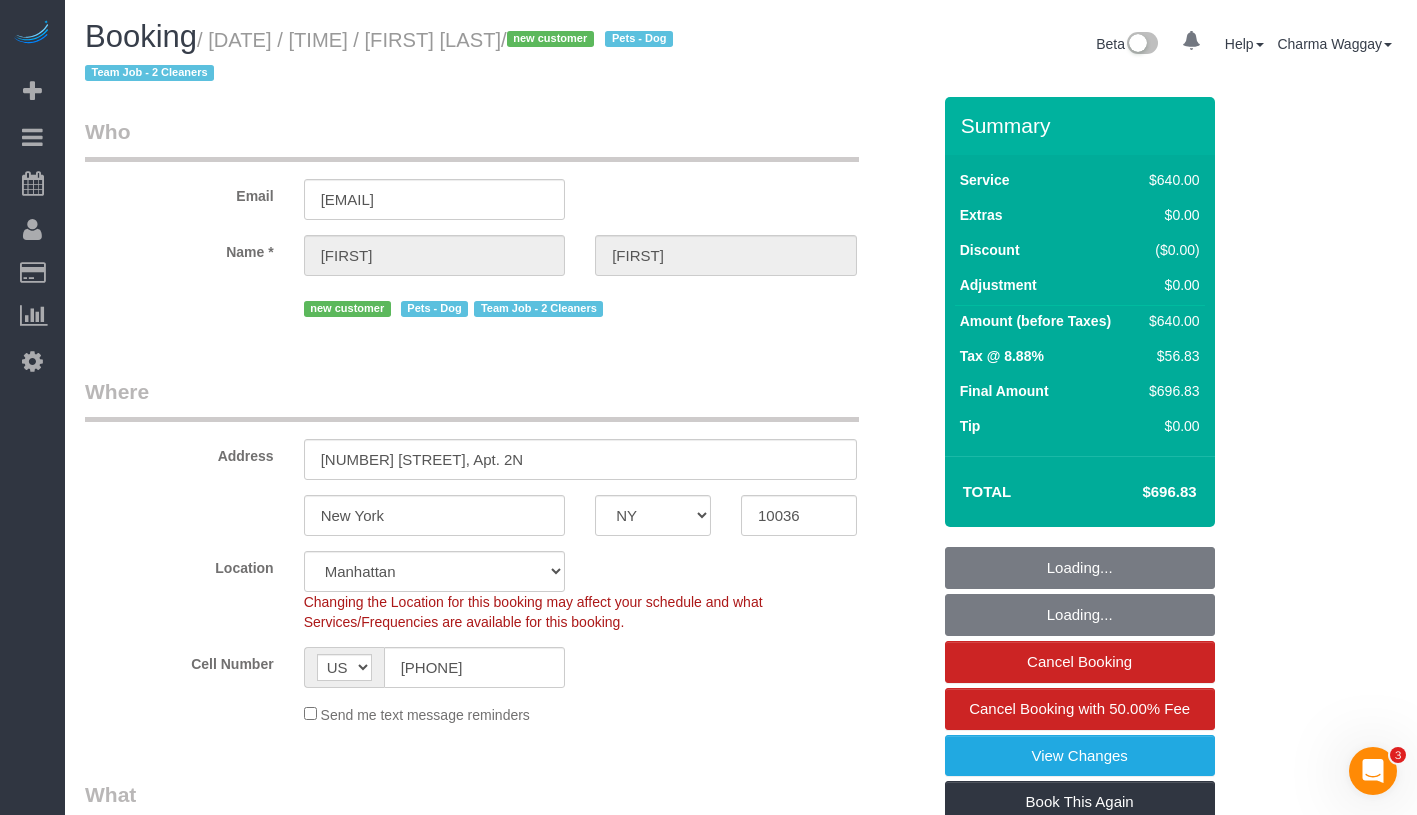 select on "2" 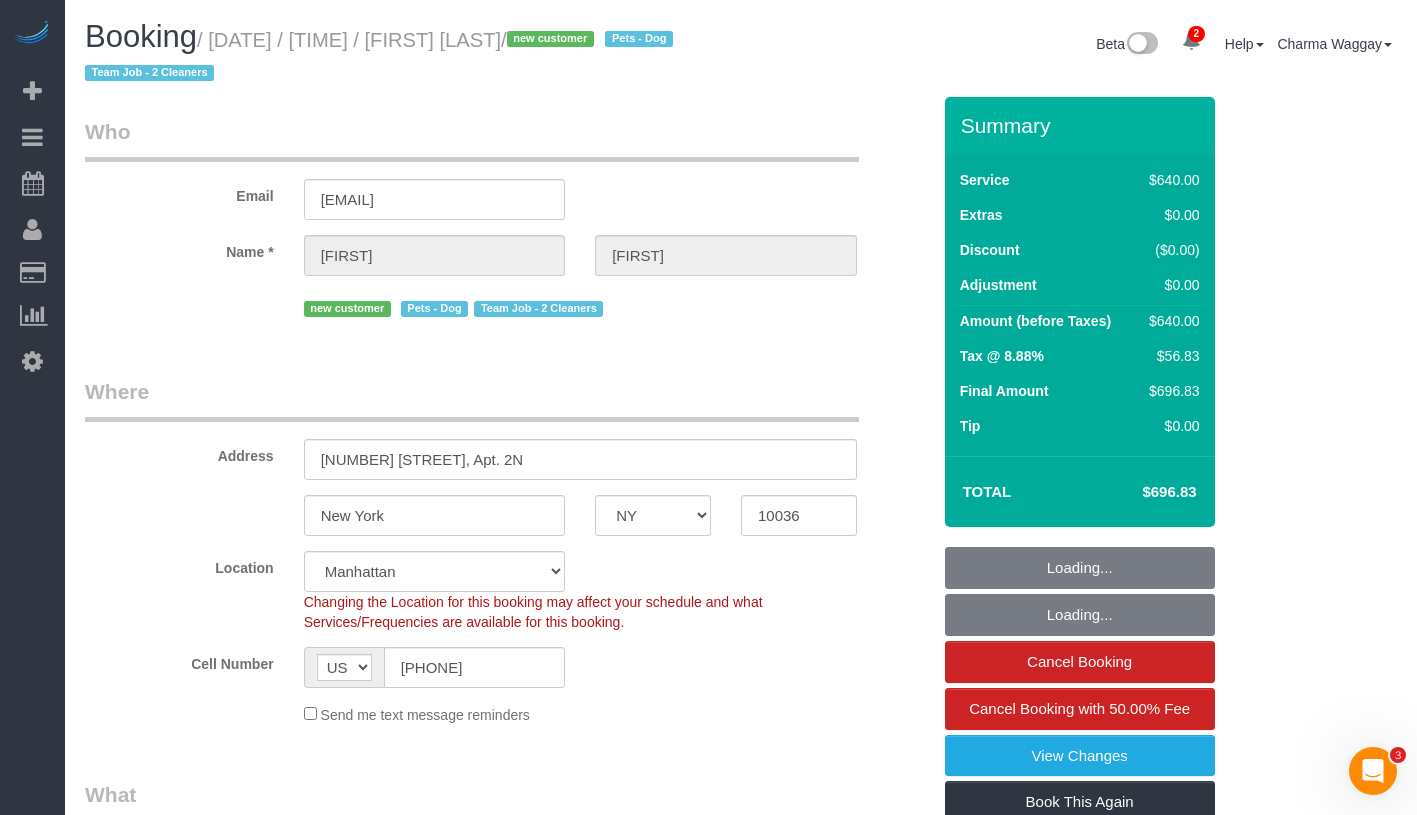select on "object:878" 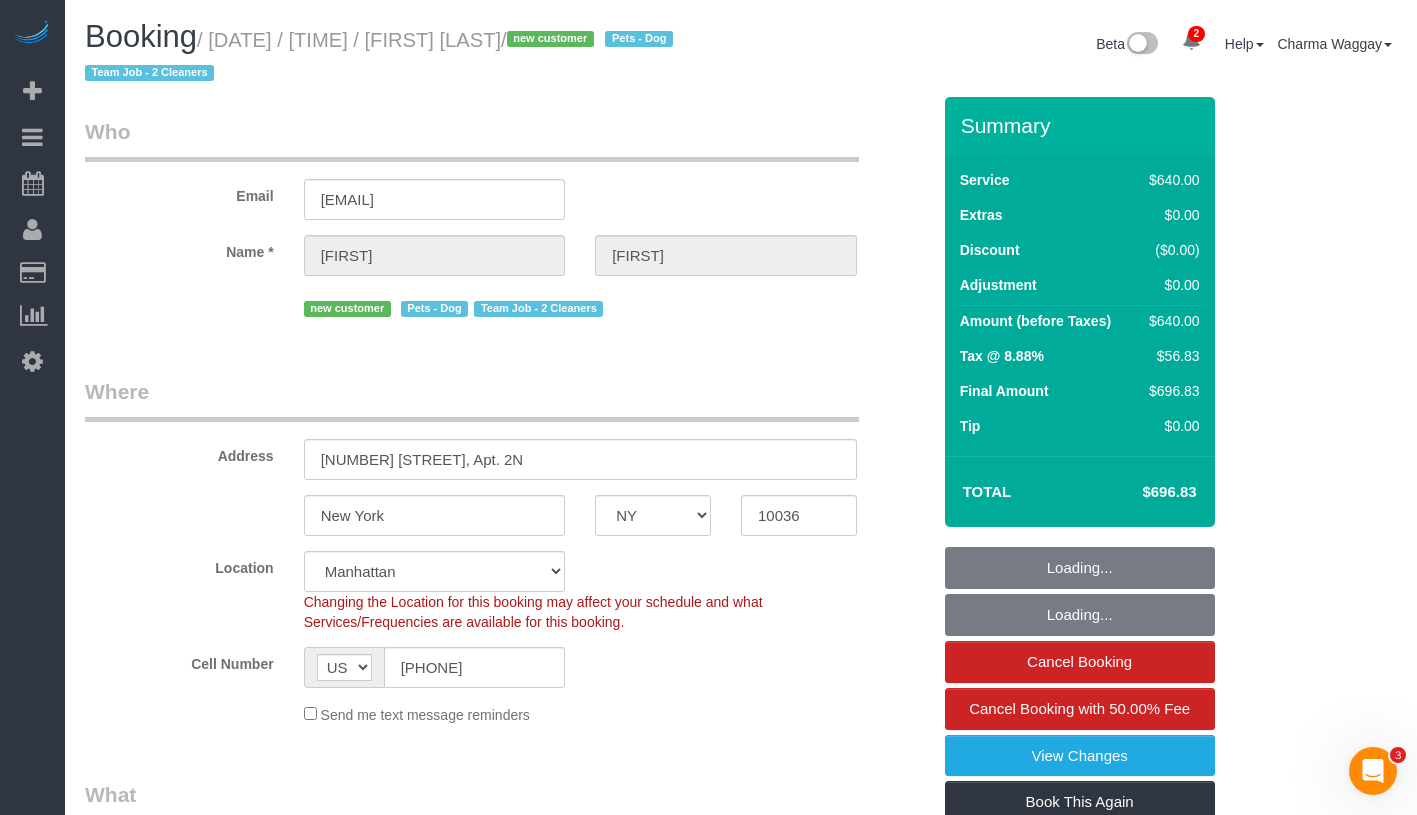 select on "spot1" 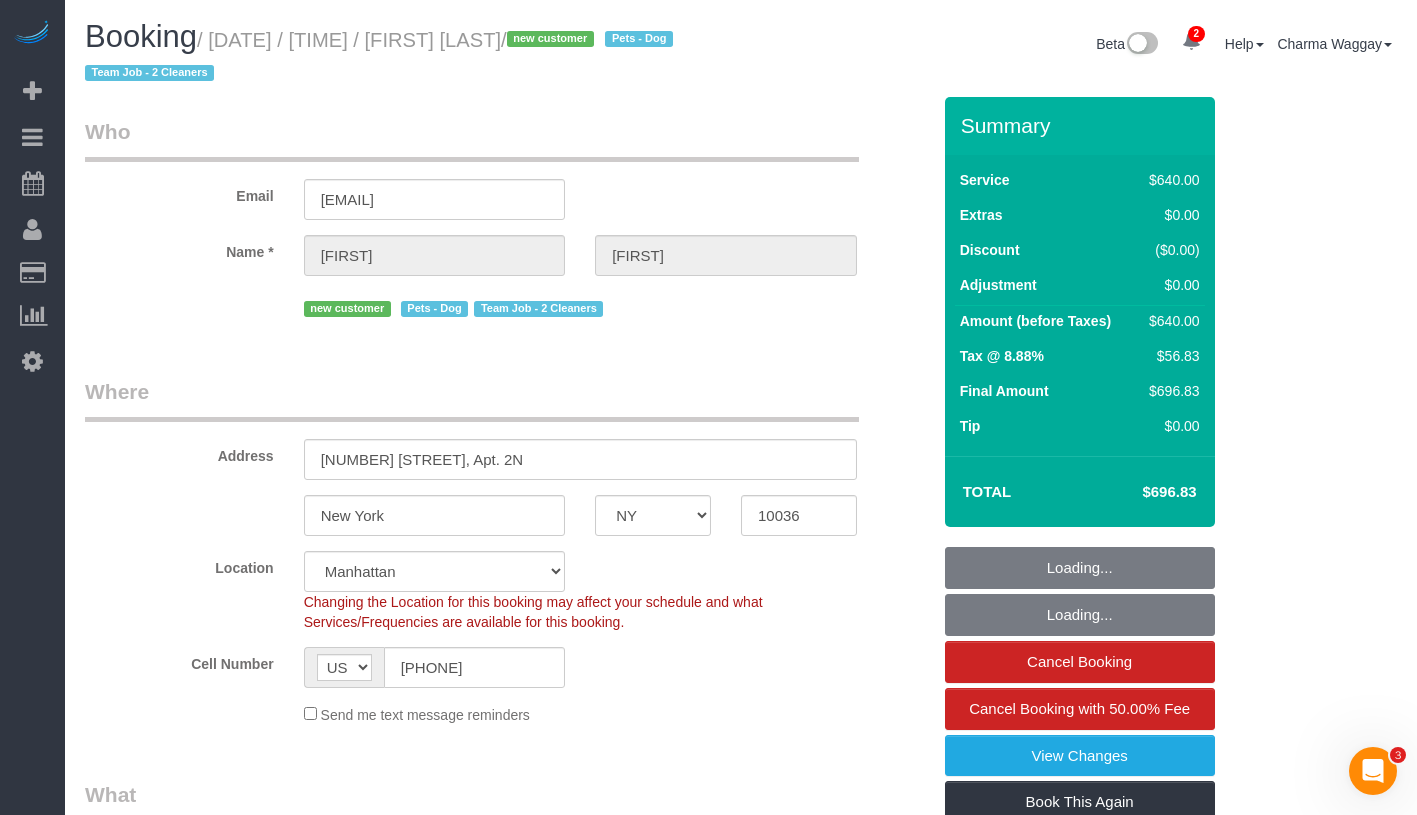 select on "object:1310" 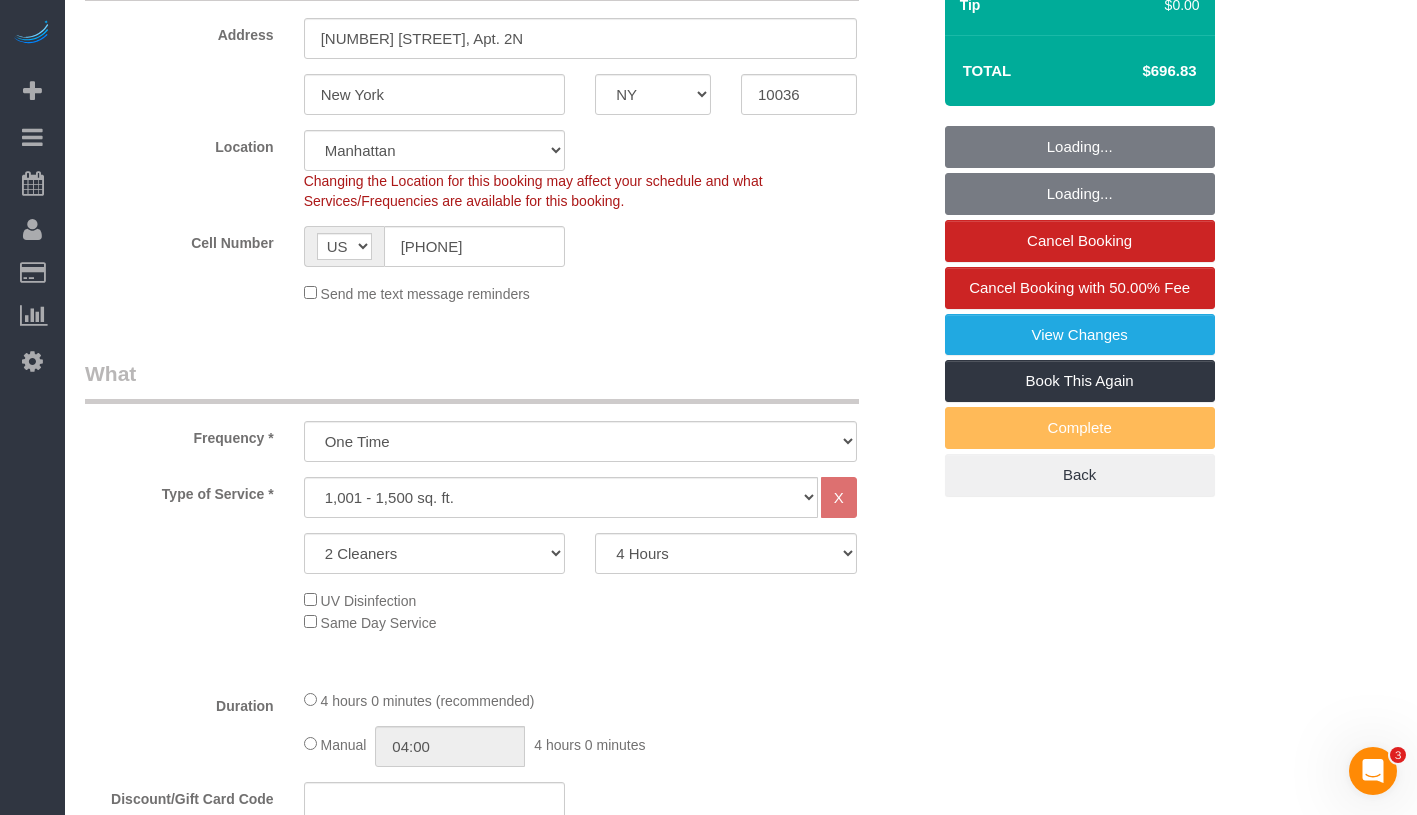 scroll, scrollTop: 617, scrollLeft: 0, axis: vertical 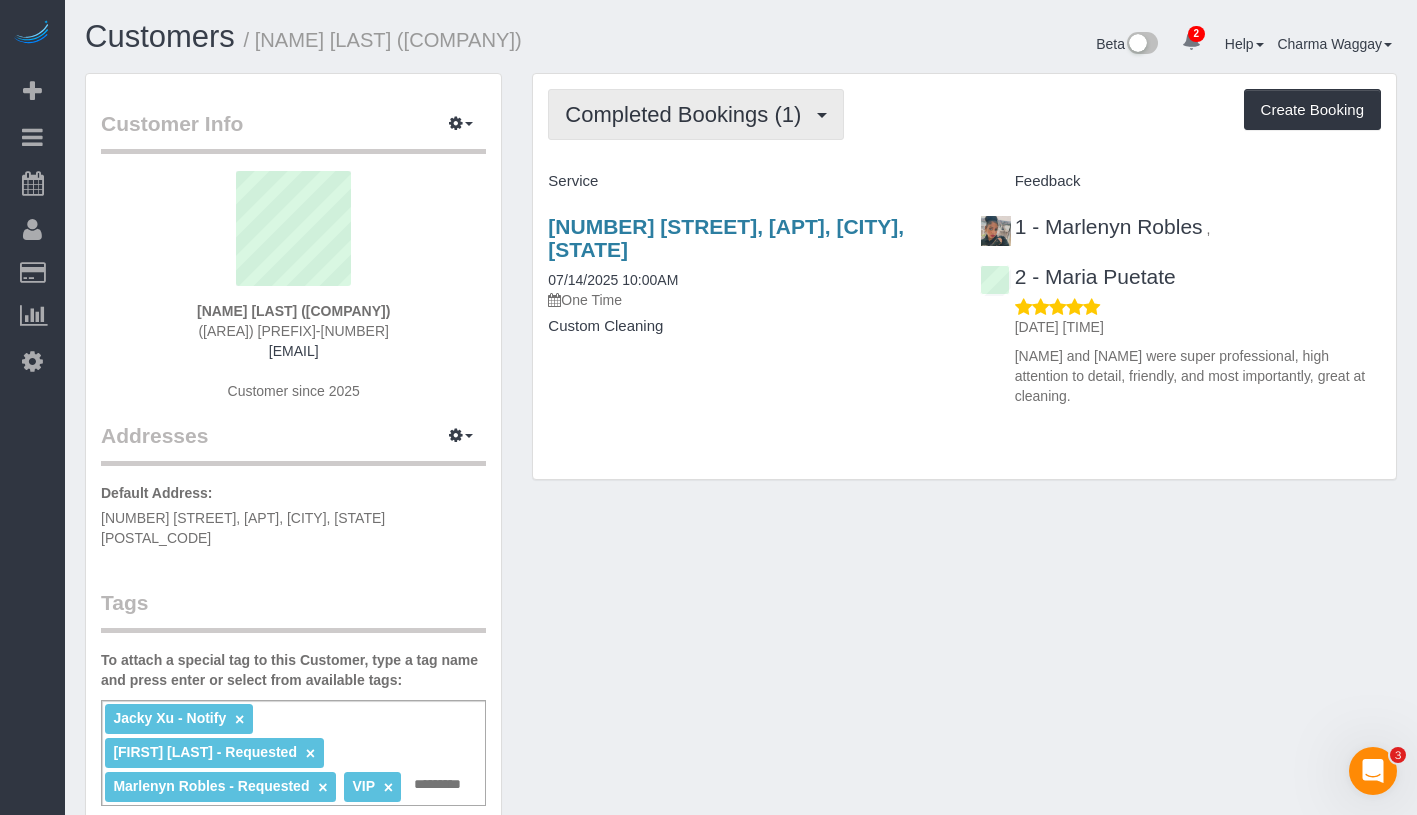 click on "Completed Bookings (1)" at bounding box center (696, 114) 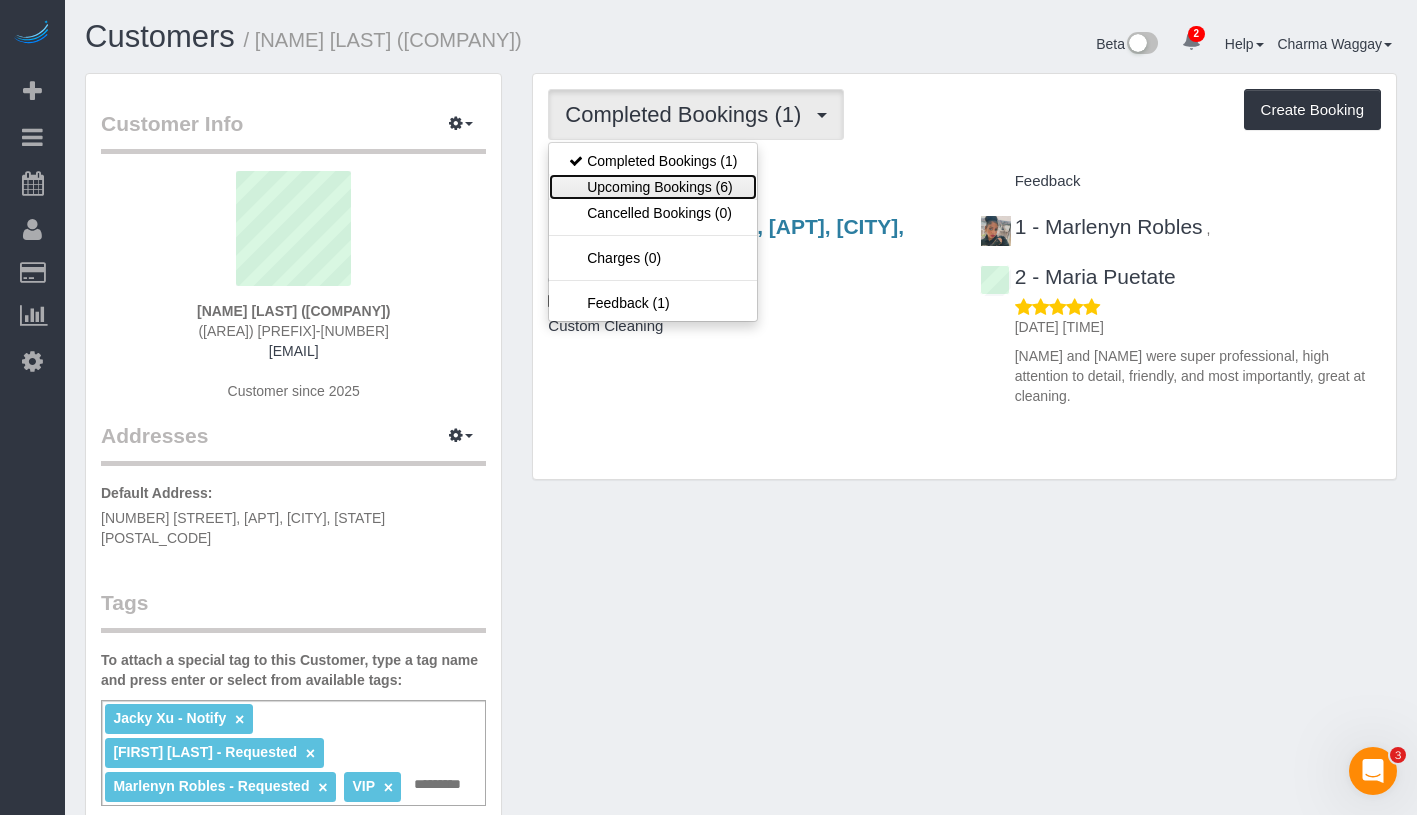 click on "Upcoming Bookings (6)" at bounding box center [653, 187] 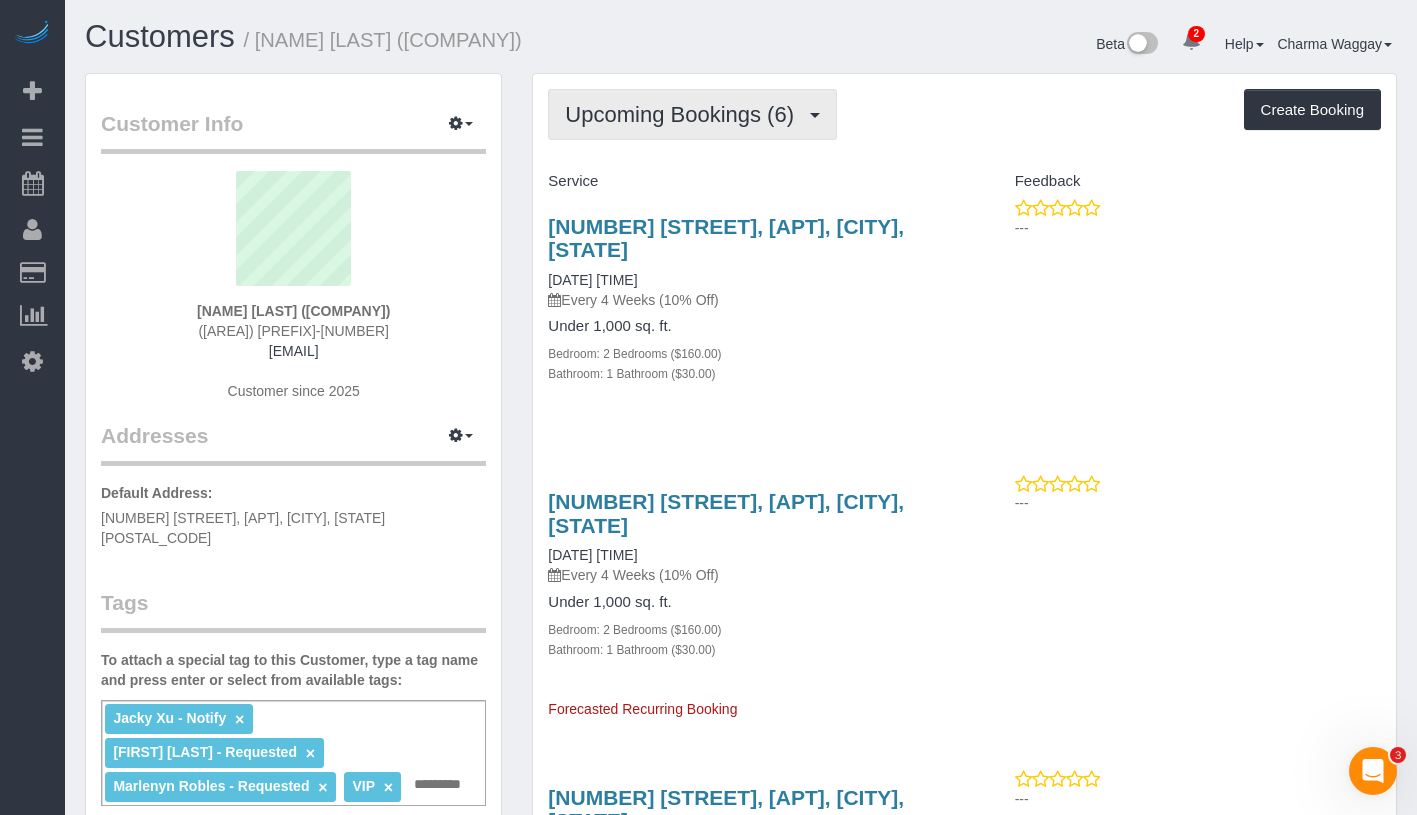 click on "Upcoming Bookings (6)" at bounding box center [684, 114] 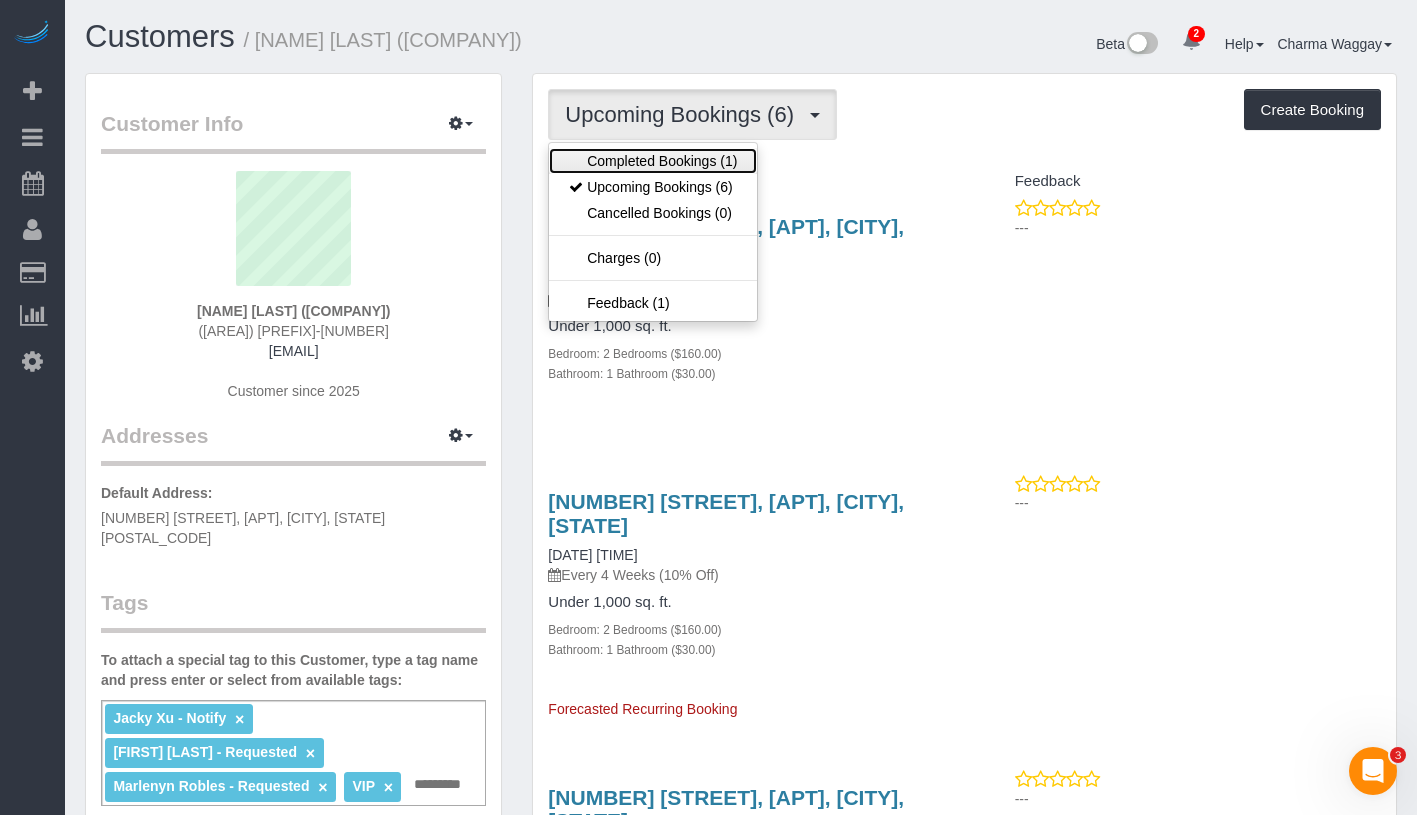 click on "Completed Bookings (1)" at bounding box center [653, 161] 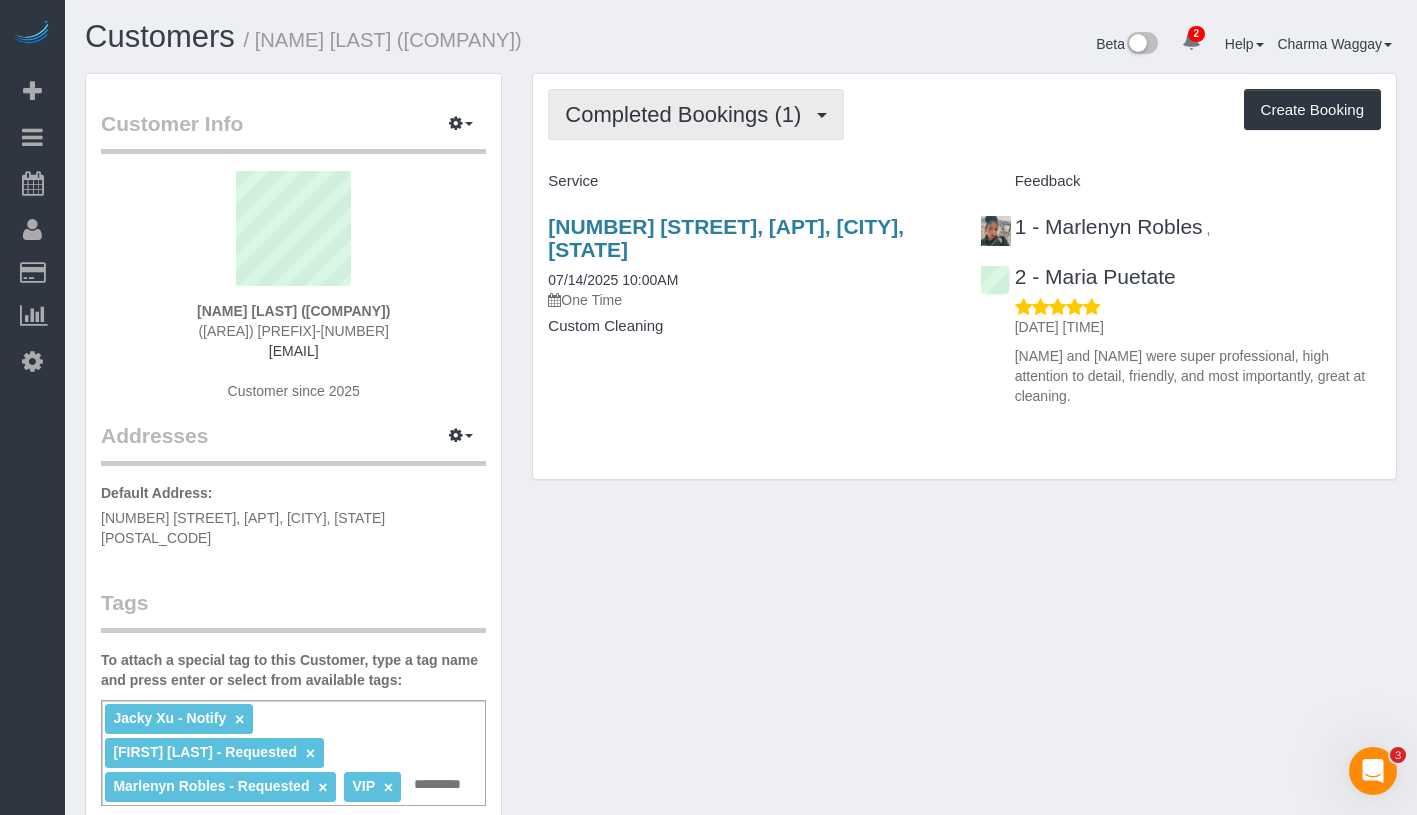 click on "Completed Bookings (1)" at bounding box center (696, 114) 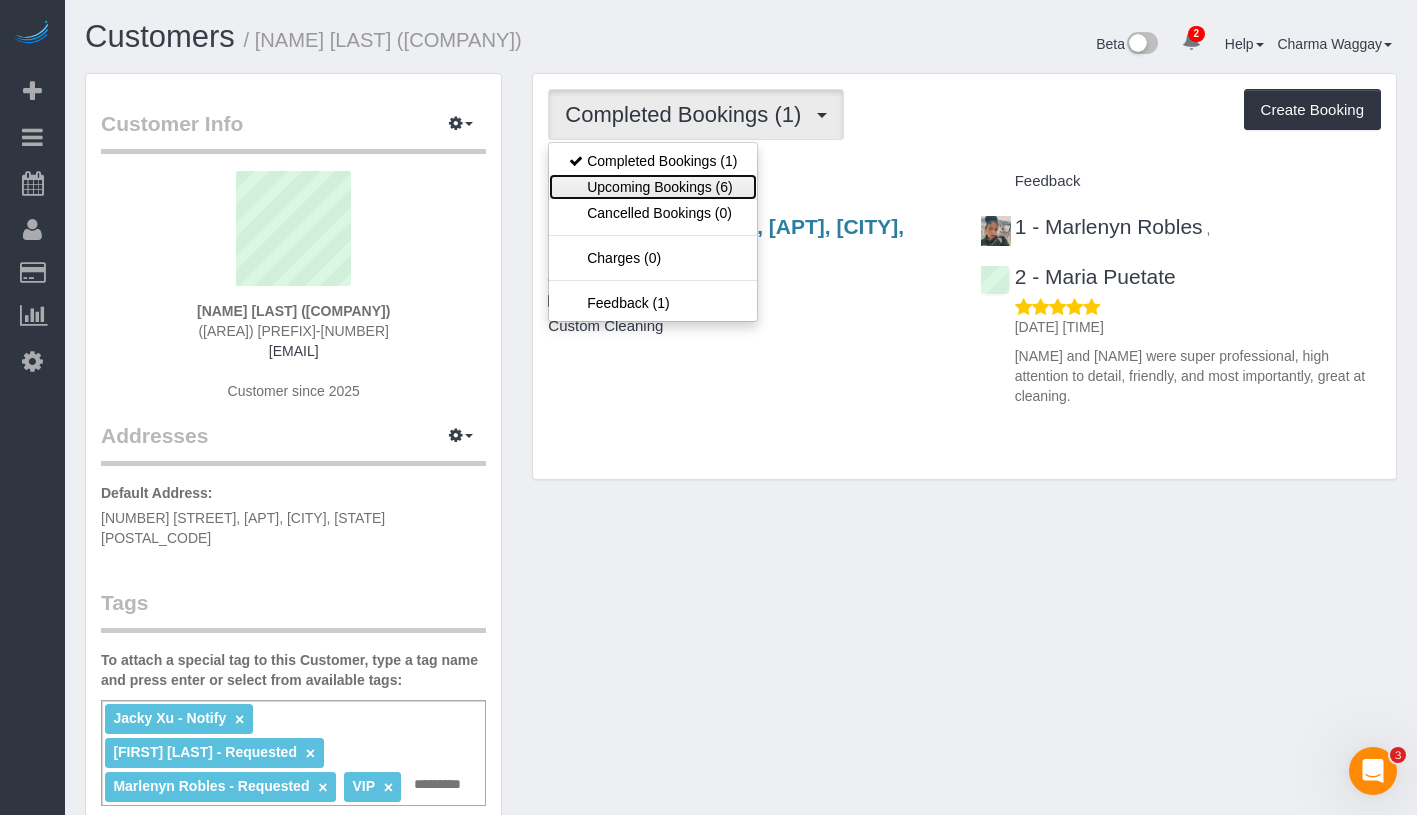 click on "Upcoming Bookings (6)" at bounding box center (653, 187) 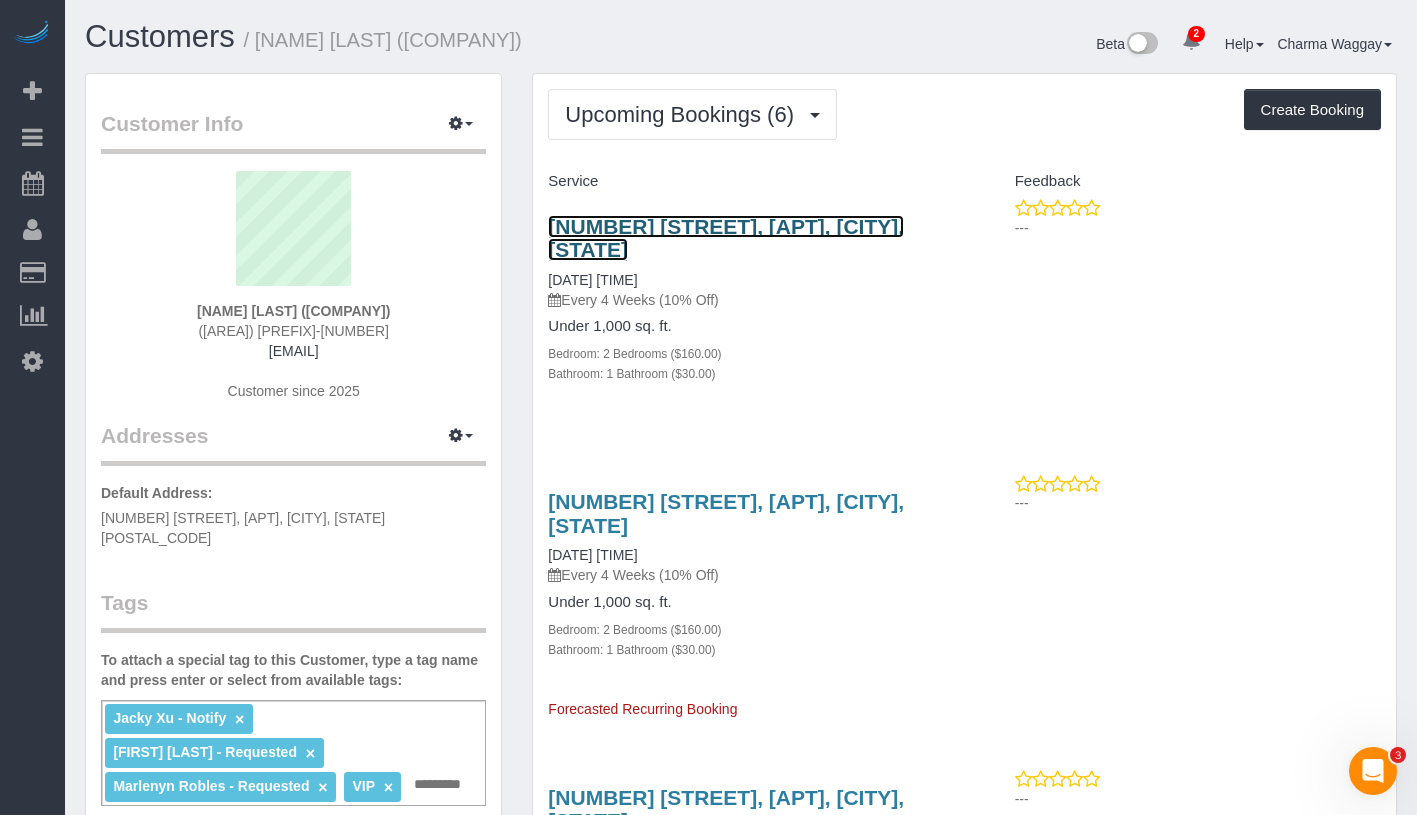click on "86 Fleet Place, Apt. 29r, Brooklyn, NY 11201" at bounding box center [726, 238] 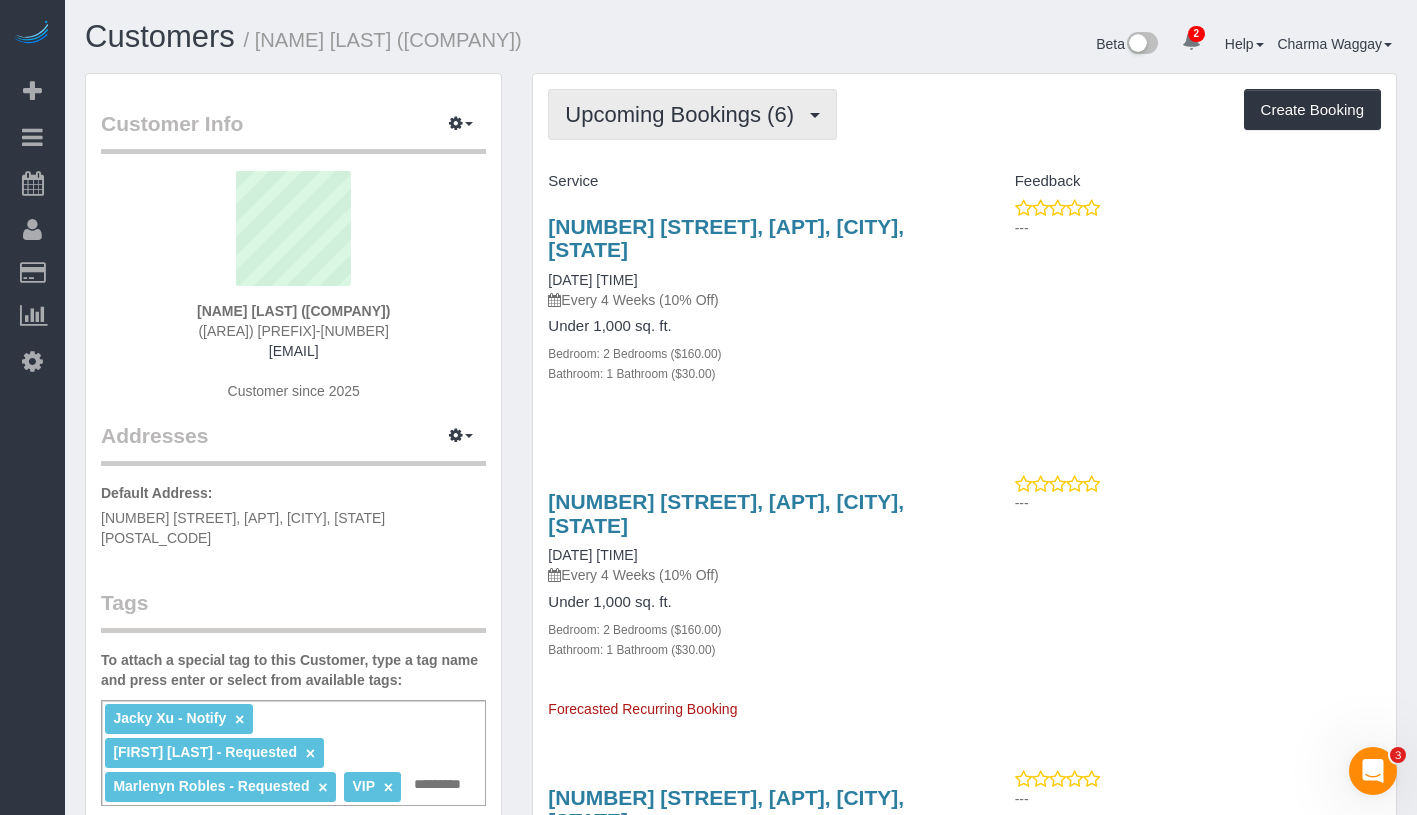 click on "Upcoming Bookings (6)" at bounding box center (684, 114) 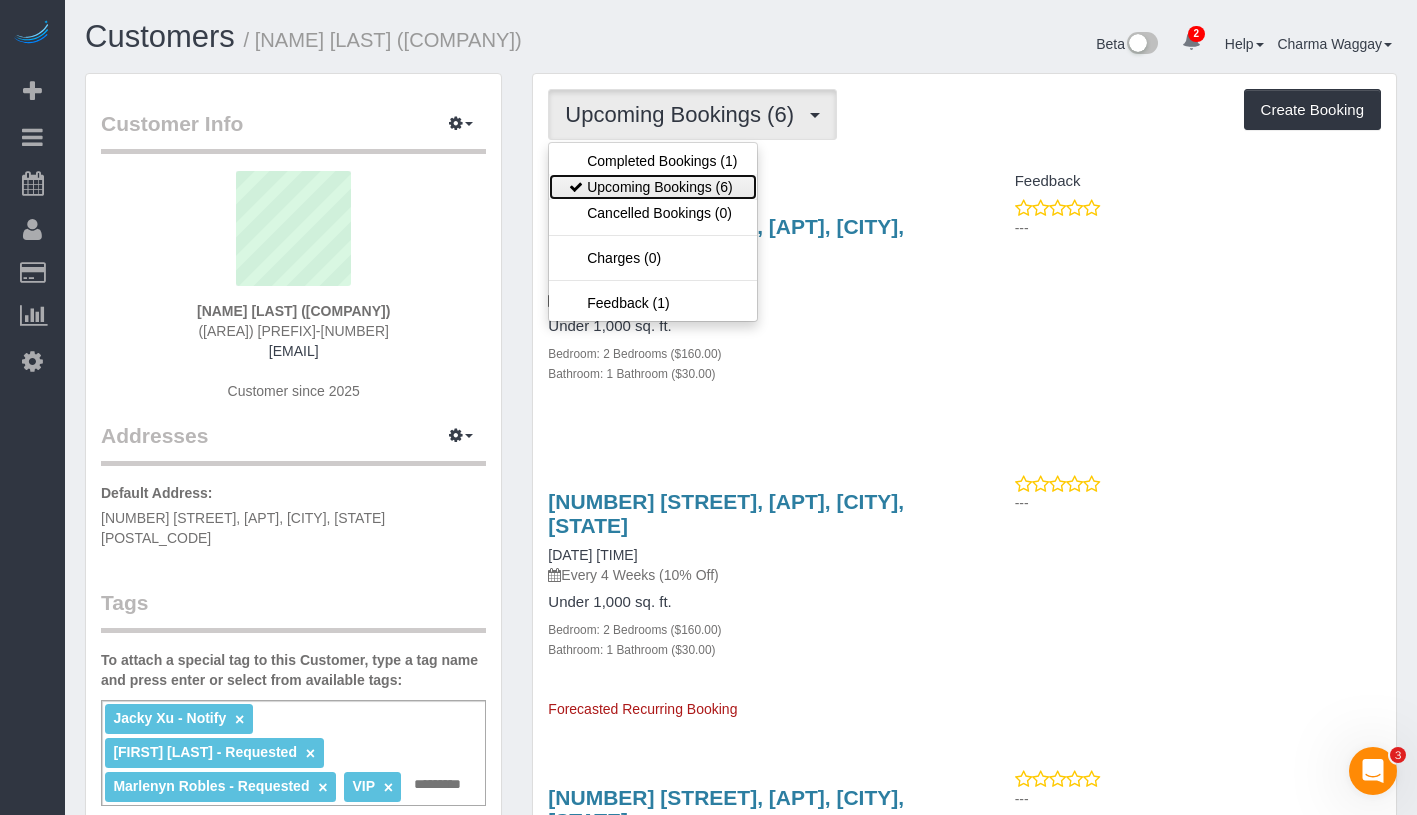 click on "Upcoming Bookings (6)" at bounding box center [653, 187] 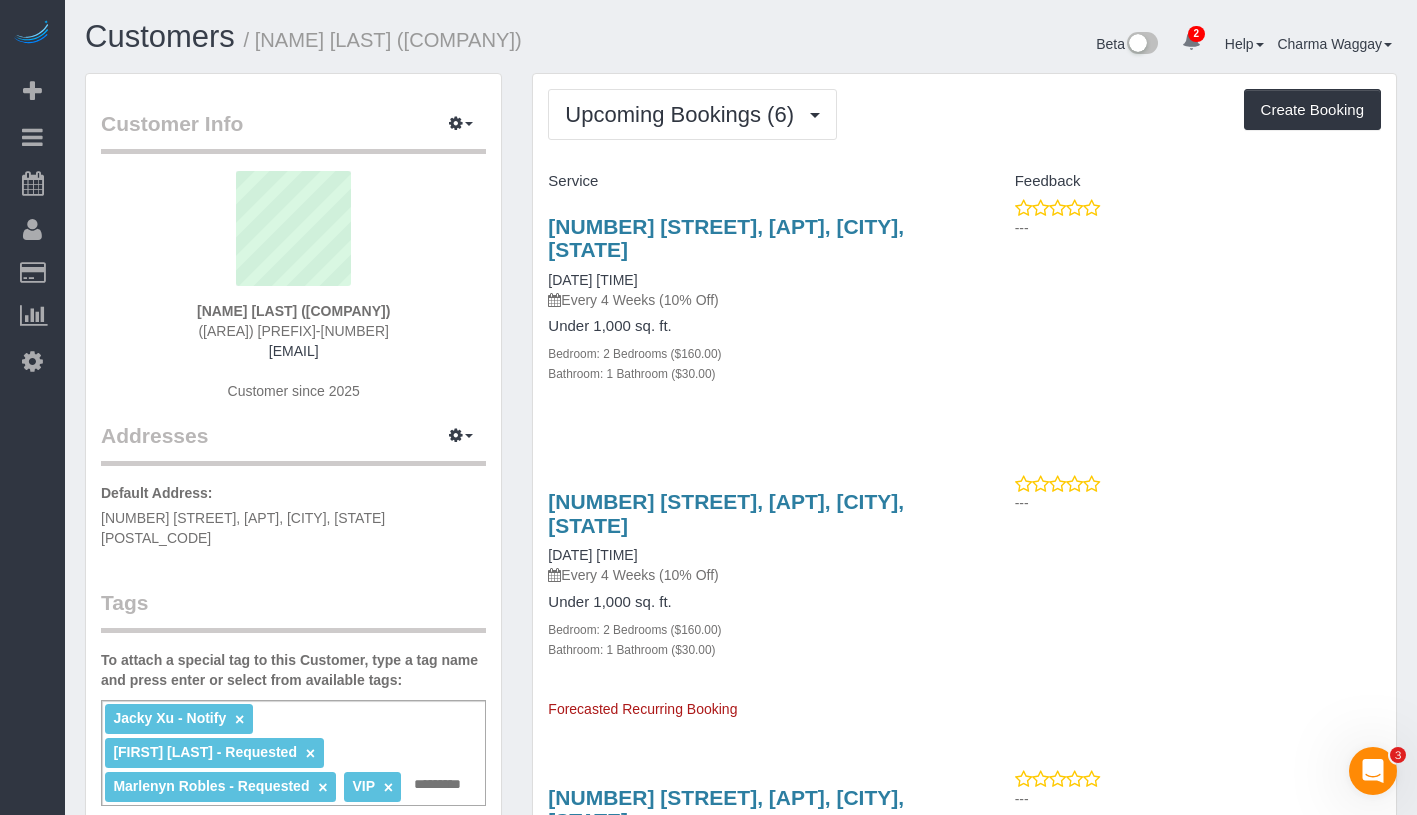 click on "86 Fleet Place, Apt. 29r, Brooklyn, NY 11201
08/12/2025 10:00AM
Every 4 Weeks (10% Off)" at bounding box center (748, 262) 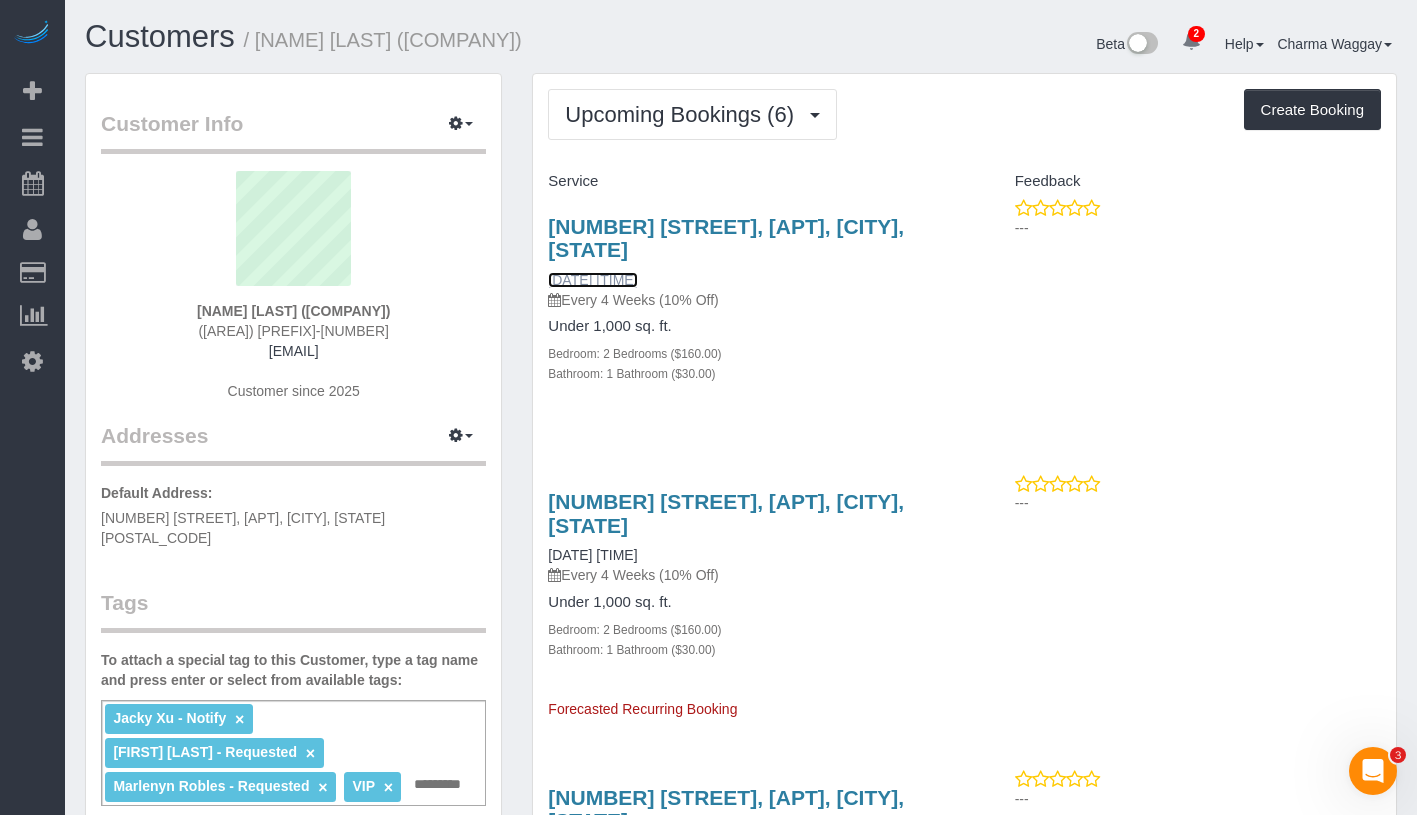 click on "08/12/2025 10:00AM" at bounding box center (592, 280) 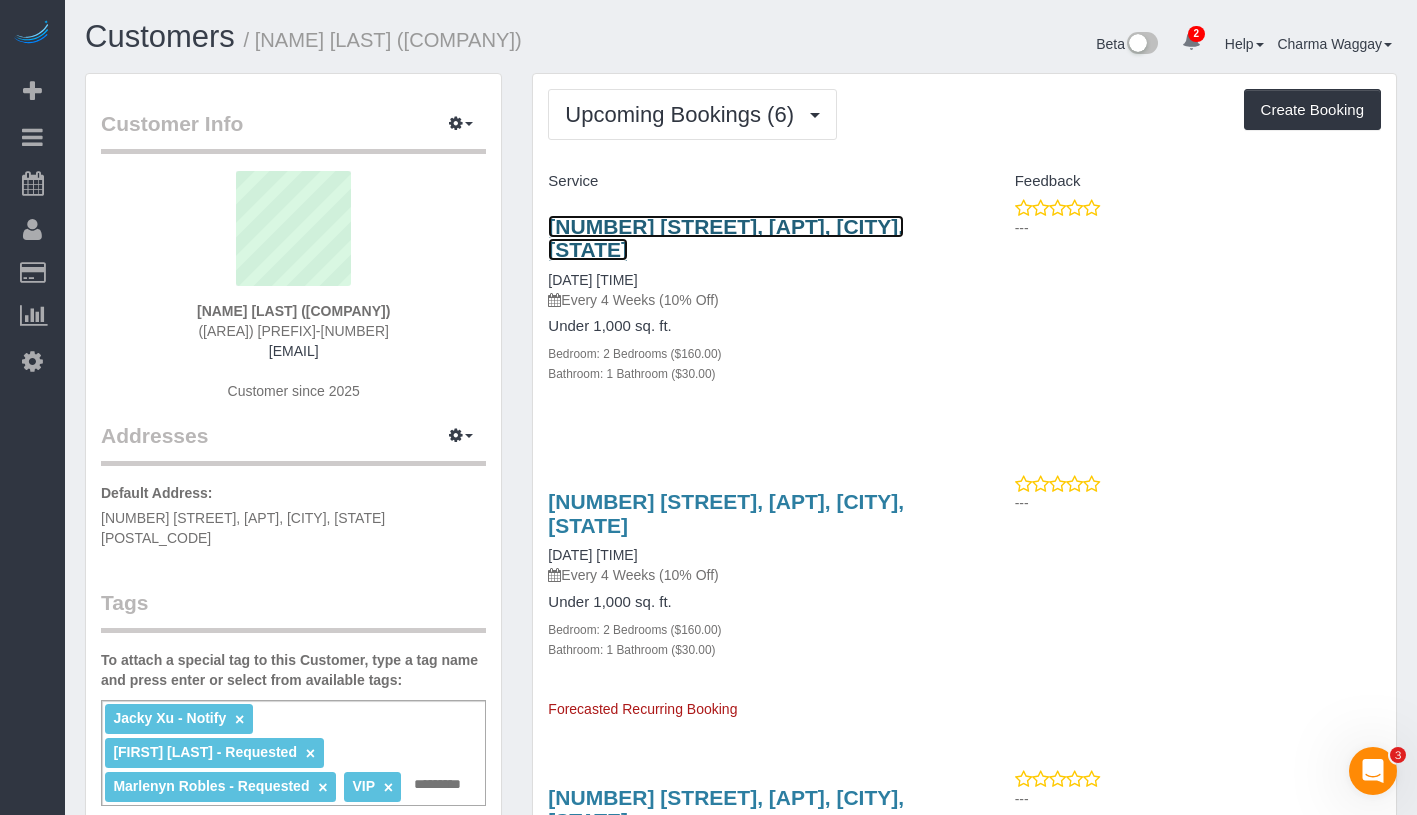 click on "86 Fleet Place, Apt. 29r, Brooklyn, NY 11201" at bounding box center [726, 238] 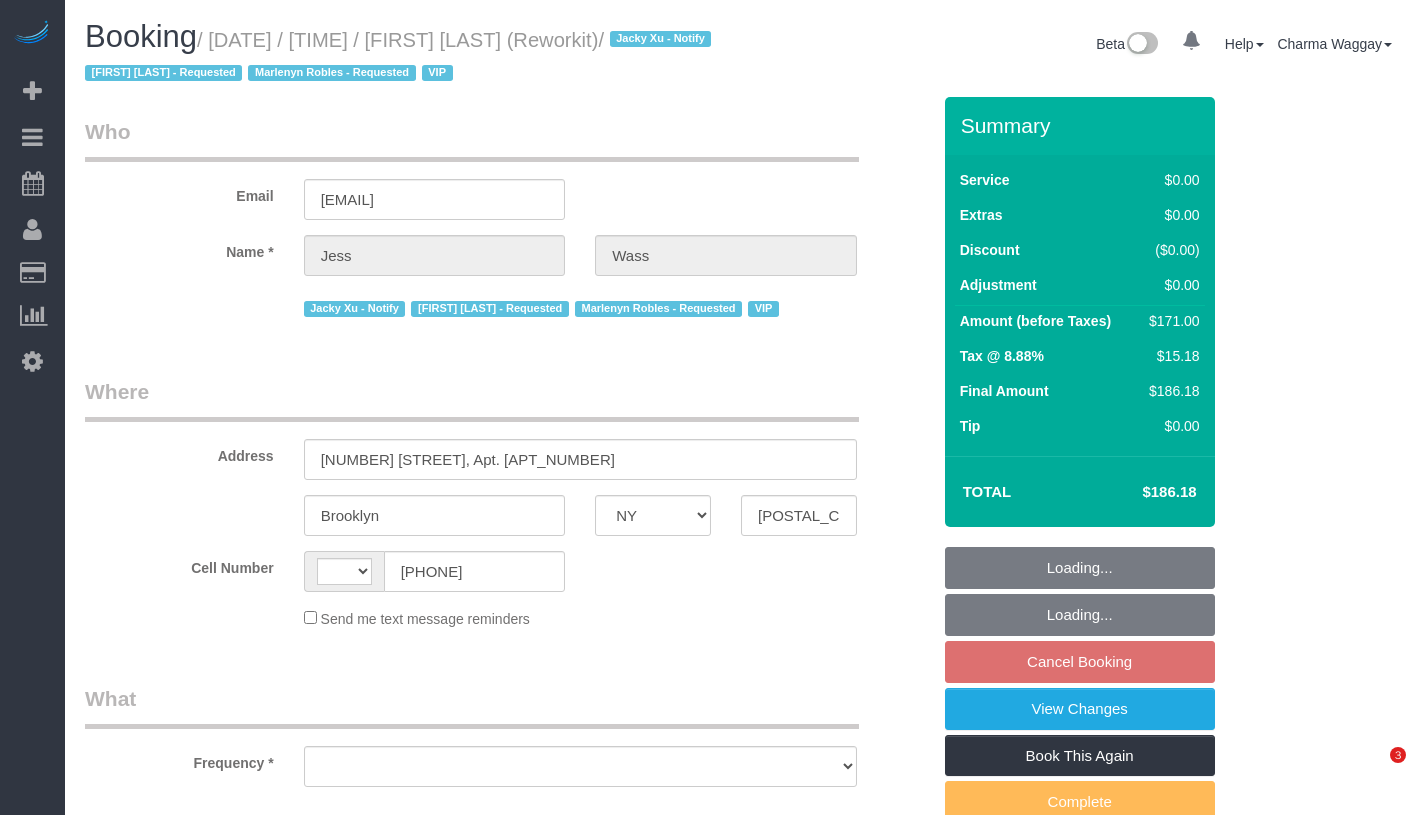 select on "NY" 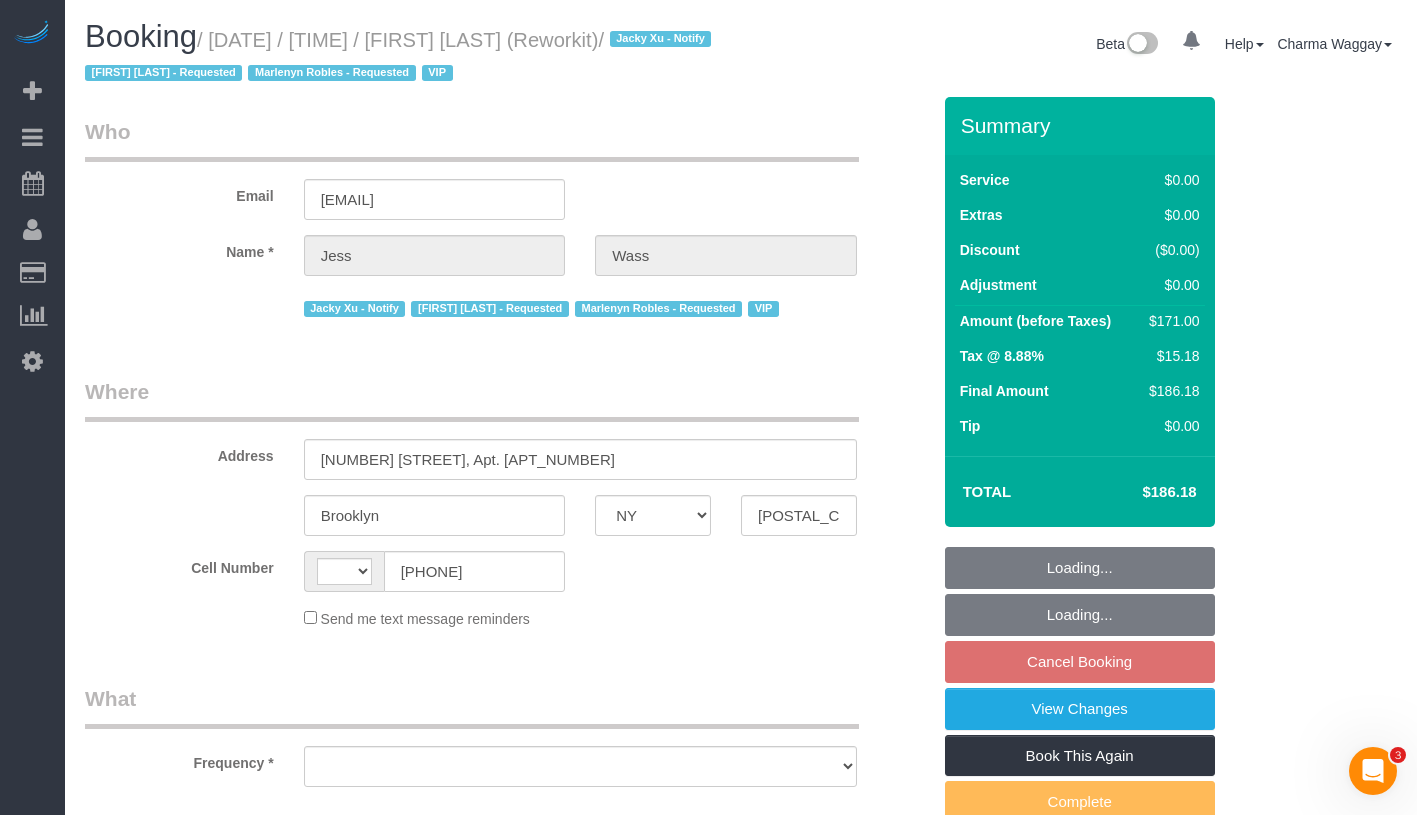 scroll, scrollTop: 0, scrollLeft: 0, axis: both 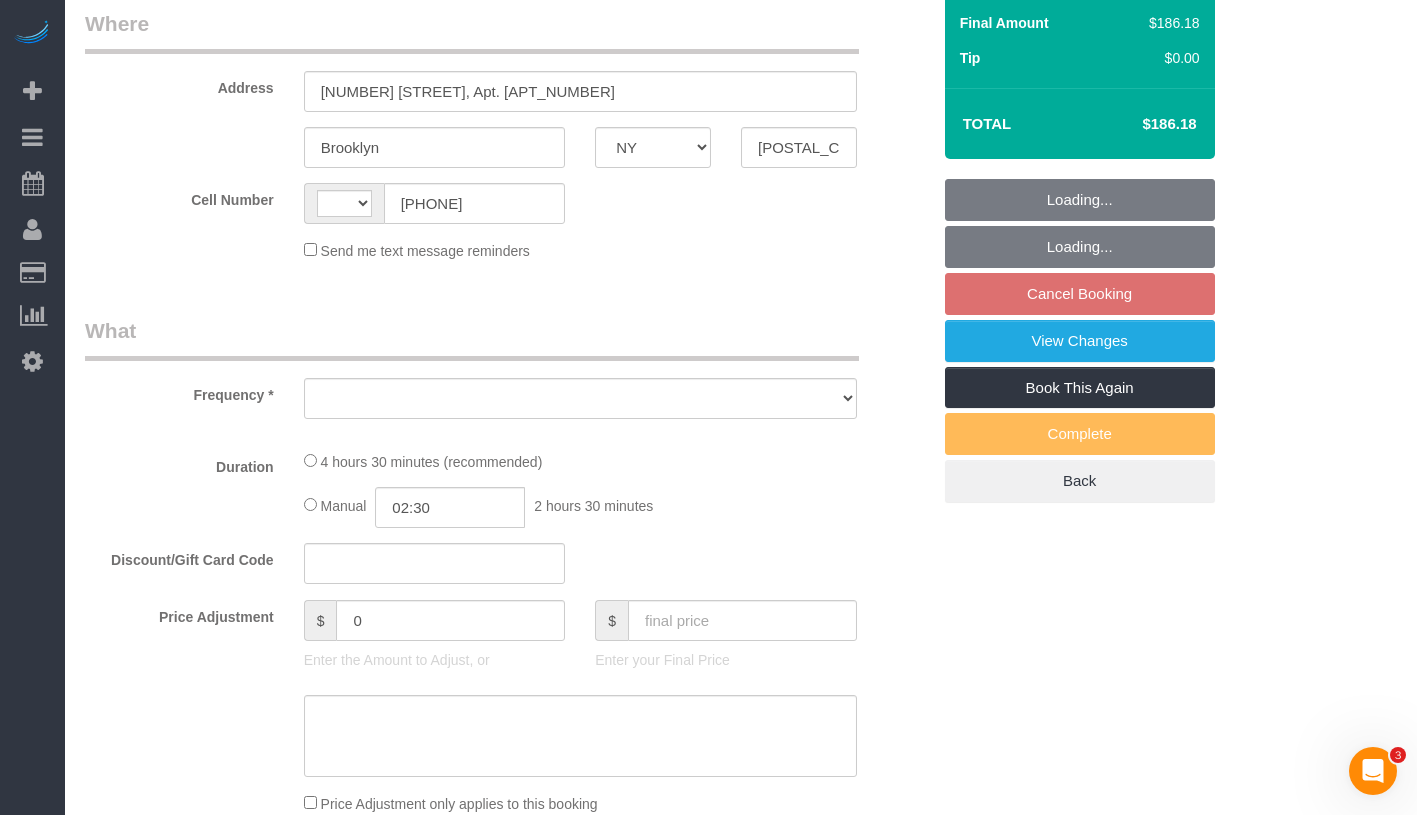 select on "string:US" 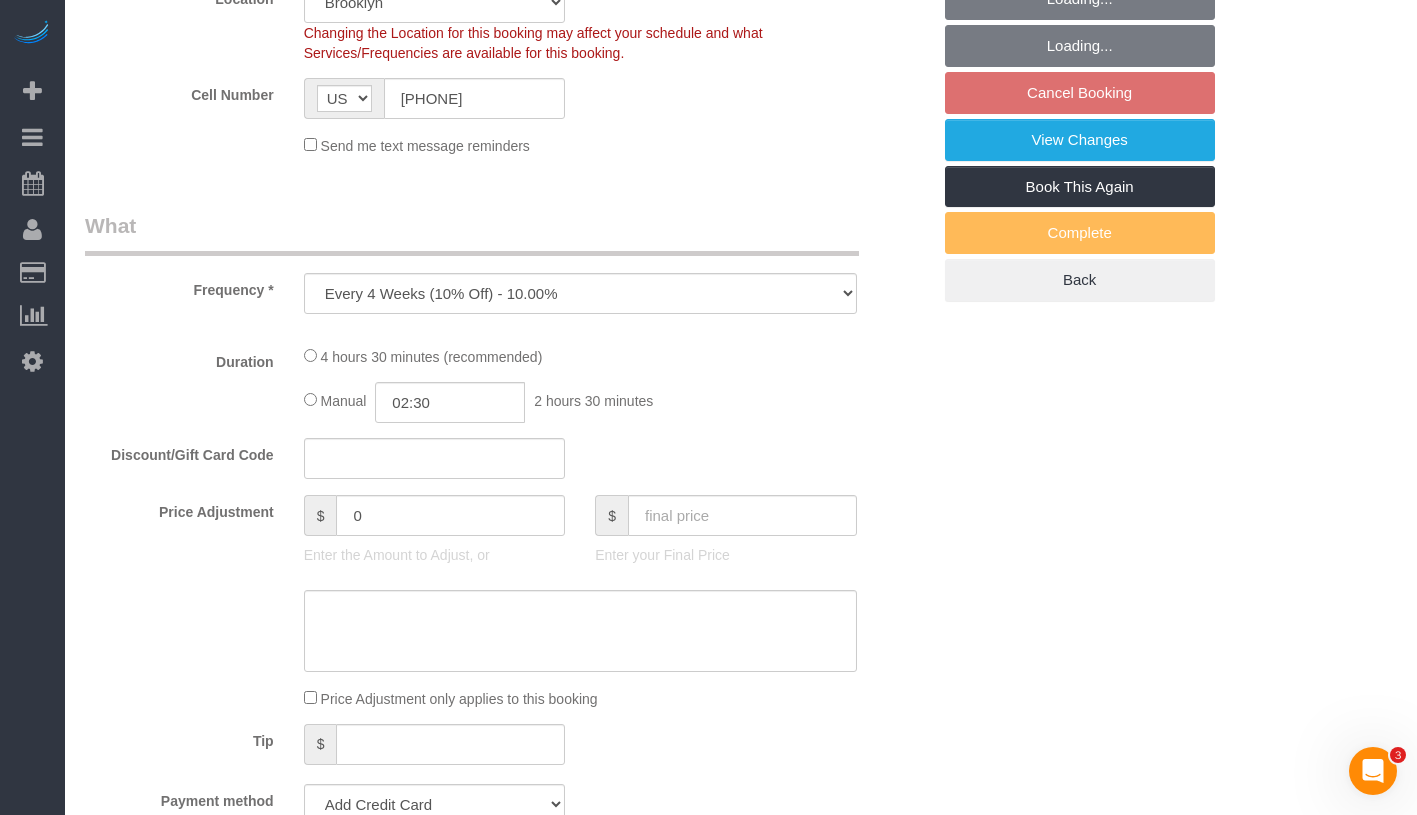 select on "object:898" 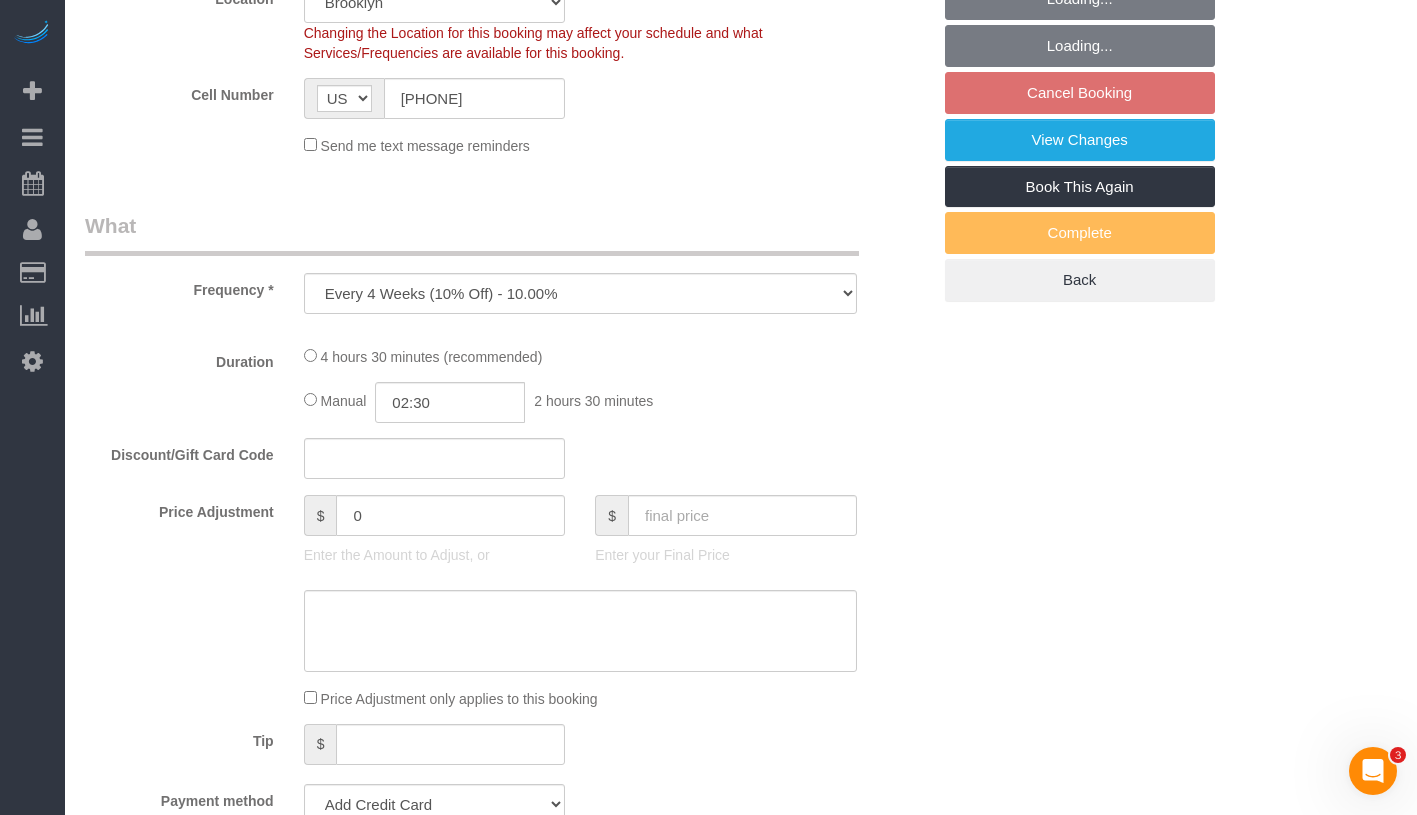 select on "2" 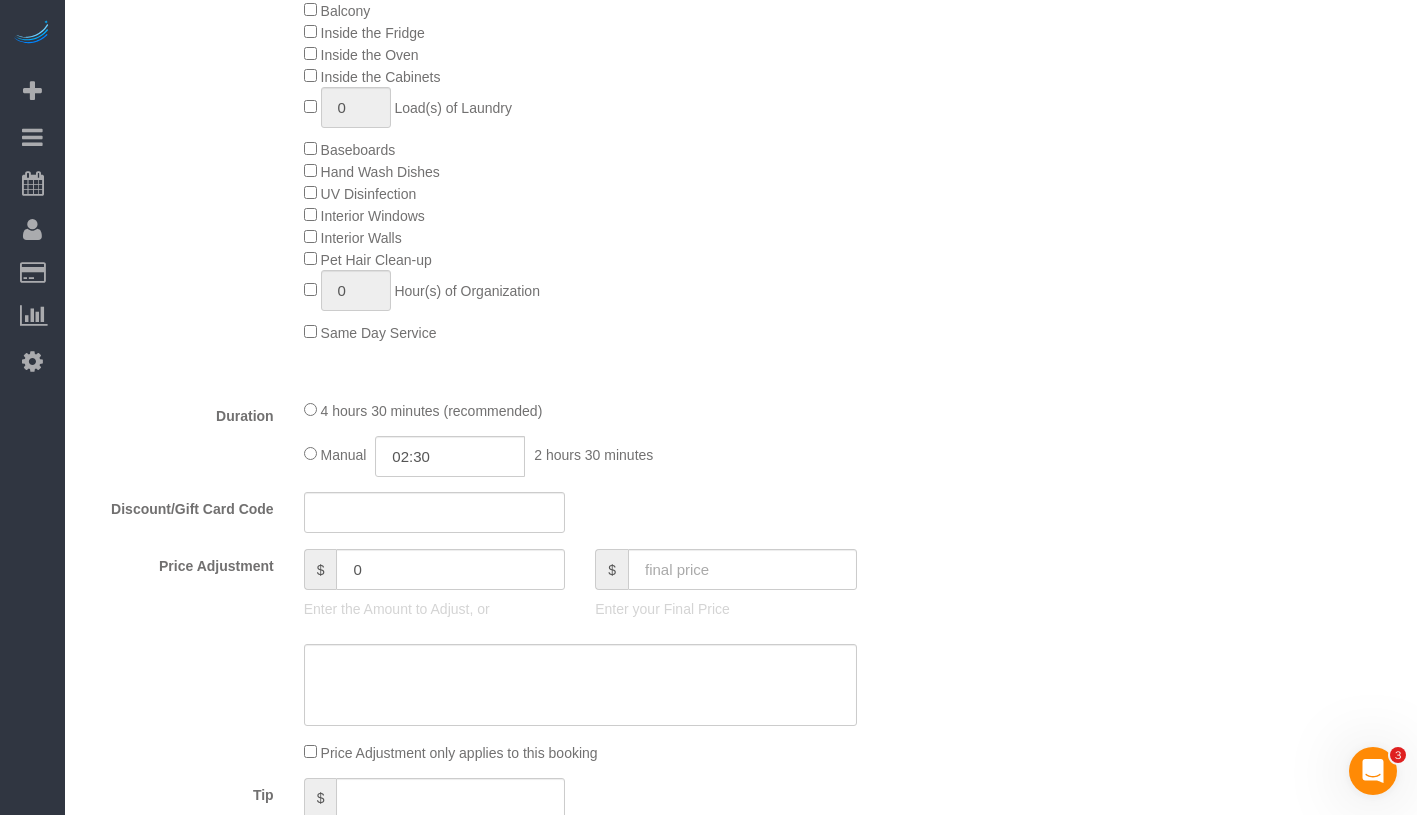 select on "string:stripe-pm_1RjR0j4VGloSiKo7tw3cB5oy" 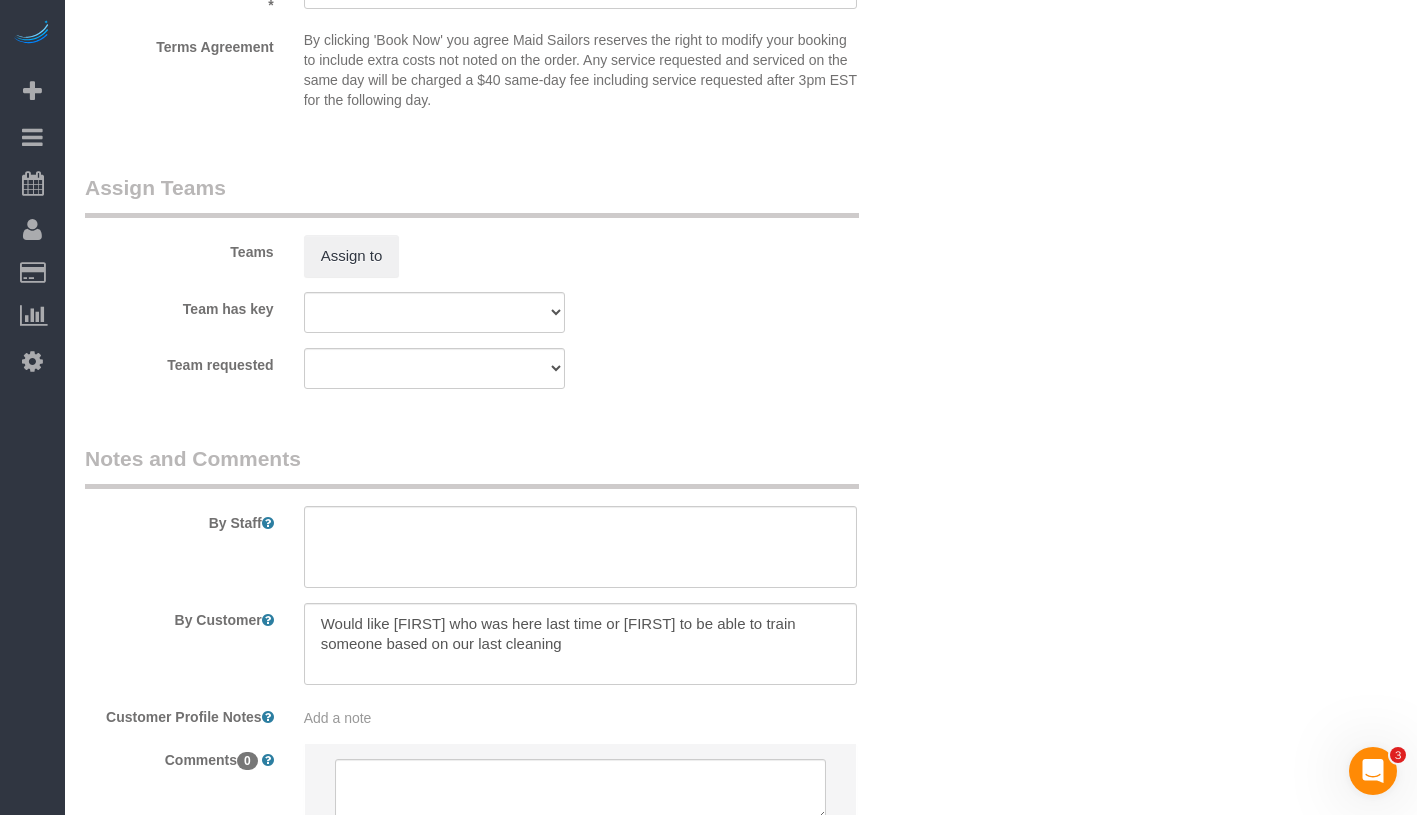 select on "2" 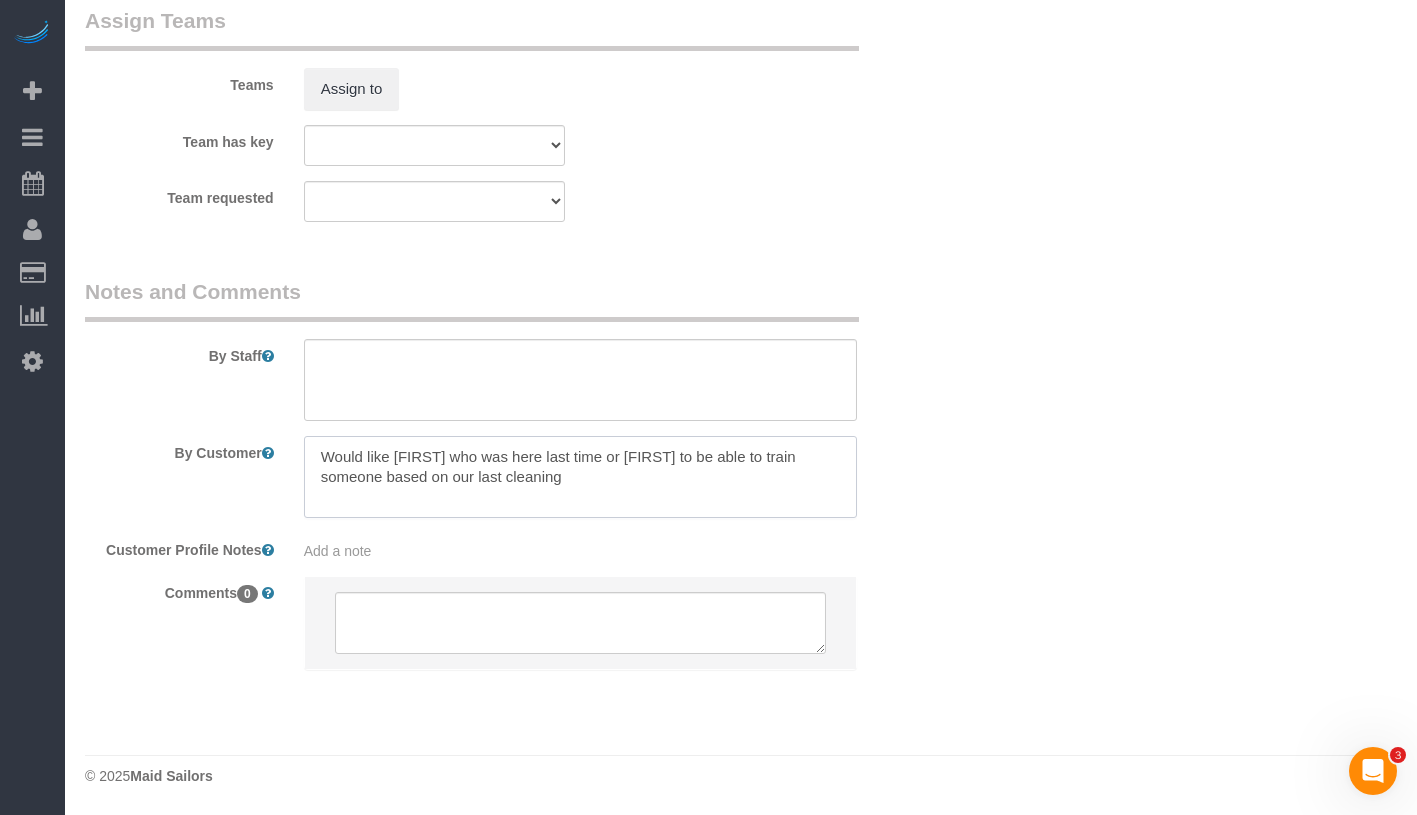 drag, startPoint x: 318, startPoint y: 443, endPoint x: 654, endPoint y: 491, distance: 339.41125 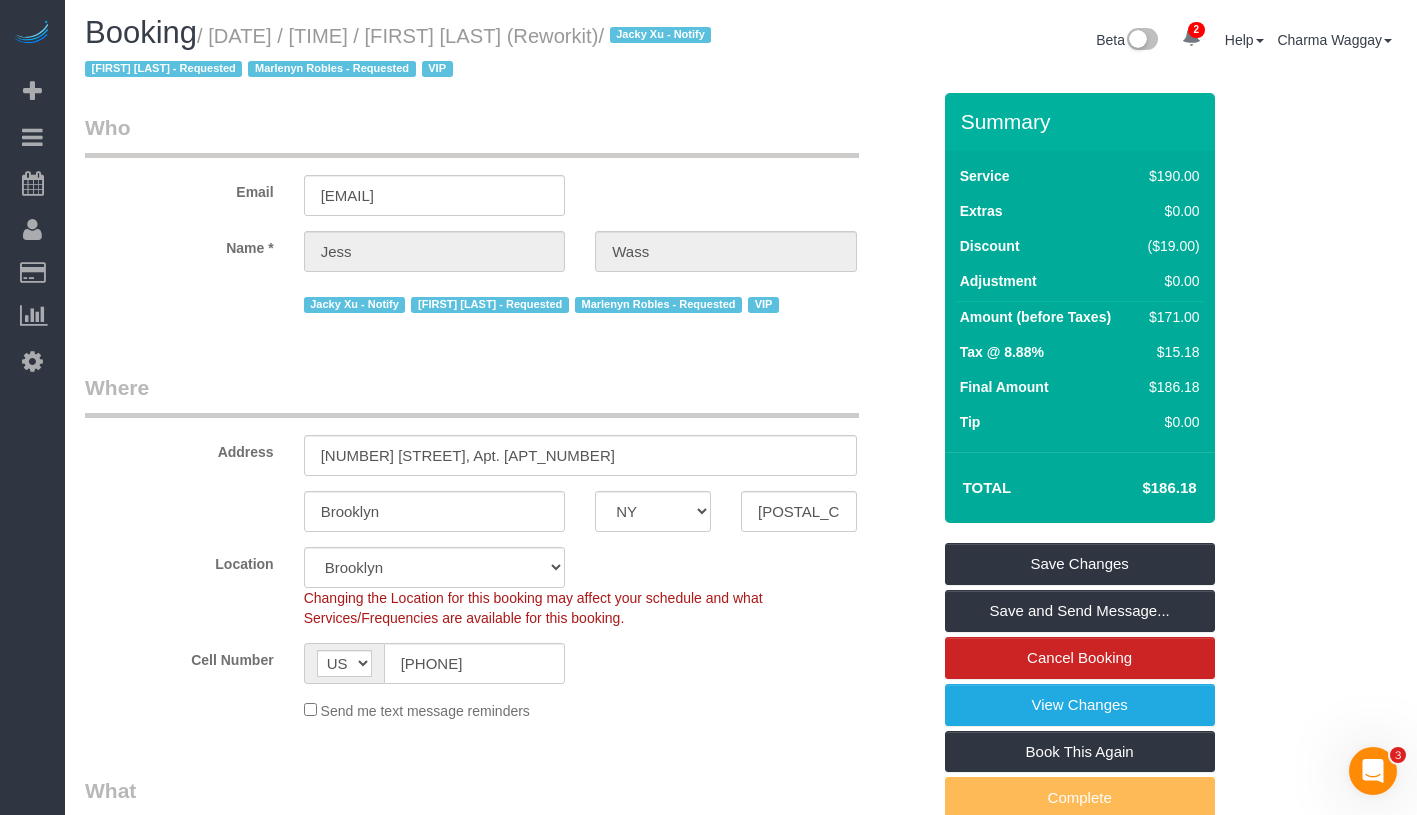 scroll, scrollTop: 0, scrollLeft: 0, axis: both 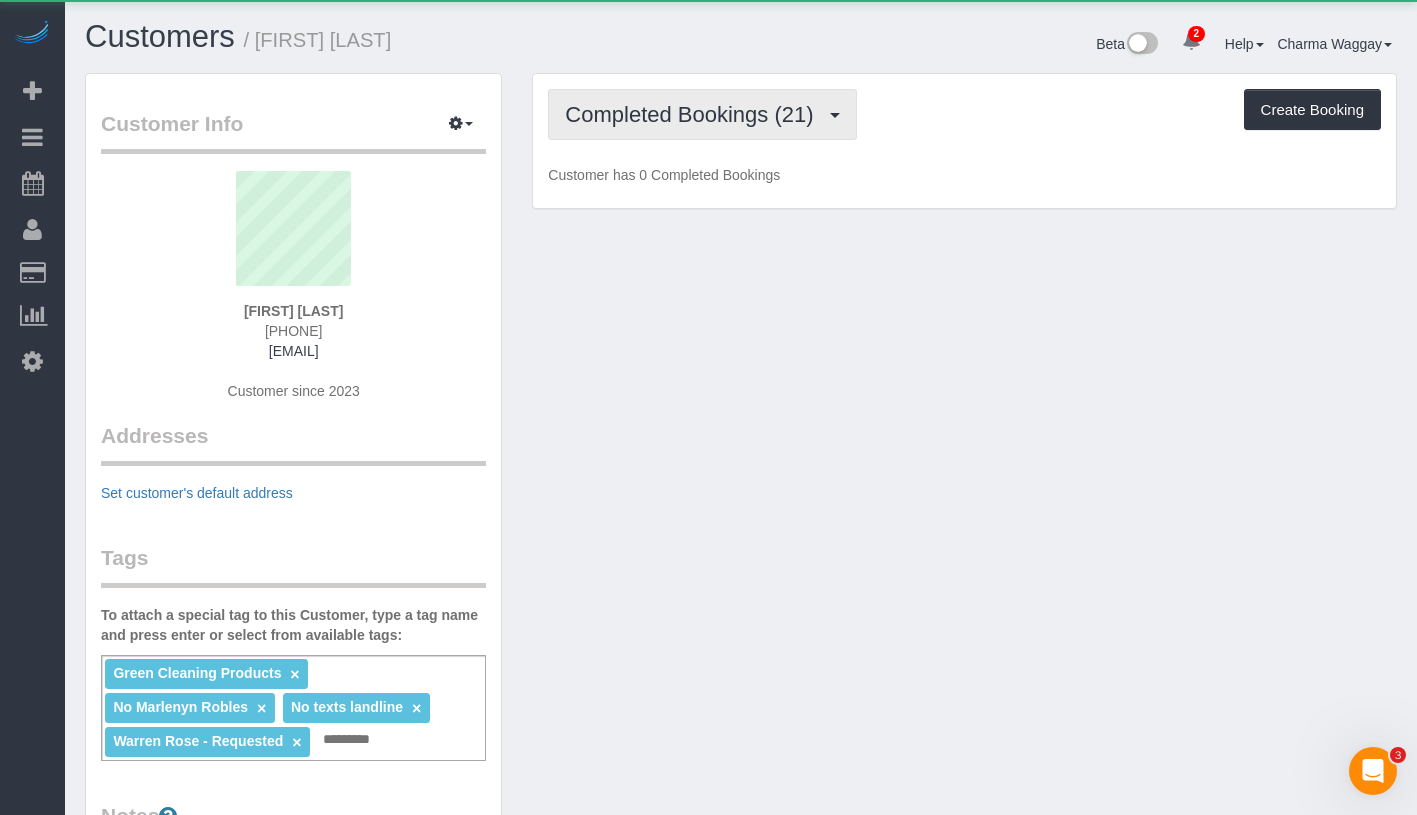 click on "Completed Bookings (21)" at bounding box center [694, 114] 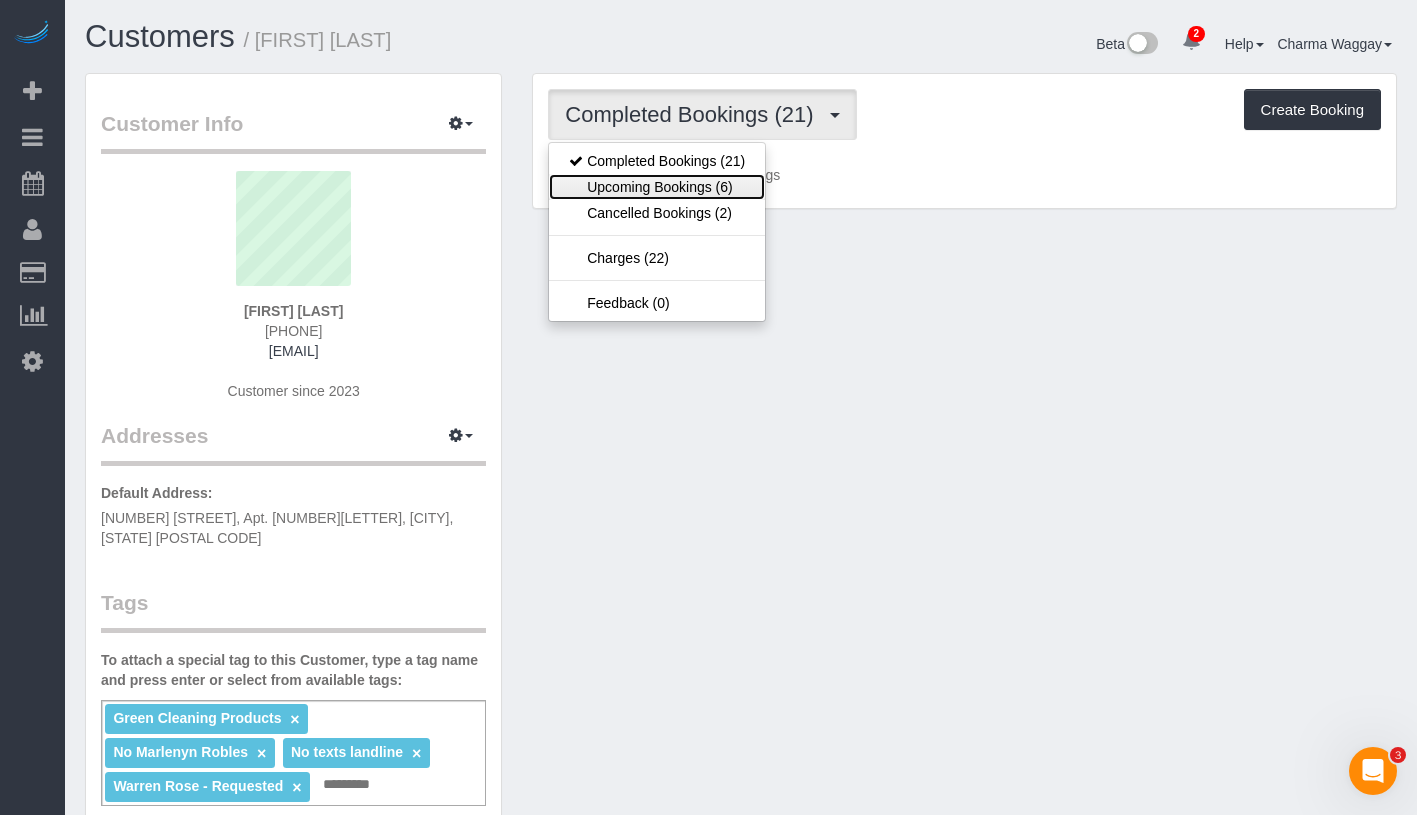 click on "Upcoming Bookings (6)" at bounding box center [657, 187] 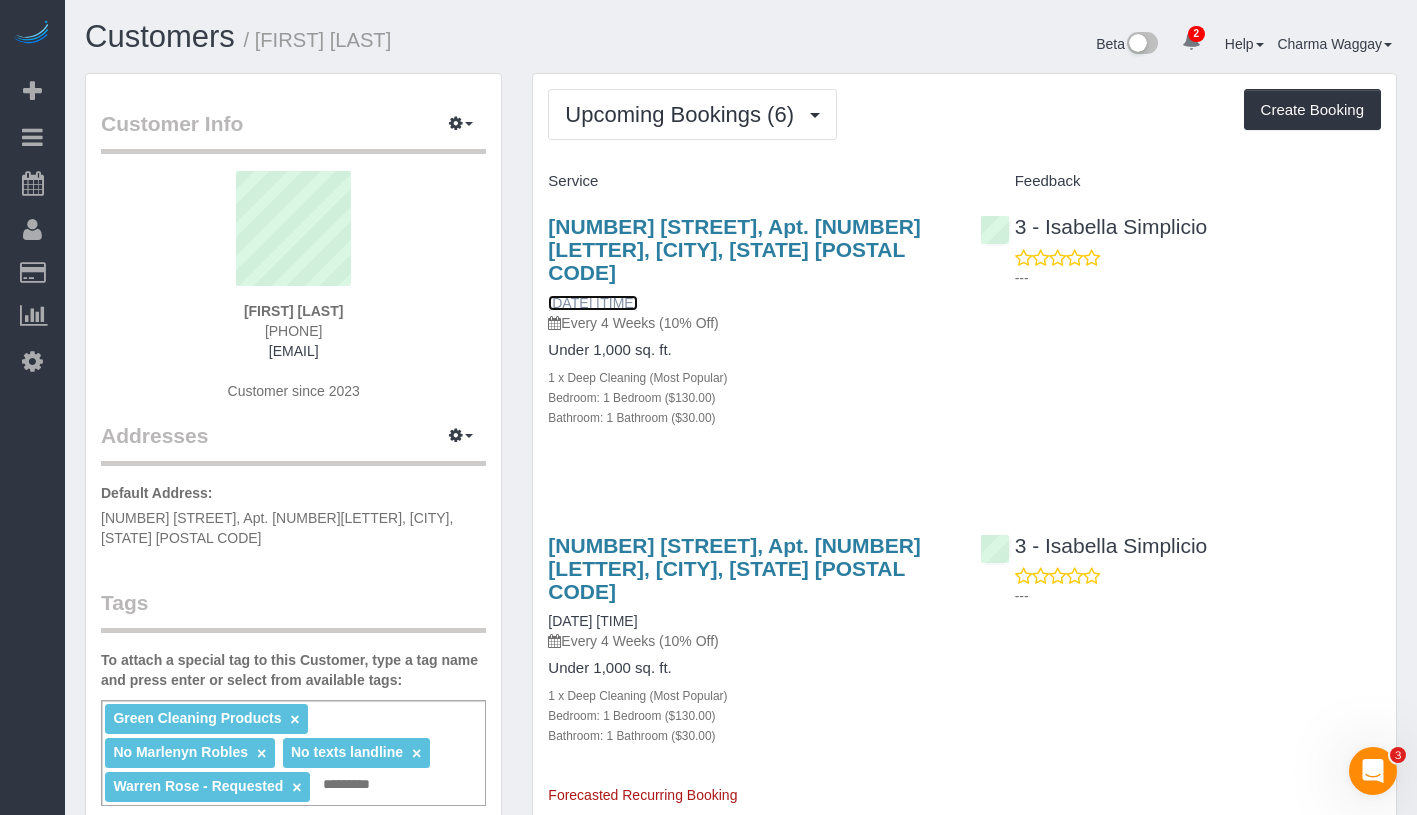 click on "[DATE] [TIME]" at bounding box center [592, 303] 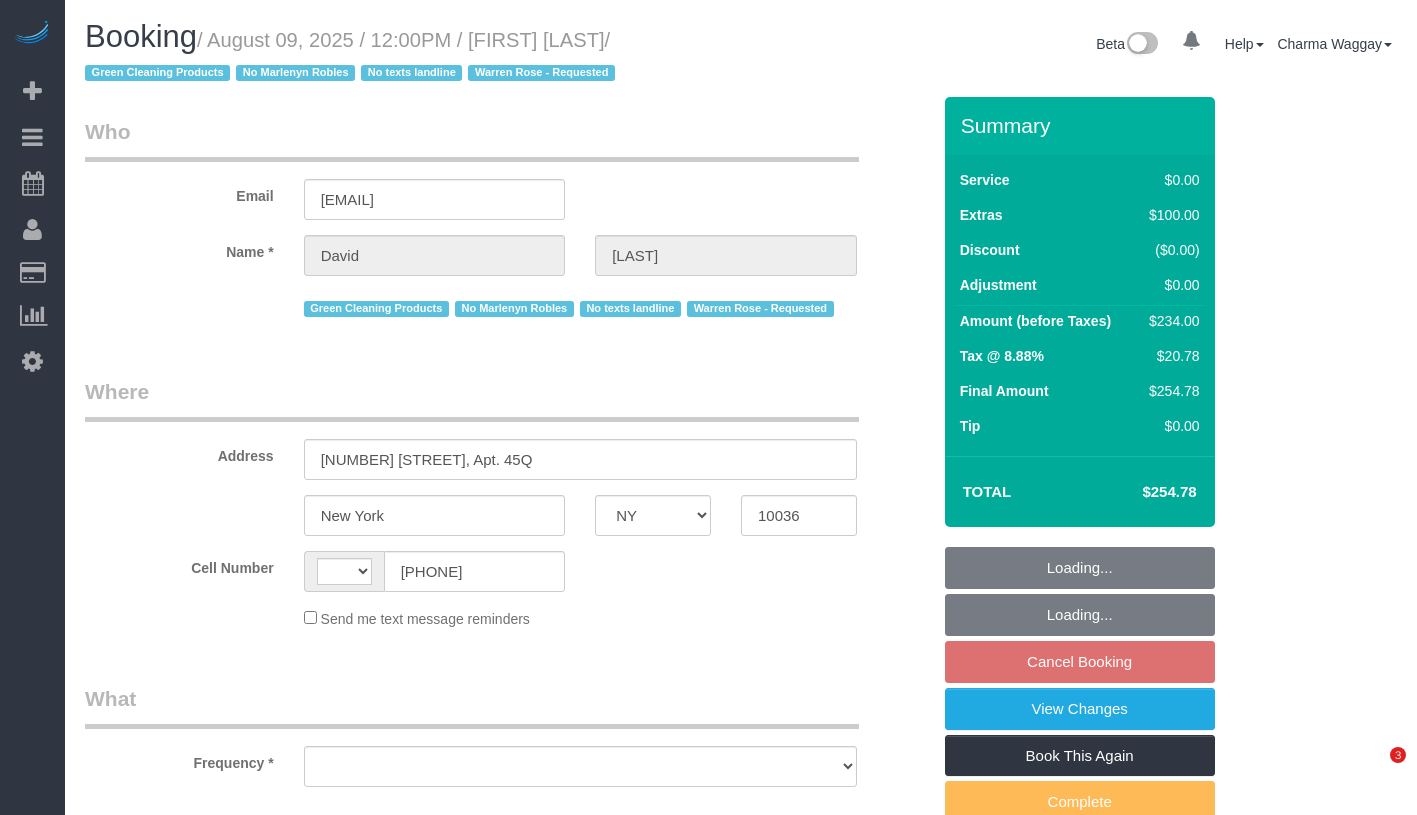 select on "NY" 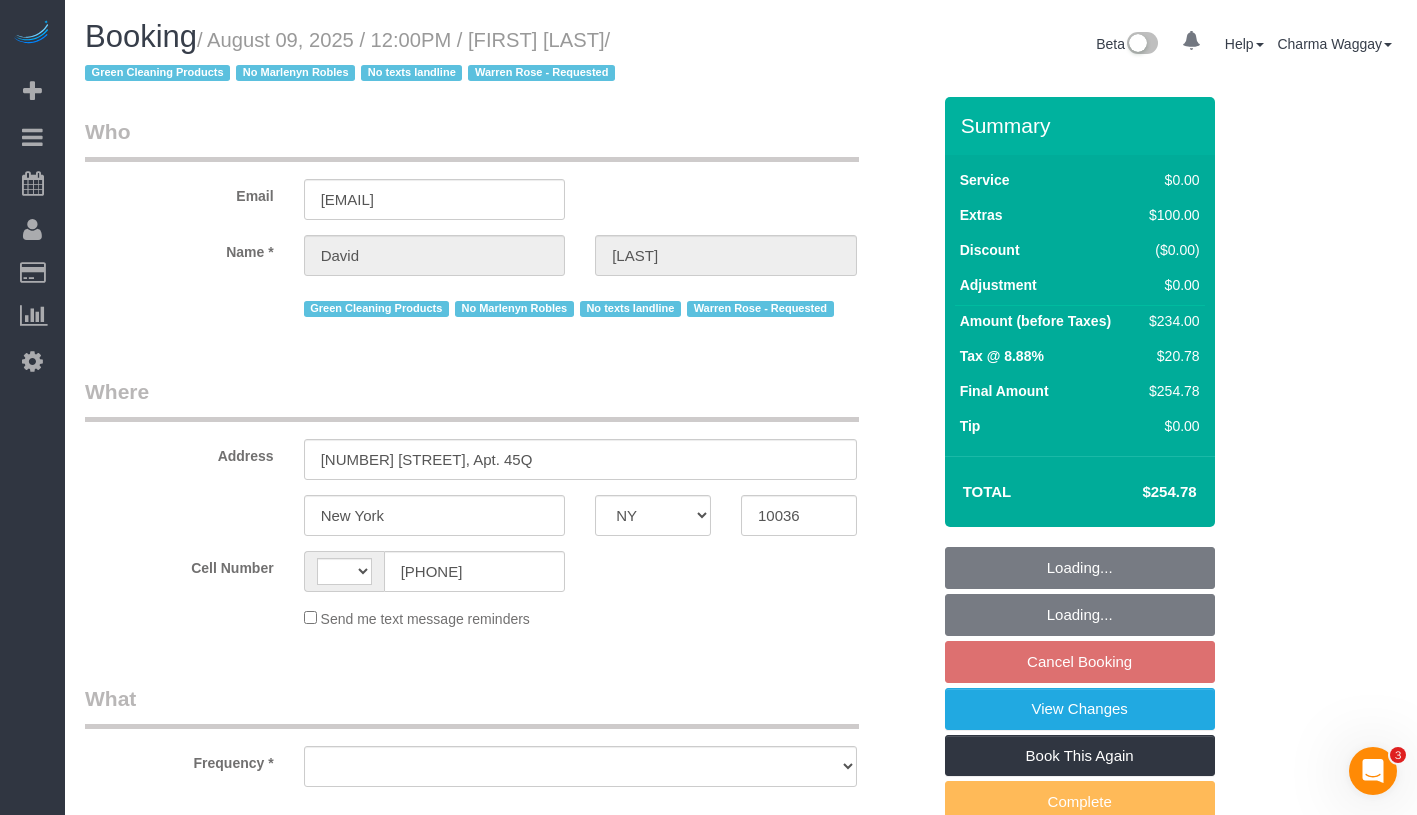 scroll, scrollTop: 0, scrollLeft: 0, axis: both 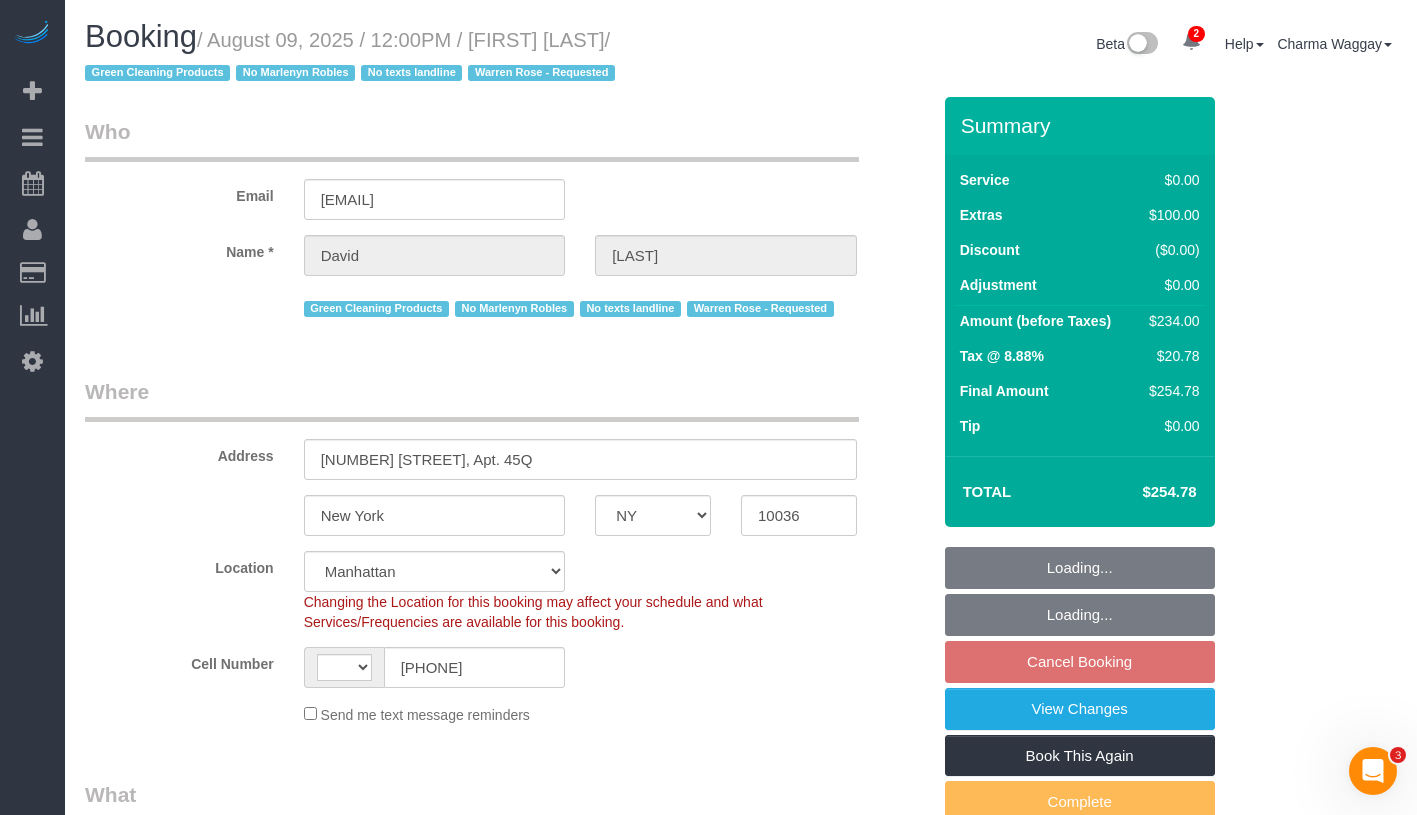 select on "string:US" 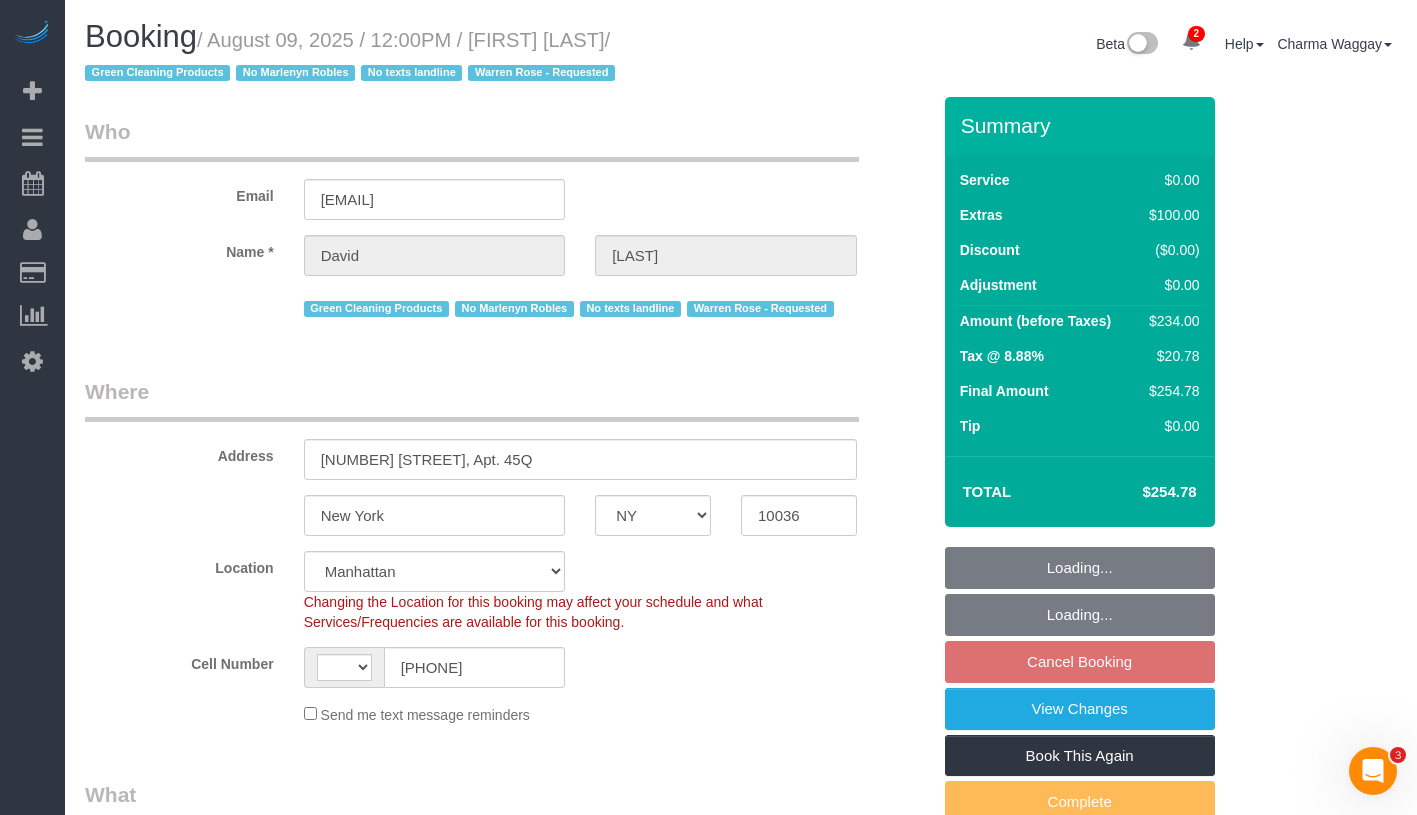 select on "string:stripe-pm_1NqRwV4VGloSiKo7p2e9Rqtz" 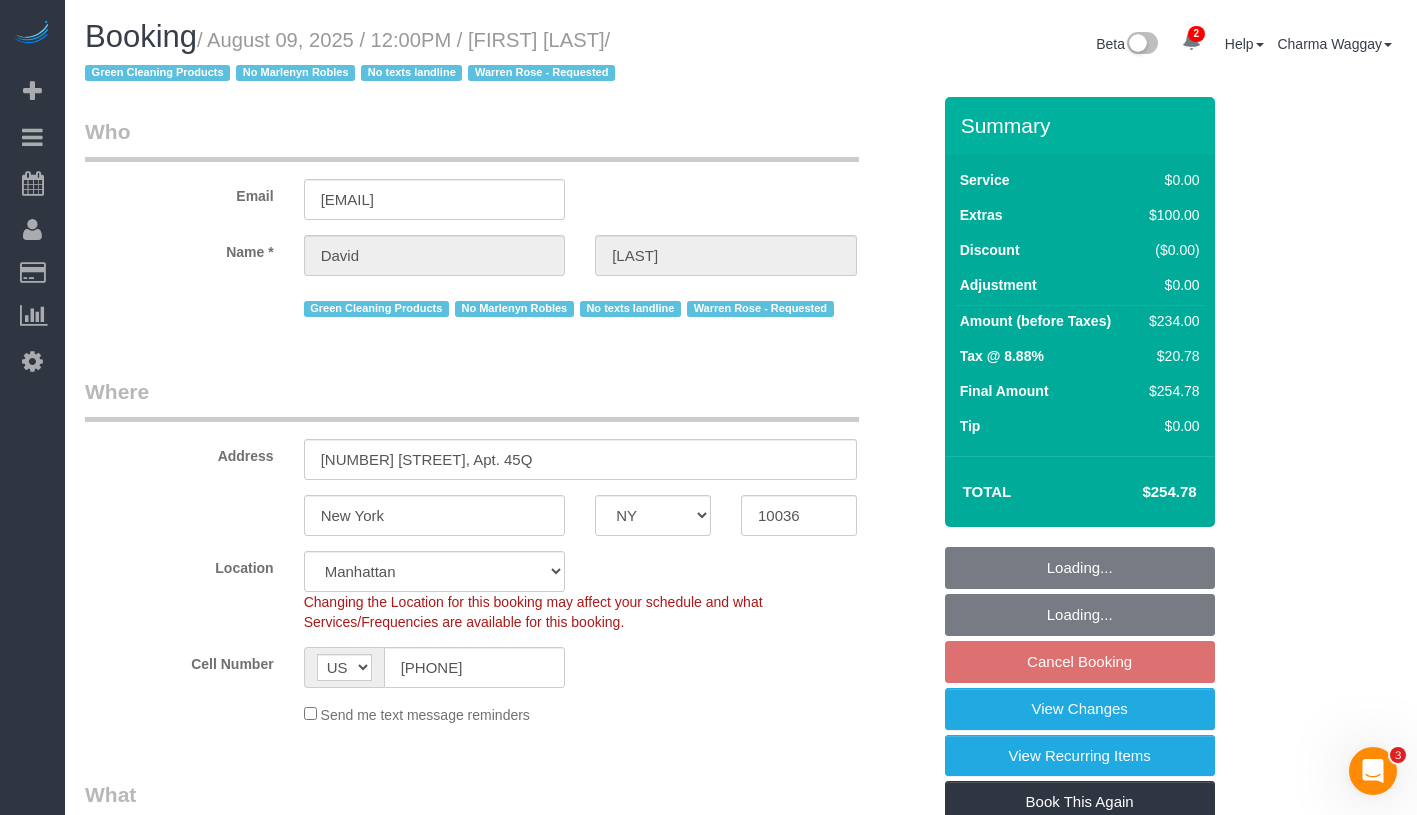 select on "object:902" 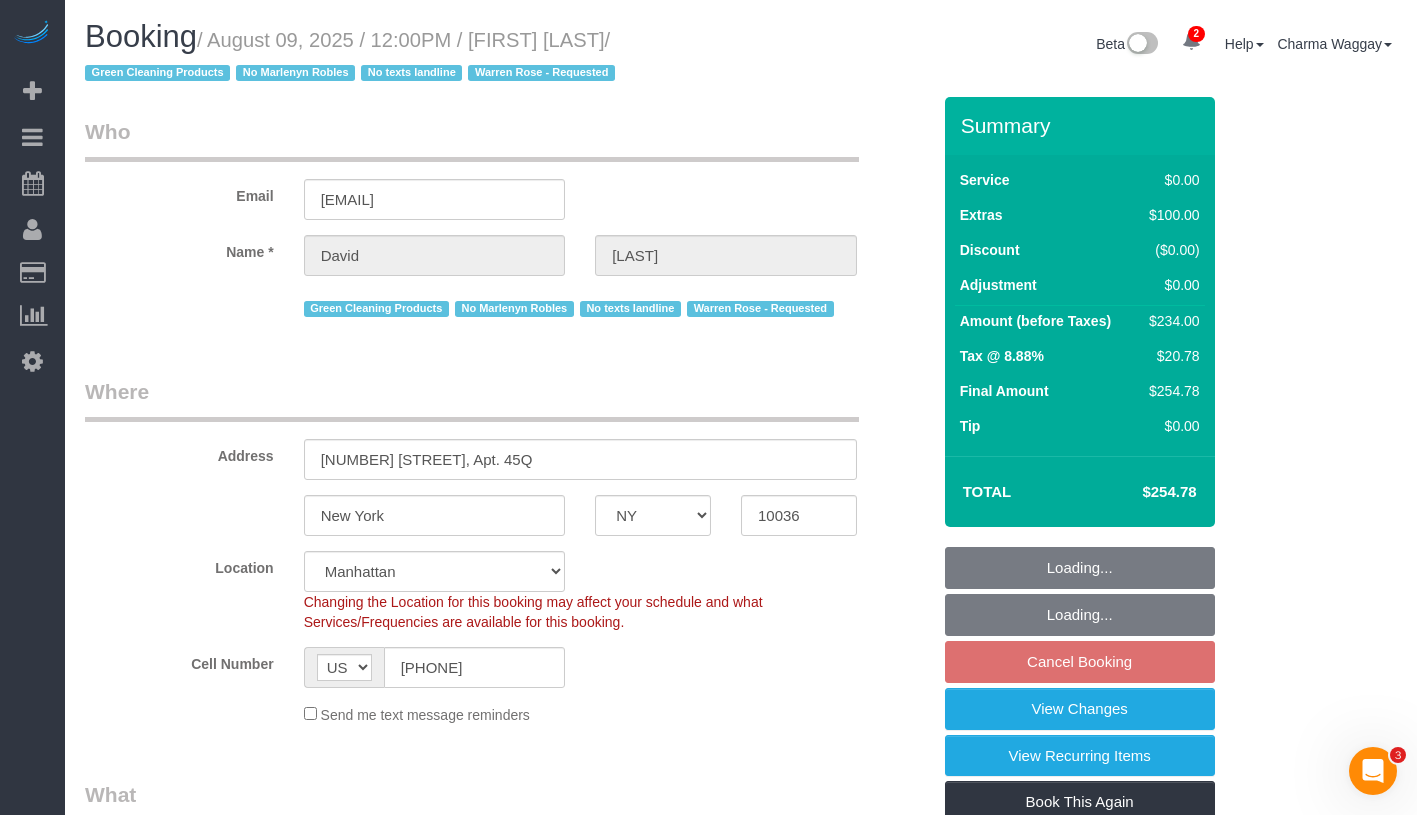 select on "spot5" 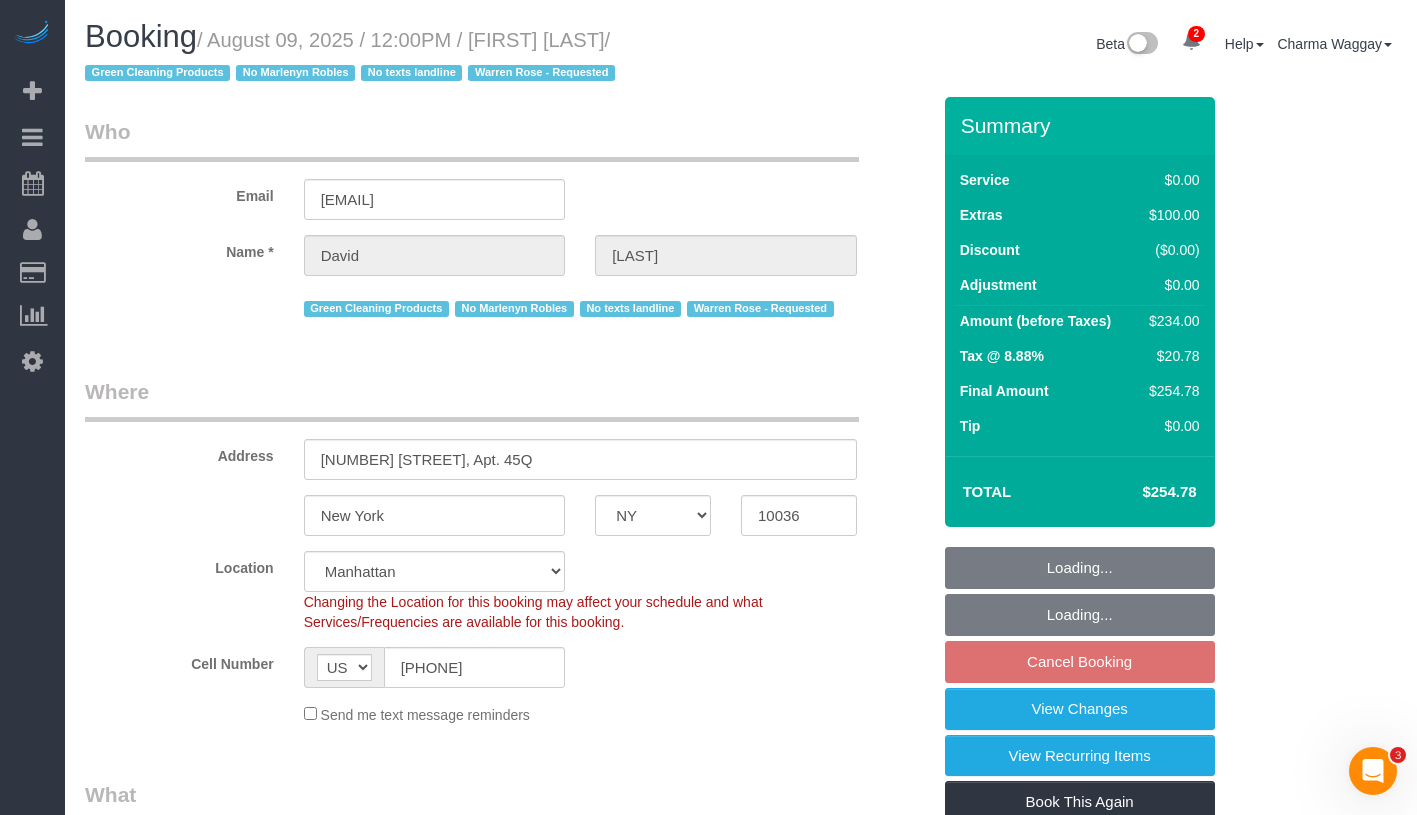 select on "object:1370" 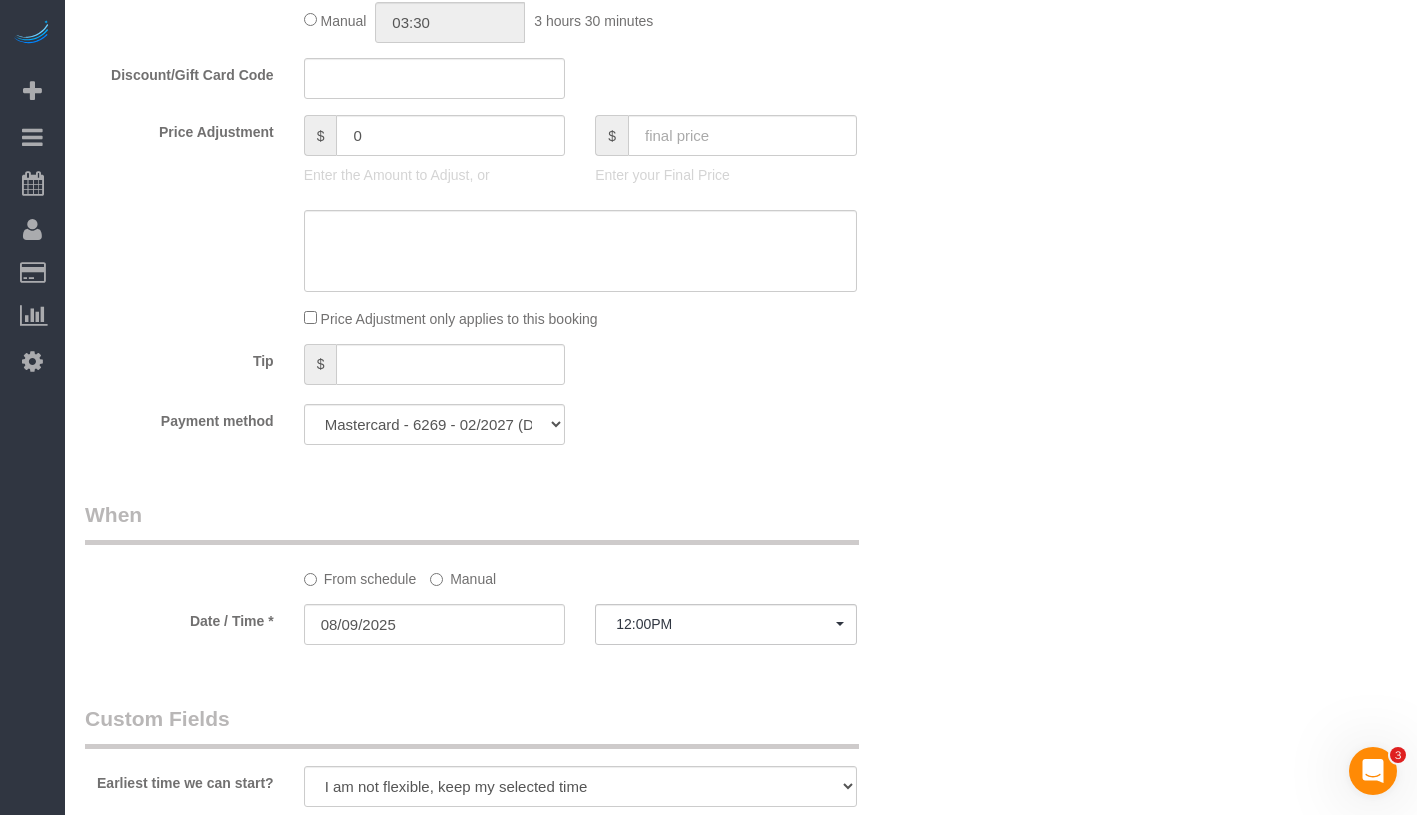 scroll, scrollTop: 1667, scrollLeft: 0, axis: vertical 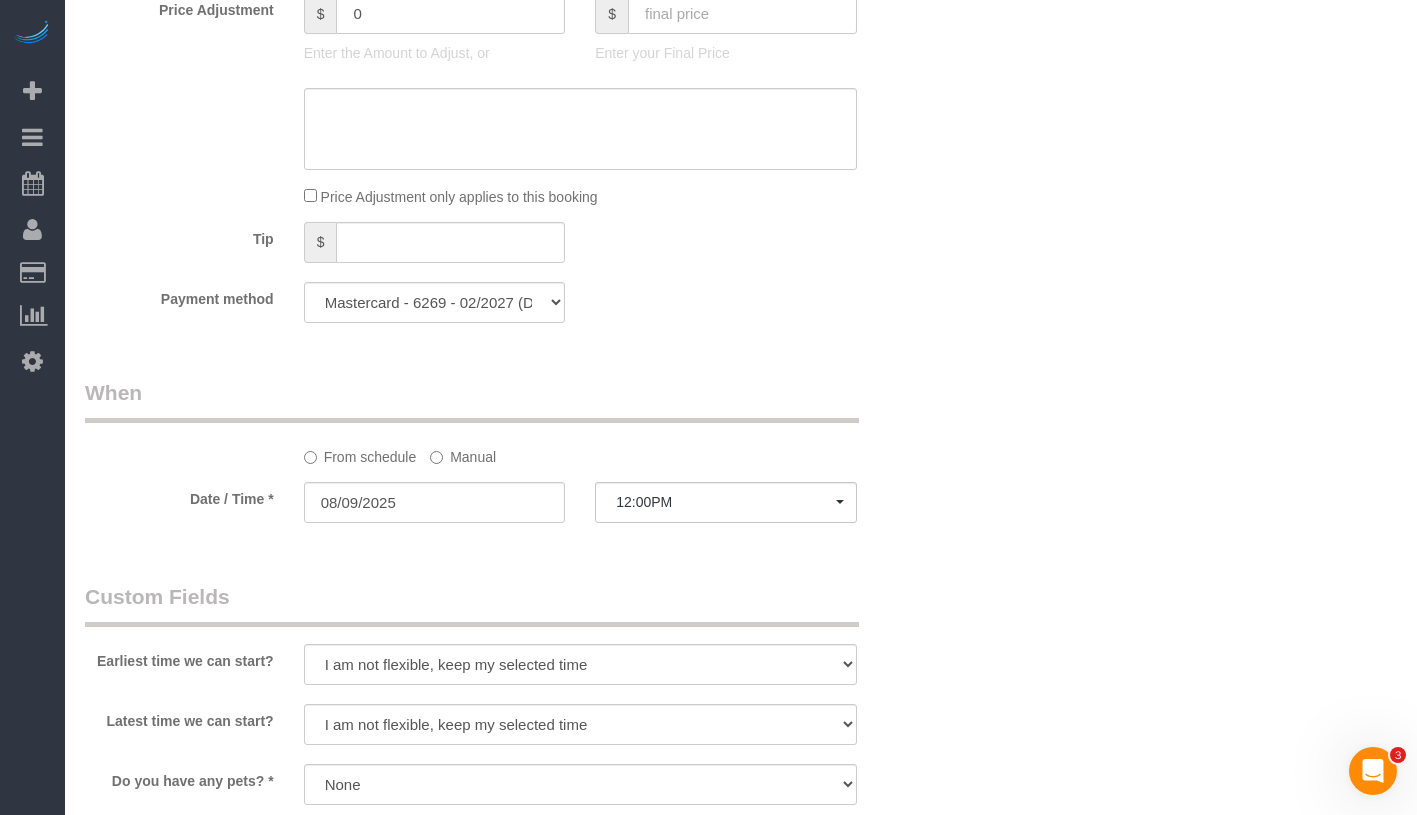 click on "Manual" 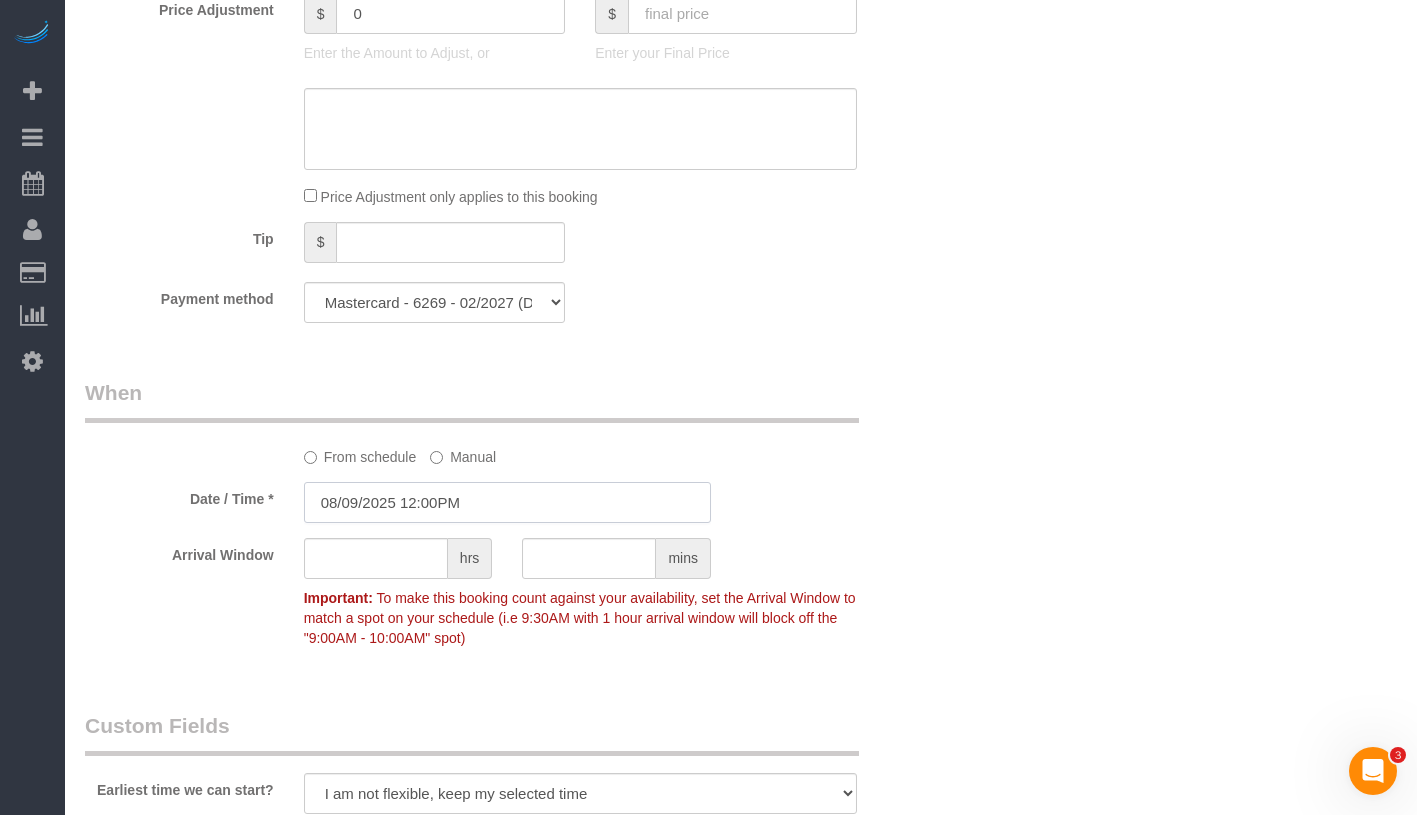 click on "08/09/2025 12:00PM" at bounding box center [507, 502] 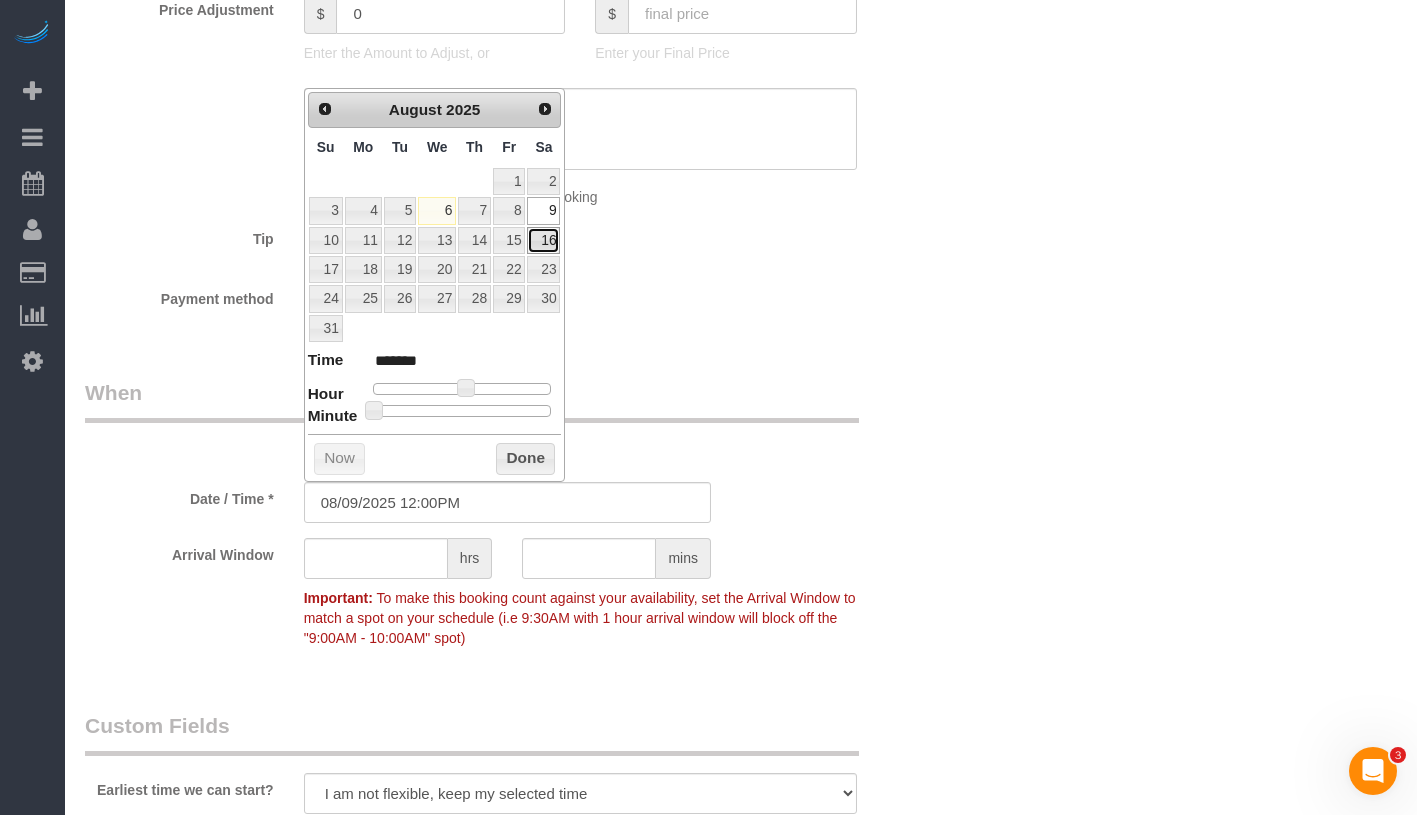 click on "16" at bounding box center (543, 240) 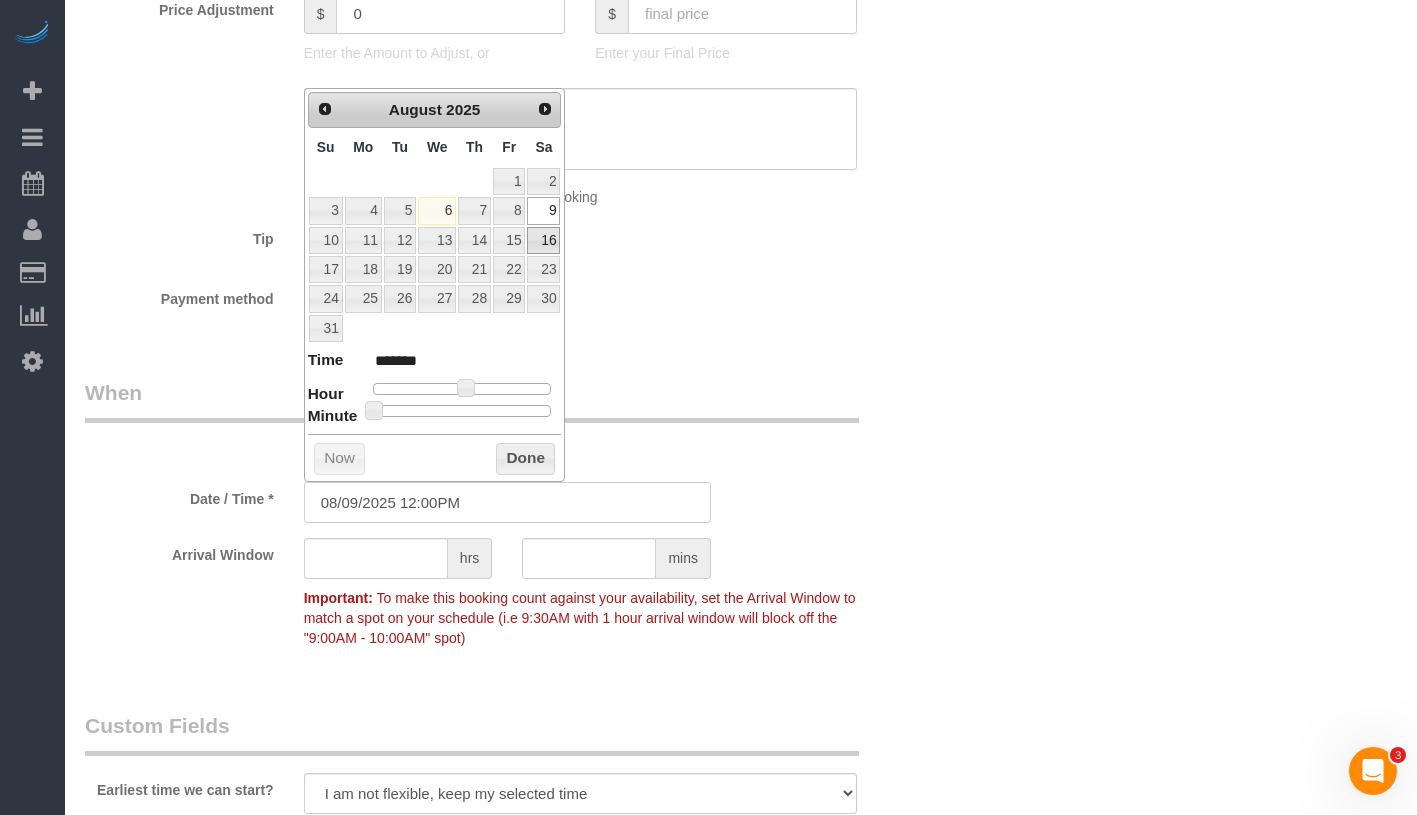 type on "08/16/2025 12:00PM" 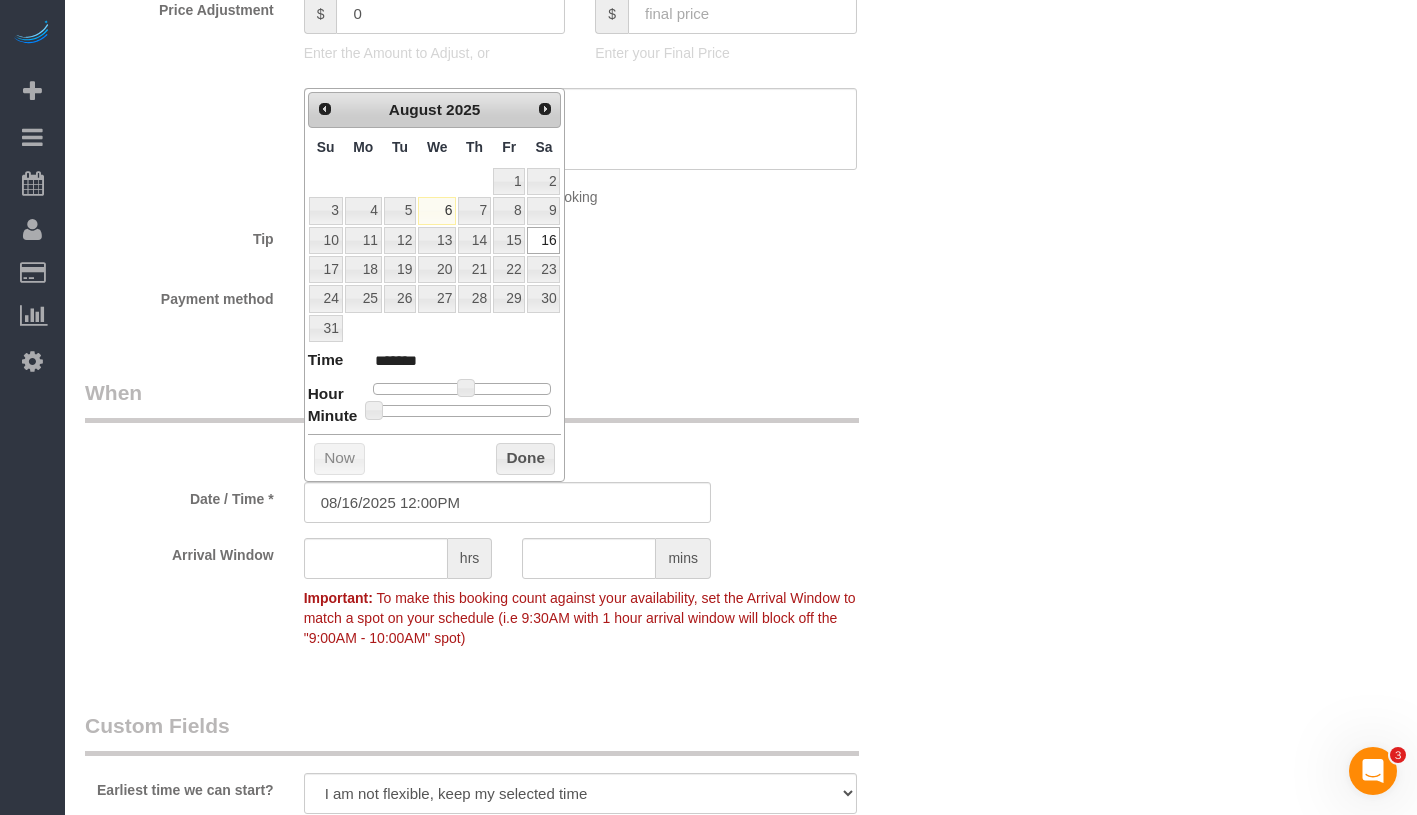 click on "Done" at bounding box center [525, 459] 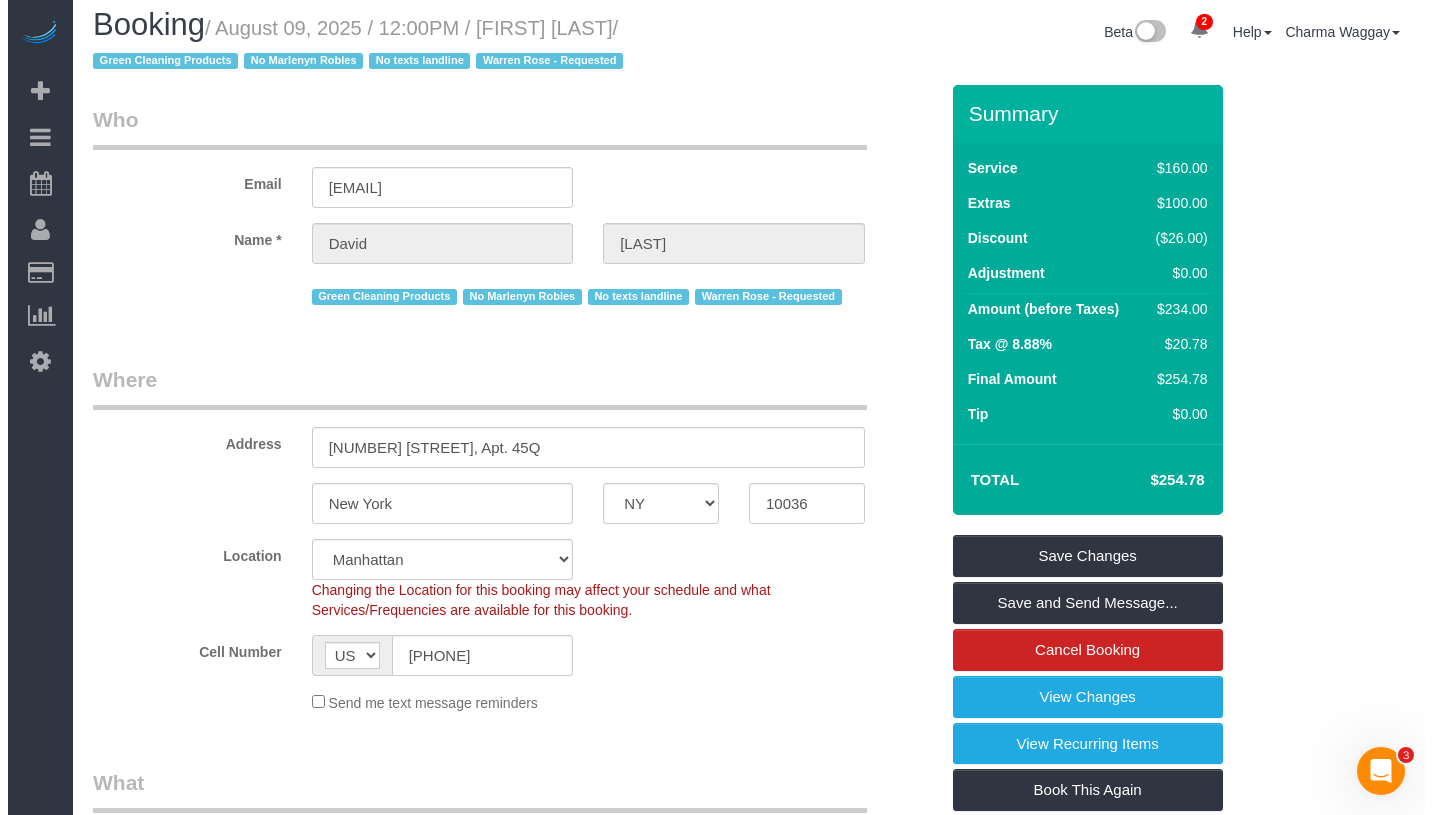 scroll, scrollTop: 0, scrollLeft: 0, axis: both 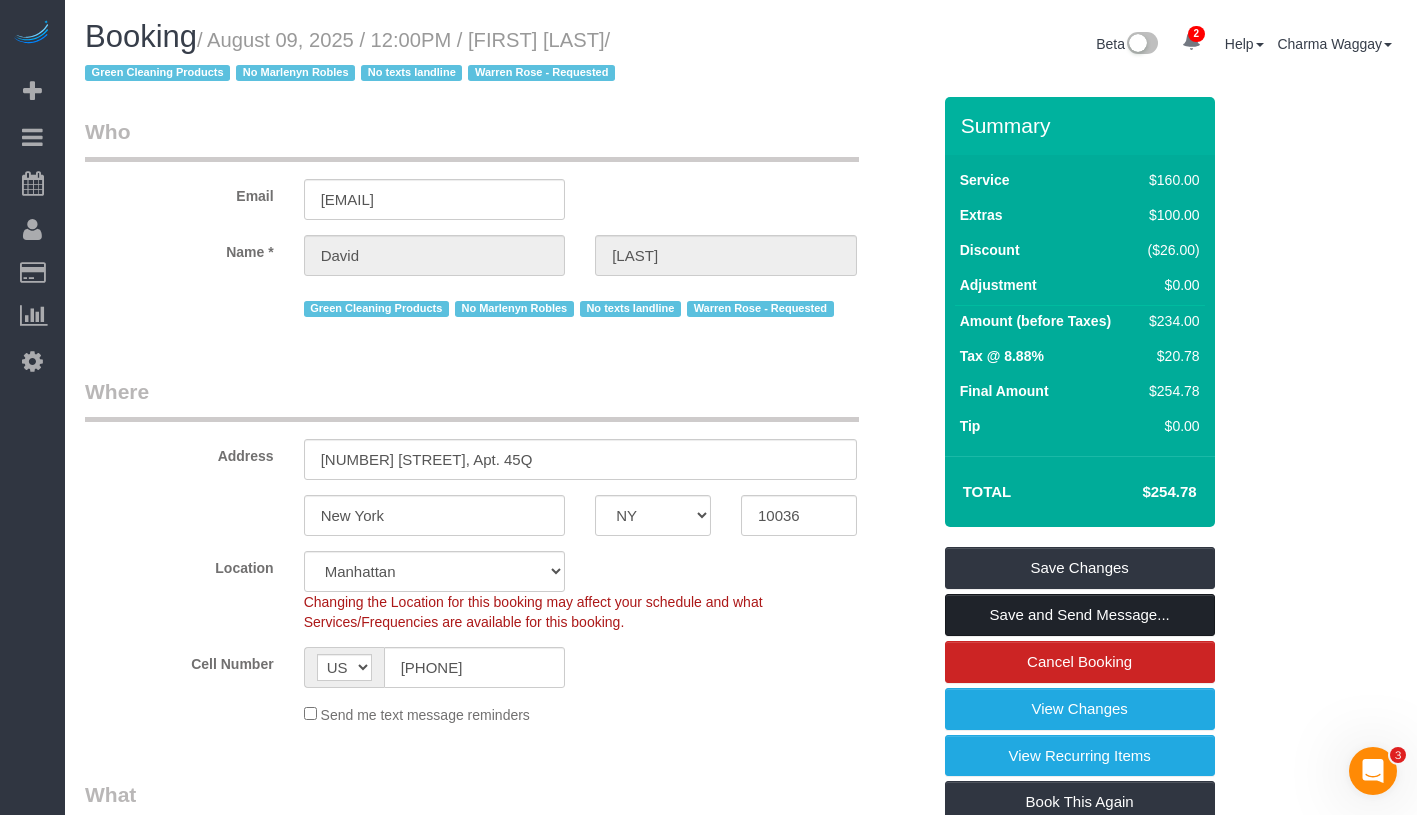 click on "Save and Send Message..." at bounding box center (1080, 615) 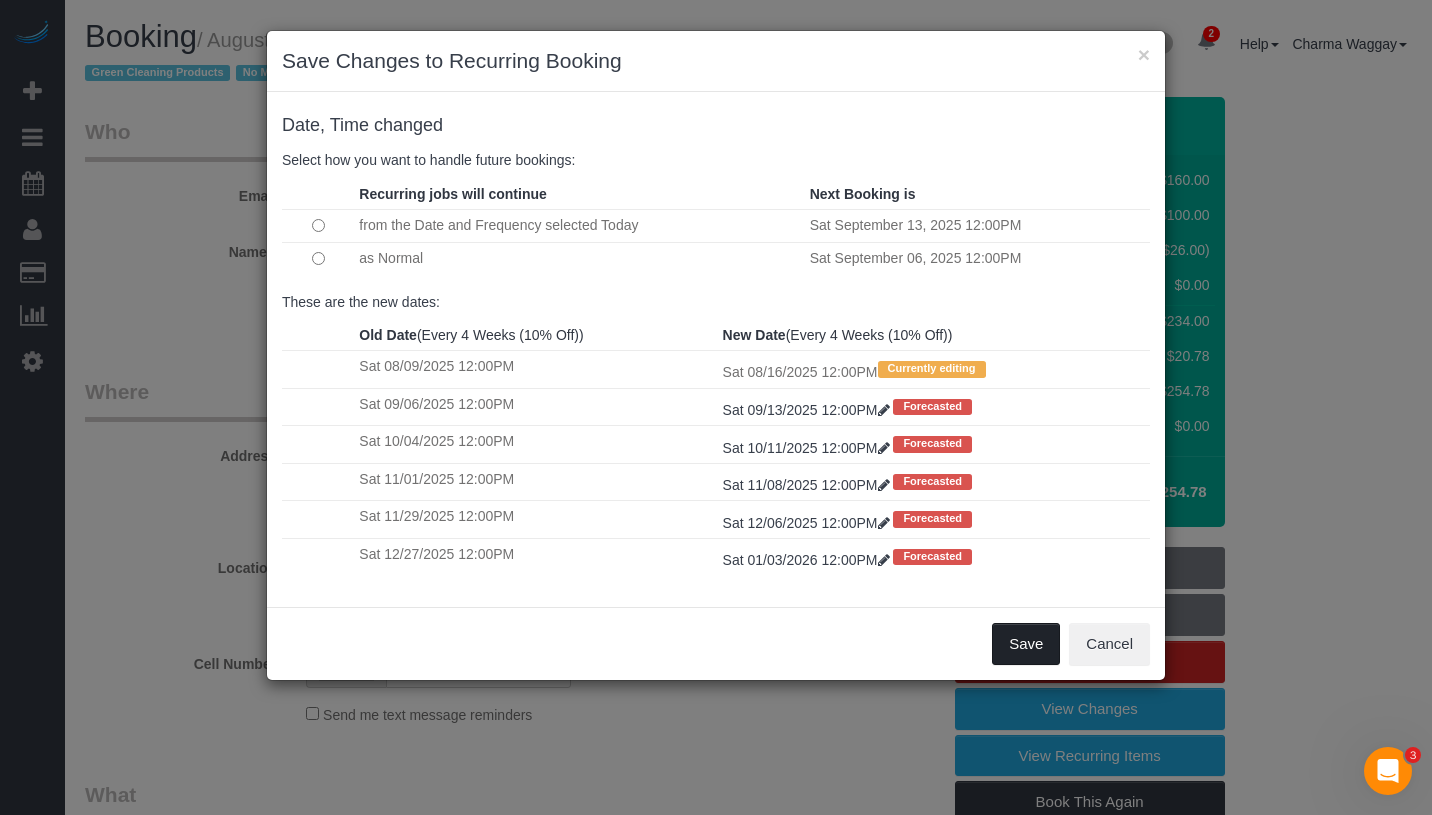 click on "Save" at bounding box center [1026, 644] 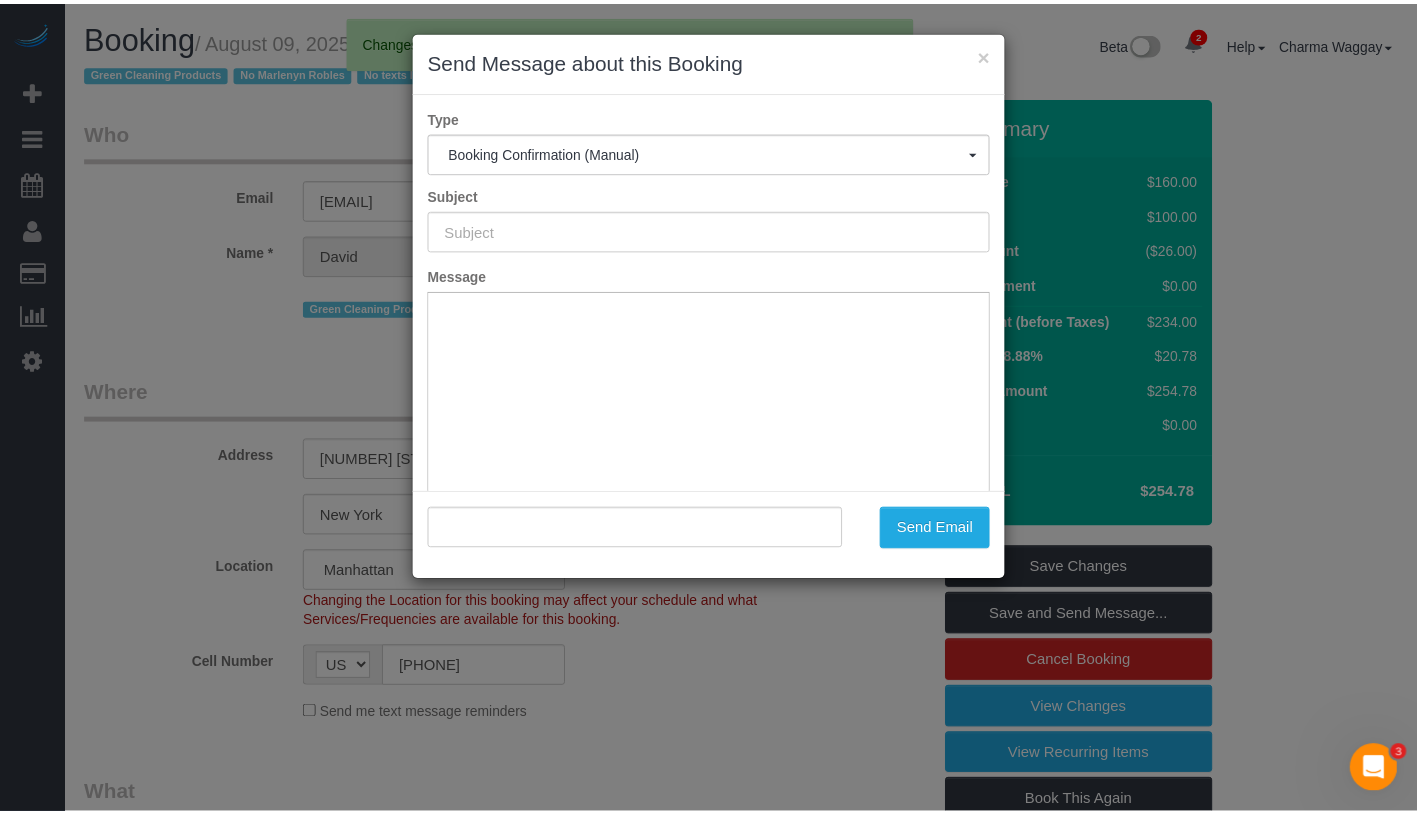 scroll, scrollTop: 0, scrollLeft: 0, axis: both 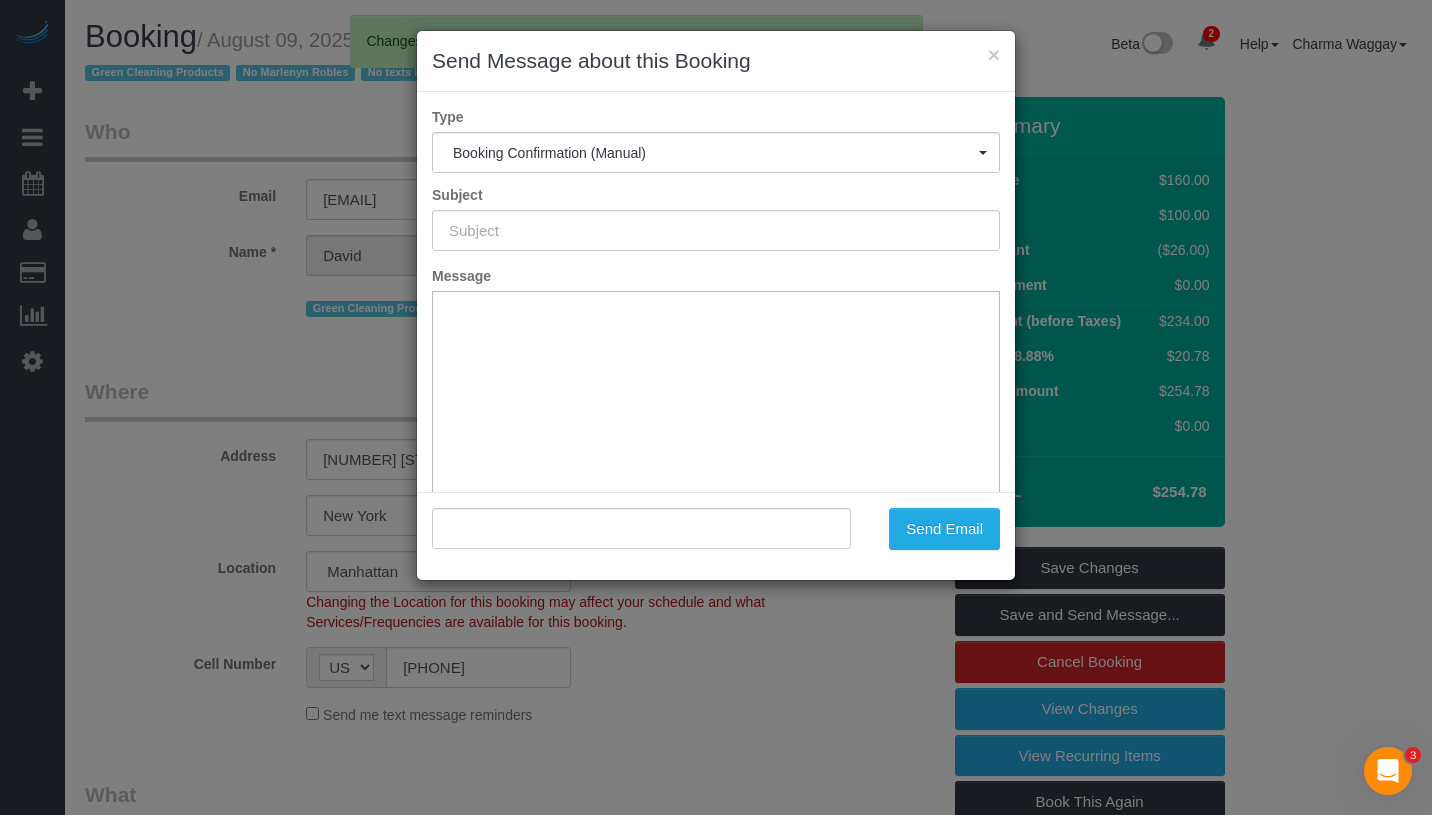 type on "Cleaning Confirmed for 08/16/2025 at 12:00pm" 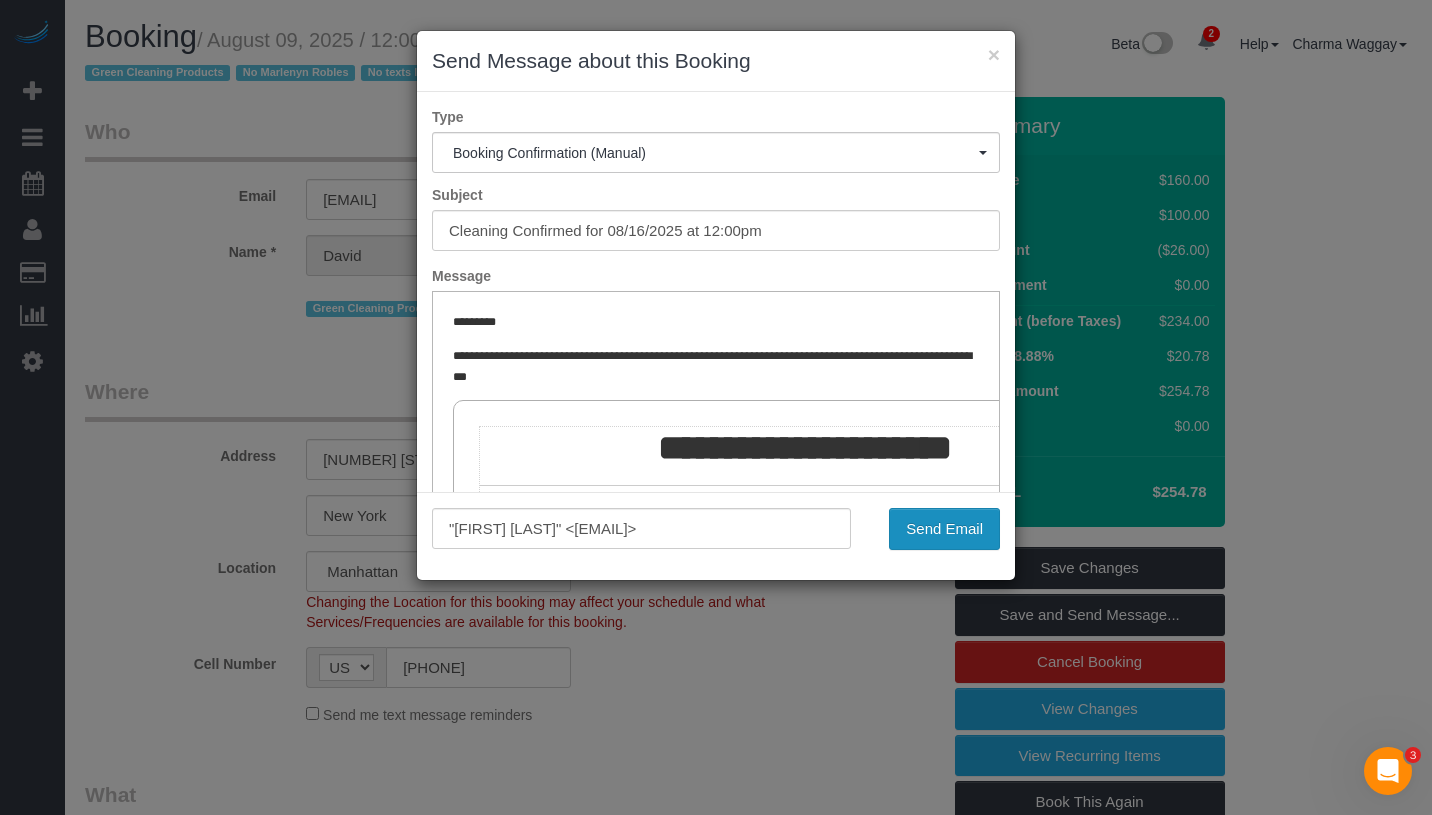 click on "Send Email" at bounding box center [944, 529] 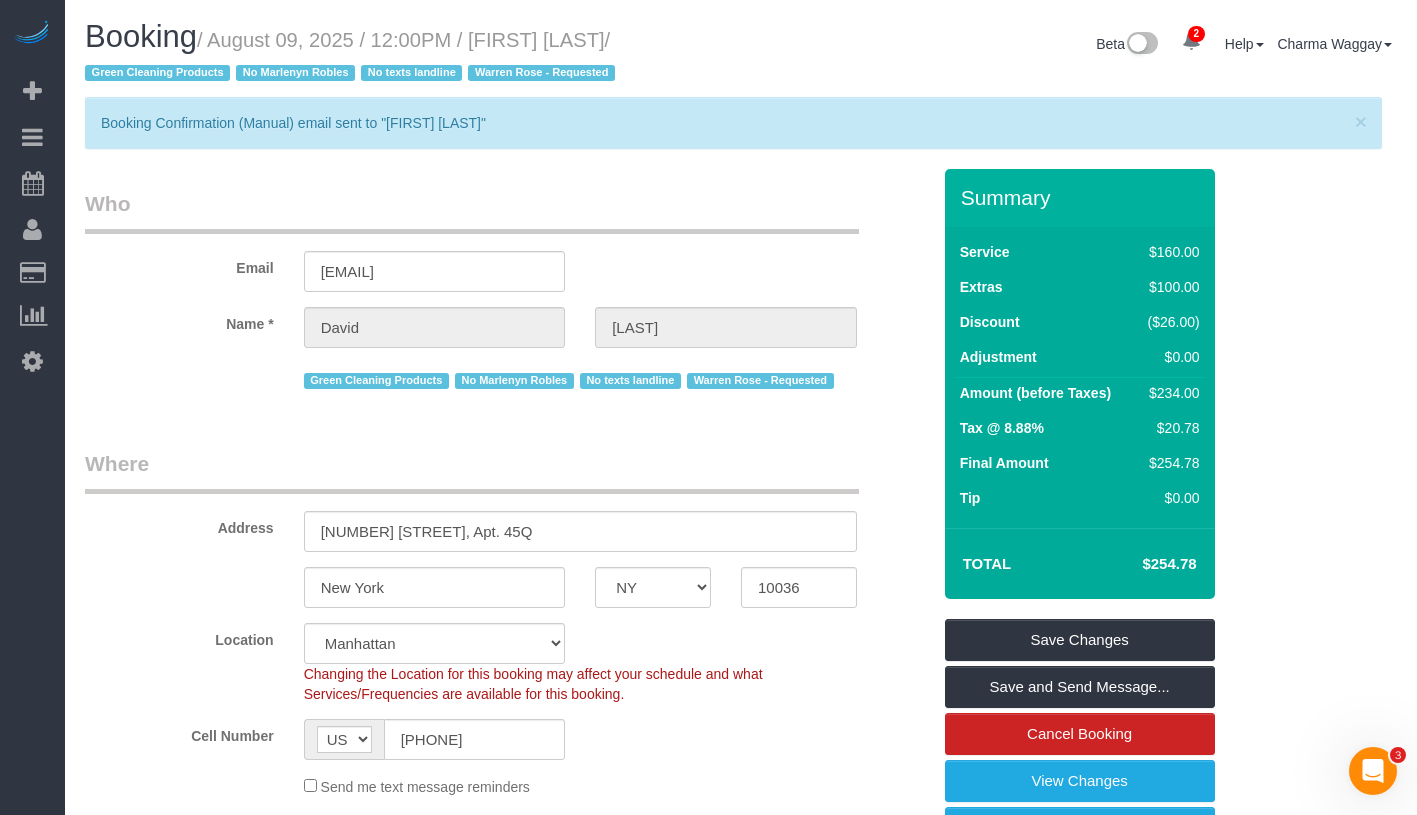 drag, startPoint x: 225, startPoint y: 37, endPoint x: 657, endPoint y: 37, distance: 432 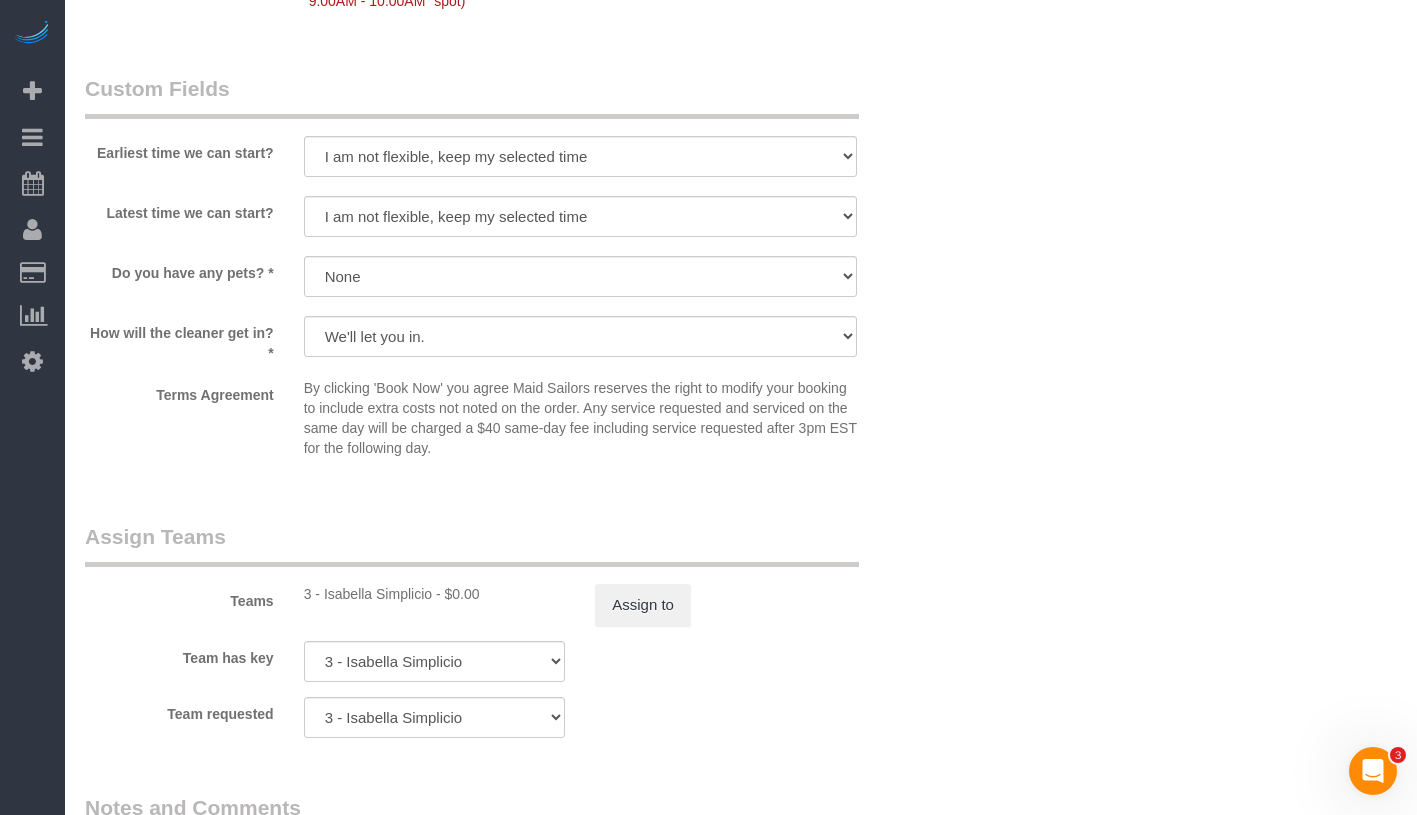 scroll, scrollTop: 2377, scrollLeft: 0, axis: vertical 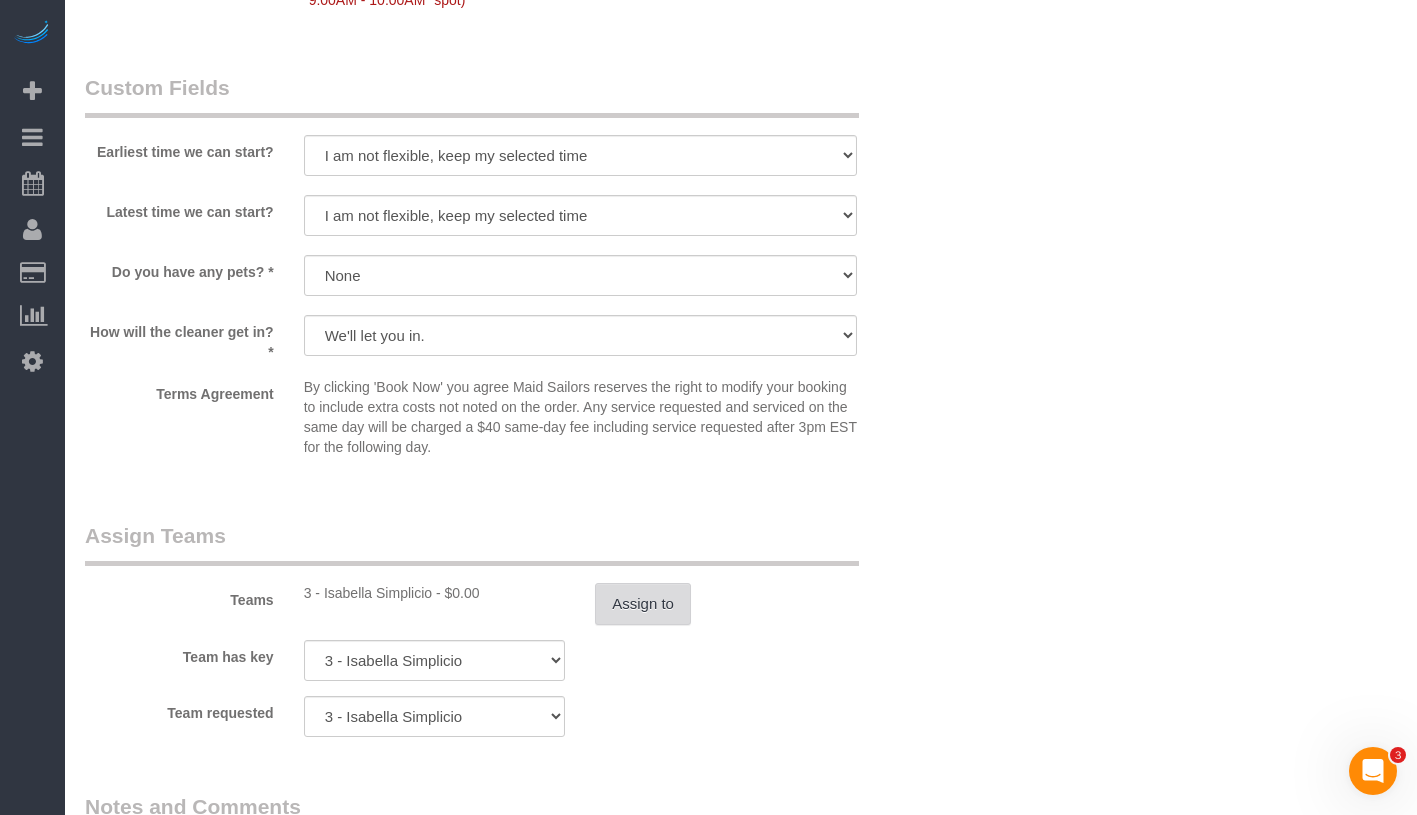 click on "Assign to" at bounding box center [643, 604] 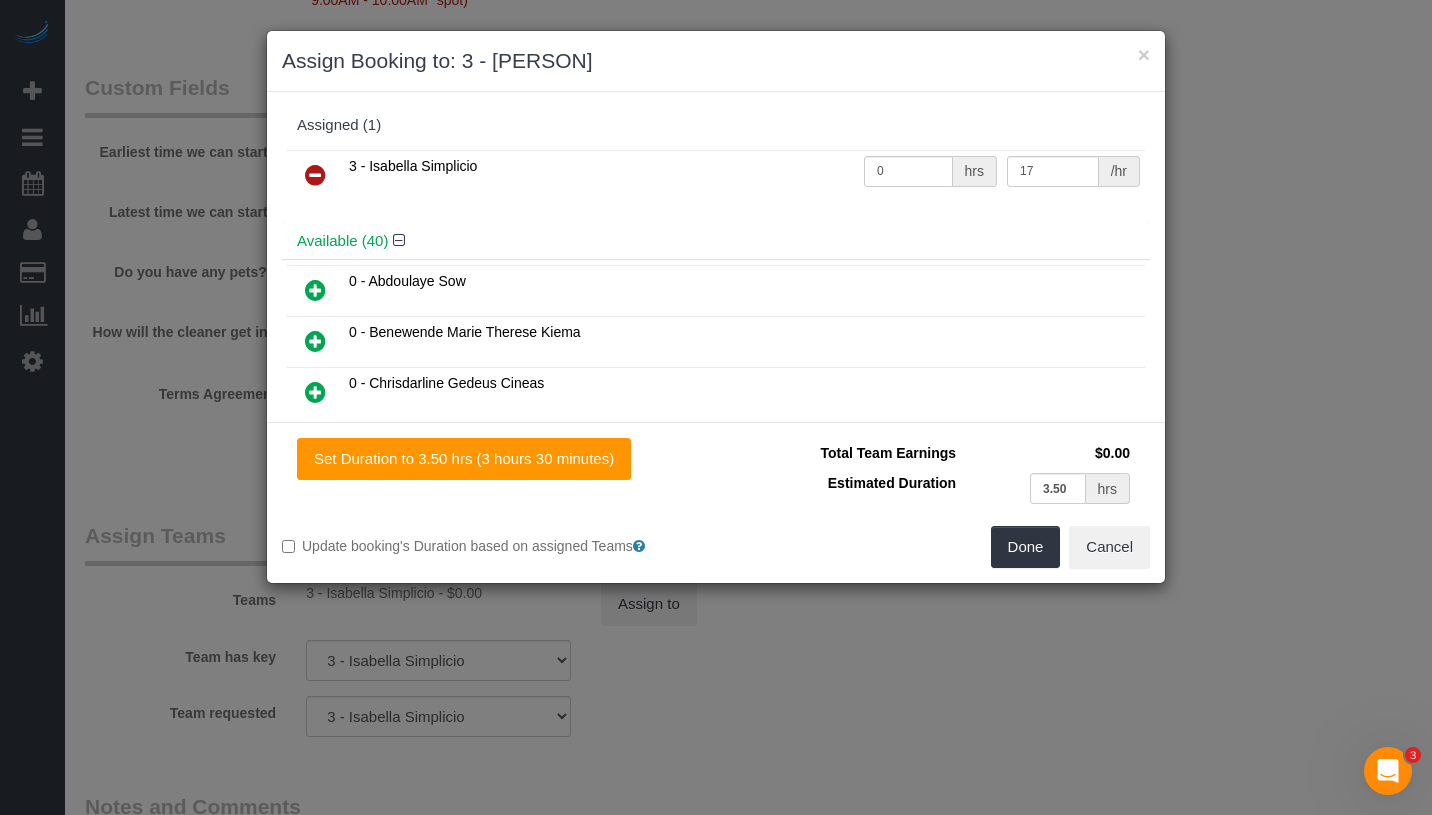 click at bounding box center (315, 175) 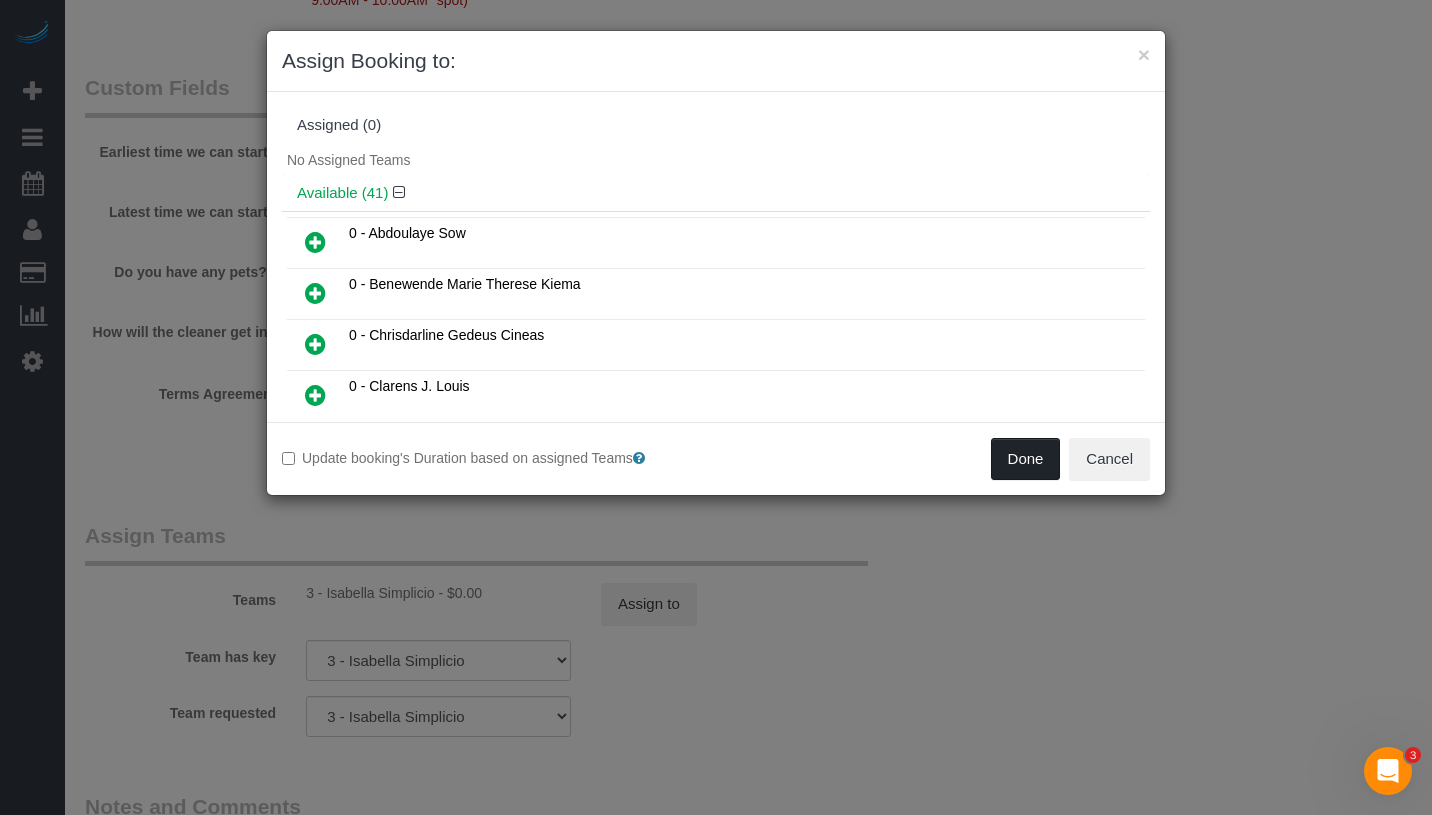 click on "Done" at bounding box center [1026, 459] 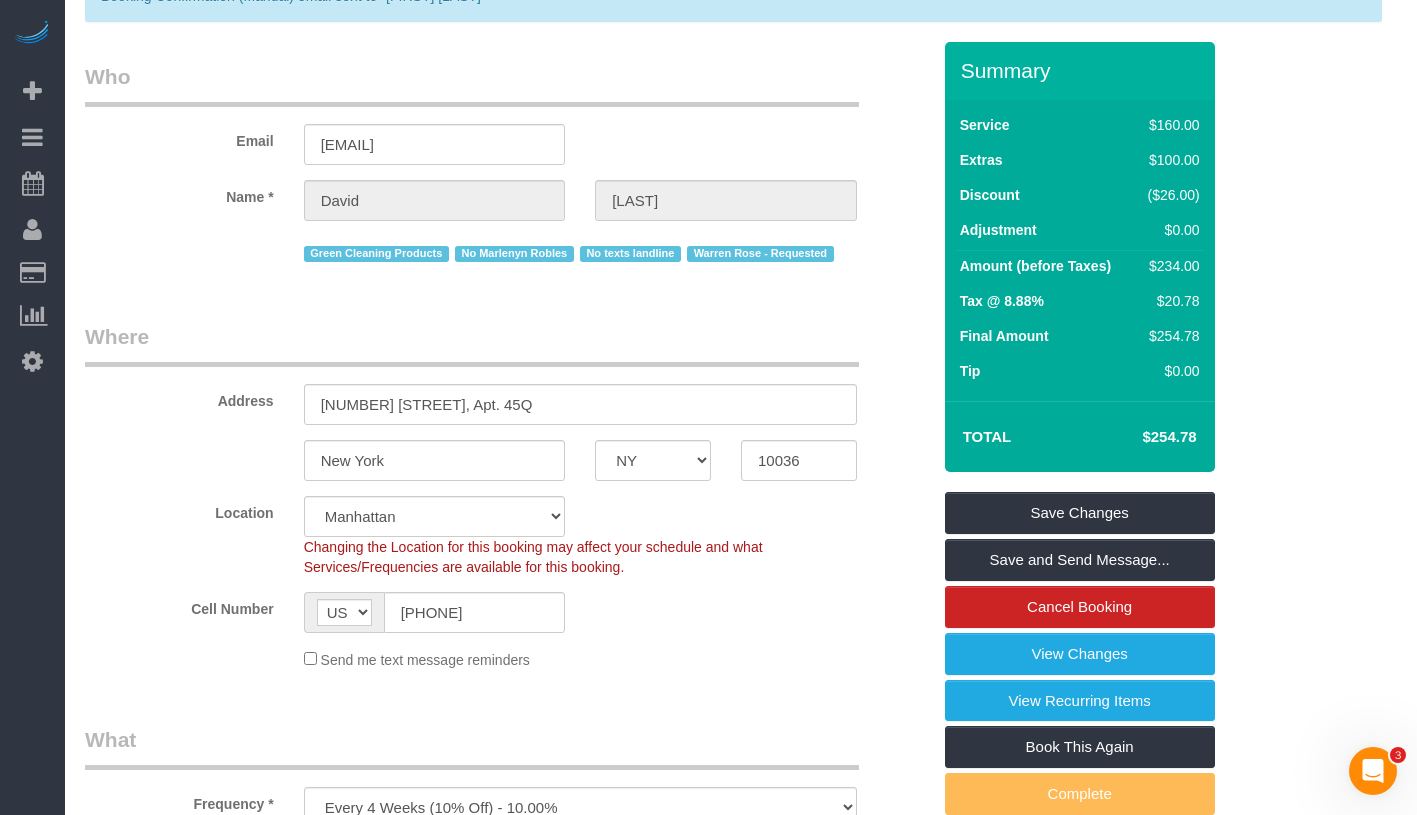 scroll, scrollTop: 76, scrollLeft: 0, axis: vertical 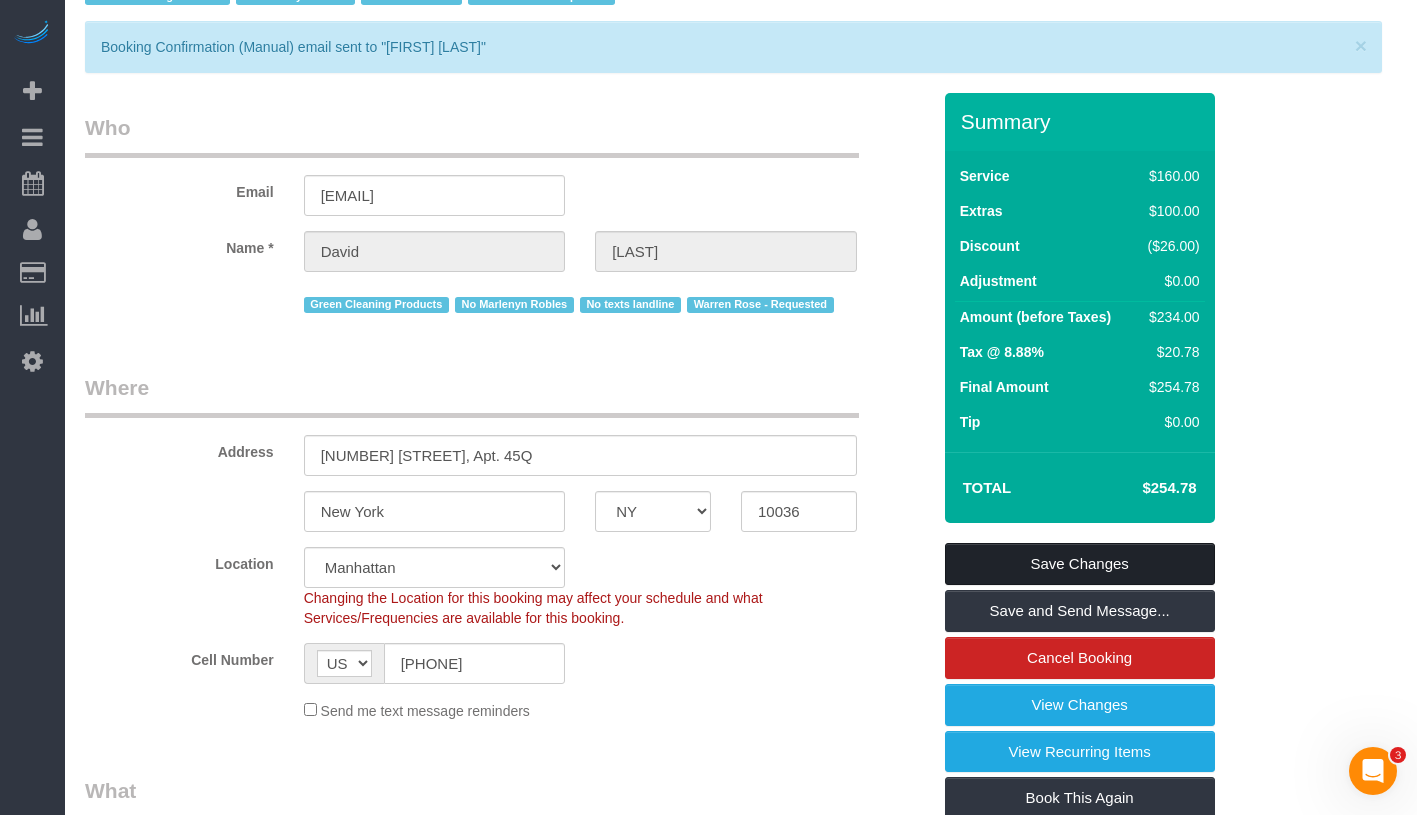 click on "Save Changes" at bounding box center [1080, 564] 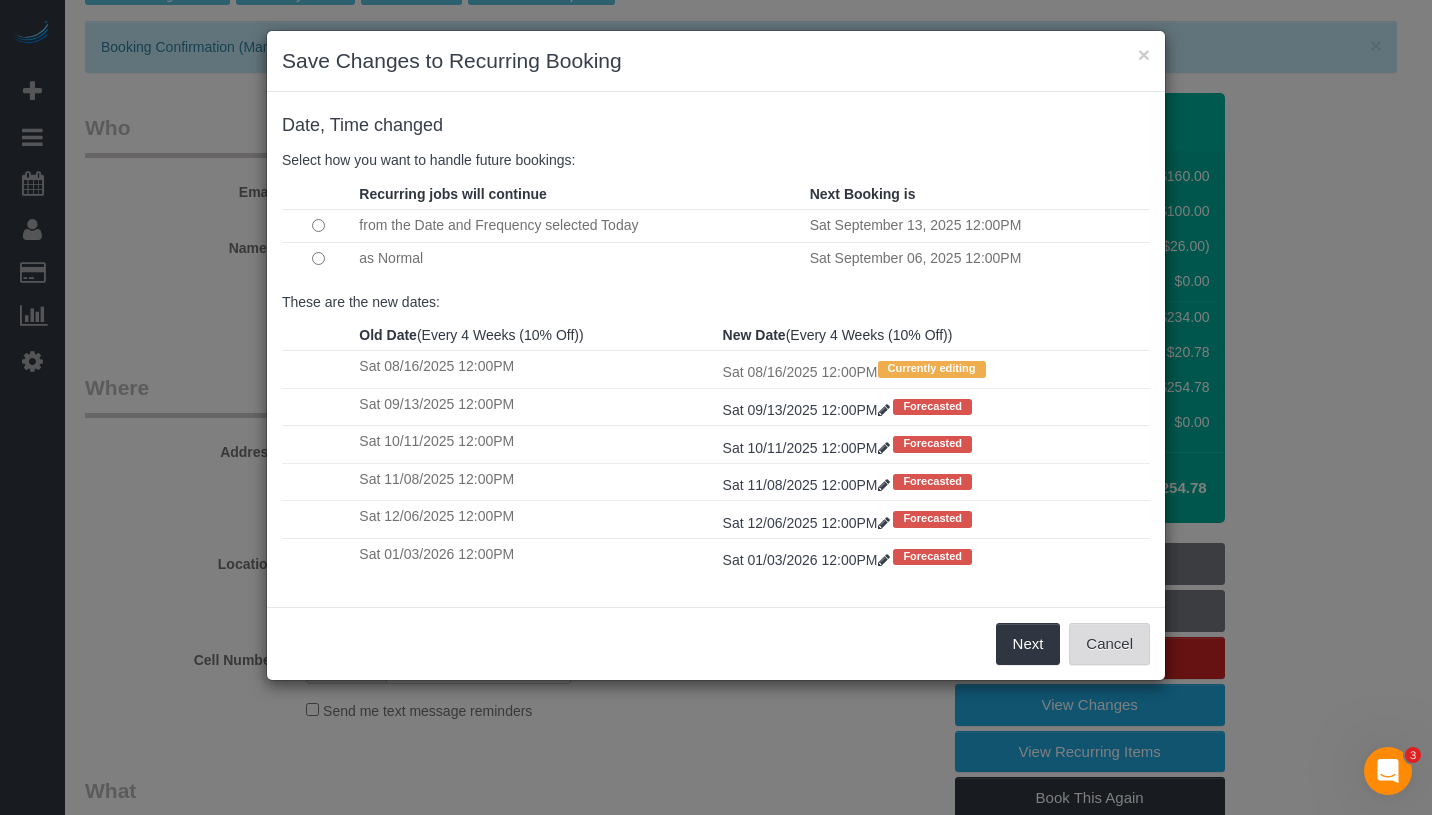 click on "Cancel" at bounding box center (1109, 644) 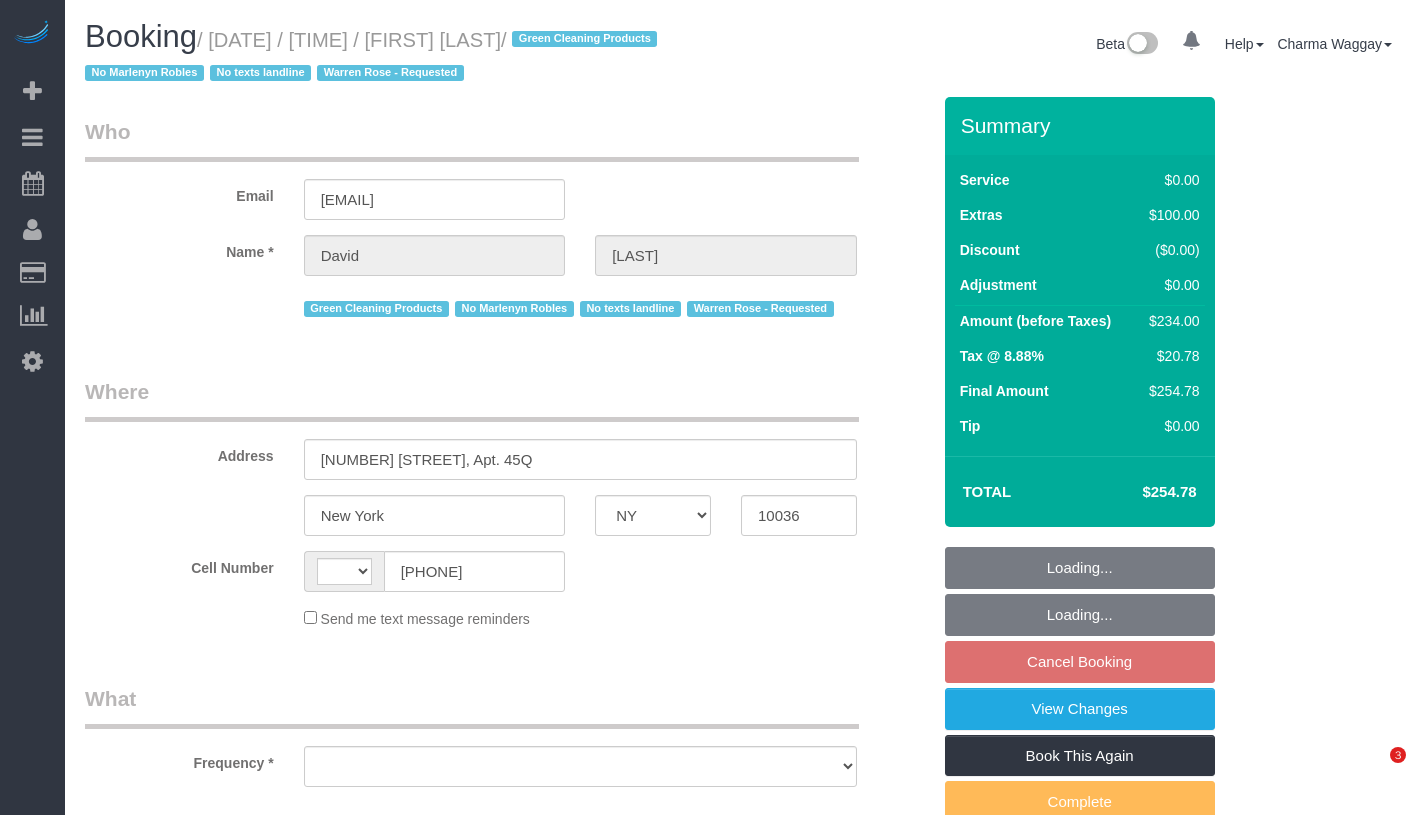 select on "NY" 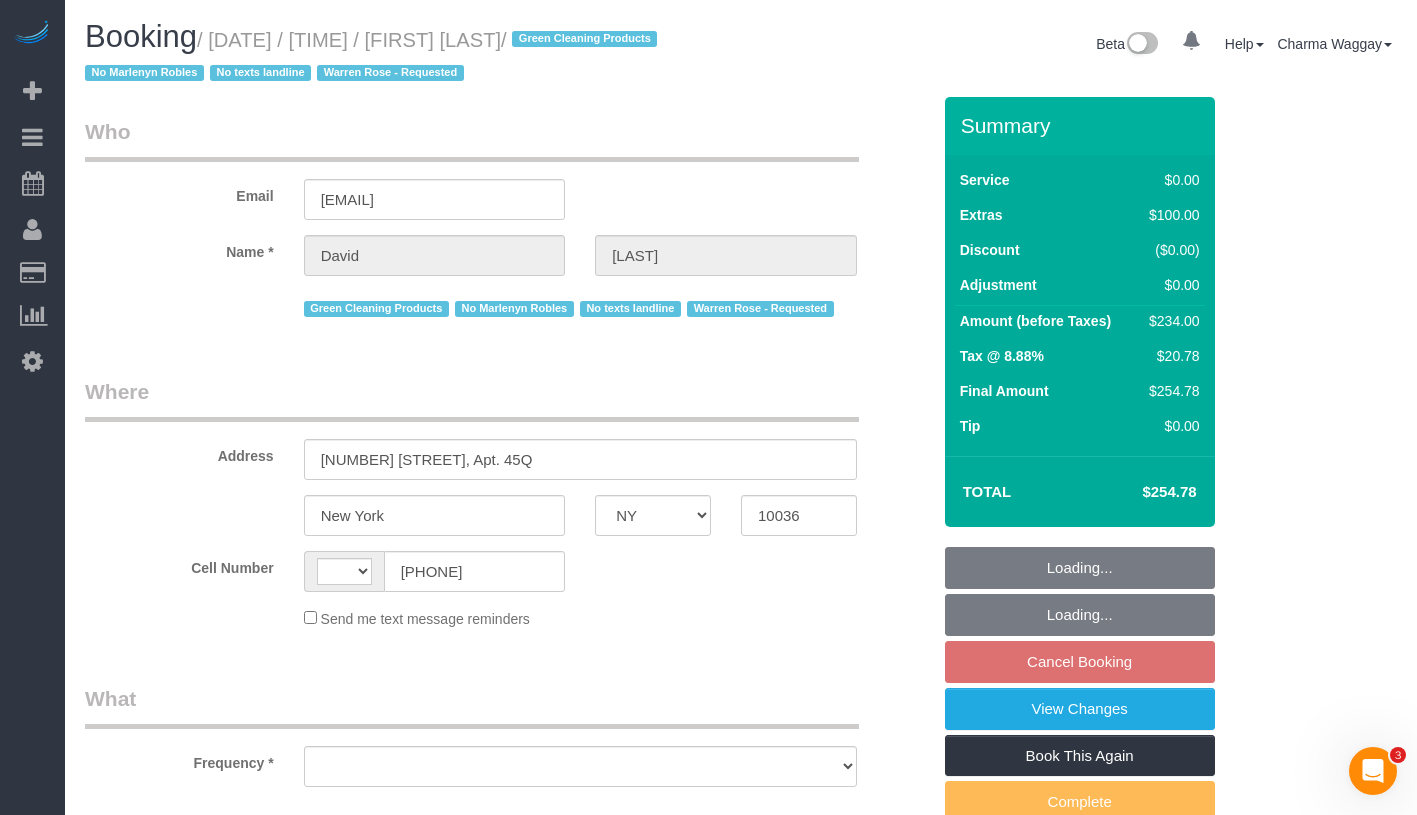 scroll, scrollTop: 0, scrollLeft: 0, axis: both 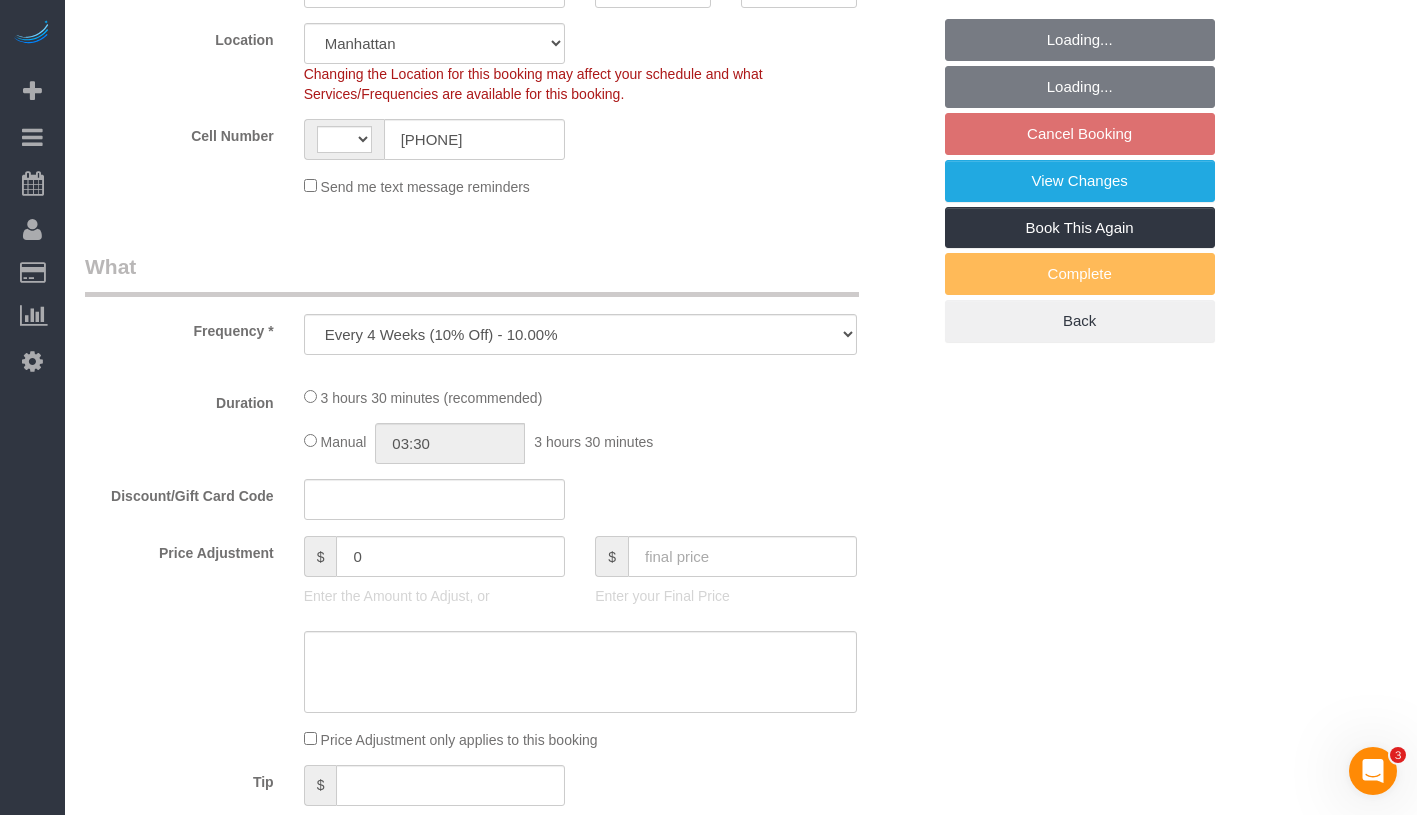 select on "object:761" 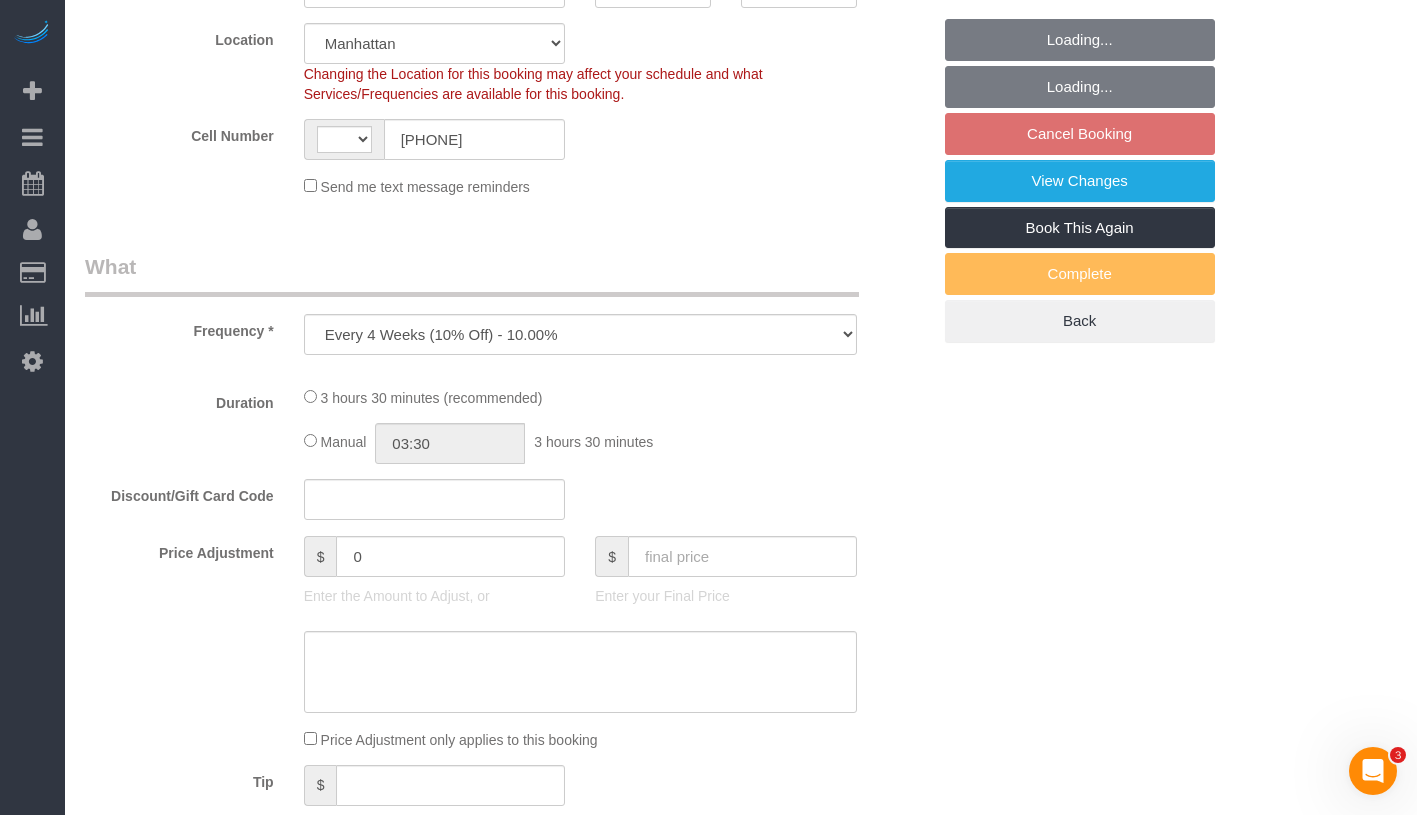 select on "string:US" 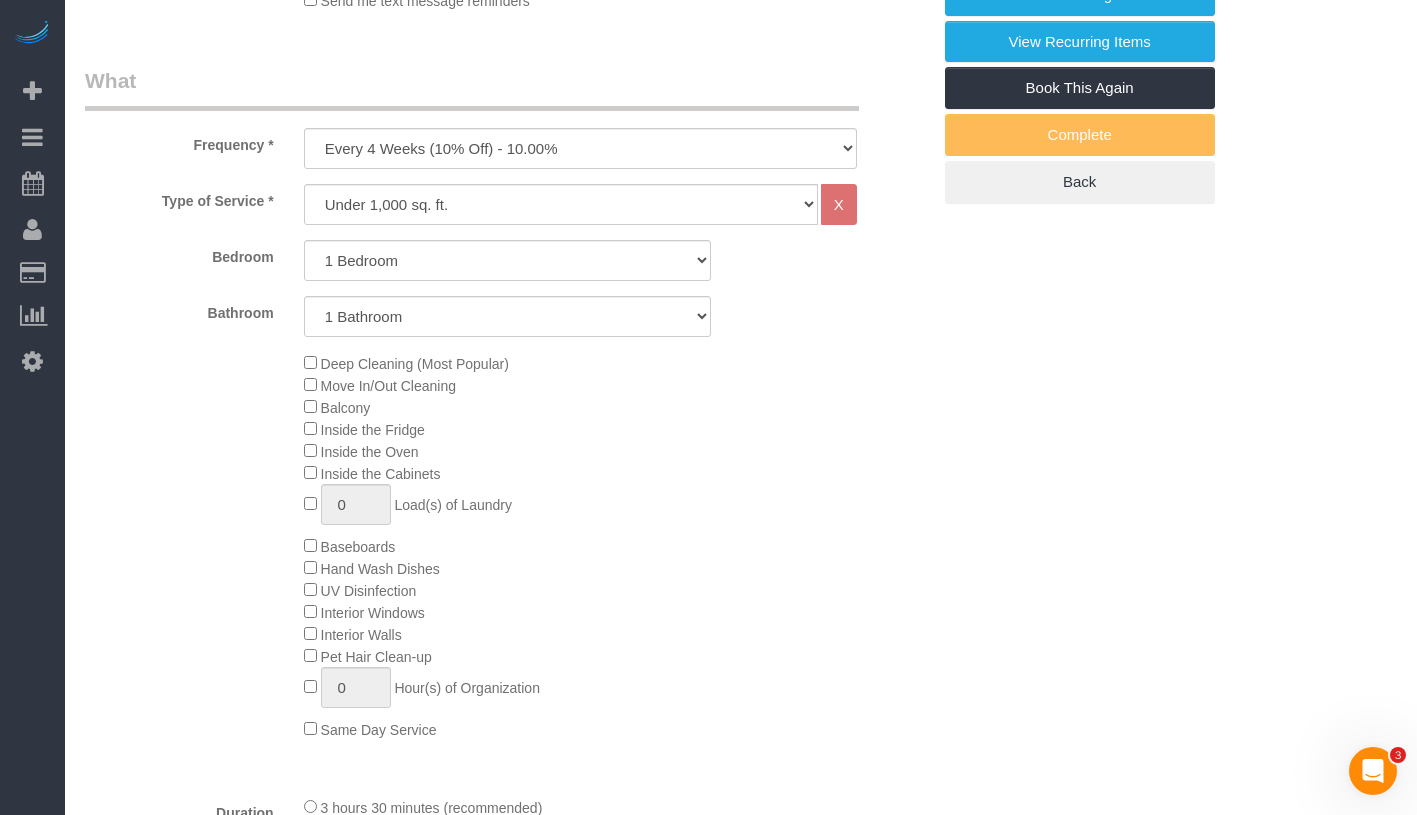 select on "spot5" 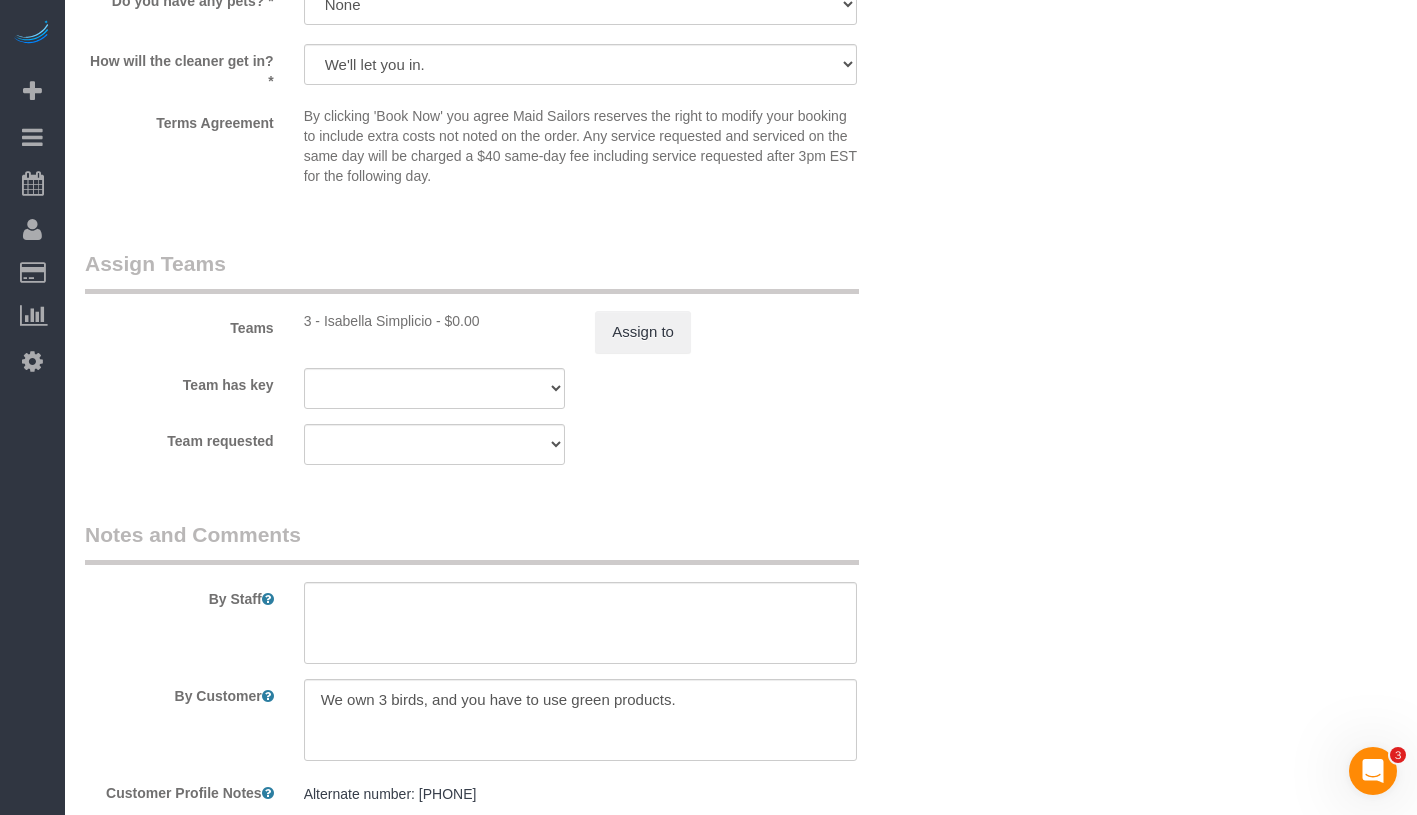 scroll, scrollTop: 2564, scrollLeft: 0, axis: vertical 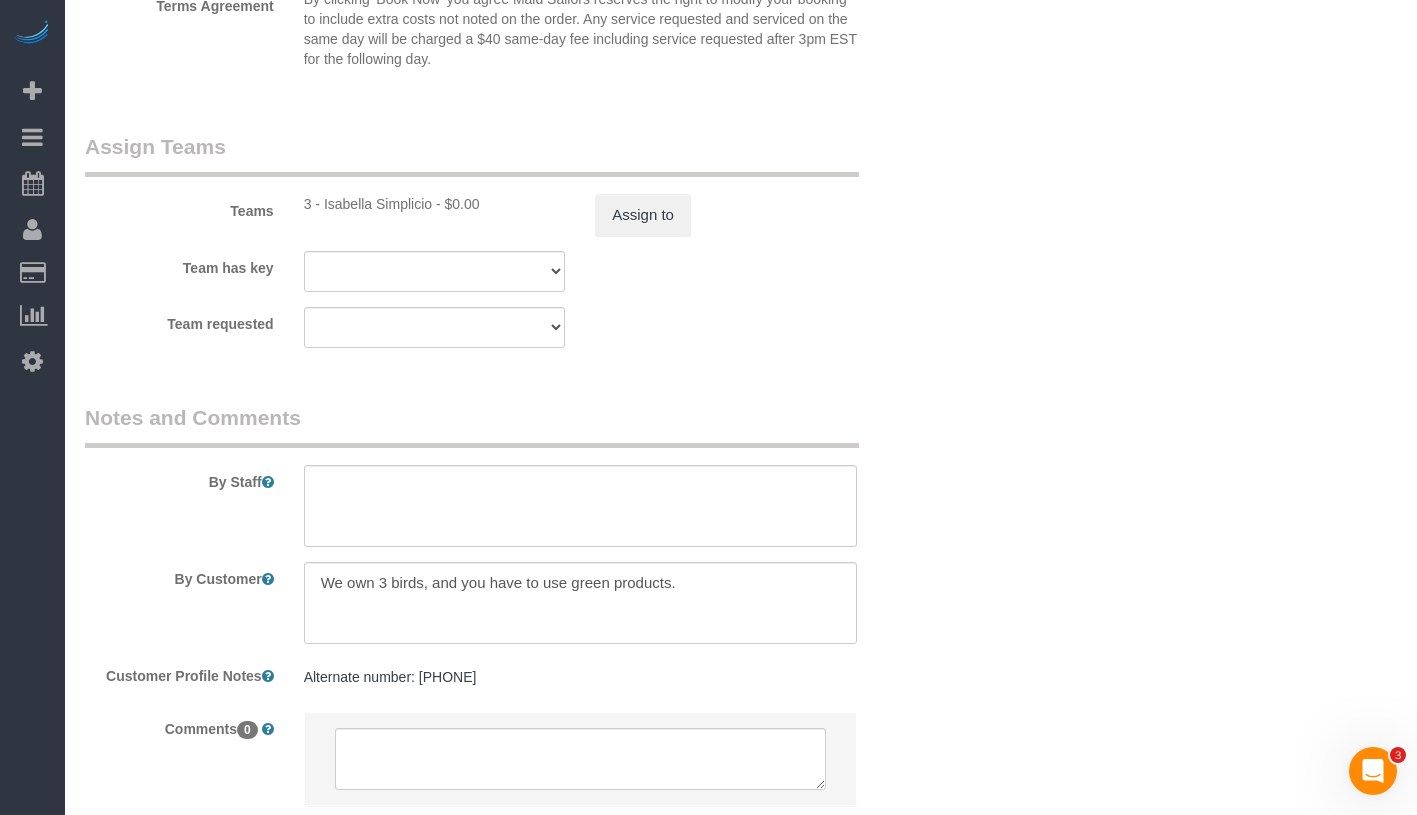 click on "Assign to" at bounding box center [726, 215] 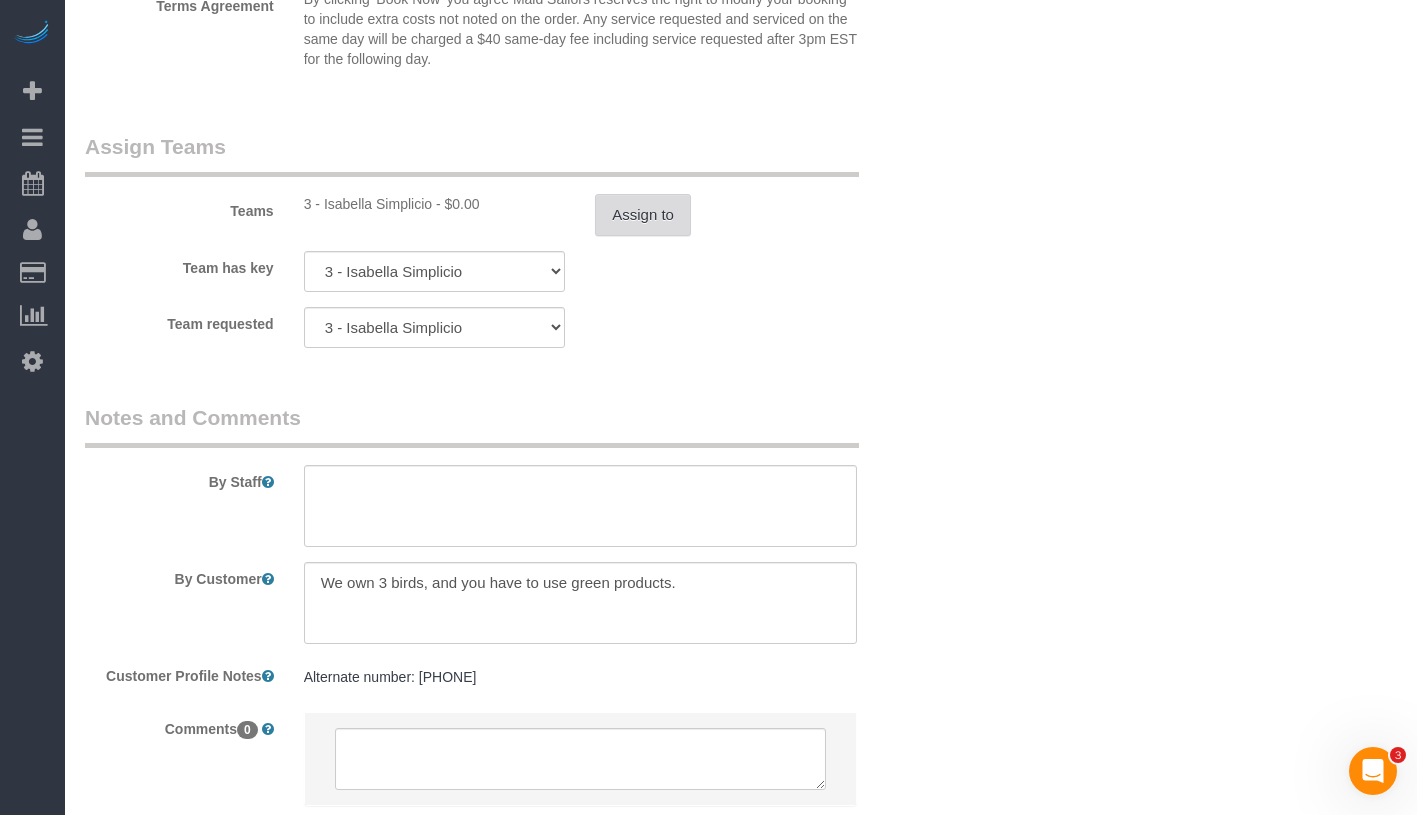 click on "Assign to" at bounding box center (643, 215) 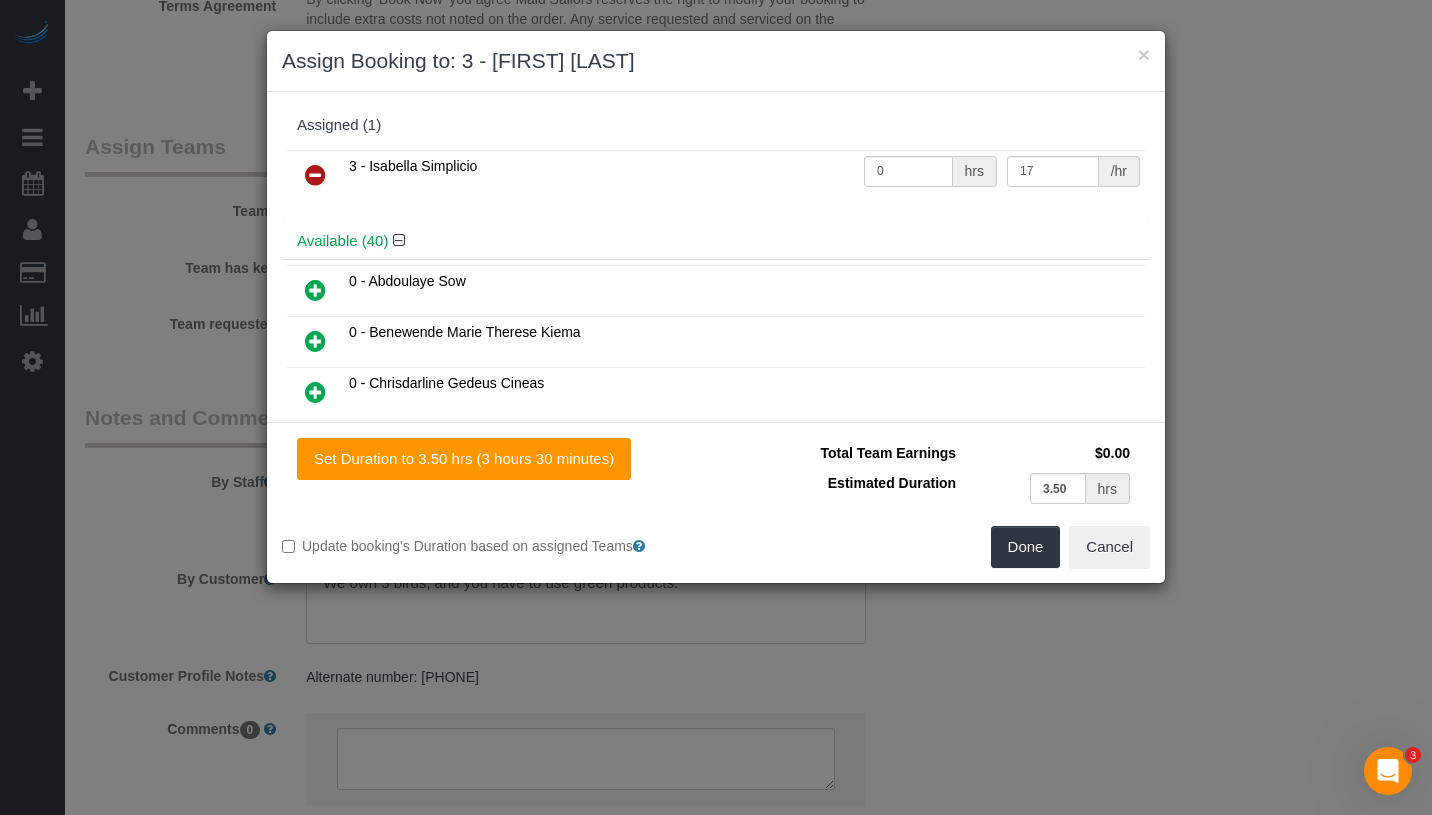 click at bounding box center (315, 175) 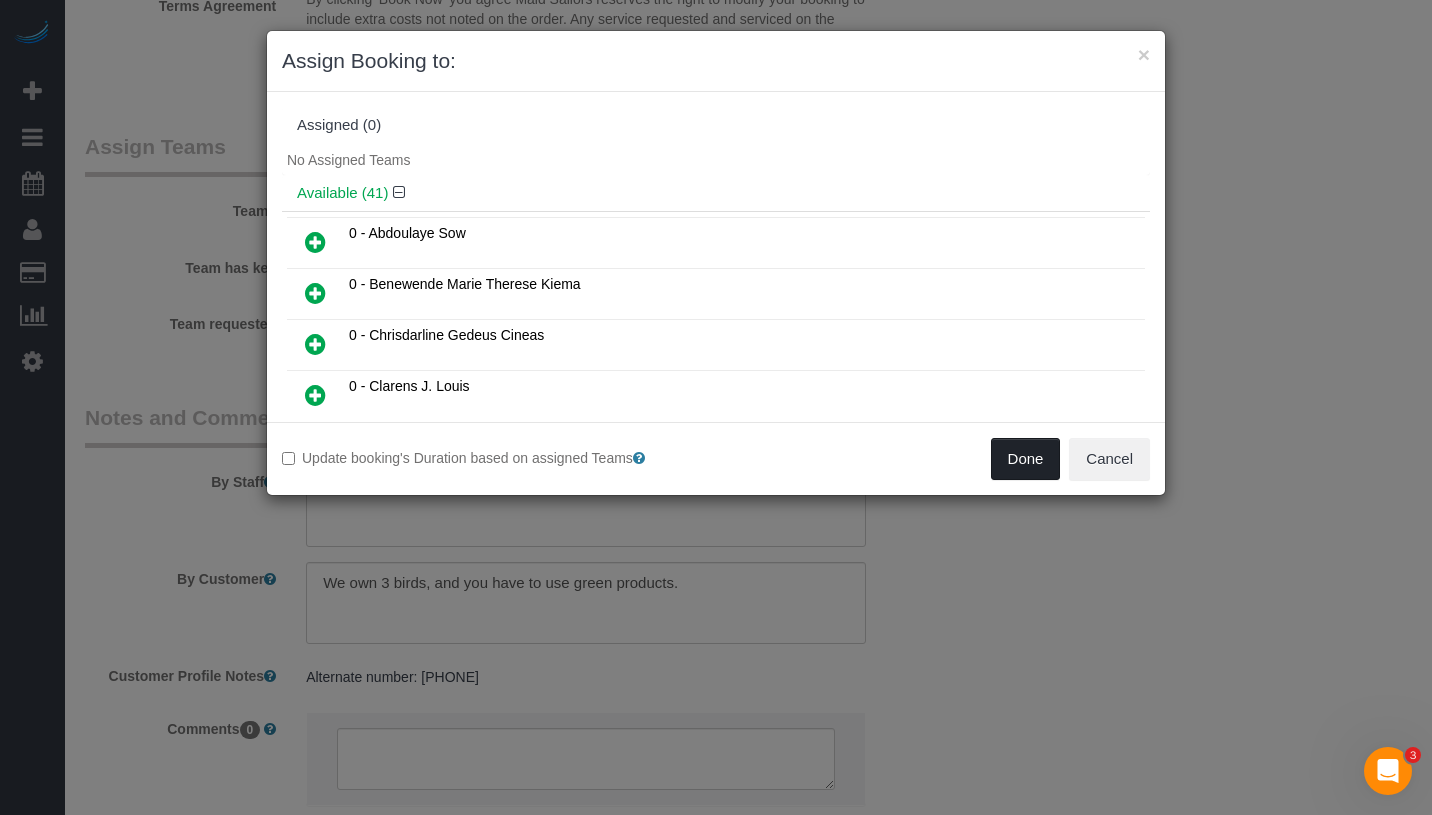 click on "Done" at bounding box center (1026, 459) 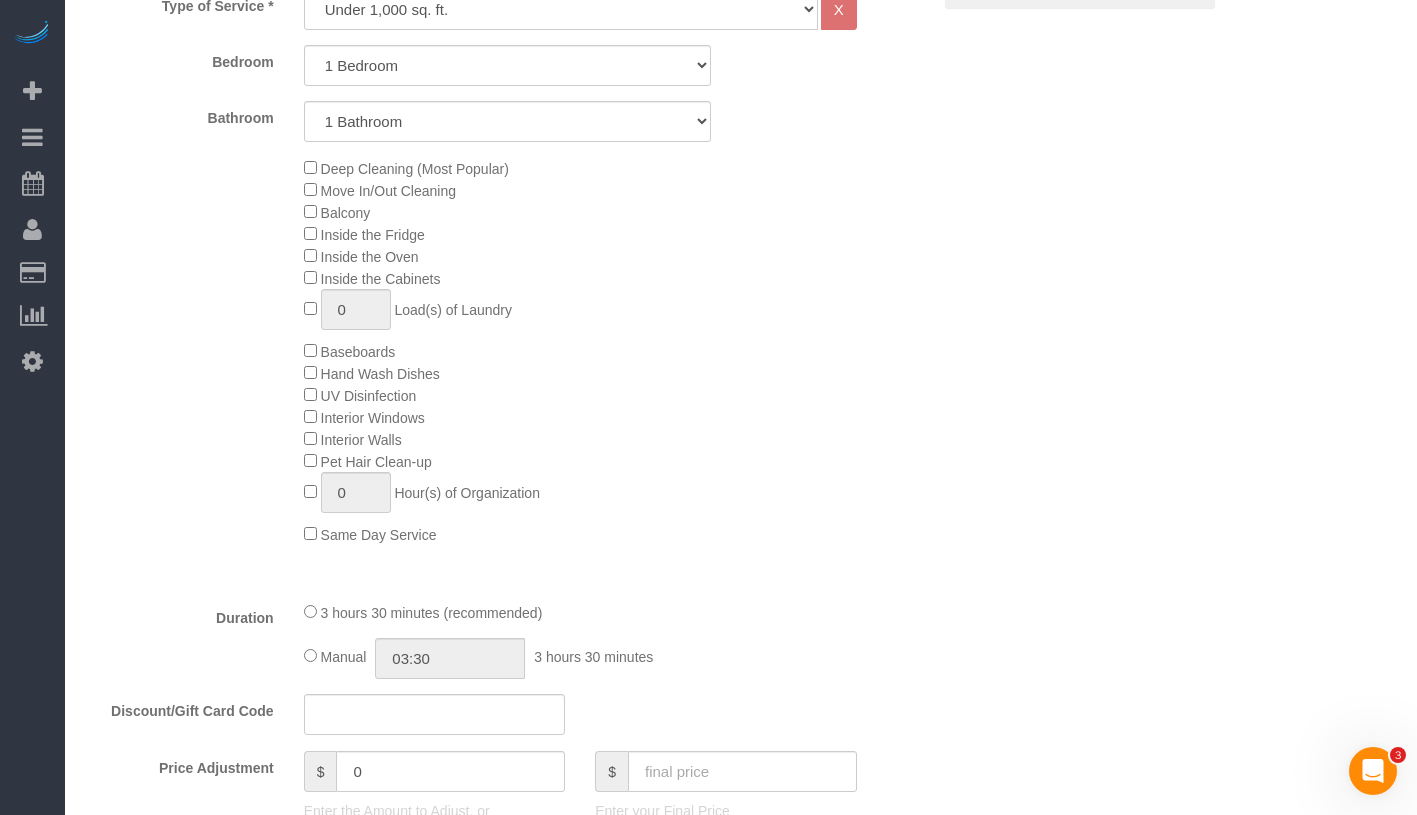 scroll, scrollTop: 395, scrollLeft: 0, axis: vertical 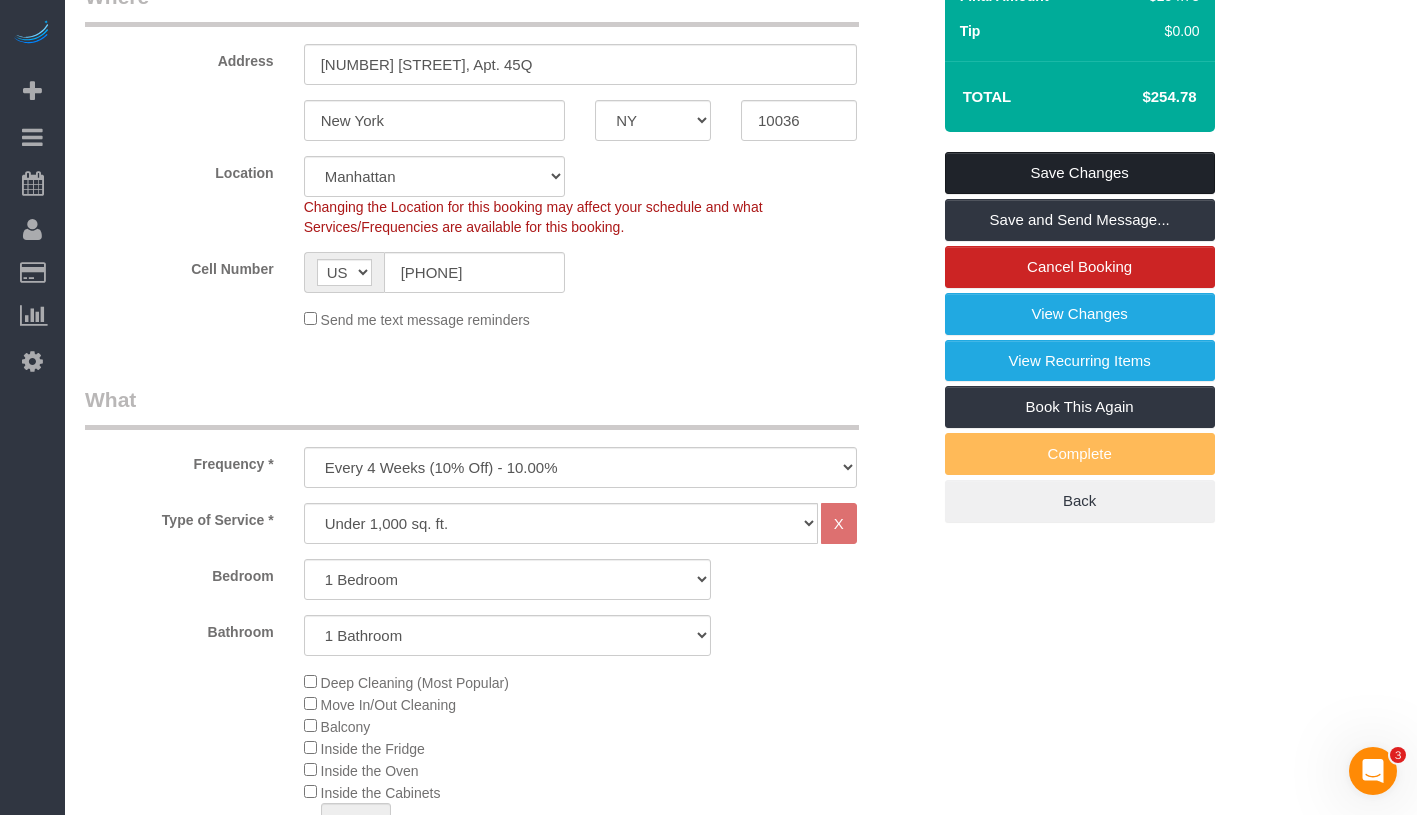 click on "Save Changes" at bounding box center [1080, 173] 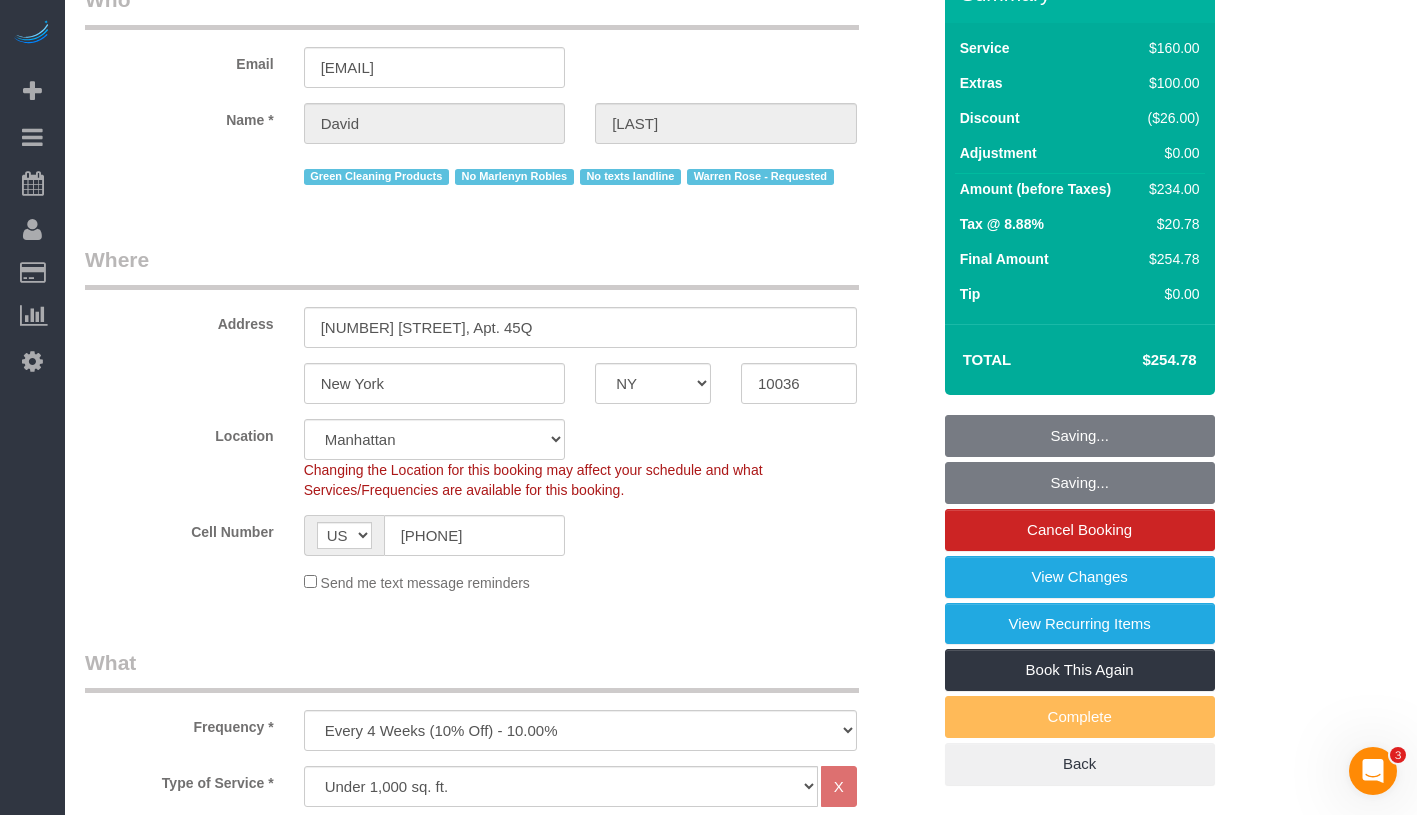 scroll, scrollTop: 0, scrollLeft: 0, axis: both 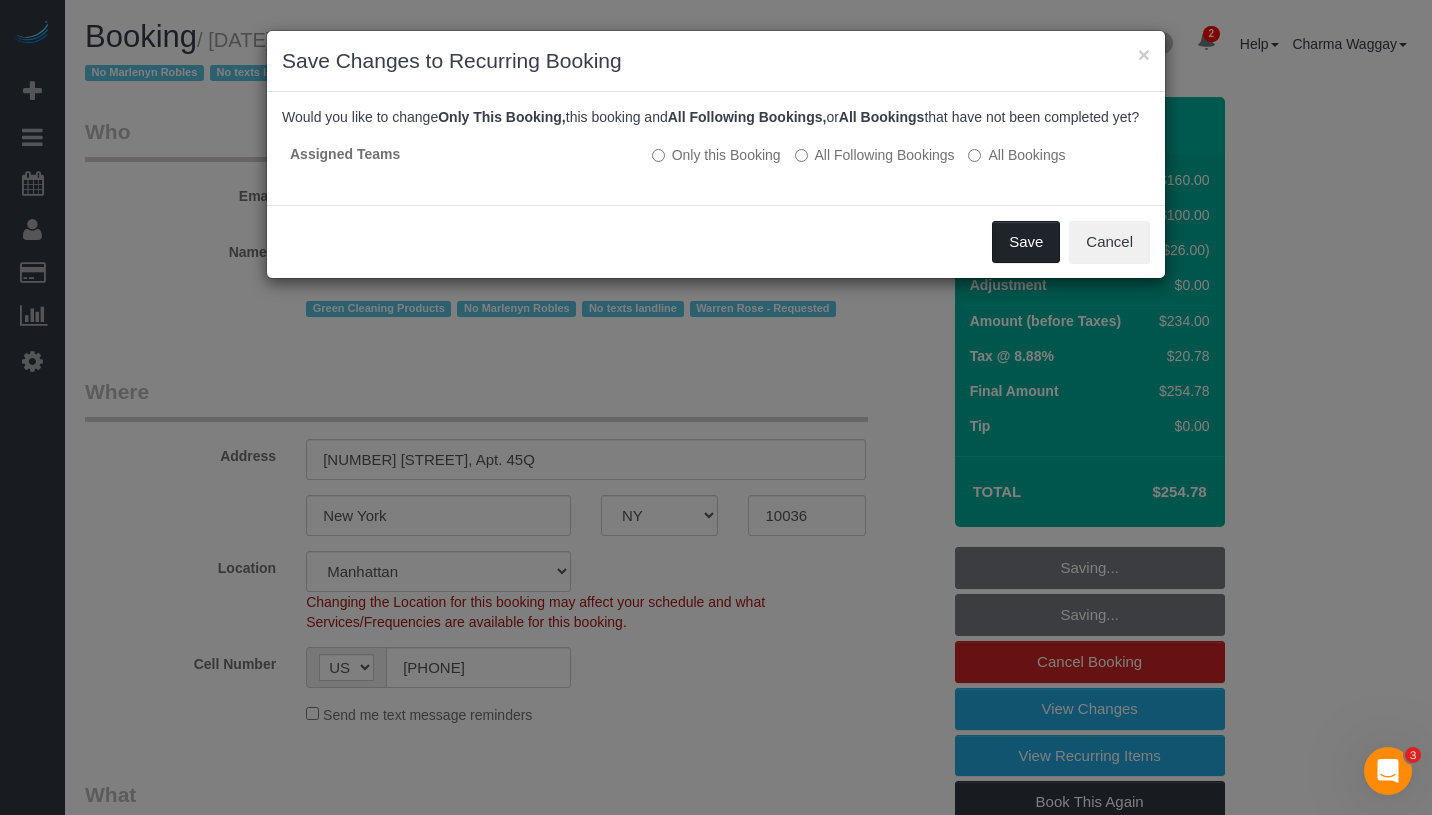 click on "Save" at bounding box center [1026, 242] 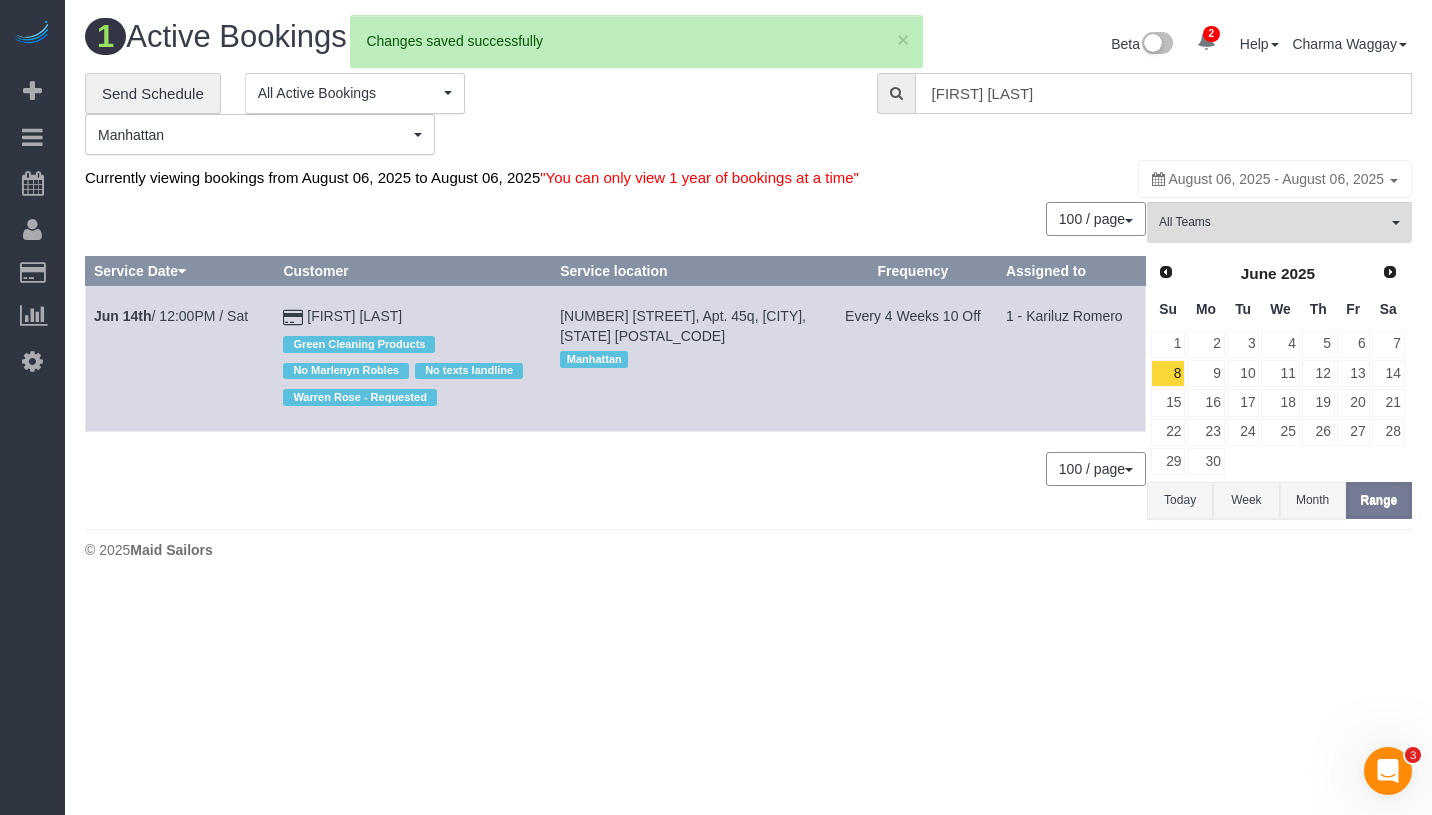 click on "David Kupferberg" at bounding box center (1163, 93) 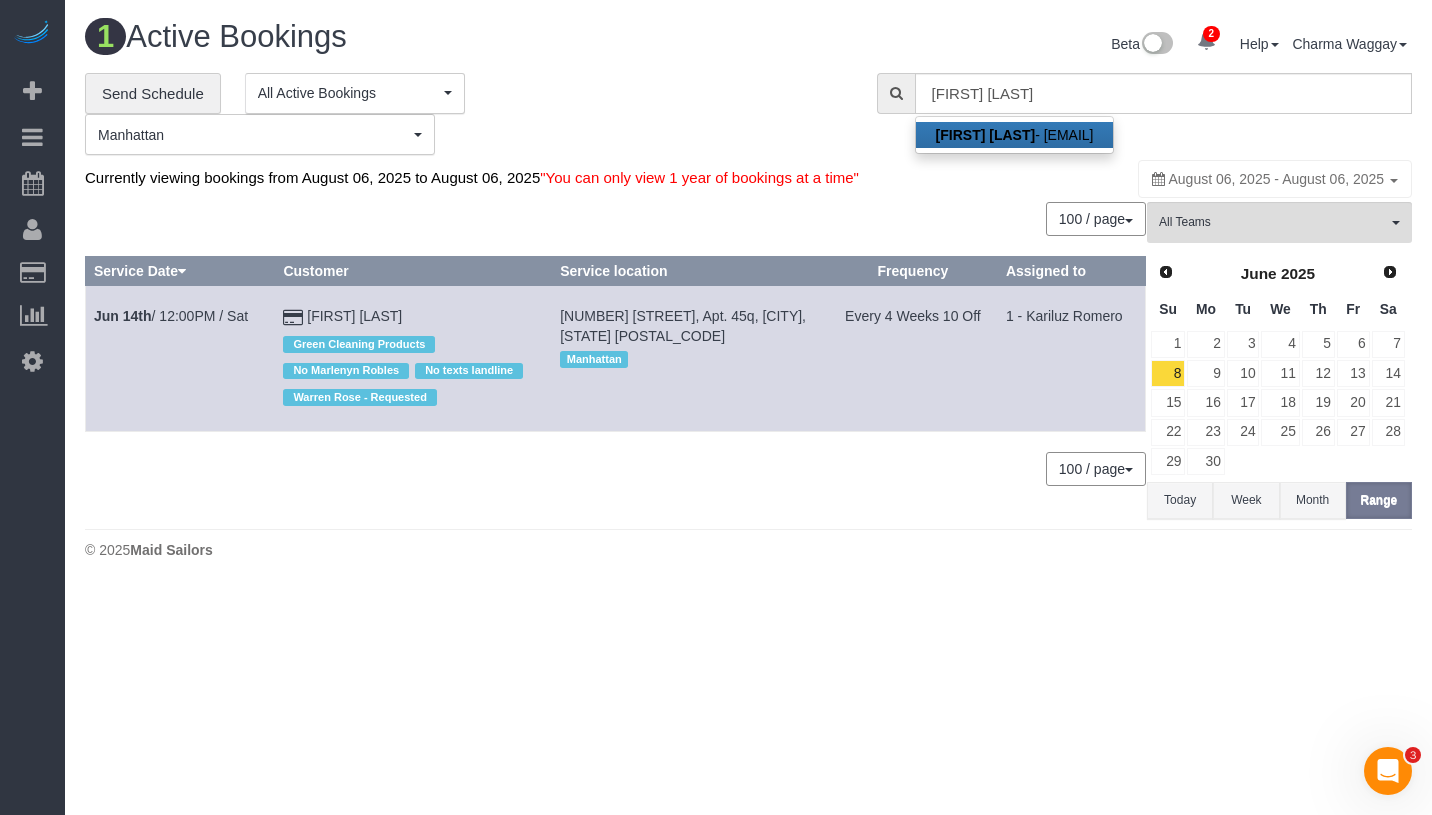 click on "David Kupferberg  - dkupf@yahoo.com" at bounding box center [1015, 135] 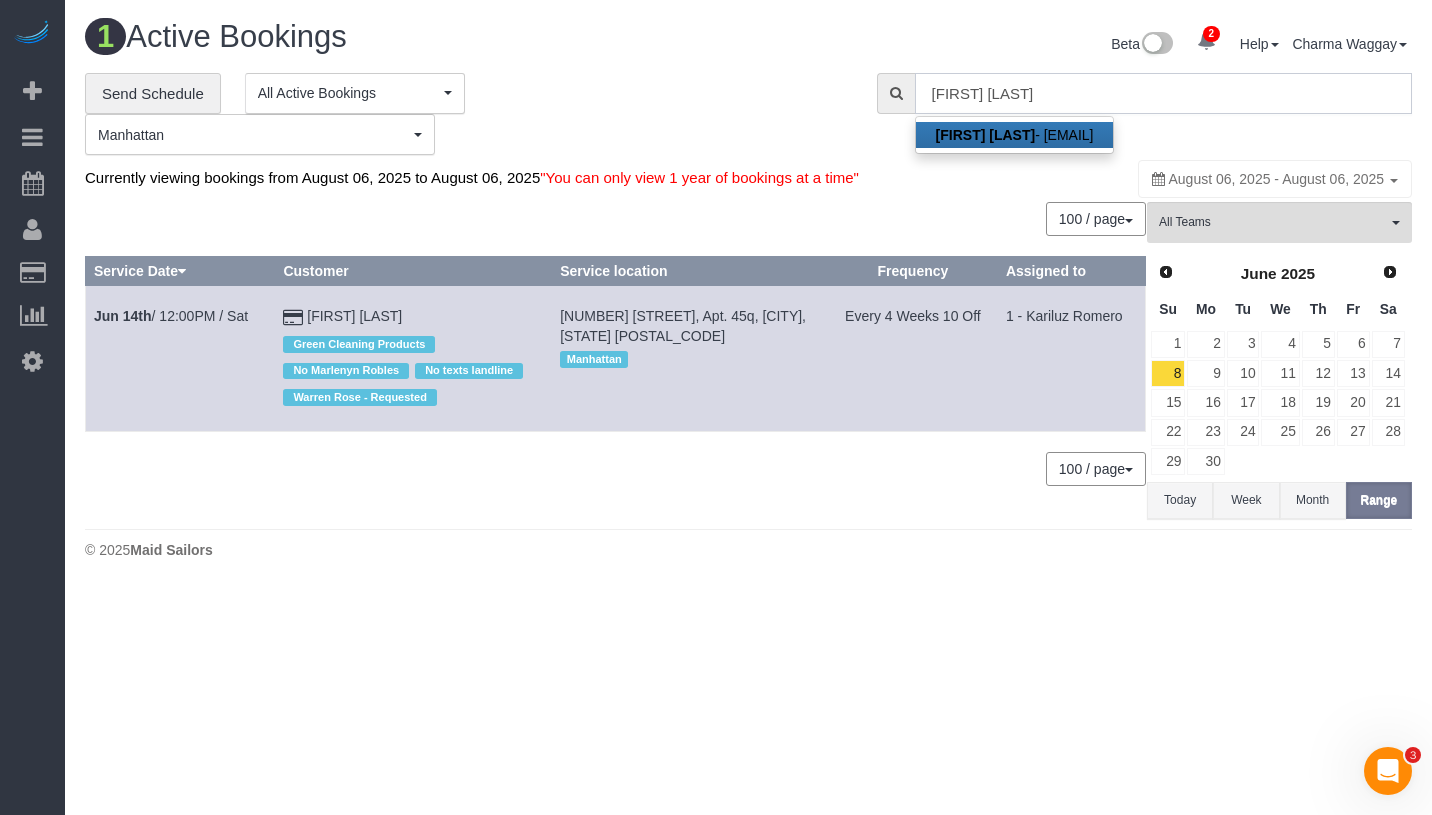 type on "dkupf@yahoo.com" 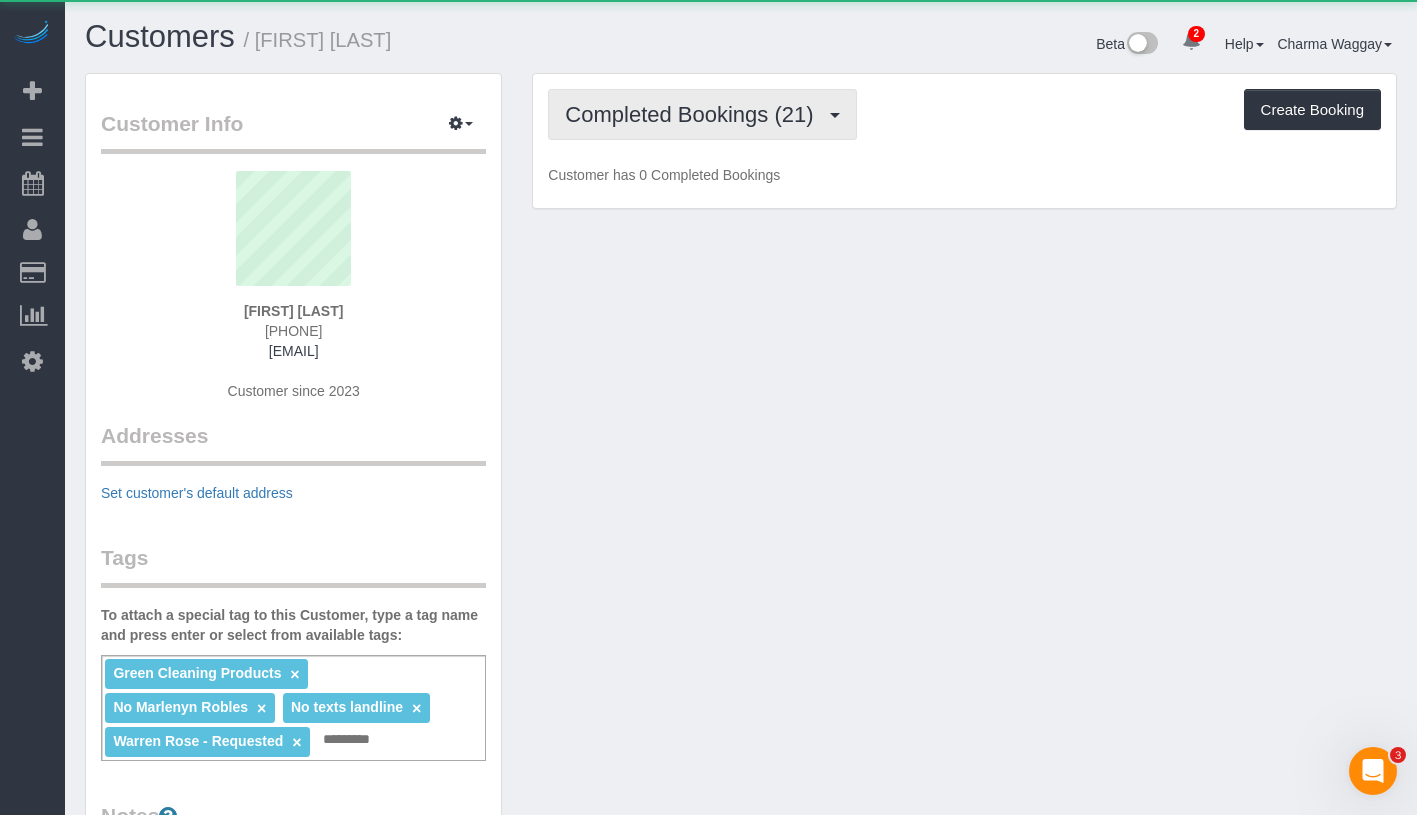 click on "Completed Bookings (21)" at bounding box center [694, 114] 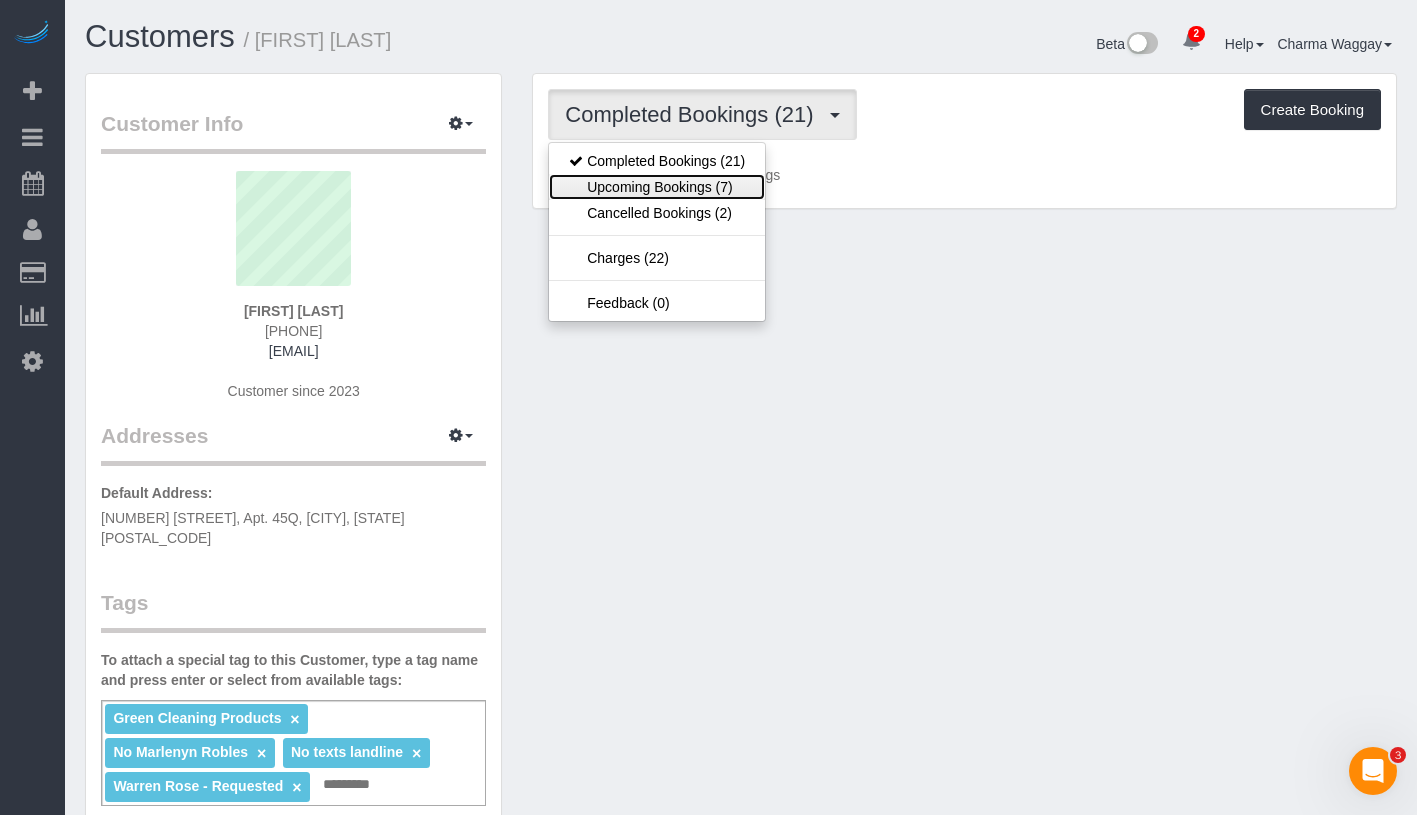 click on "Upcoming Bookings (7)" at bounding box center [657, 187] 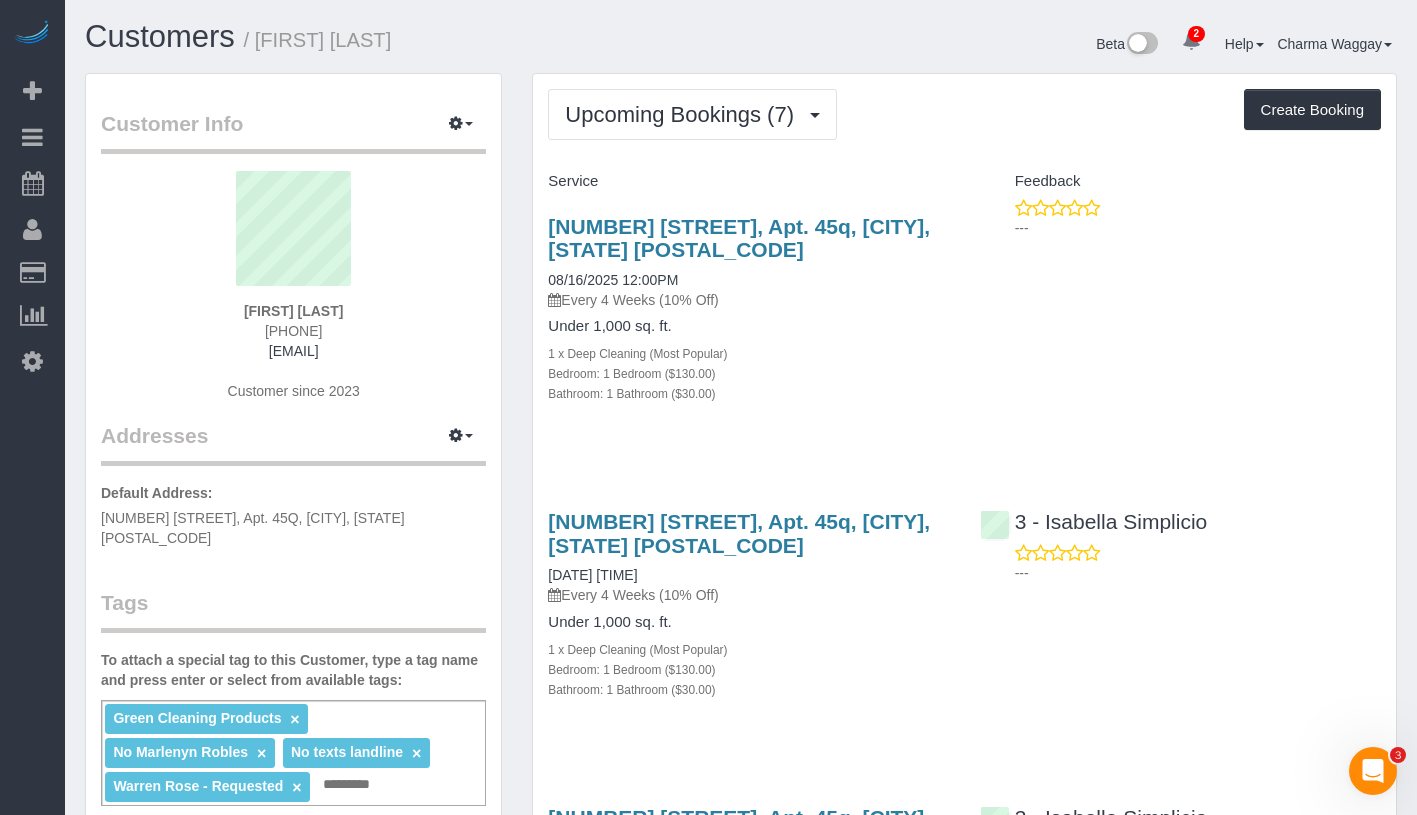 drag, startPoint x: 539, startPoint y: 278, endPoint x: 692, endPoint y: 277, distance: 153.00327 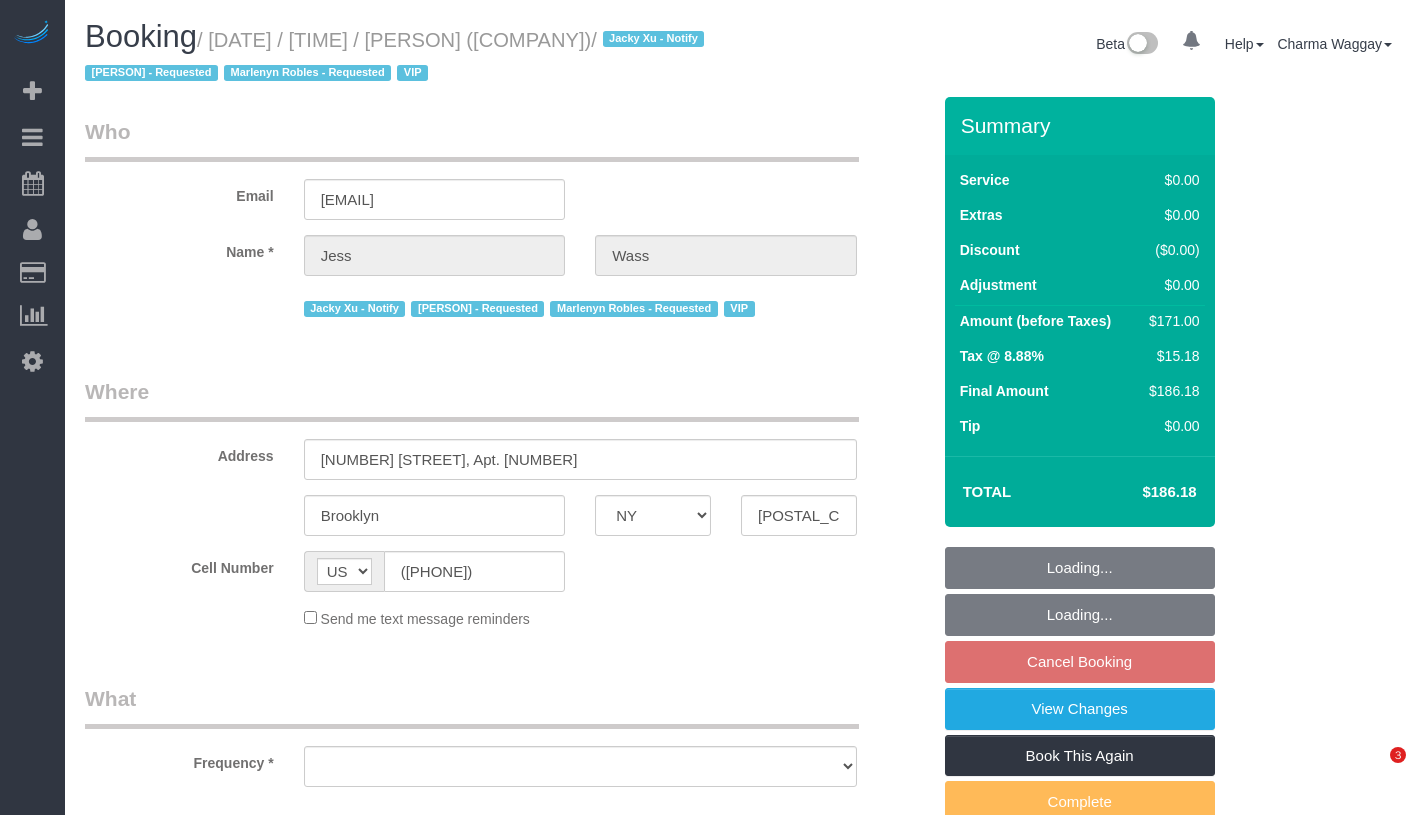 select on "NY" 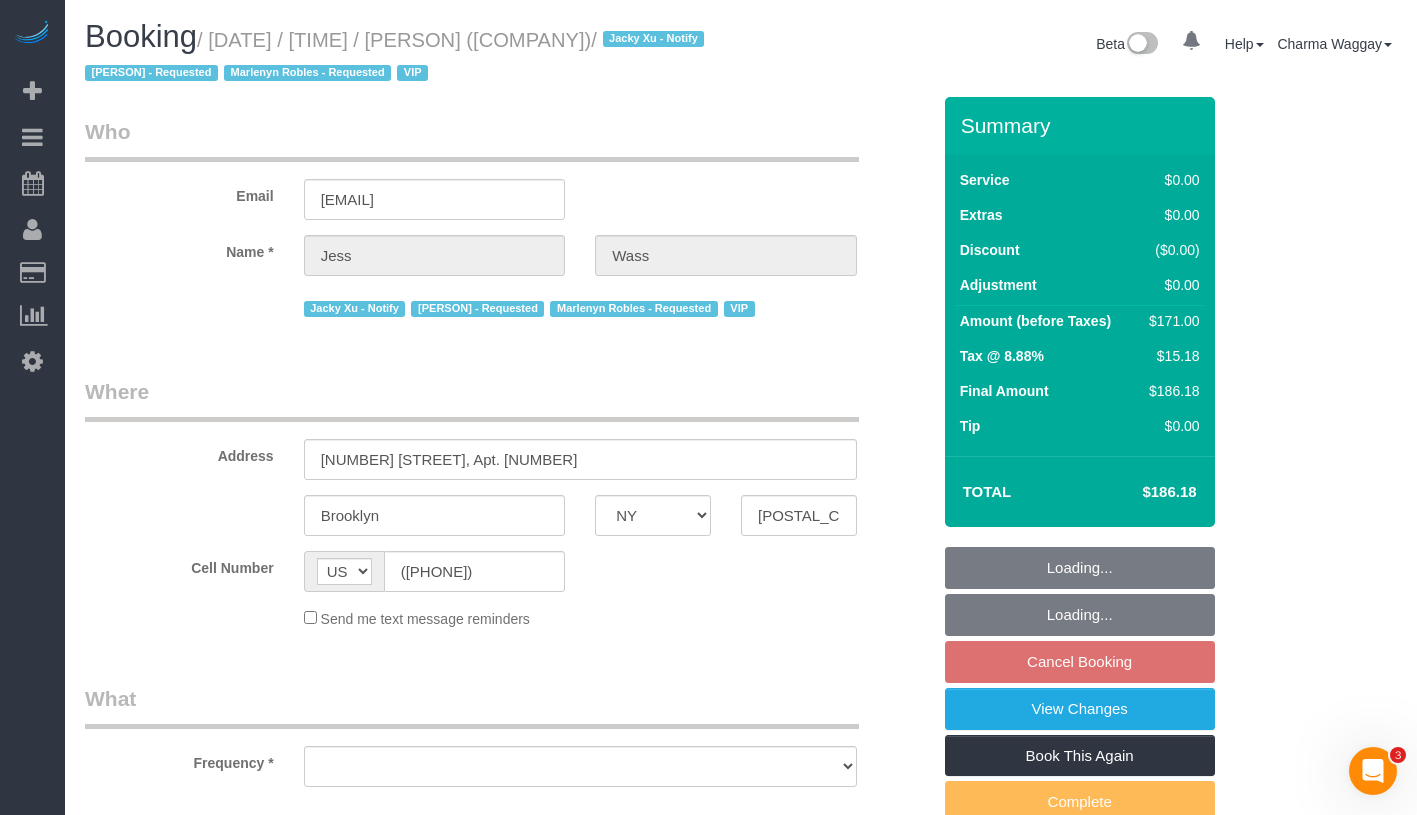 scroll, scrollTop: 0, scrollLeft: 0, axis: both 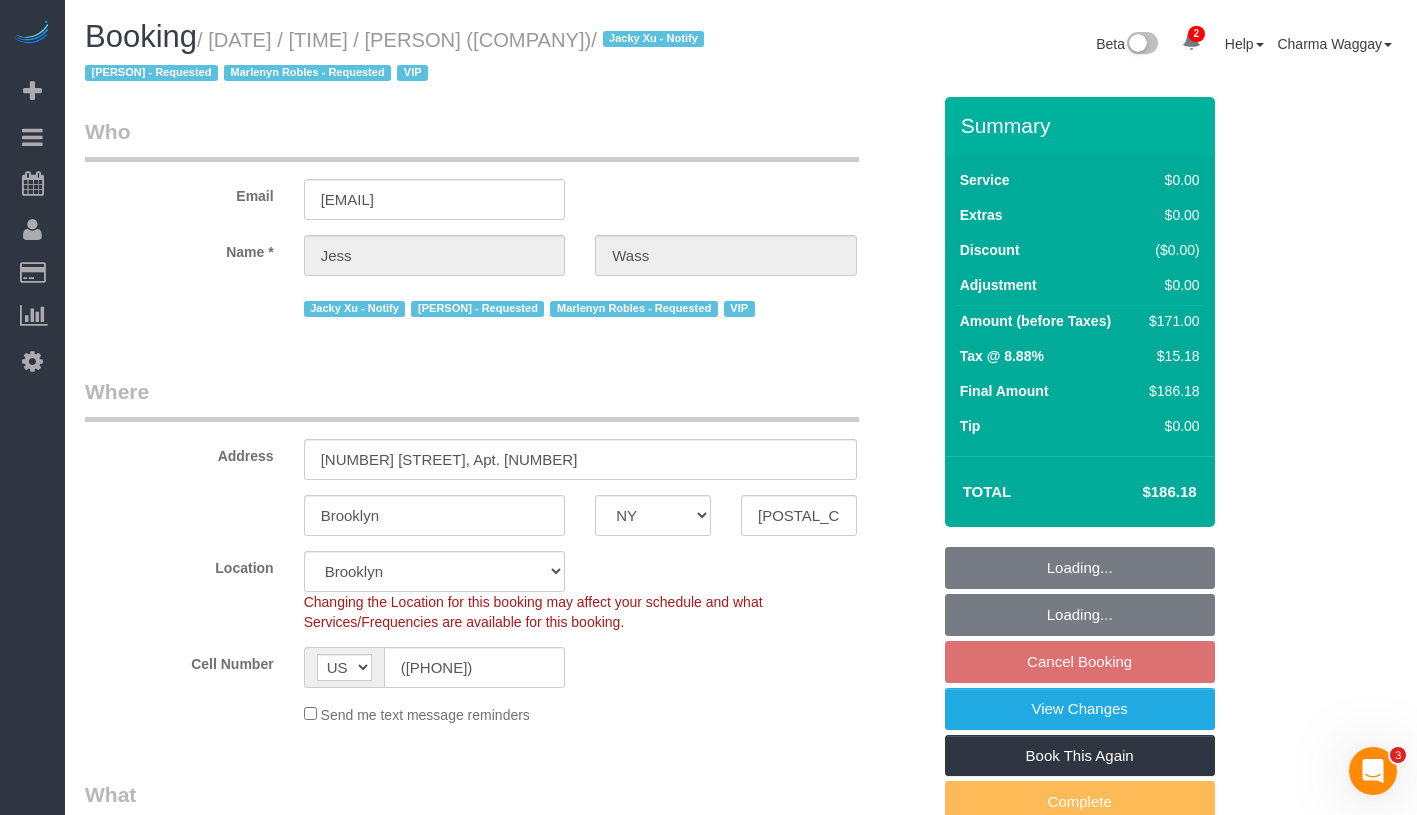 select on "string:stripe-pm_1RjR0j4VGloSiKo7tw3cB5oy" 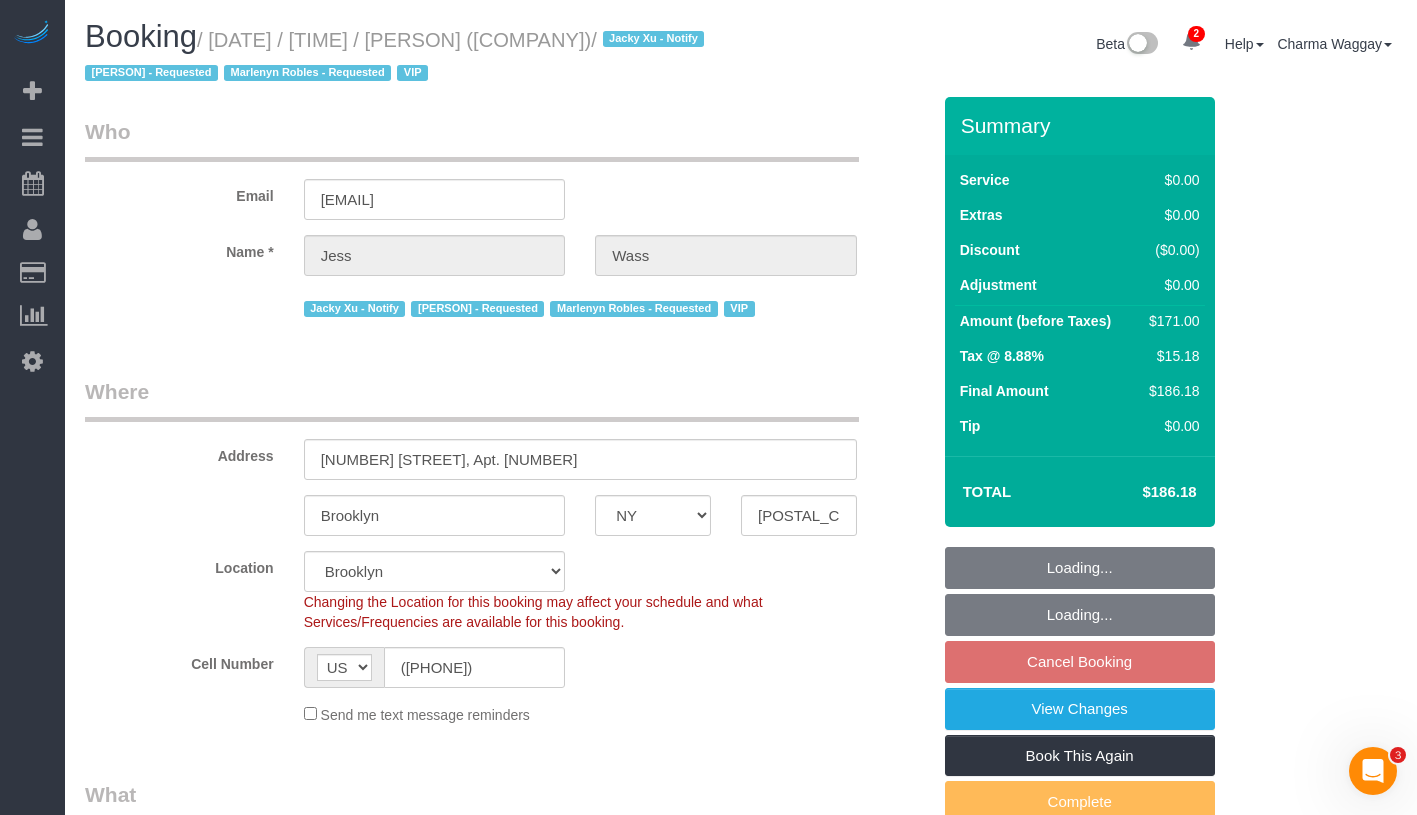 select on "spot3" 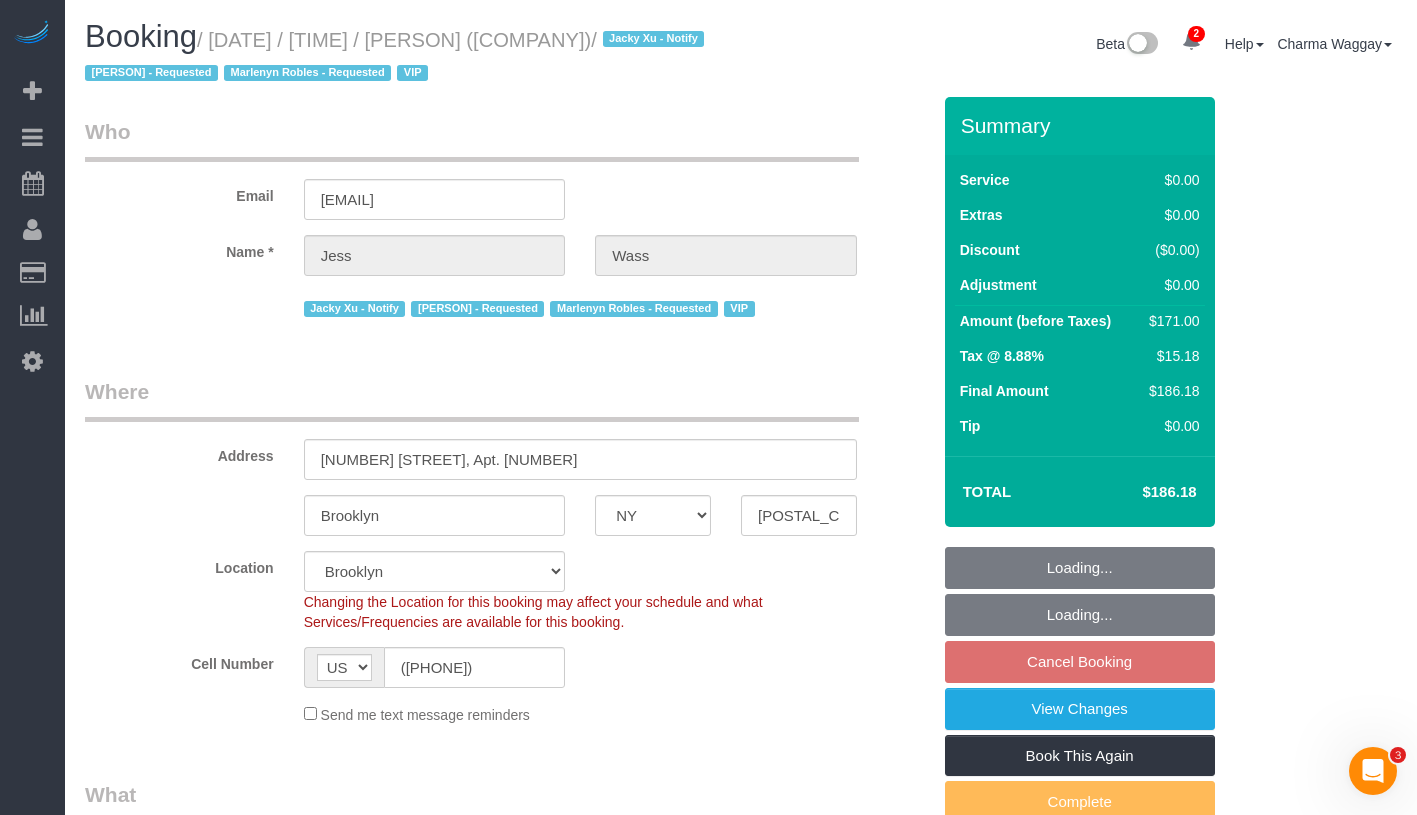select on "object:1304" 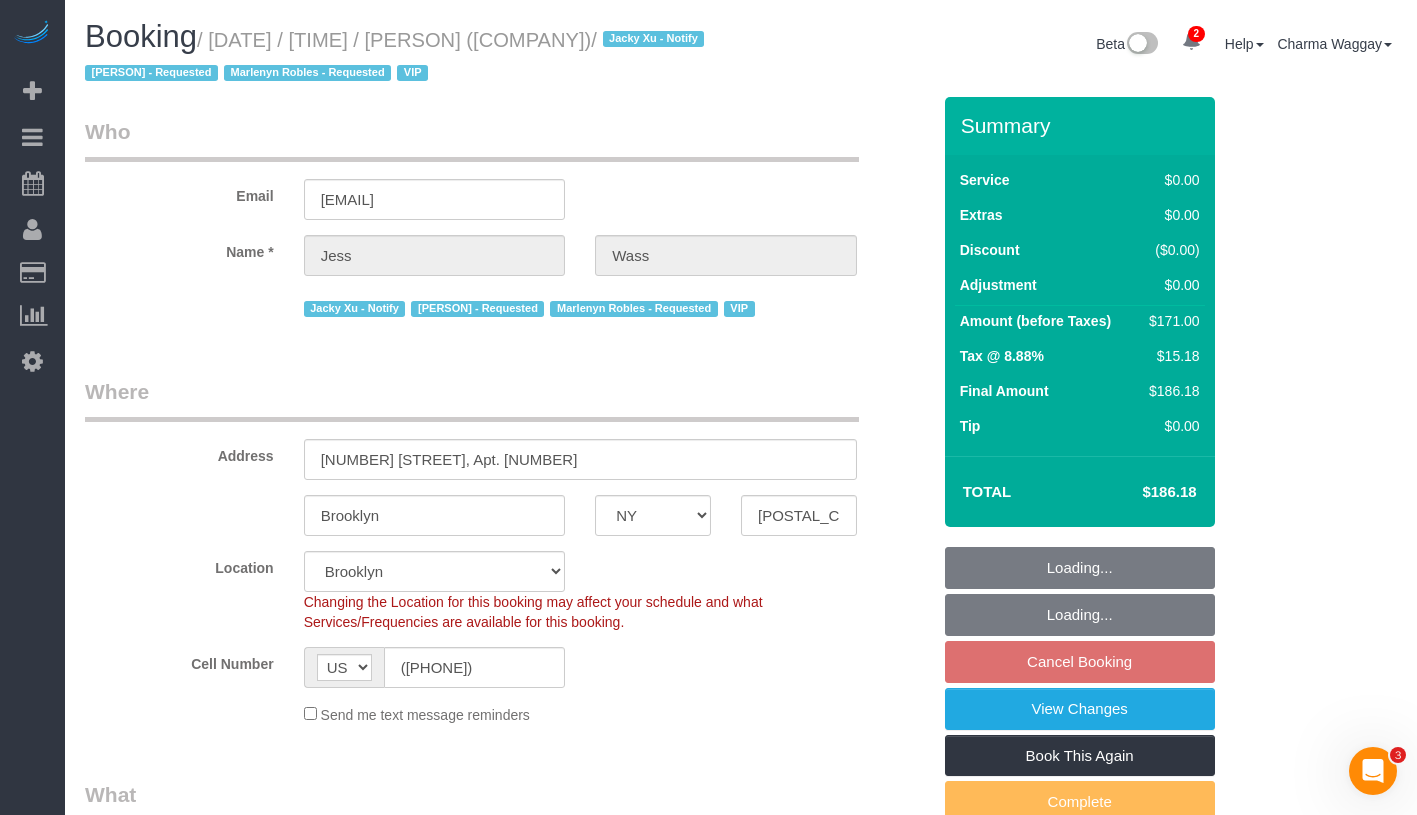 select on "2" 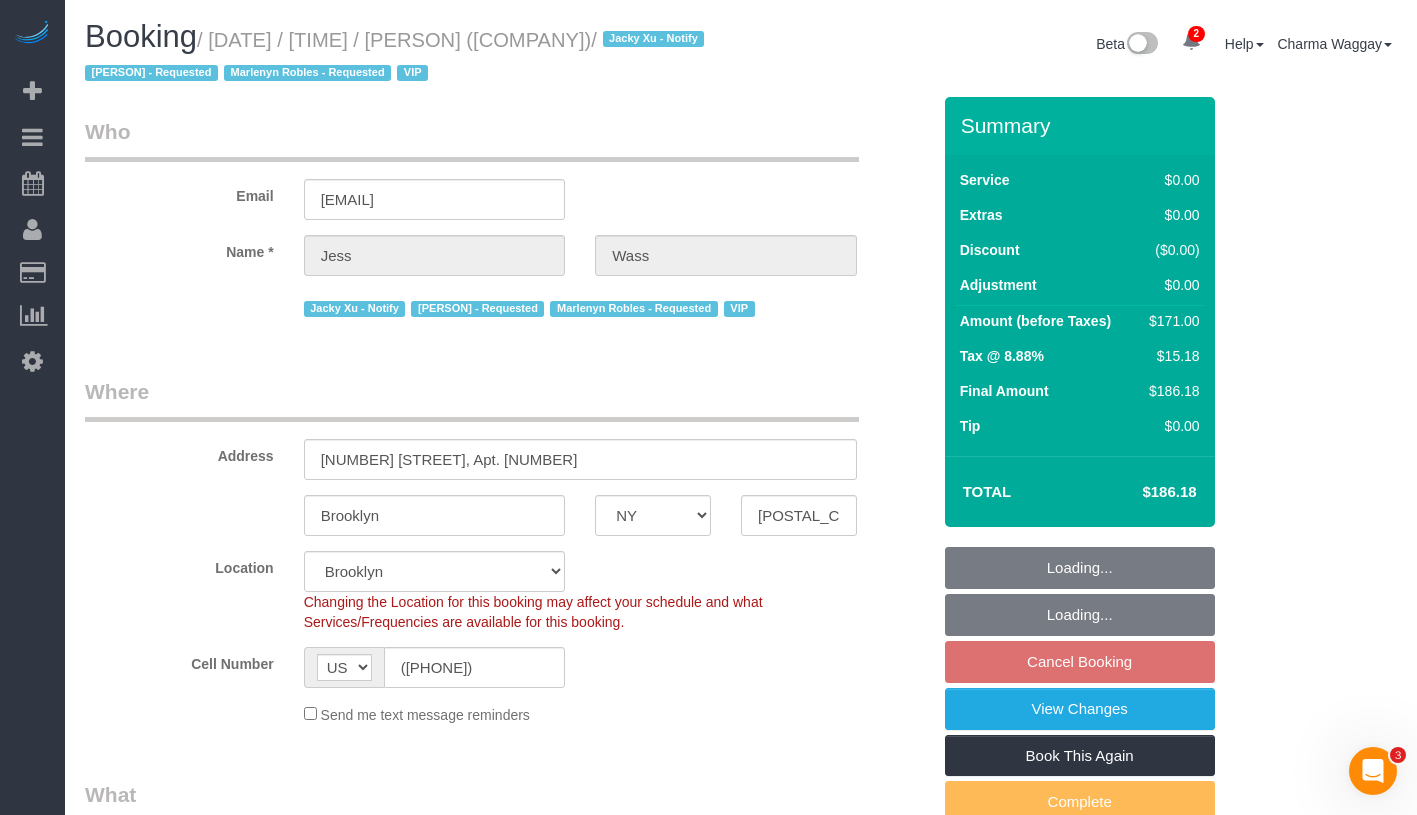 select on "2" 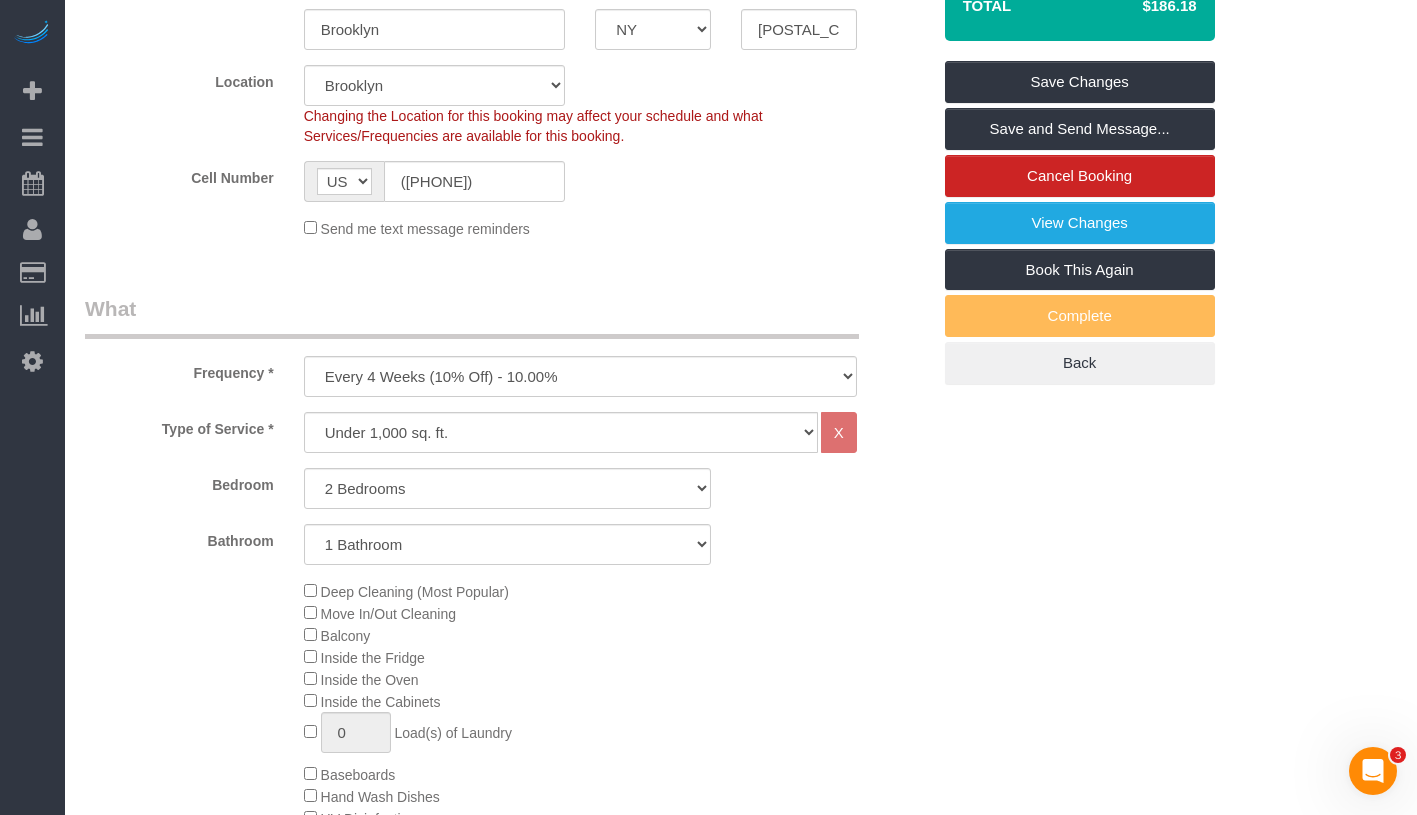 scroll, scrollTop: 0, scrollLeft: 0, axis: both 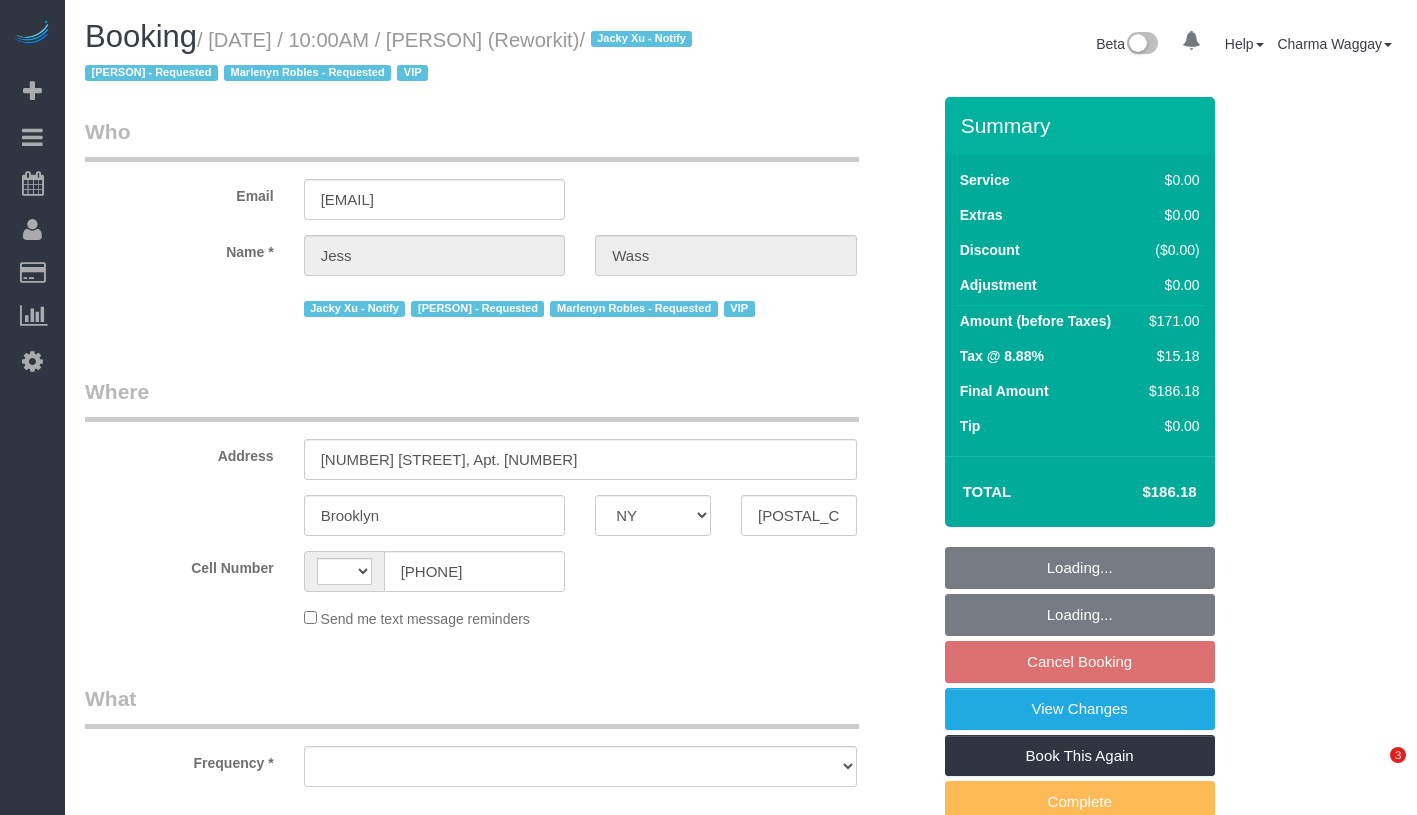 select on "NY" 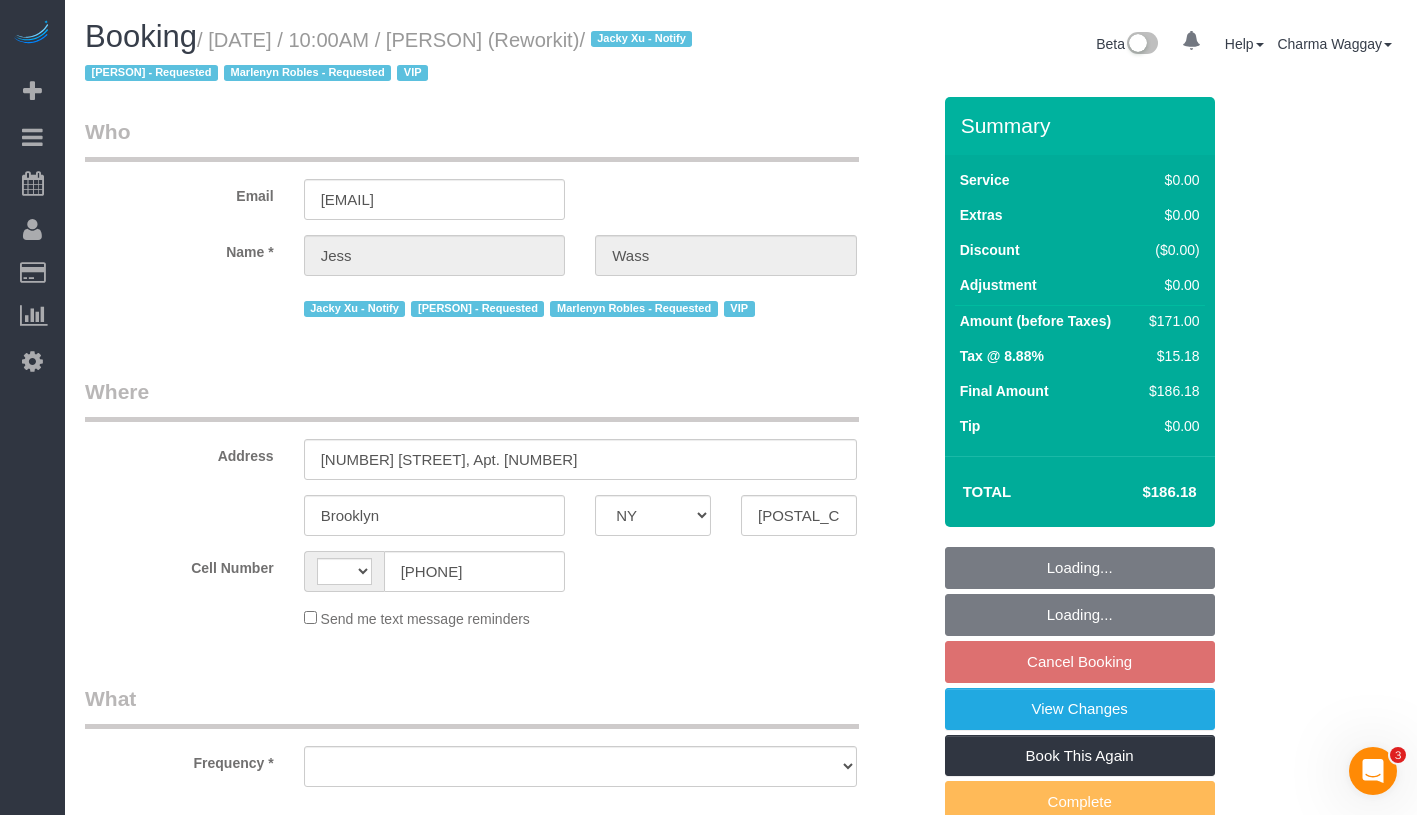 scroll, scrollTop: 0, scrollLeft: 0, axis: both 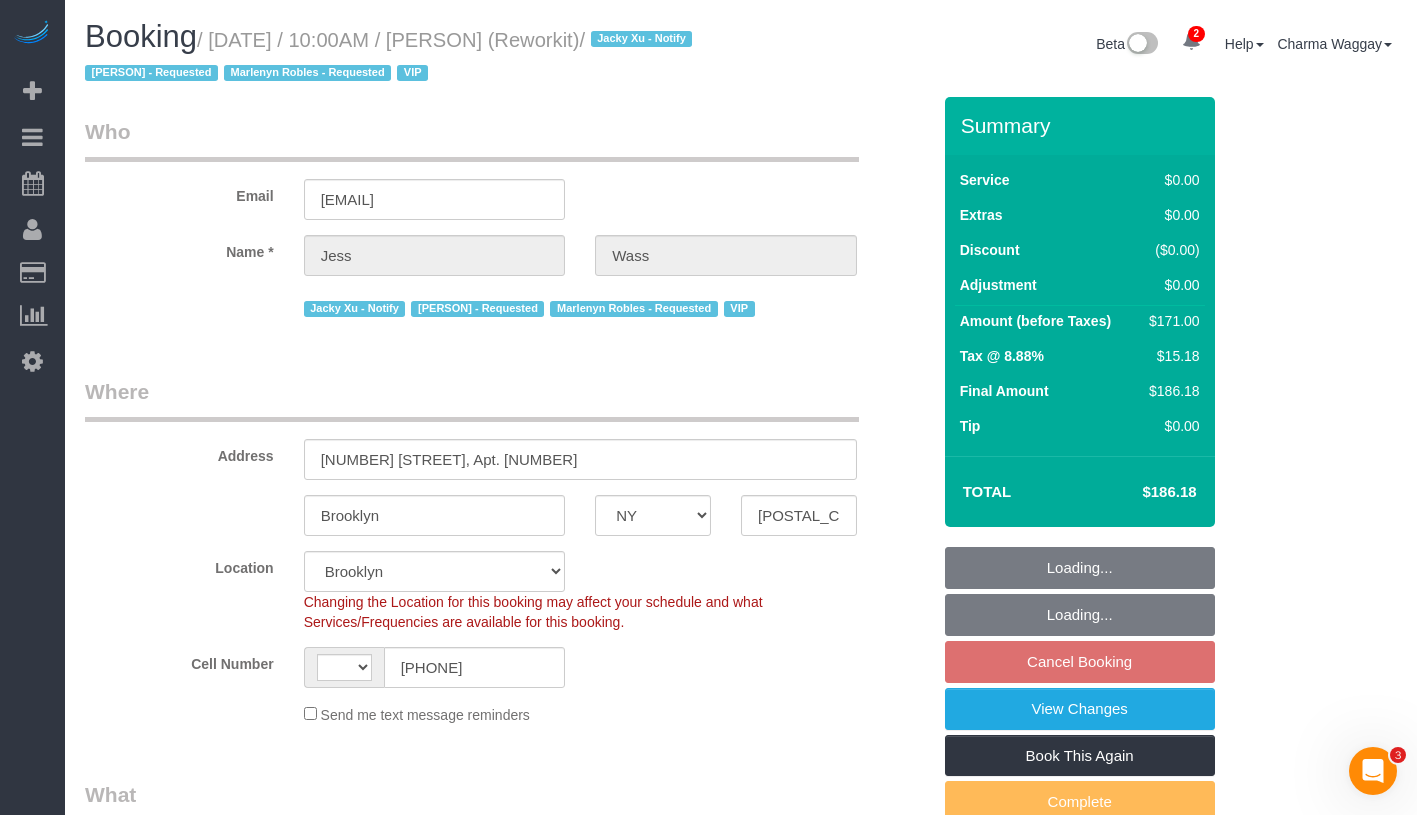 select on "string:US" 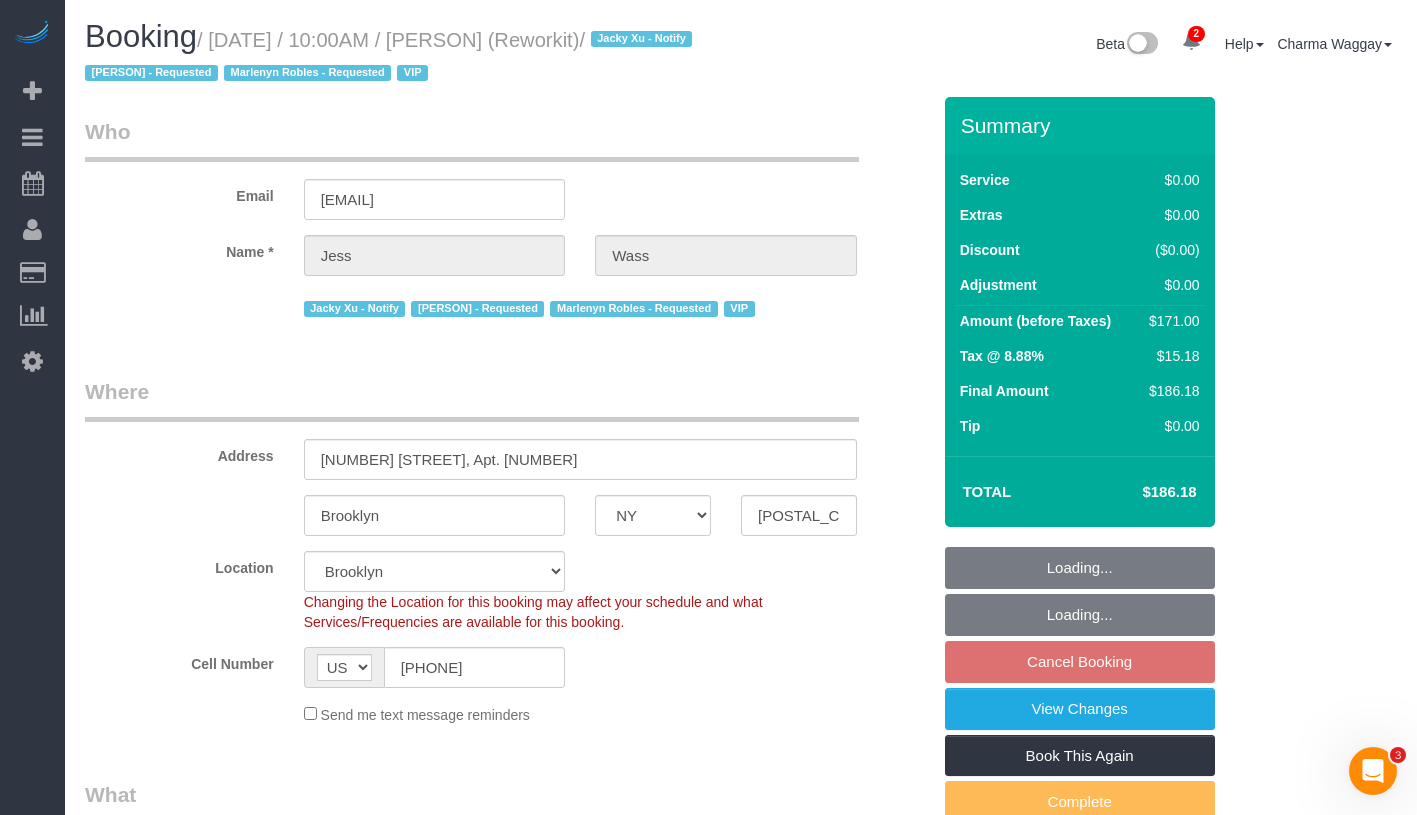select on "object:754" 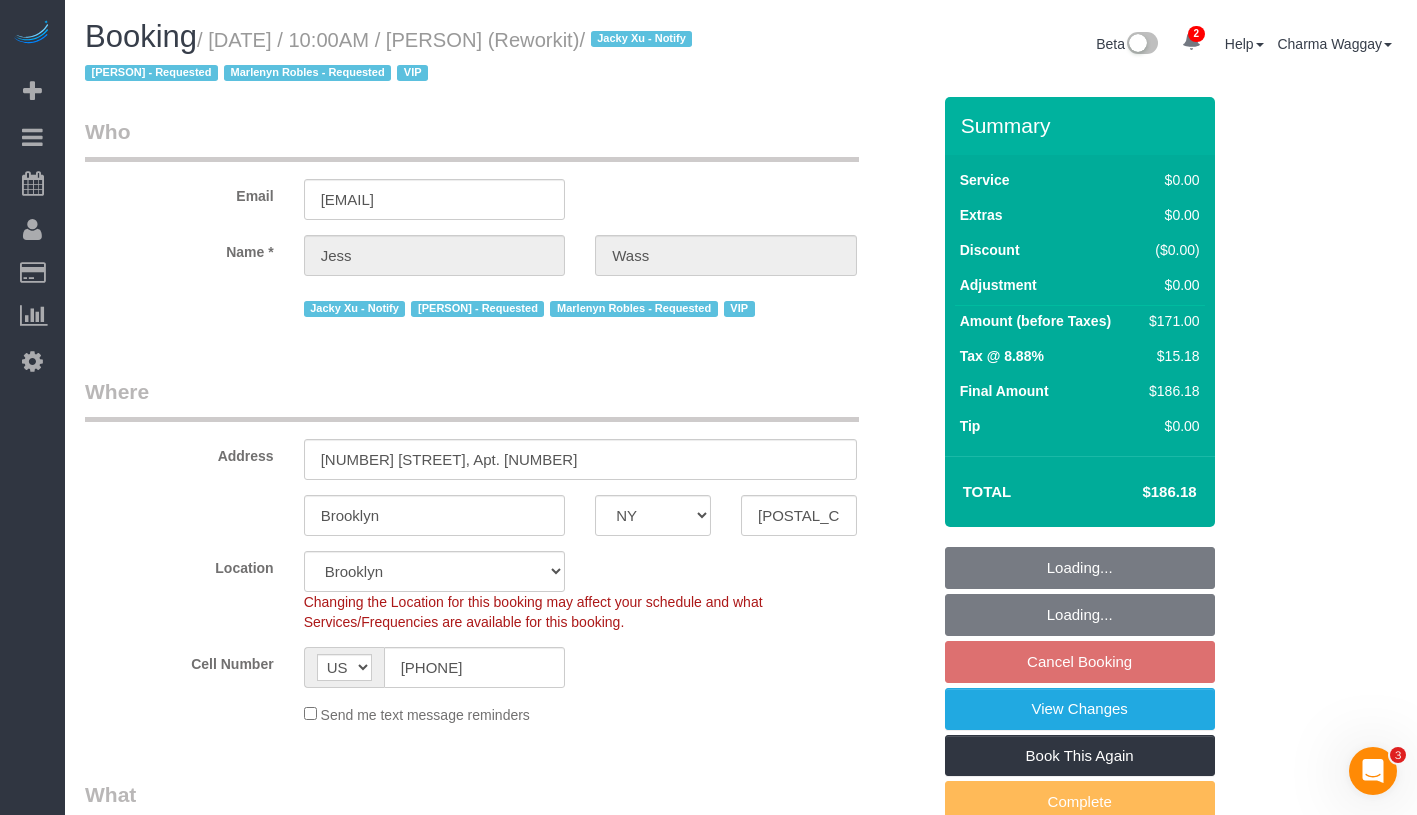 select on "number:5" 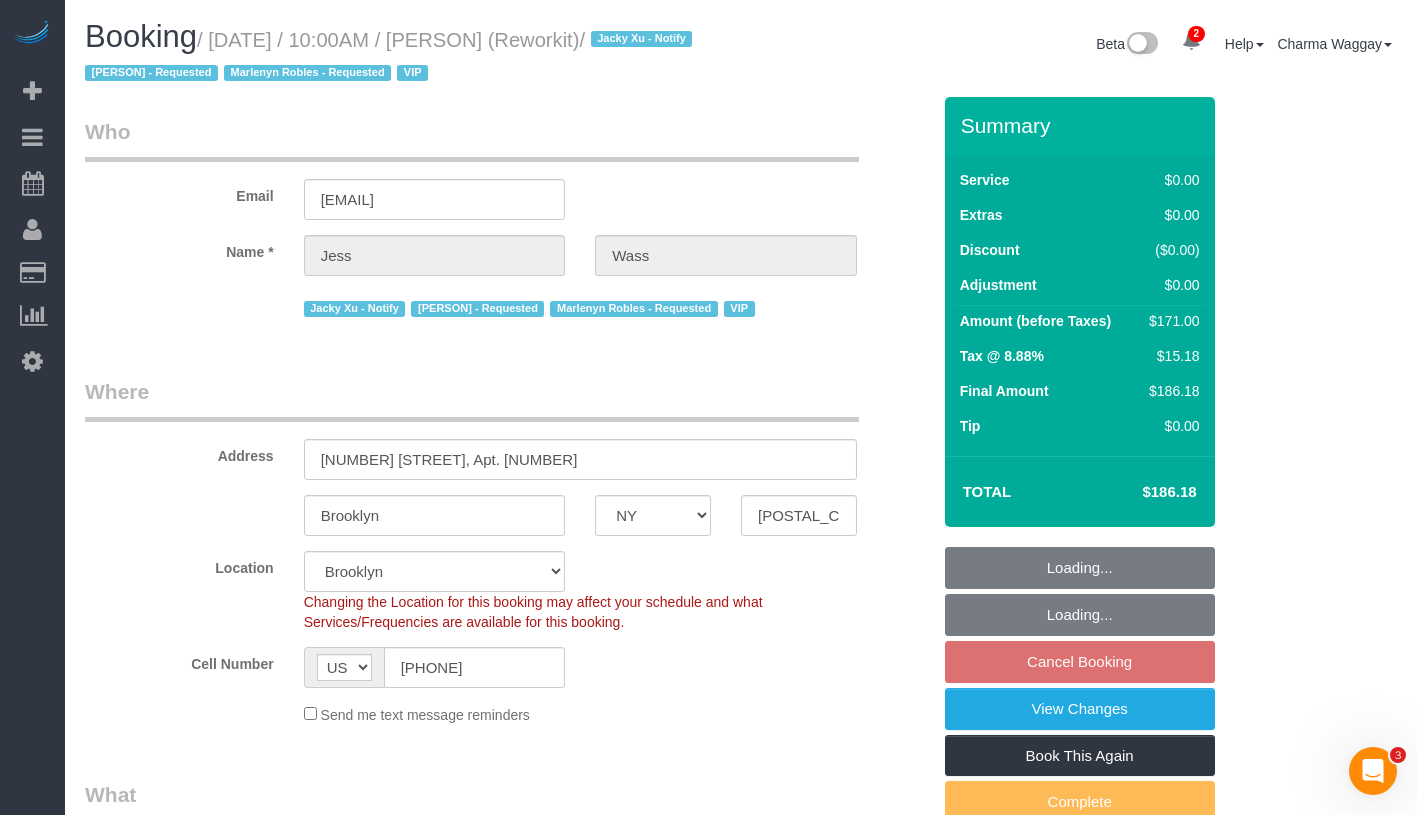 select on "2" 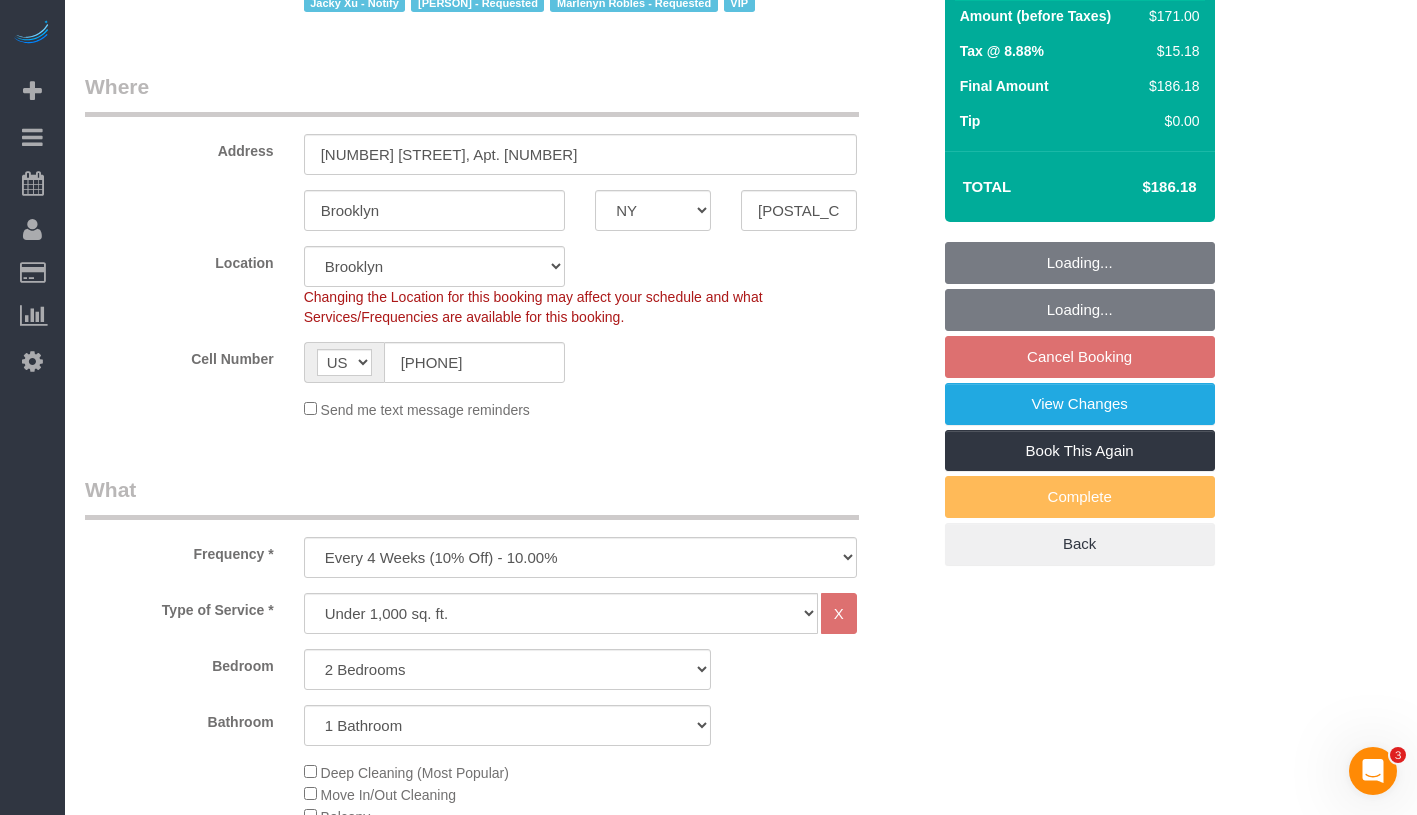 select on "object:1340" 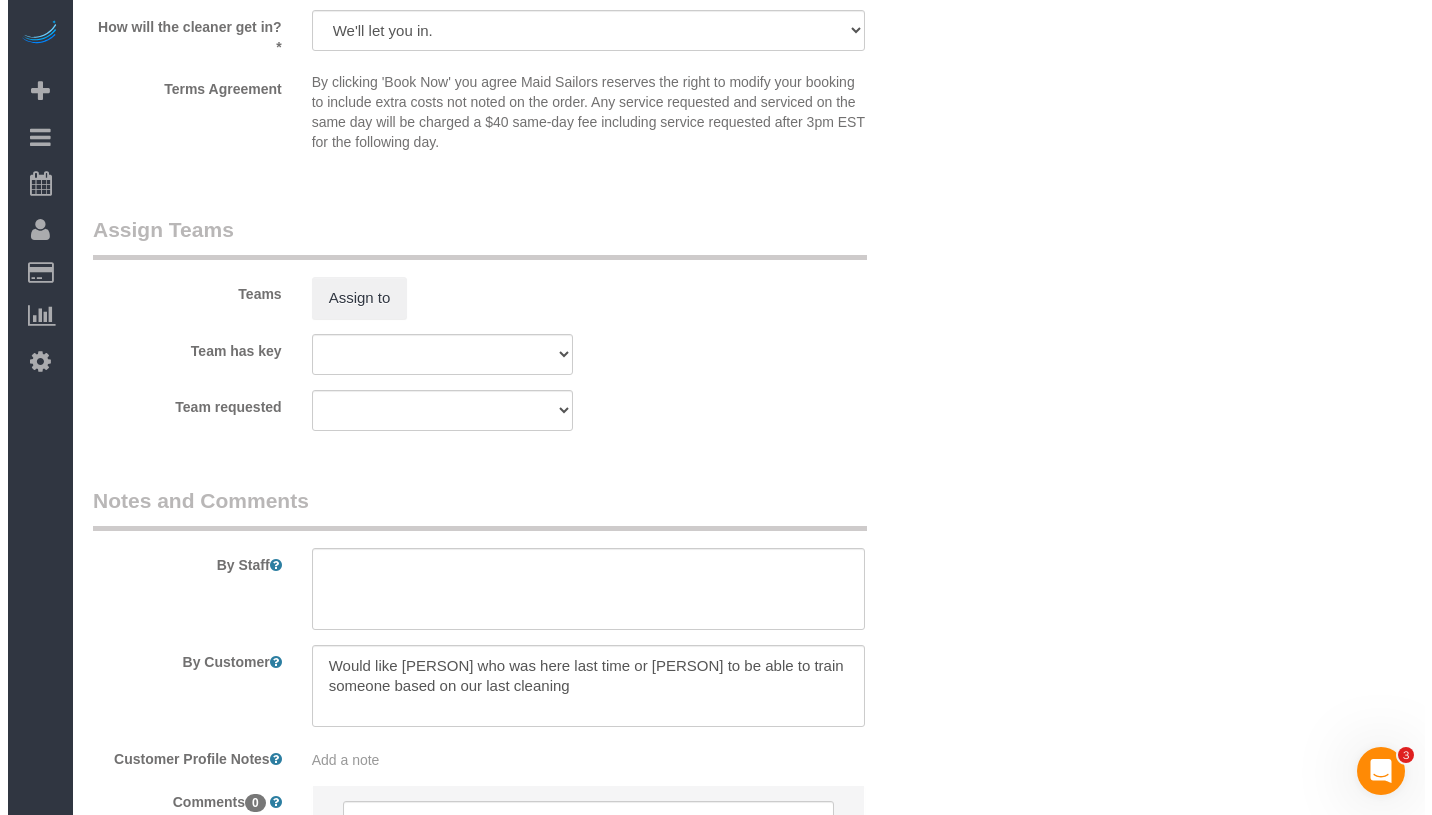 scroll, scrollTop: 2562, scrollLeft: 0, axis: vertical 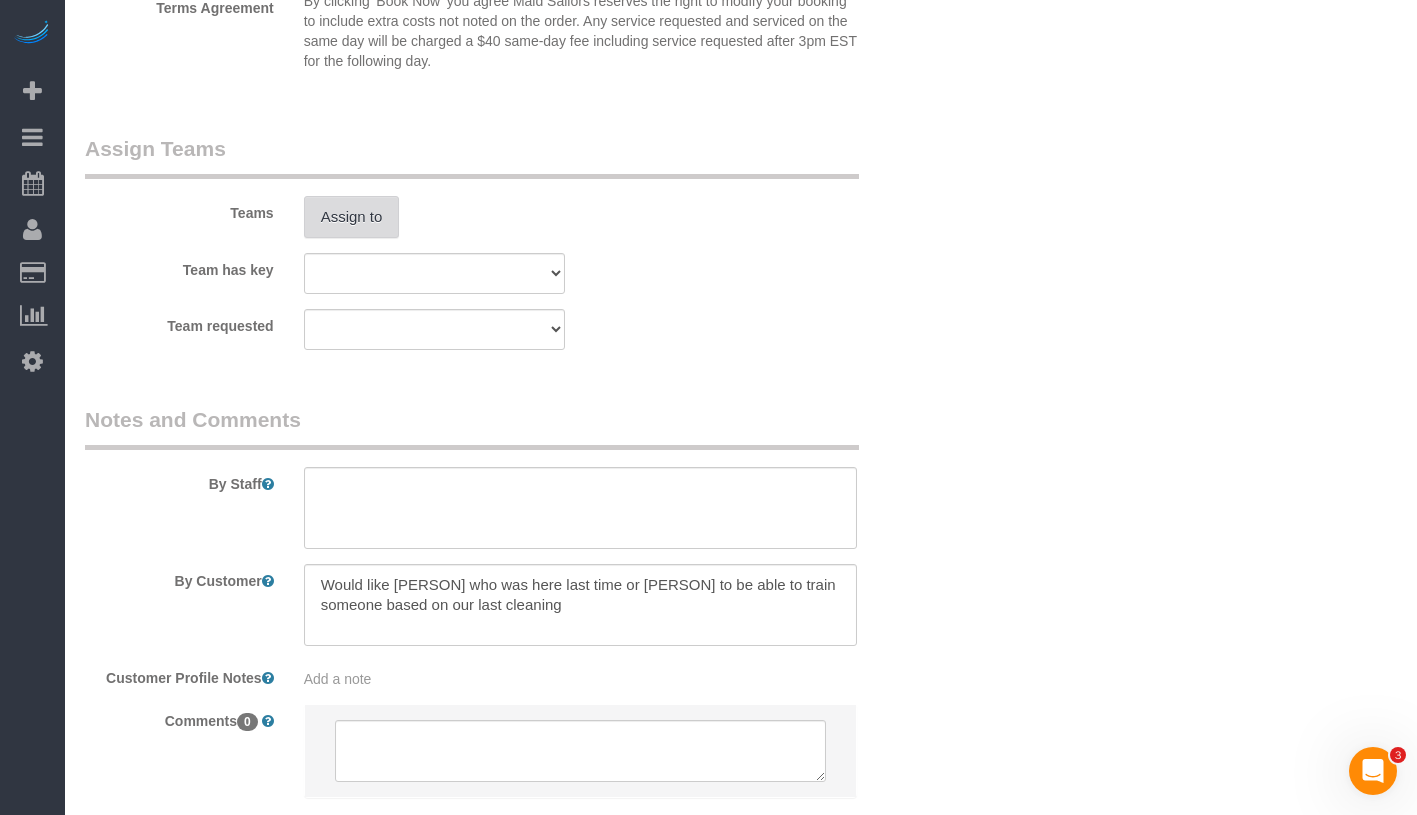 click on "Assign to" at bounding box center [352, 217] 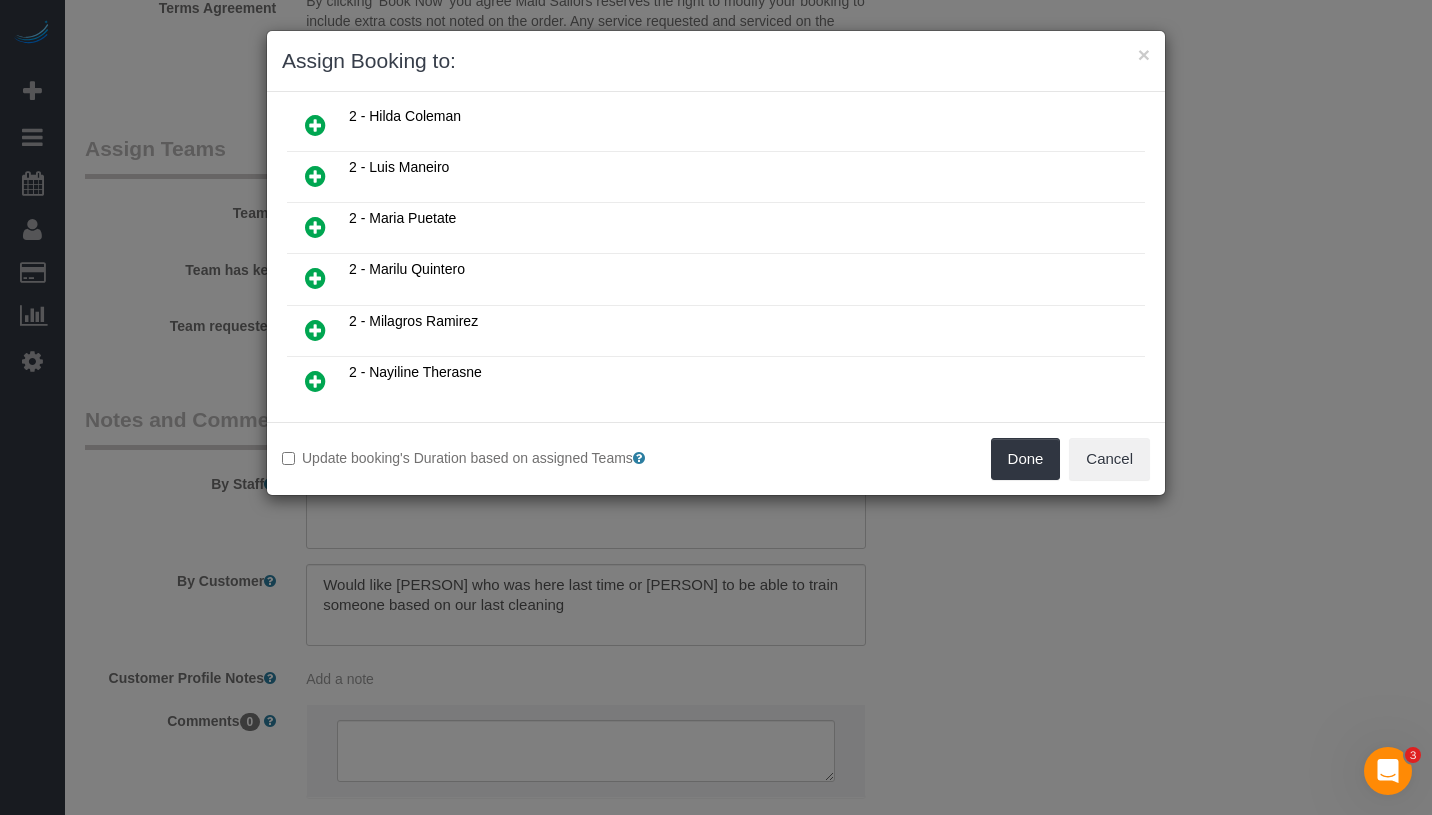 scroll, scrollTop: 1206, scrollLeft: 0, axis: vertical 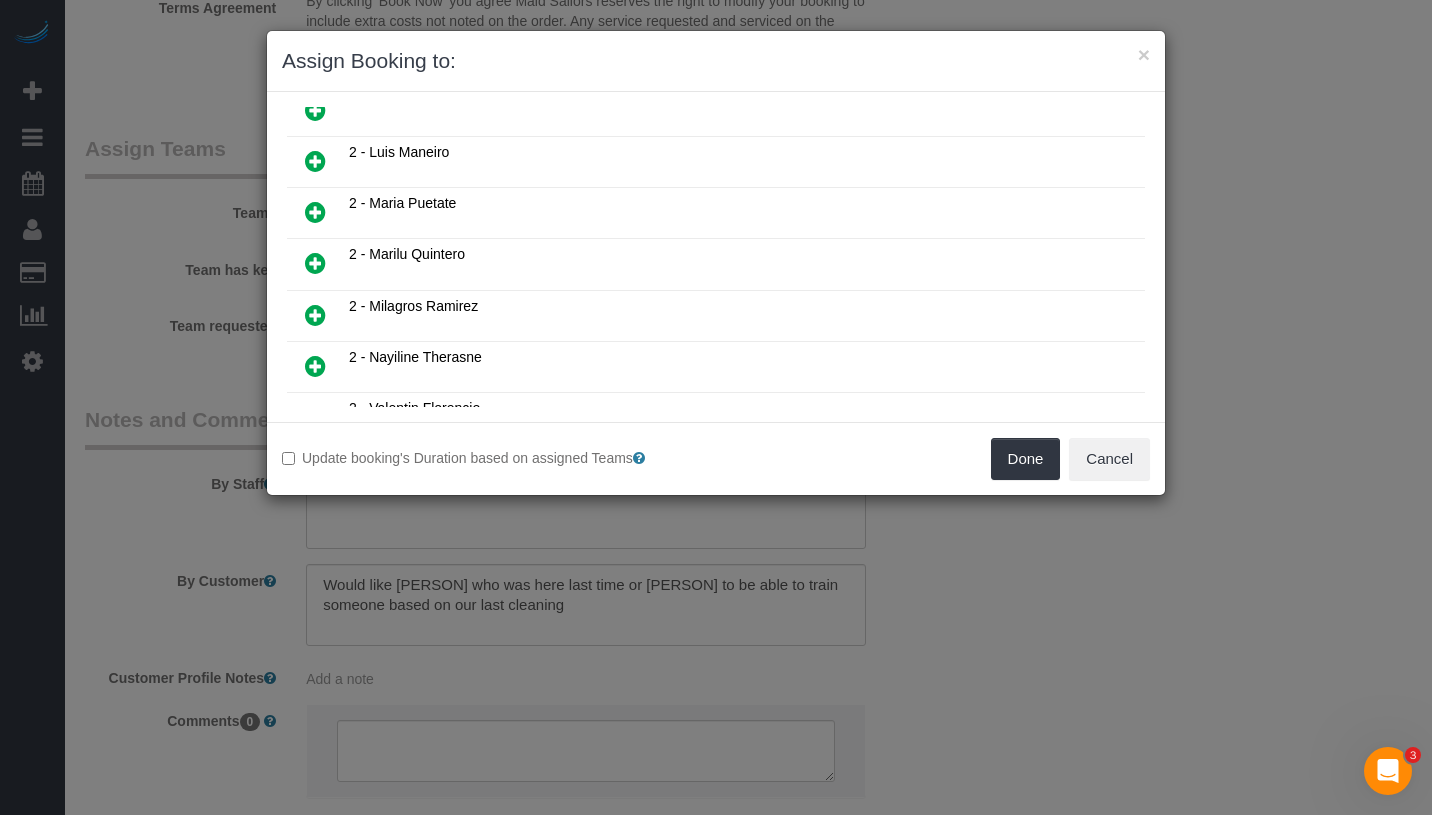 click at bounding box center (315, 212) 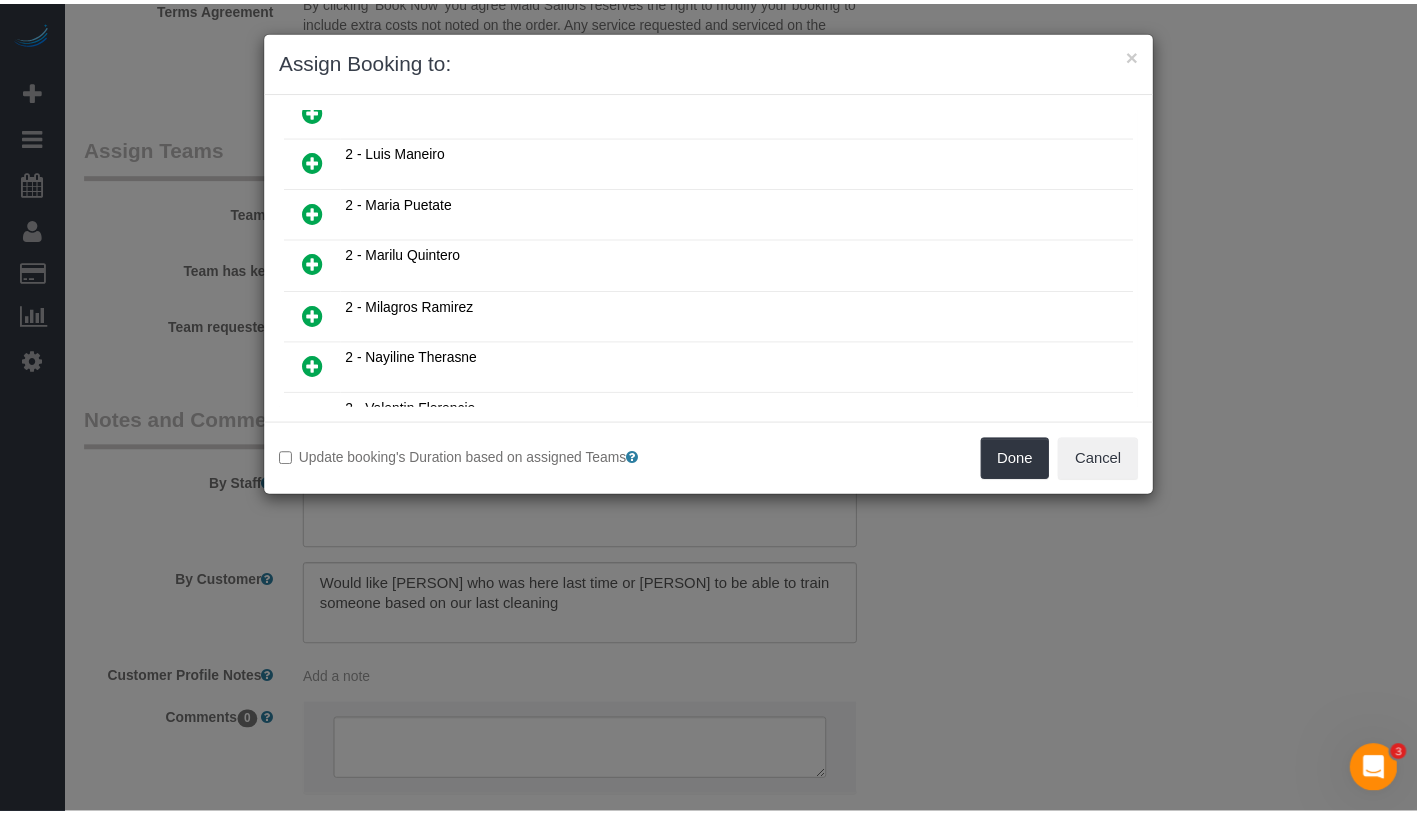 scroll, scrollTop: 1252, scrollLeft: 0, axis: vertical 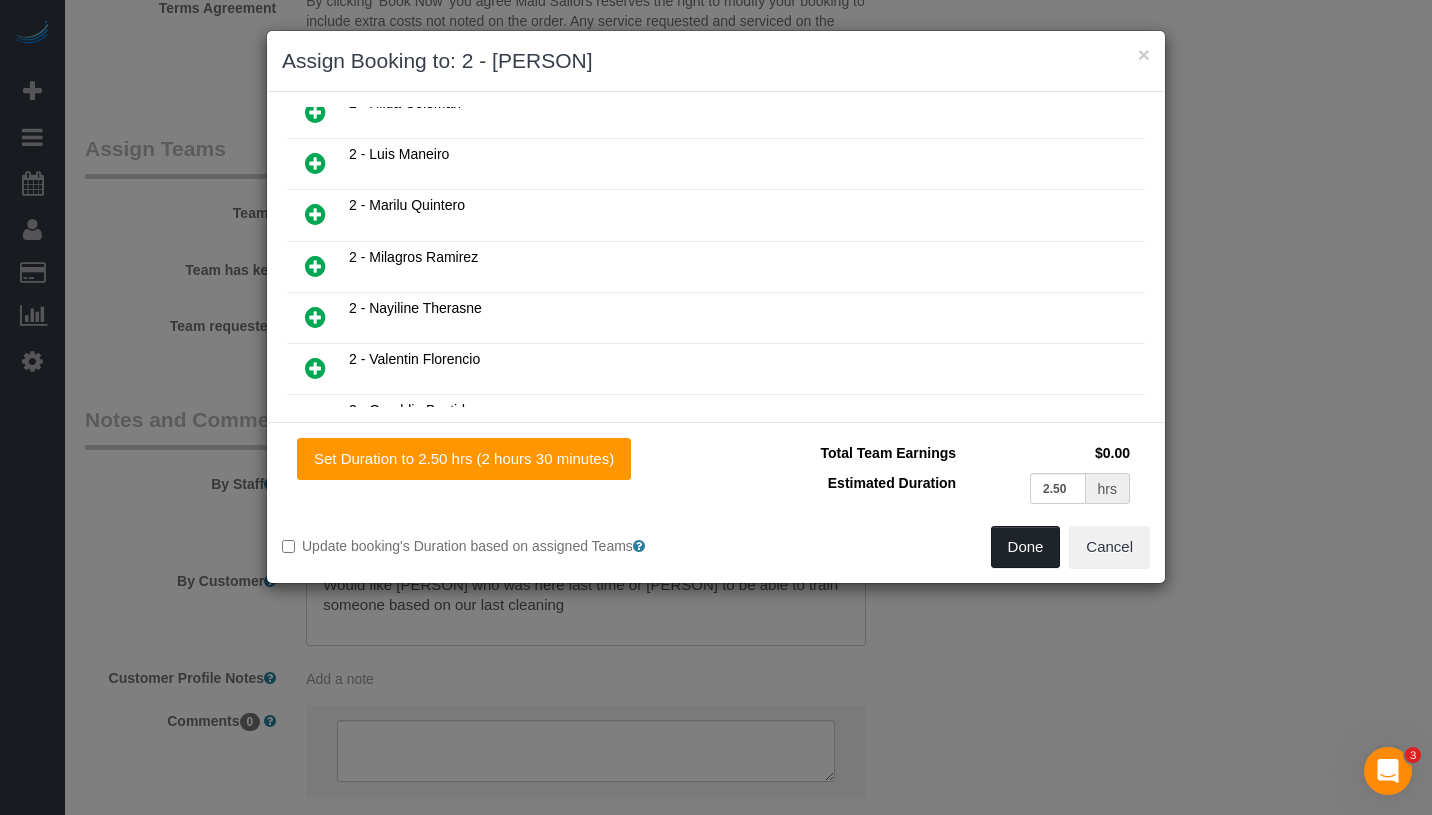 click on "Done" at bounding box center [1026, 547] 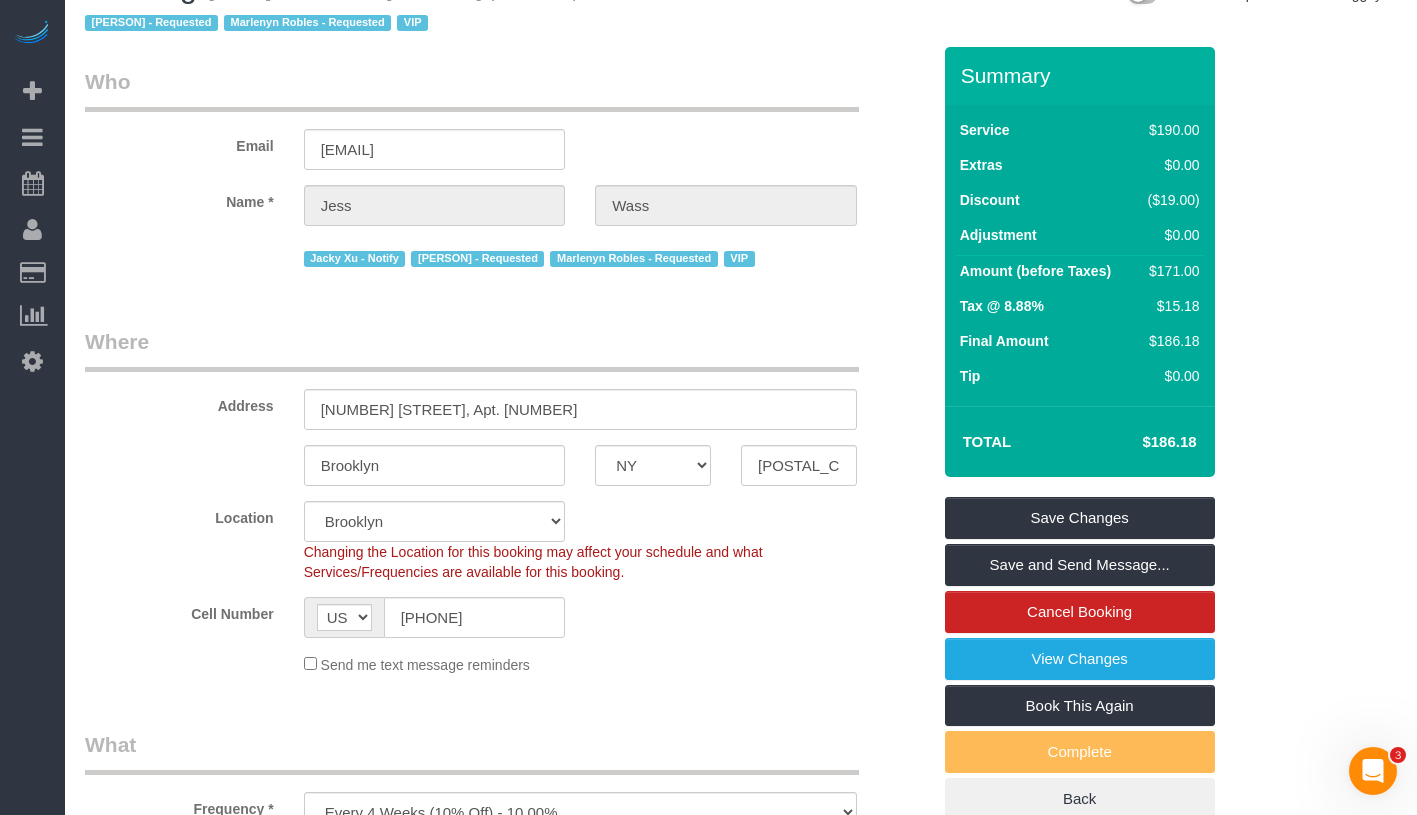 scroll, scrollTop: 0, scrollLeft: 0, axis: both 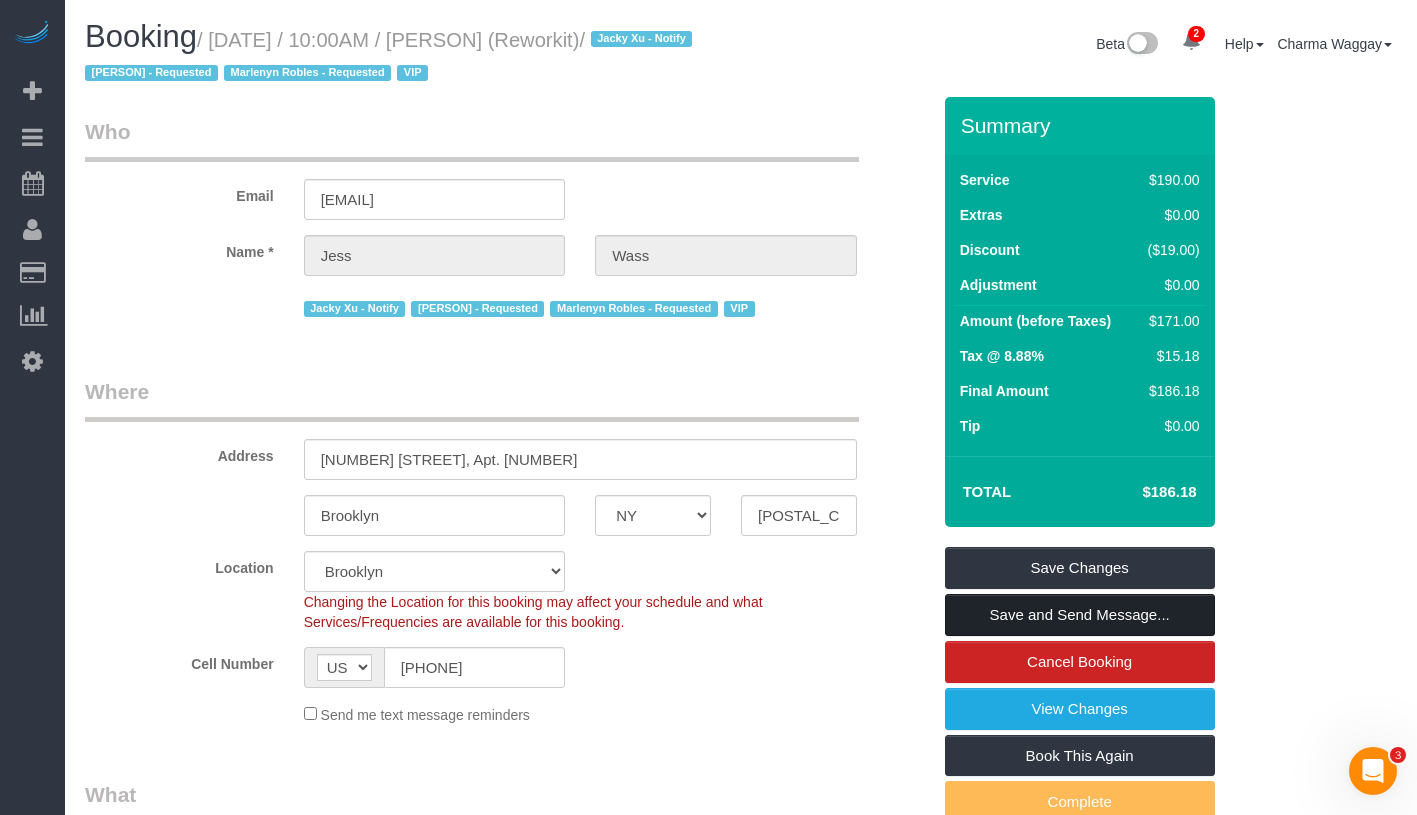 click on "Save and Send Message..." at bounding box center [1080, 615] 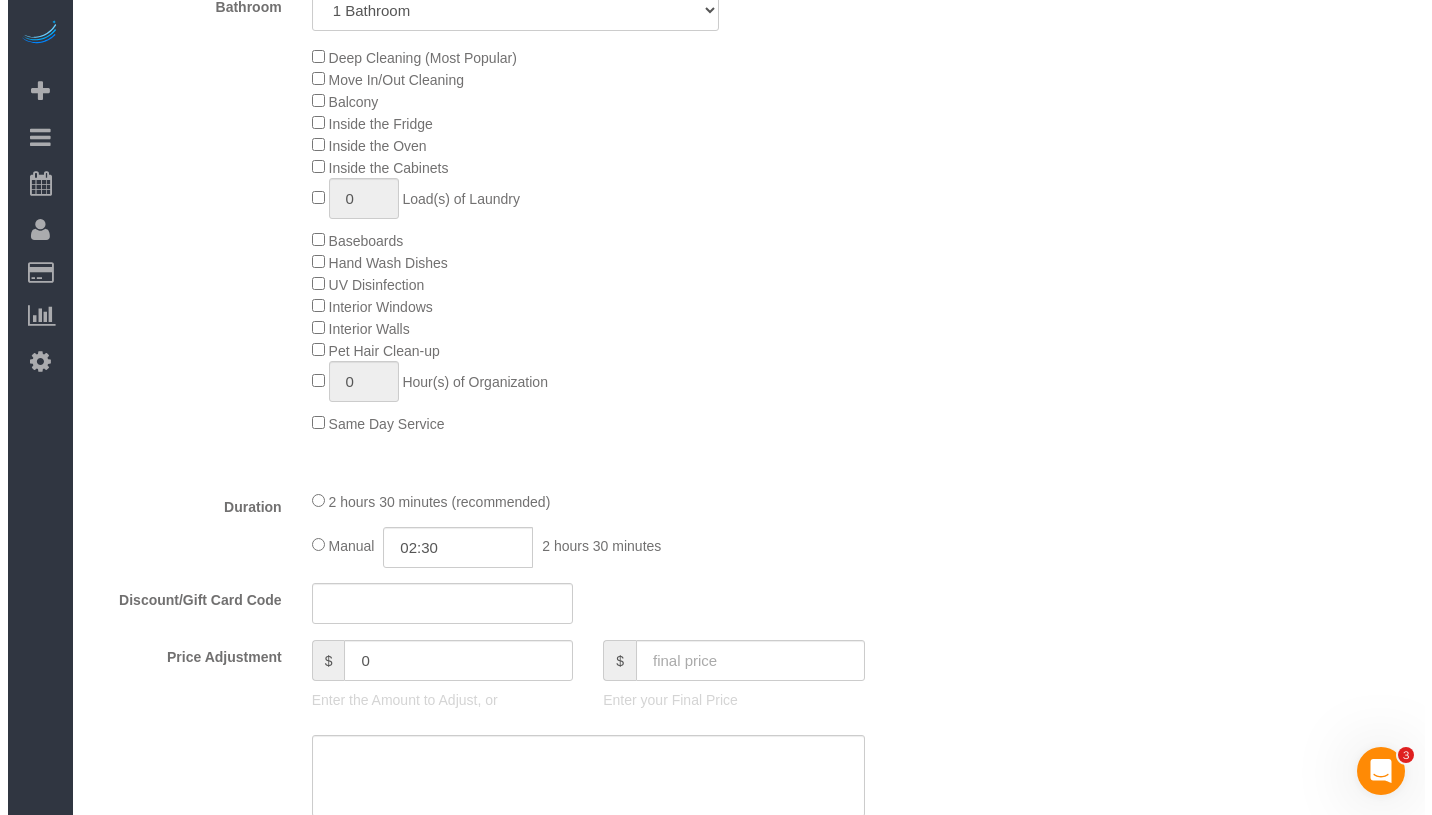 scroll, scrollTop: 1110, scrollLeft: 0, axis: vertical 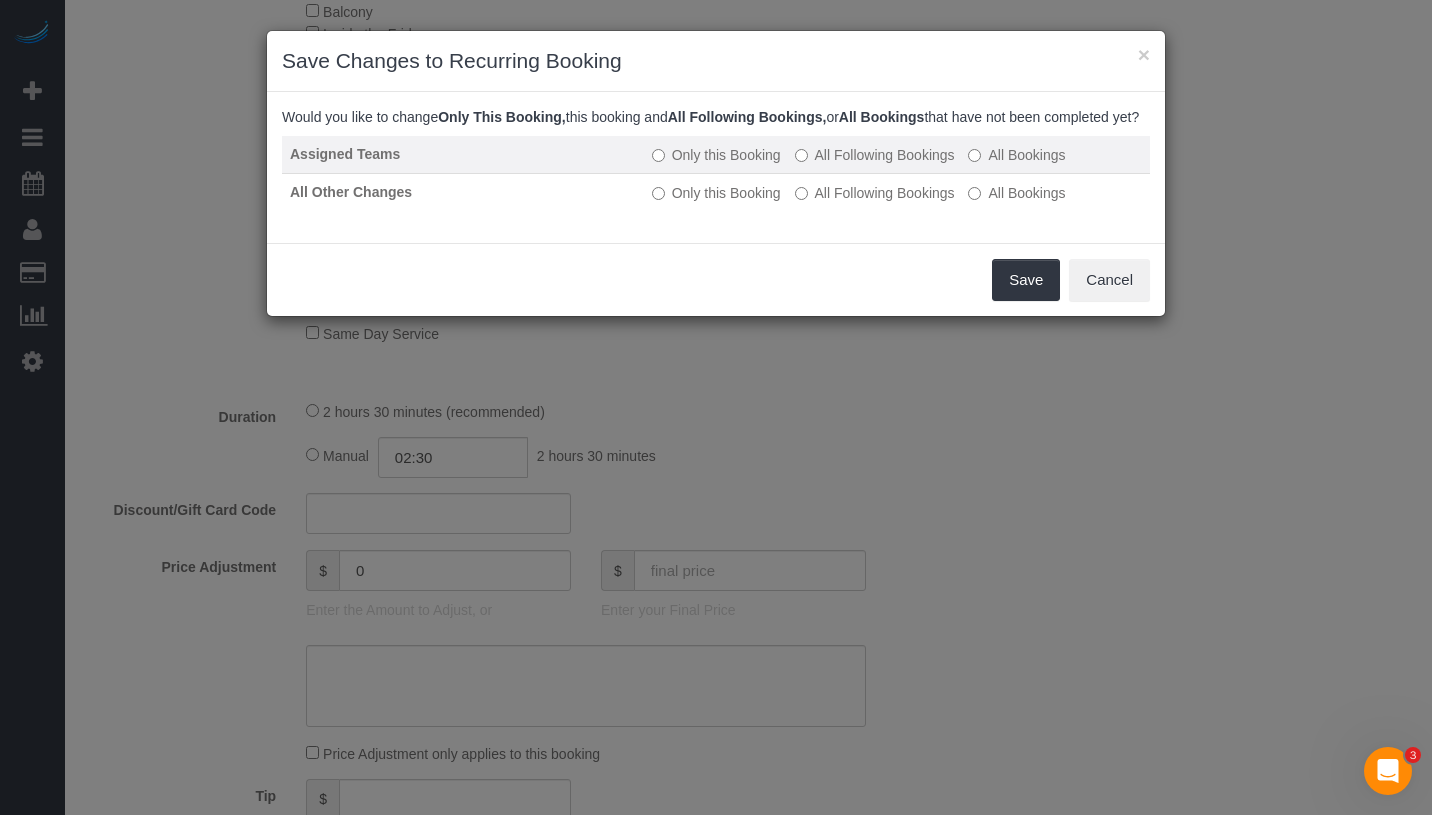 click on "All Following Bookings" at bounding box center (875, 155) 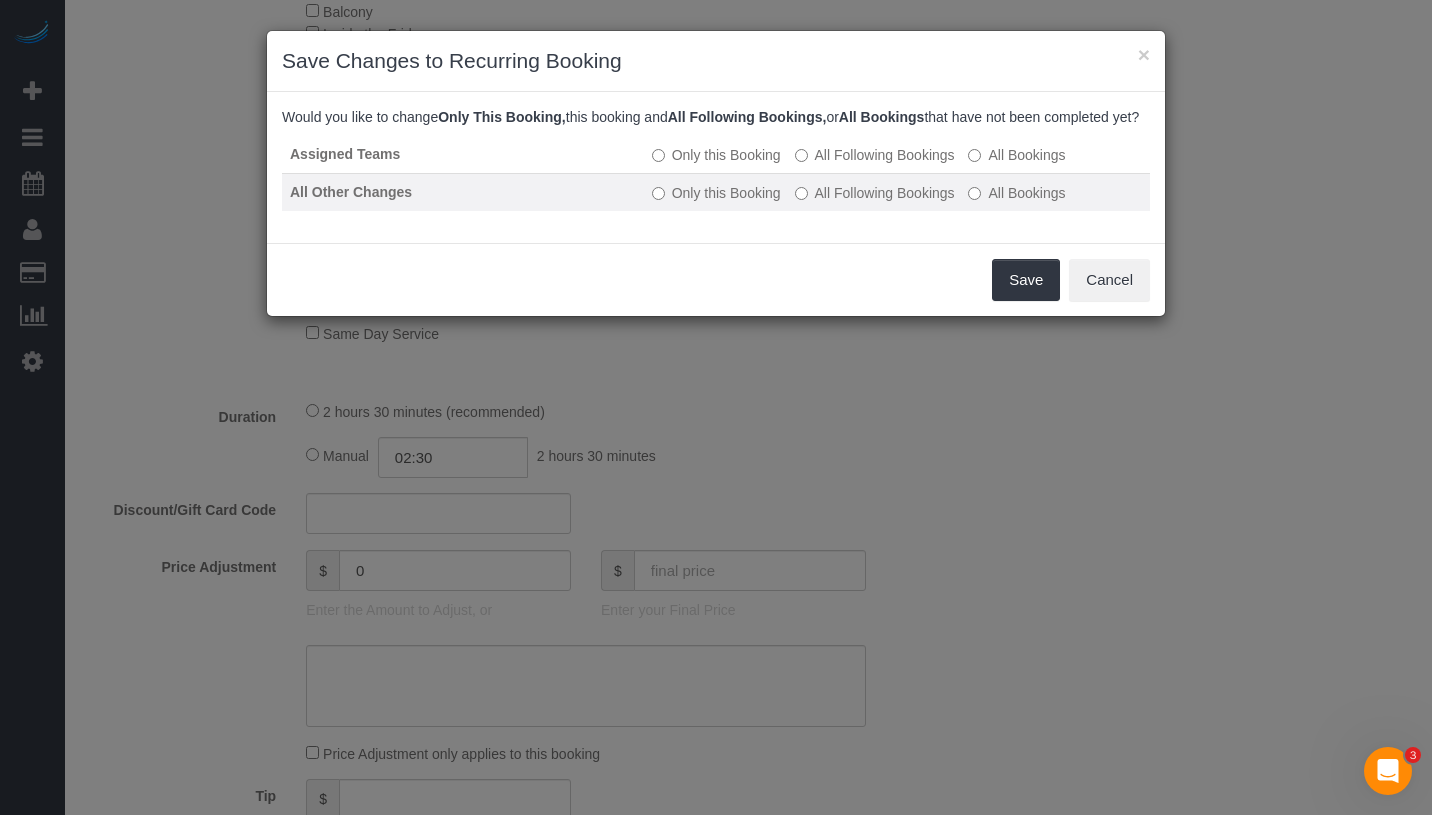 click on "All Following Bookings" at bounding box center [875, 193] 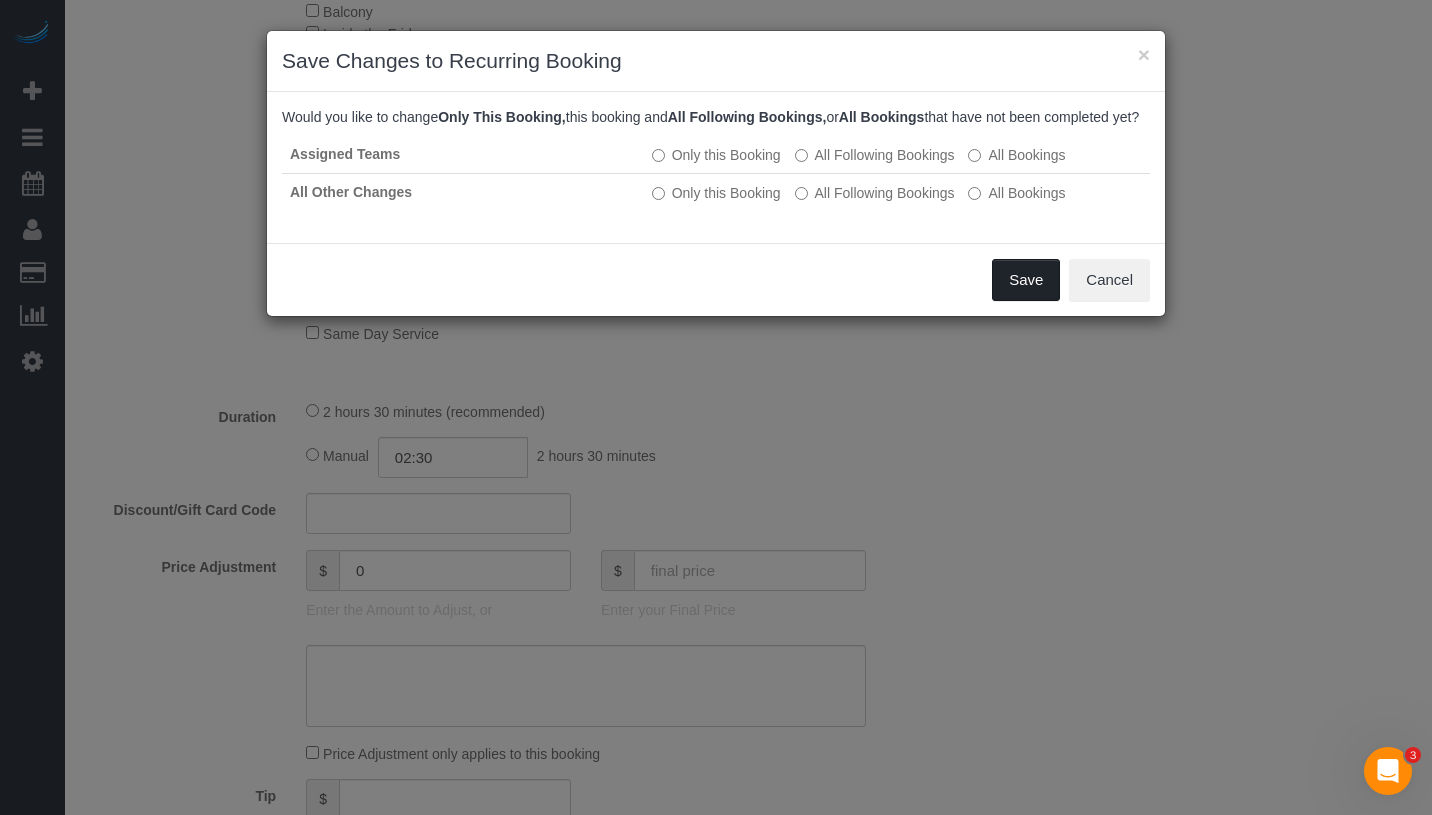 click on "Save" at bounding box center [1026, 280] 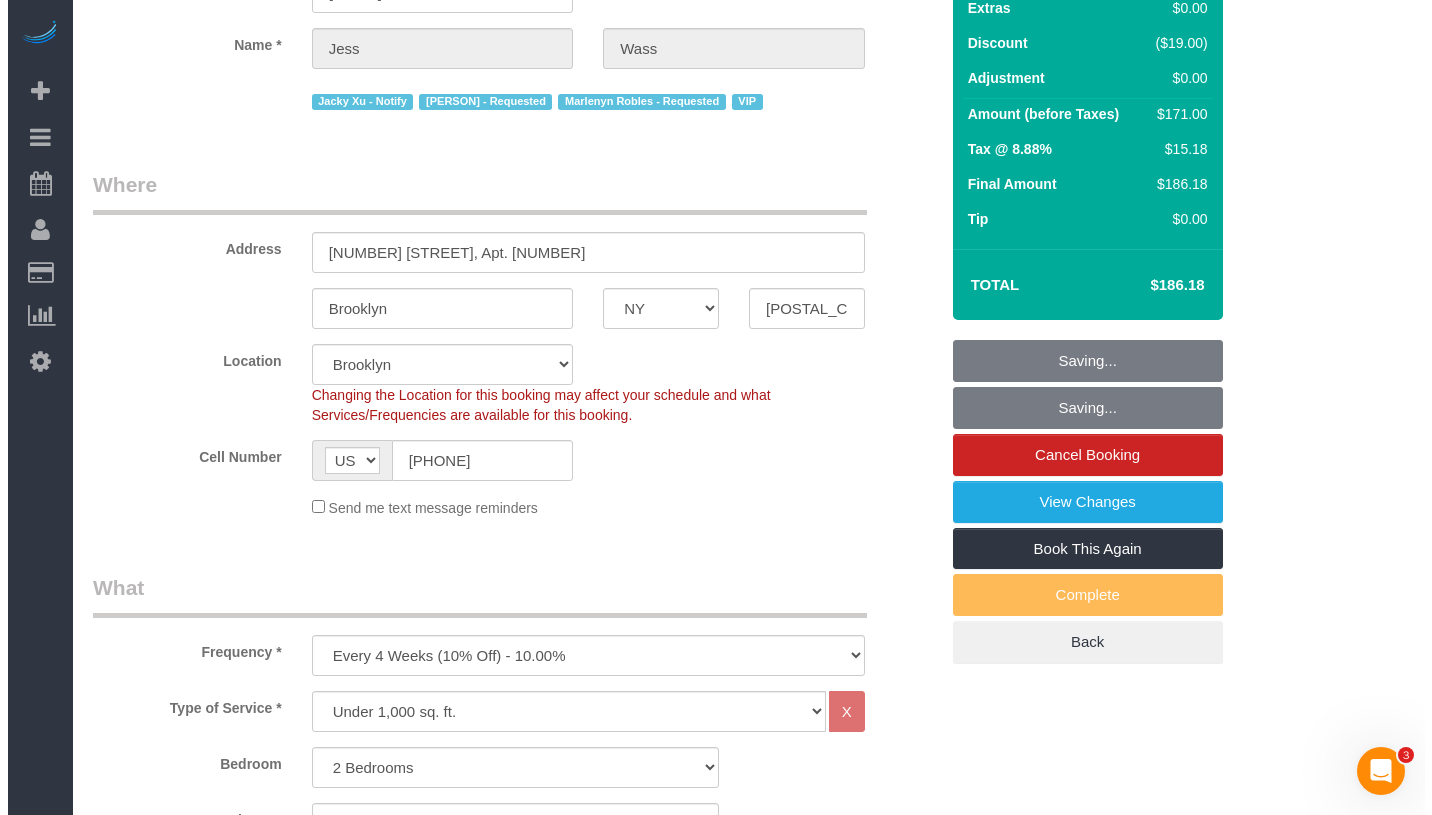 scroll, scrollTop: 0, scrollLeft: 0, axis: both 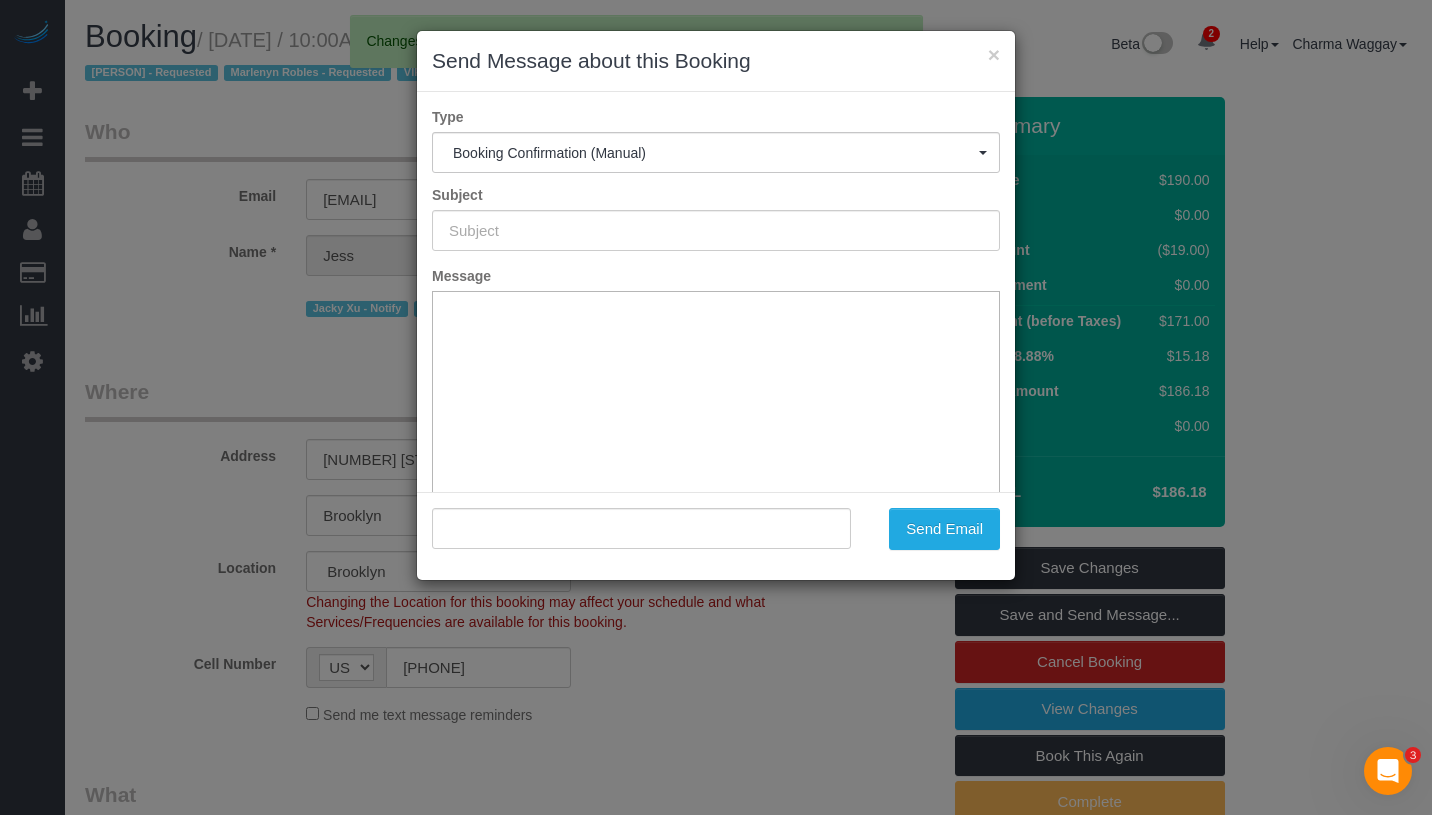 type on "Cleaning Confirmed for 08/12/2025 at 10:00am" 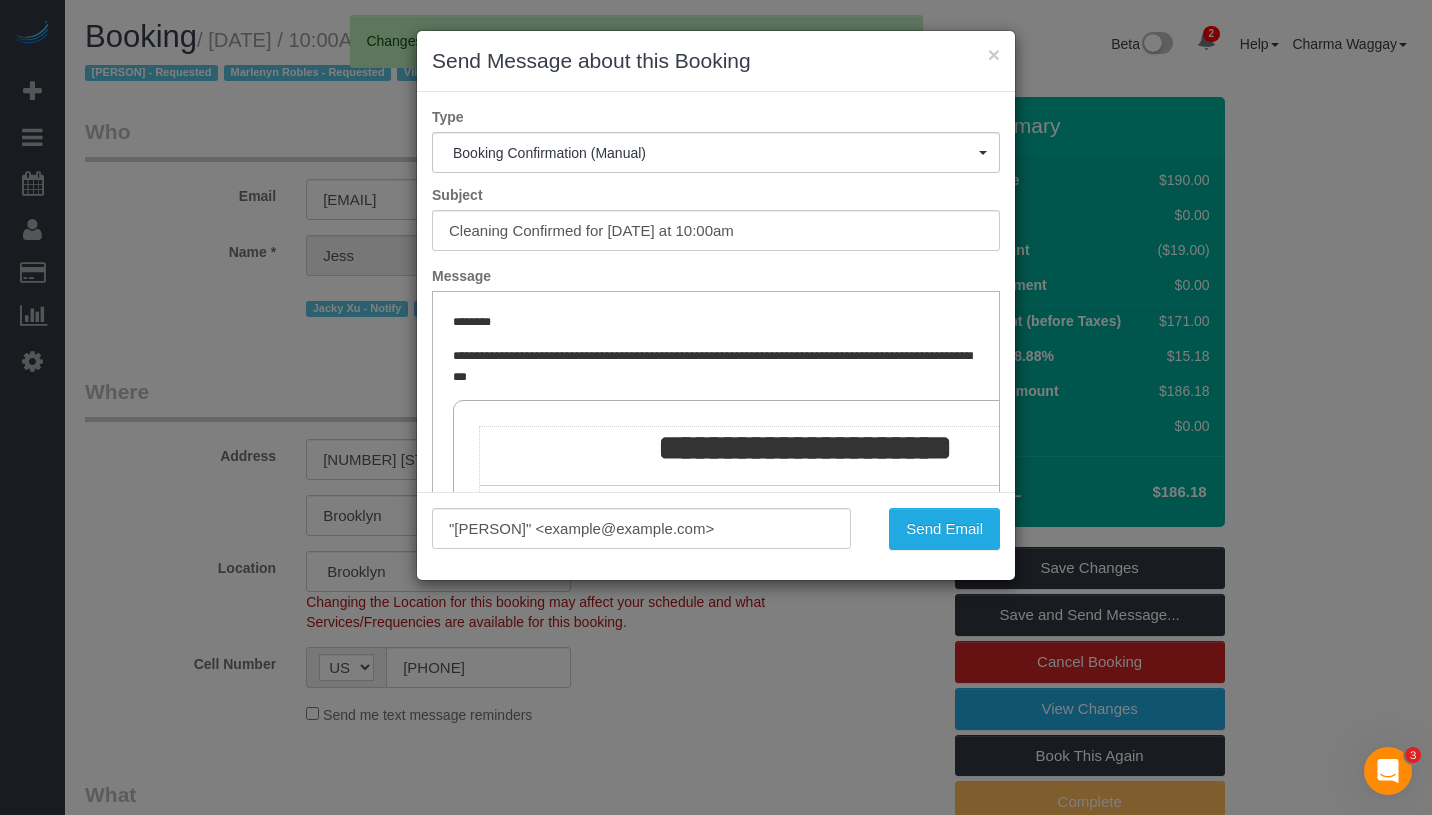 scroll, scrollTop: 0, scrollLeft: 0, axis: both 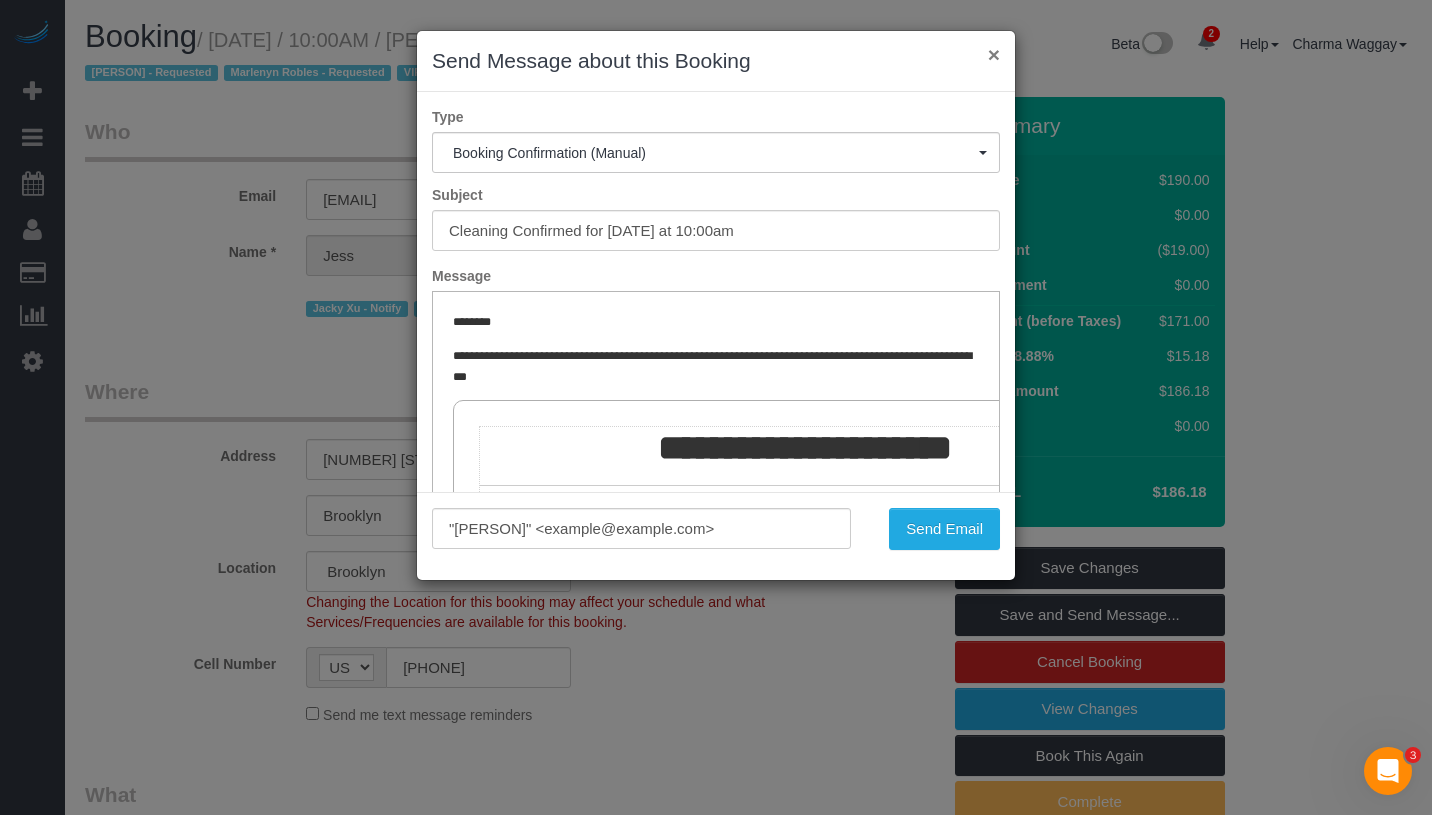 click on "×" at bounding box center [994, 54] 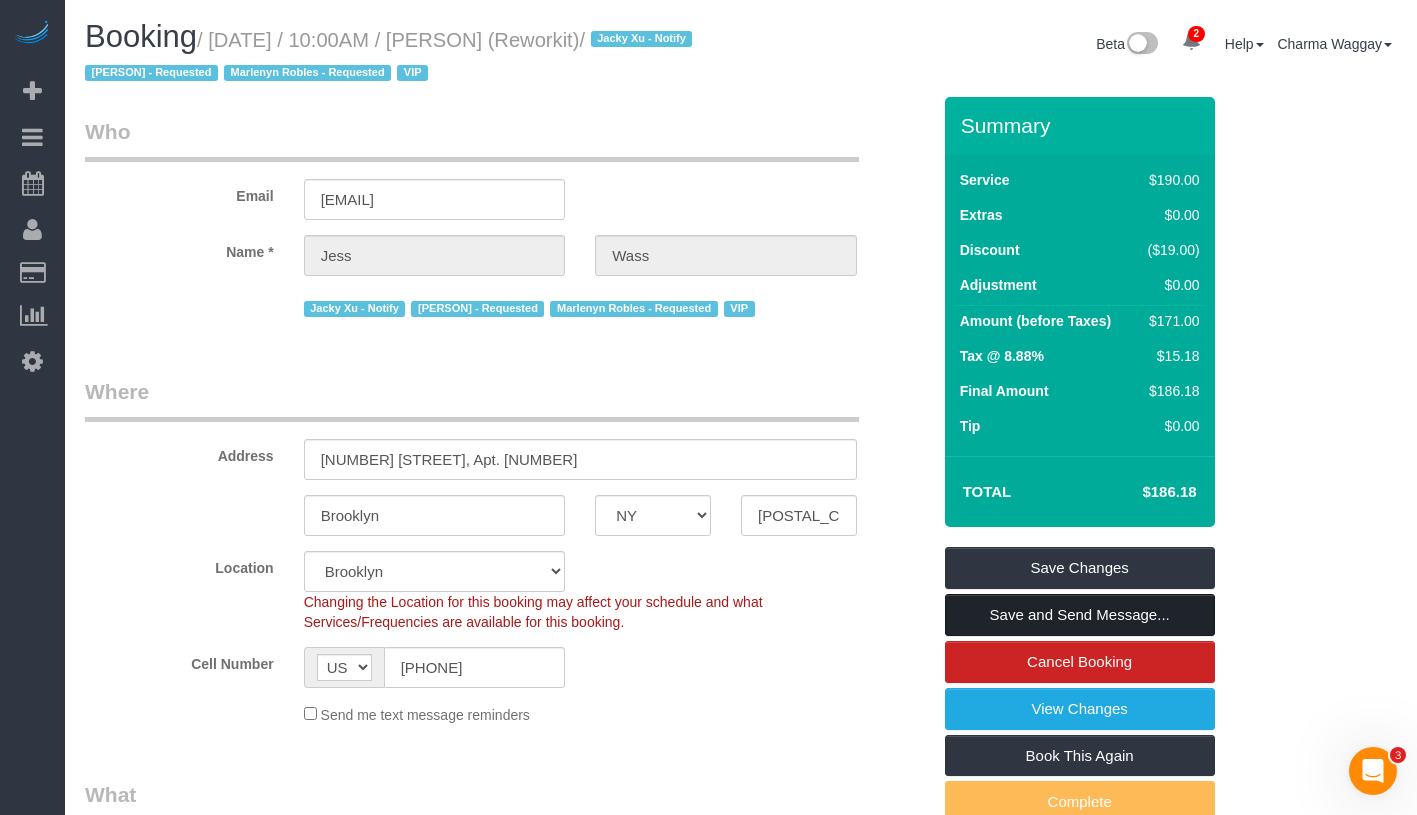 click on "Save and Send Message..." at bounding box center (1080, 615) 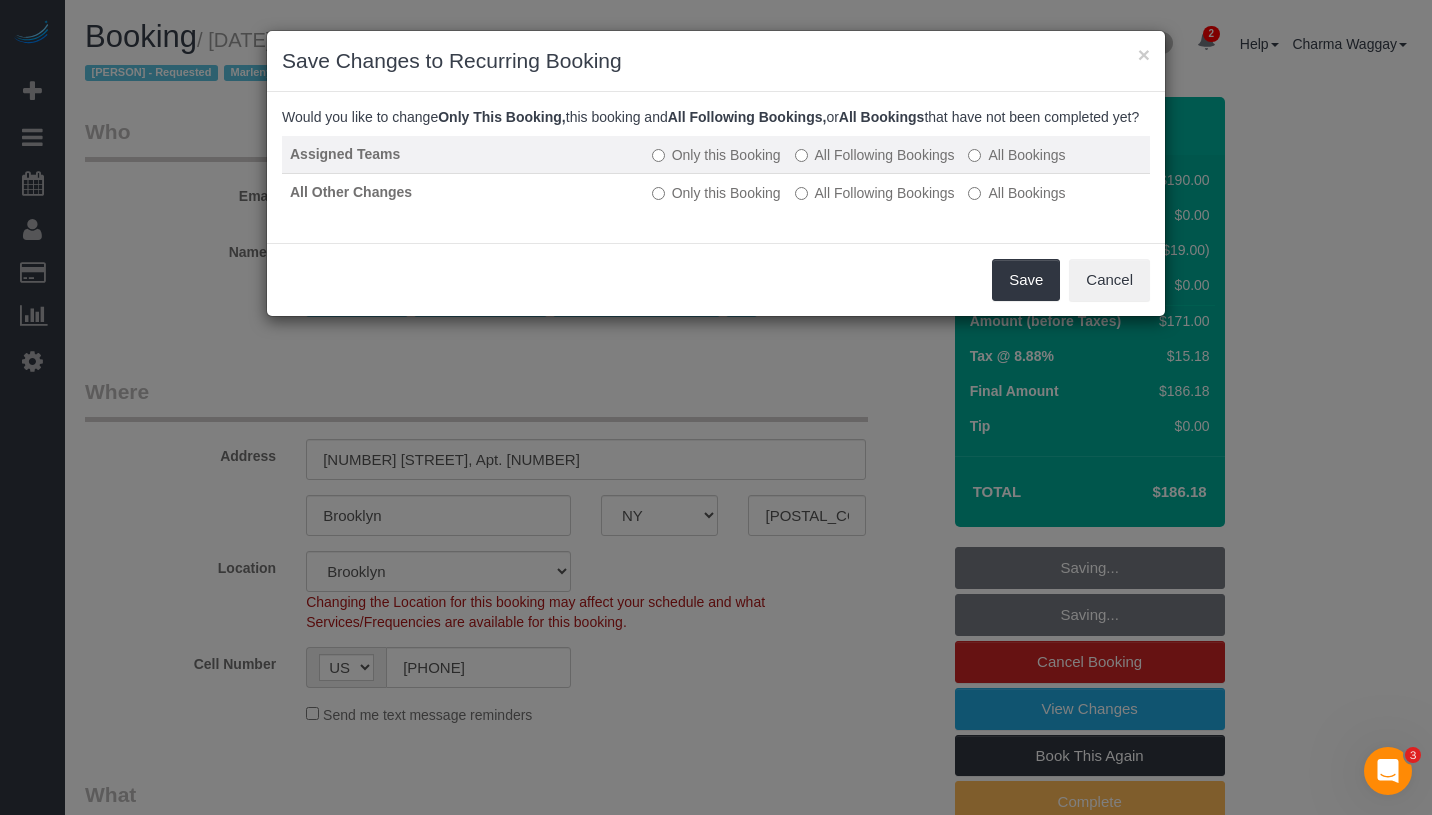 click on "All Following Bookings" at bounding box center (875, 155) 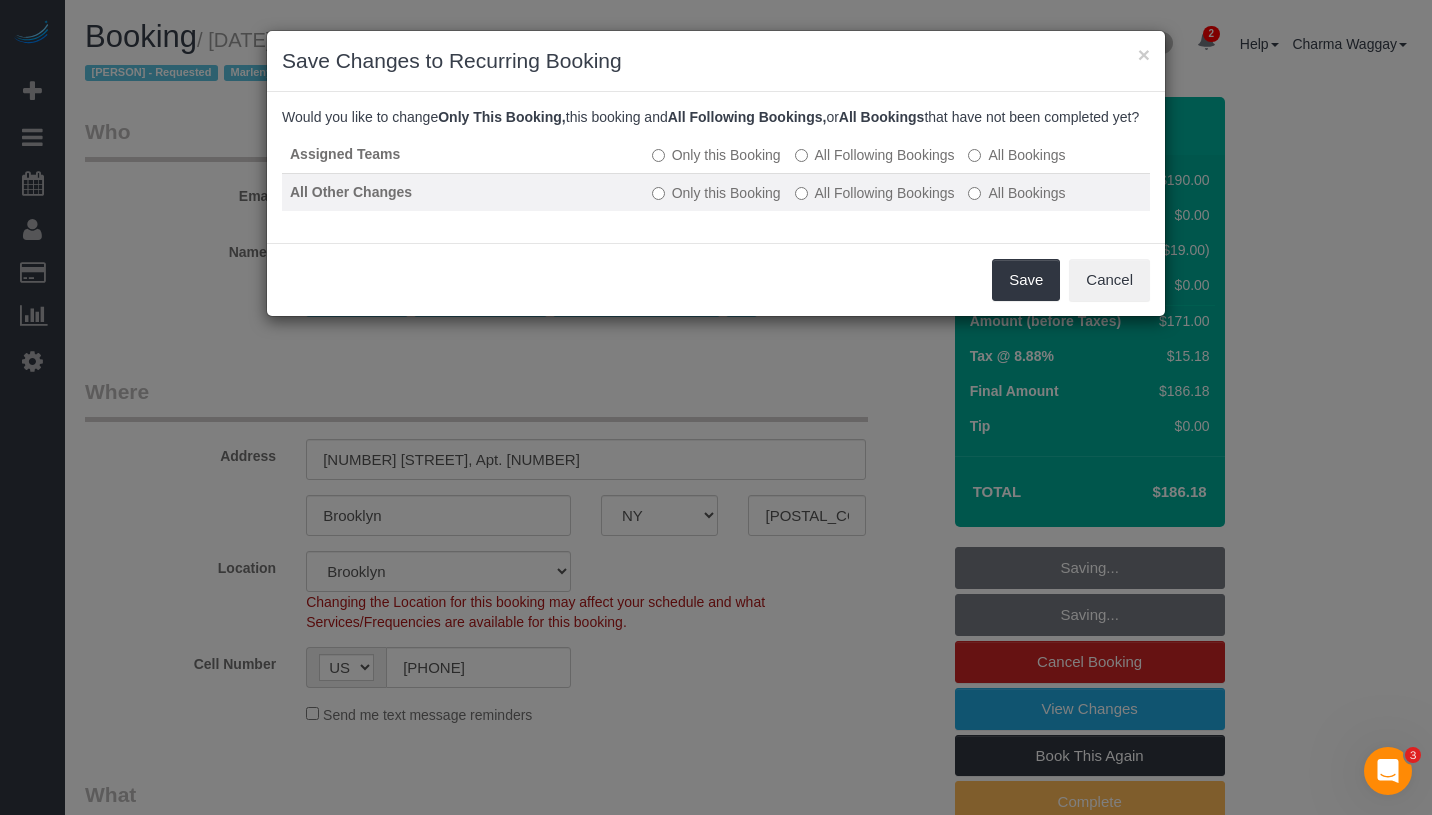 click on "Only this Booking
All Following Bookings
All Bookings" at bounding box center [897, 192] 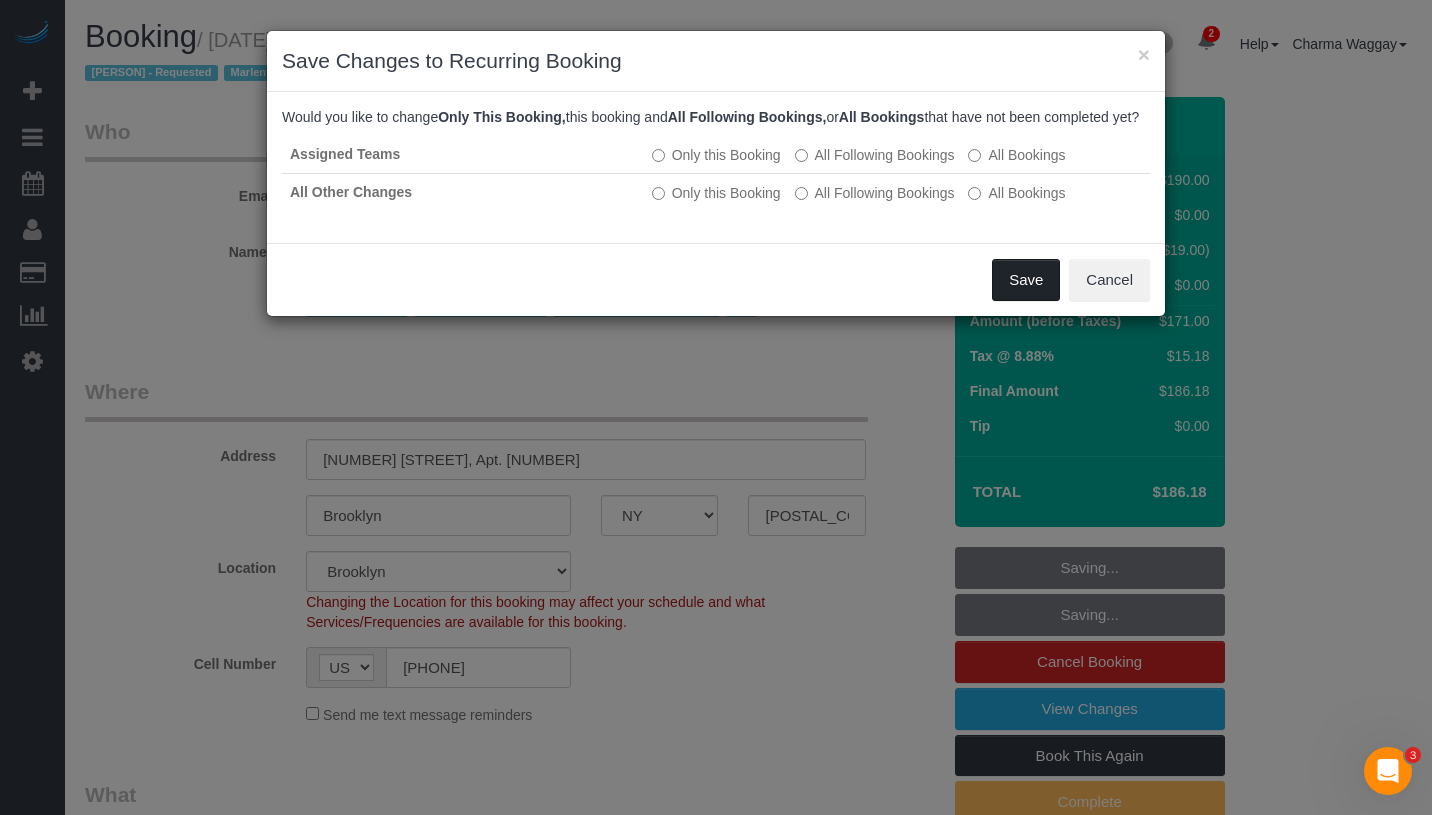 click on "Save" at bounding box center (1026, 280) 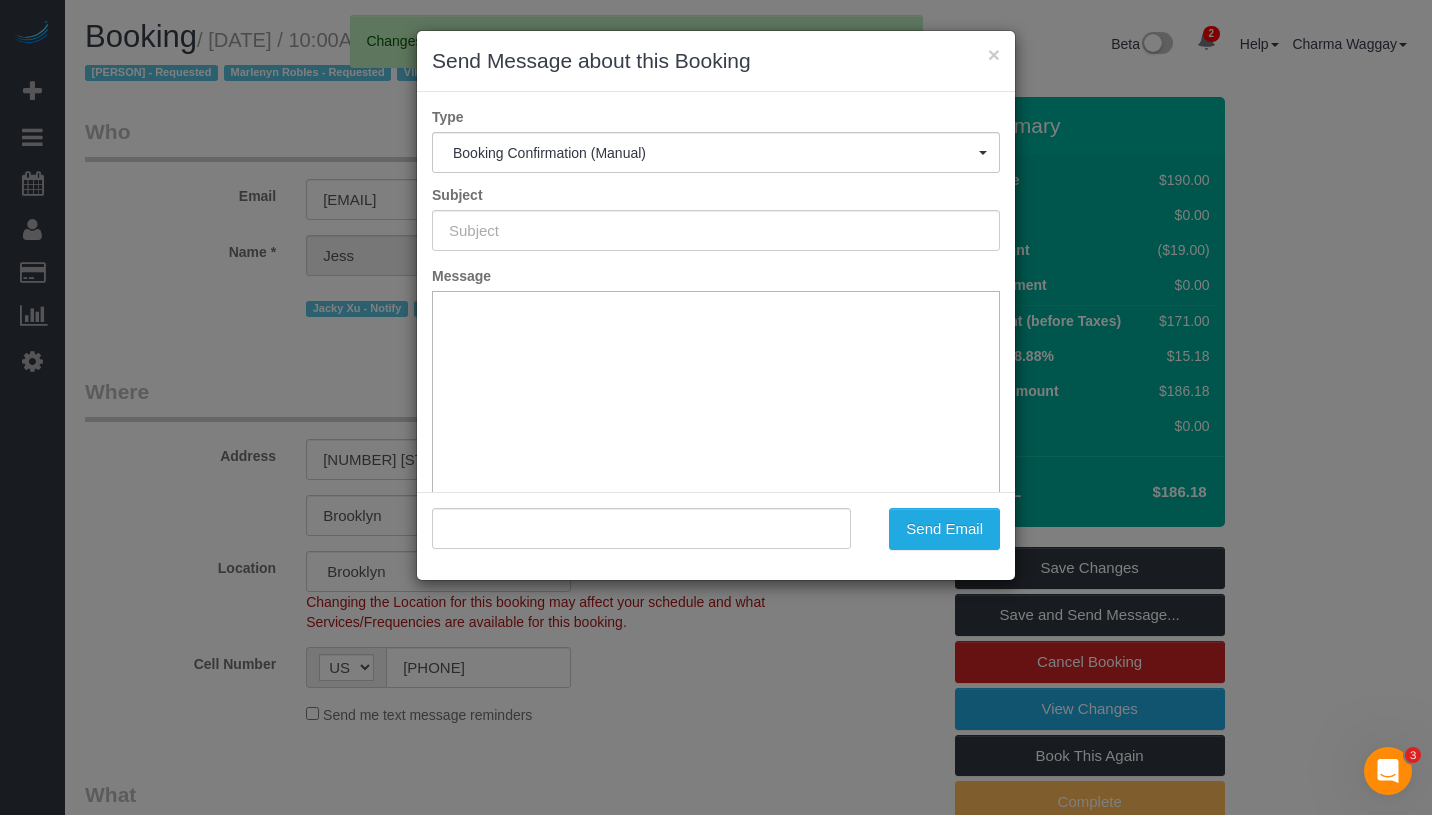 type on "Cleaning Confirmed for 08/12/2025 at 10:00am" 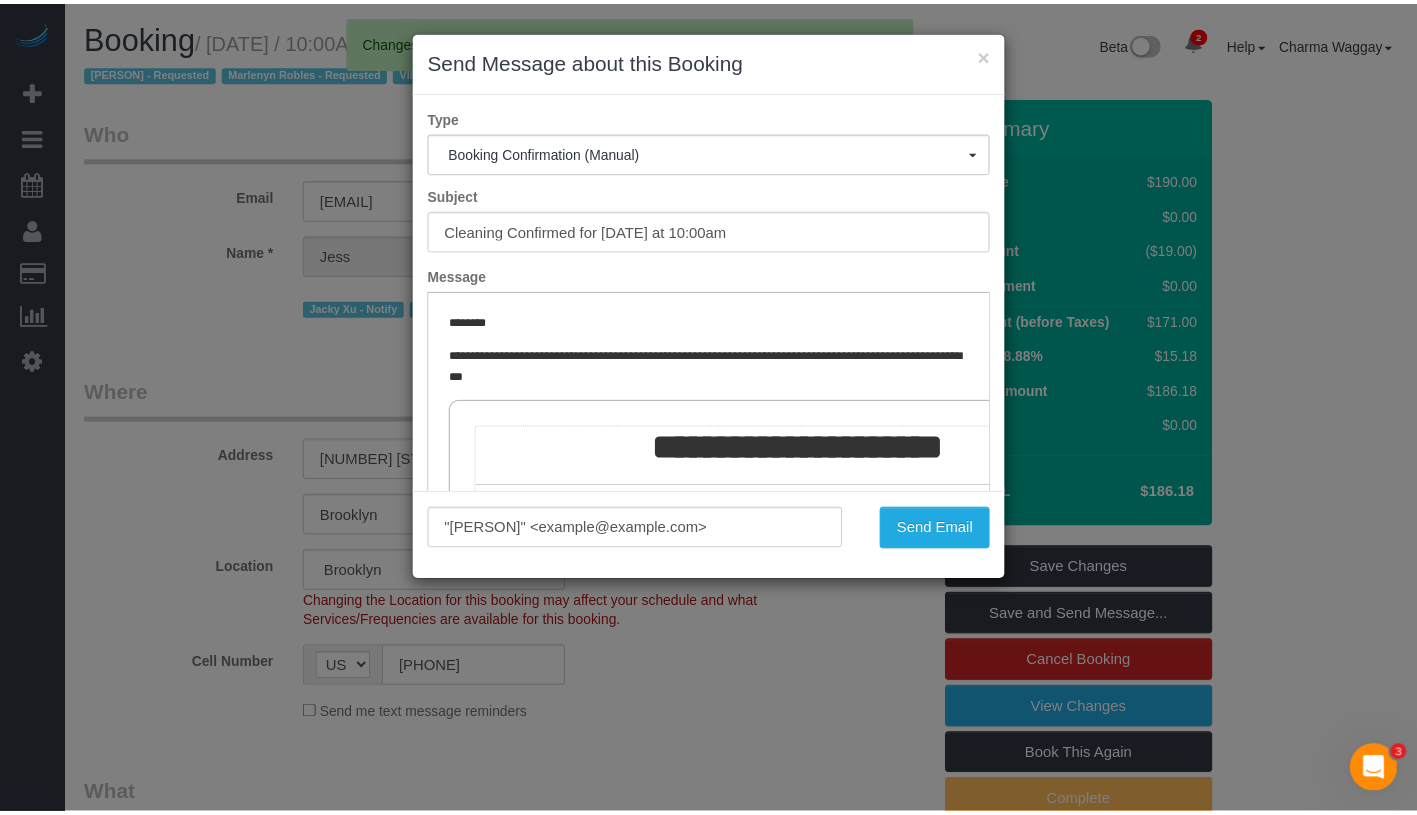 scroll, scrollTop: 0, scrollLeft: 0, axis: both 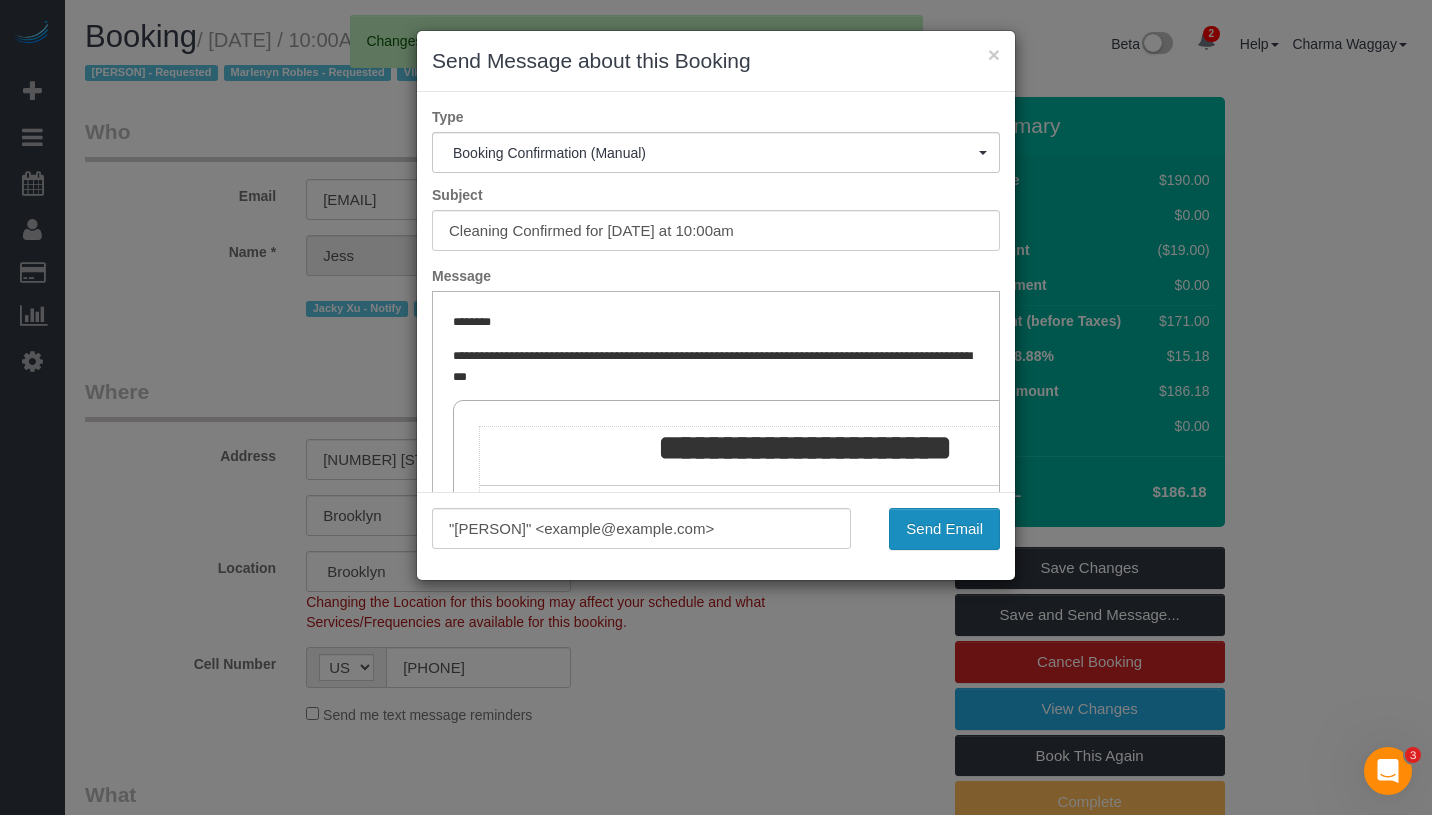 click on "Send Email" at bounding box center (944, 529) 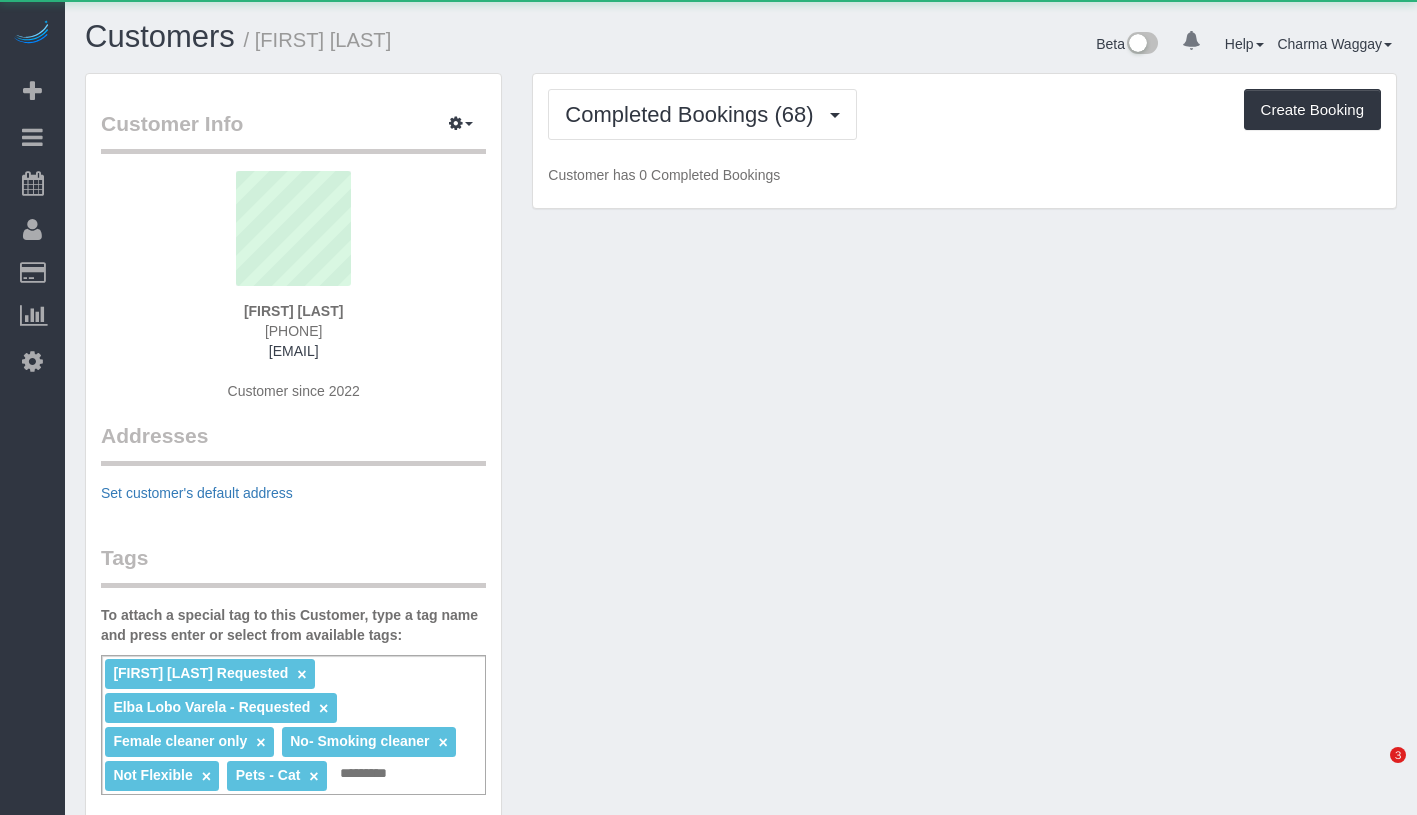 scroll, scrollTop: 0, scrollLeft: 0, axis: both 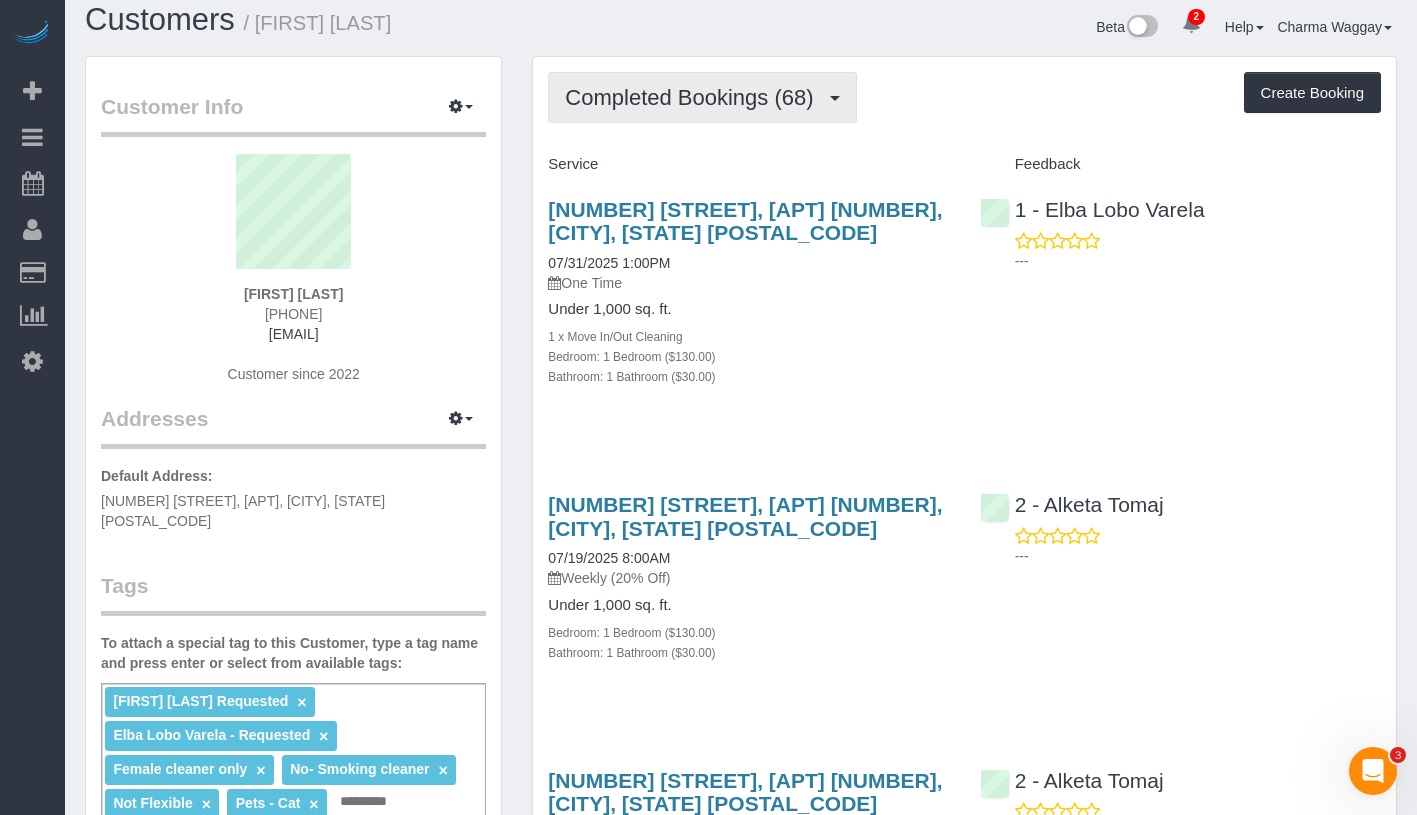 click on "Completed Bookings (68)" at bounding box center [694, 97] 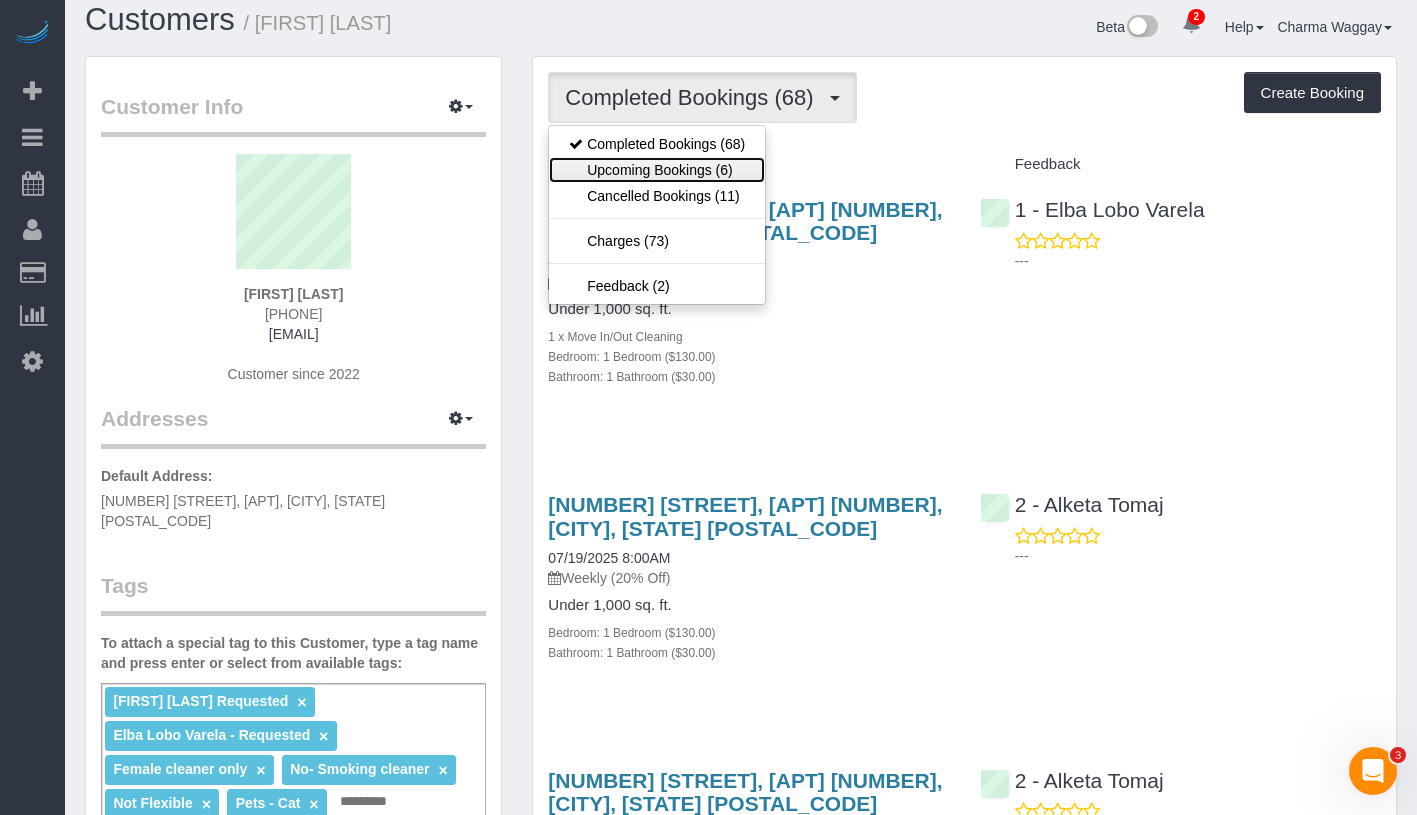 click on "Upcoming Bookings (6)" at bounding box center (657, 170) 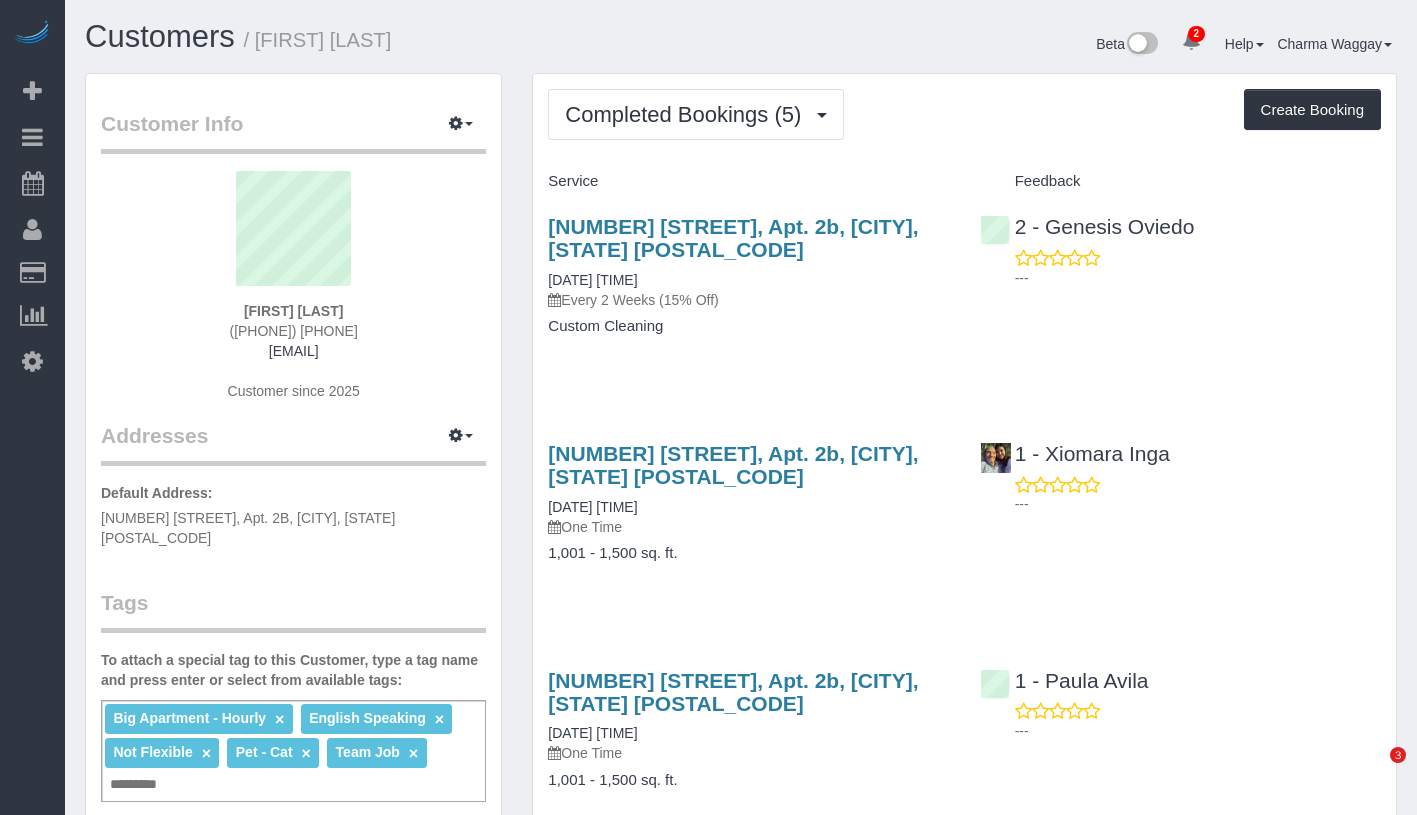 scroll, scrollTop: 0, scrollLeft: 0, axis: both 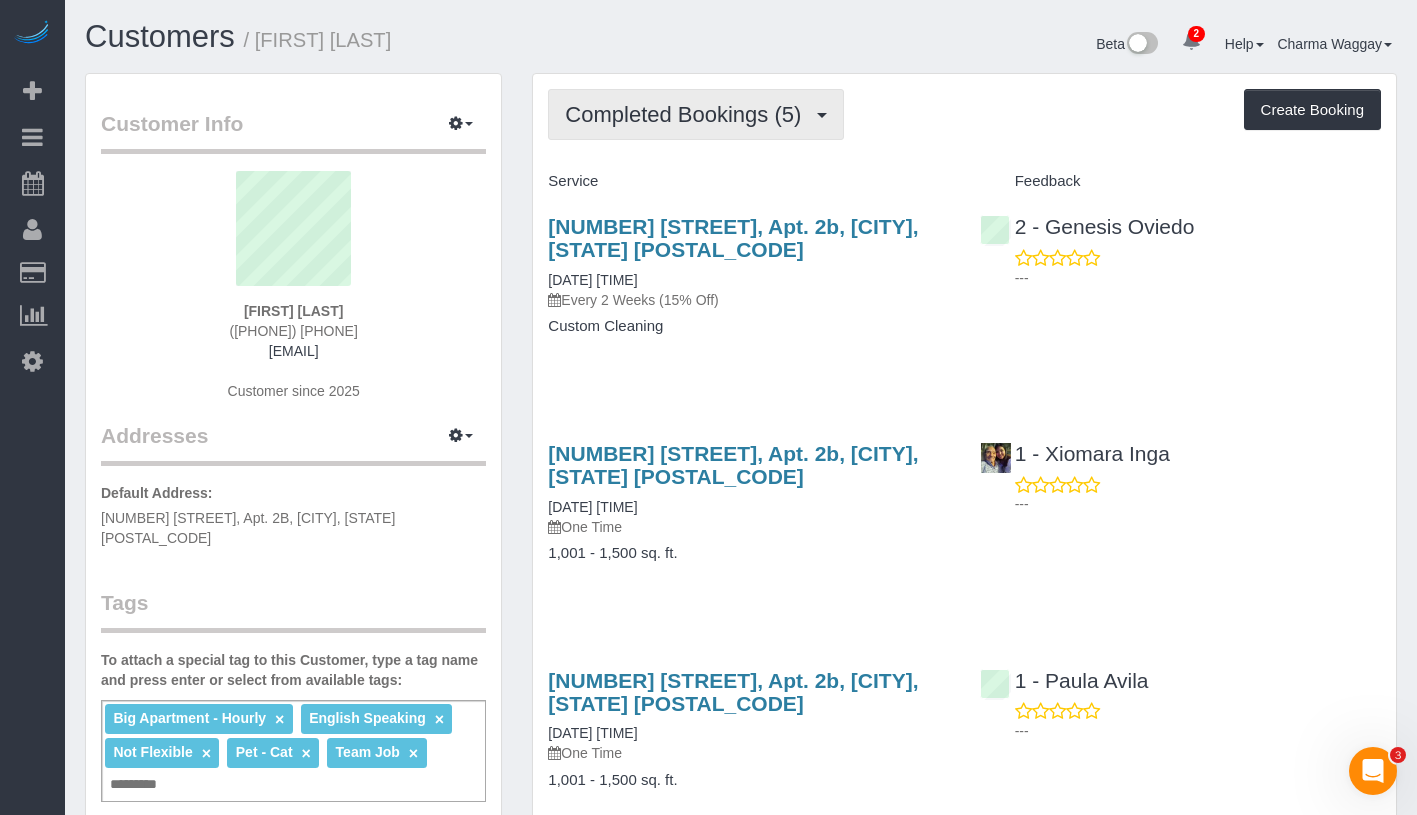 click on "Completed Bookings (5)" at bounding box center (688, 114) 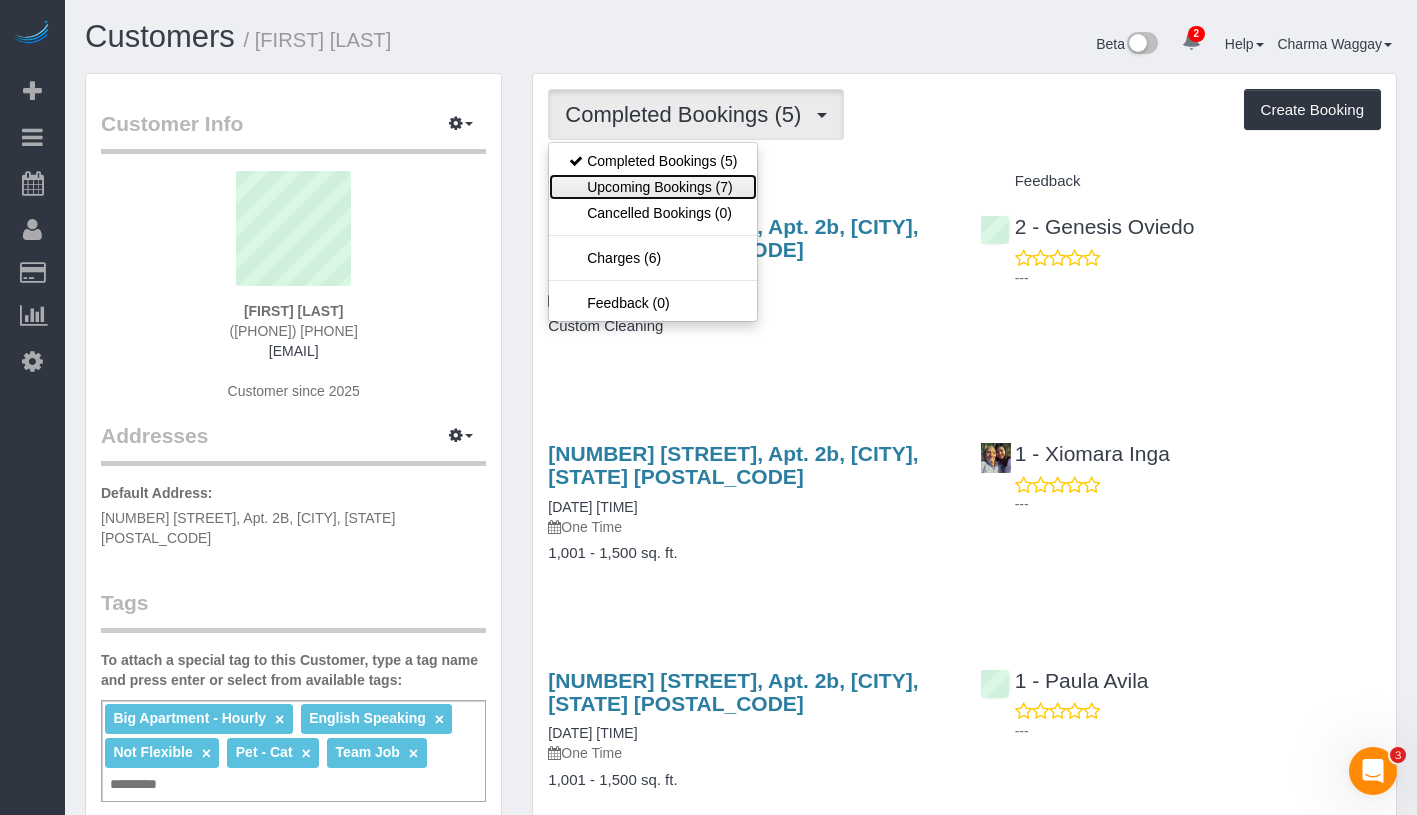 click on "Upcoming Bookings (7)" at bounding box center (653, 187) 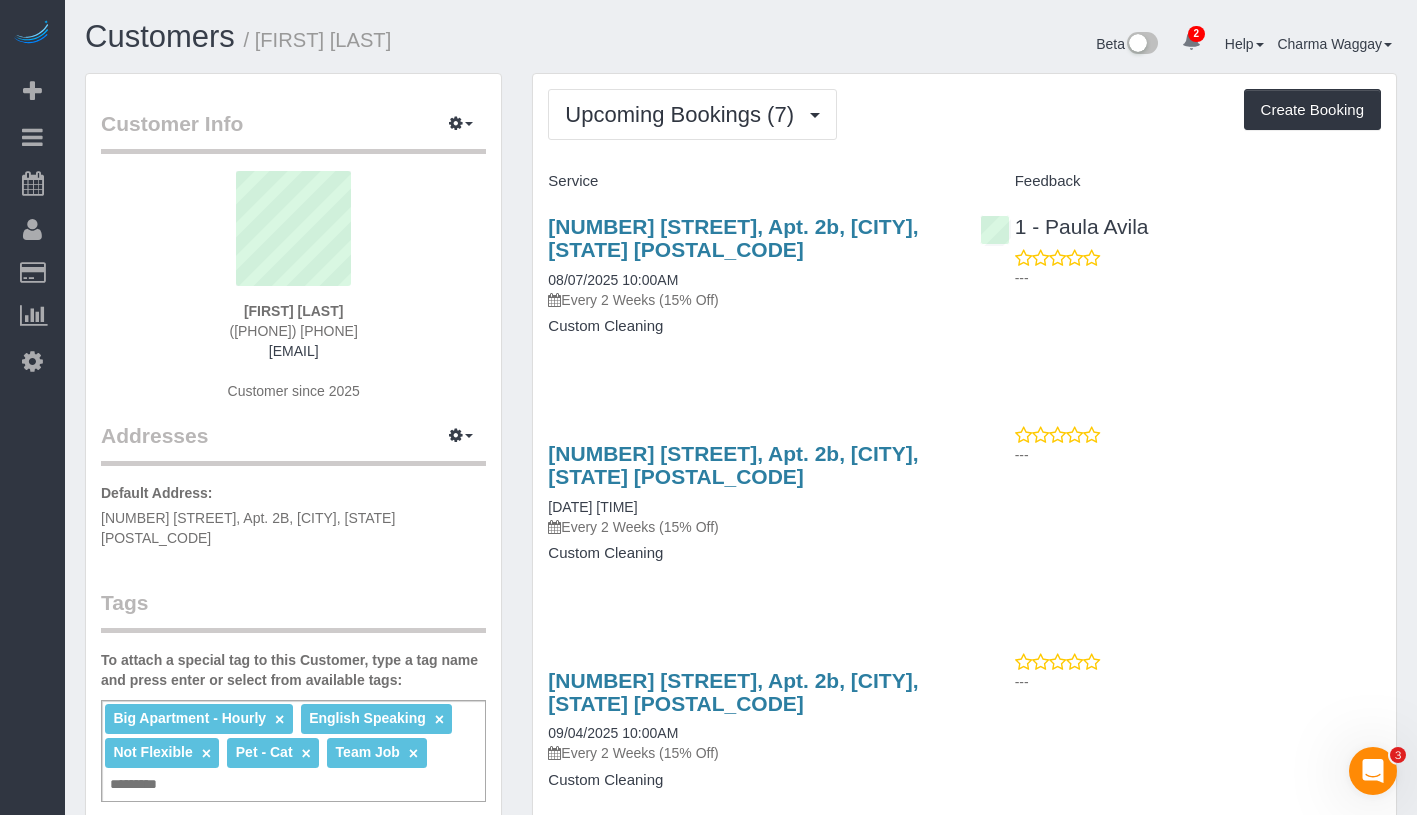 drag, startPoint x: 539, startPoint y: 504, endPoint x: 733, endPoint y: 504, distance: 194 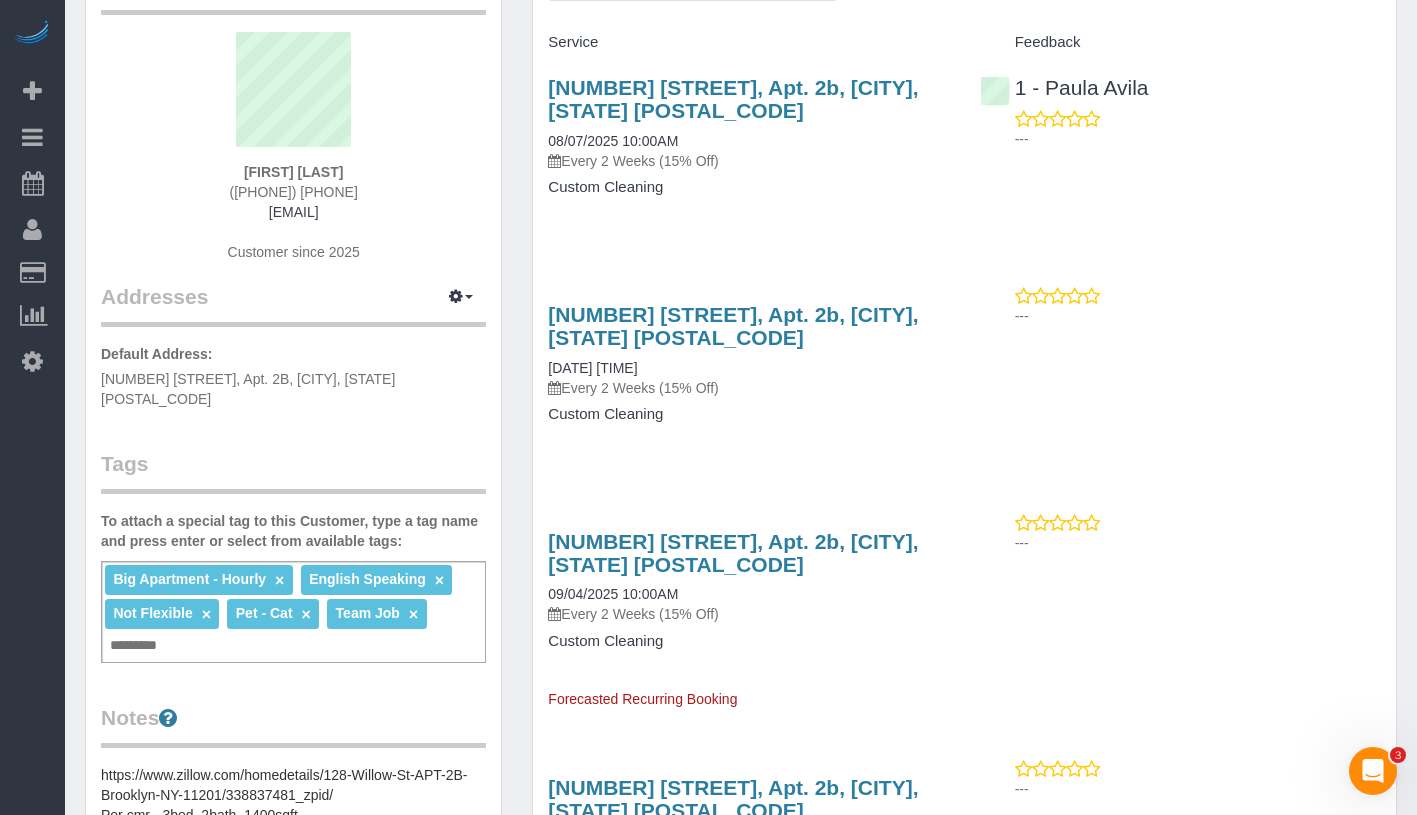 scroll, scrollTop: 18, scrollLeft: 0, axis: vertical 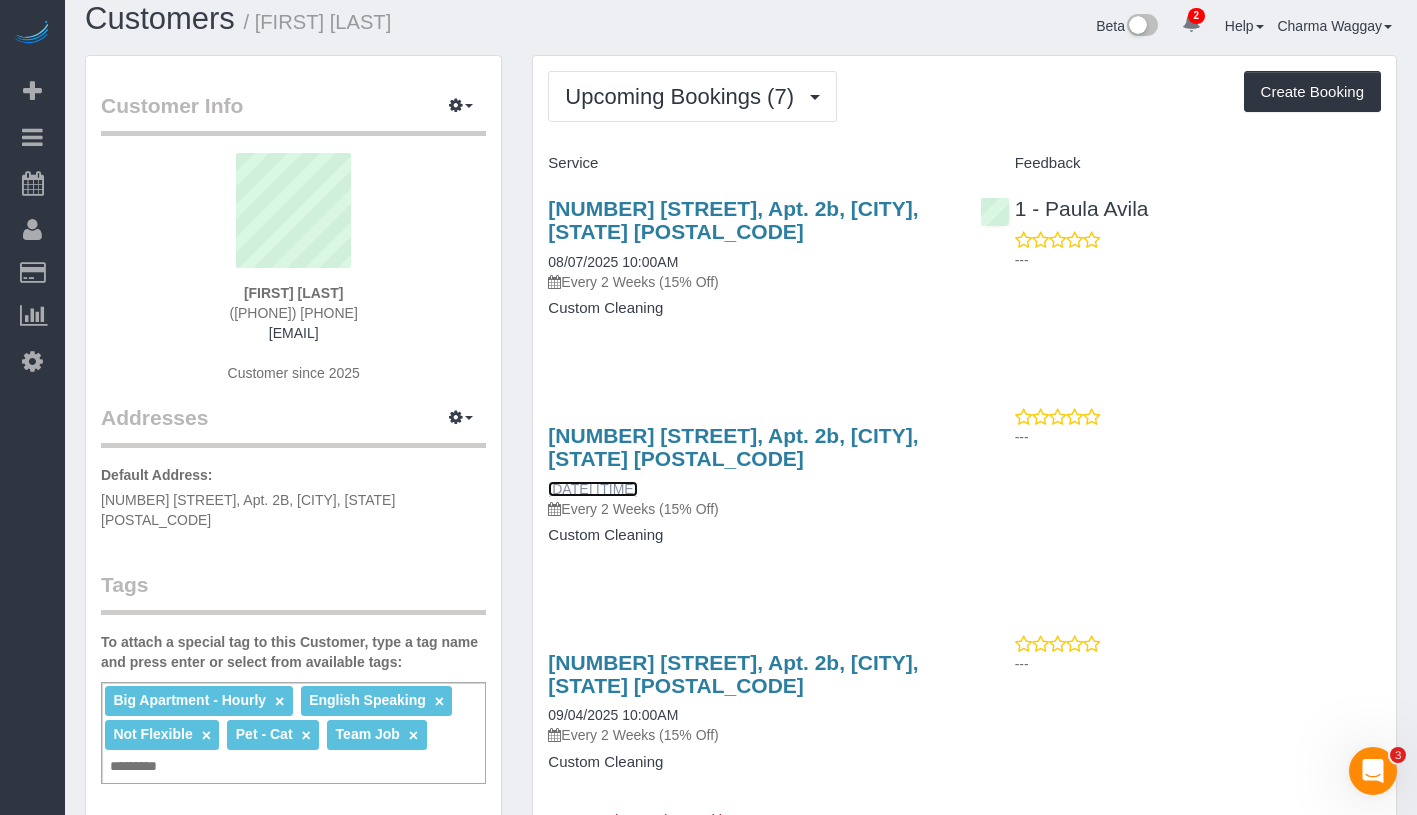click on "[DATE] [TIME]" at bounding box center (592, 489) 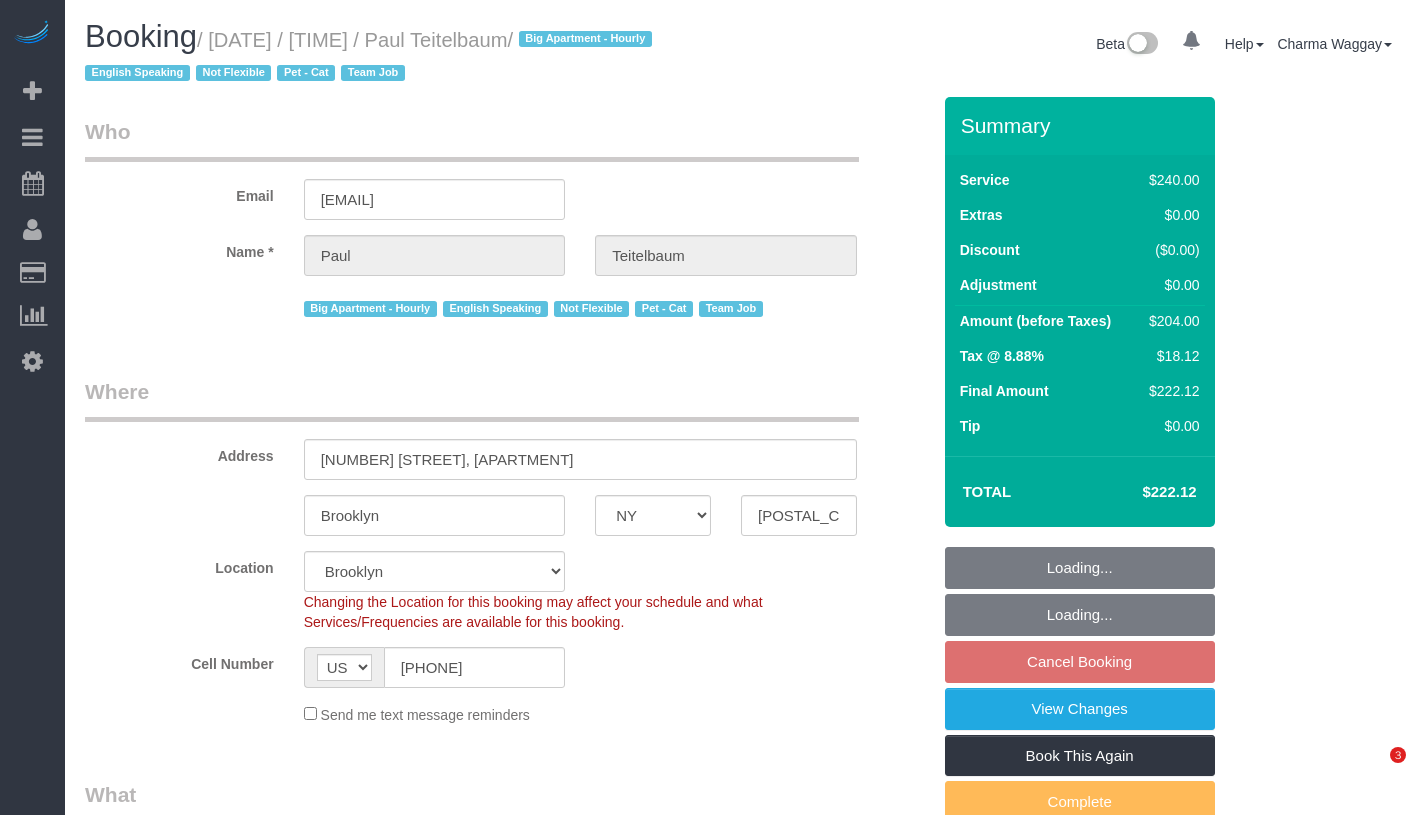 select on "NY" 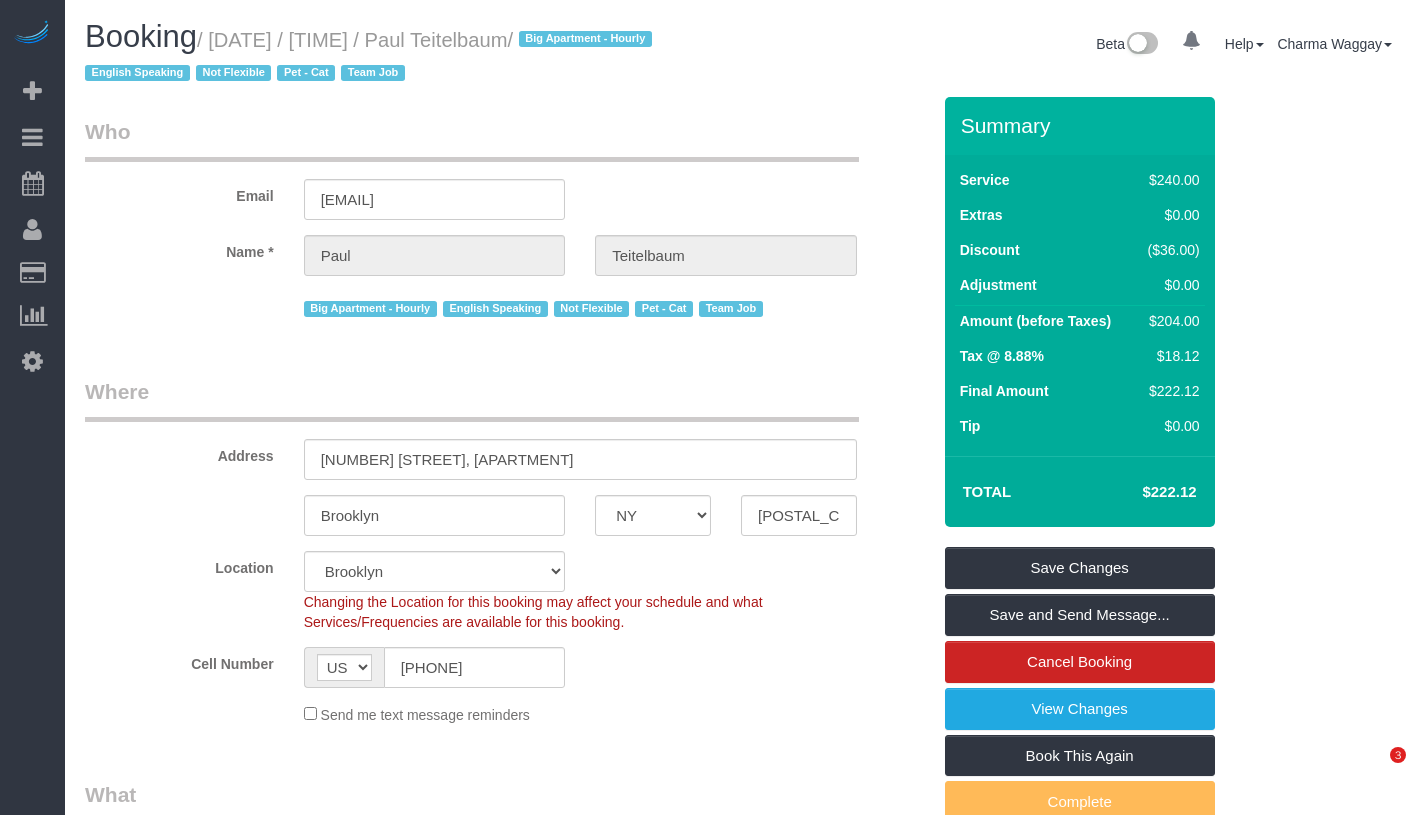 scroll, scrollTop: 0, scrollLeft: 0, axis: both 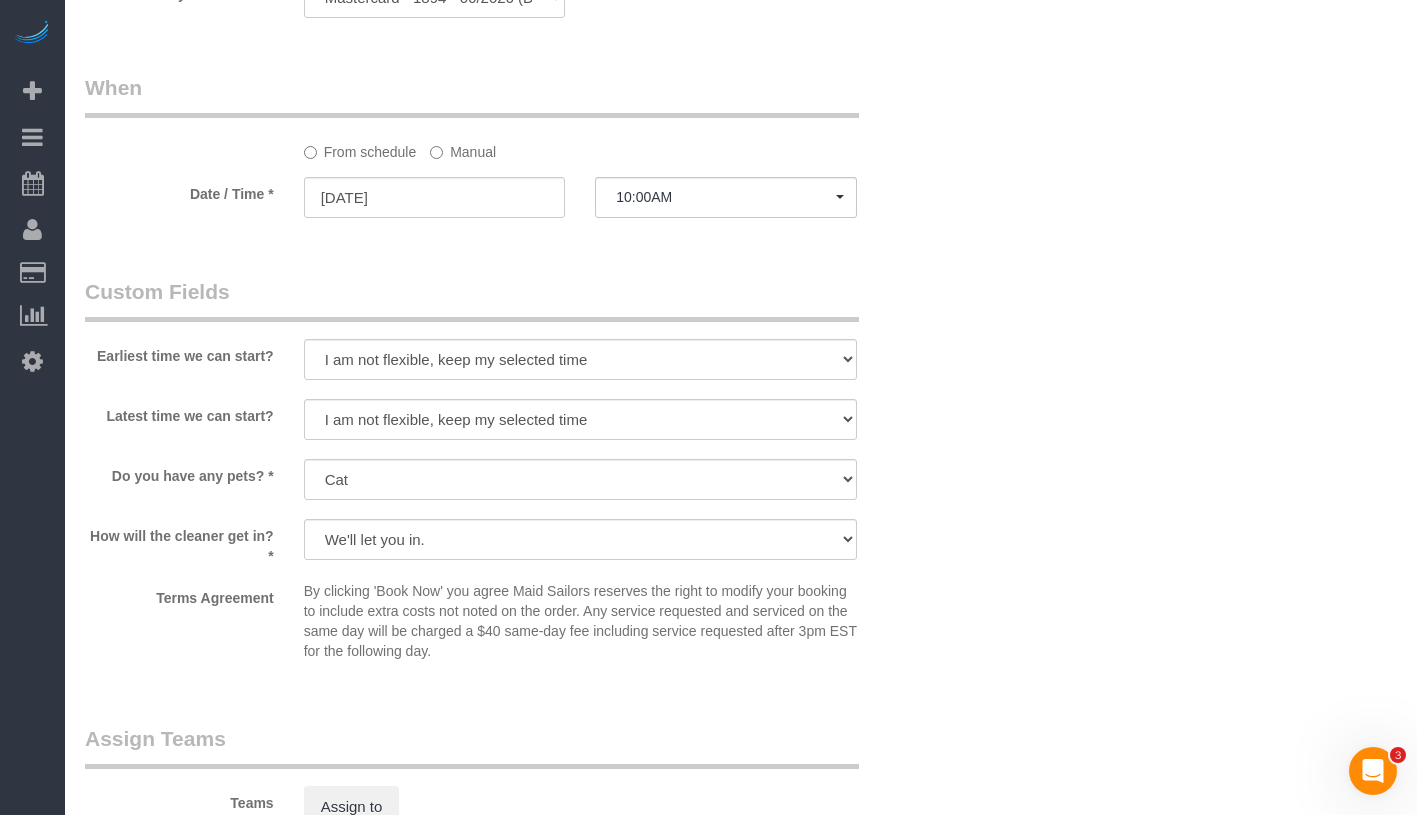 click on "Manual" 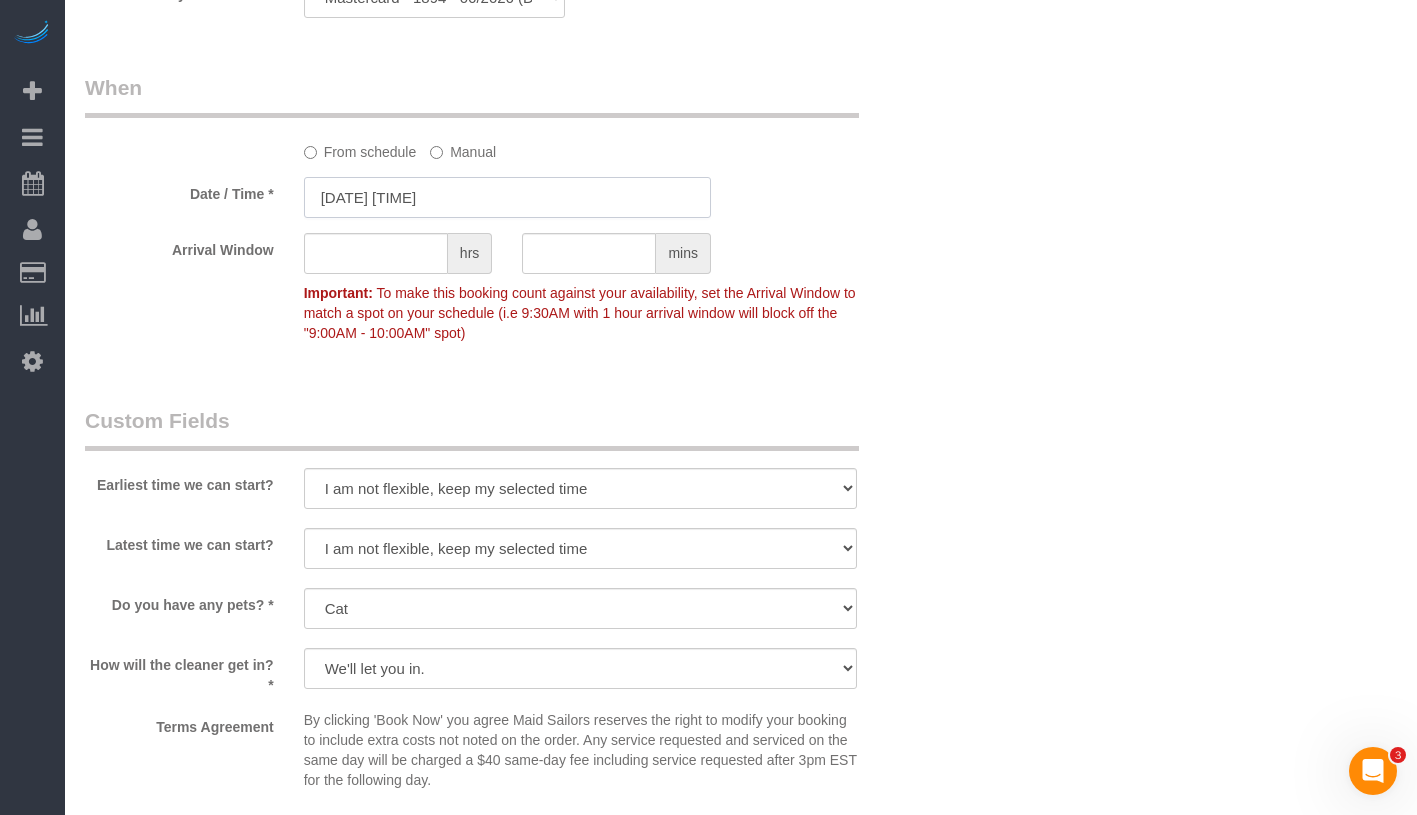 click on "08/21/2025 10:00AM" at bounding box center [507, 197] 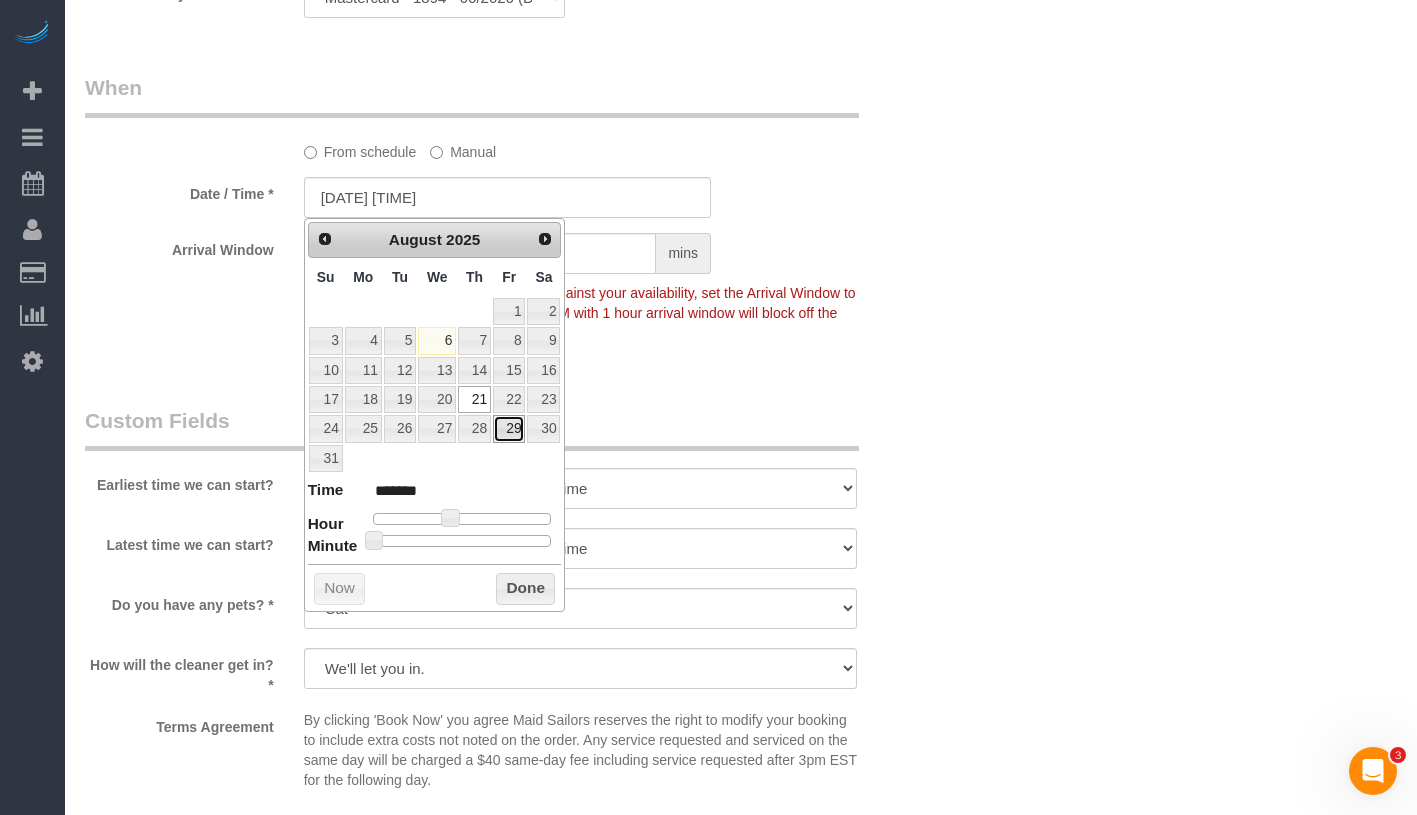 click on "29" at bounding box center (509, 428) 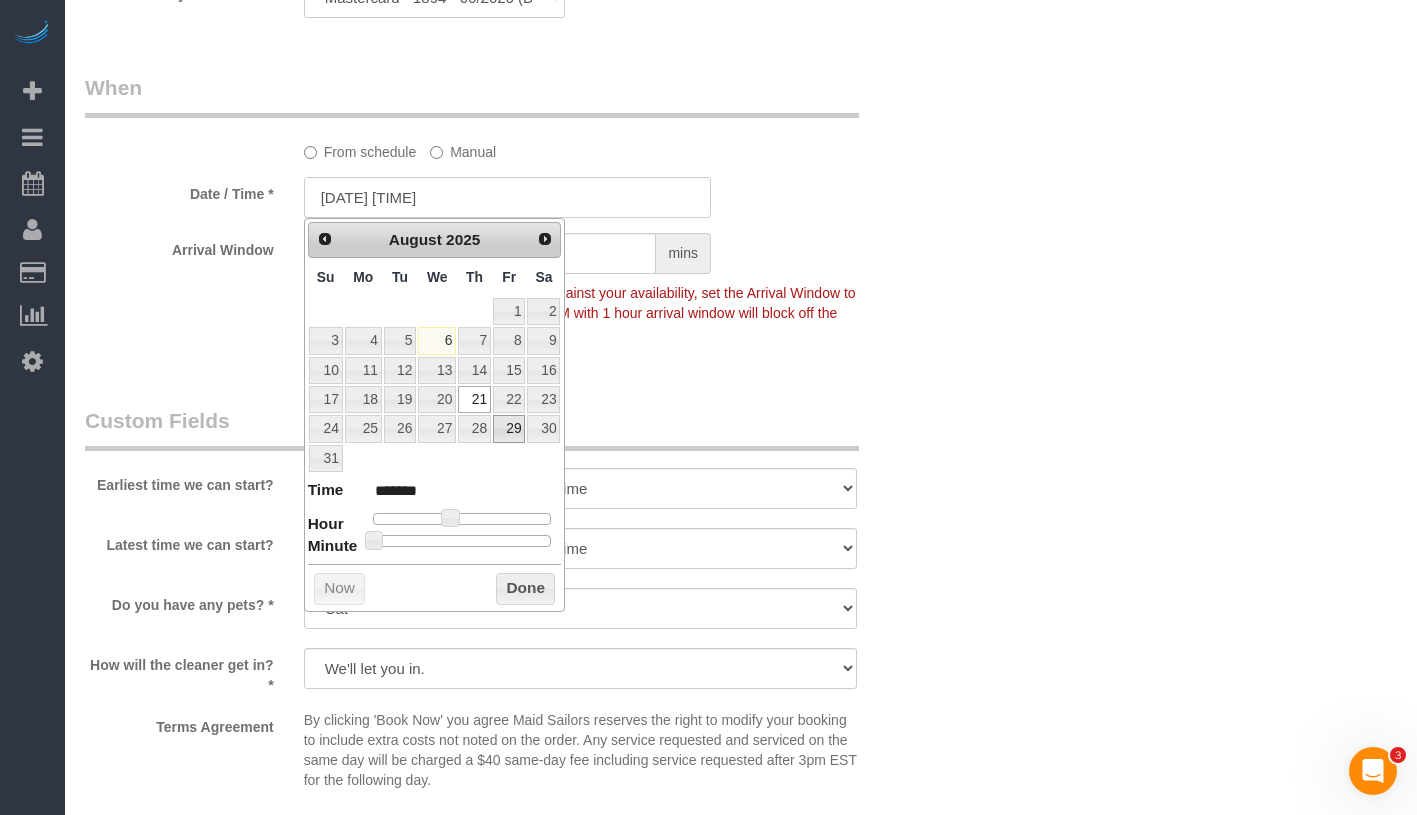 type on "08/29/2025 10:00AM" 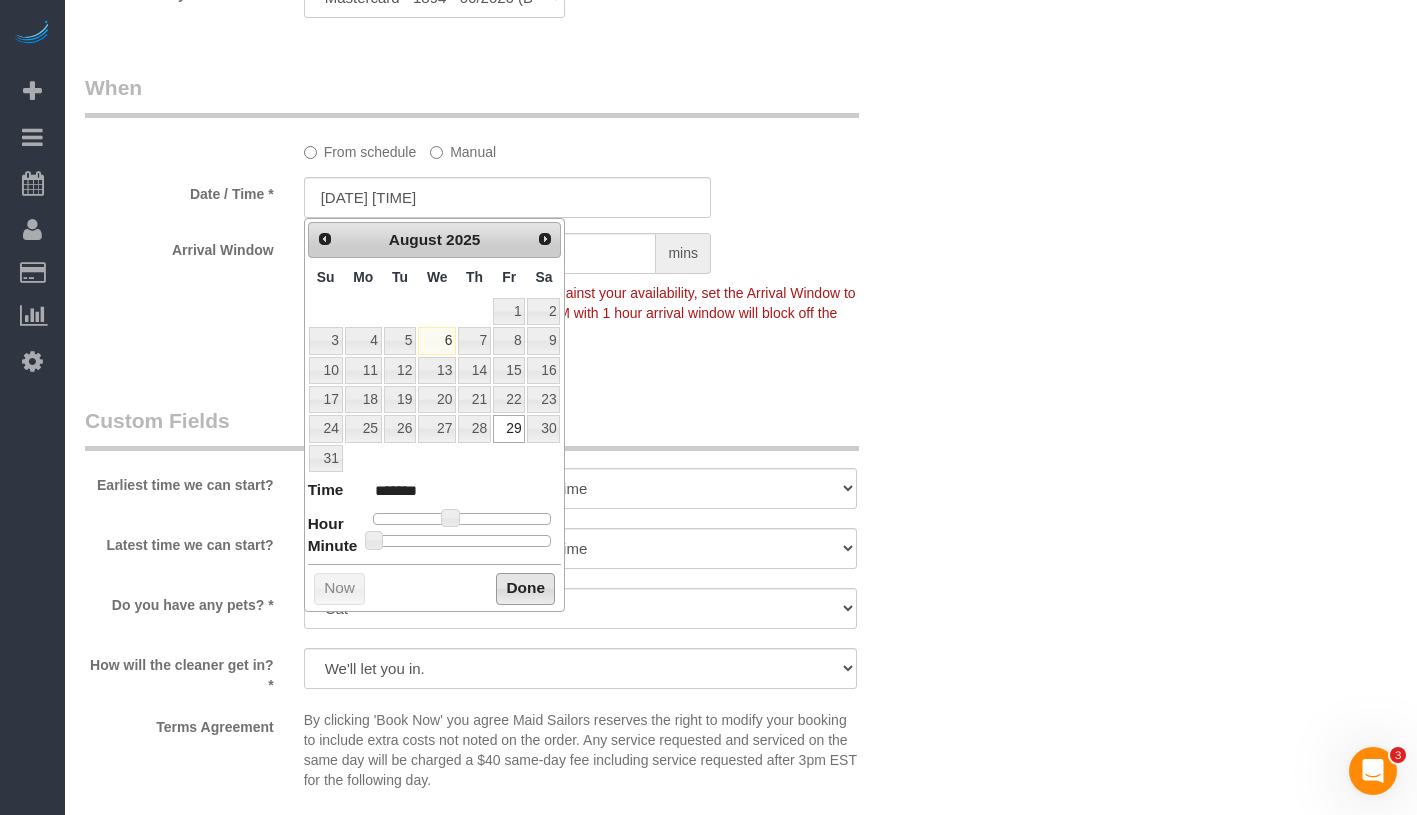 click on "Done" at bounding box center [525, 589] 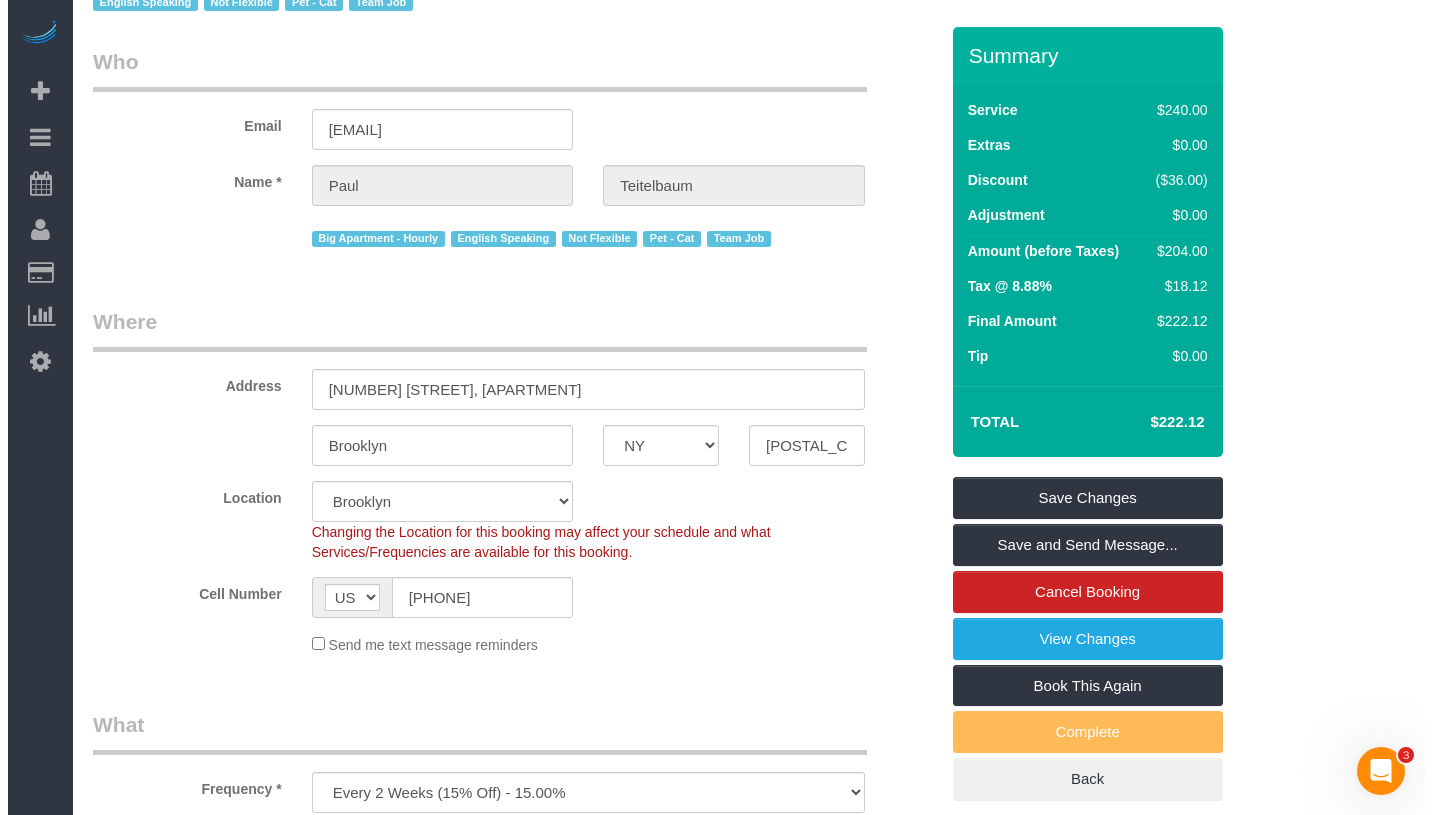 scroll, scrollTop: 0, scrollLeft: 0, axis: both 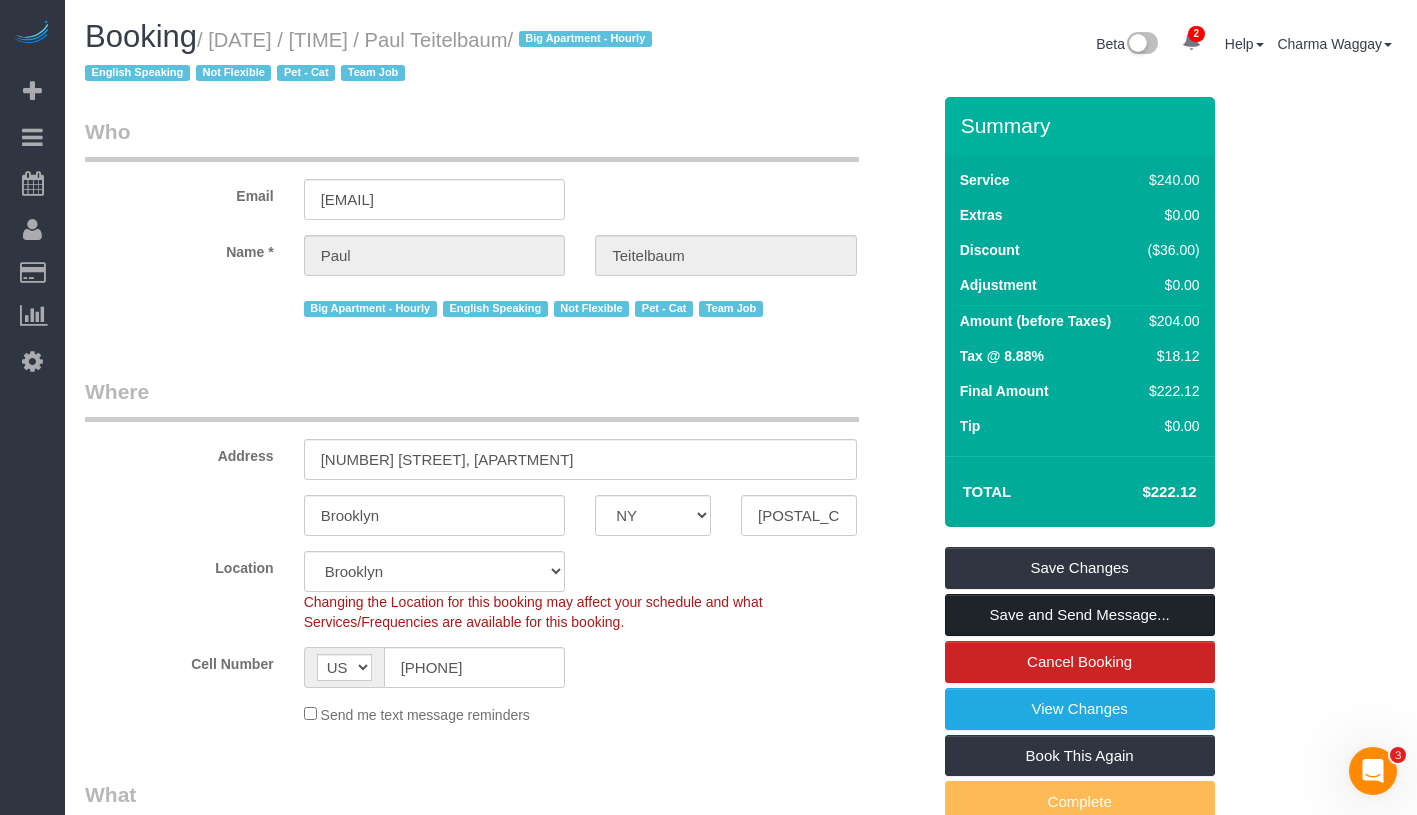 click on "Save and Send Message..." at bounding box center (1080, 615) 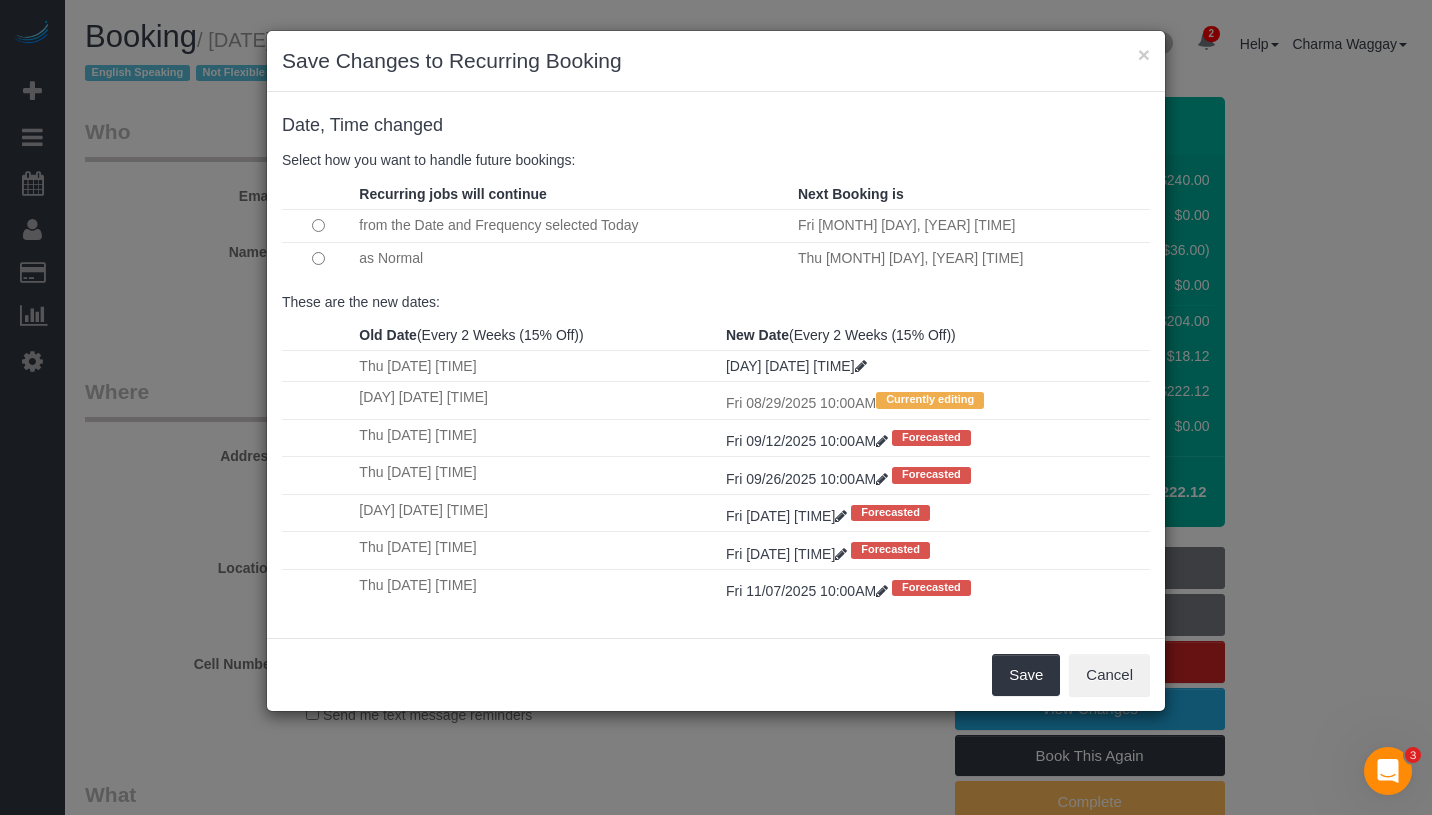 click on "Save
Cancel" at bounding box center [716, 674] 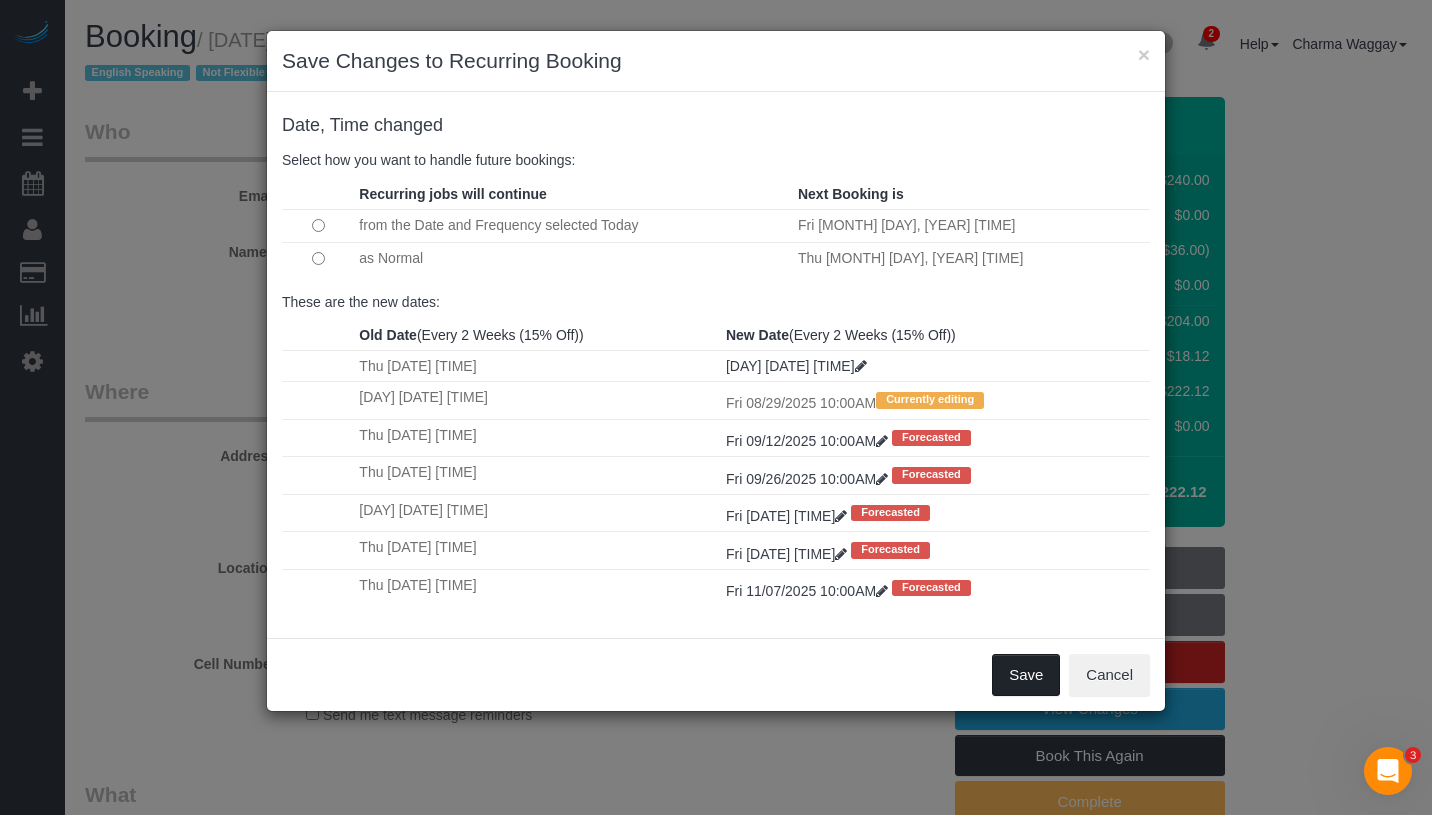 click on "Save" at bounding box center (1026, 675) 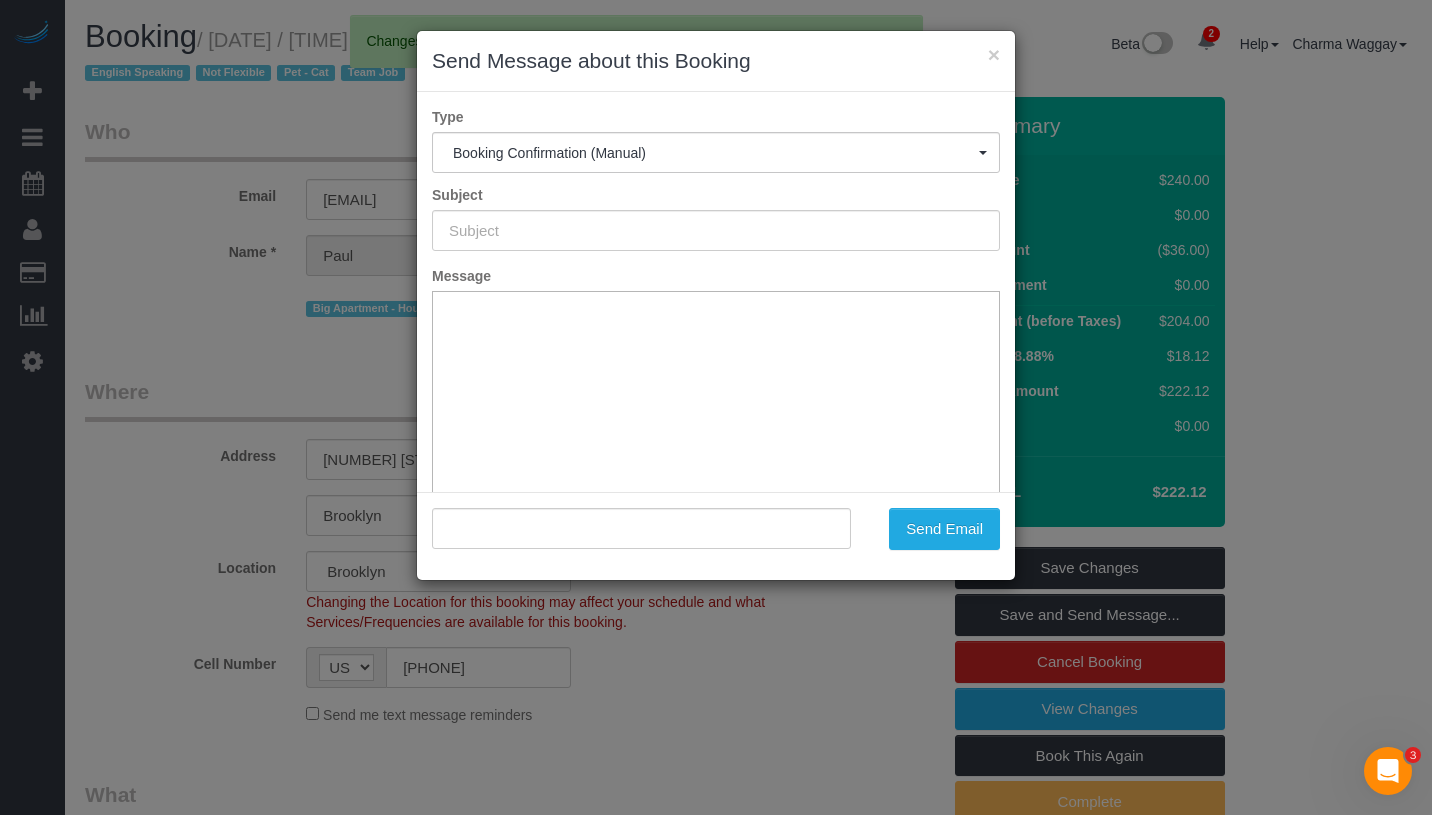type on "Cleaning Confirmed for 08/29/2025 at 10:00am" 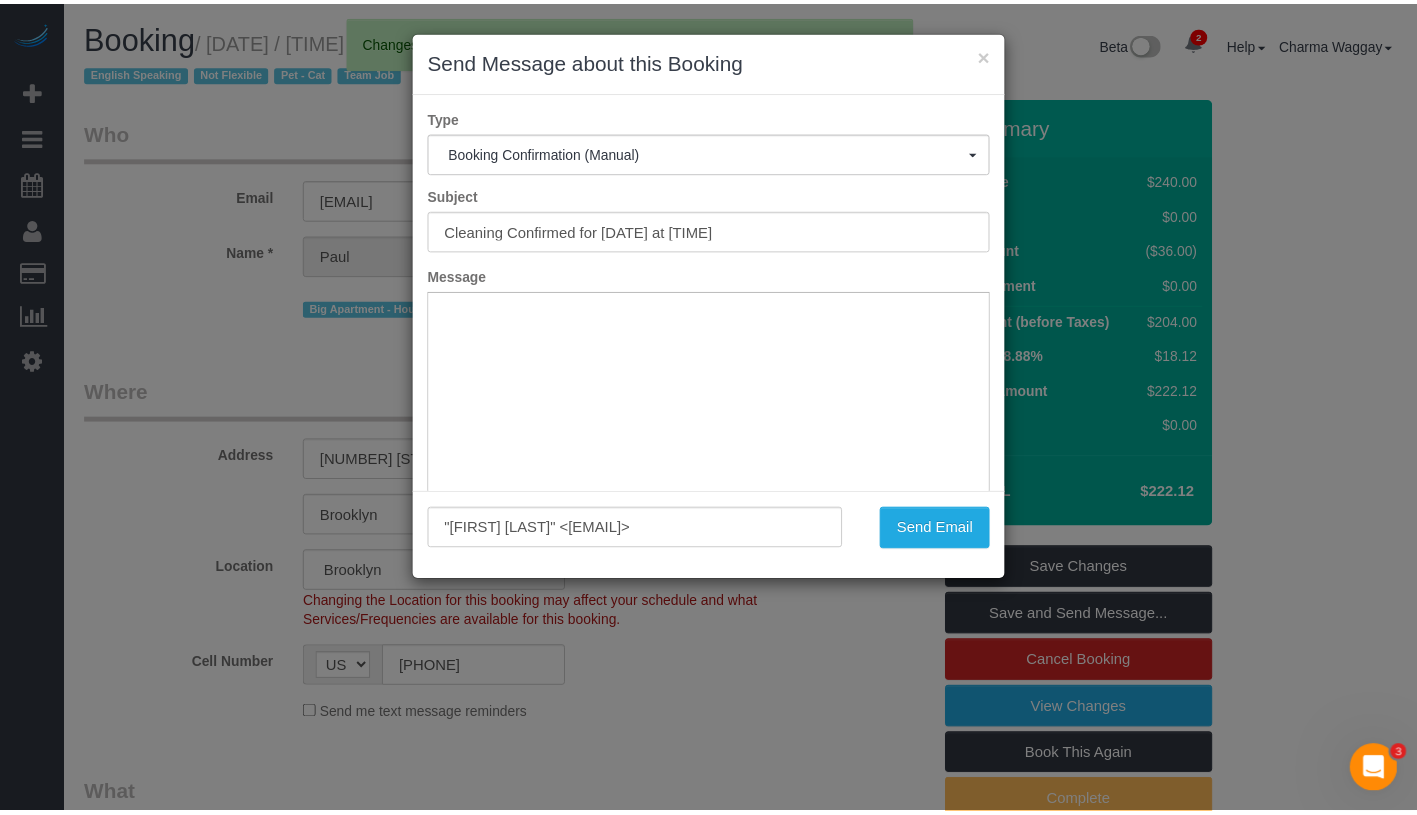 scroll, scrollTop: 0, scrollLeft: 0, axis: both 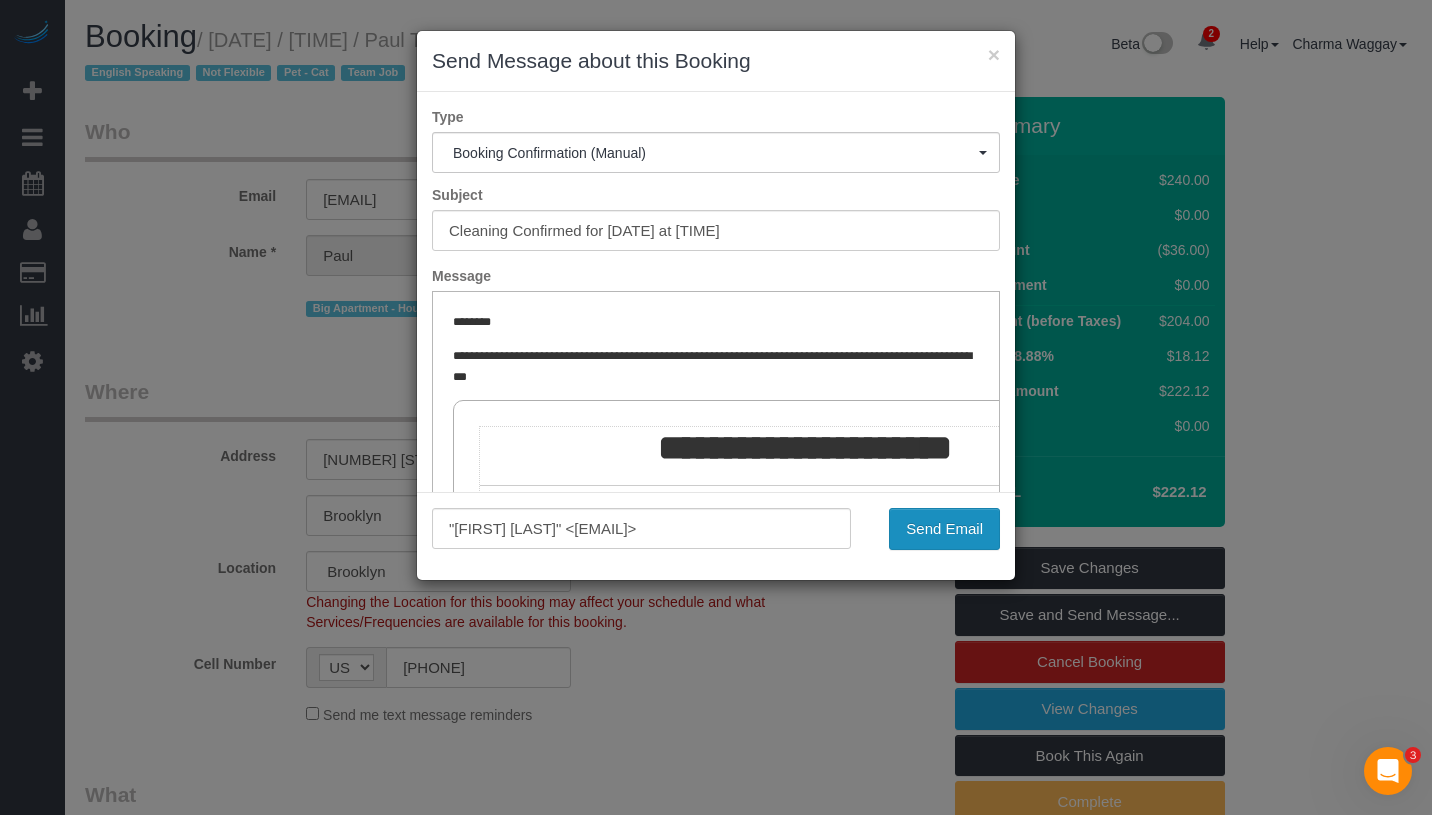 click on "Send Email" at bounding box center [944, 529] 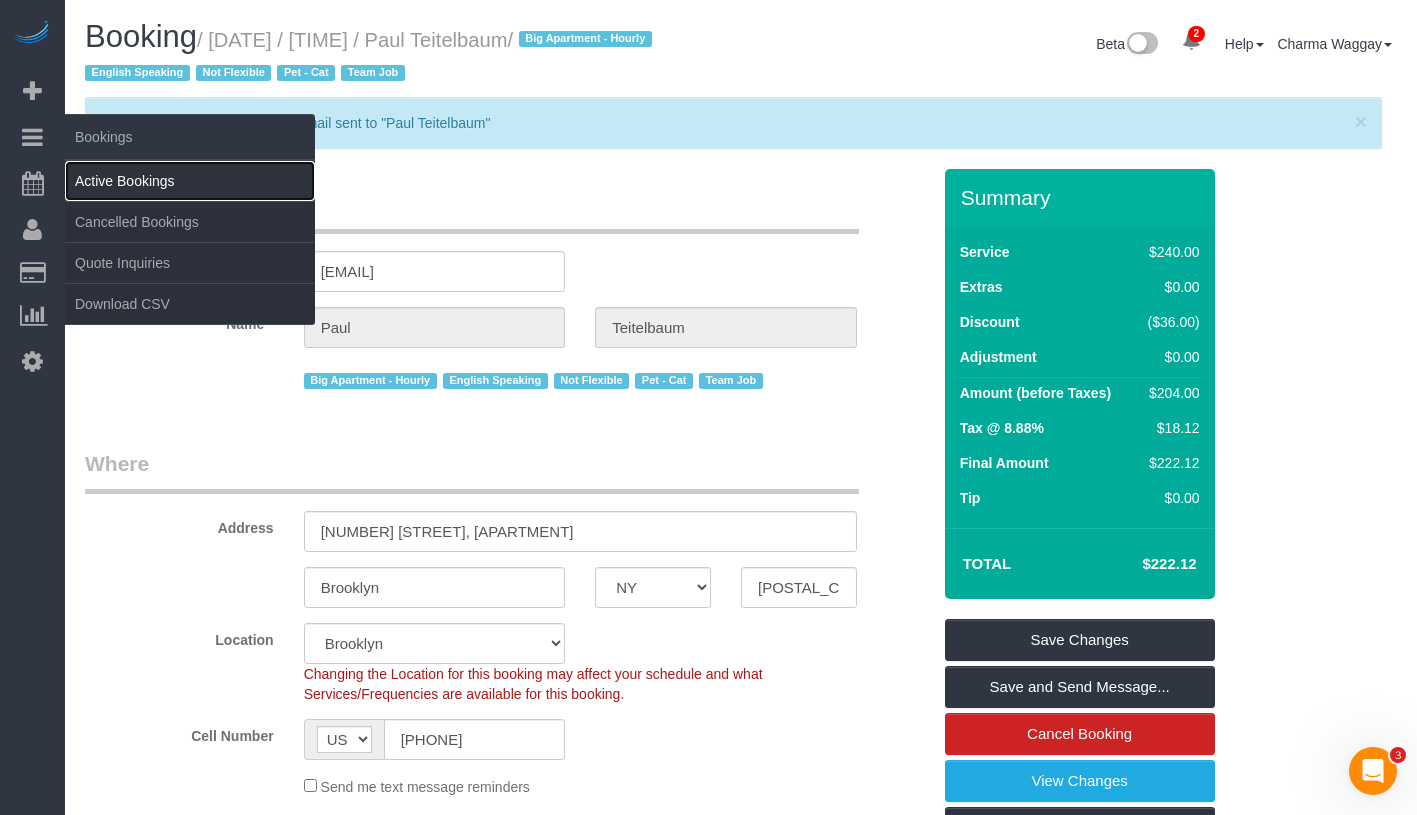 click on "Active Bookings" at bounding box center (190, 181) 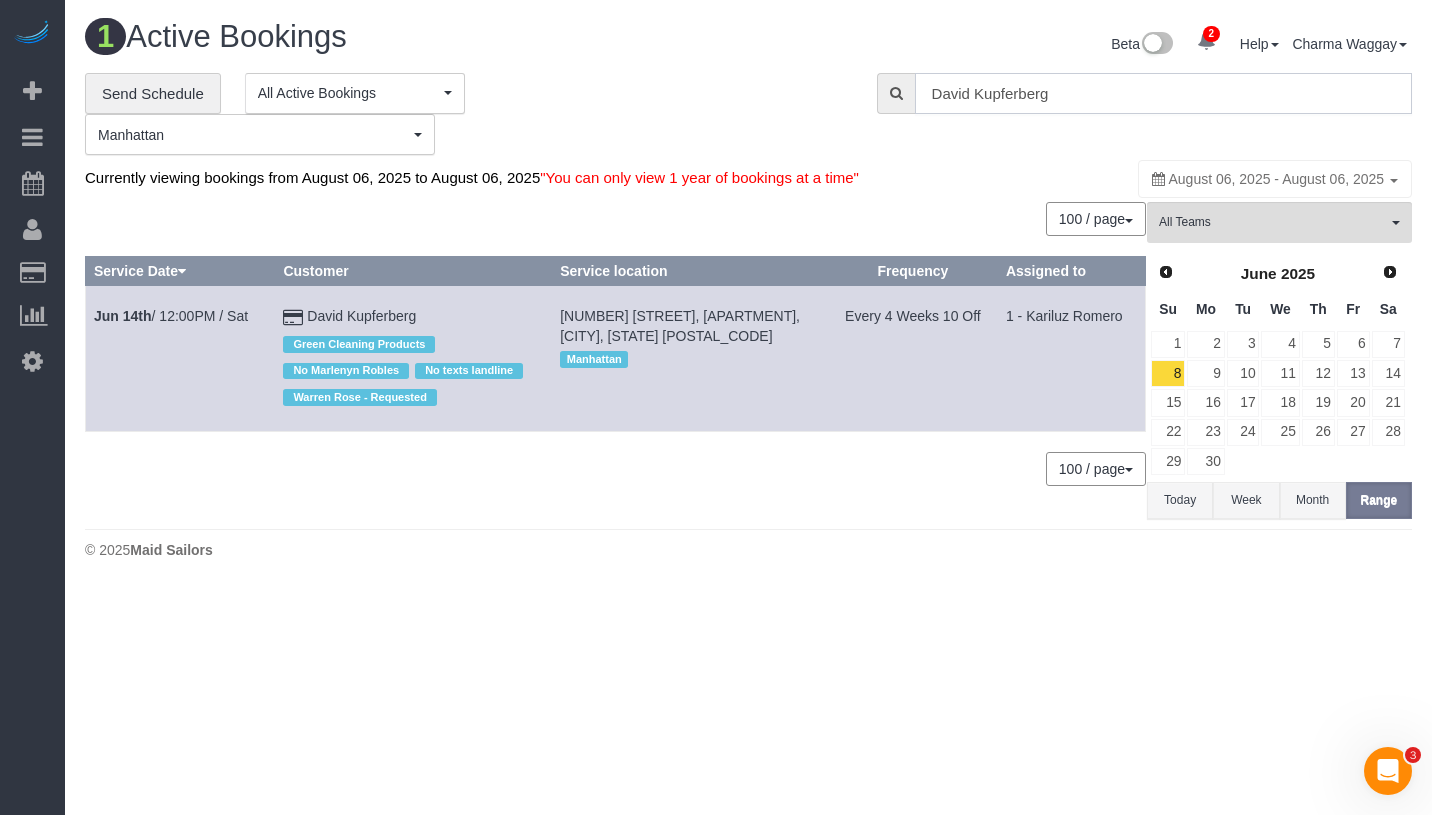 click on "David Kupferberg" at bounding box center [1163, 93] 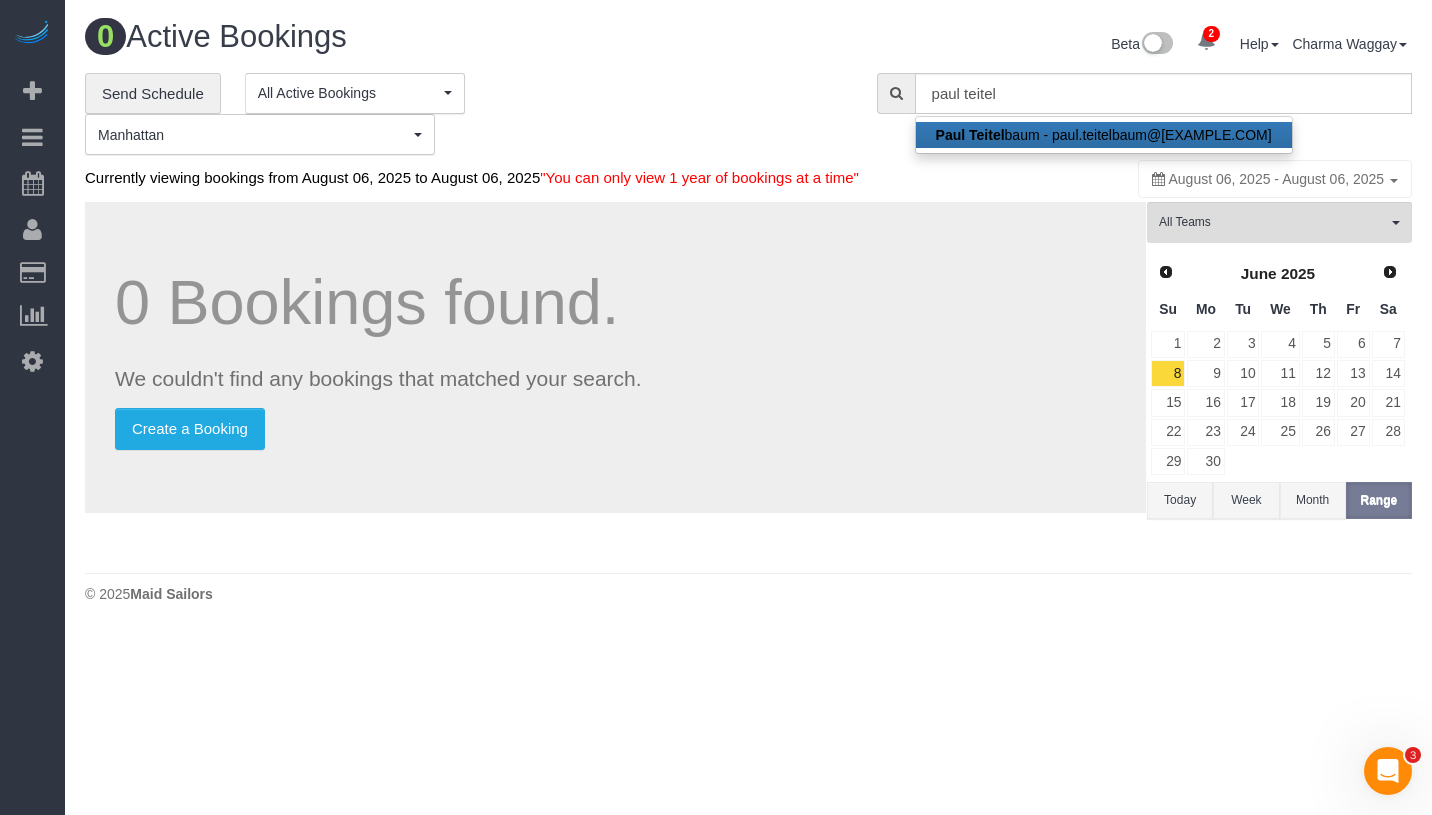 click on "Paul Teitel baum - paul.teitelbaum@live.com" at bounding box center [1104, 135] 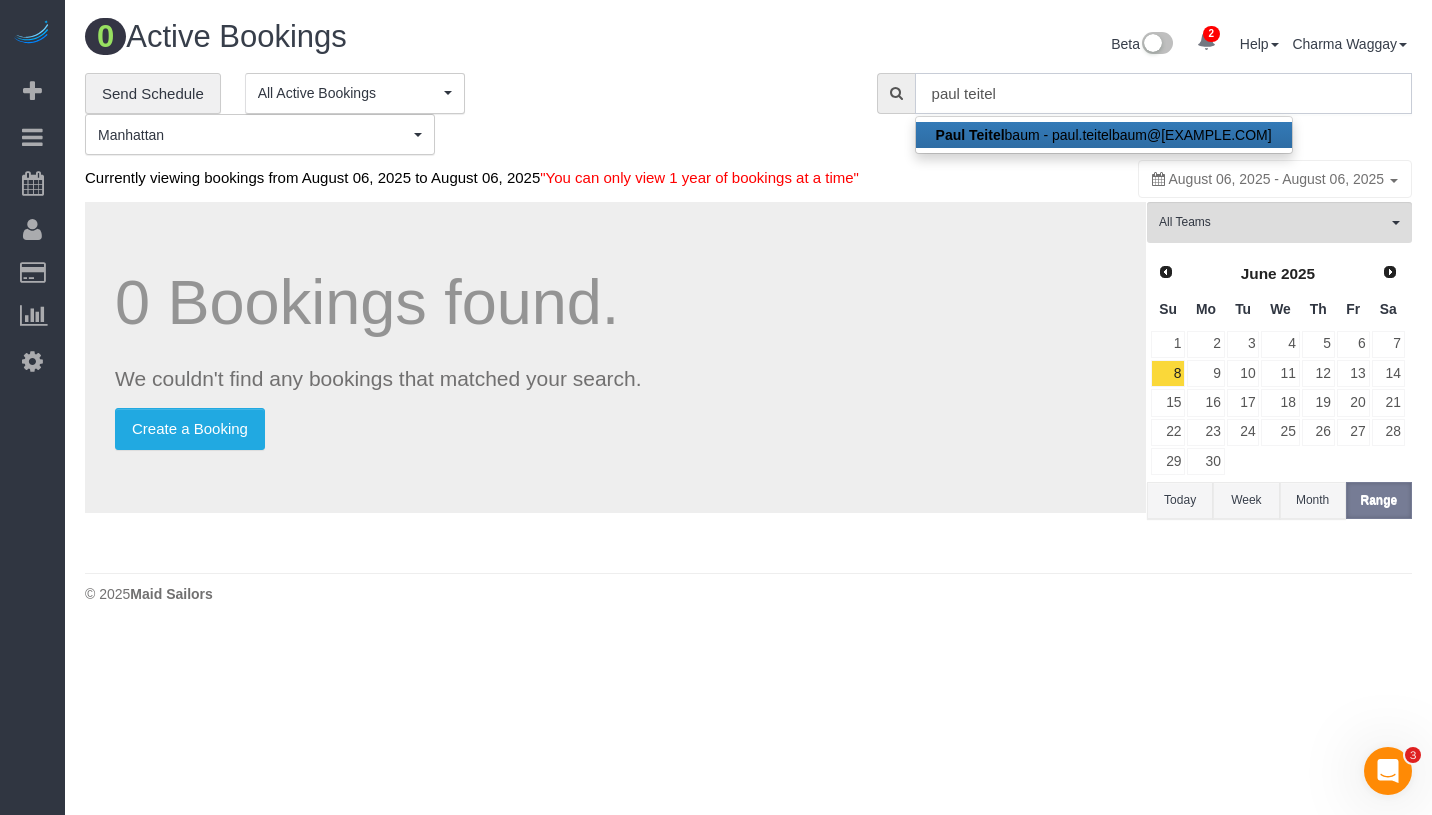type on "paul.teitelbaum@live.com" 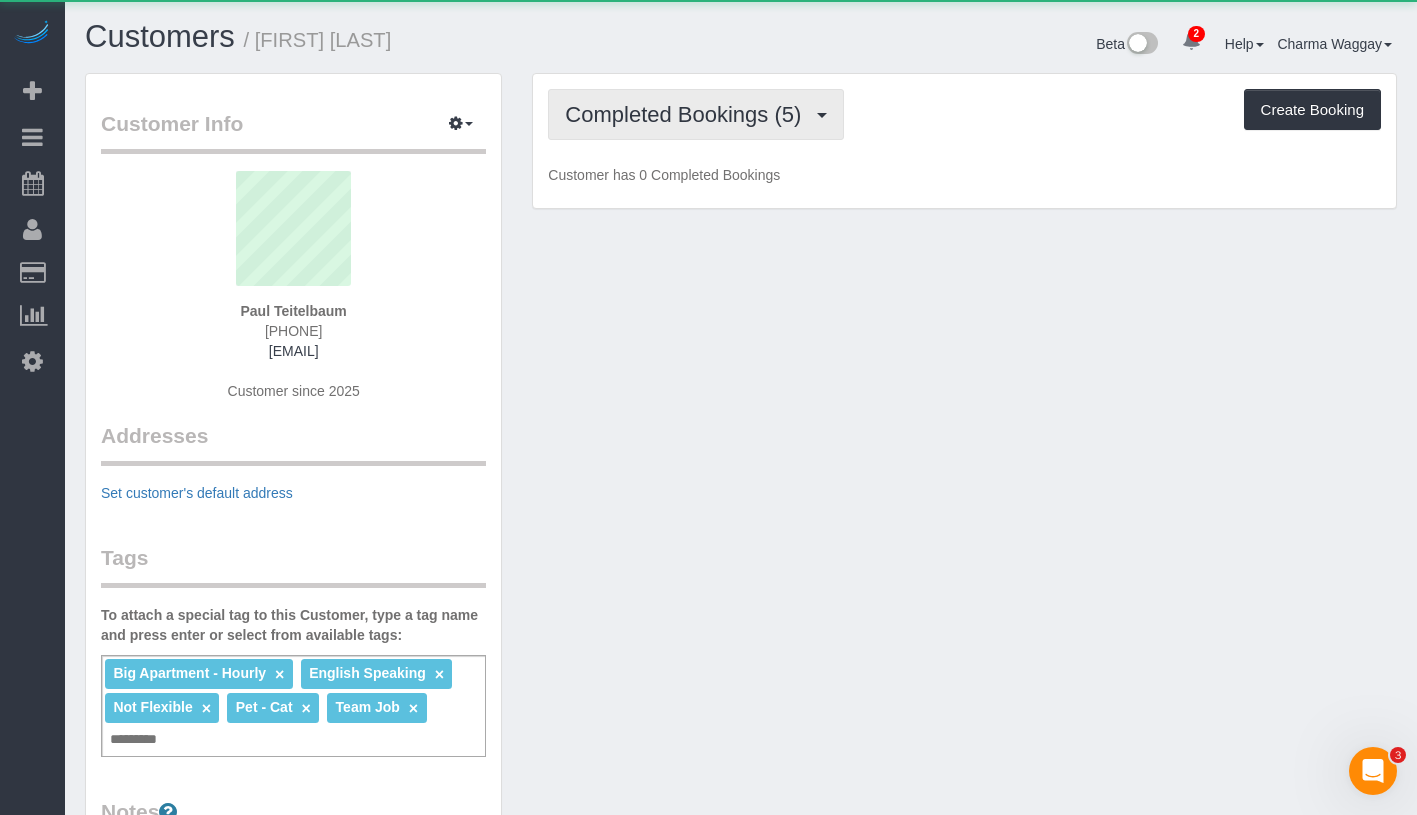 click on "Completed Bookings (5)" at bounding box center [688, 114] 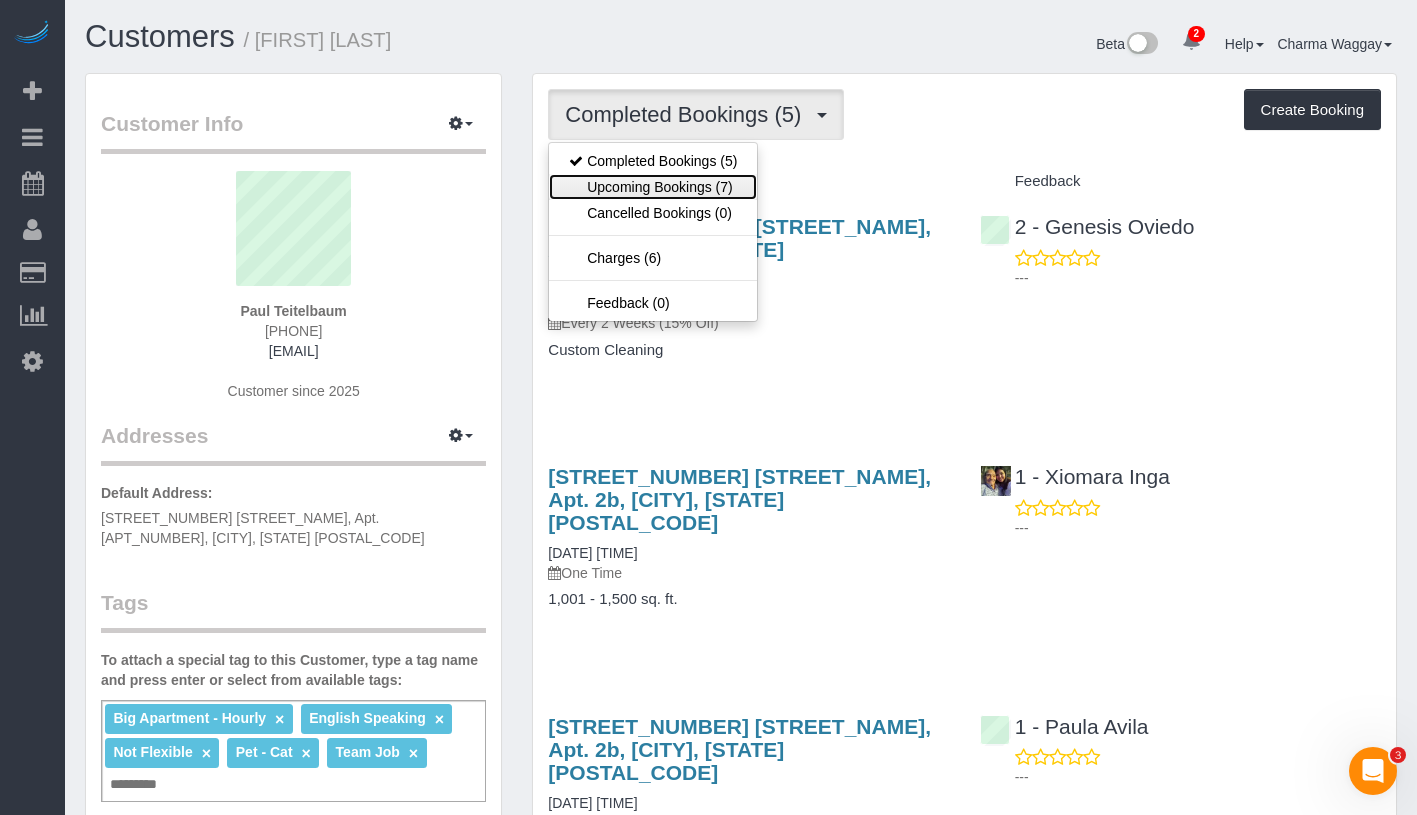 click on "Upcoming Bookings (7)" at bounding box center [653, 187] 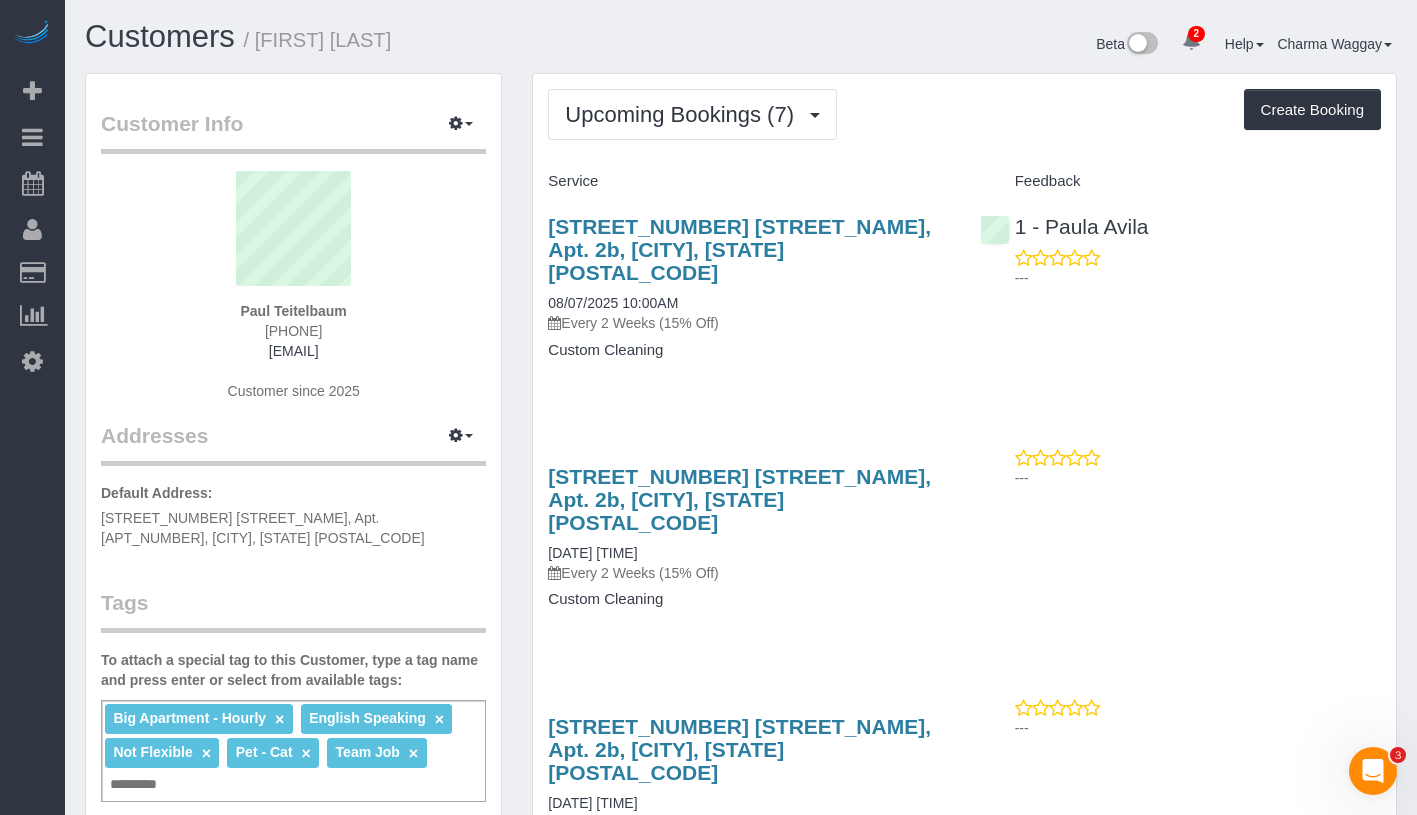 drag, startPoint x: 537, startPoint y: 281, endPoint x: 716, endPoint y: 278, distance: 179.02513 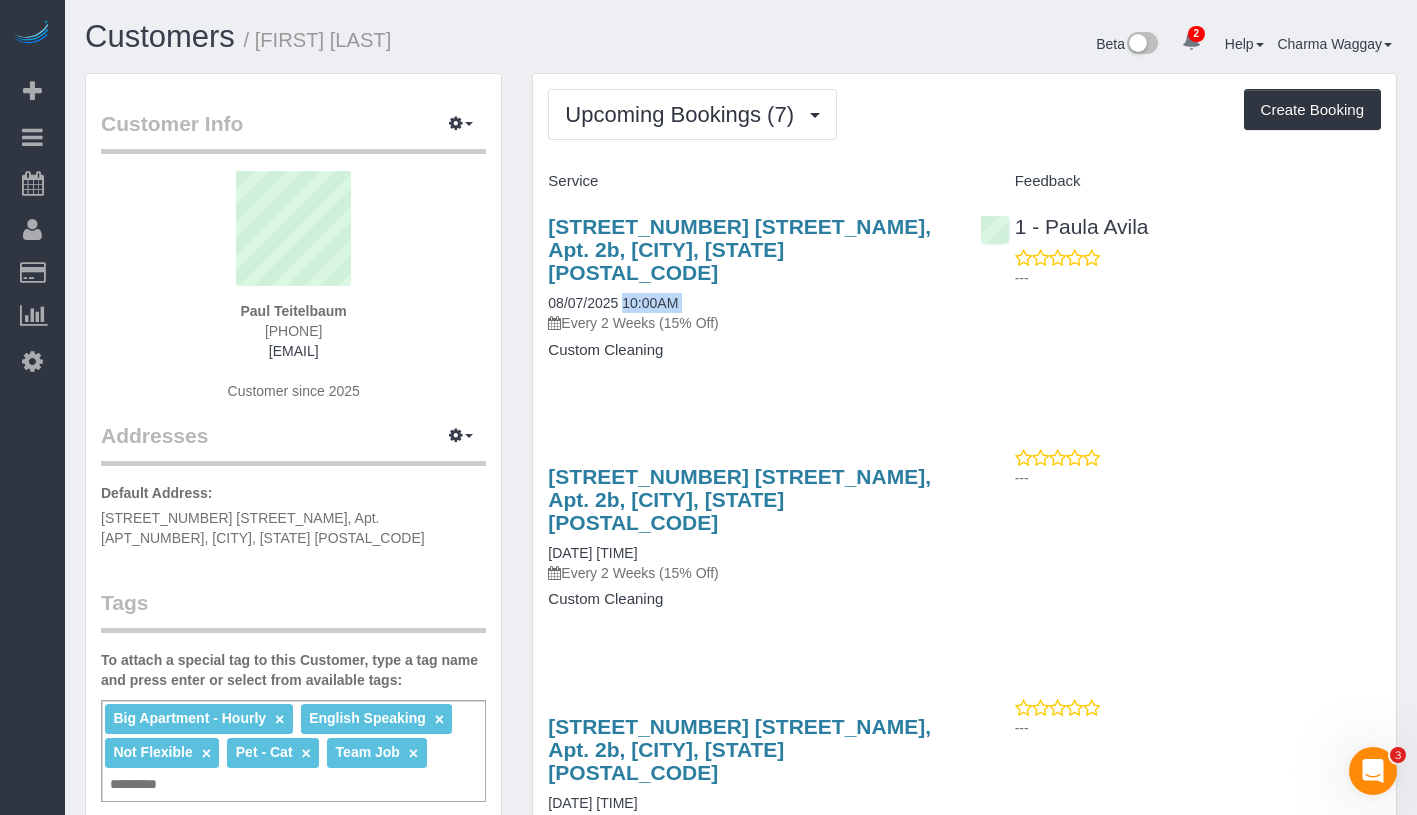 drag, startPoint x: 540, startPoint y: 283, endPoint x: 708, endPoint y: 281, distance: 168.0119 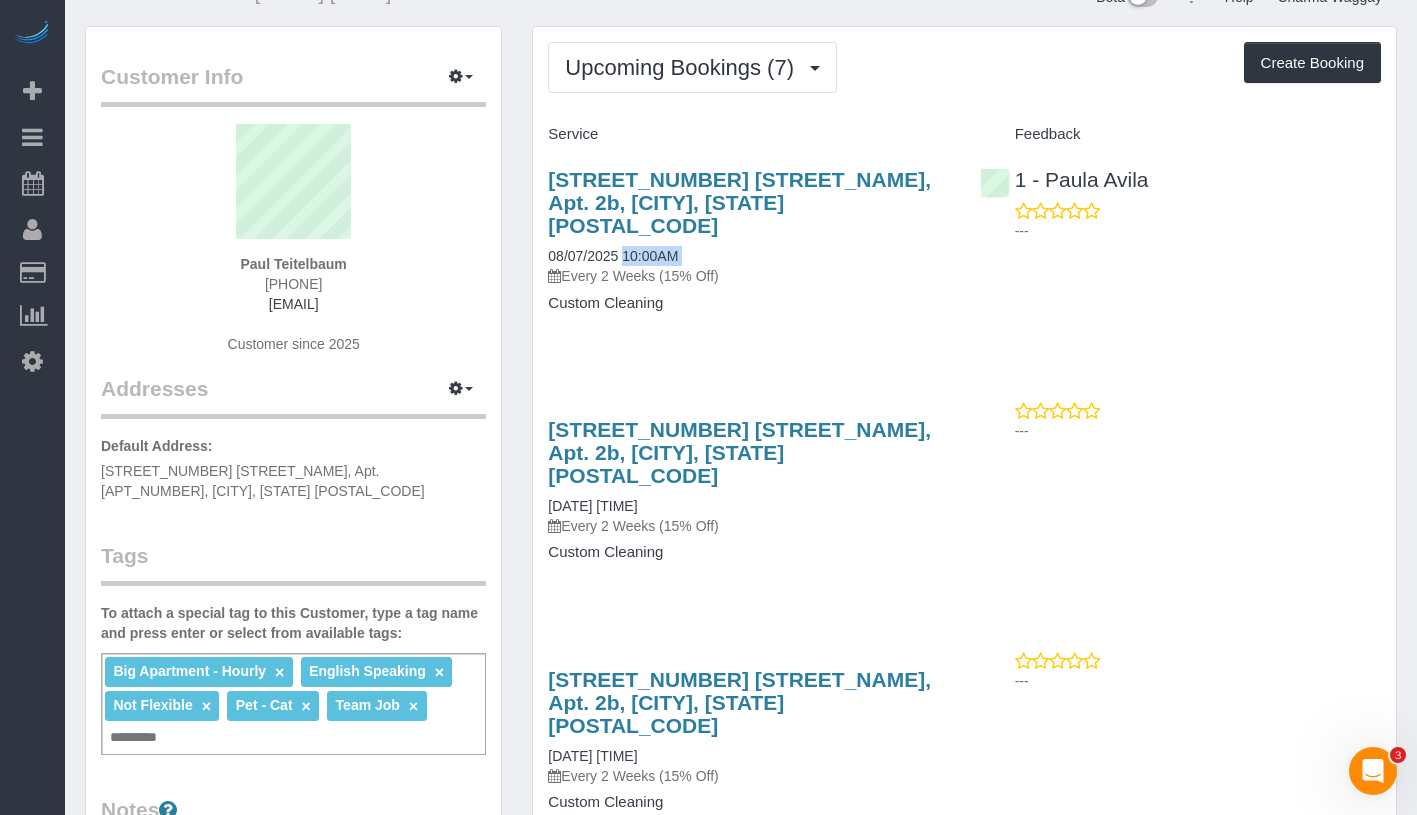 scroll, scrollTop: 154, scrollLeft: 0, axis: vertical 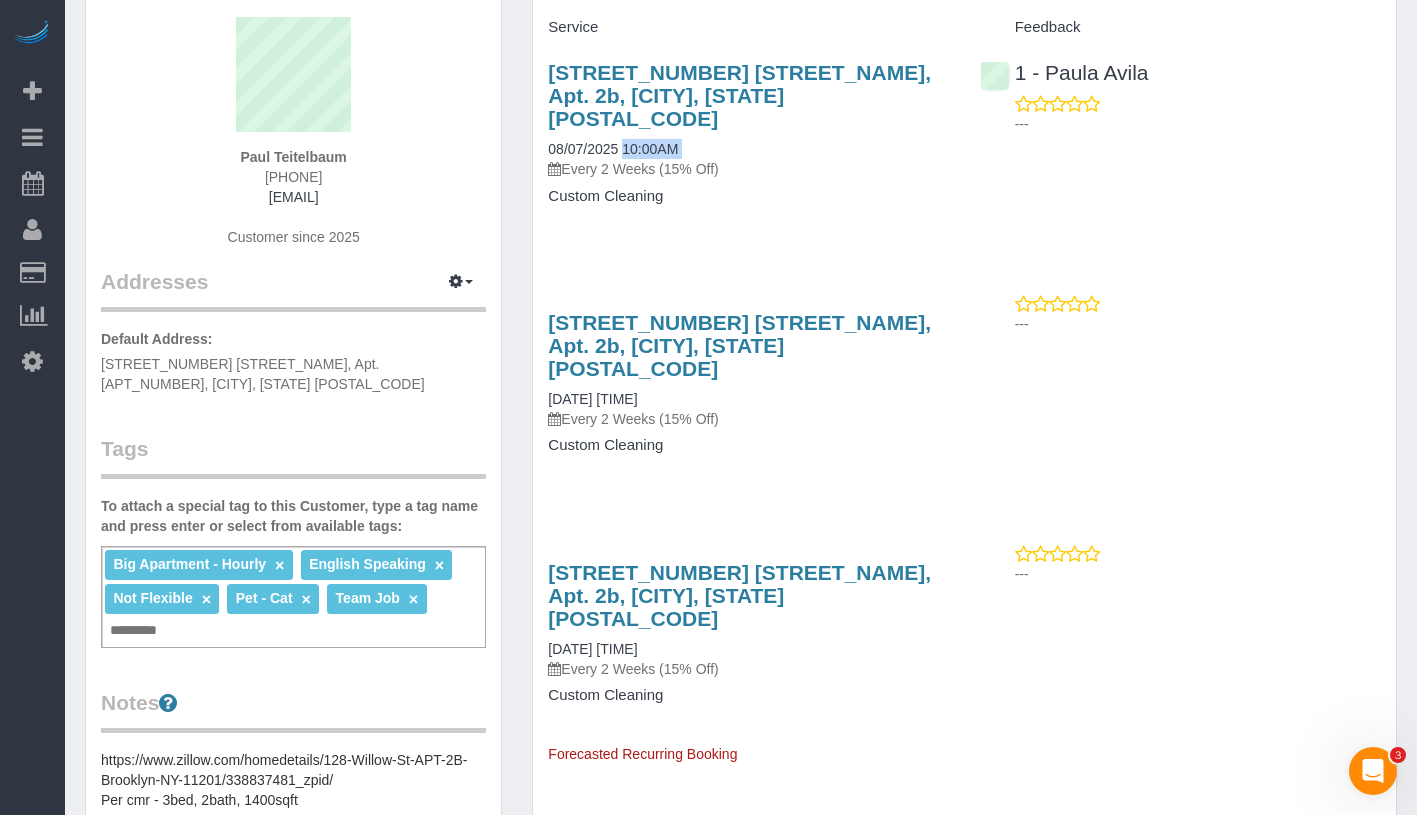drag, startPoint x: 539, startPoint y: 584, endPoint x: 711, endPoint y: 581, distance: 172.02615 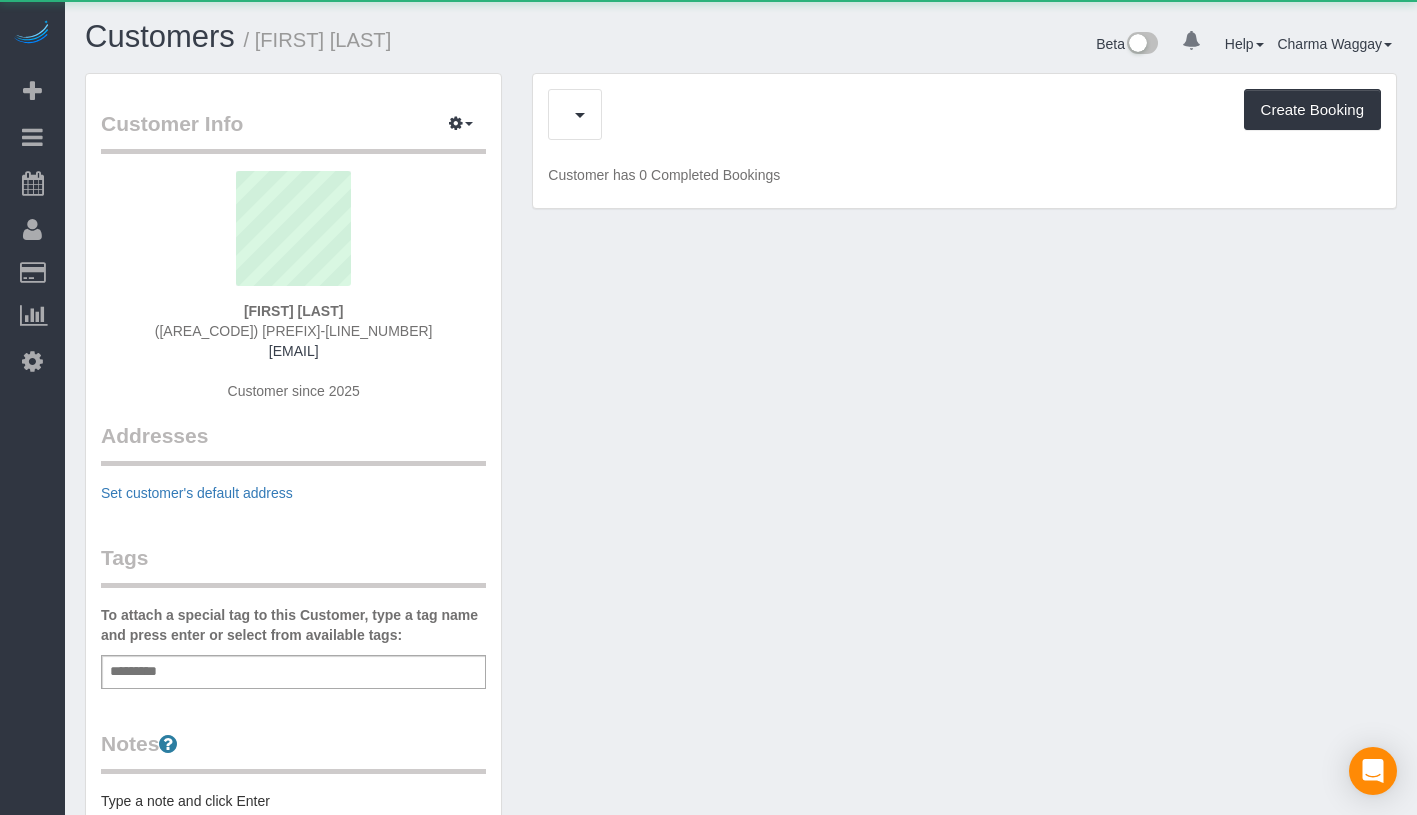scroll, scrollTop: 0, scrollLeft: 0, axis: both 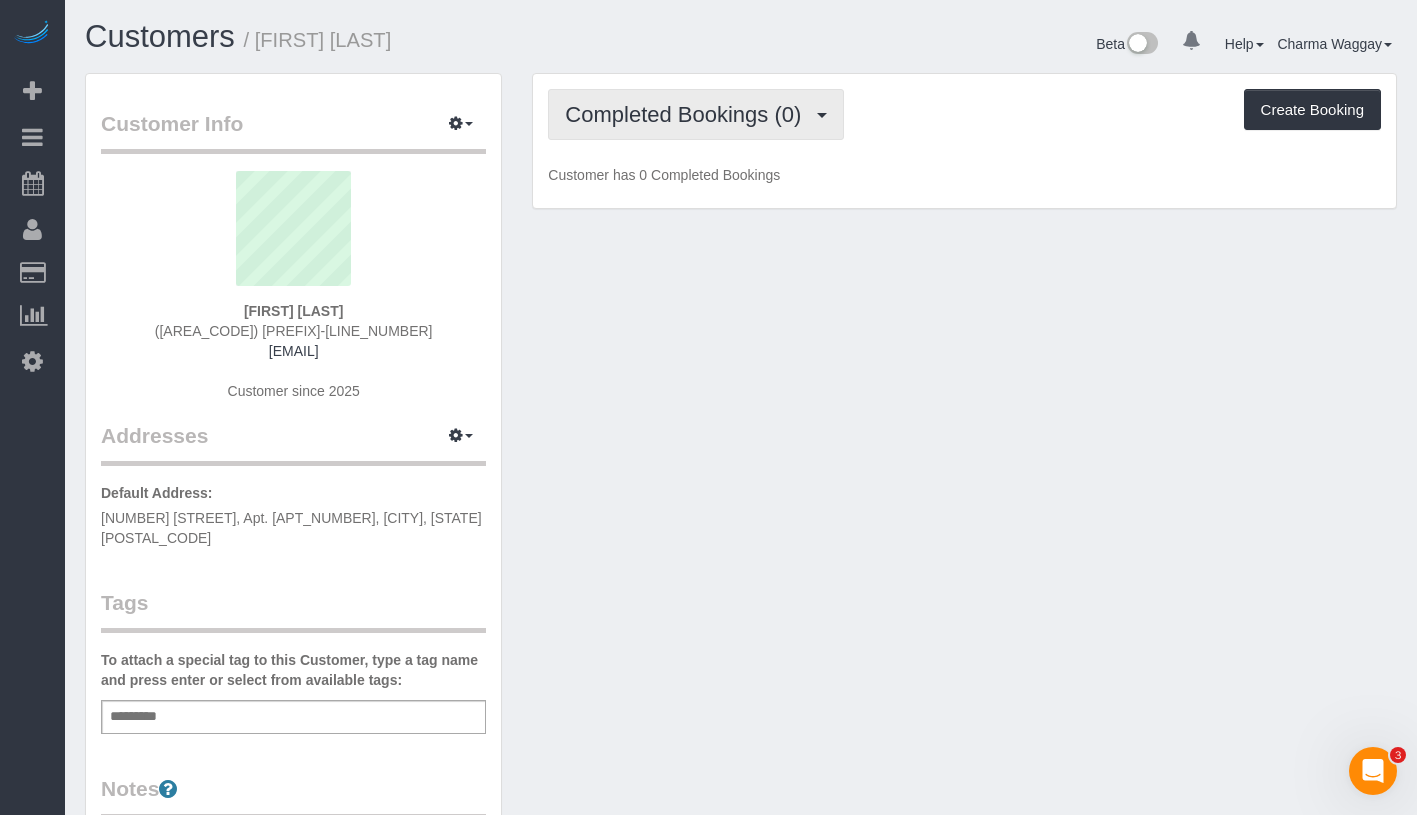 click on "Completed Bookings (0)" at bounding box center (688, 114) 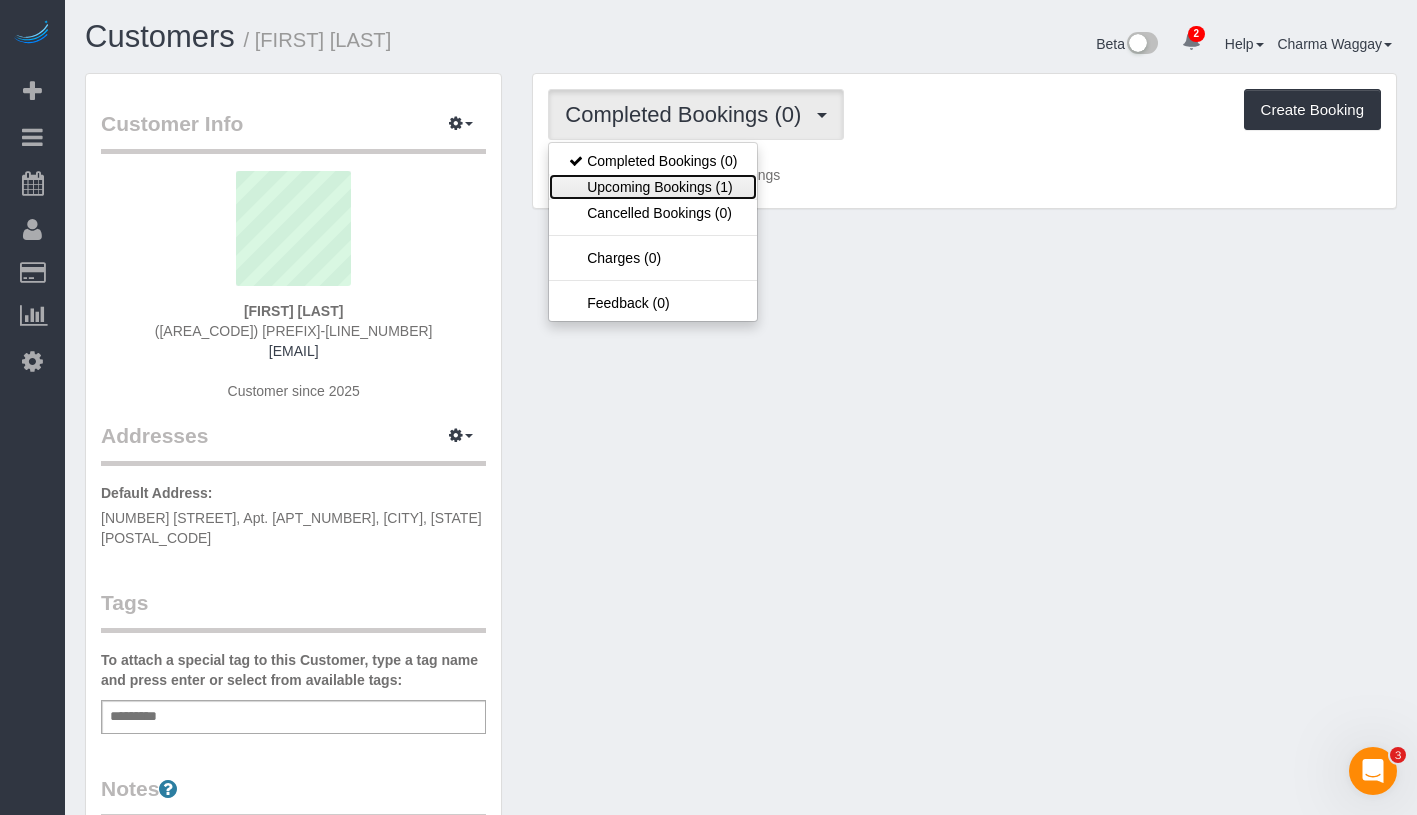 click on "Upcoming Bookings (1)" at bounding box center (653, 187) 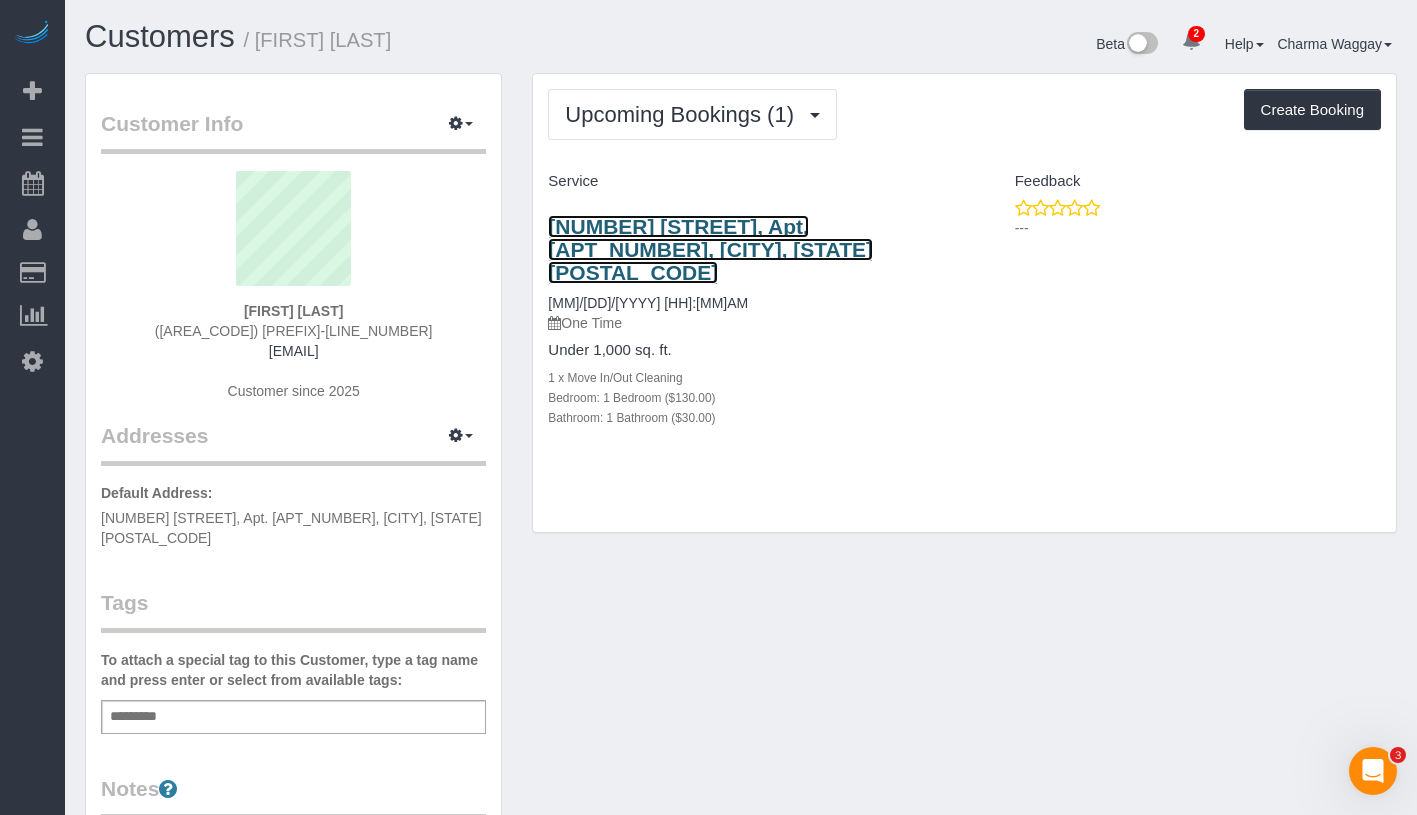 click on "165 Christopher Street, Apt. Laa, New York, NY 10014" at bounding box center [710, 249] 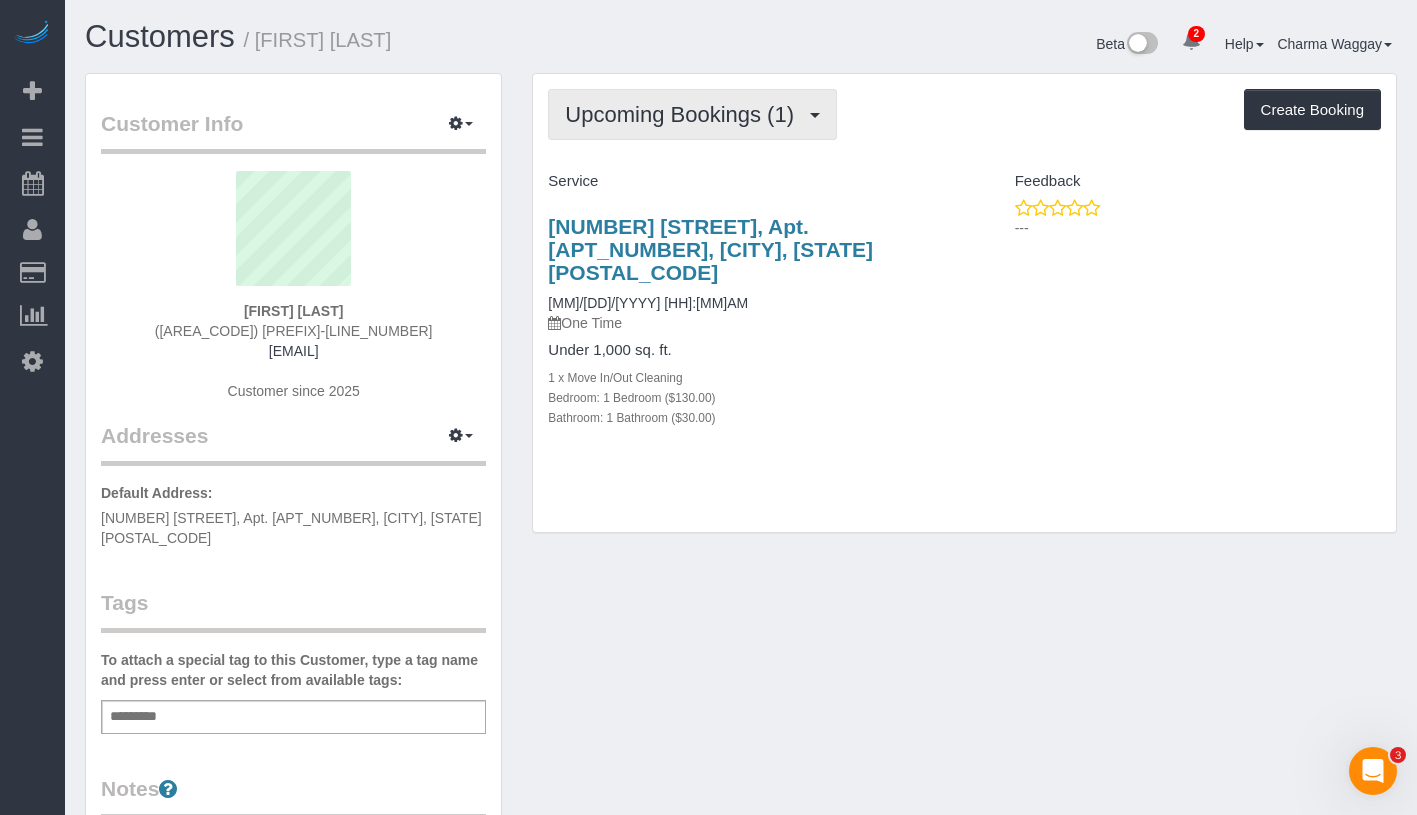 click on "Upcoming Bookings (1)" at bounding box center (684, 114) 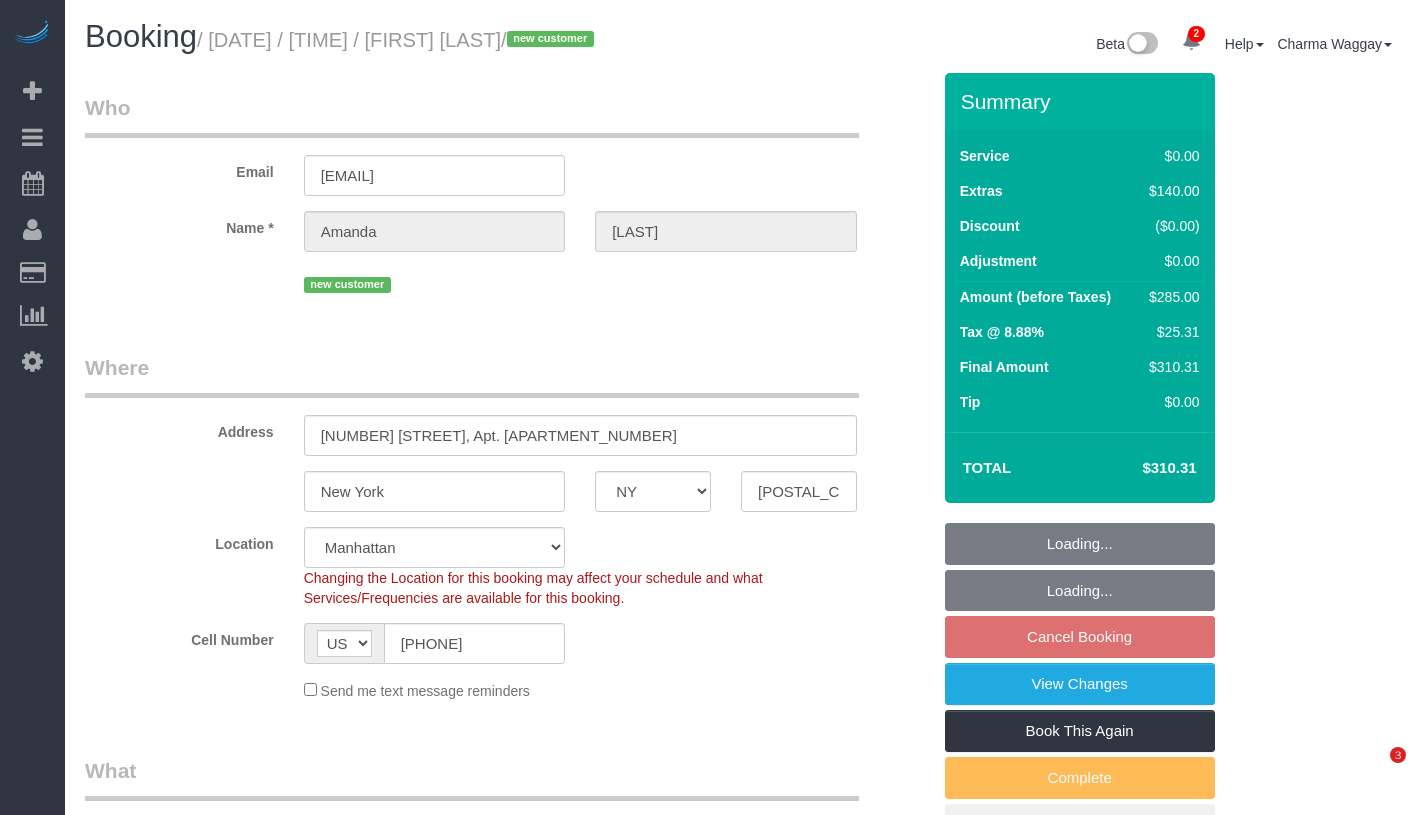 select on "NY" 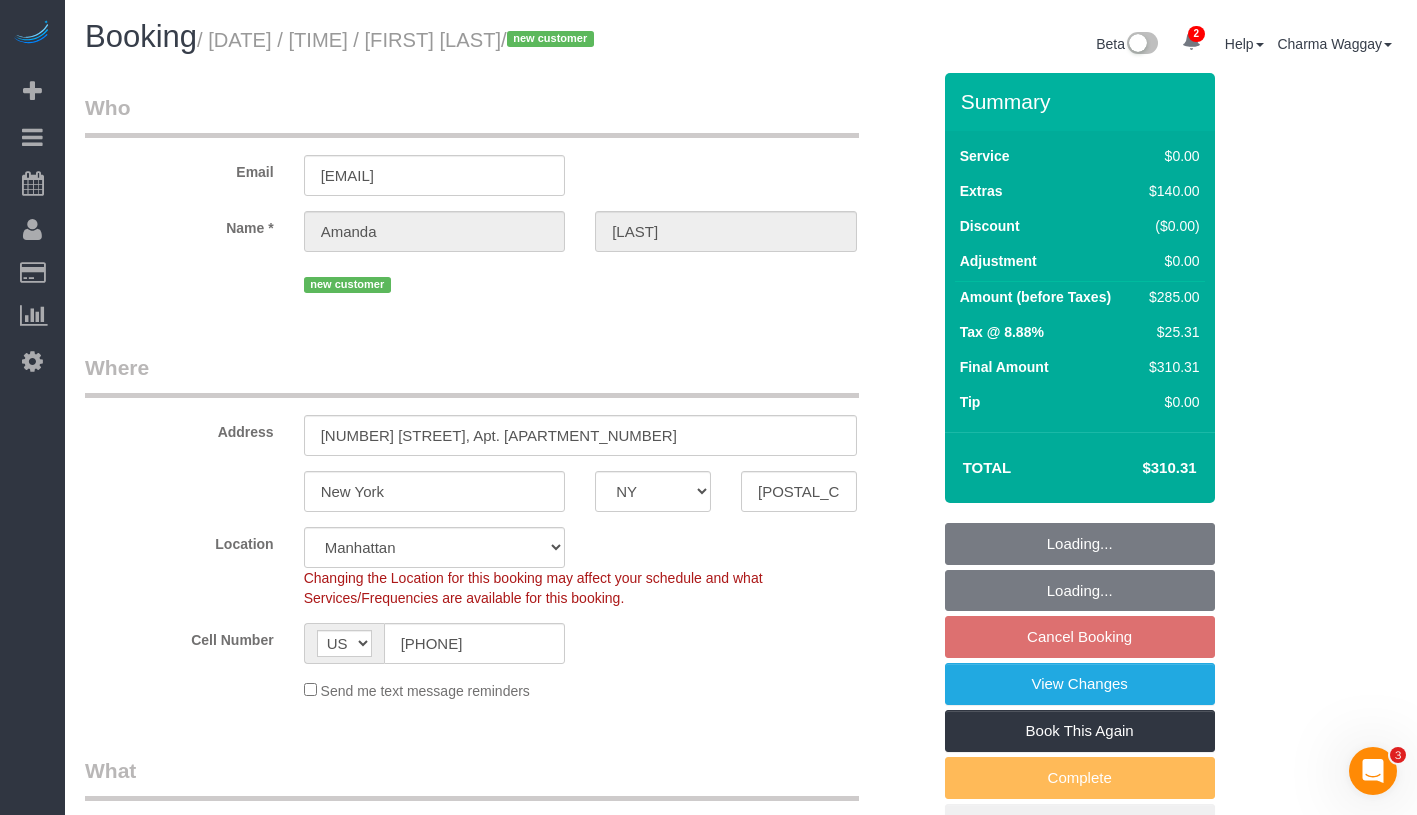 scroll, scrollTop: 0, scrollLeft: 0, axis: both 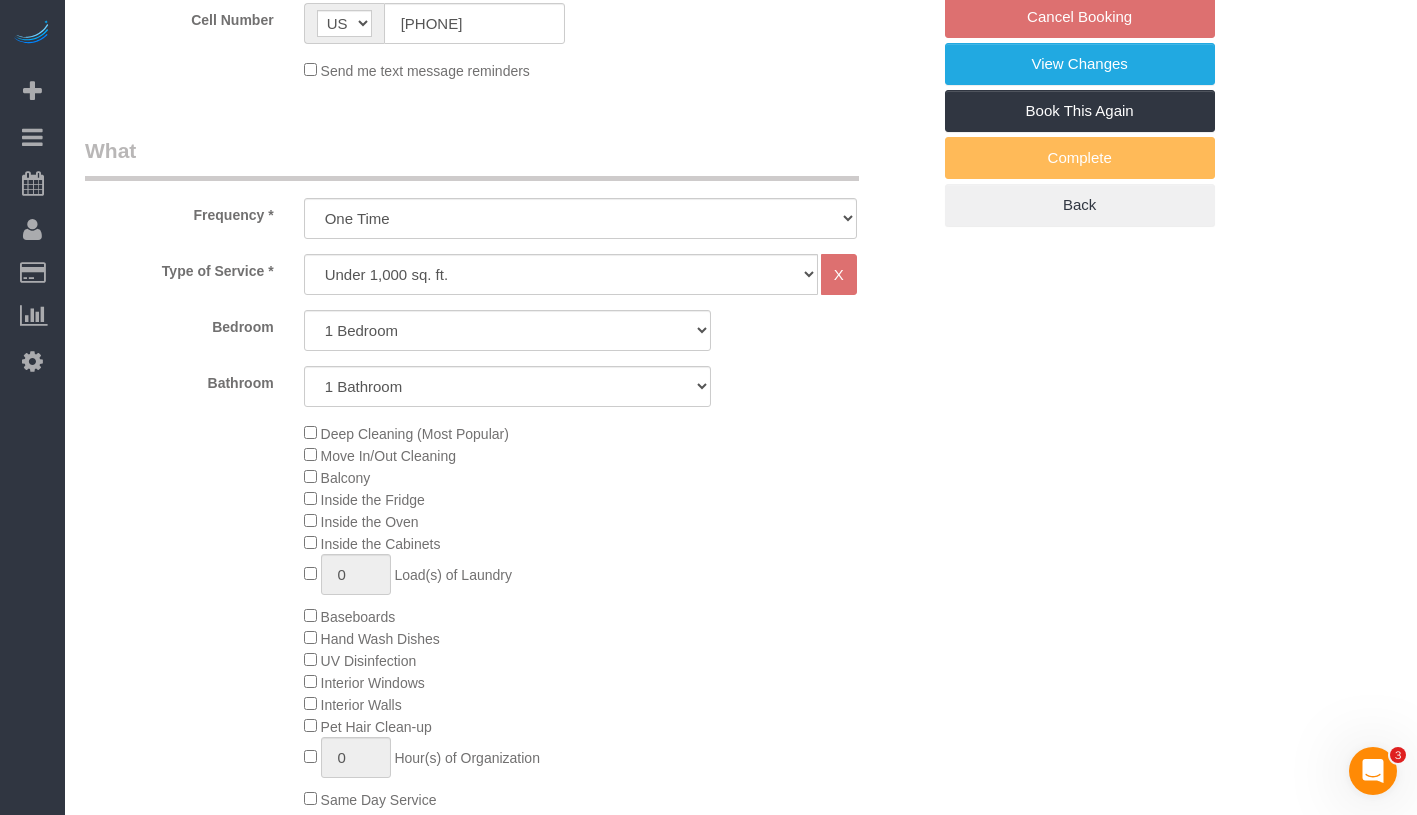 select on "1" 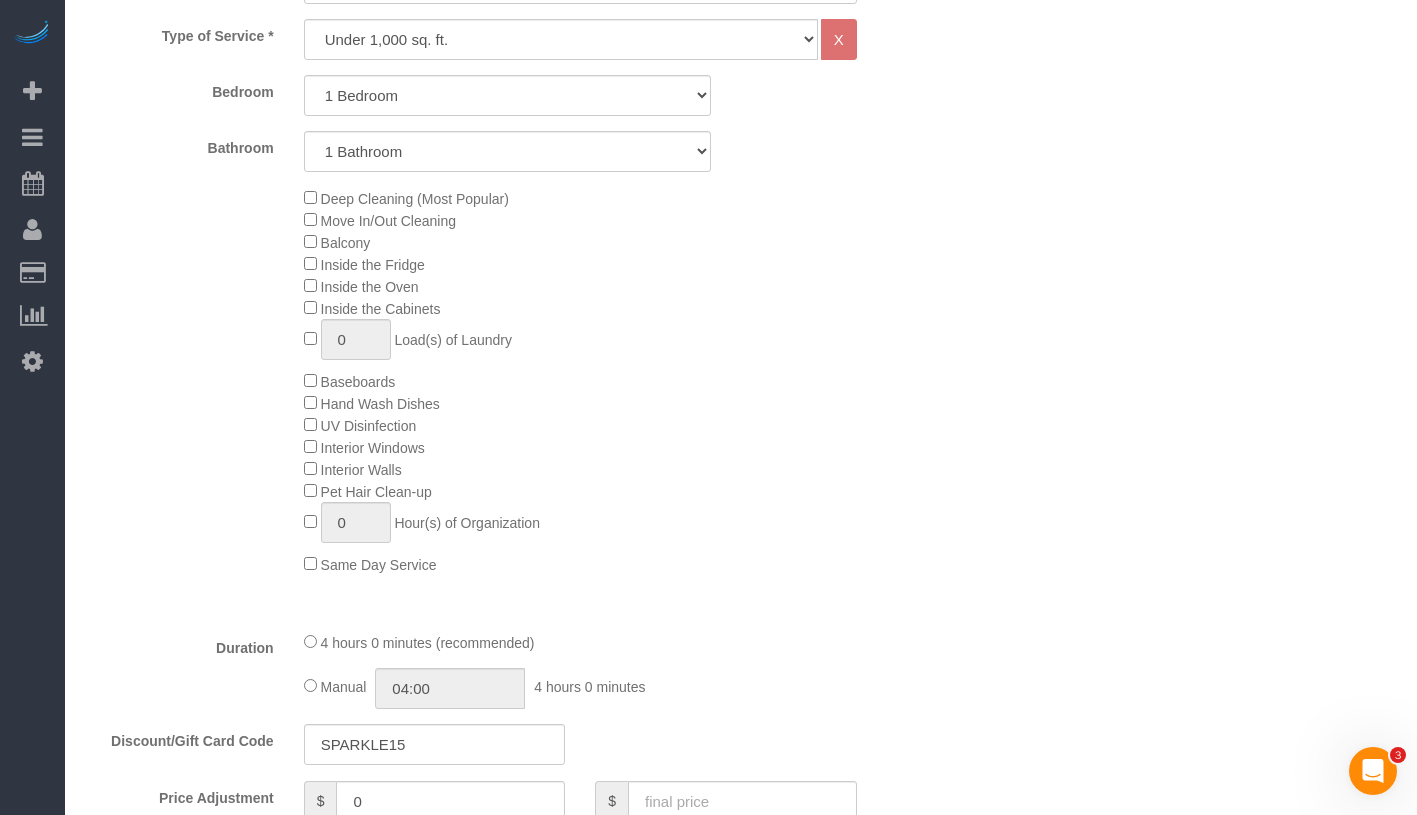 scroll, scrollTop: 888, scrollLeft: 0, axis: vertical 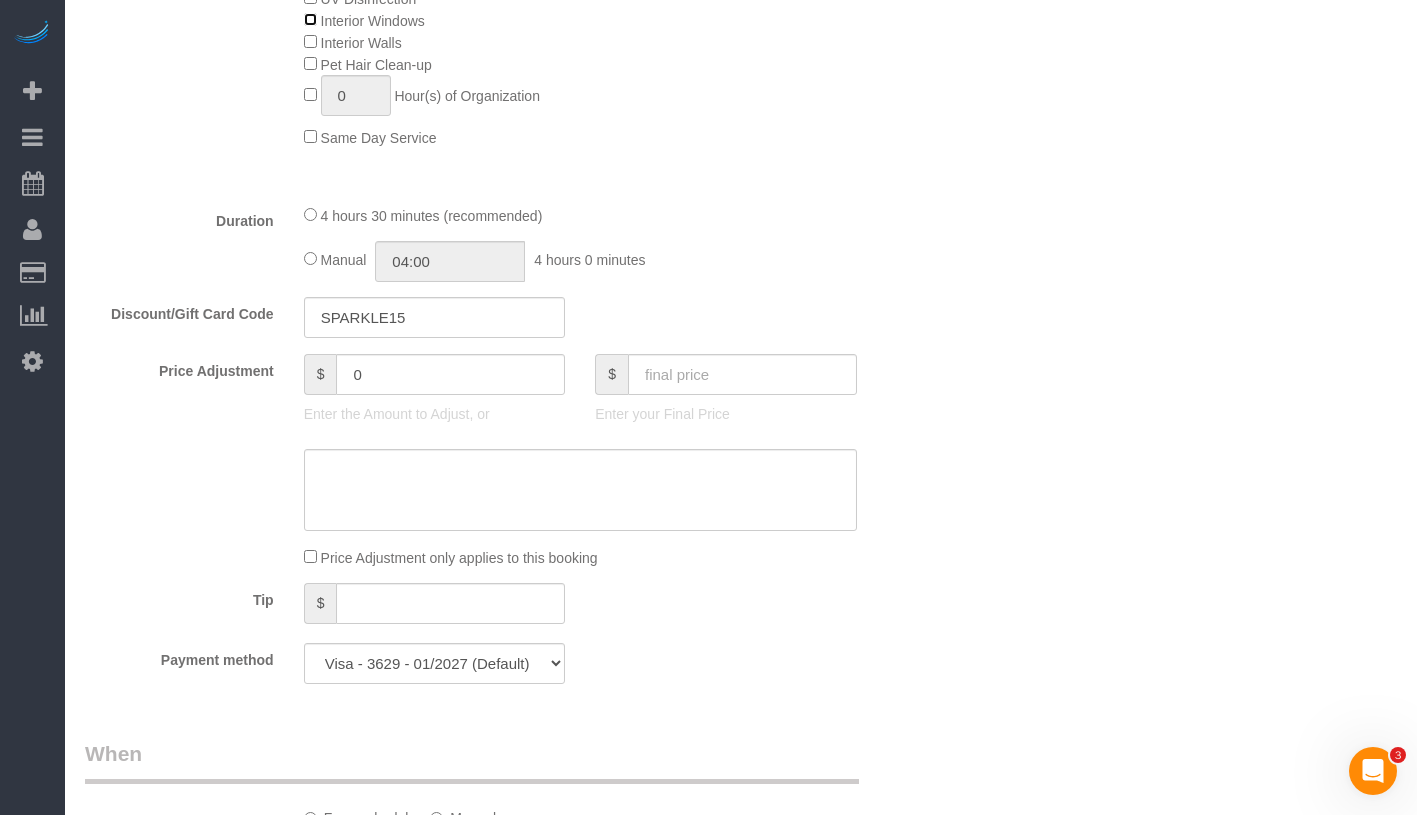select on "spot59" 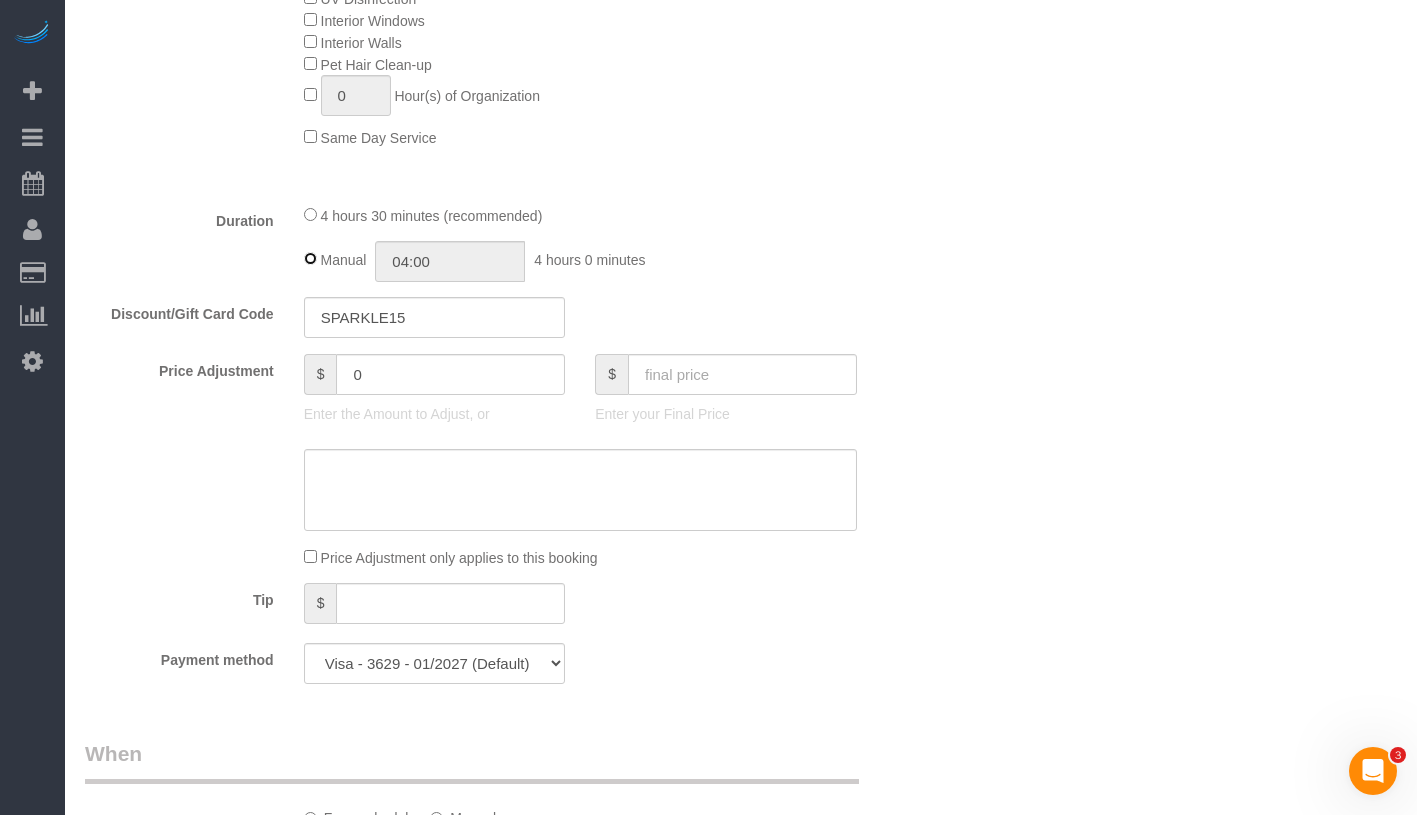 type on "04:30" 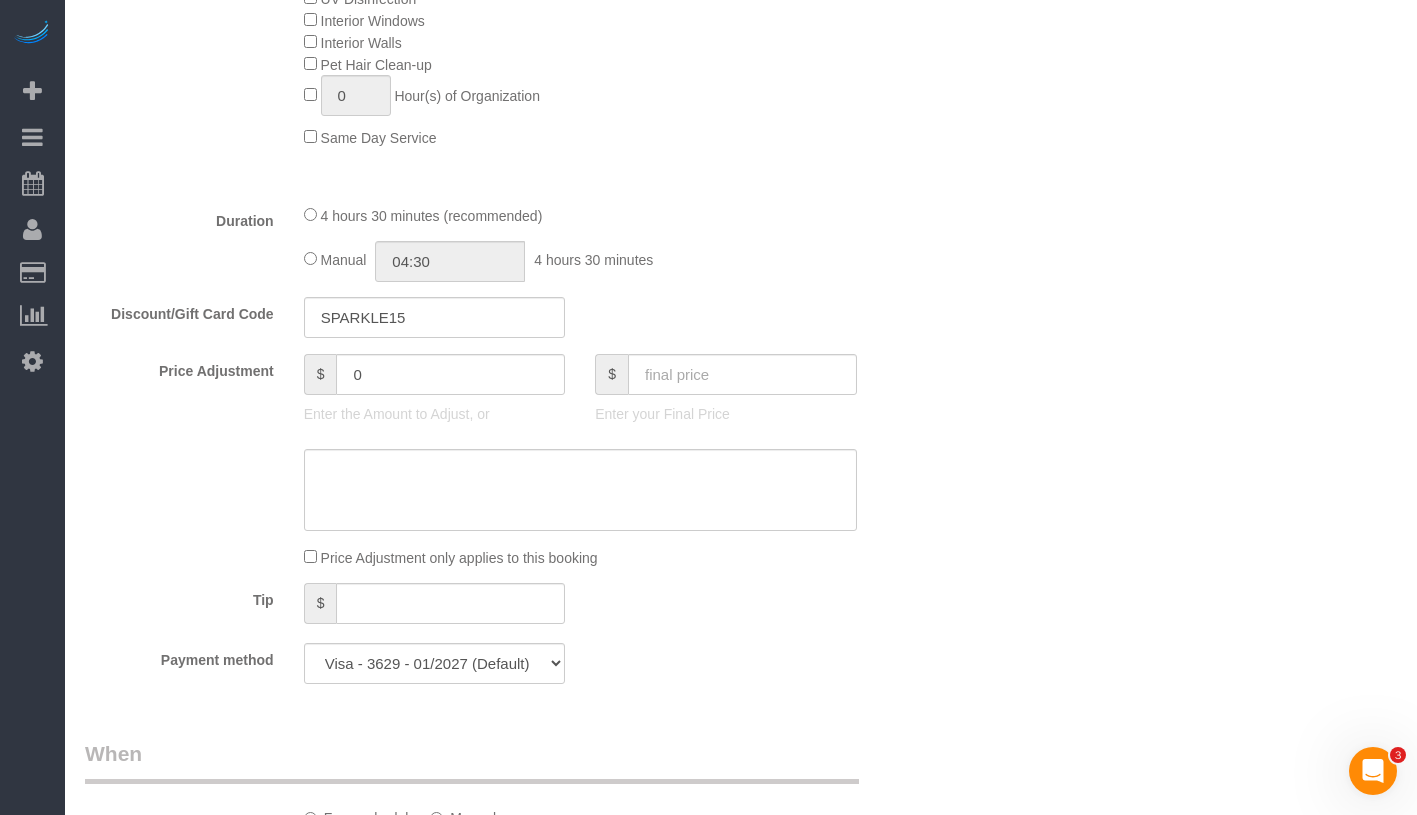 click on "Manual
04:30
4 hours 30 minutes" 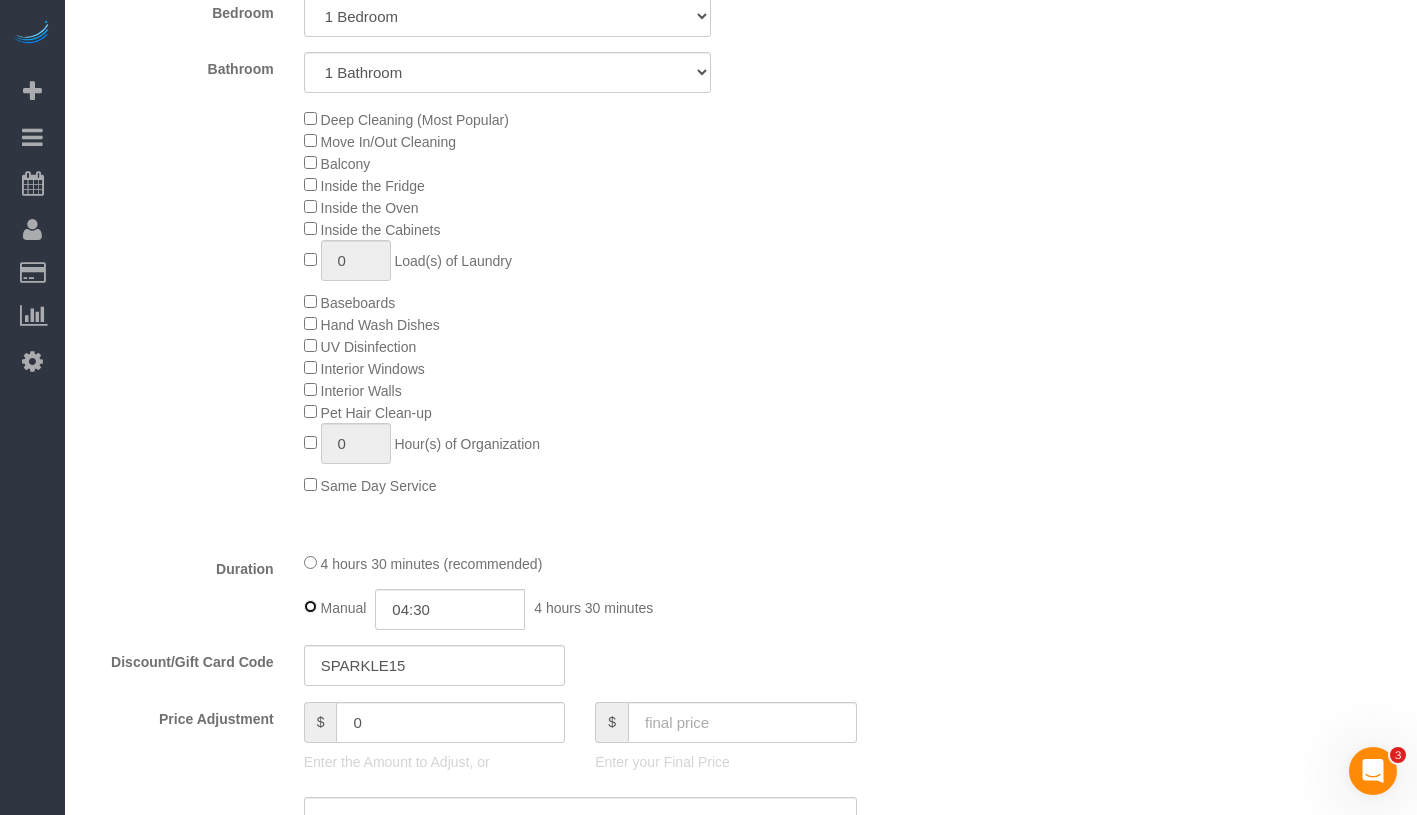 scroll, scrollTop: 0, scrollLeft: 0, axis: both 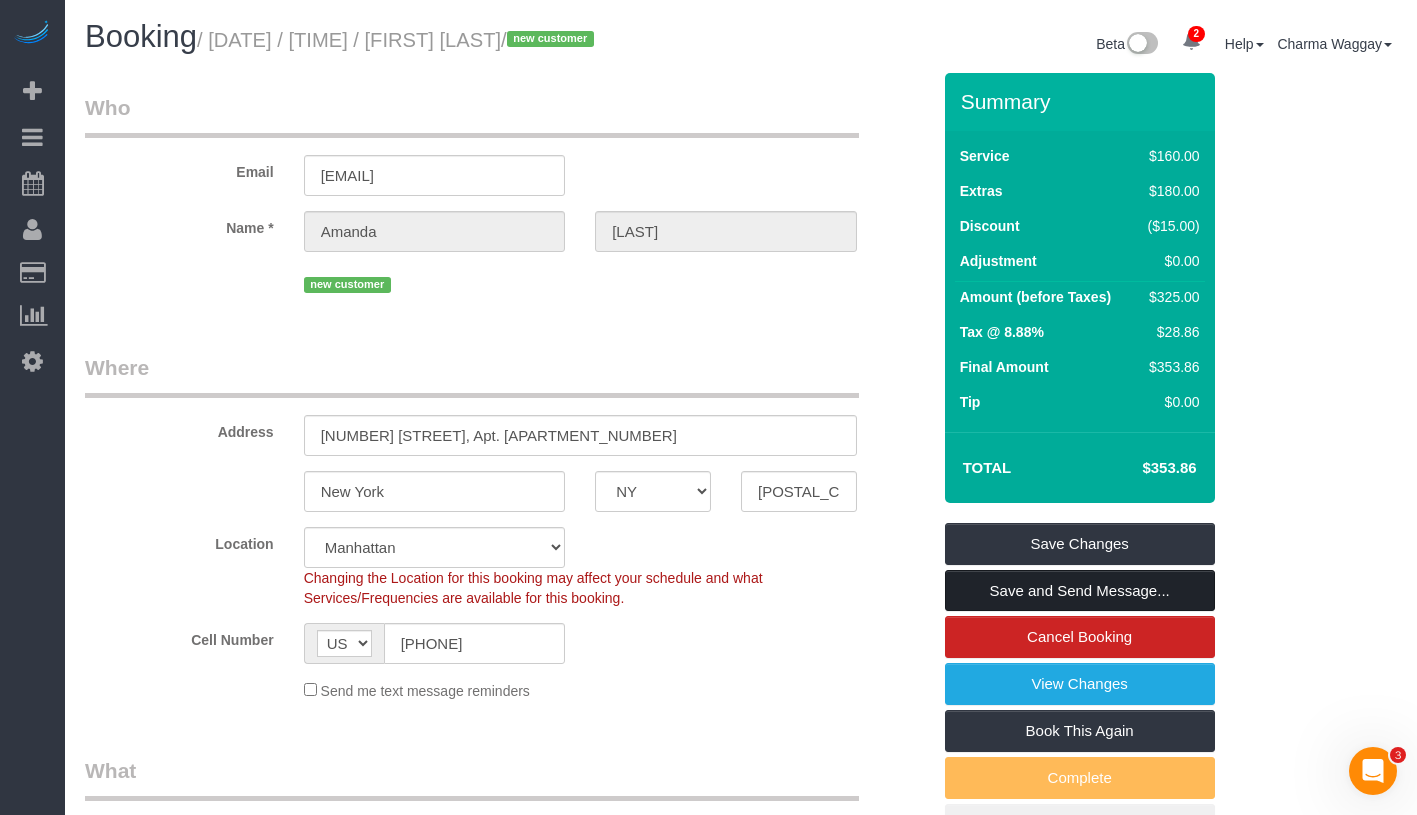 click on "Save and Send Message..." at bounding box center [1080, 591] 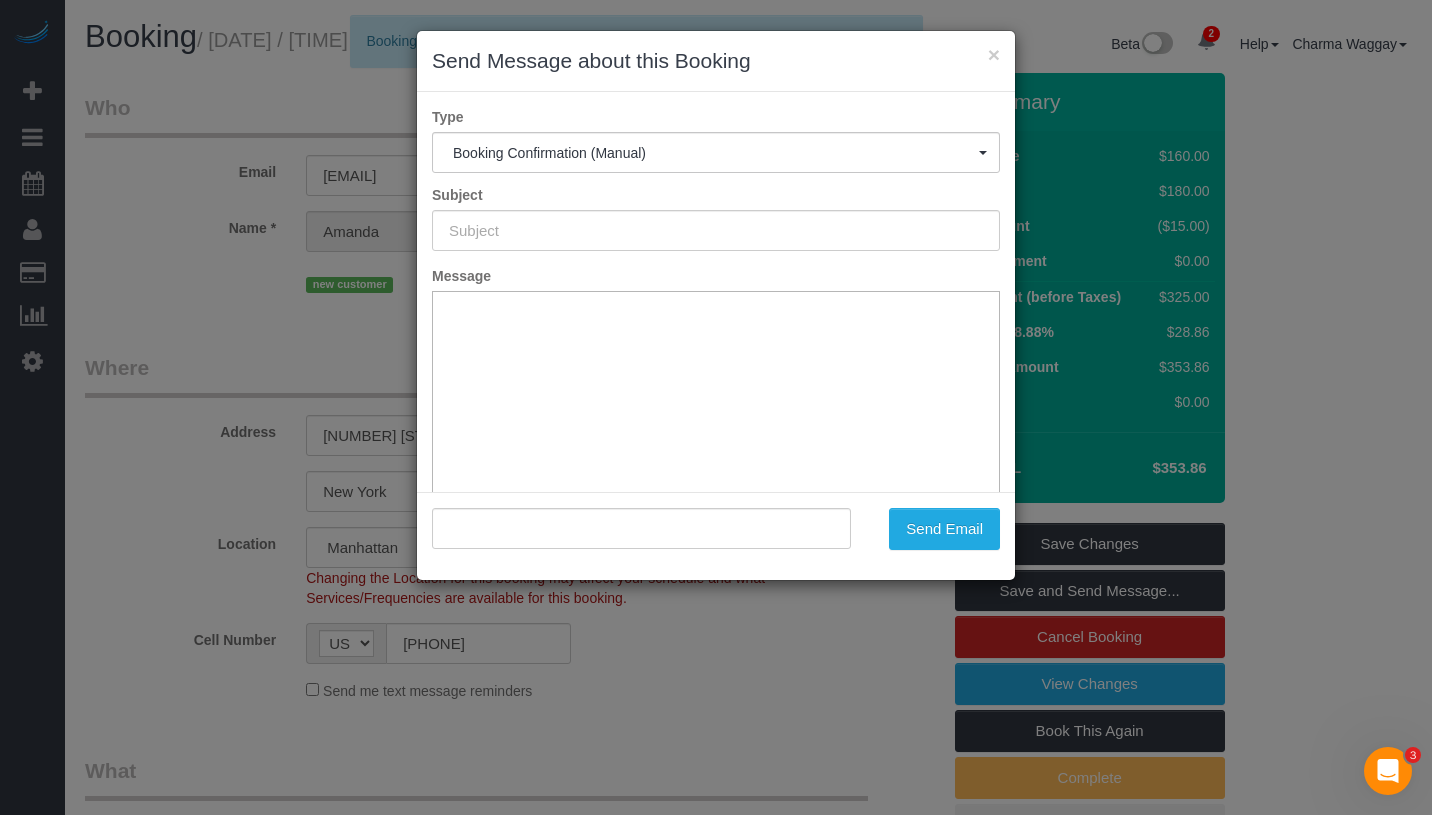 type on "Cleaning Confirmed for 08/10/2025 at 9:00am" 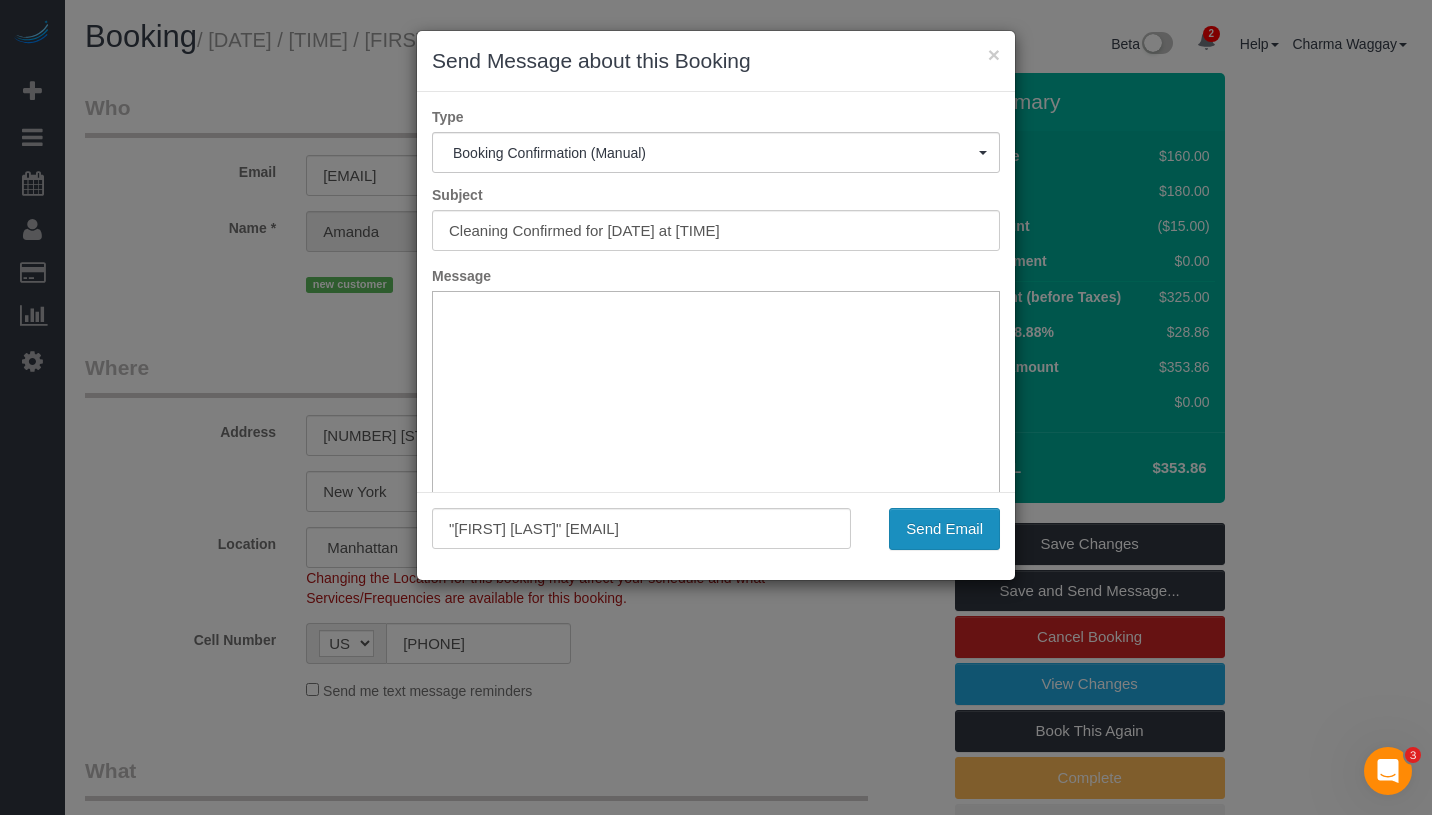 click on "Send Email" at bounding box center [944, 529] 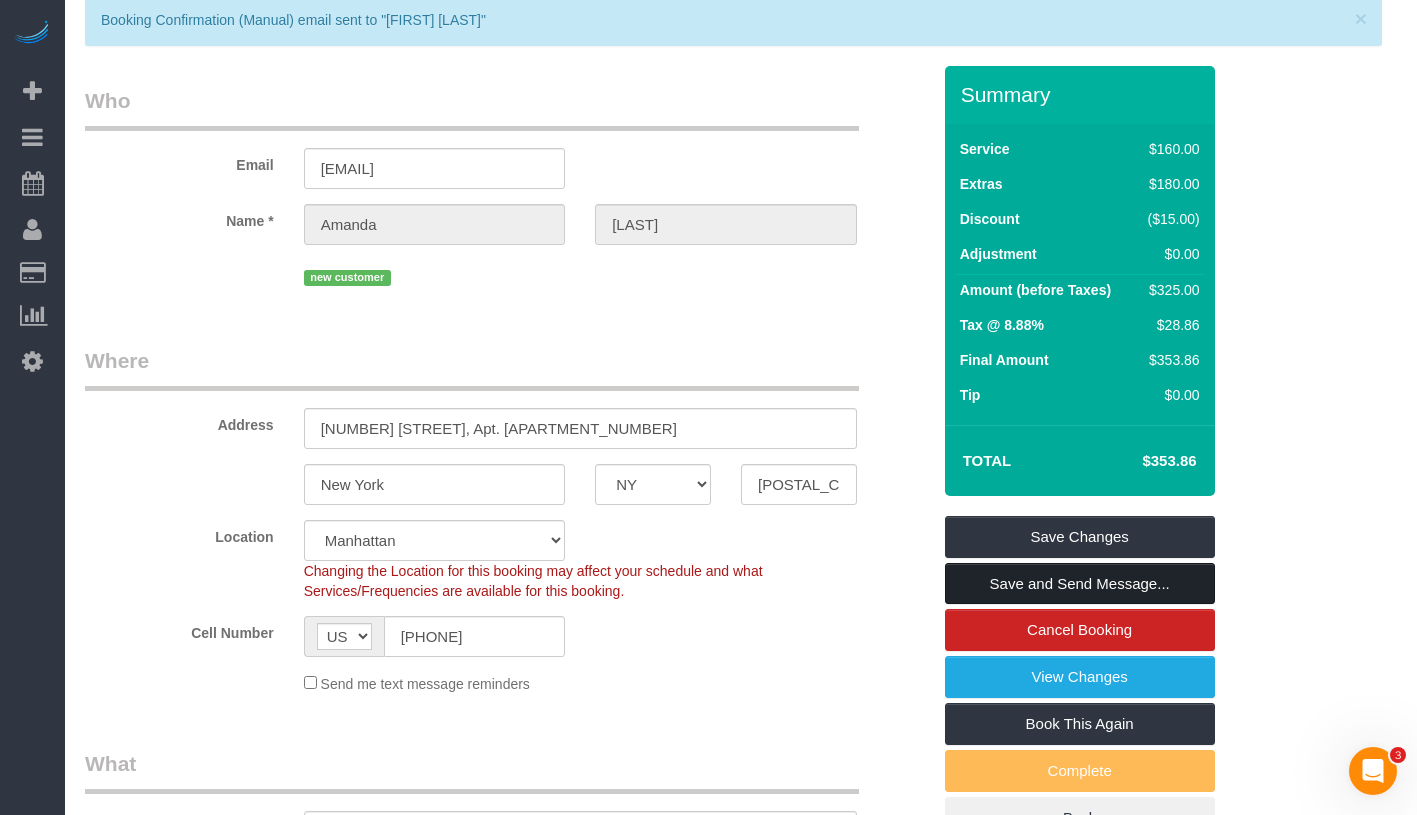 scroll, scrollTop: 0, scrollLeft: 0, axis: both 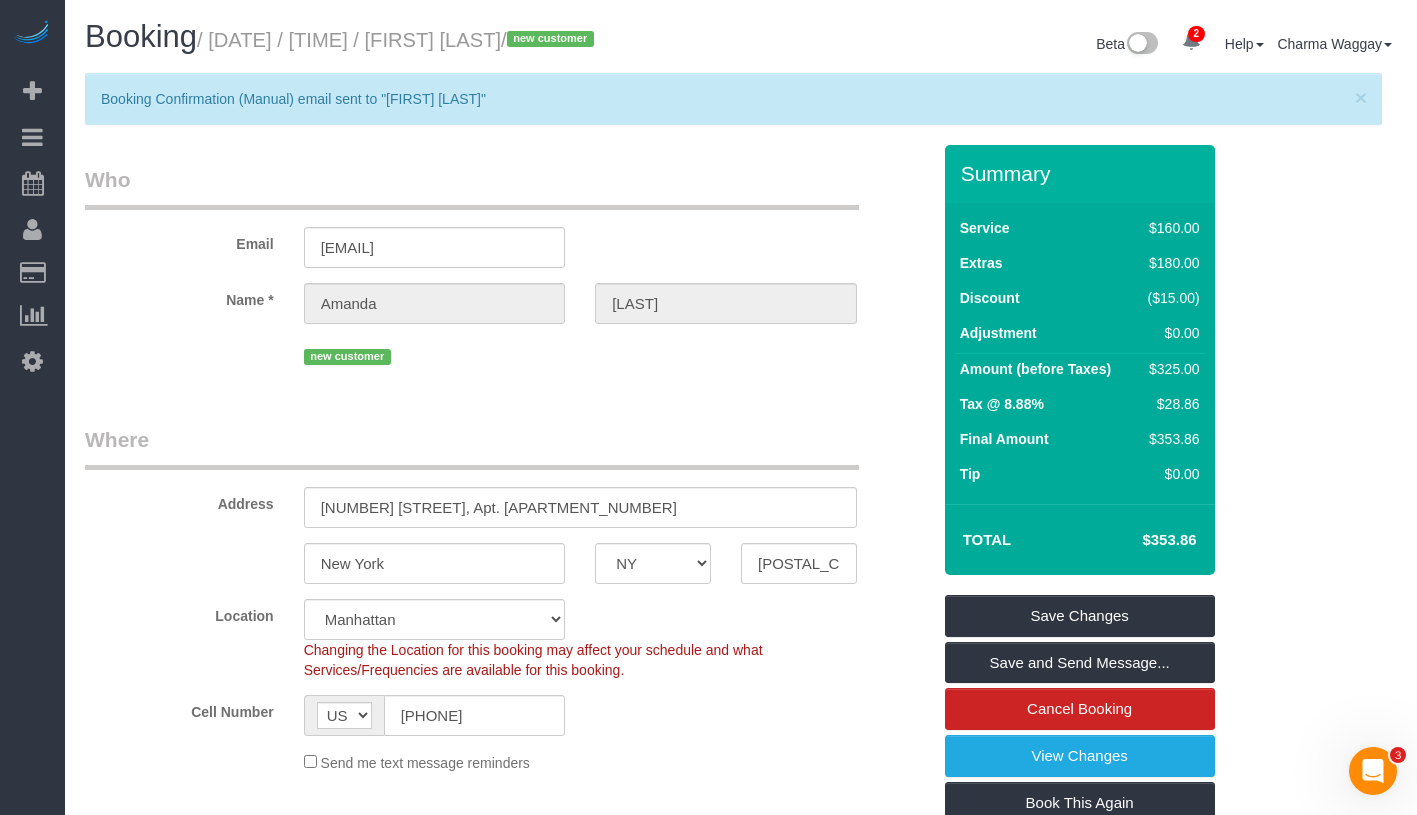 drag, startPoint x: 1134, startPoint y: 539, endPoint x: 1206, endPoint y: 540, distance: 72.00694 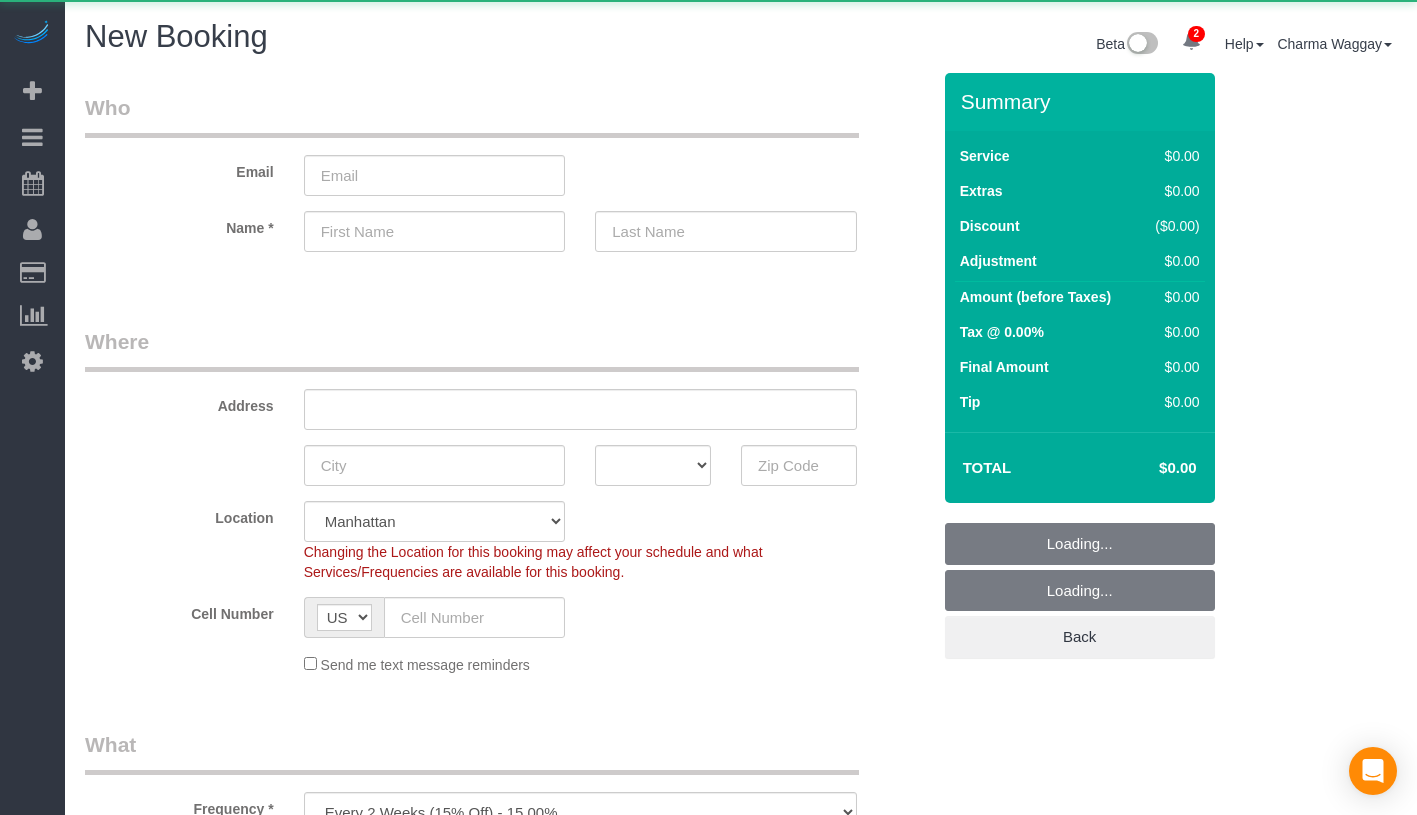 select on "number:89" 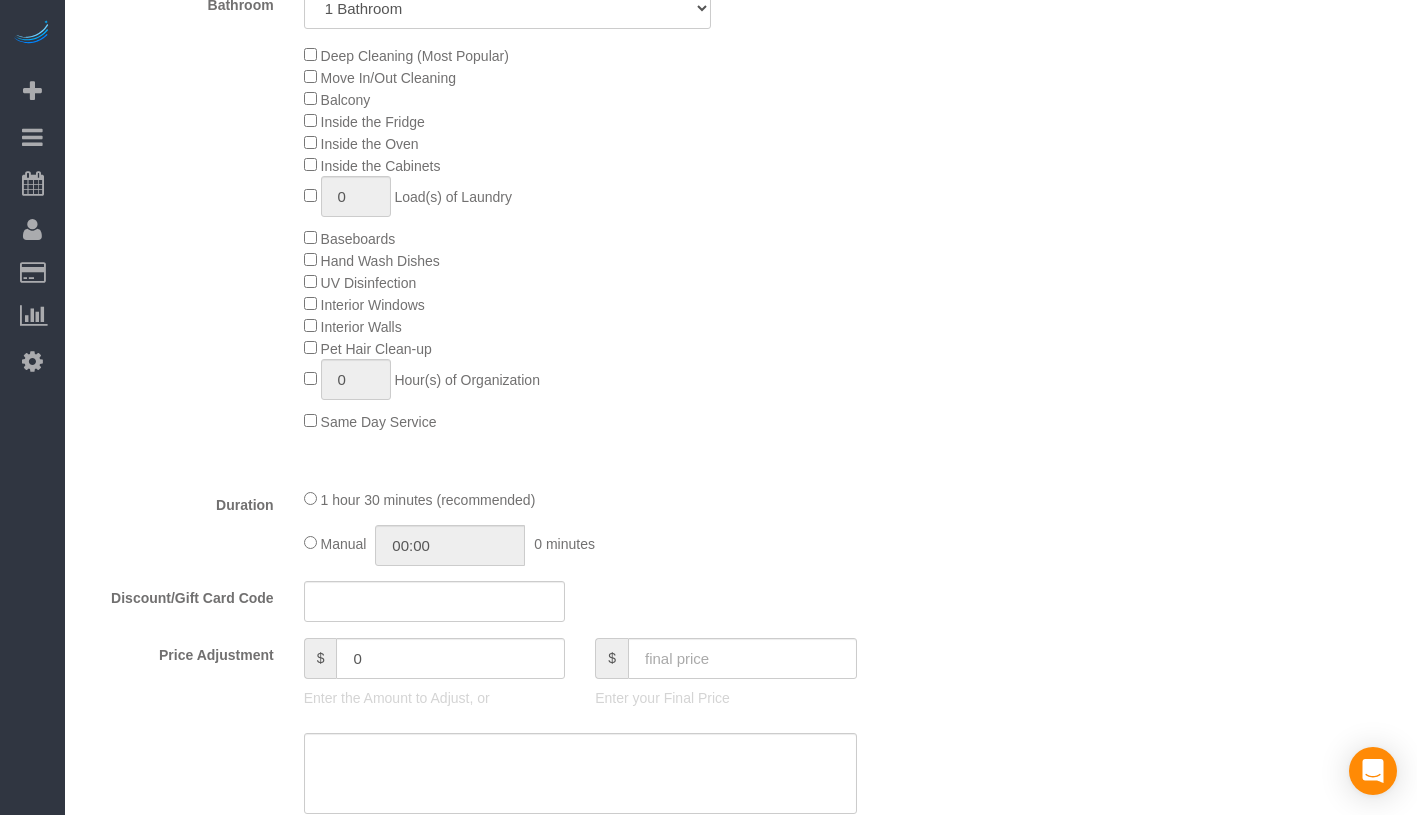 scroll, scrollTop: 781, scrollLeft: 0, axis: vertical 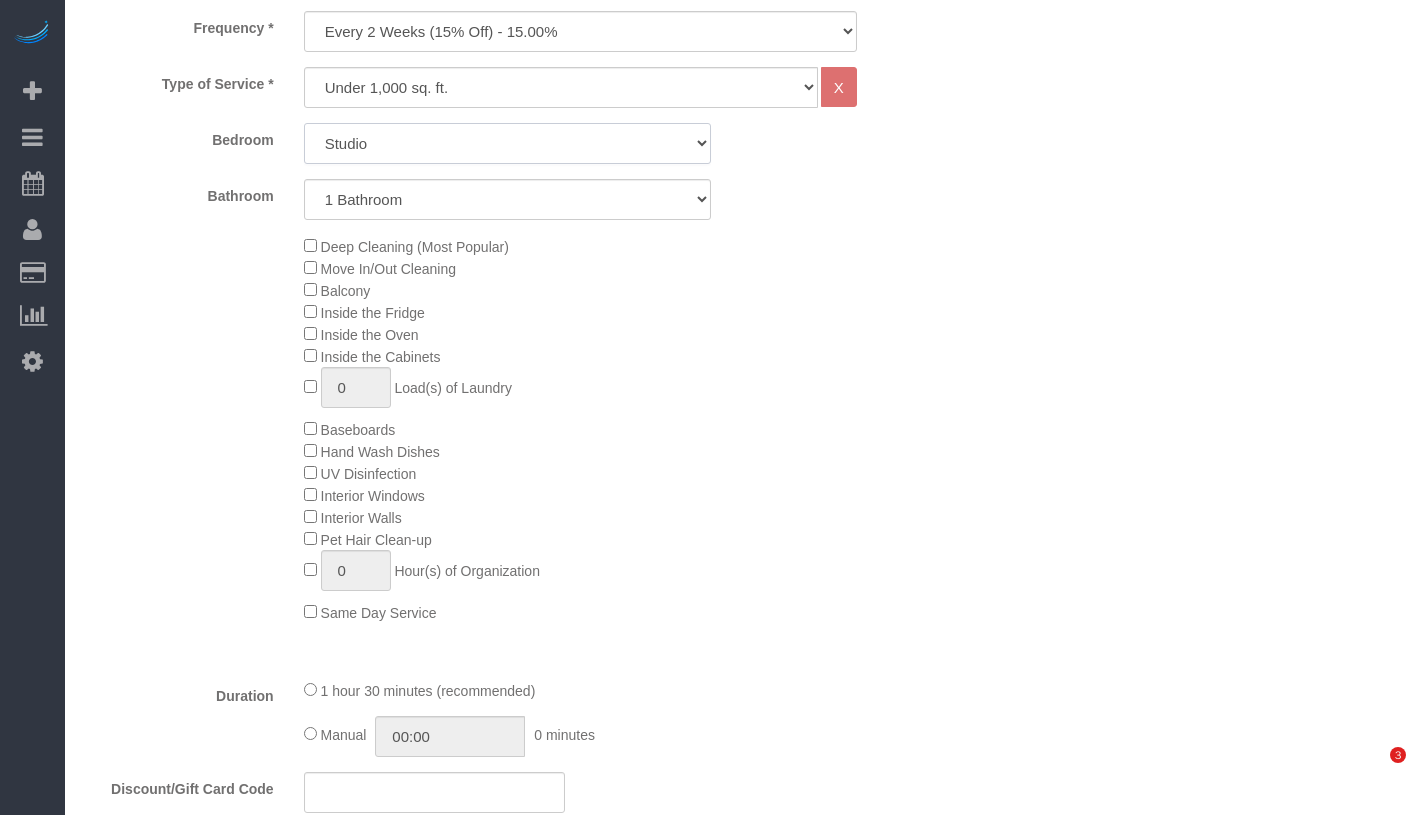 click on "Studio
1 Bedroom
2 Bedrooms
3 Bedrooms" 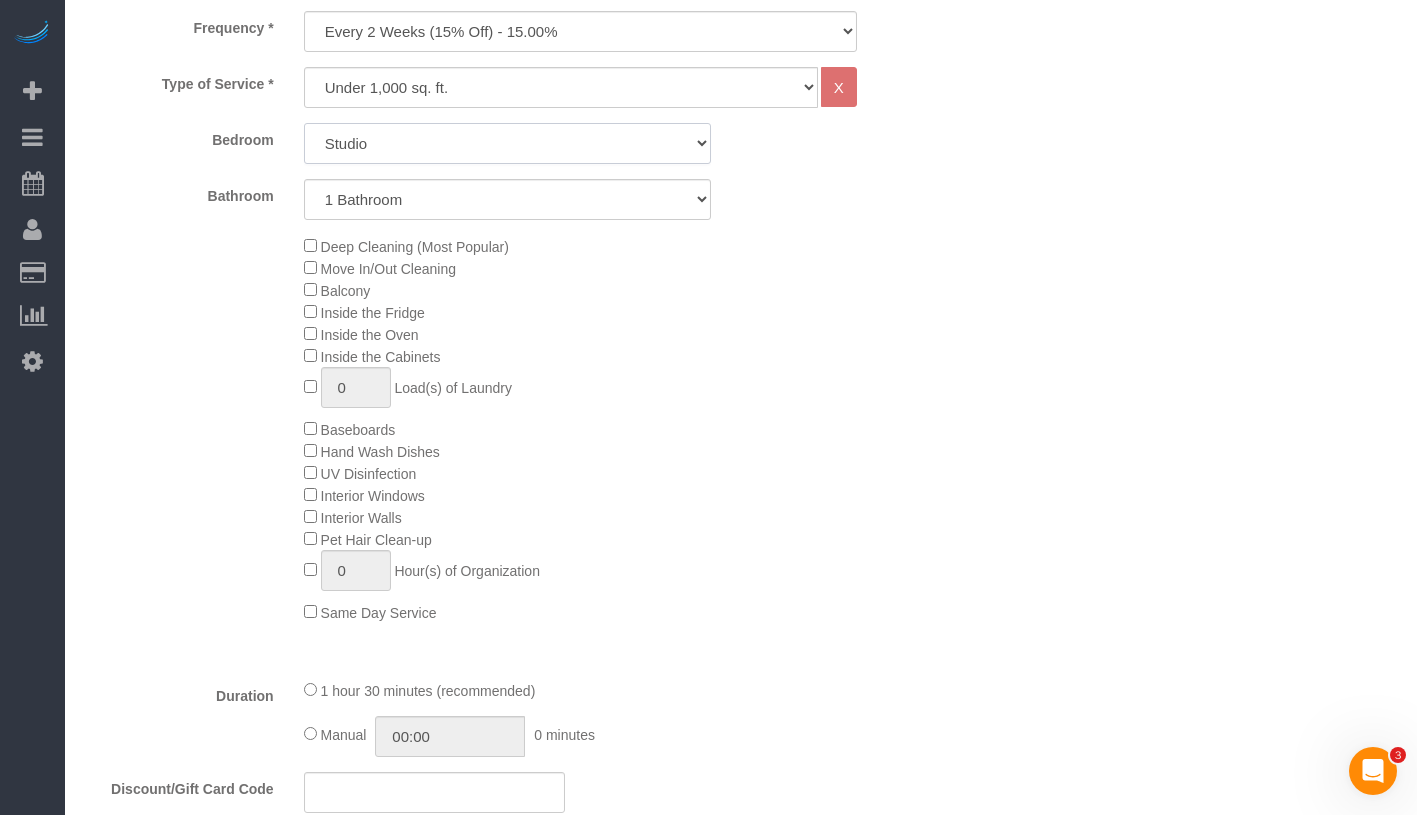 scroll, scrollTop: 0, scrollLeft: 0, axis: both 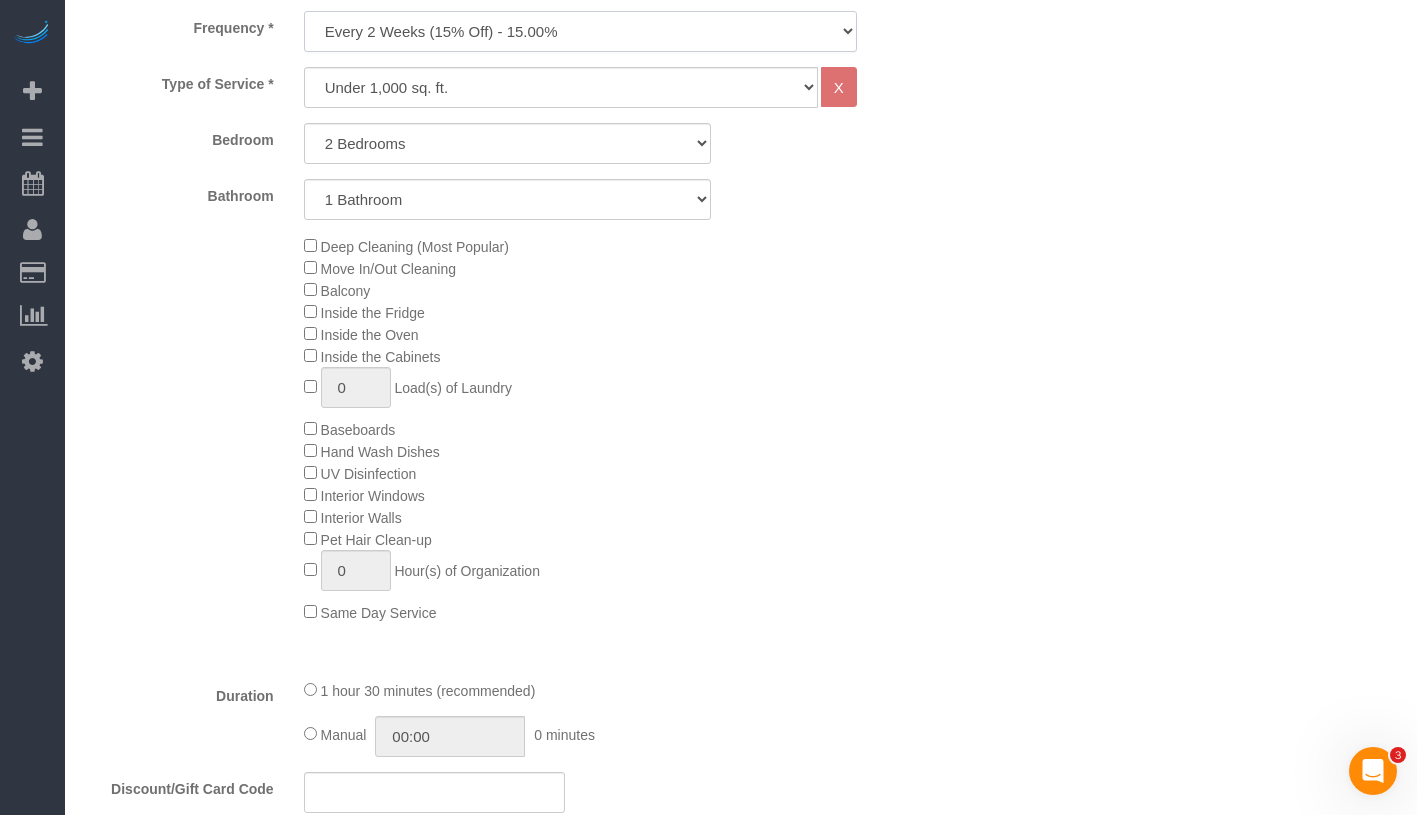 click on "One Time Weekly (20% Off) - 20.00% Every 2 Weeks (15% Off) - 15.00% Every 4 Weeks (10% Off) - 10.00%" at bounding box center (580, 31) 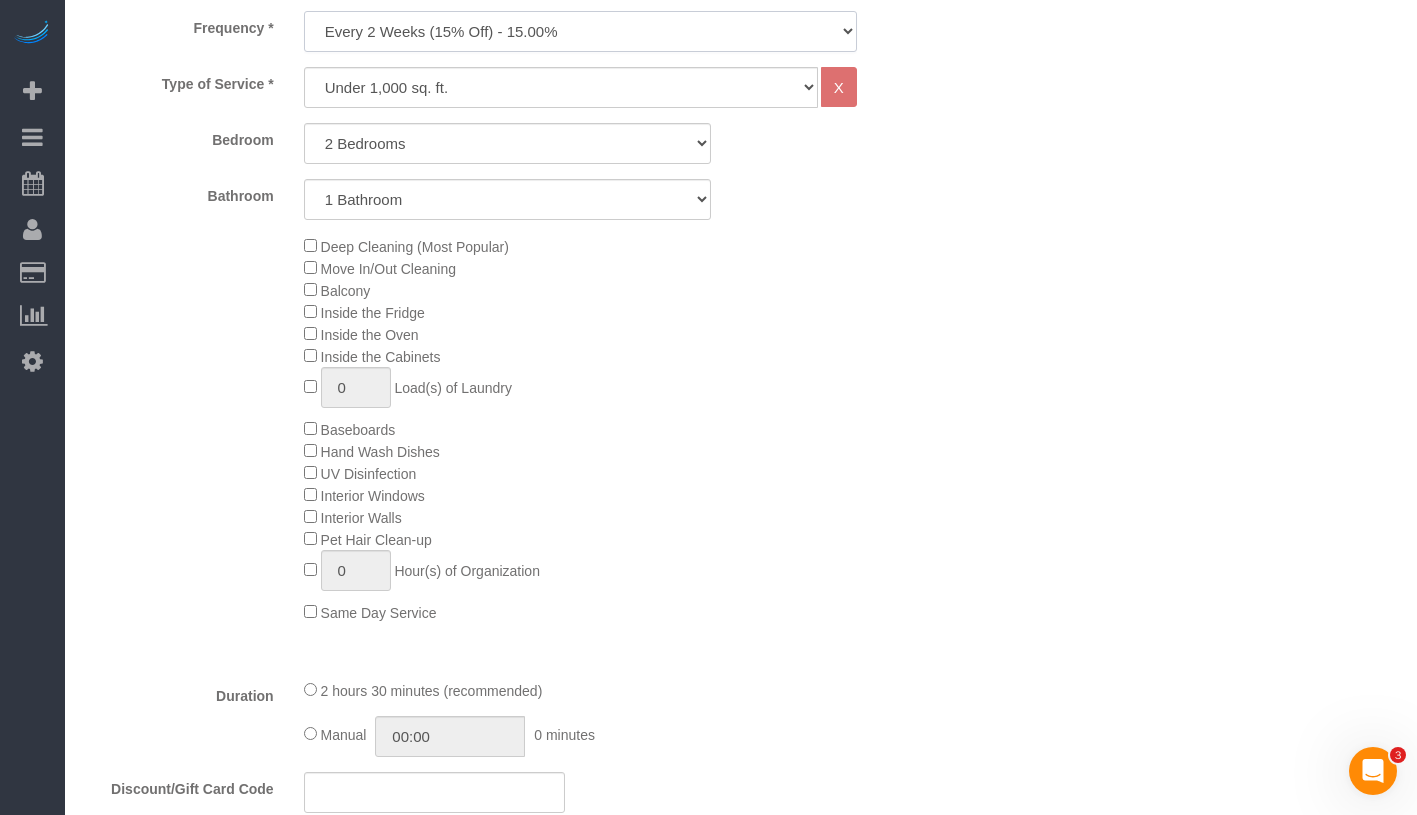 select on "object:1054" 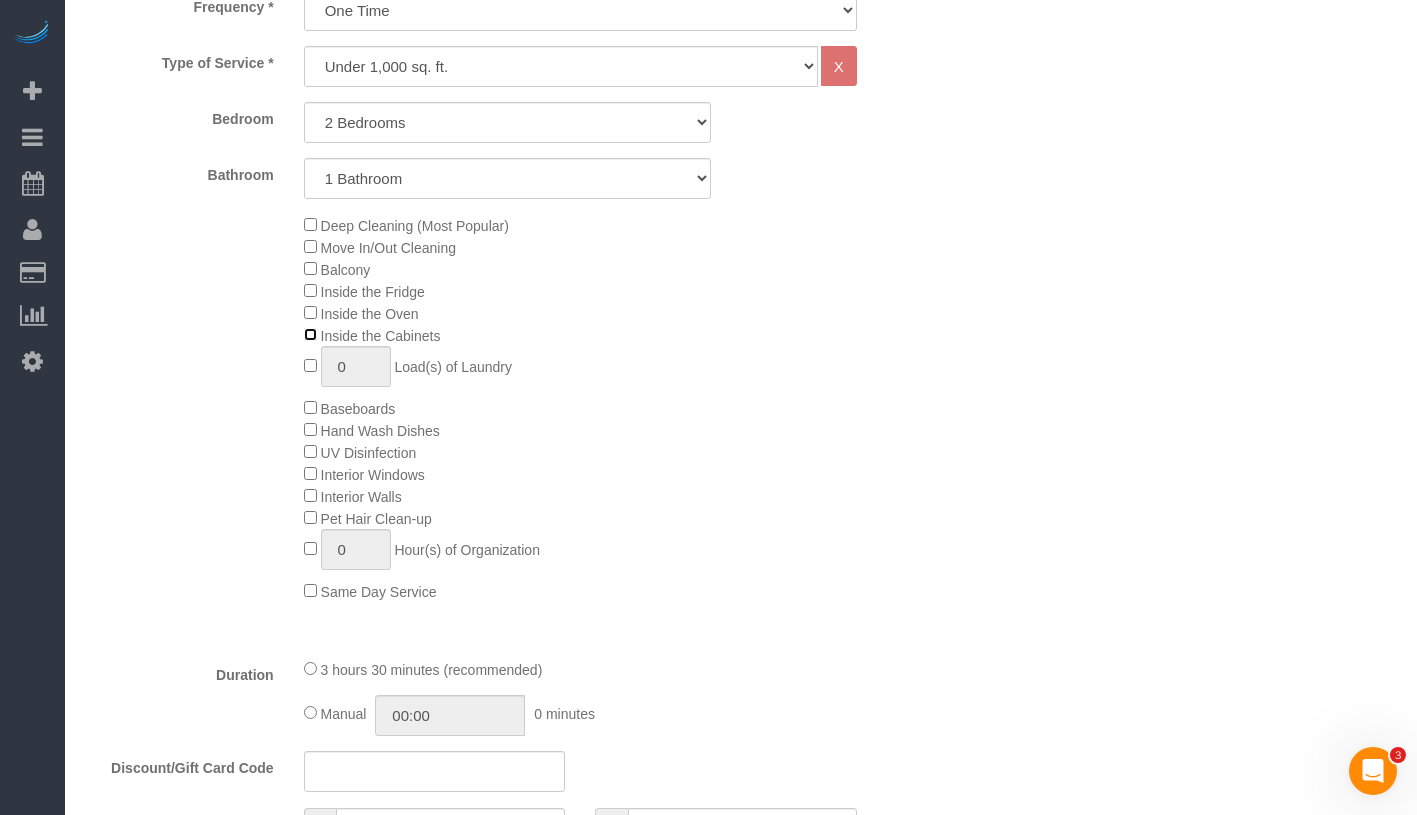 scroll, scrollTop: 1063, scrollLeft: 0, axis: vertical 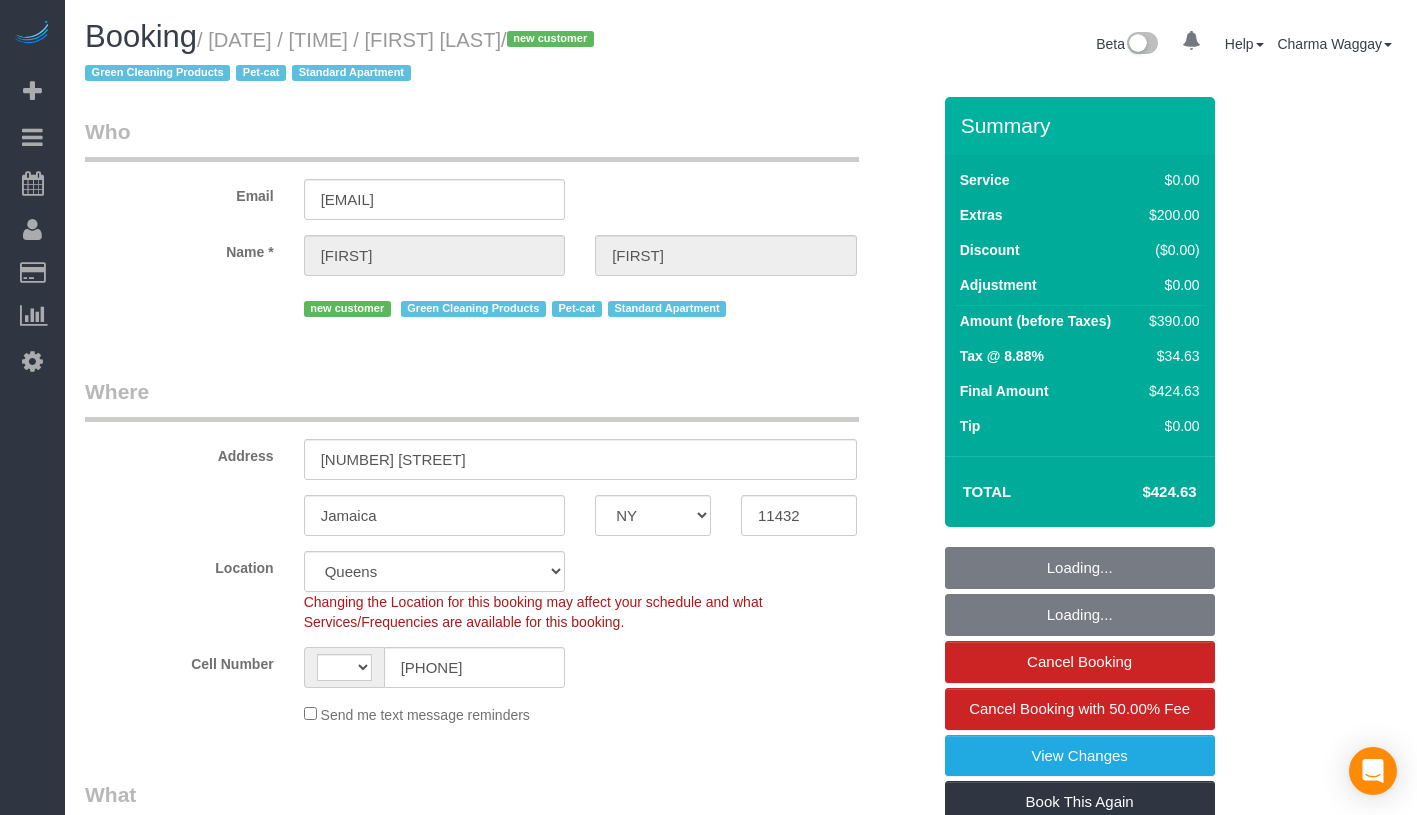 select on "NY" 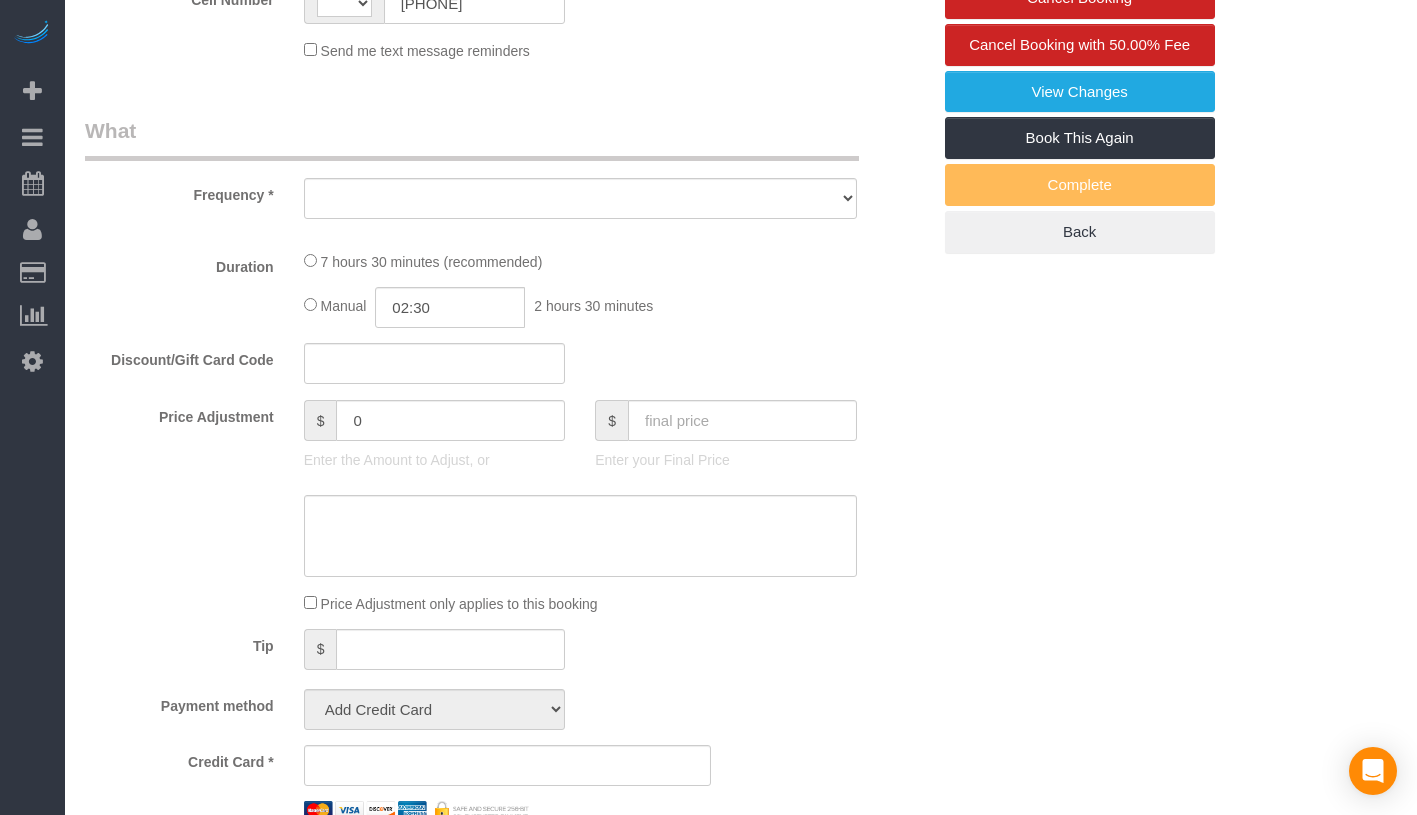 select on "string:US" 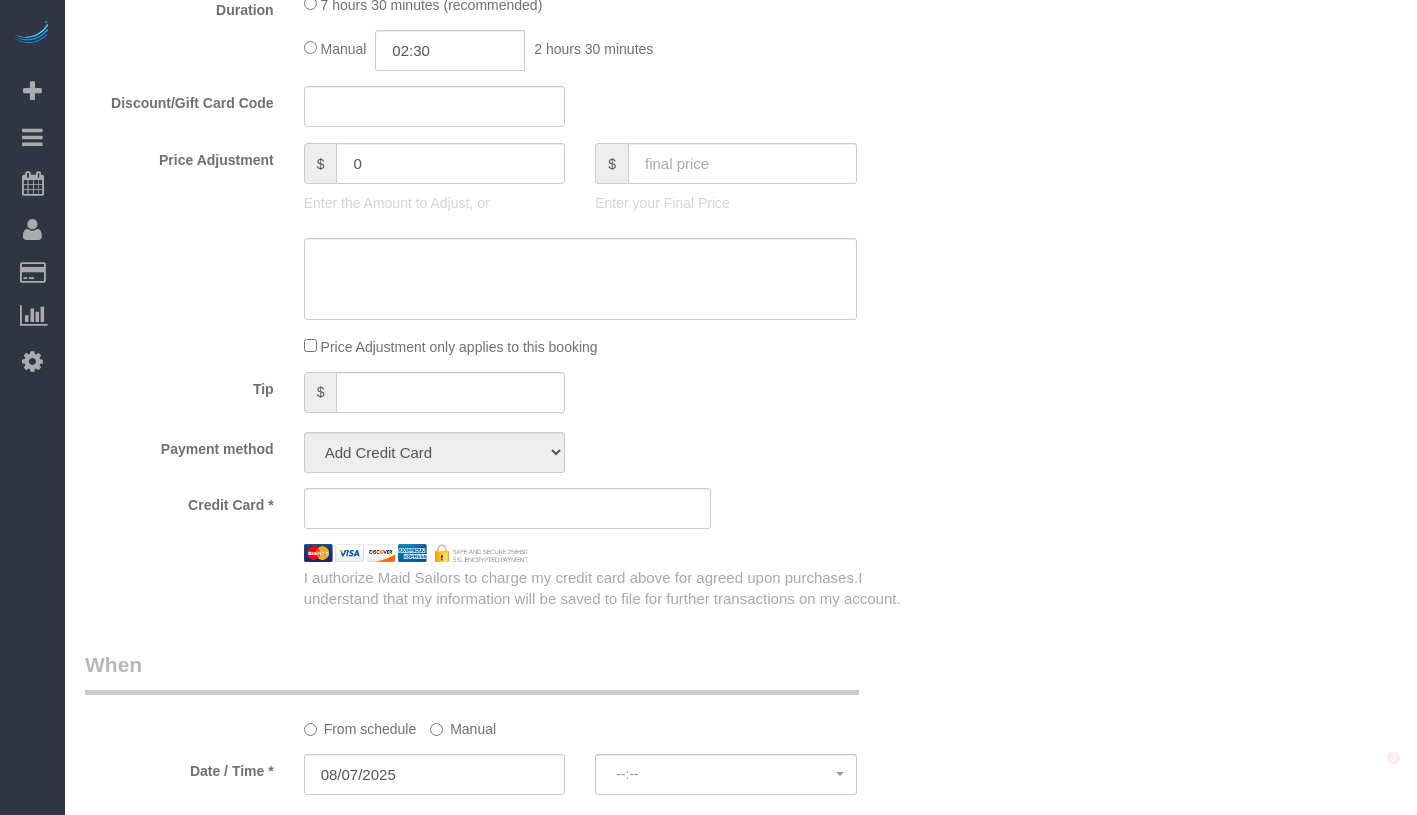 select on "object:917" 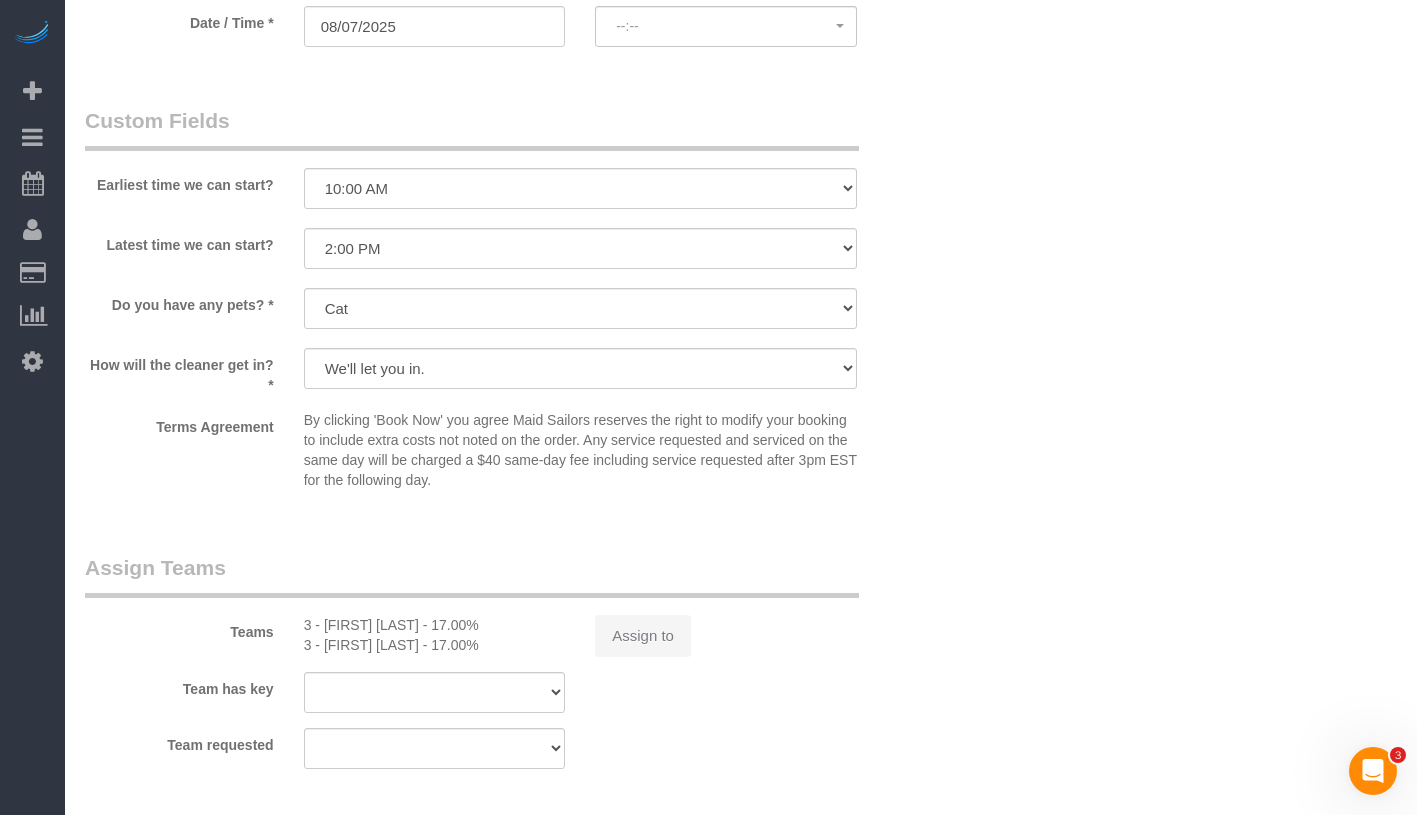 scroll, scrollTop: 0, scrollLeft: 0, axis: both 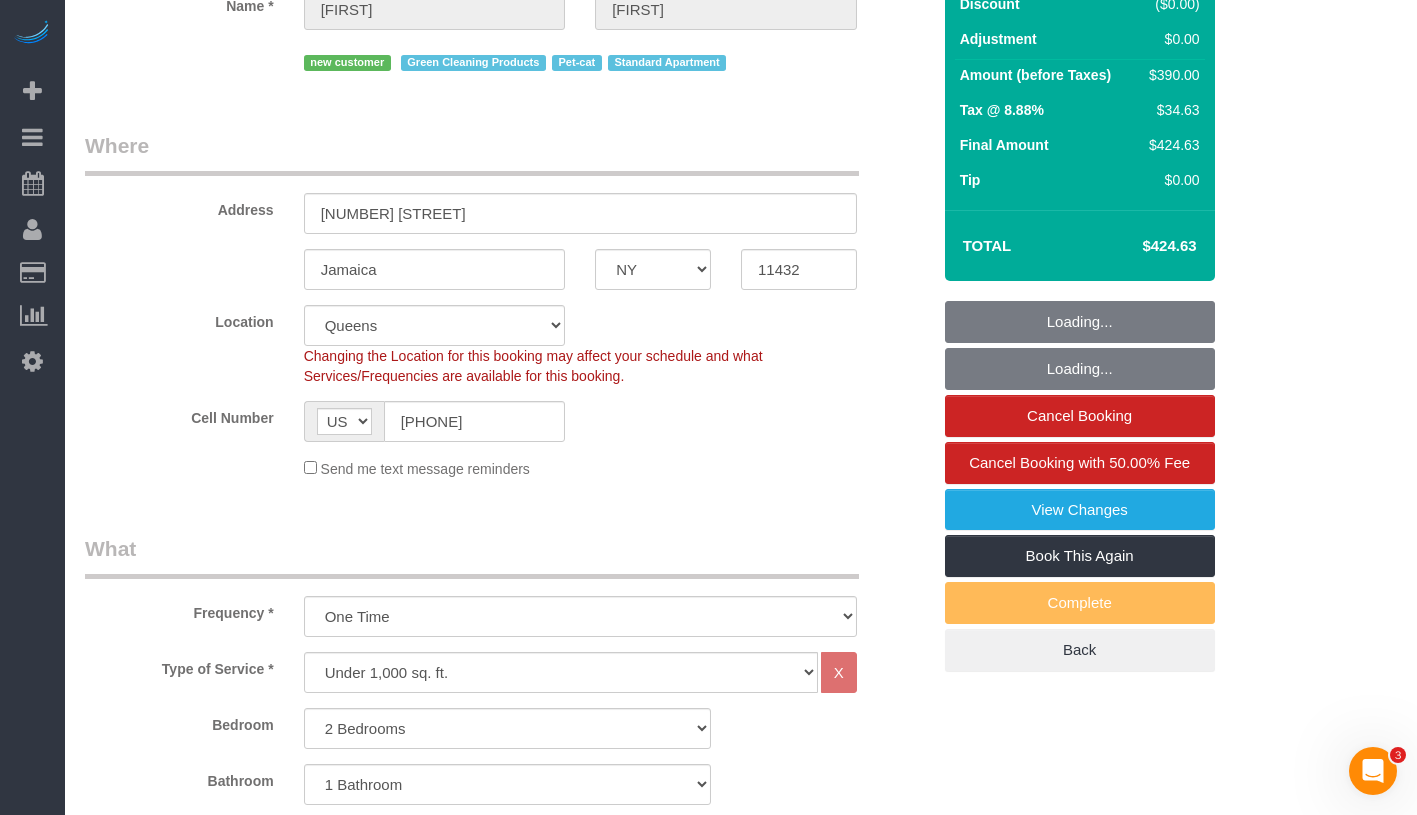 select on "2" 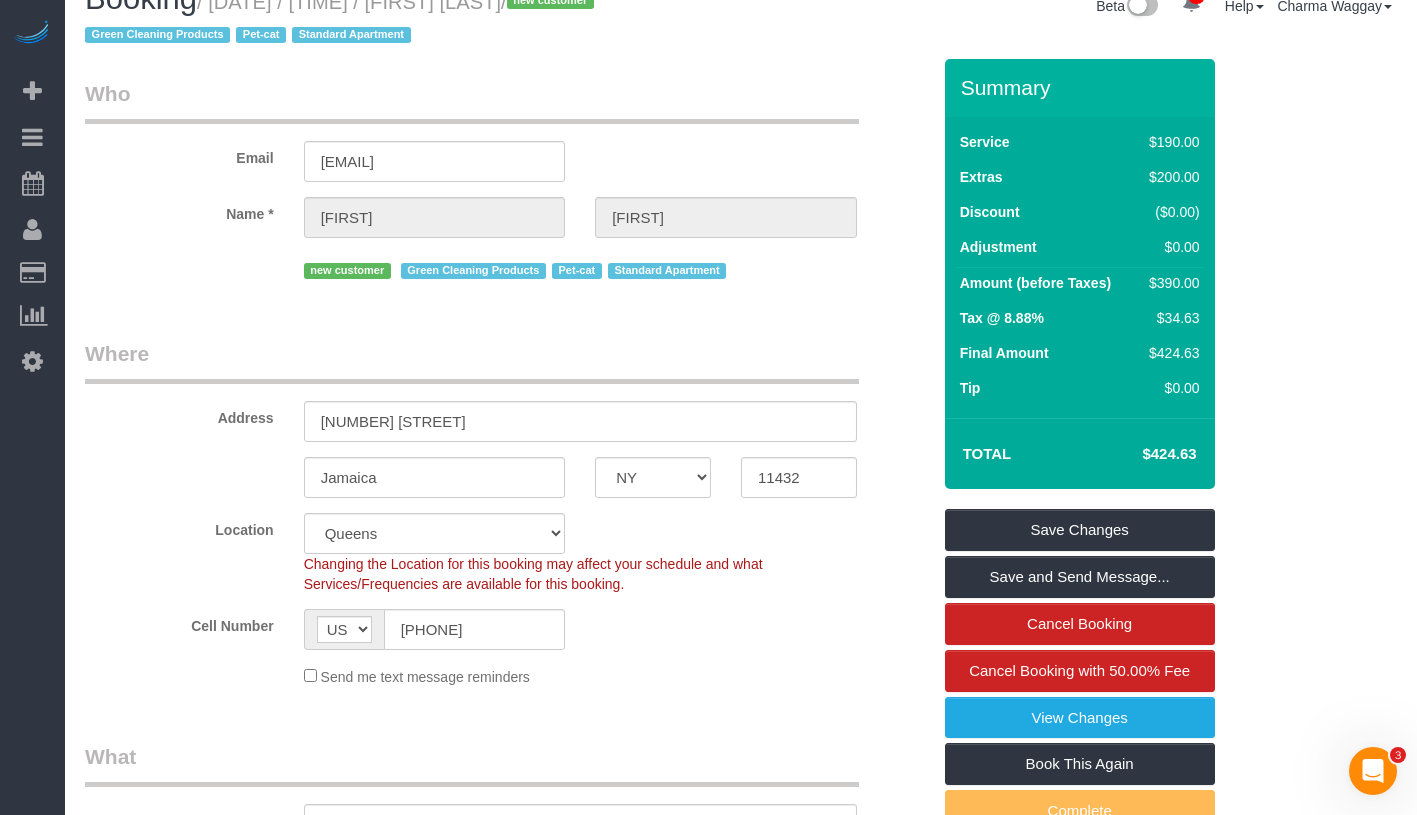 scroll, scrollTop: 0, scrollLeft: 0, axis: both 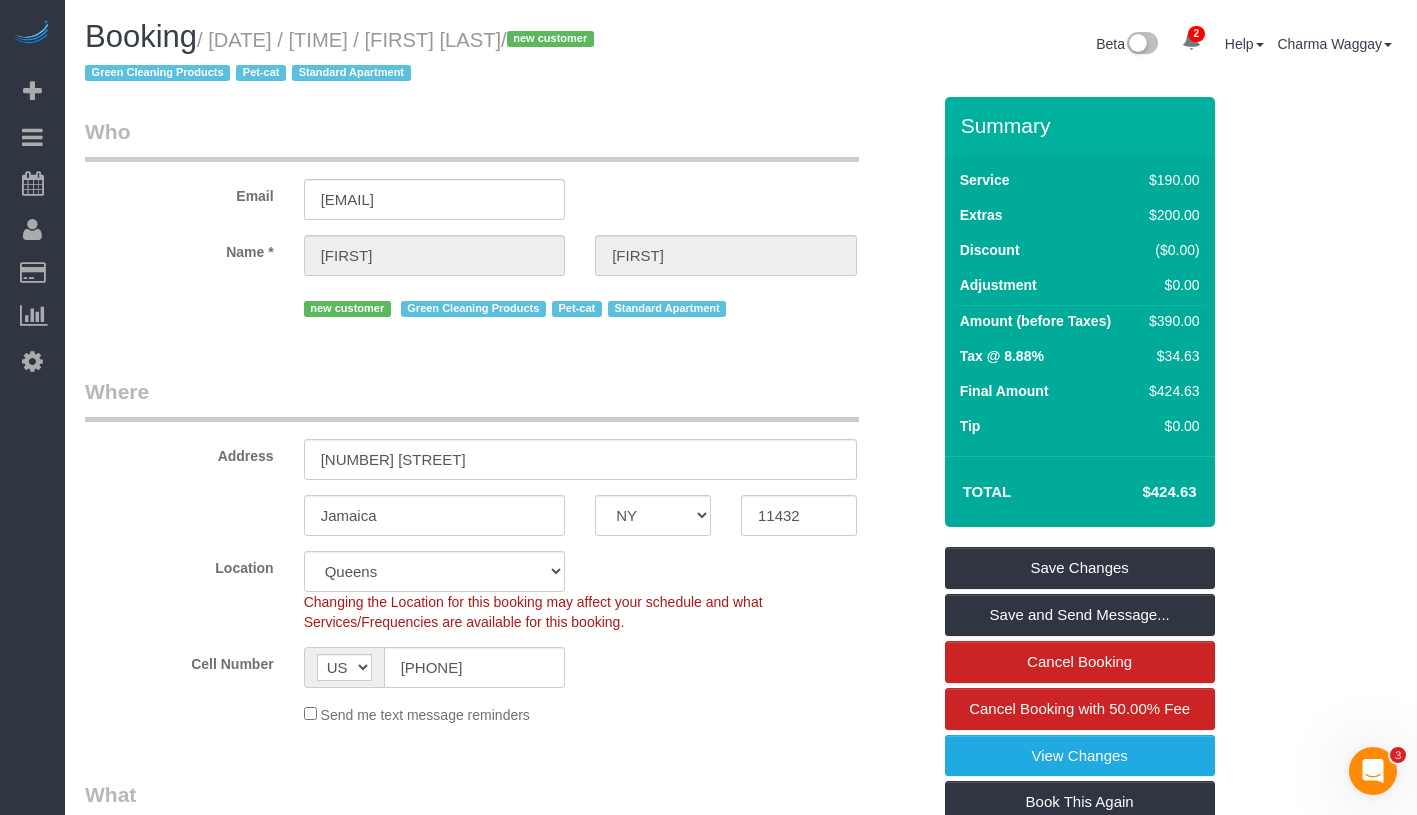 drag, startPoint x: 477, startPoint y: 41, endPoint x: 580, endPoint y: 40, distance: 103.00485 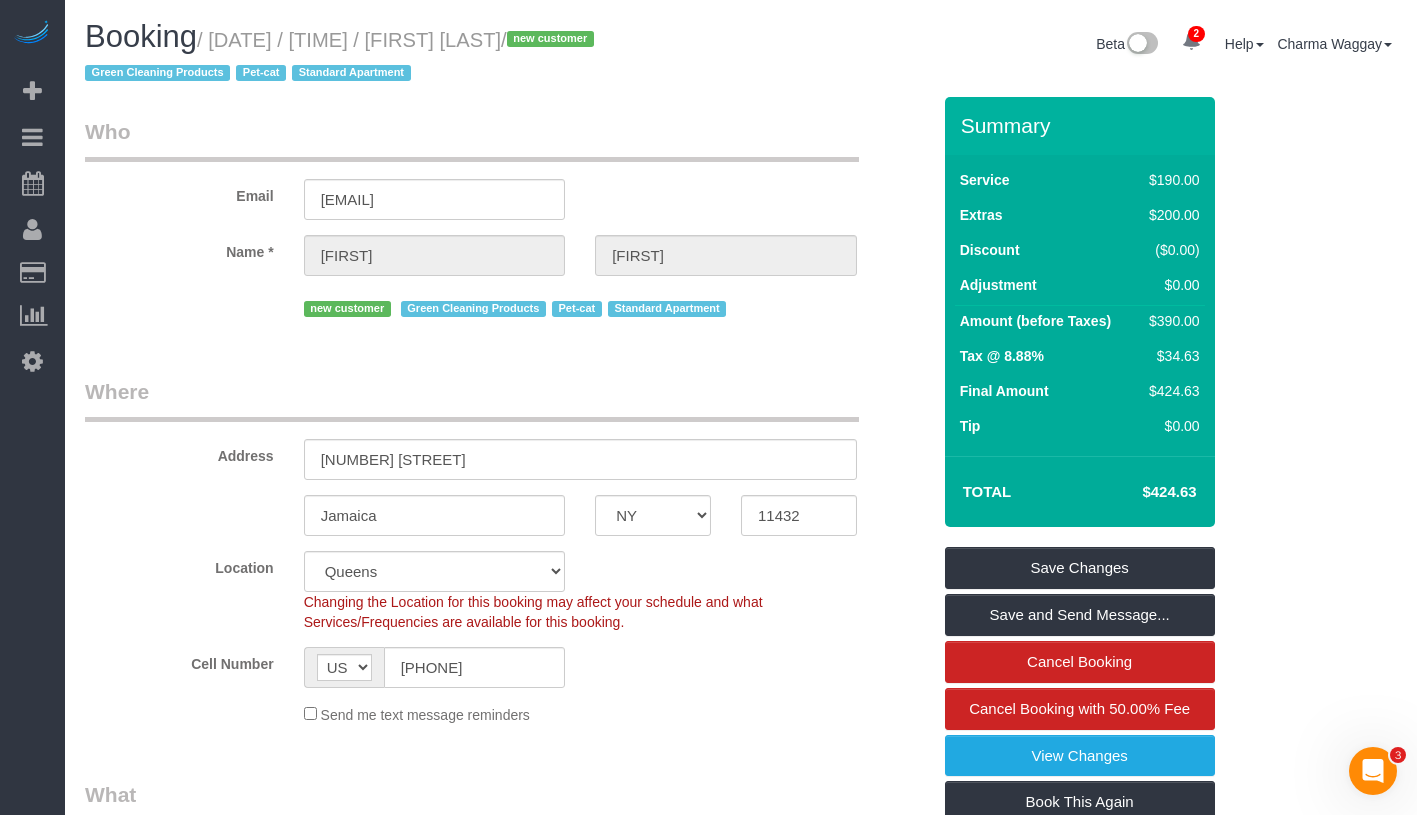 click on "/ [DATE] / [TIME] / [FIRST] [LAST]
/
new customer
Green Cleaning Products
Pet-cat
Standard Apartment" at bounding box center (342, 57) 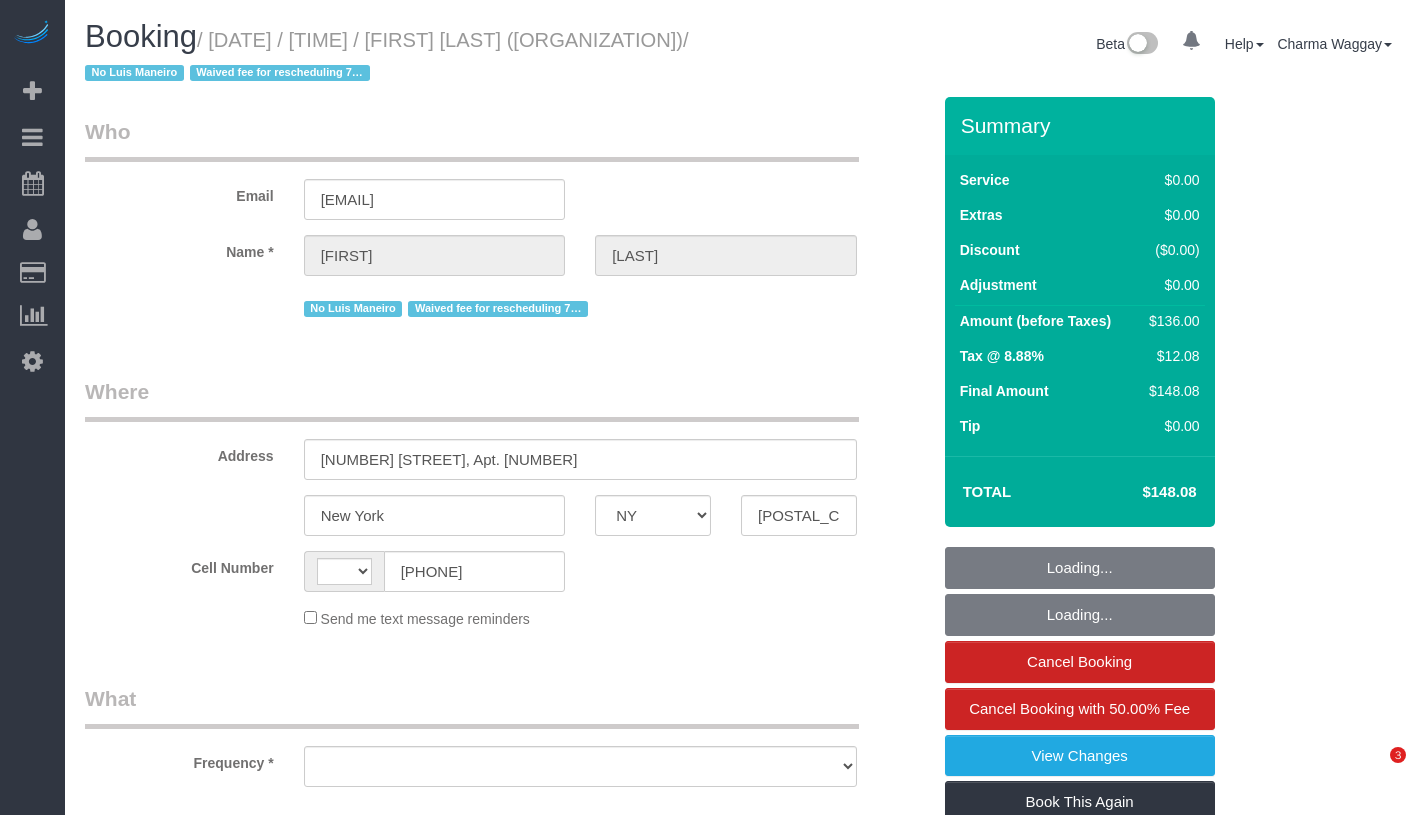 select on "NY" 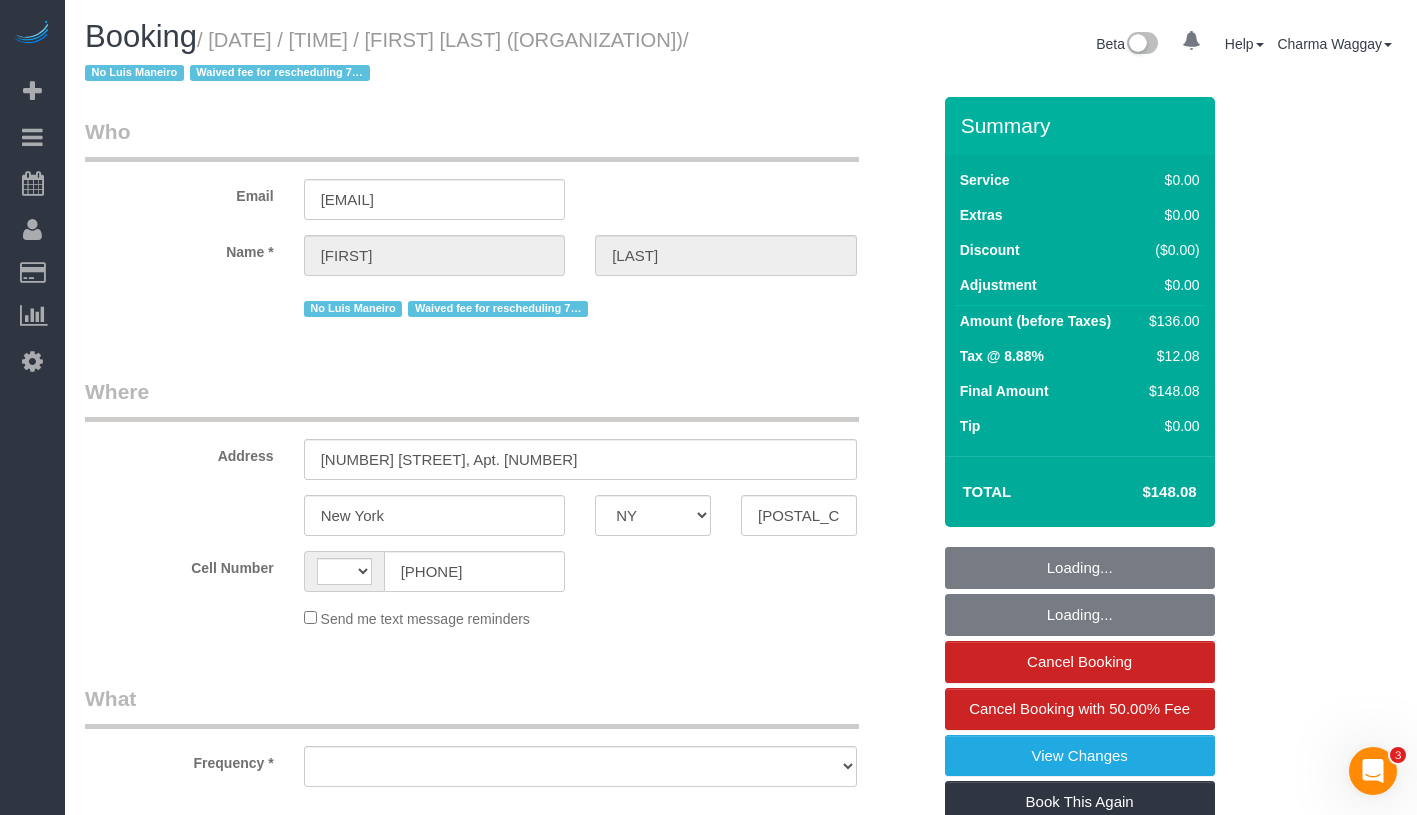 scroll, scrollTop: 0, scrollLeft: 0, axis: both 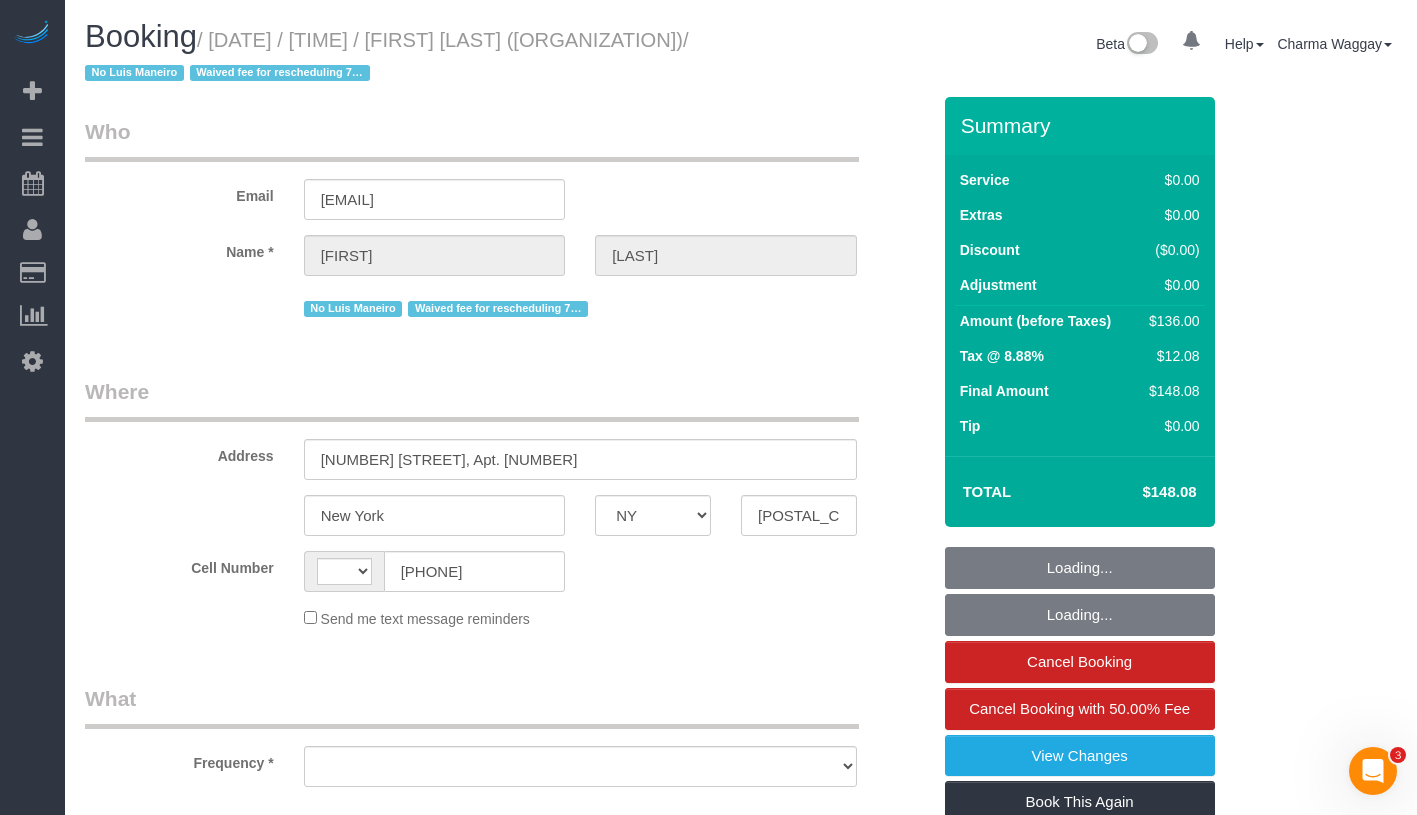 select on "string:US" 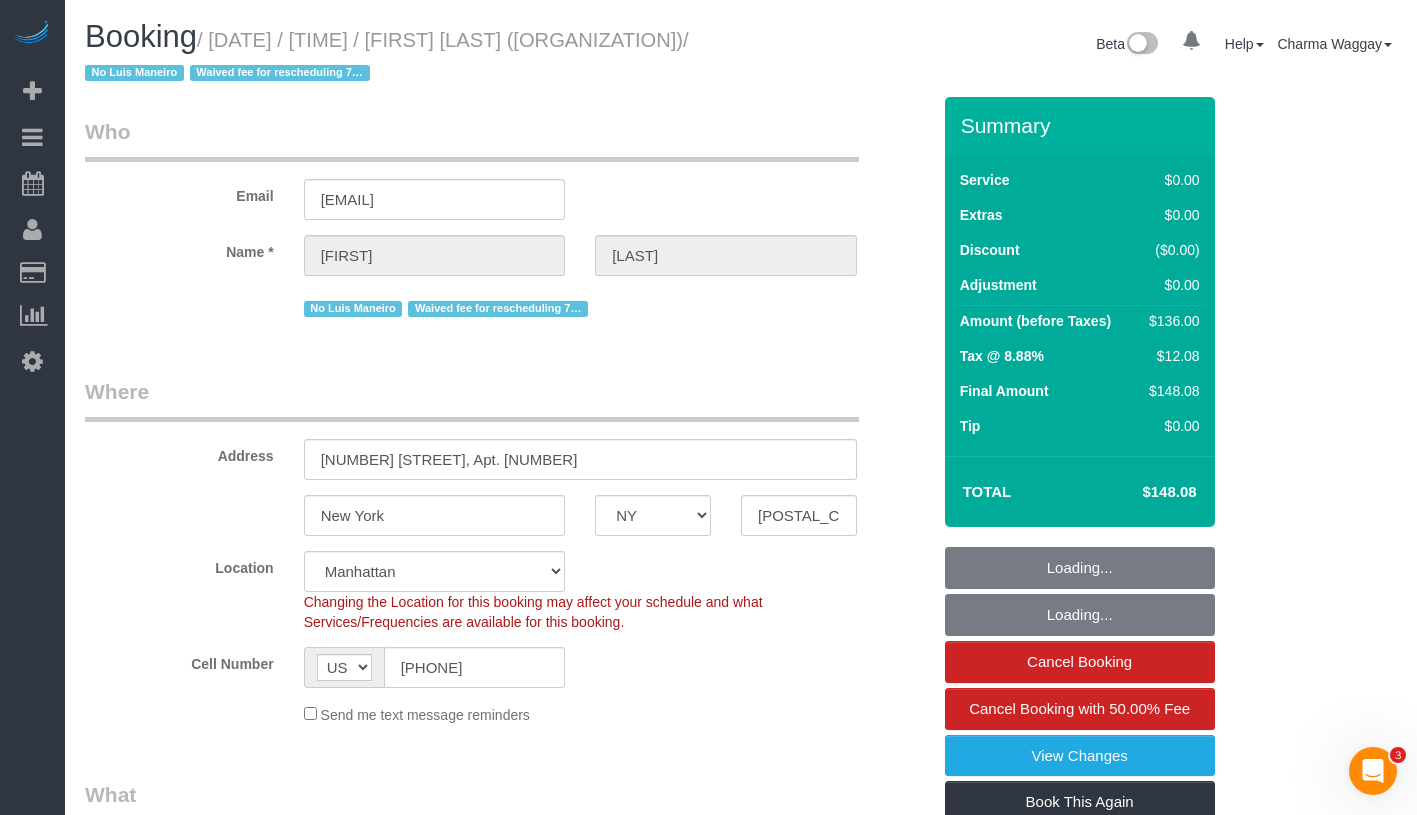 select on "string:stripe-pm_1RsQns4VGloSiKo7Q7P33hgE" 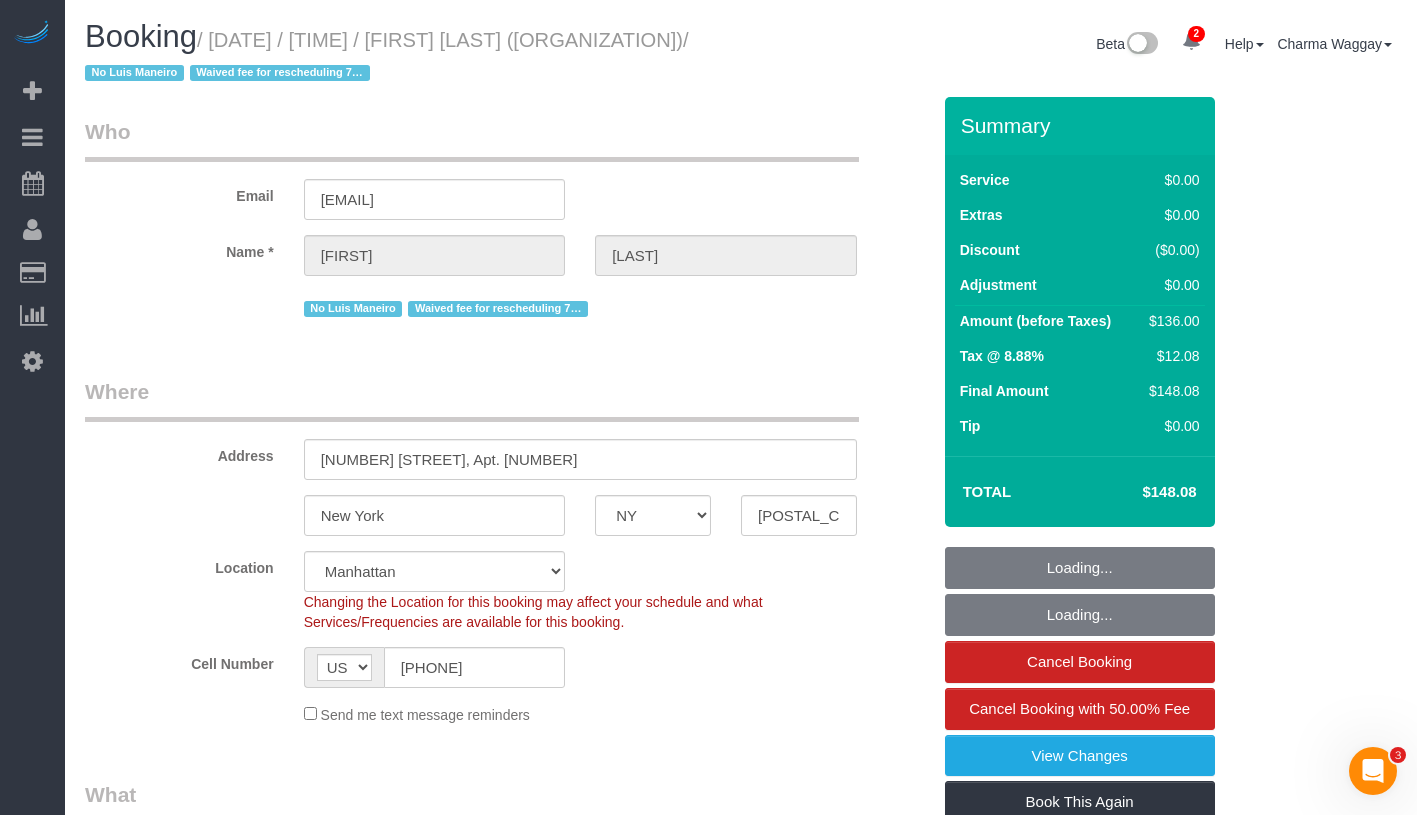 select on "object:793" 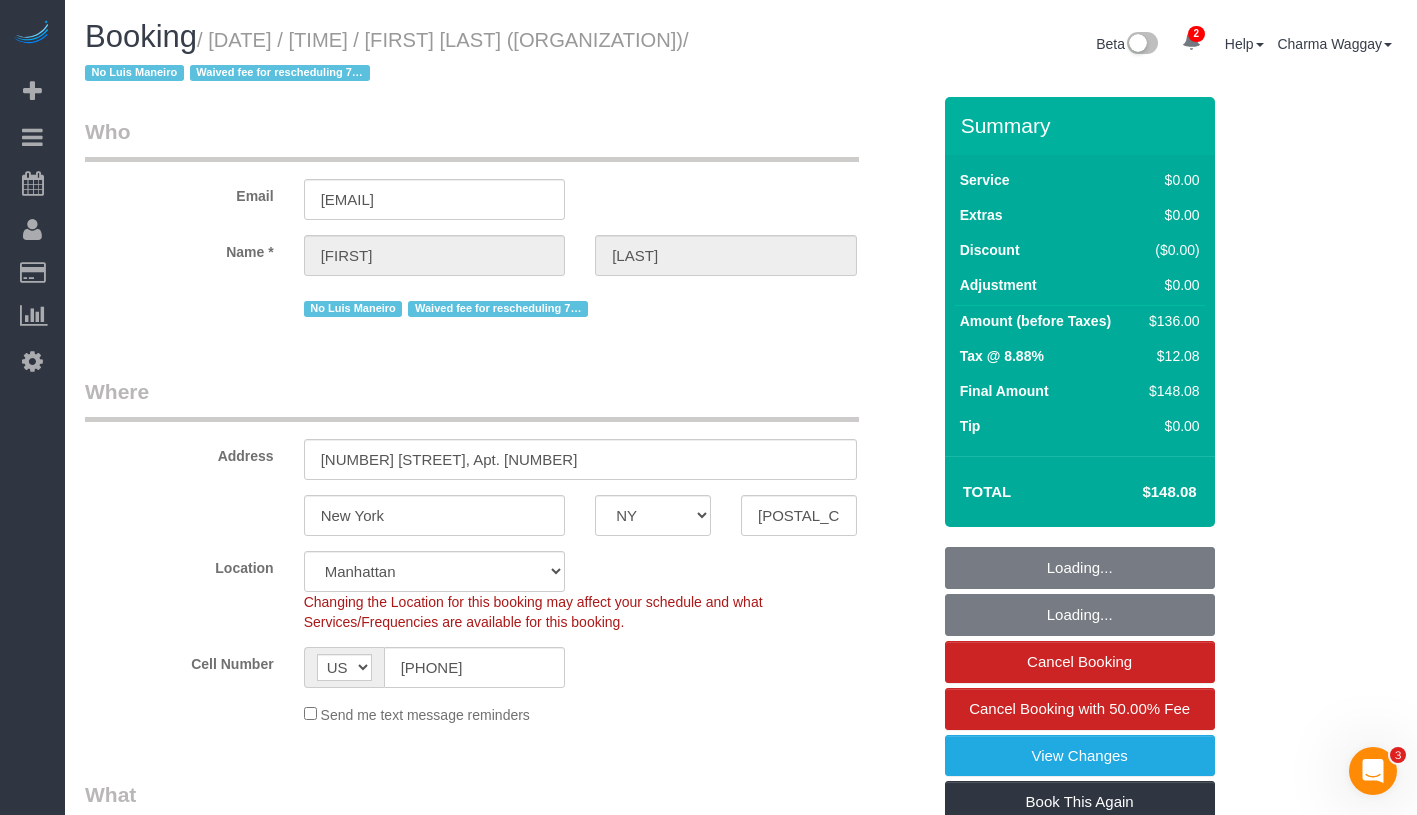 select on "1" 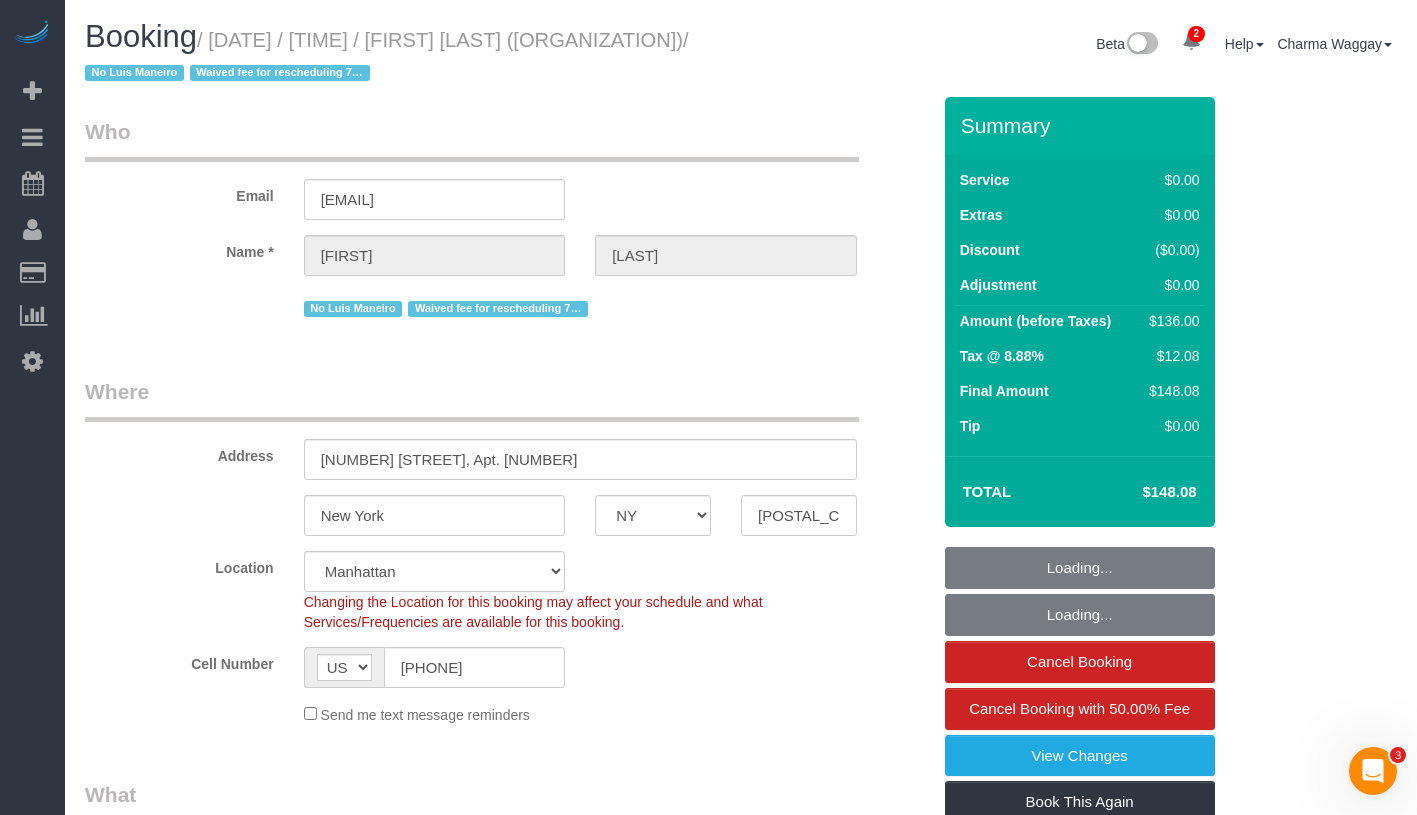 select on "1" 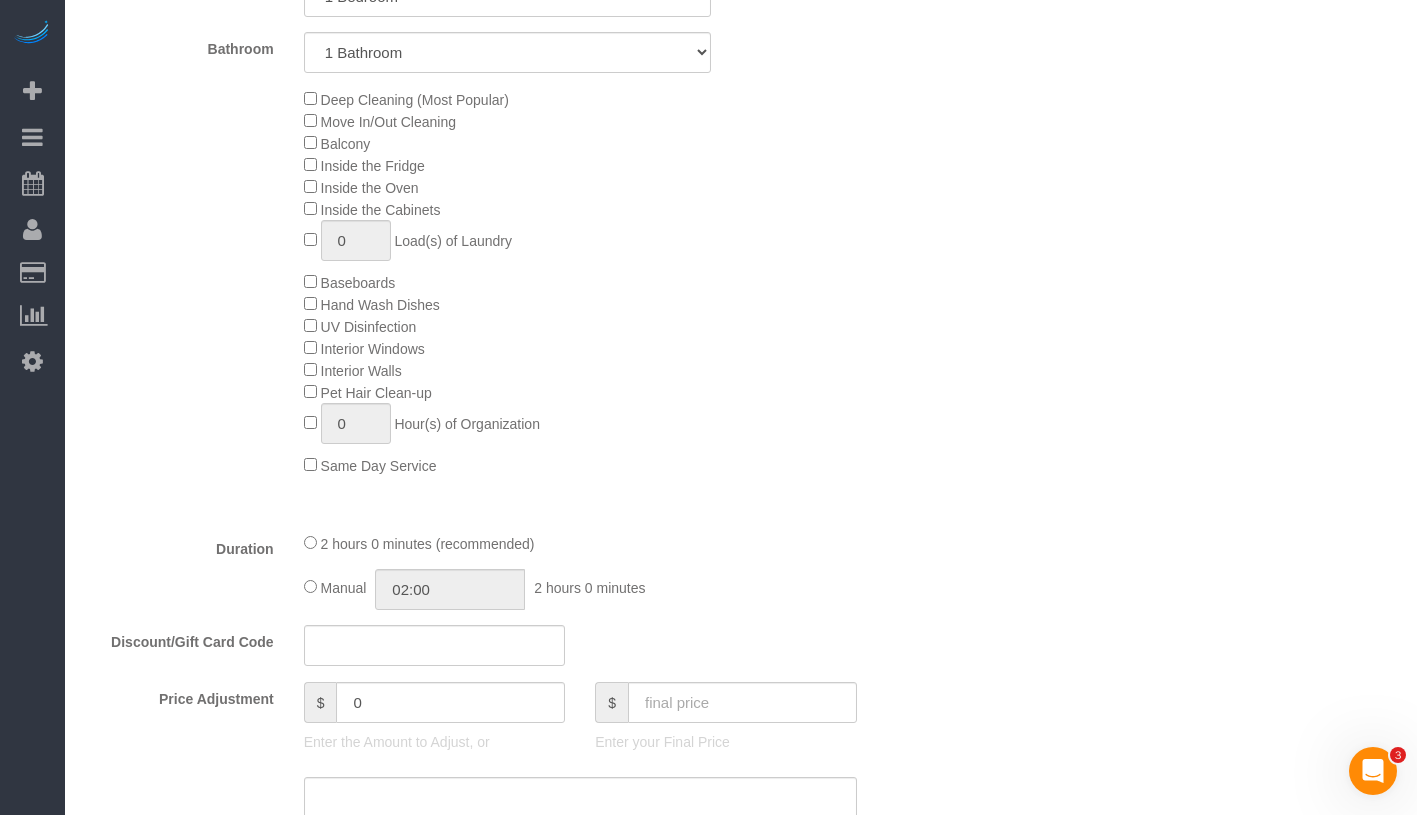 scroll, scrollTop: 1041, scrollLeft: 0, axis: vertical 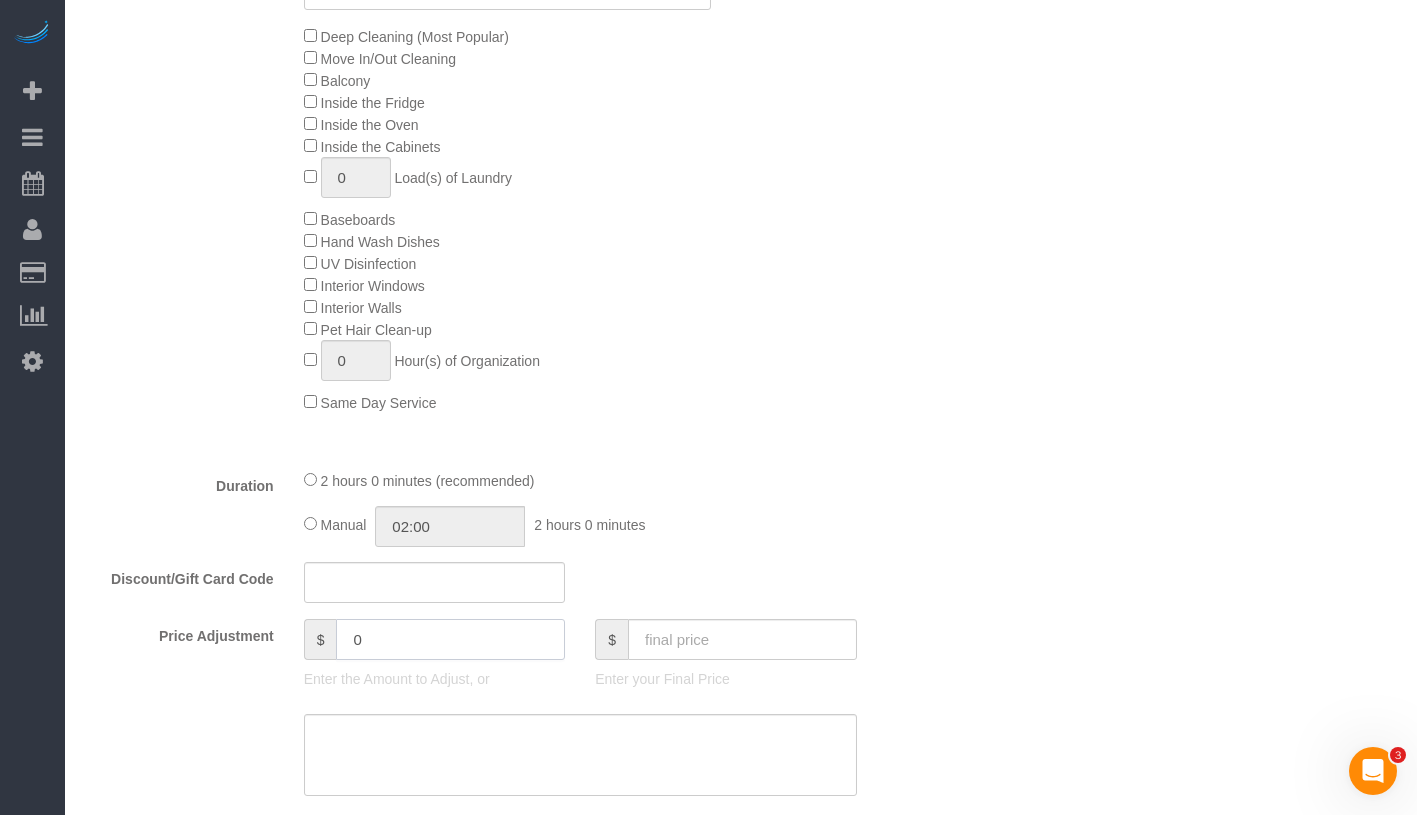 click on "0" 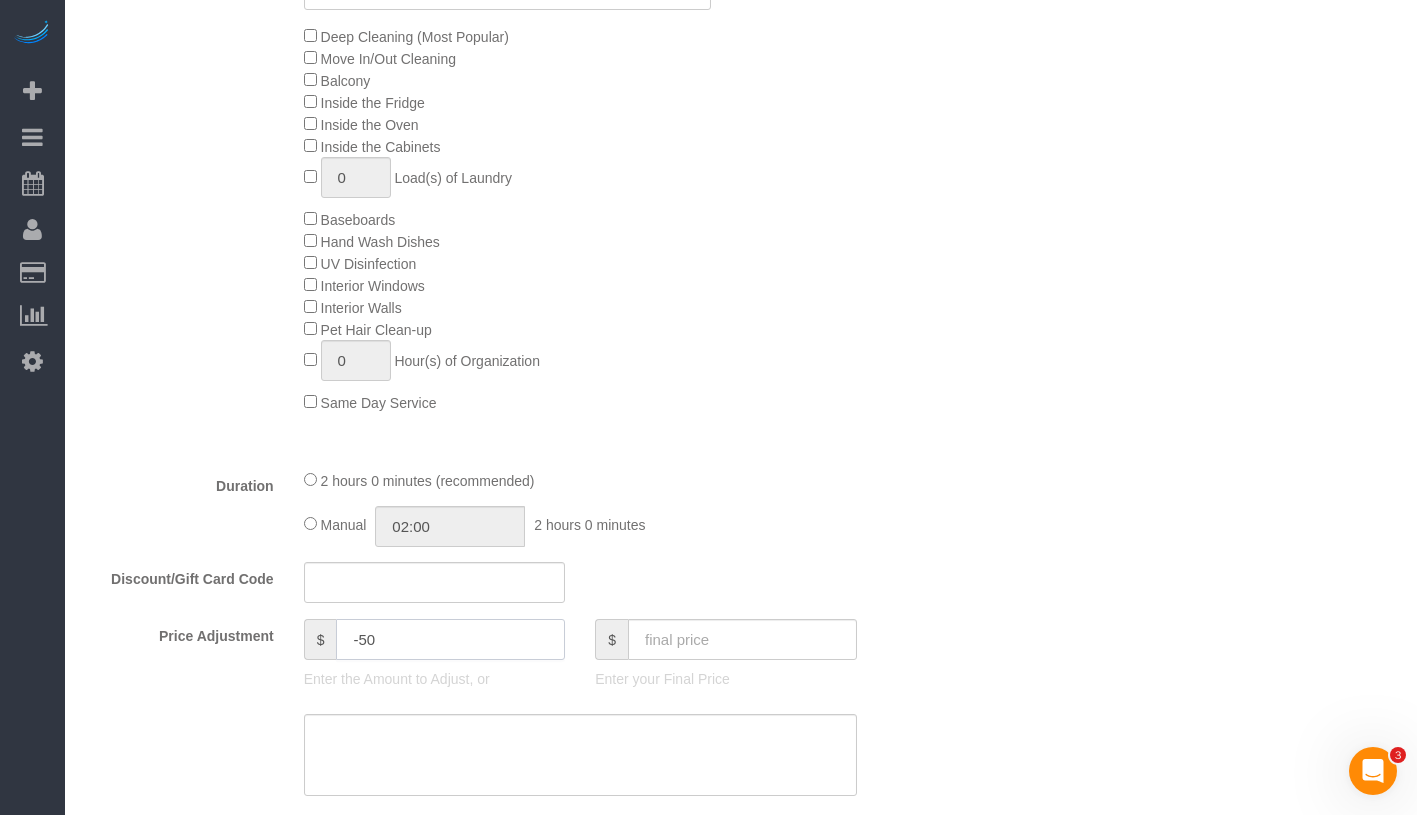 type on "-50" 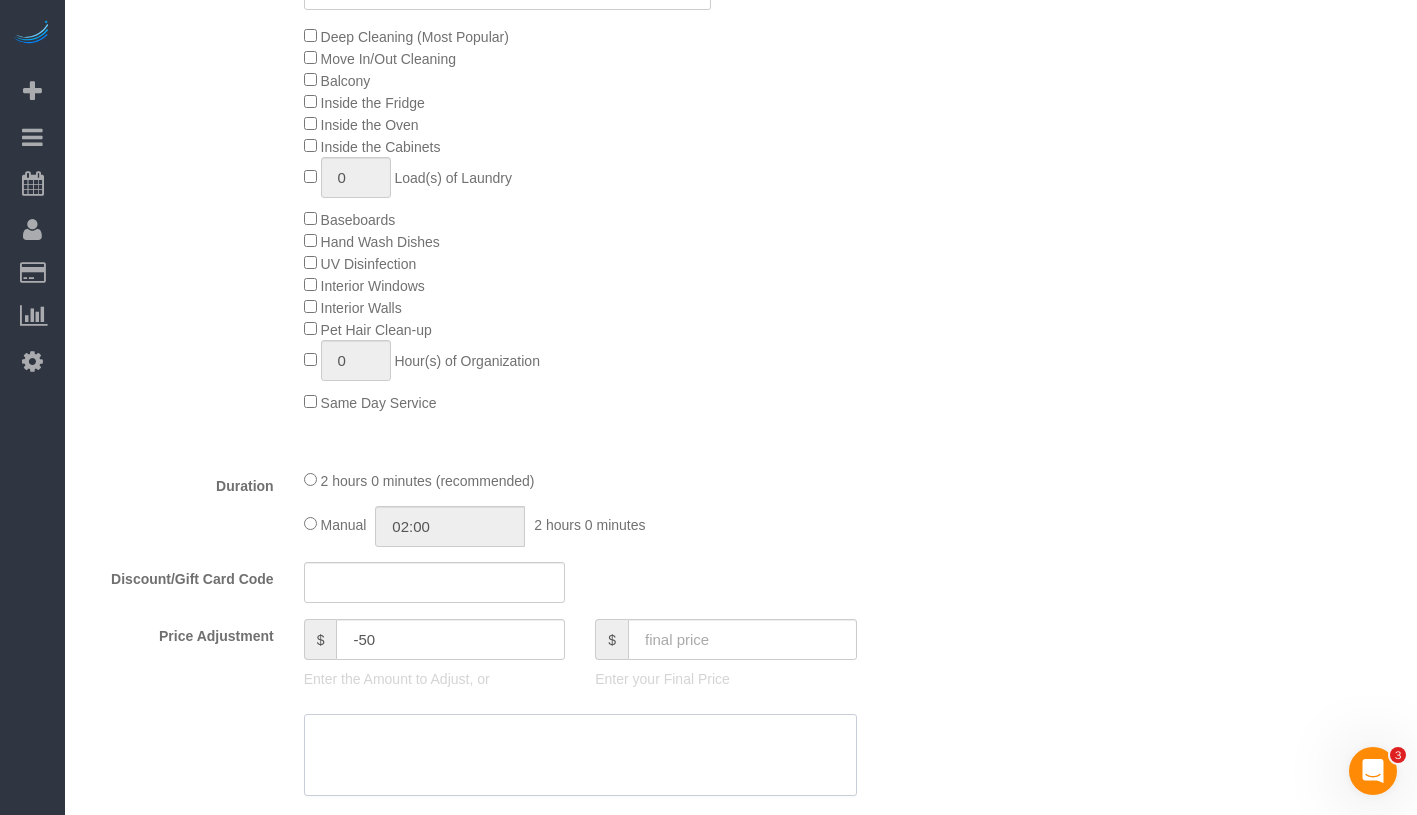 click 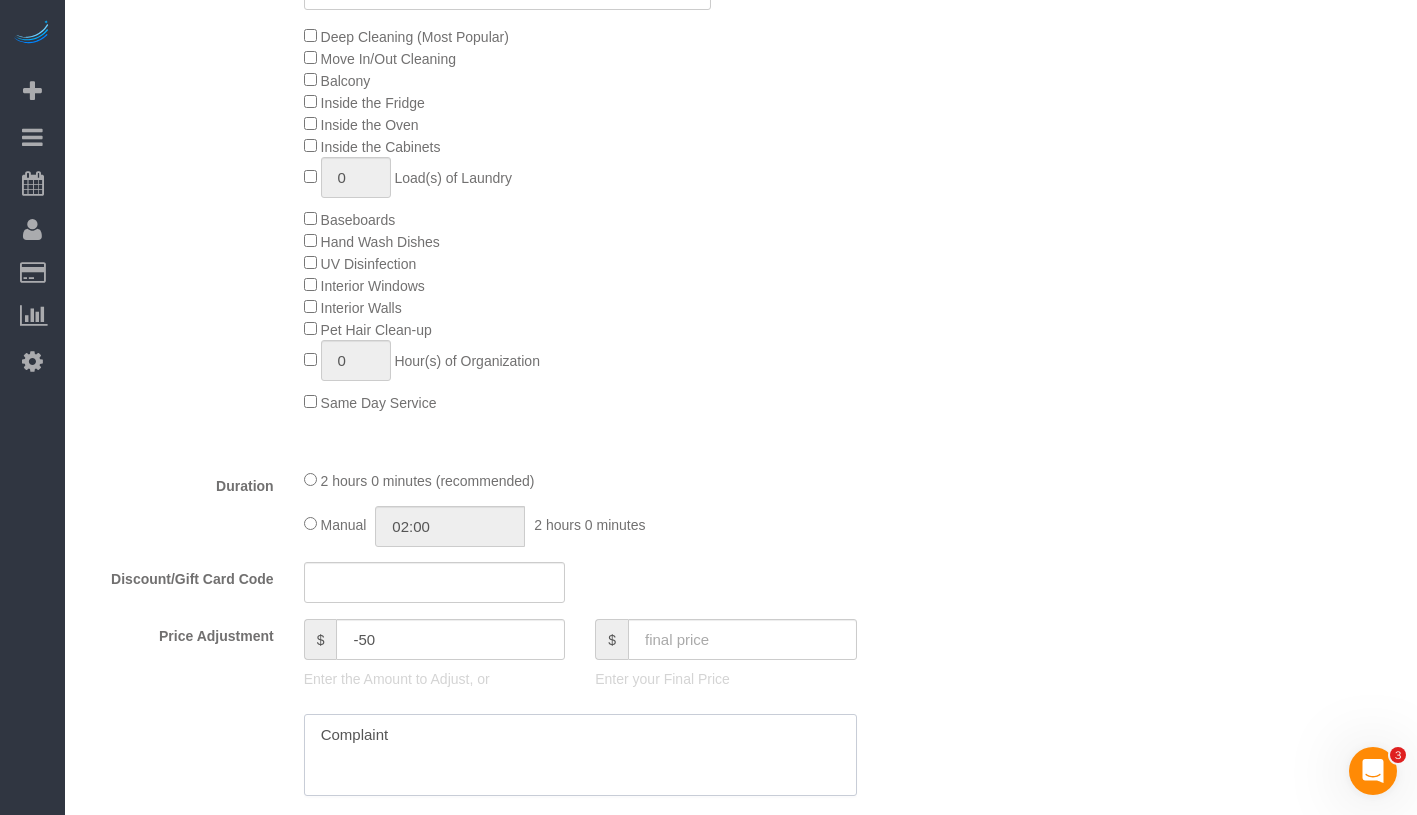 type on "Complaint" 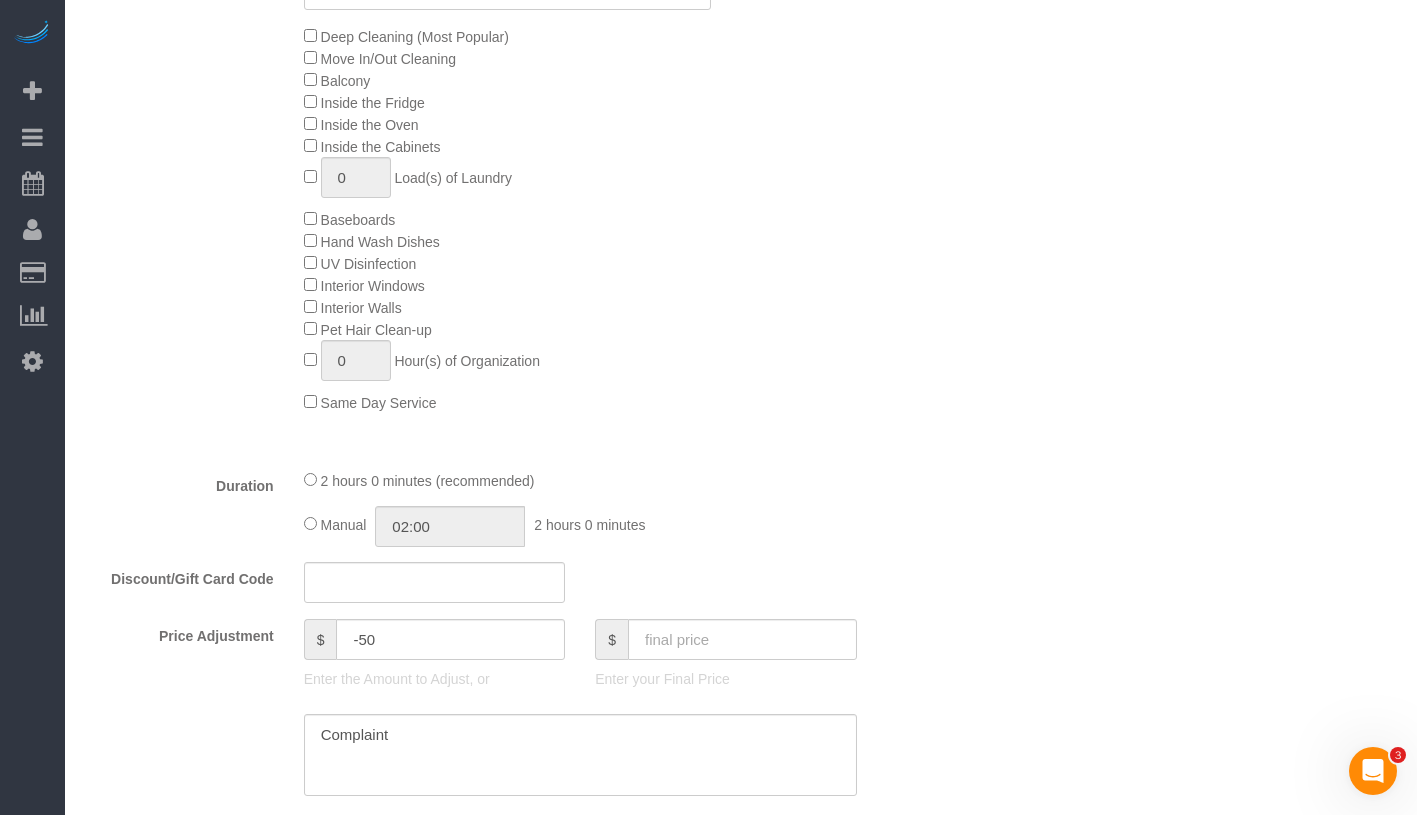click on "Deep Cleaning (Most Popular)
Move In/Out Cleaning
Balcony
Inside the Fridge
Inside the Oven
Inside the Cabinets
0
Load(s) of Laundry
Baseboards
Hand Wash Dishes
0" 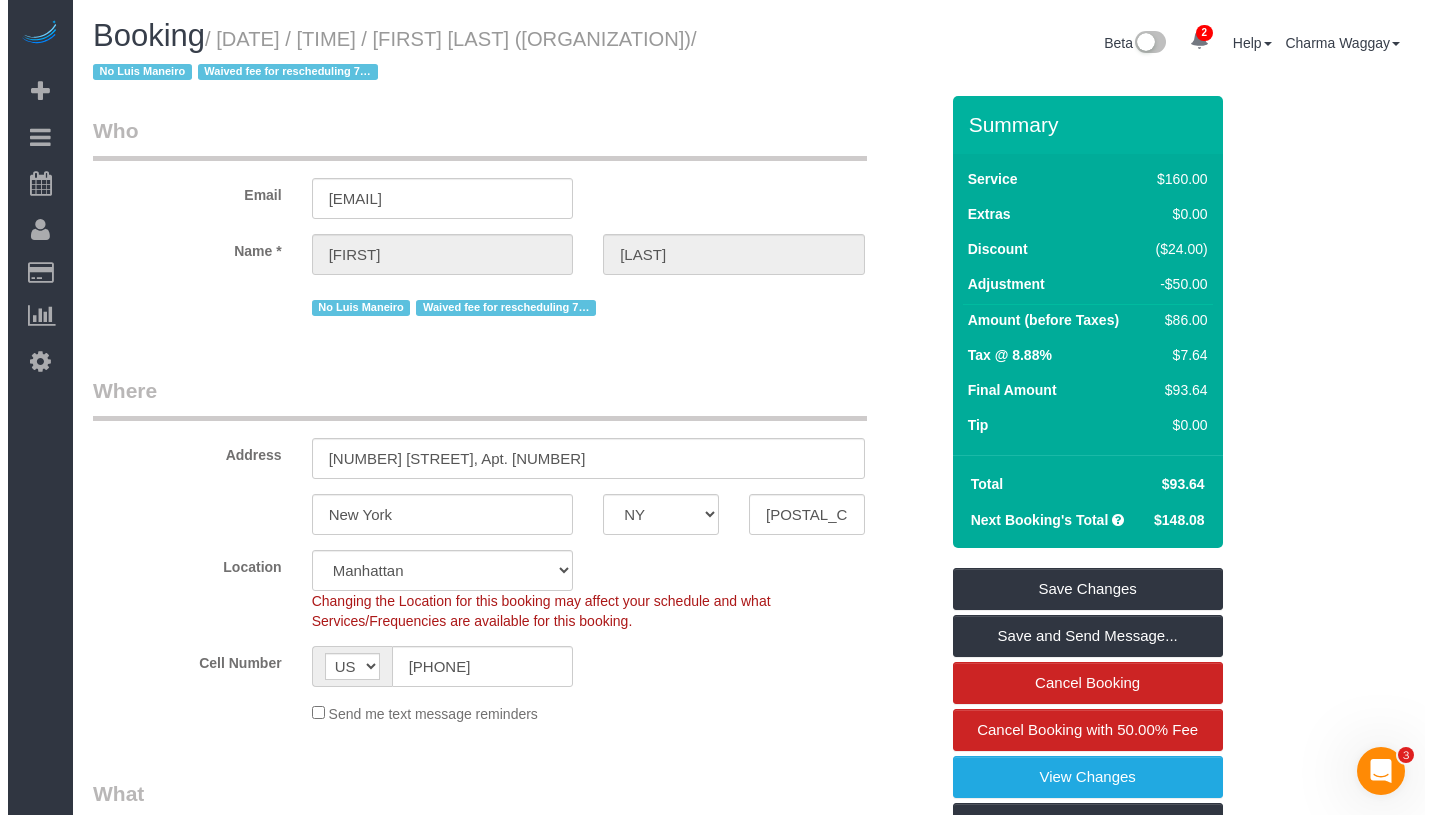 scroll, scrollTop: 0, scrollLeft: 0, axis: both 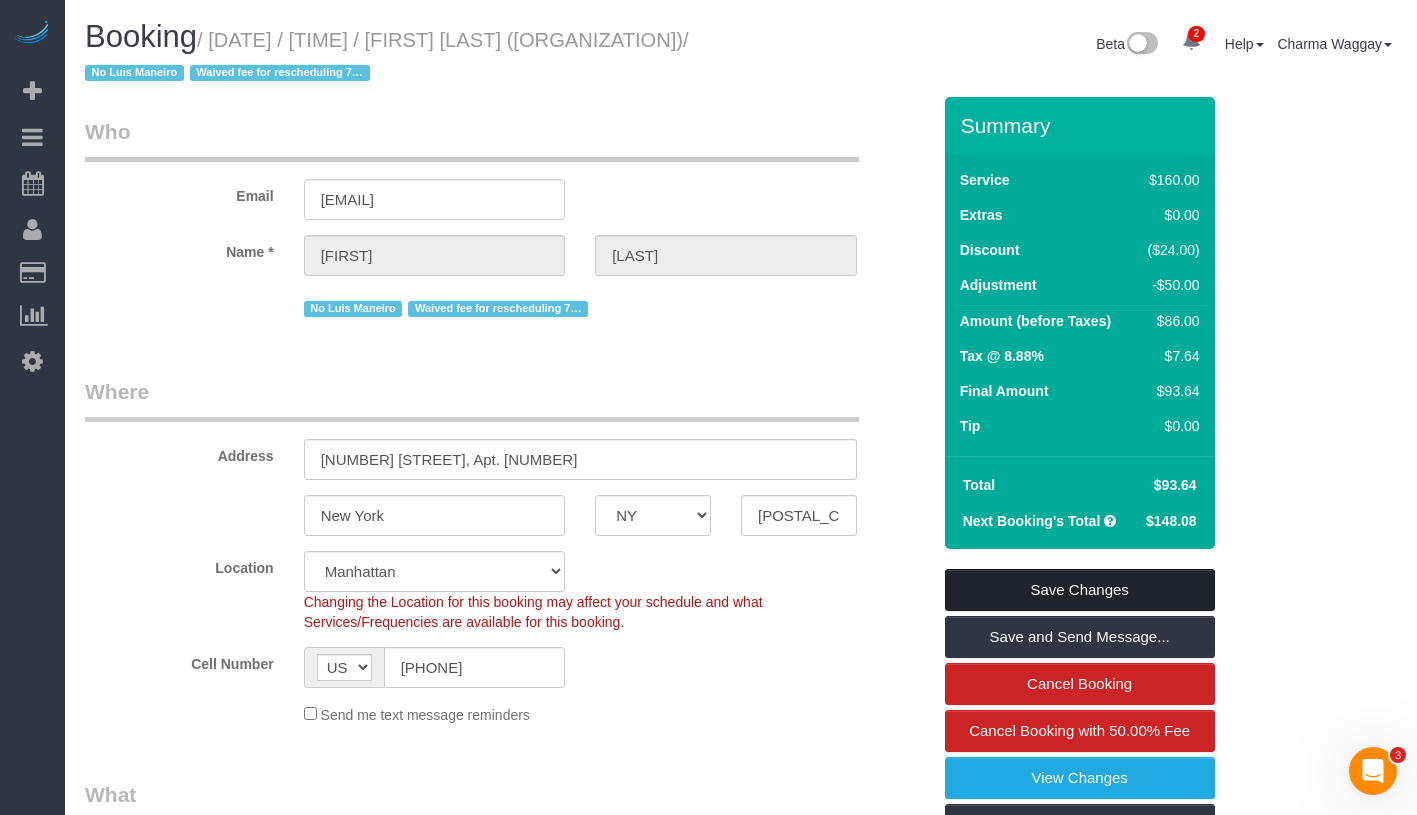 click on "Save Changes" at bounding box center (1080, 590) 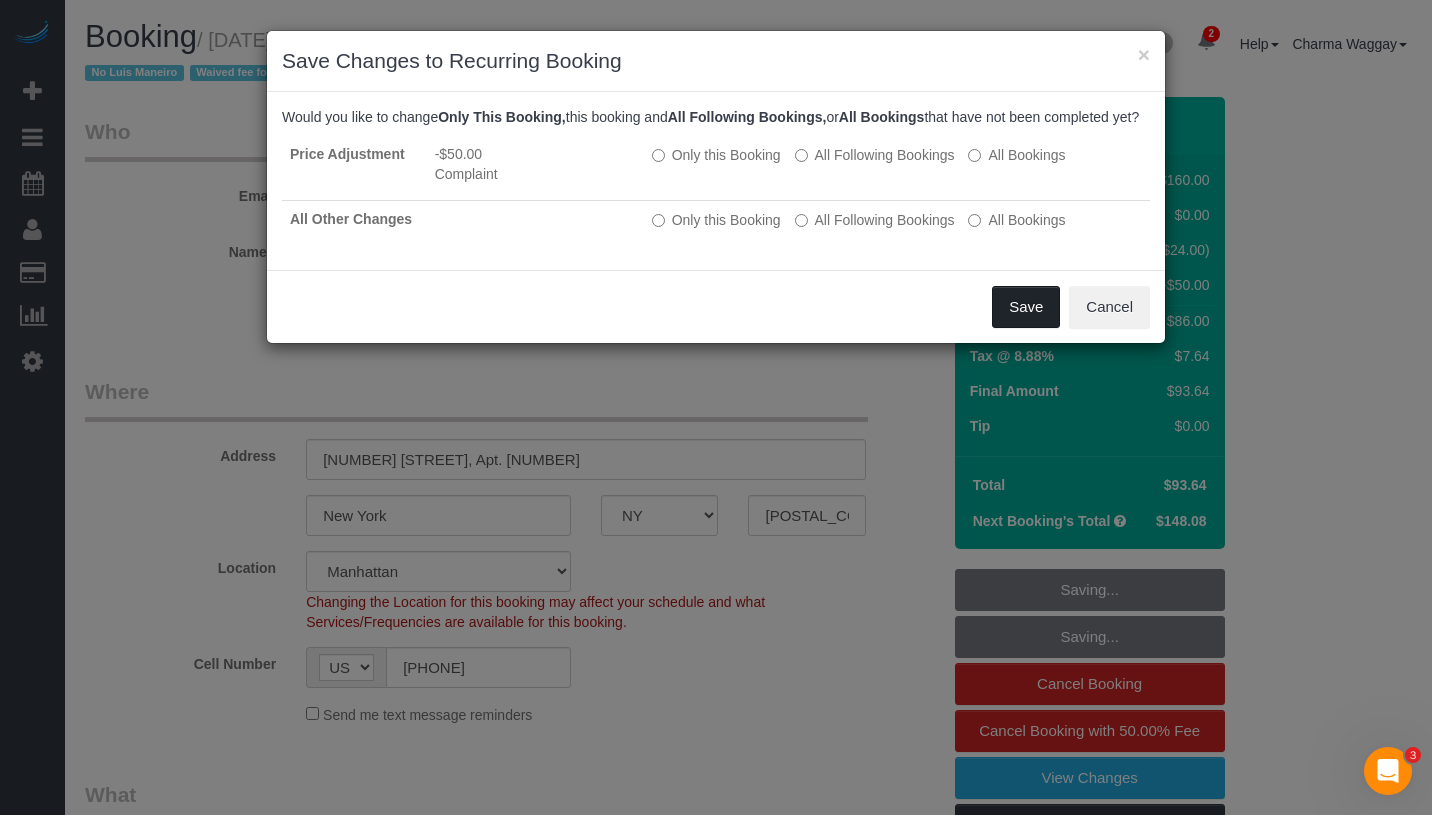 click on "Save" at bounding box center (1026, 307) 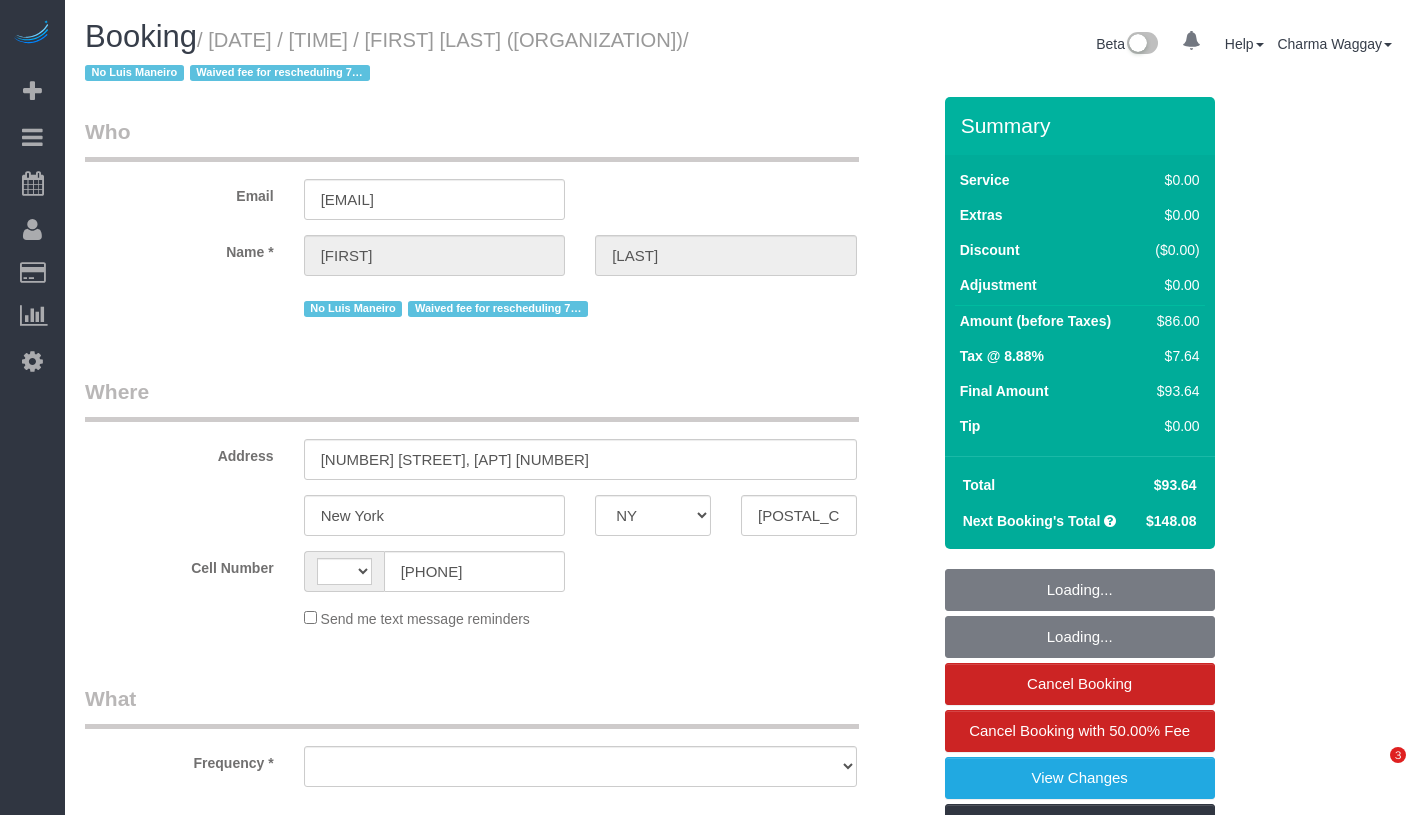 select on "NY" 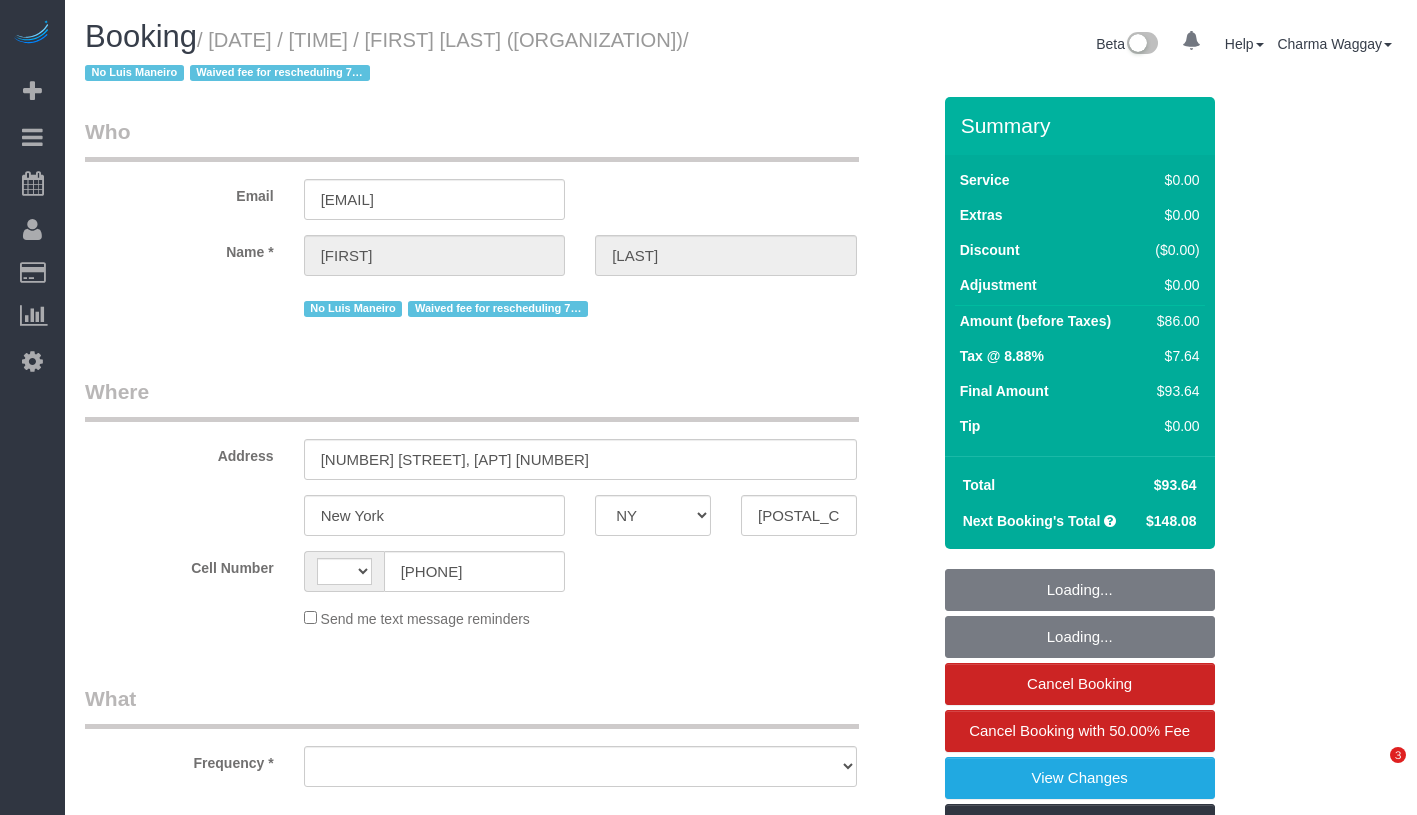 scroll, scrollTop: 0, scrollLeft: 0, axis: both 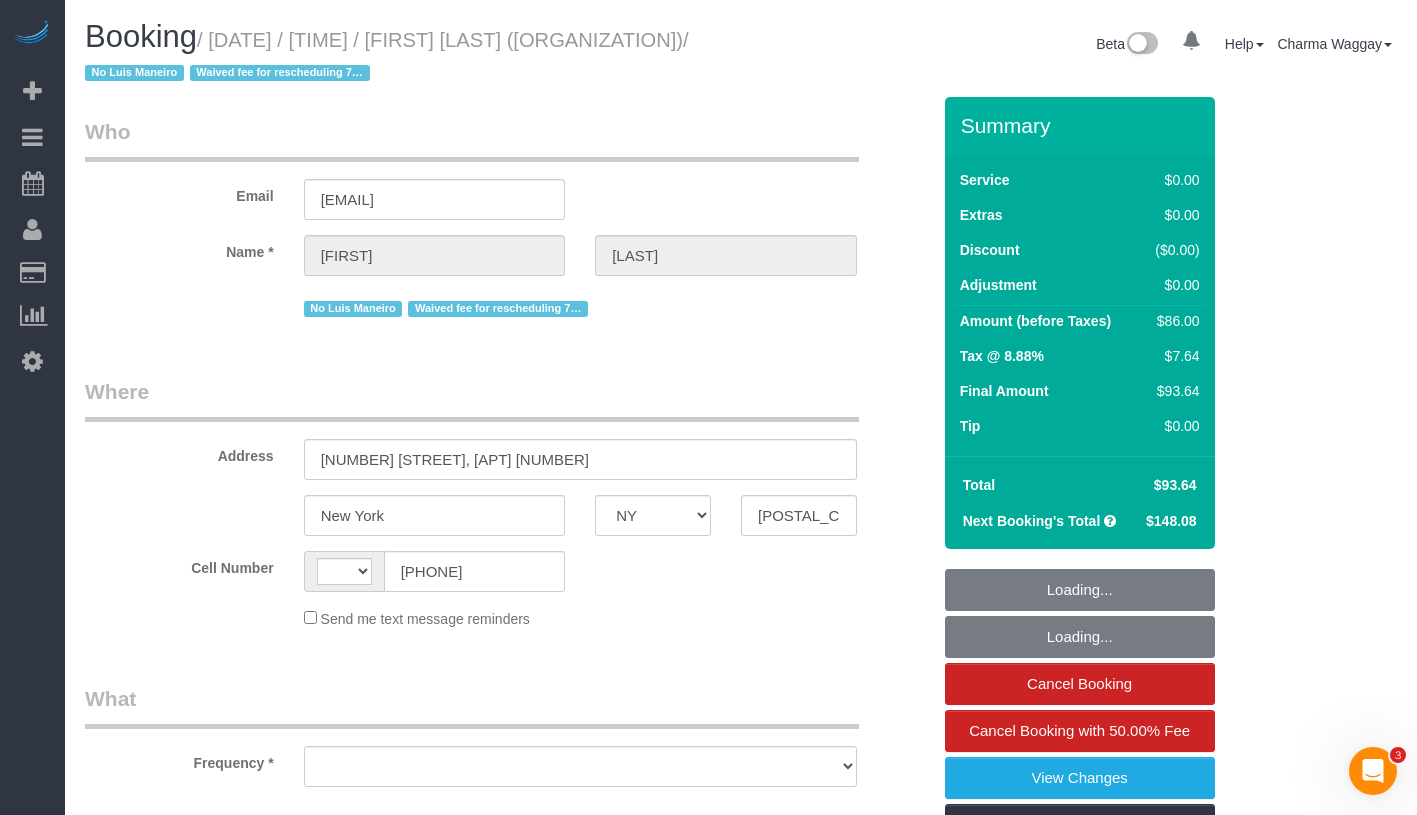 select on "string:US" 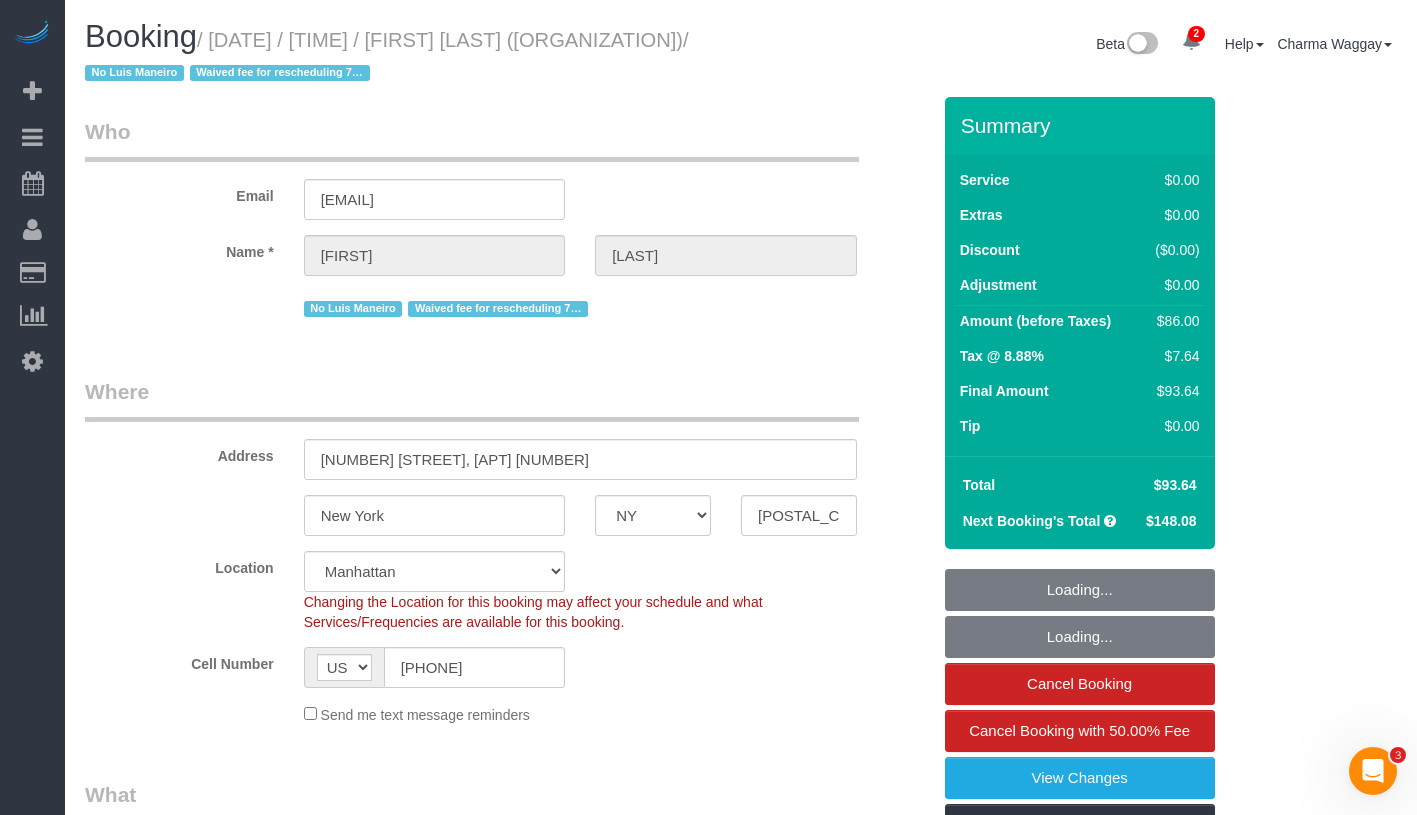 select on "object:800" 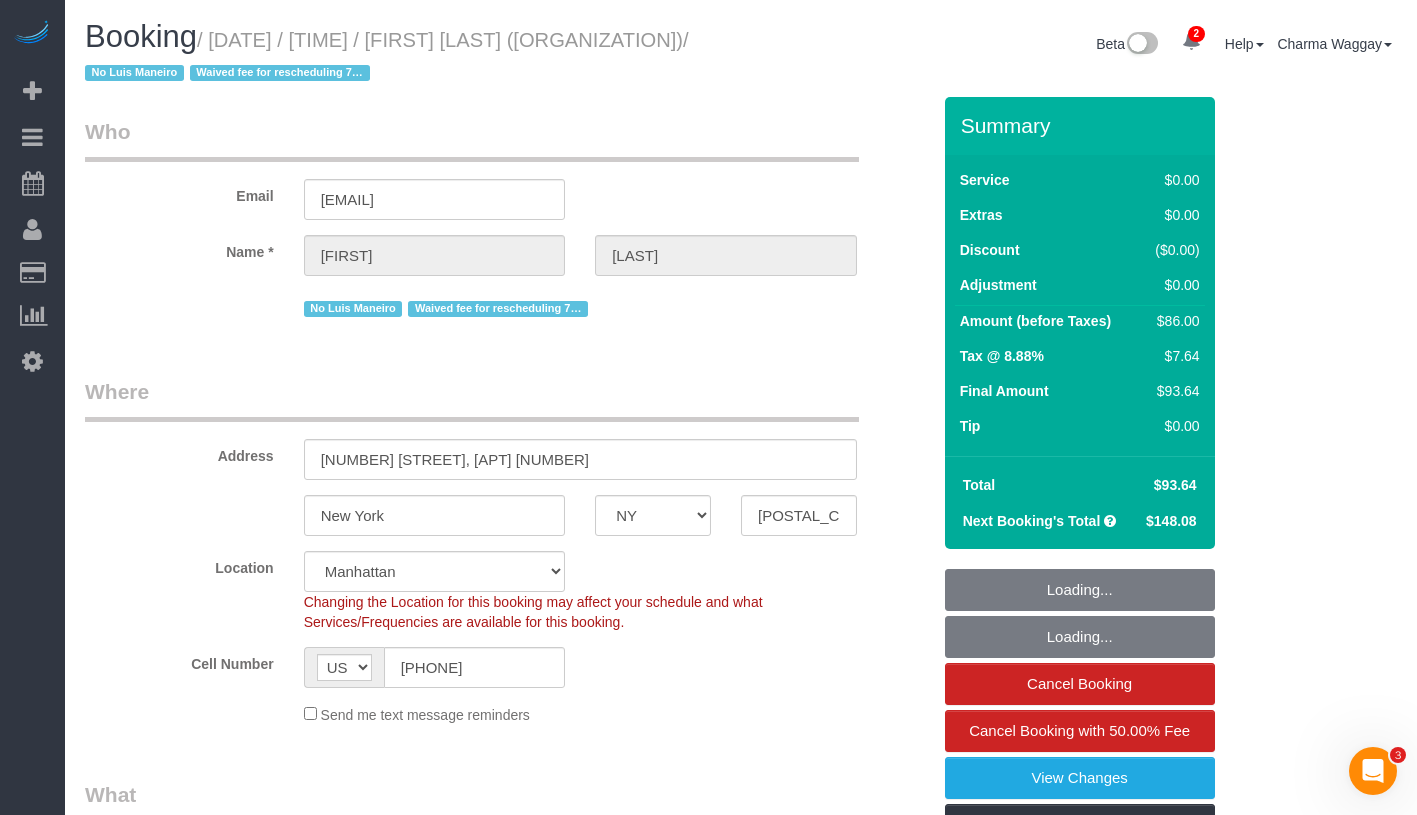 select on "string:stripe-pm_1RsQns4VGloSiKo7Q7P33hgE" 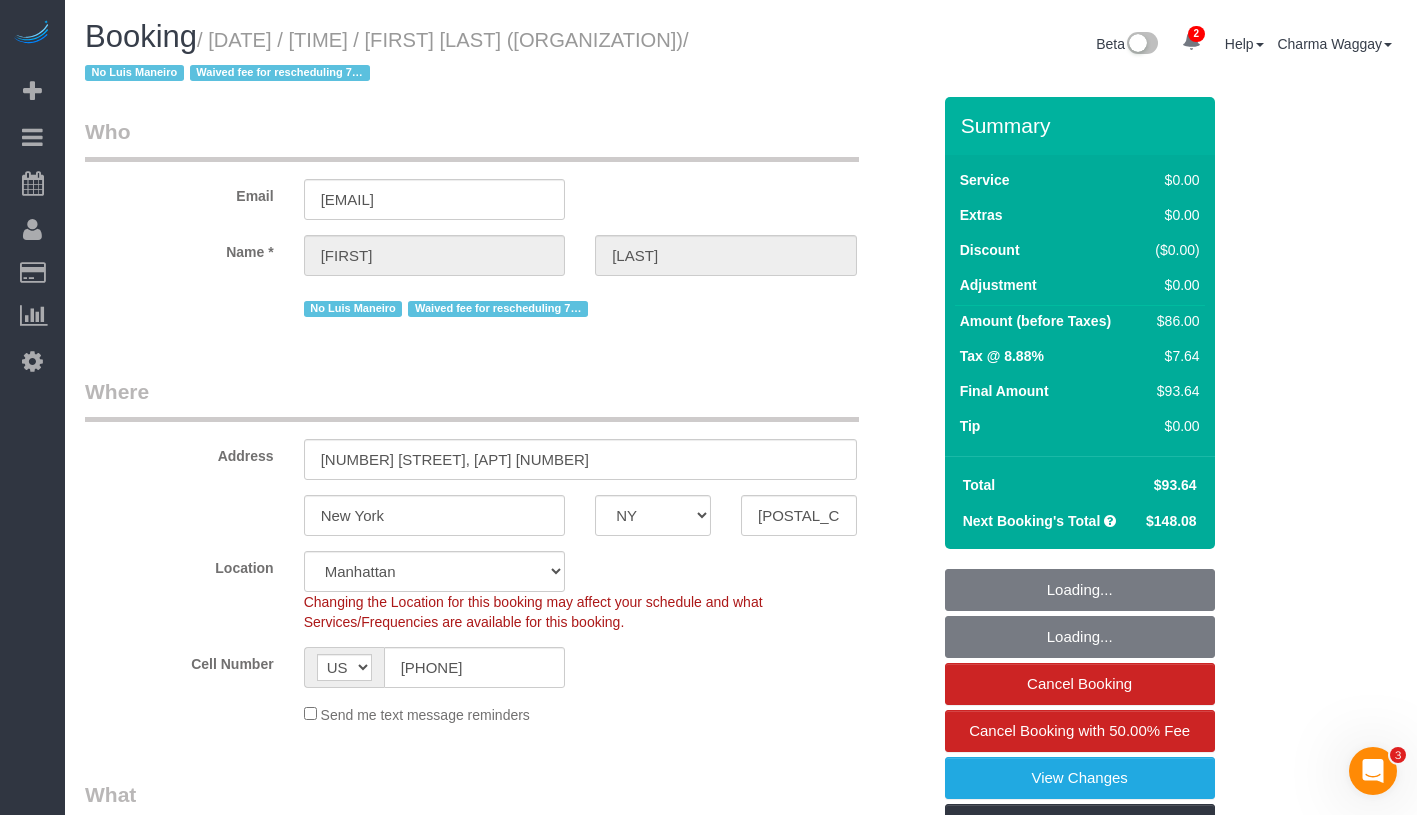 select on "spot1" 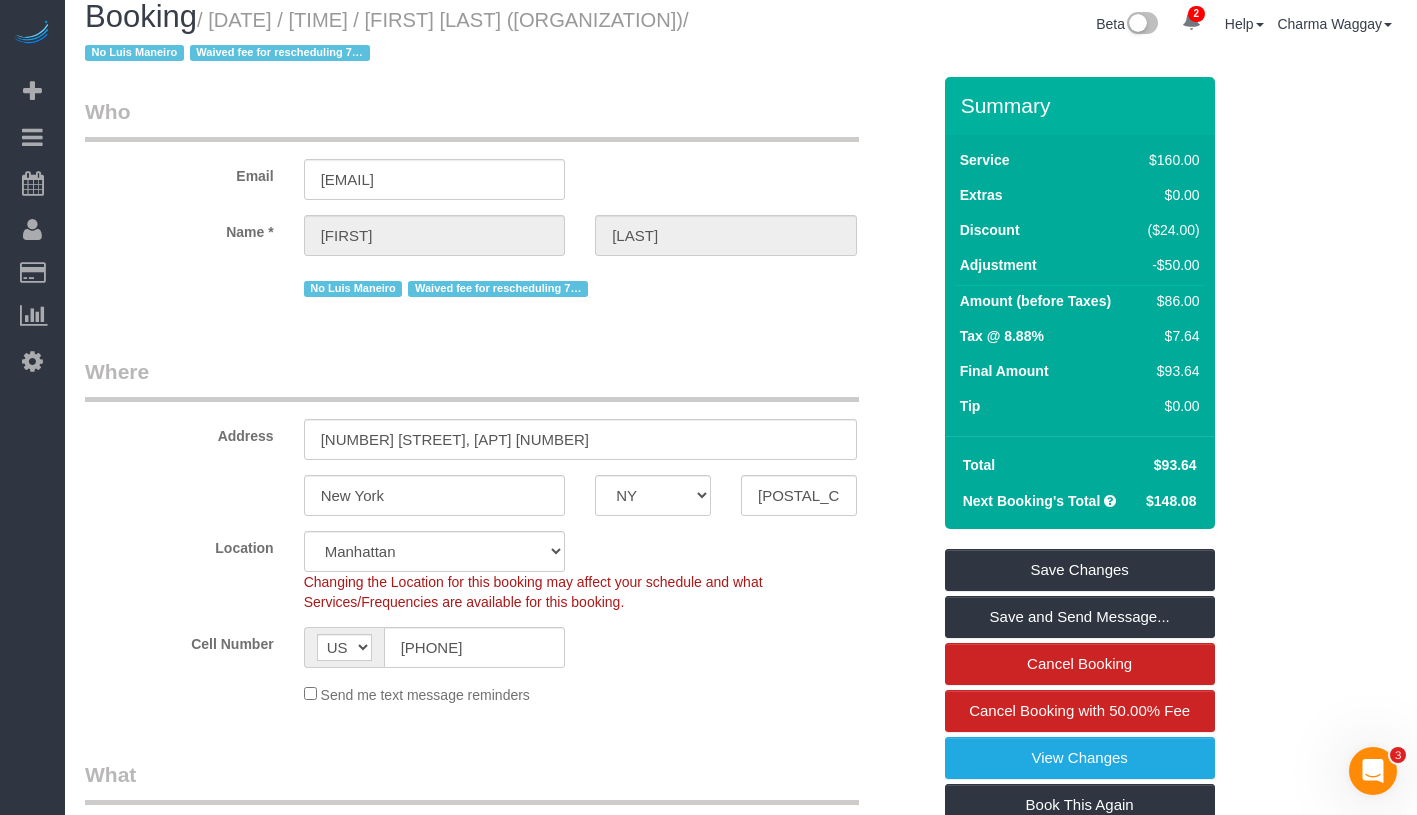 scroll, scrollTop: 0, scrollLeft: 0, axis: both 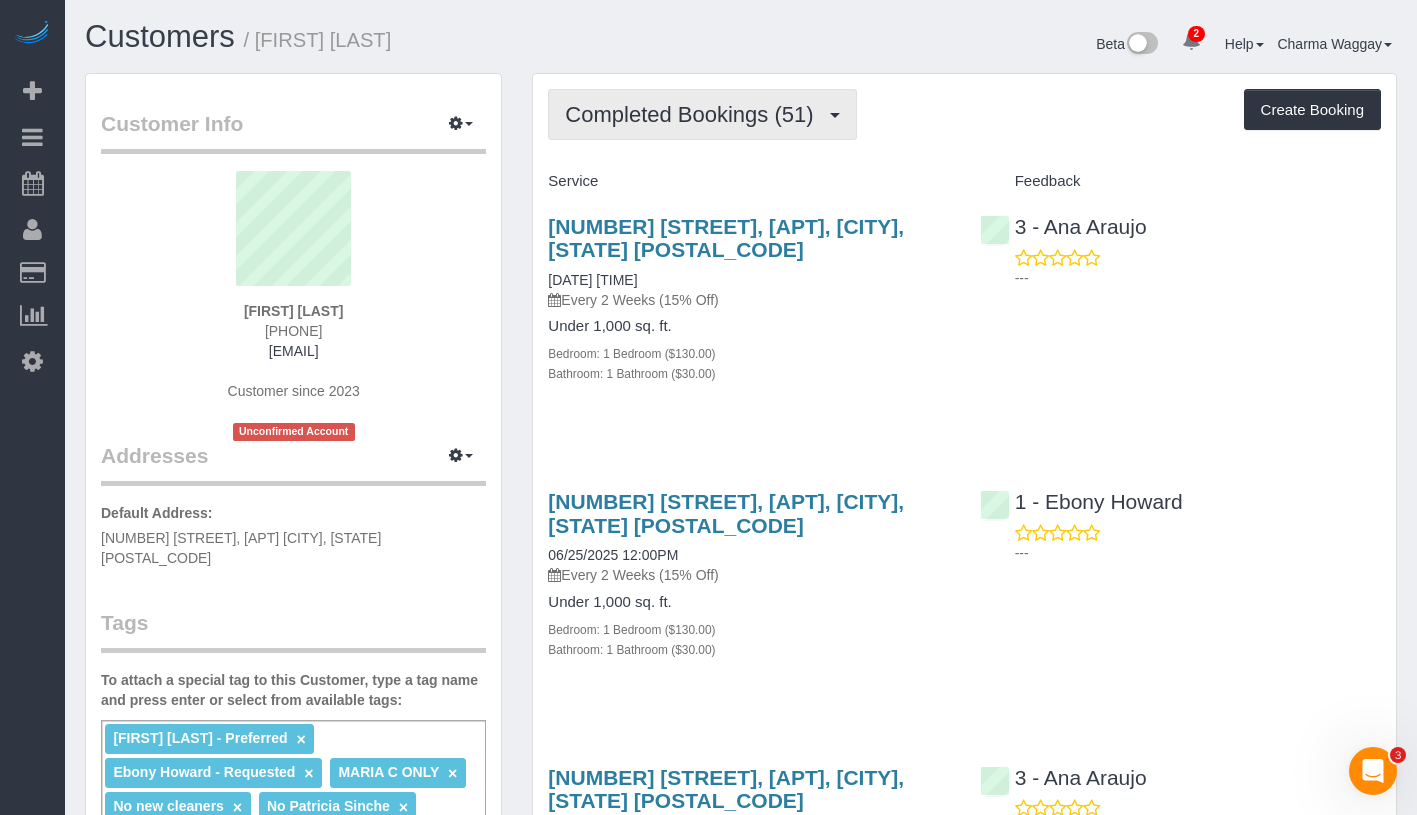 click on "Completed Bookings (51)" at bounding box center (694, 114) 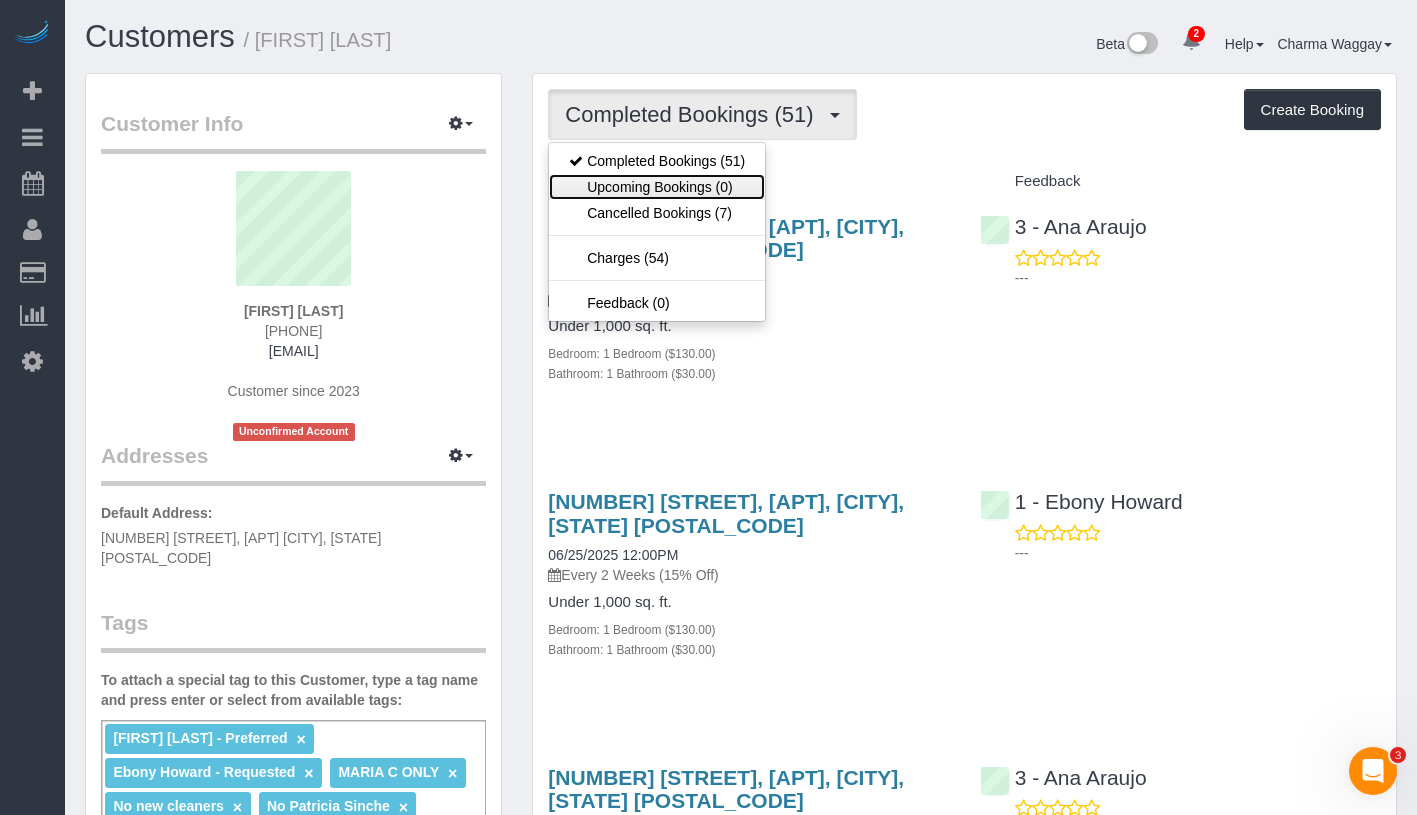 click on "Upcoming Bookings (0)" at bounding box center [657, 187] 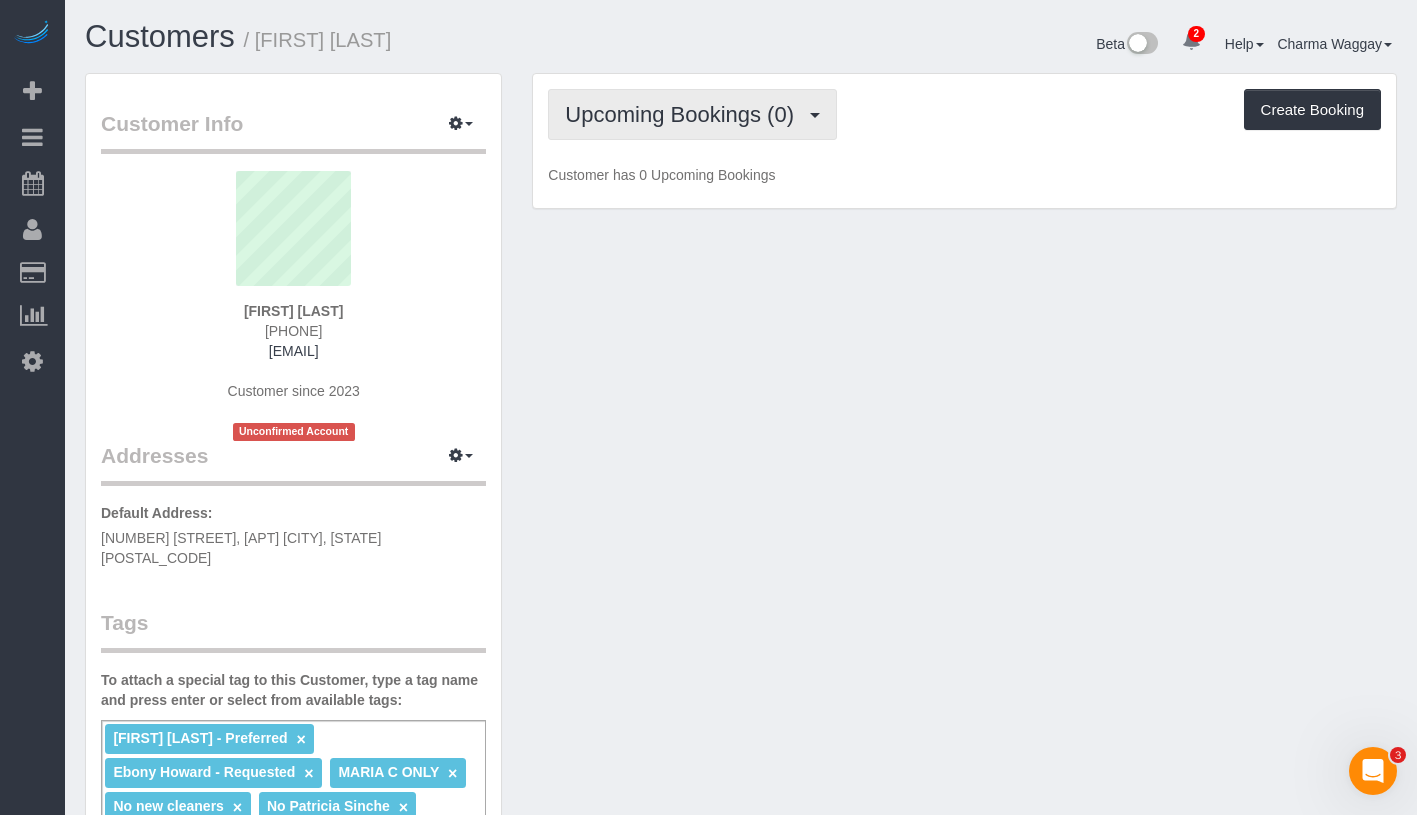 click on "Upcoming Bookings (0)" at bounding box center [684, 114] 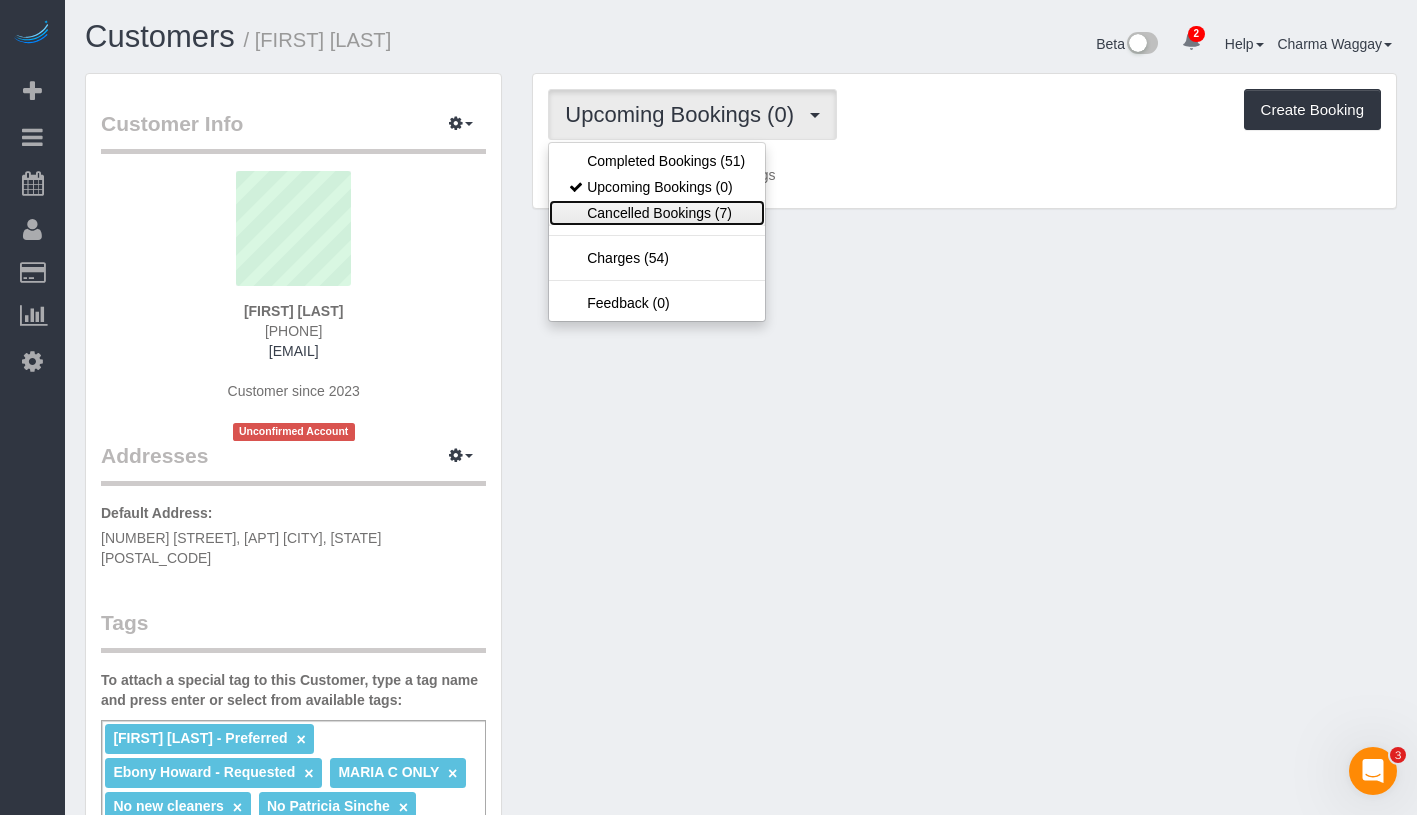 click on "Cancelled Bookings (7)" at bounding box center [657, 213] 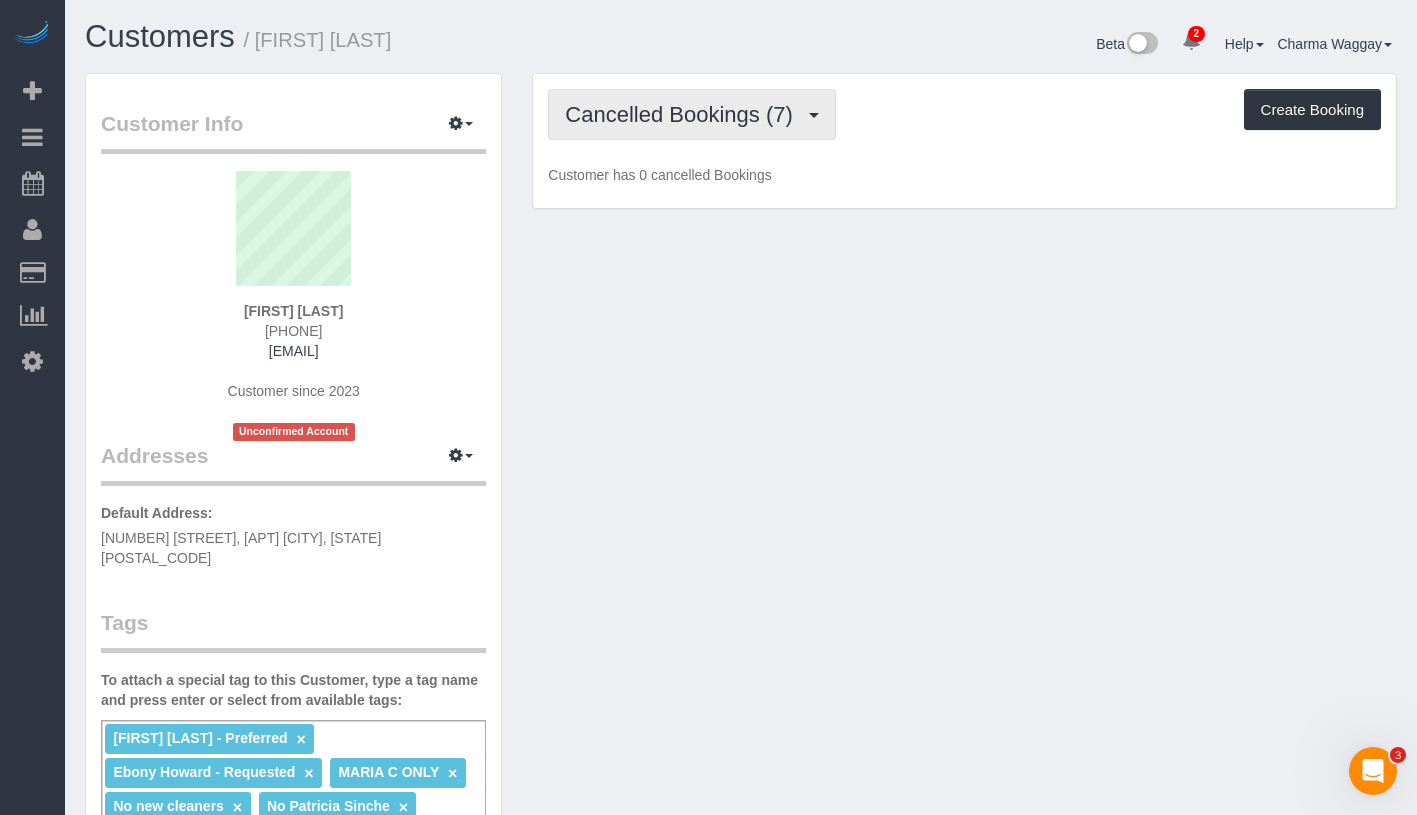 click on "Cancelled Bookings (7)" at bounding box center [692, 114] 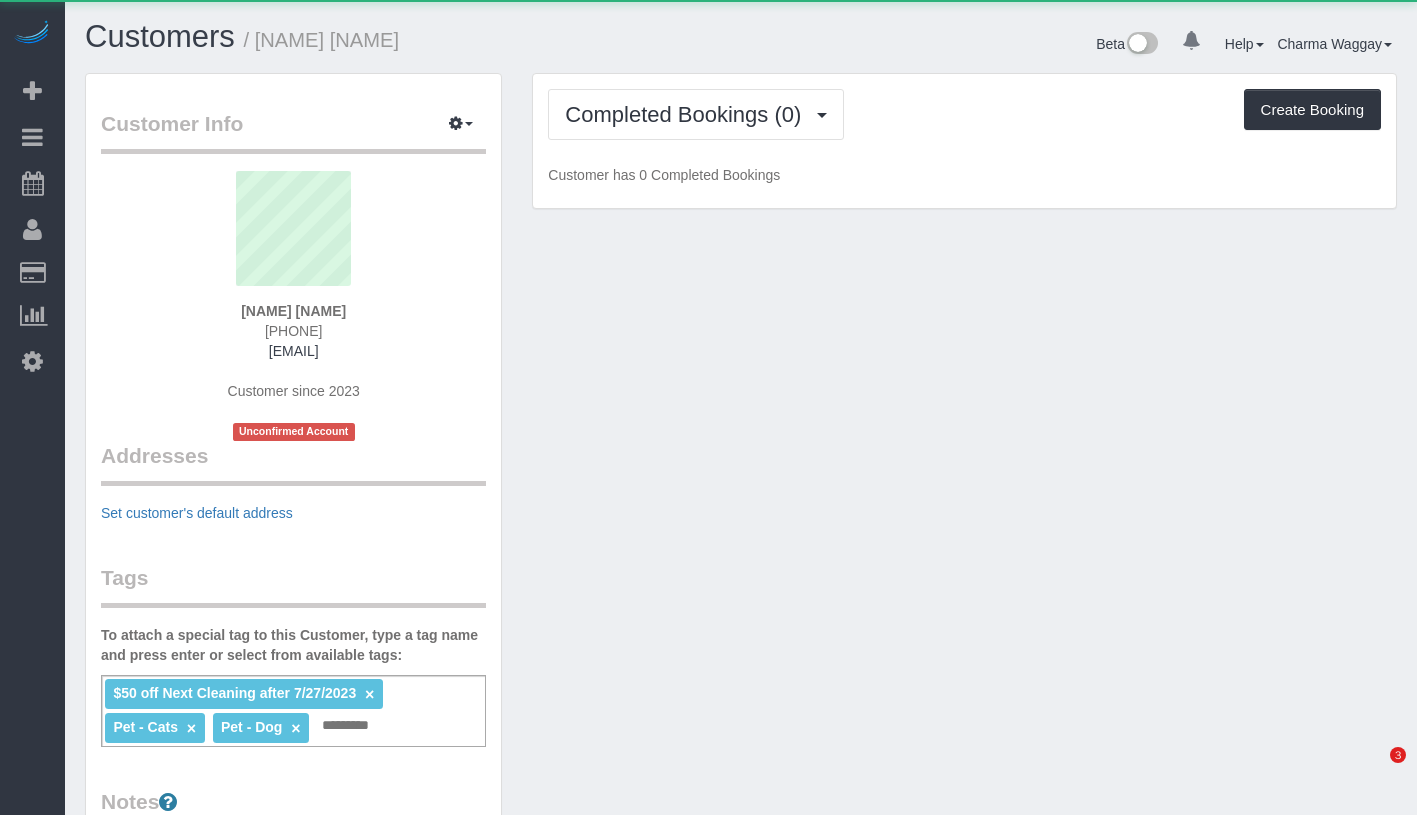 scroll, scrollTop: 0, scrollLeft: 0, axis: both 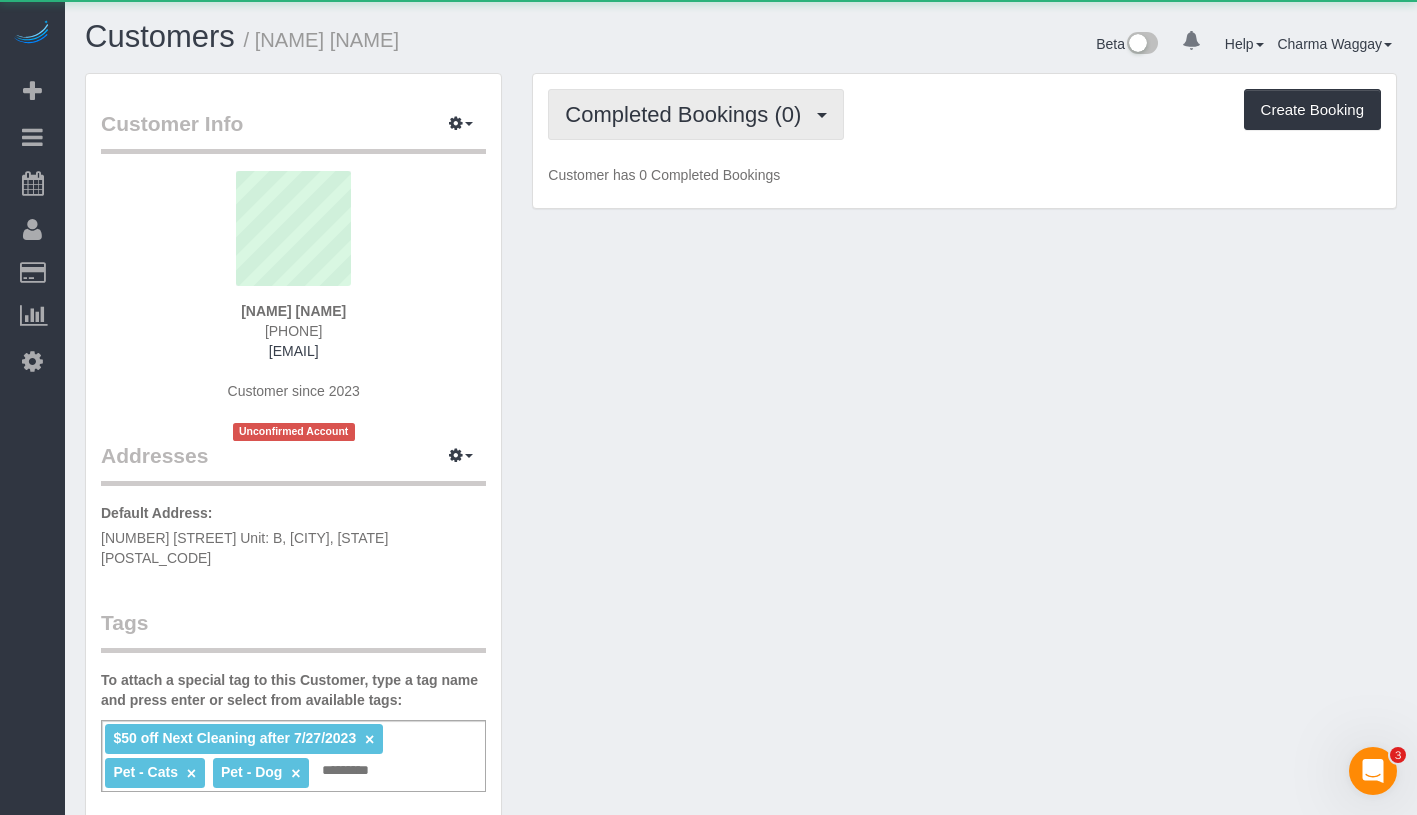 click on "Completed Bookings (0)" at bounding box center [688, 114] 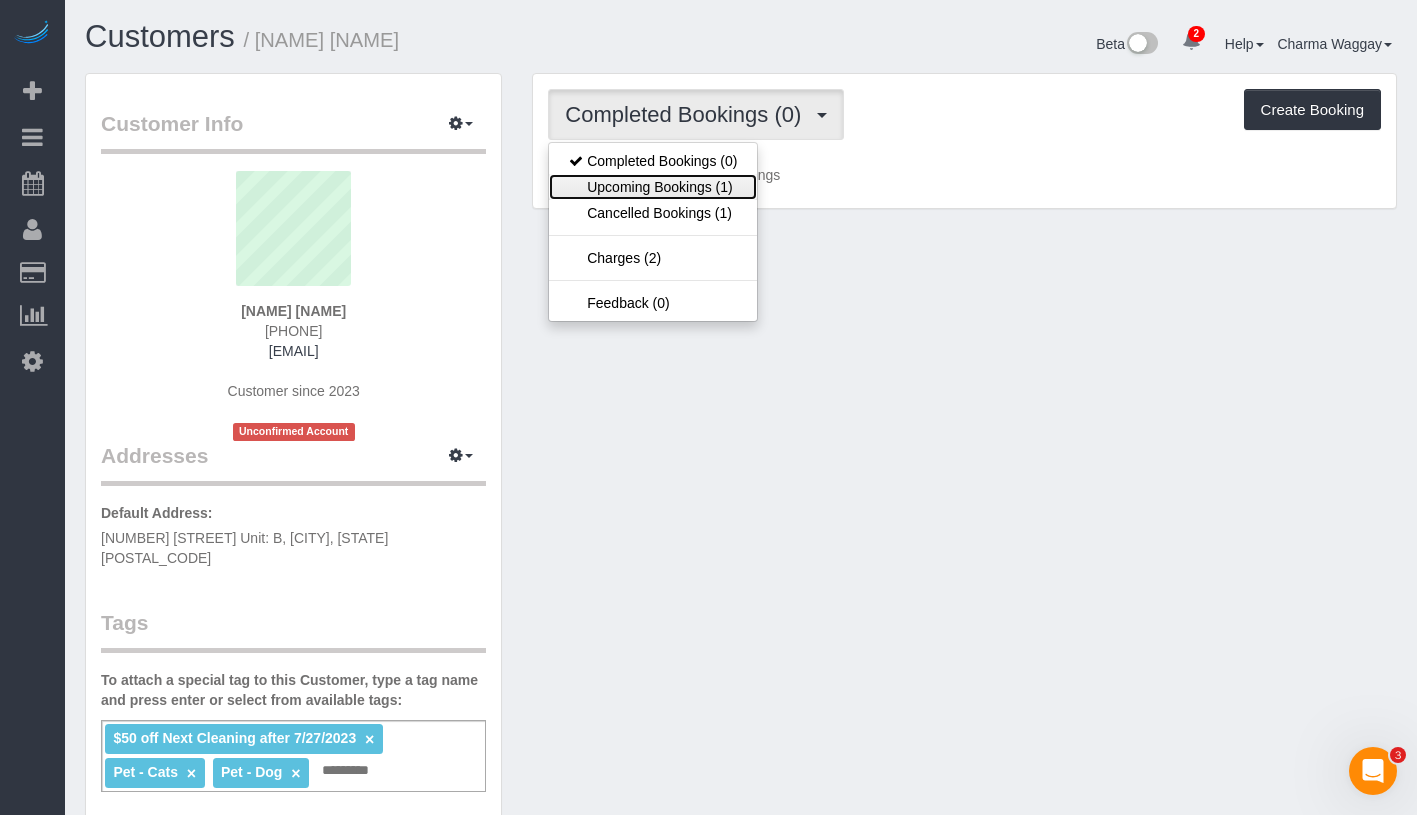 click on "Upcoming Bookings (1)" at bounding box center [653, 187] 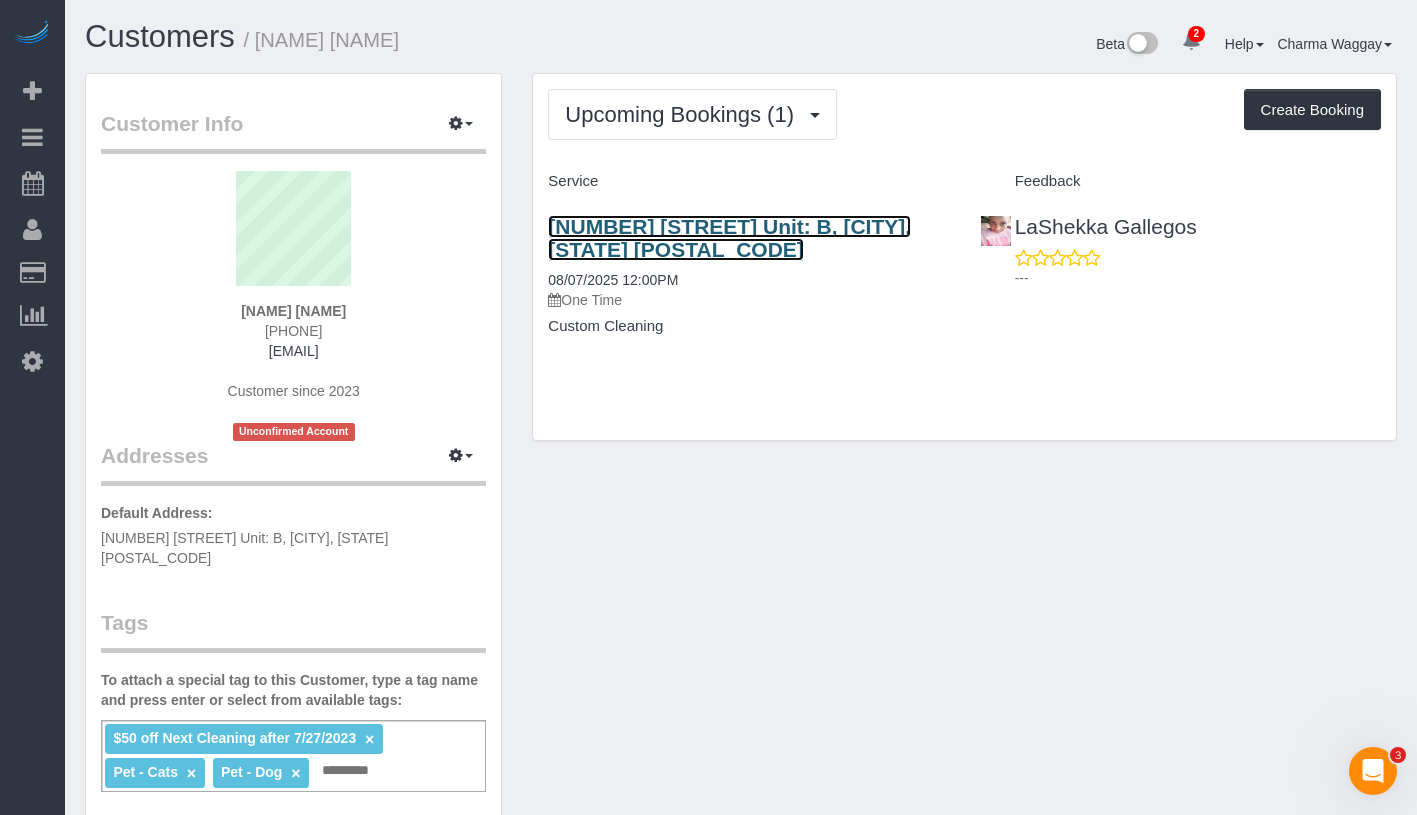 click on "[NUMBER] [STREET] Unit: B, [CITY], [STATE] [POSTAL_CODE]" at bounding box center [729, 238] 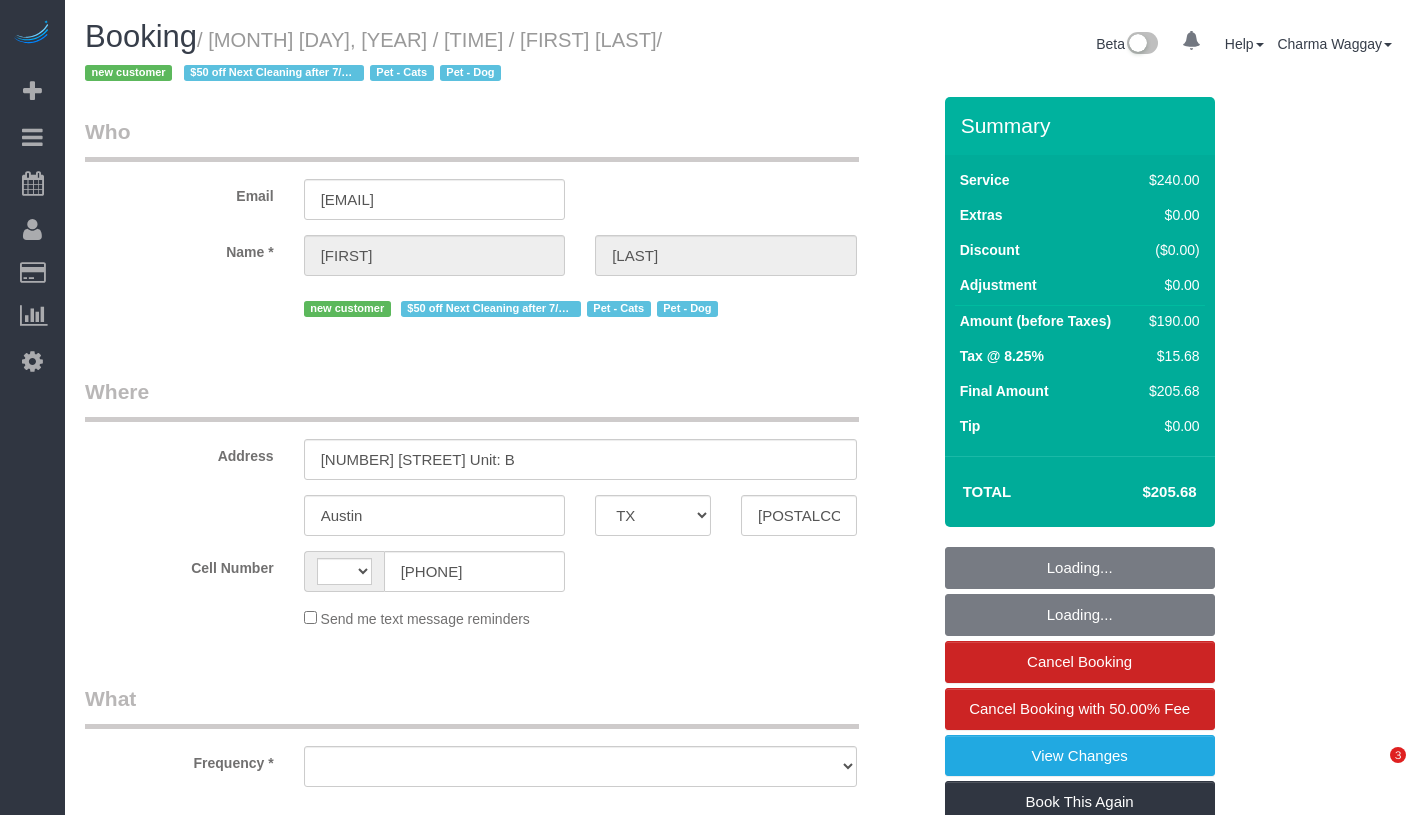 select on "TX" 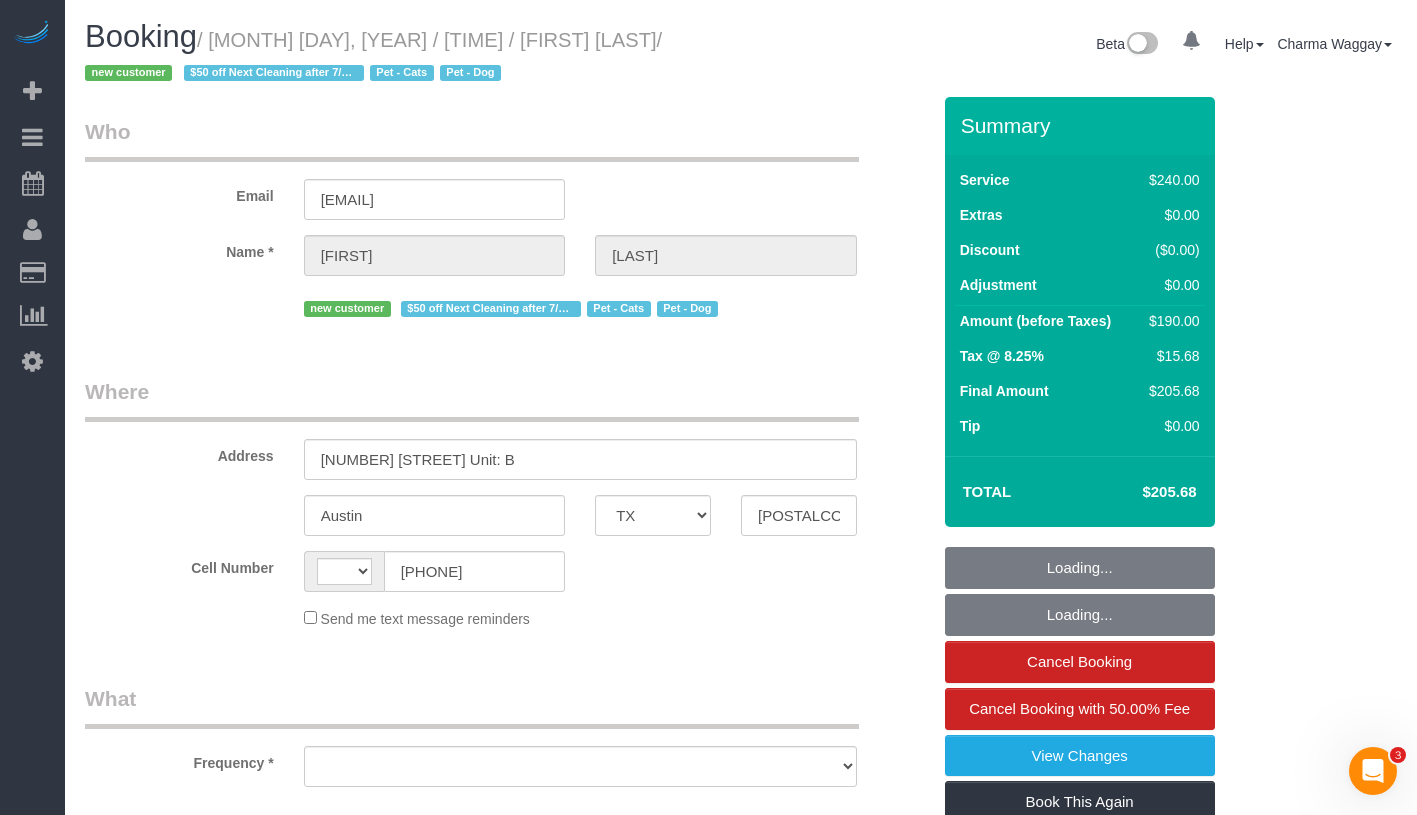 scroll, scrollTop: 0, scrollLeft: 0, axis: both 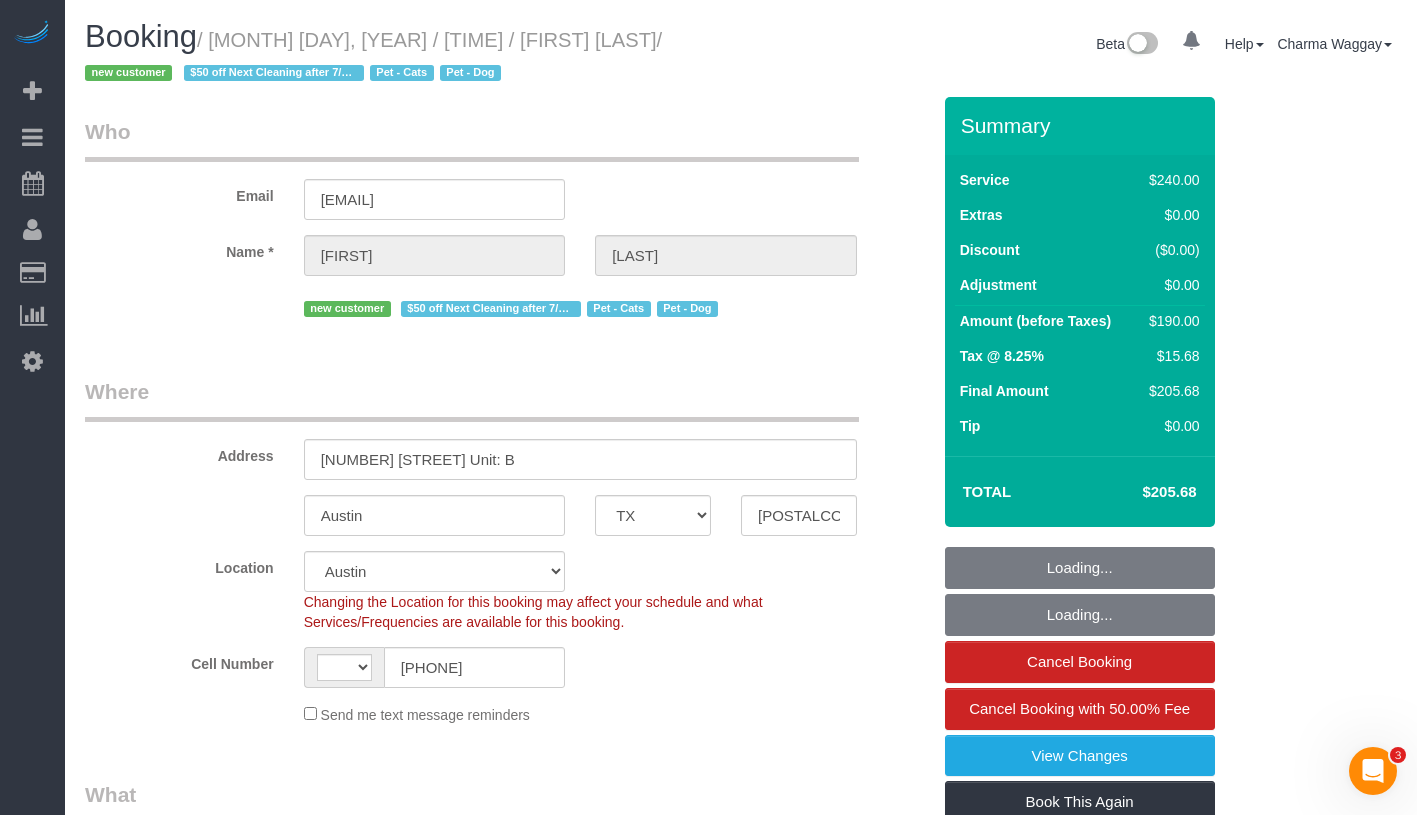 select on "string:US" 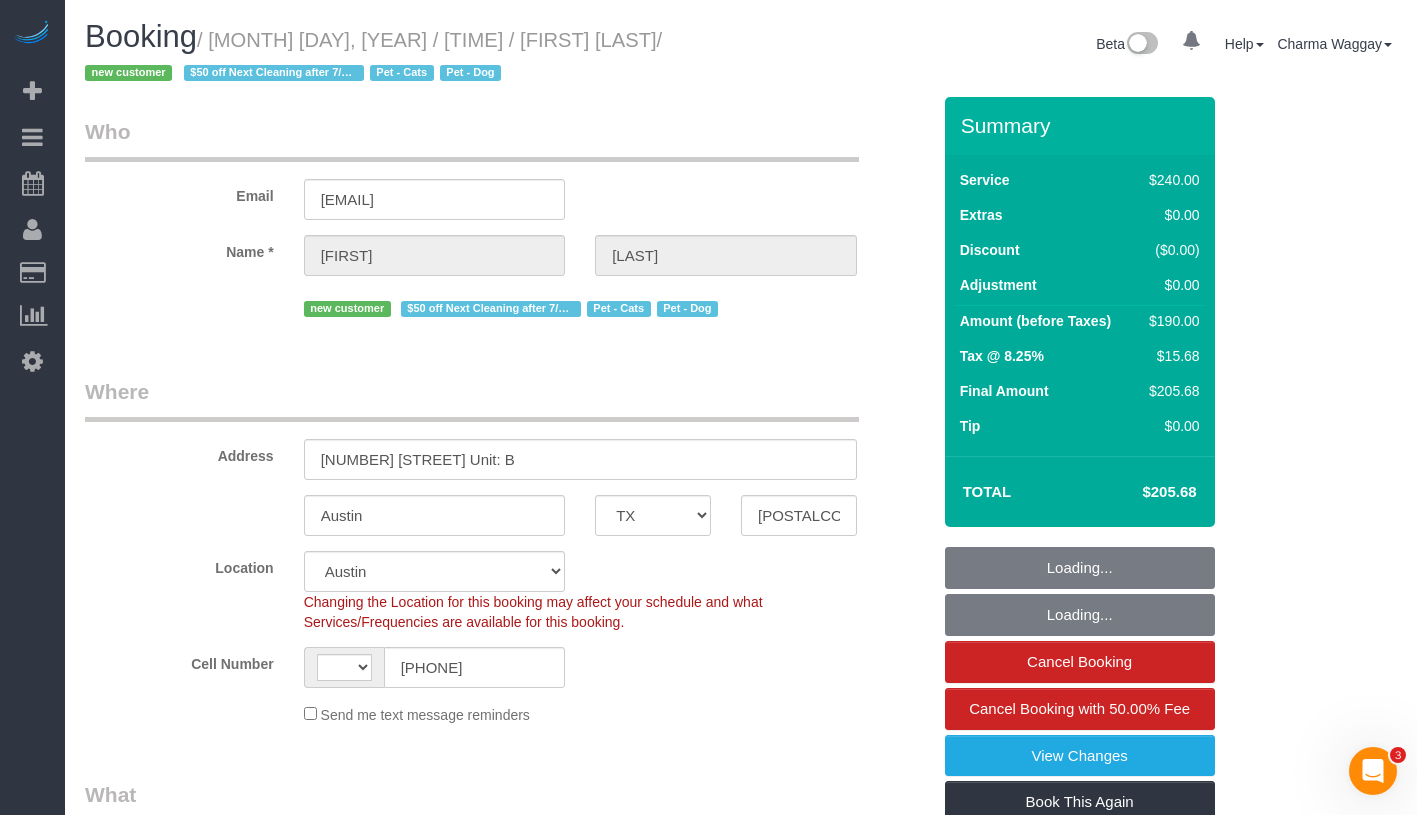 select on "string:stripe-pm_1RtCg74VGloSiKo7673l0olC" 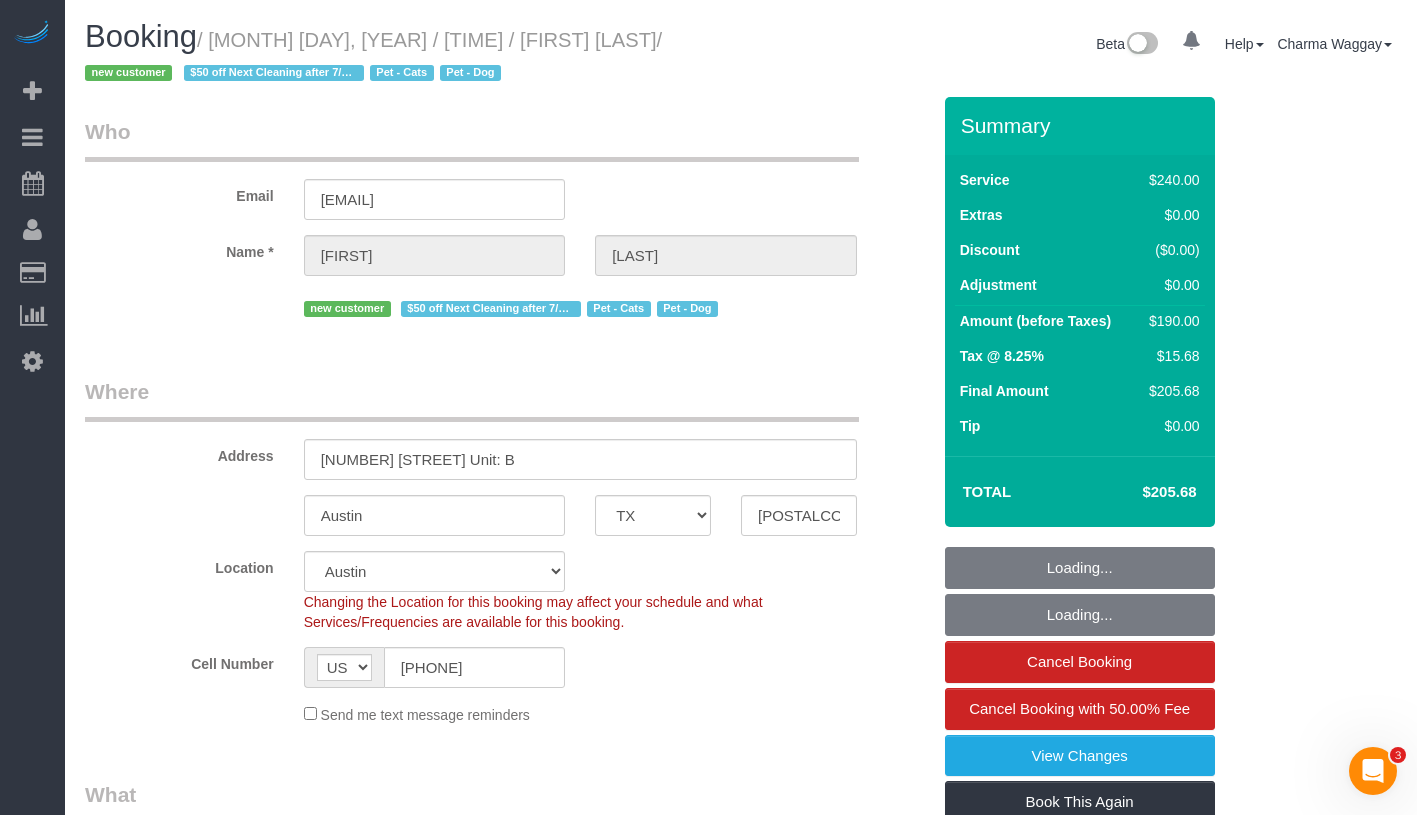 select on "object:785" 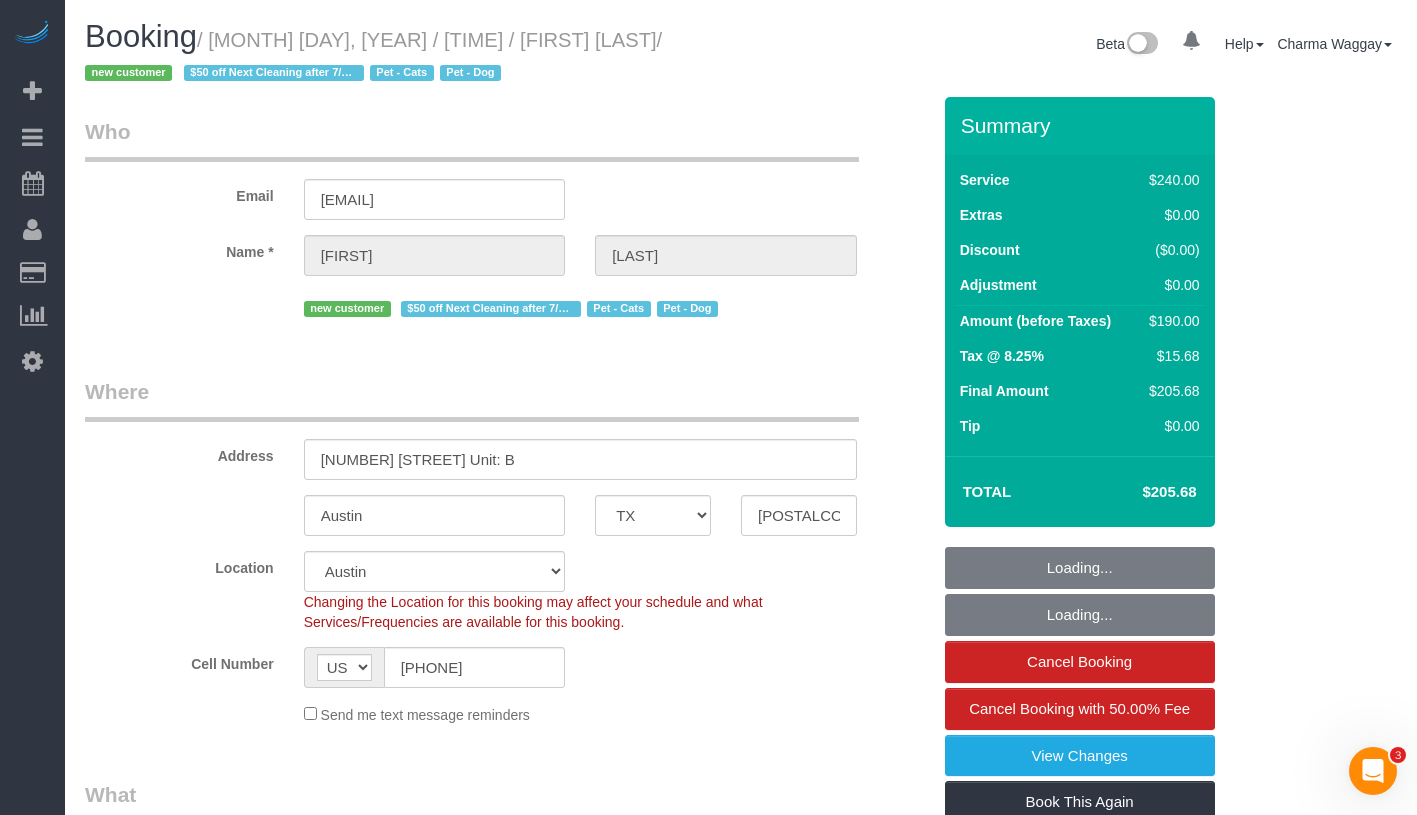 select on "spot1" 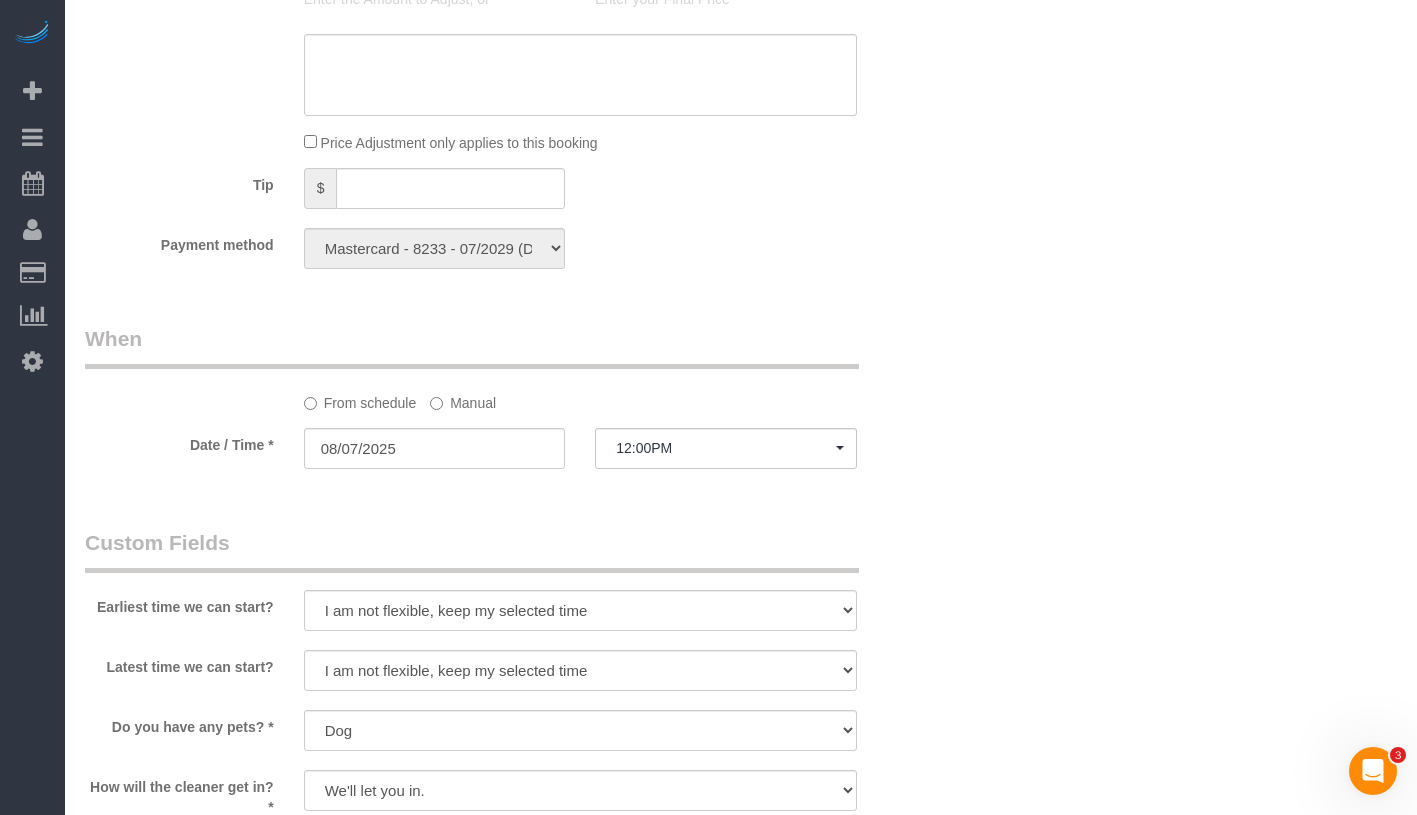 select on "object:977" 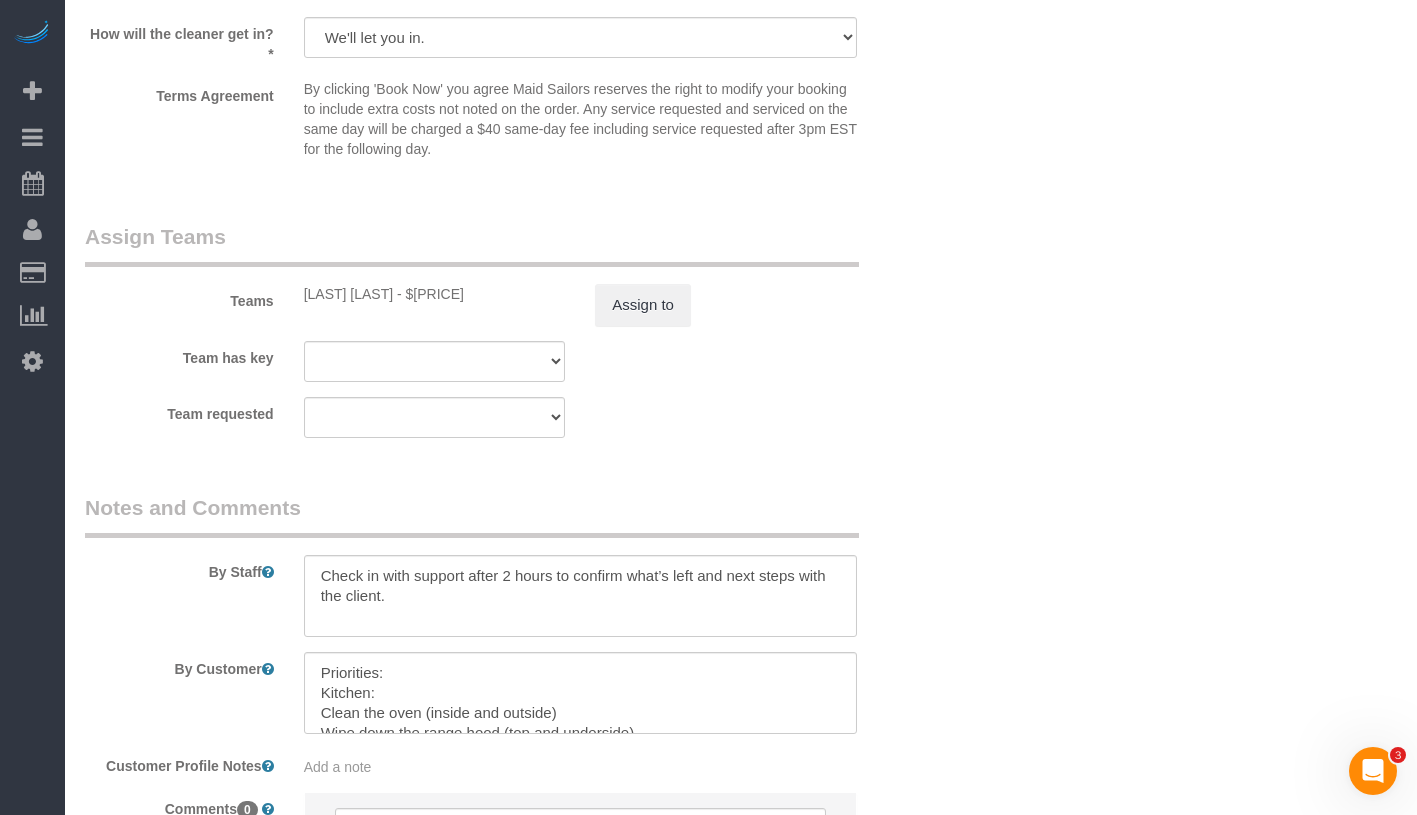 scroll, scrollTop: 2290, scrollLeft: 0, axis: vertical 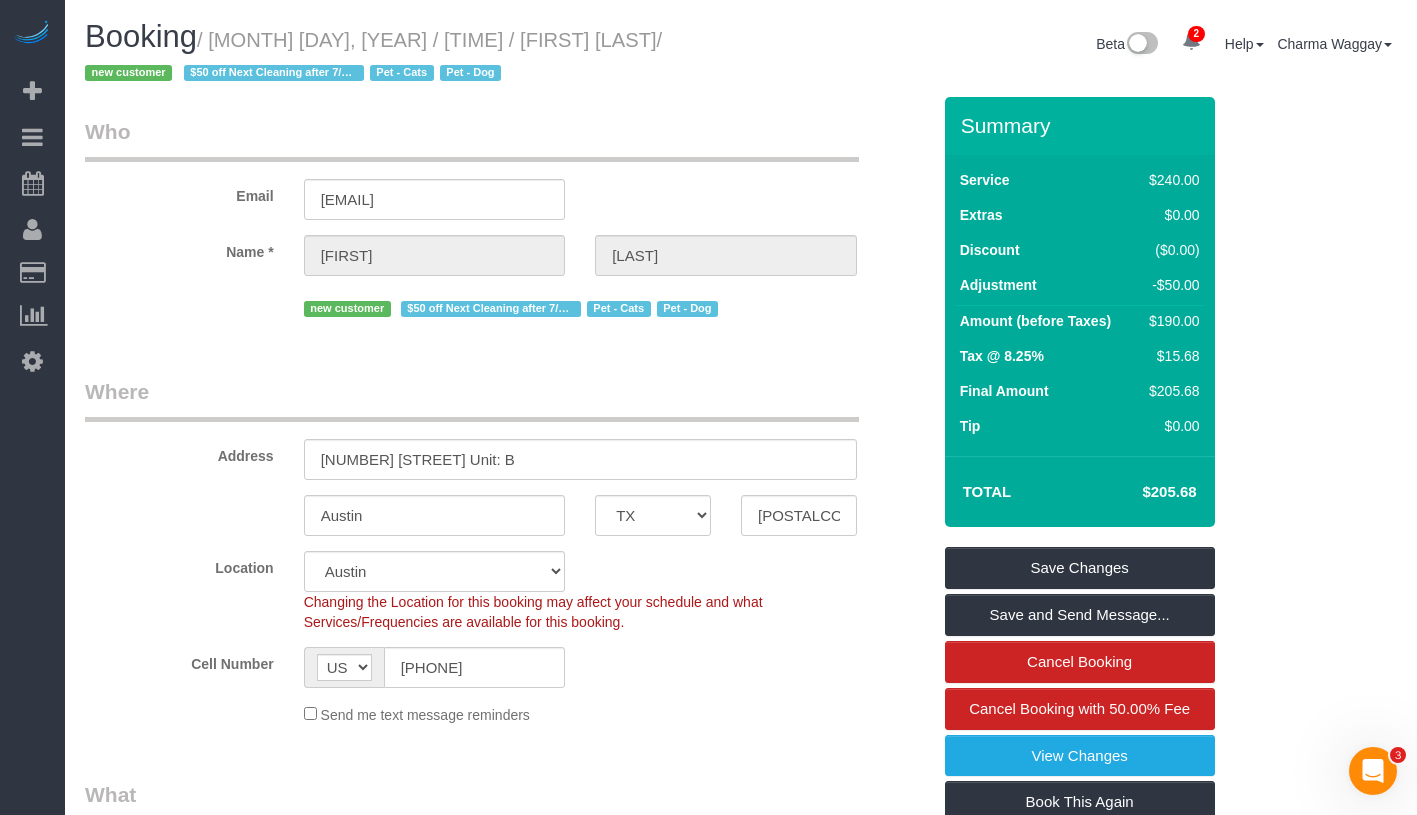 drag, startPoint x: 226, startPoint y: 41, endPoint x: 636, endPoint y: 26, distance: 410.2743 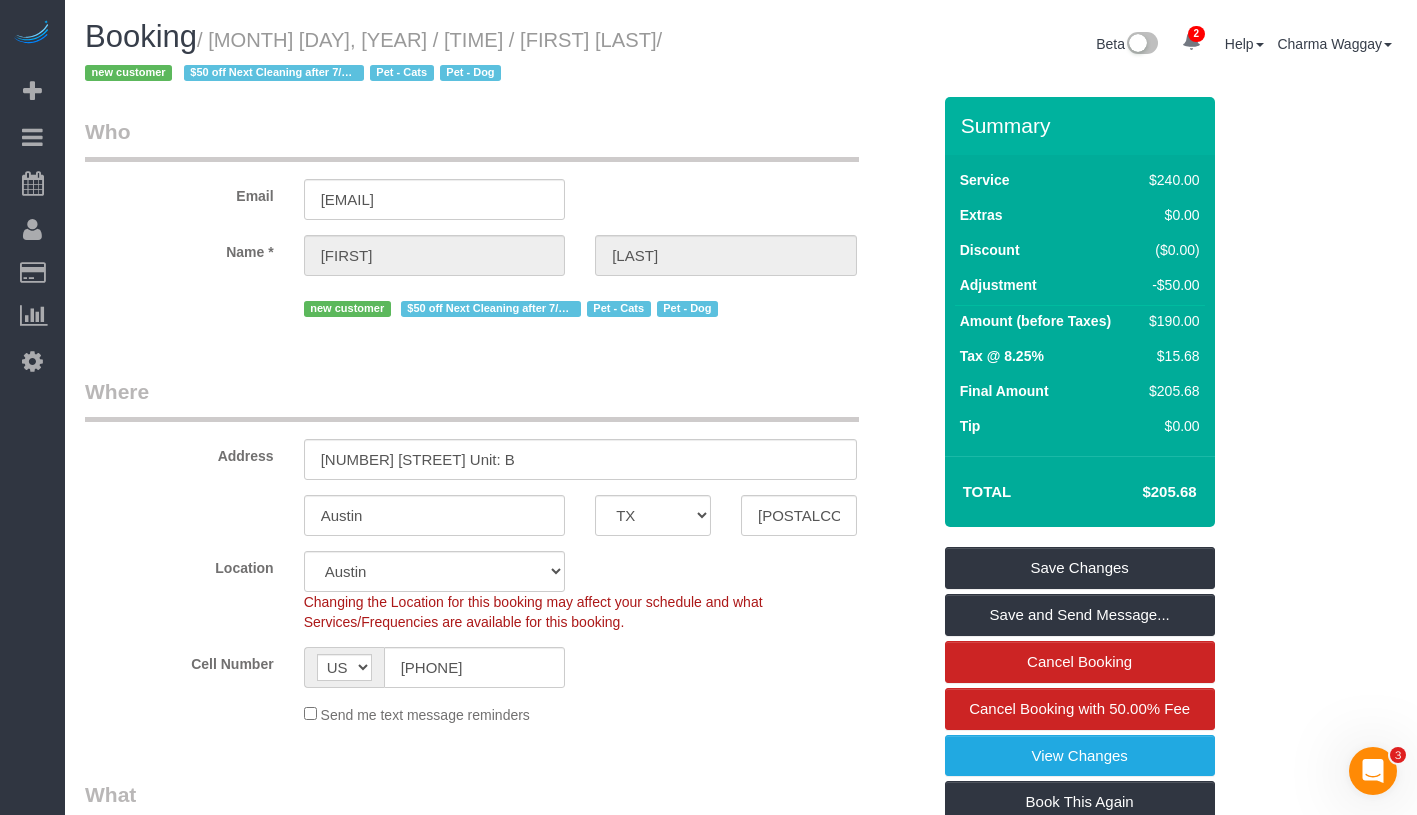 click on "Booking
/ [MONTH] [DAY], [YEAR] / [TIME] / [FIRST] [LAST]
/
new customer
$50 off Next Cleaning after [DATE]
Pet - Cats
Pet - Dog" at bounding box center [405, 54] 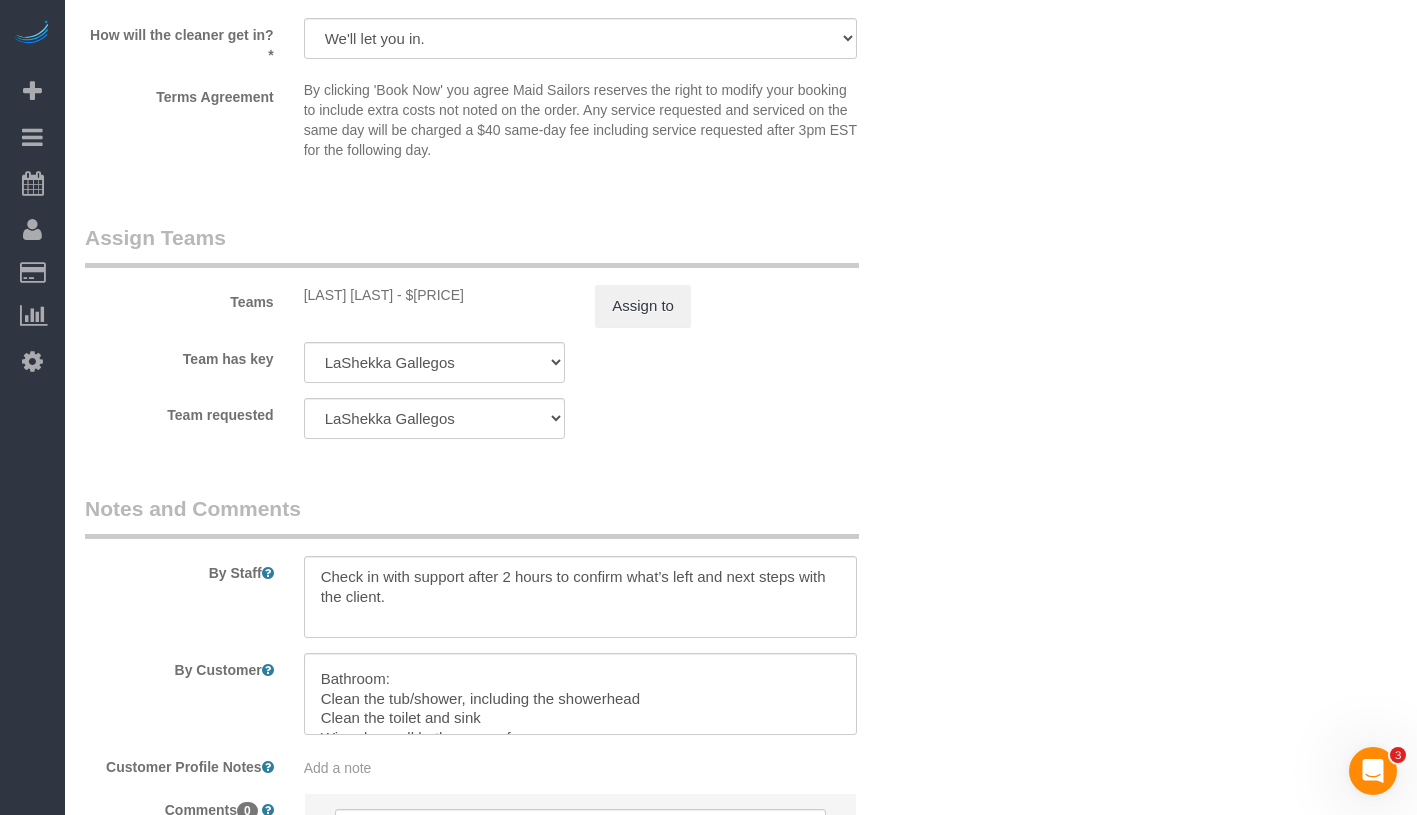 scroll, scrollTop: 2290, scrollLeft: 0, axis: vertical 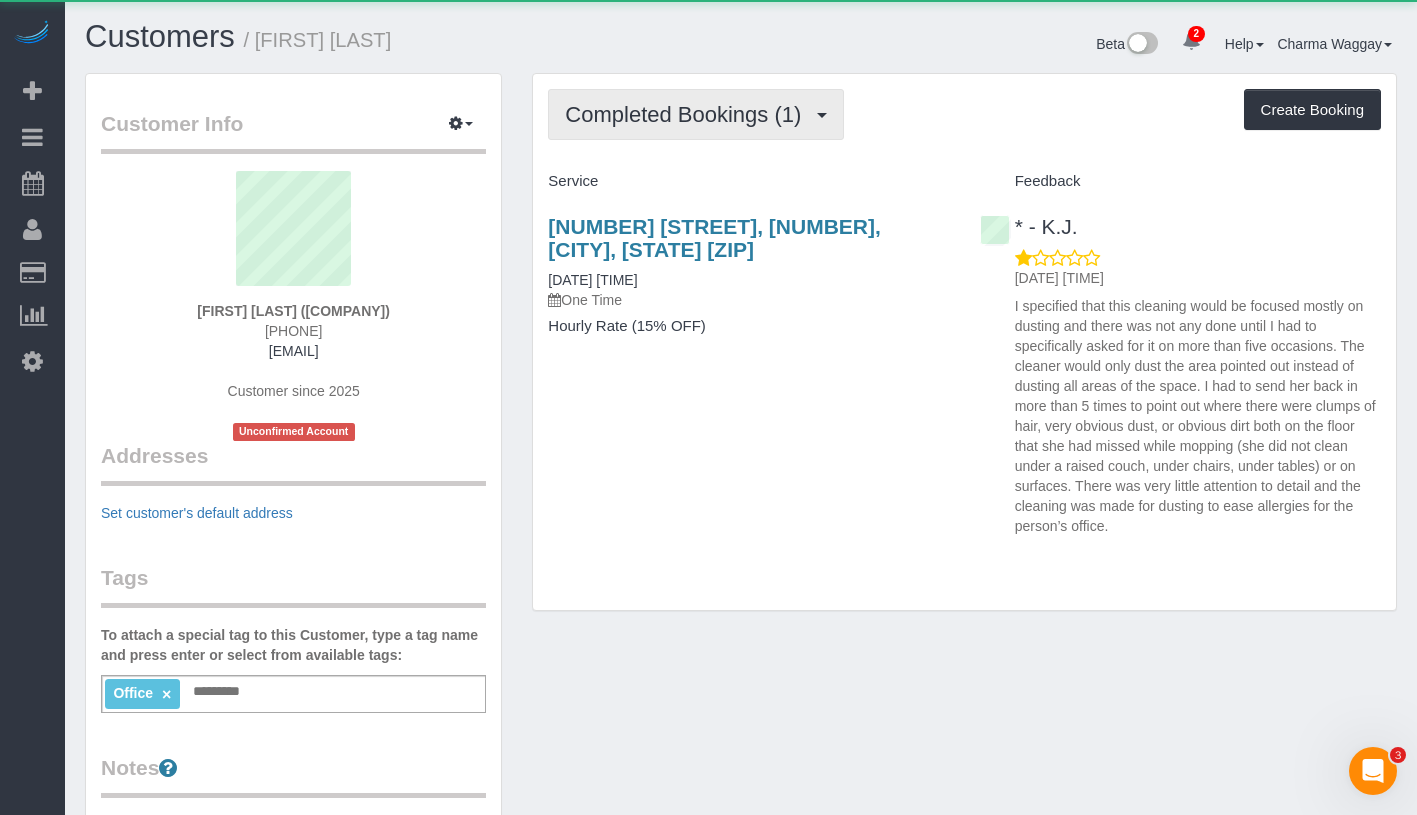 click on "Completed Bookings (1)" at bounding box center (688, 114) 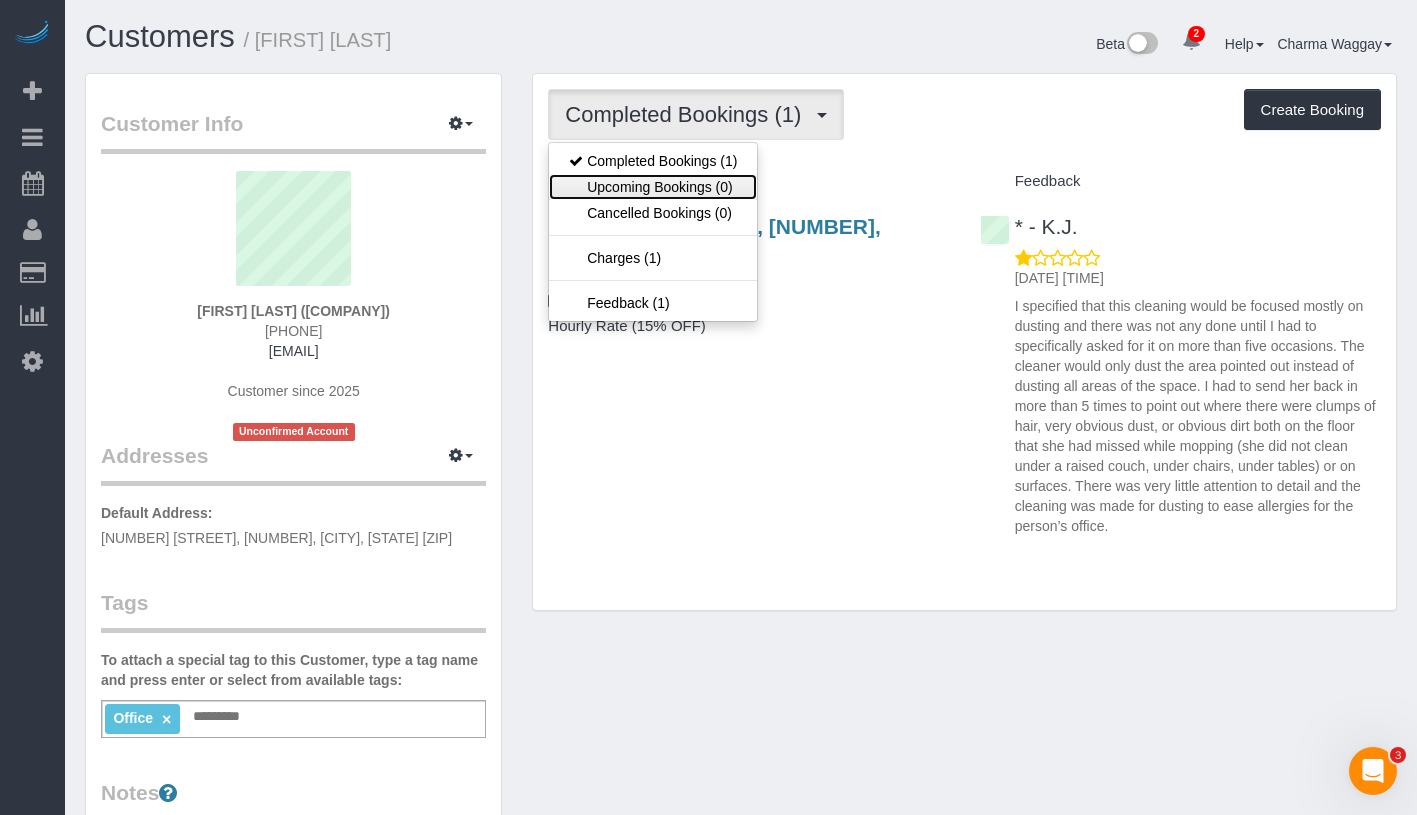 click on "Upcoming Bookings (0)" at bounding box center (653, 187) 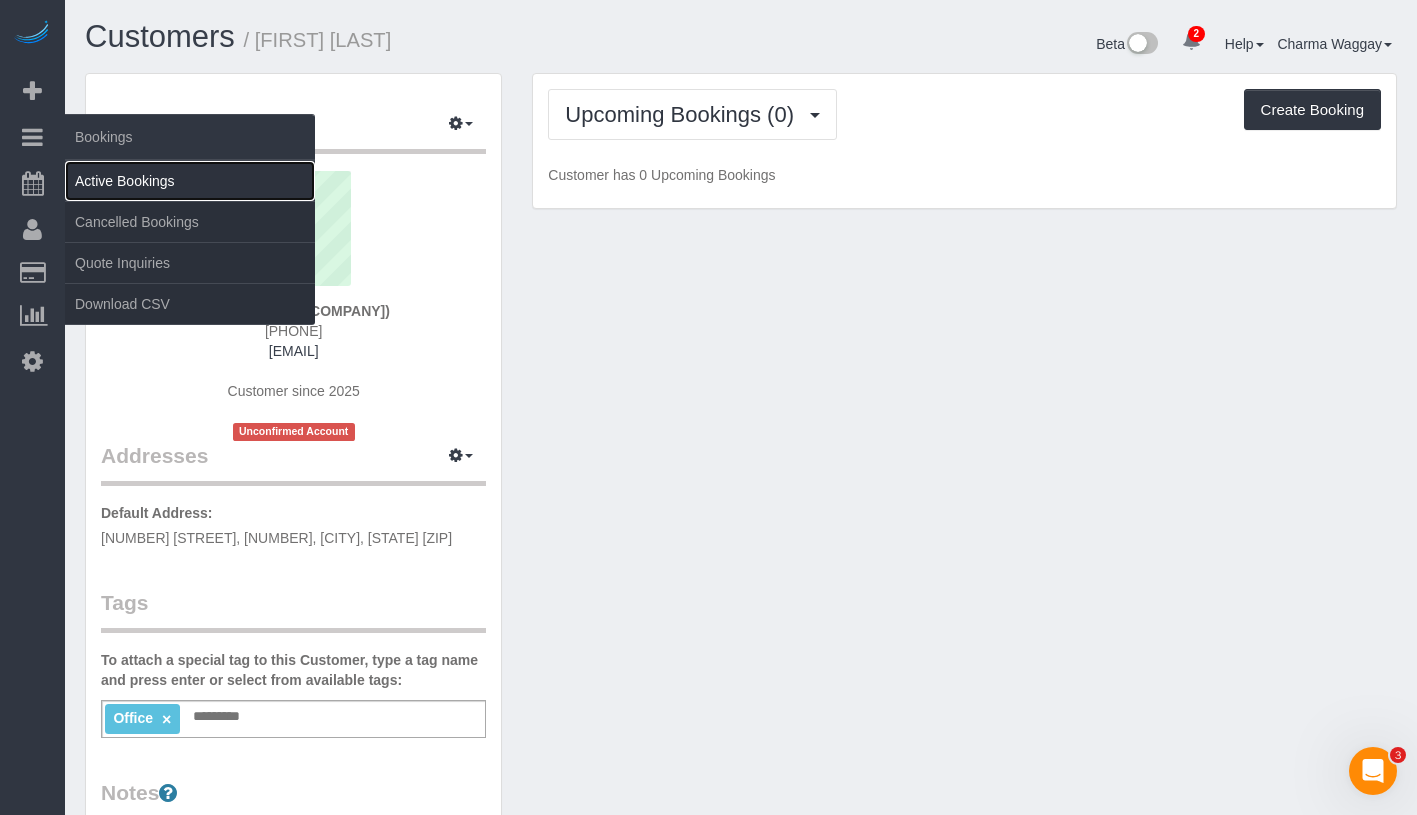 click on "Active Bookings" at bounding box center [190, 181] 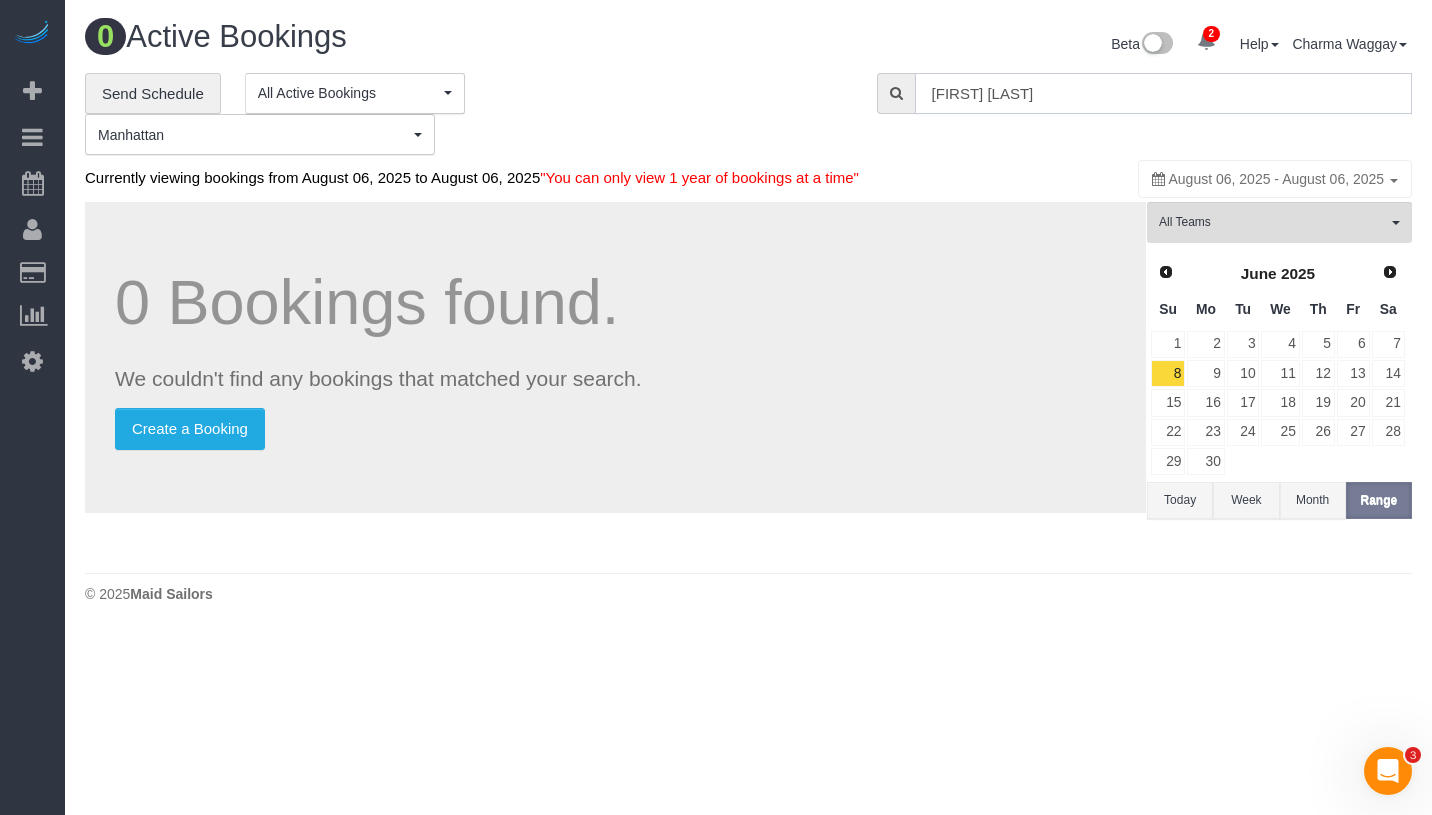 click on "Jordan Bradfor" at bounding box center (1163, 93) 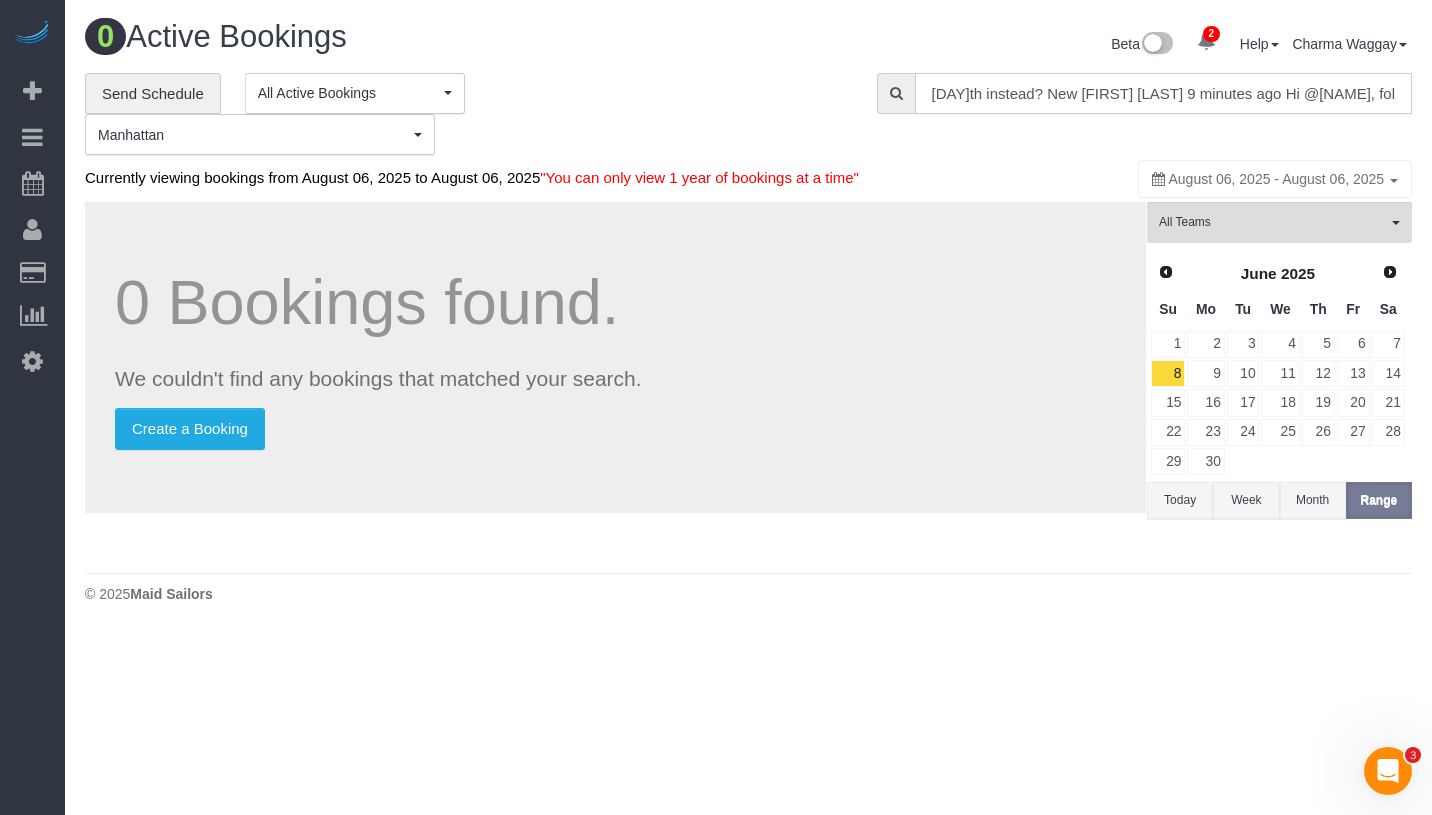 scroll, scrollTop: 0, scrollLeft: 507, axis: horizontal 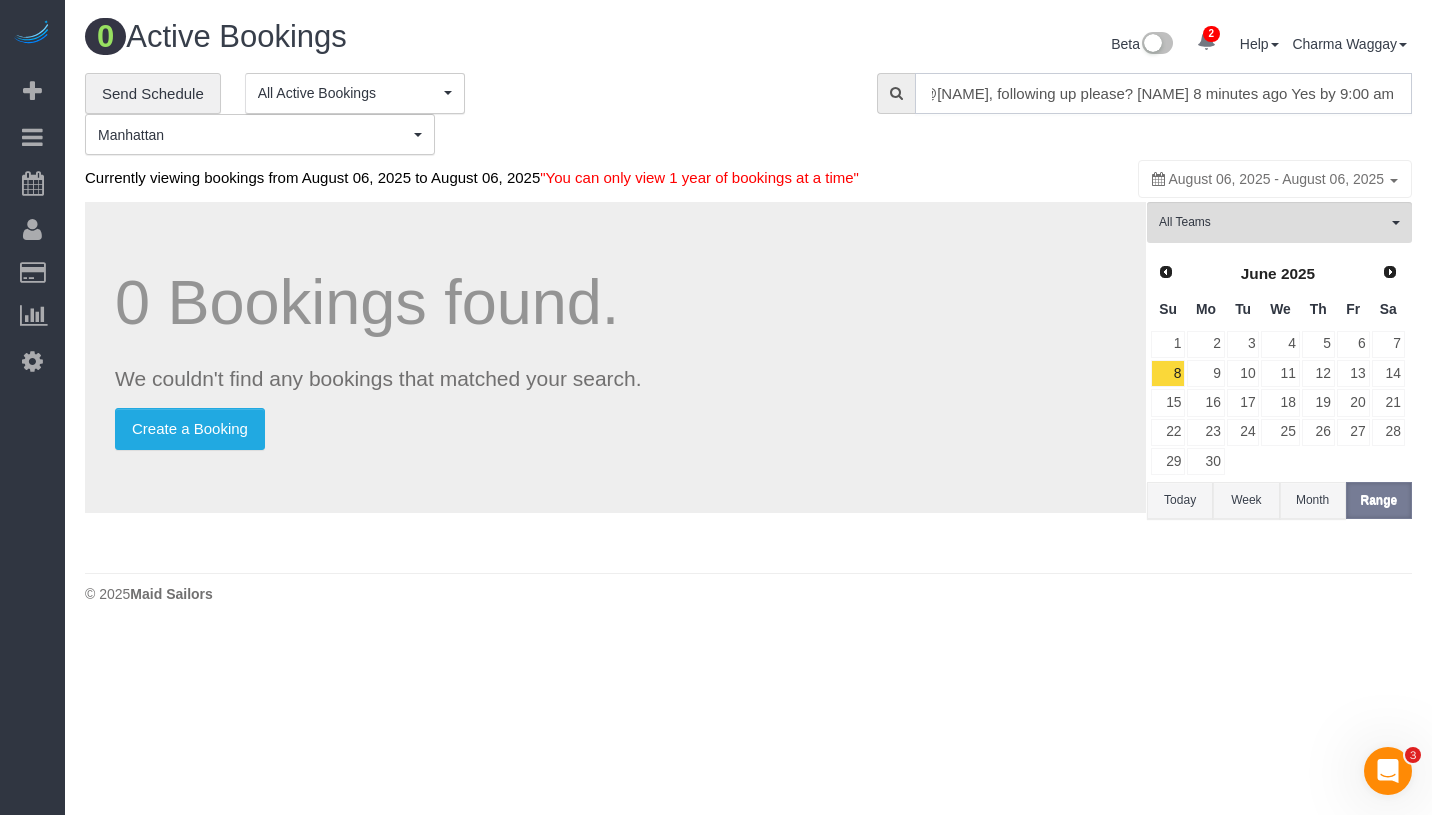 click on "15th instead? New   Charma Camille   9 minutes ago Hi @Karla Jungbluth, following up please?   Karla Jungbluth   8 minutes ago Yes by 9:00 am" at bounding box center [1163, 93] 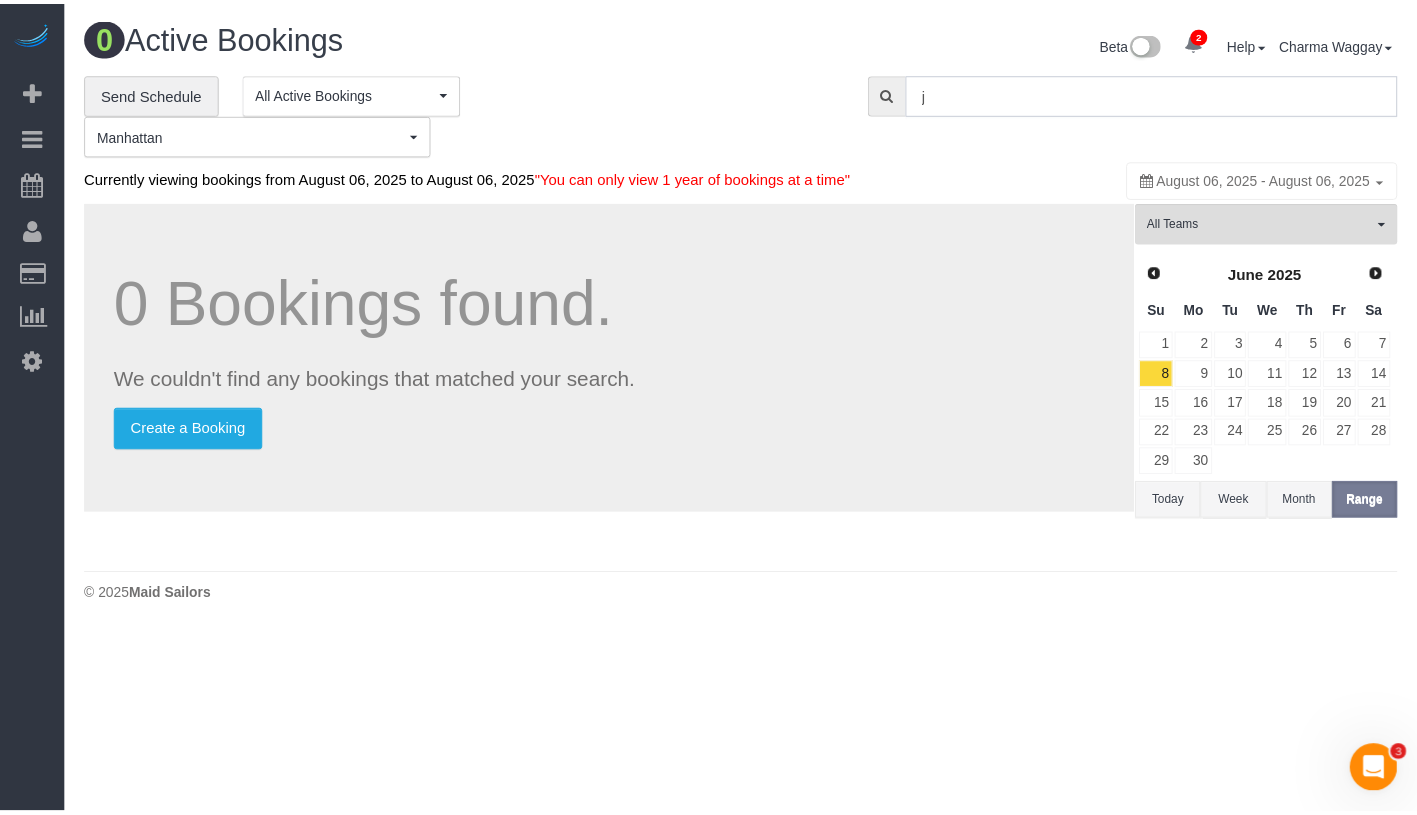 scroll, scrollTop: 0, scrollLeft: 0, axis: both 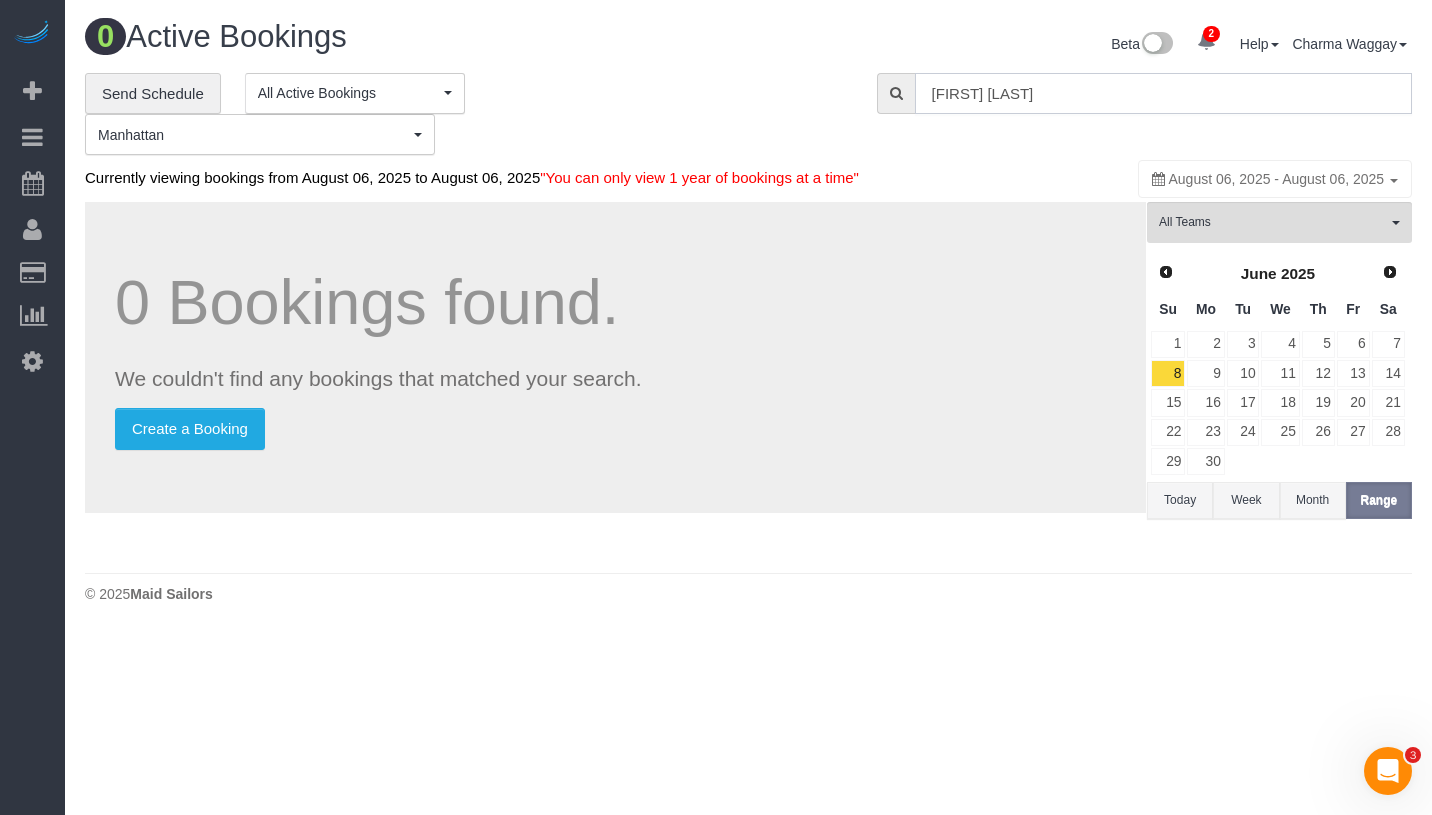click on "janet onochu" at bounding box center [1163, 93] 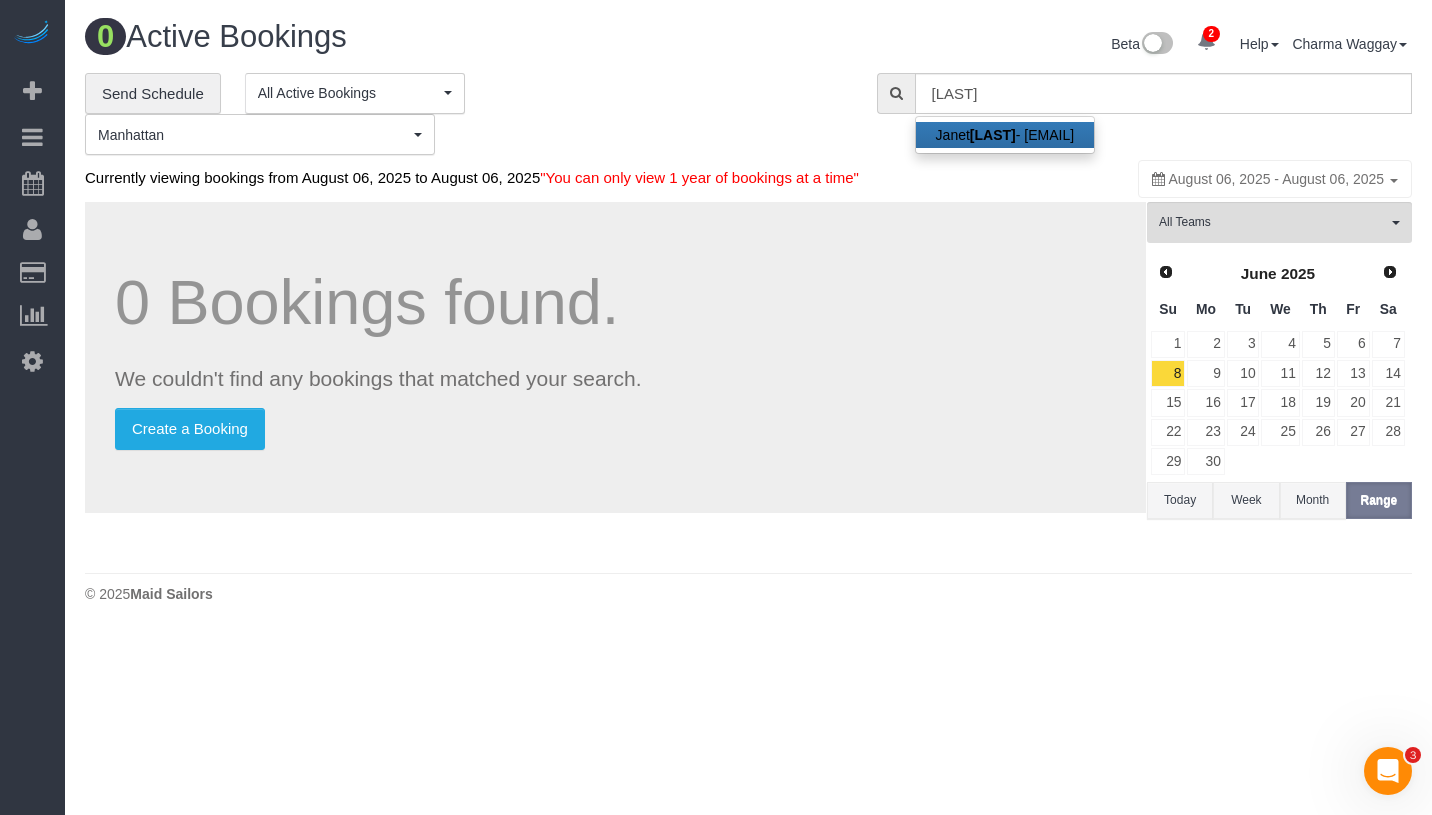 click on "Janet  Onyenucheya  - janetonye@gmail.com" at bounding box center (1005, 135) 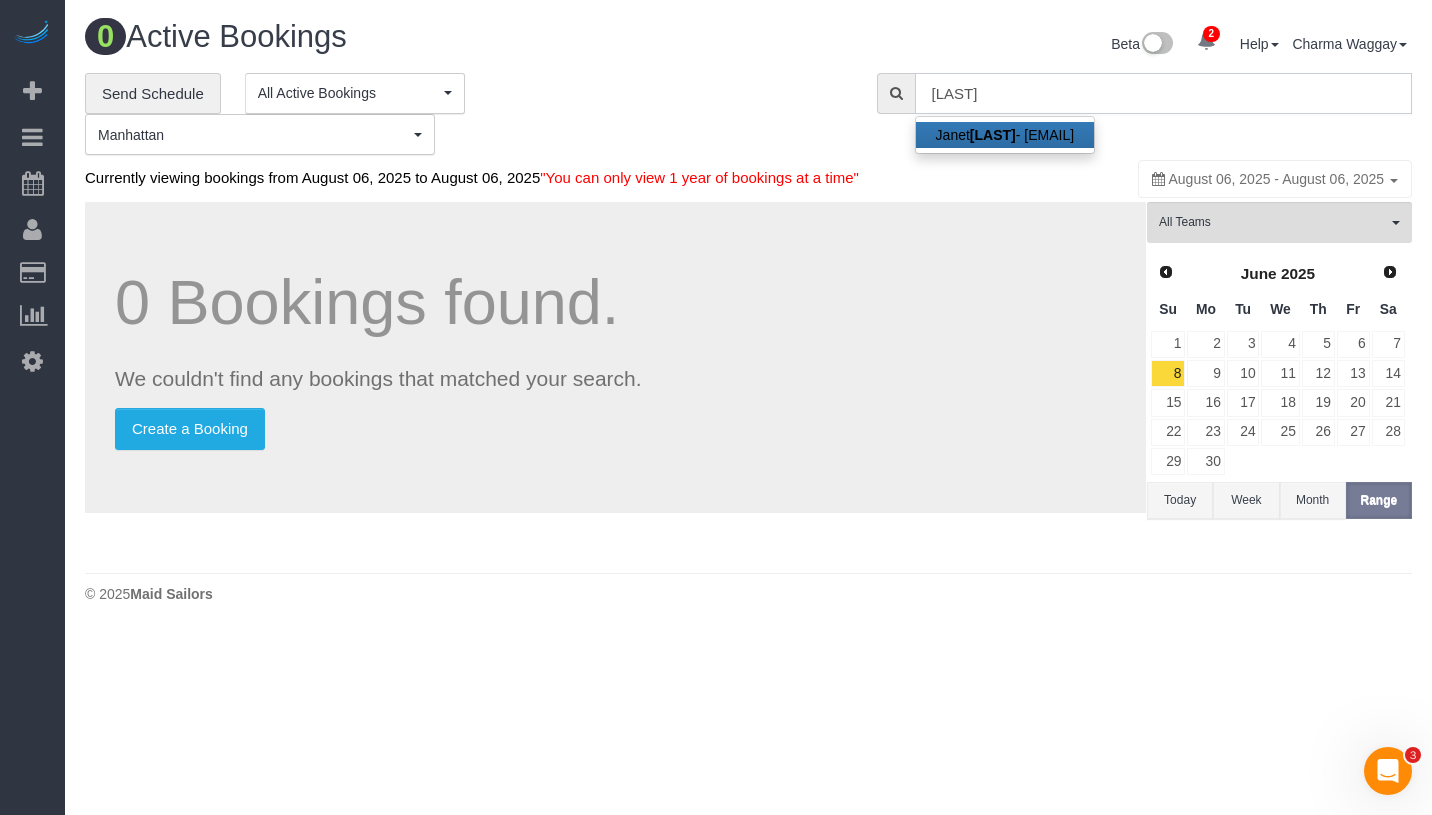 type on "janetonye@gmail.com" 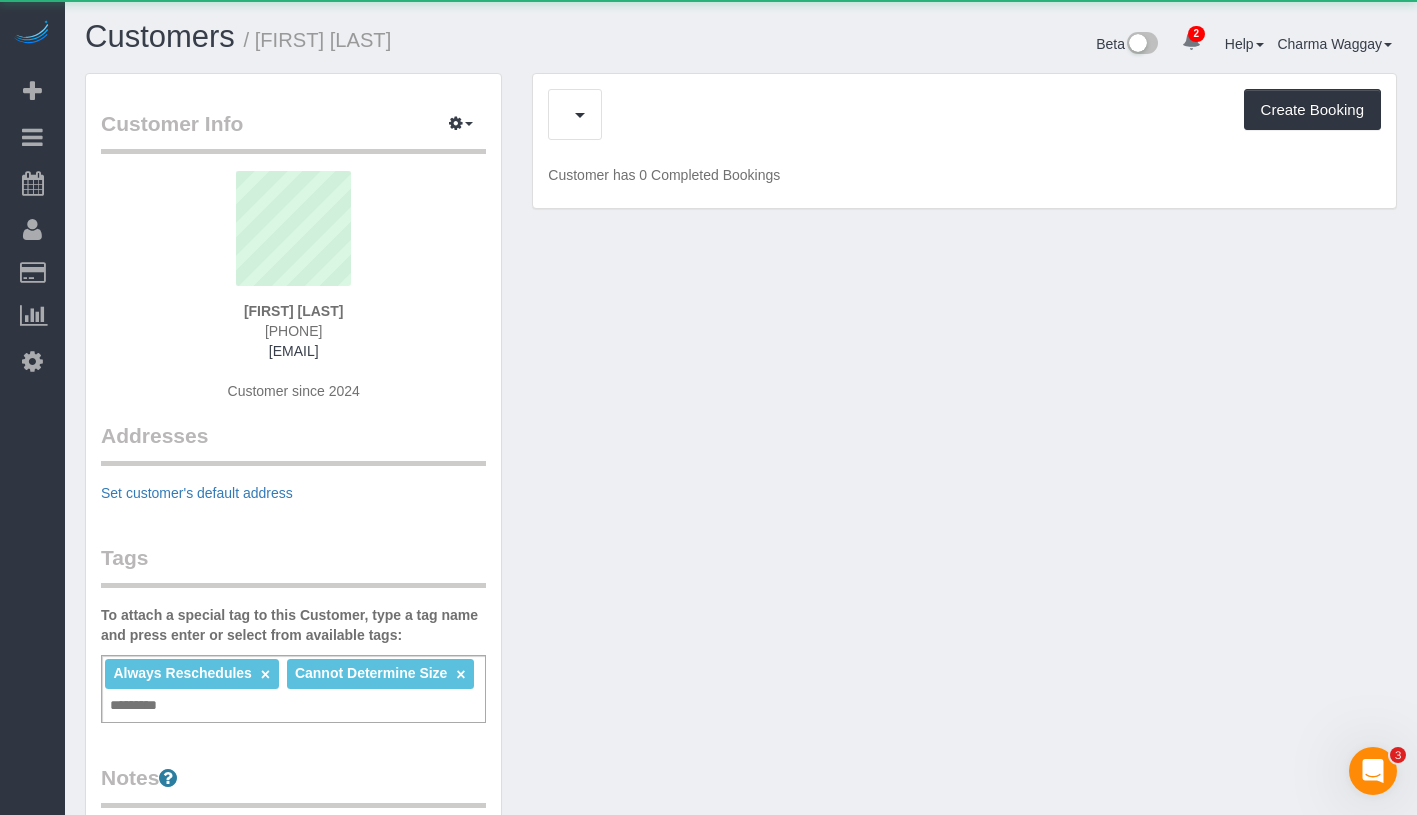 click on "Cancelled Bookings (12)
Charges (7)
Feedback (0)
Create Booking" at bounding box center (964, 114) 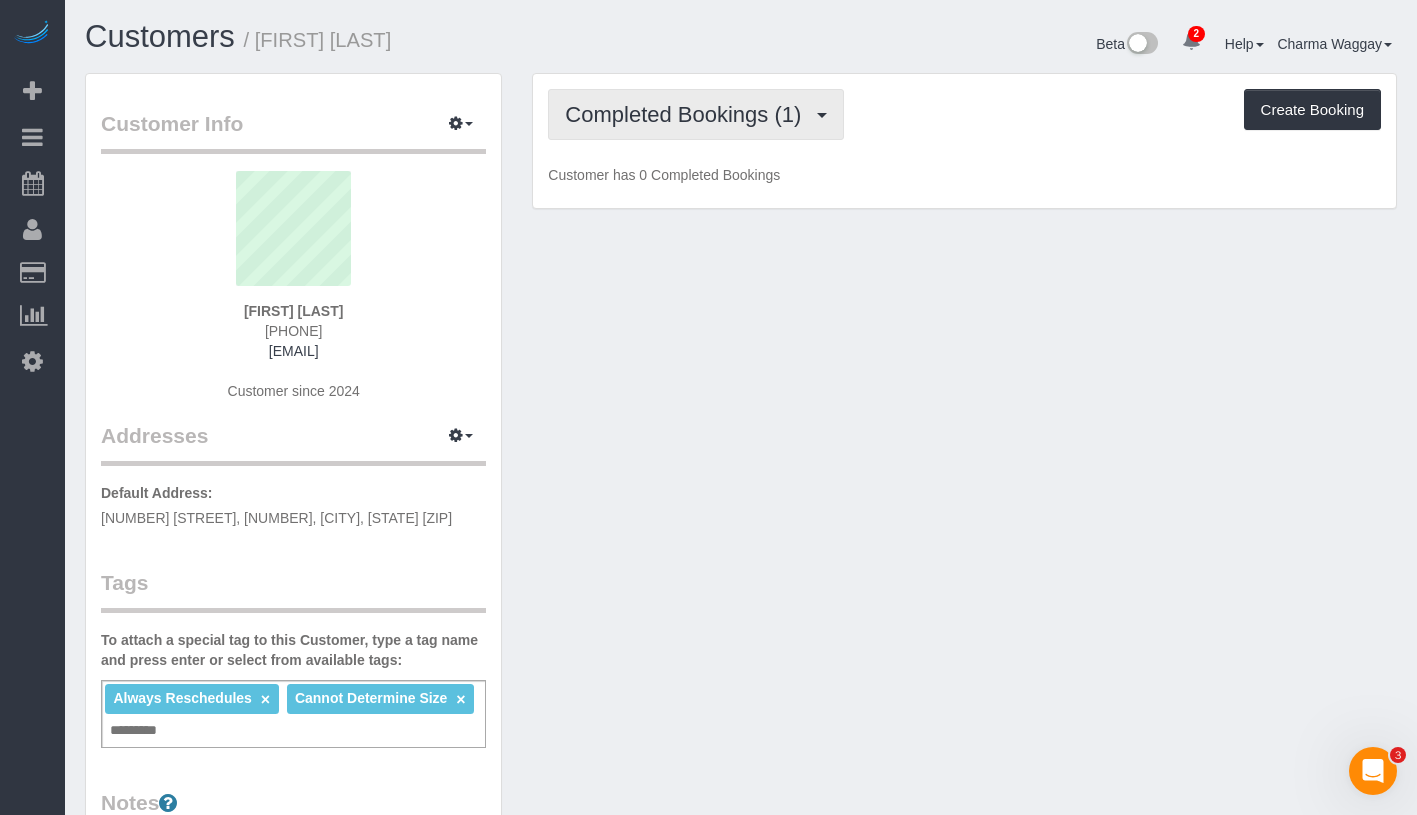 click on "Completed Bookings (1)" at bounding box center (688, 114) 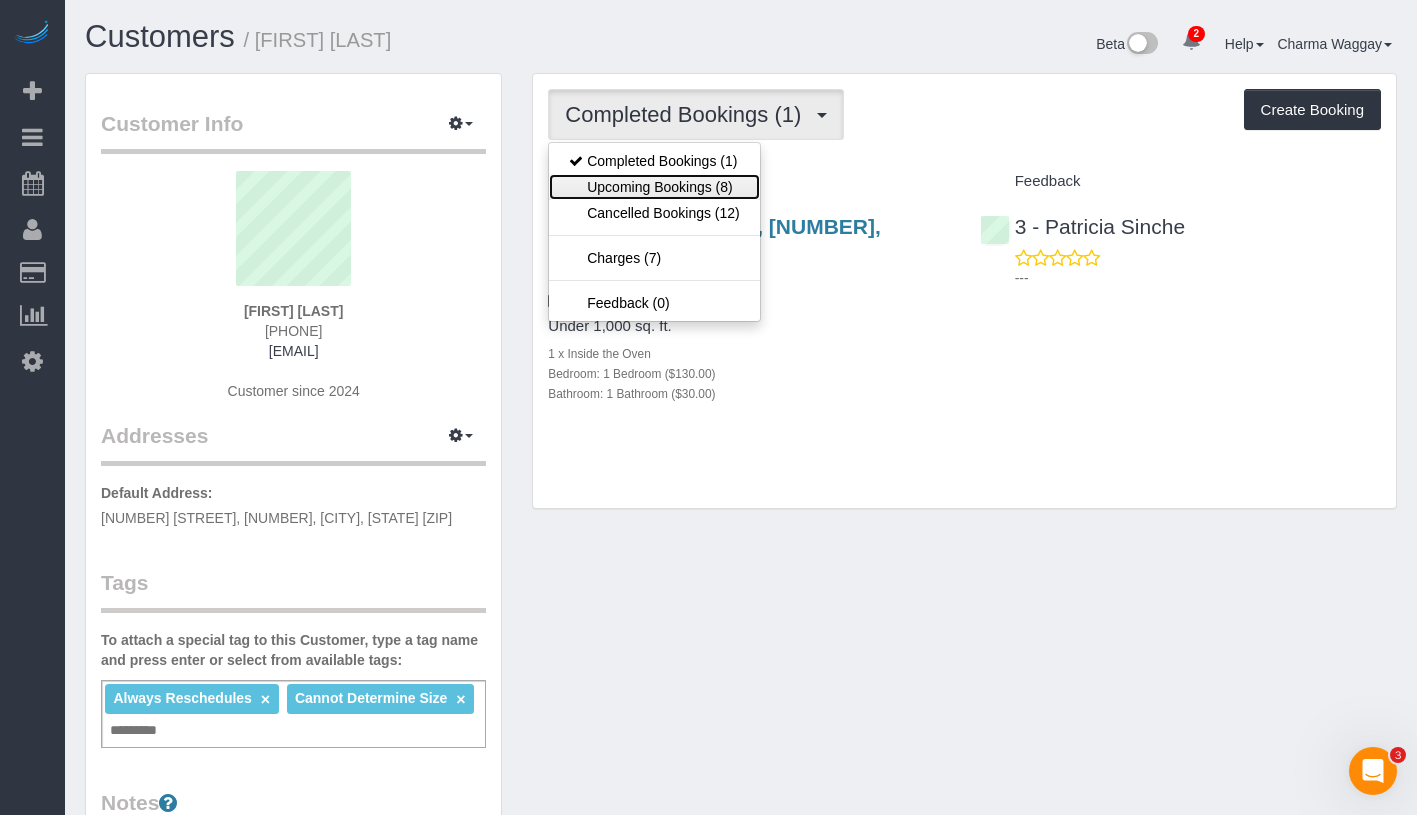 click on "Upcoming Bookings (8)" at bounding box center [654, 187] 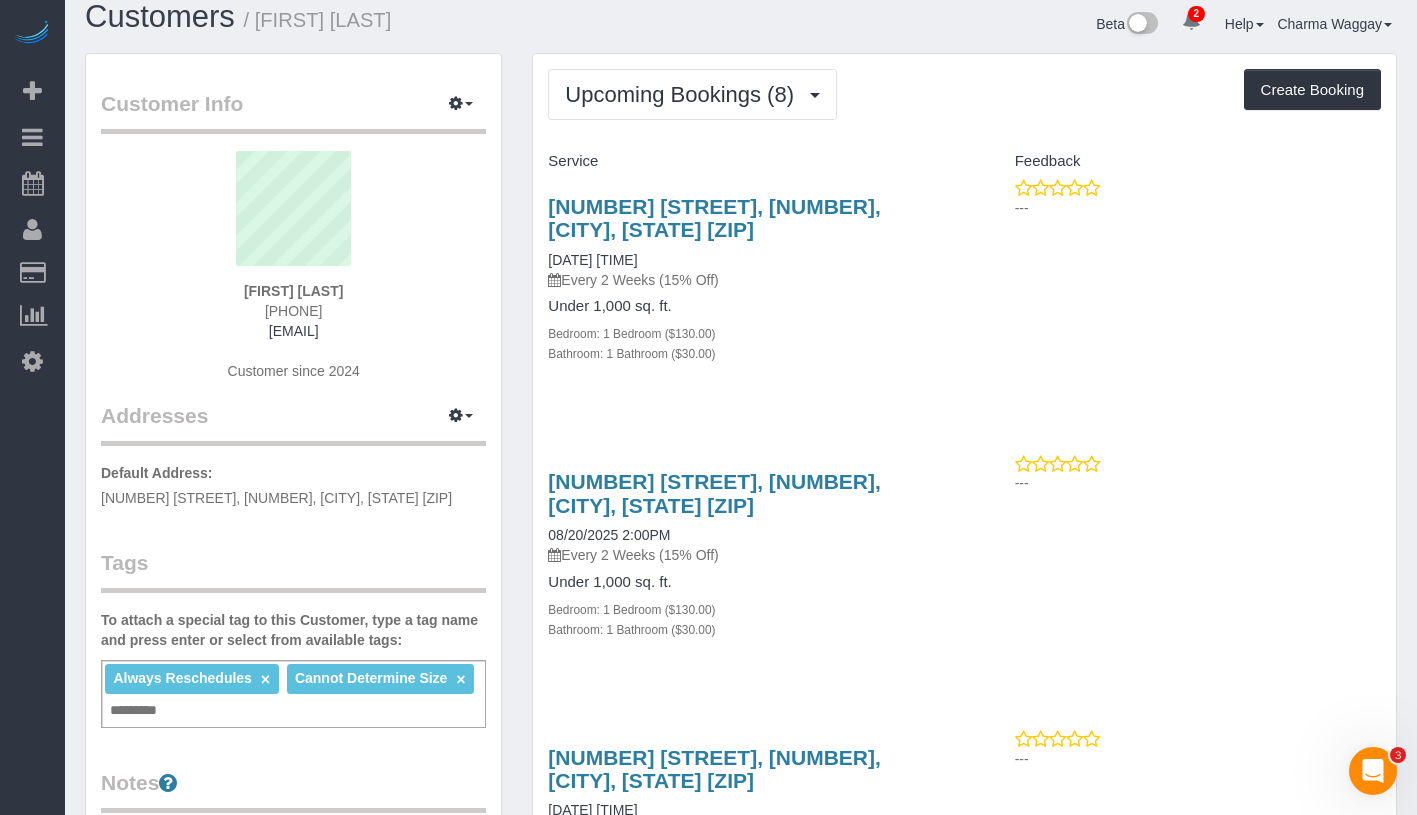 scroll, scrollTop: 44, scrollLeft: 0, axis: vertical 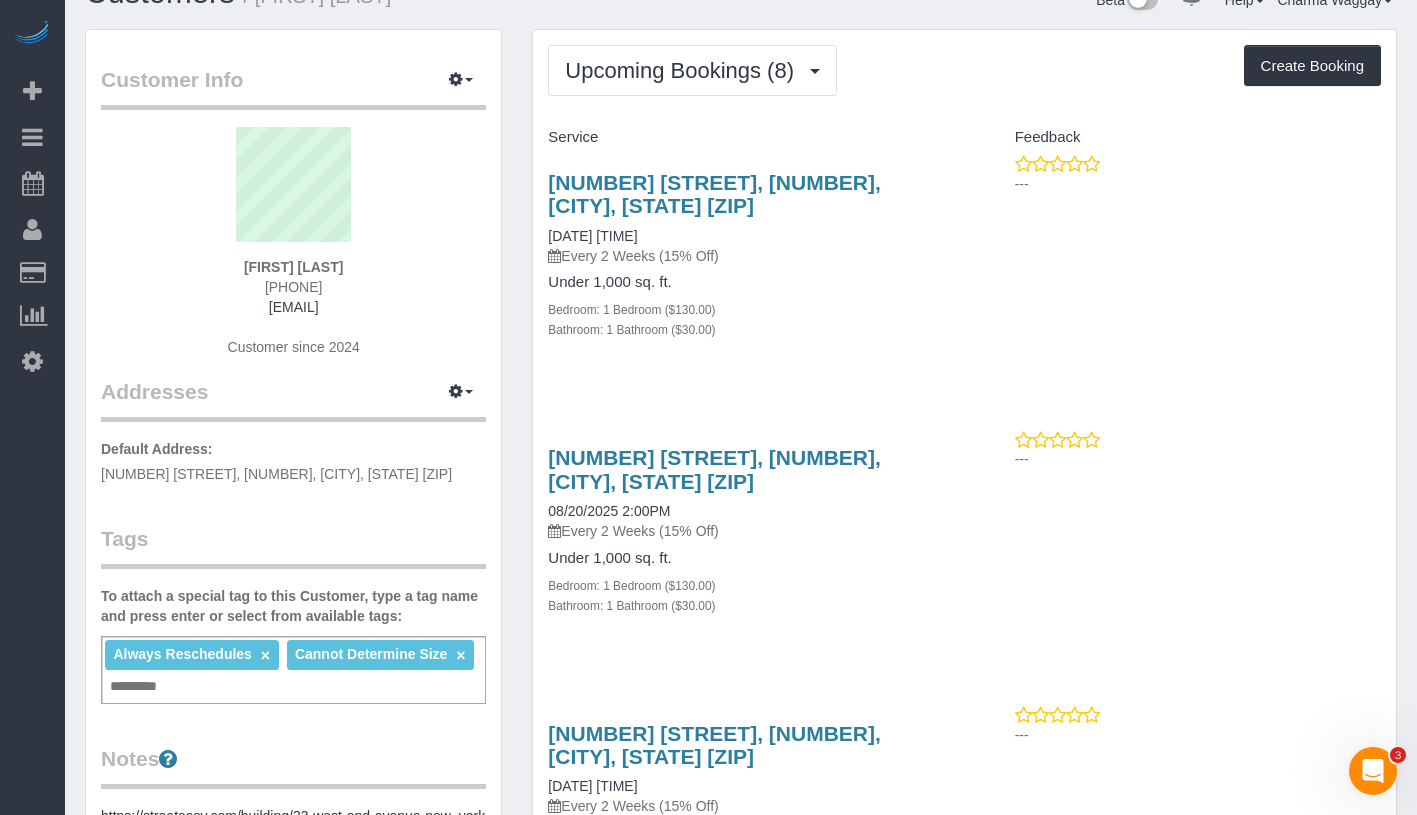 drag, startPoint x: 221, startPoint y: 263, endPoint x: 409, endPoint y: 258, distance: 188.06648 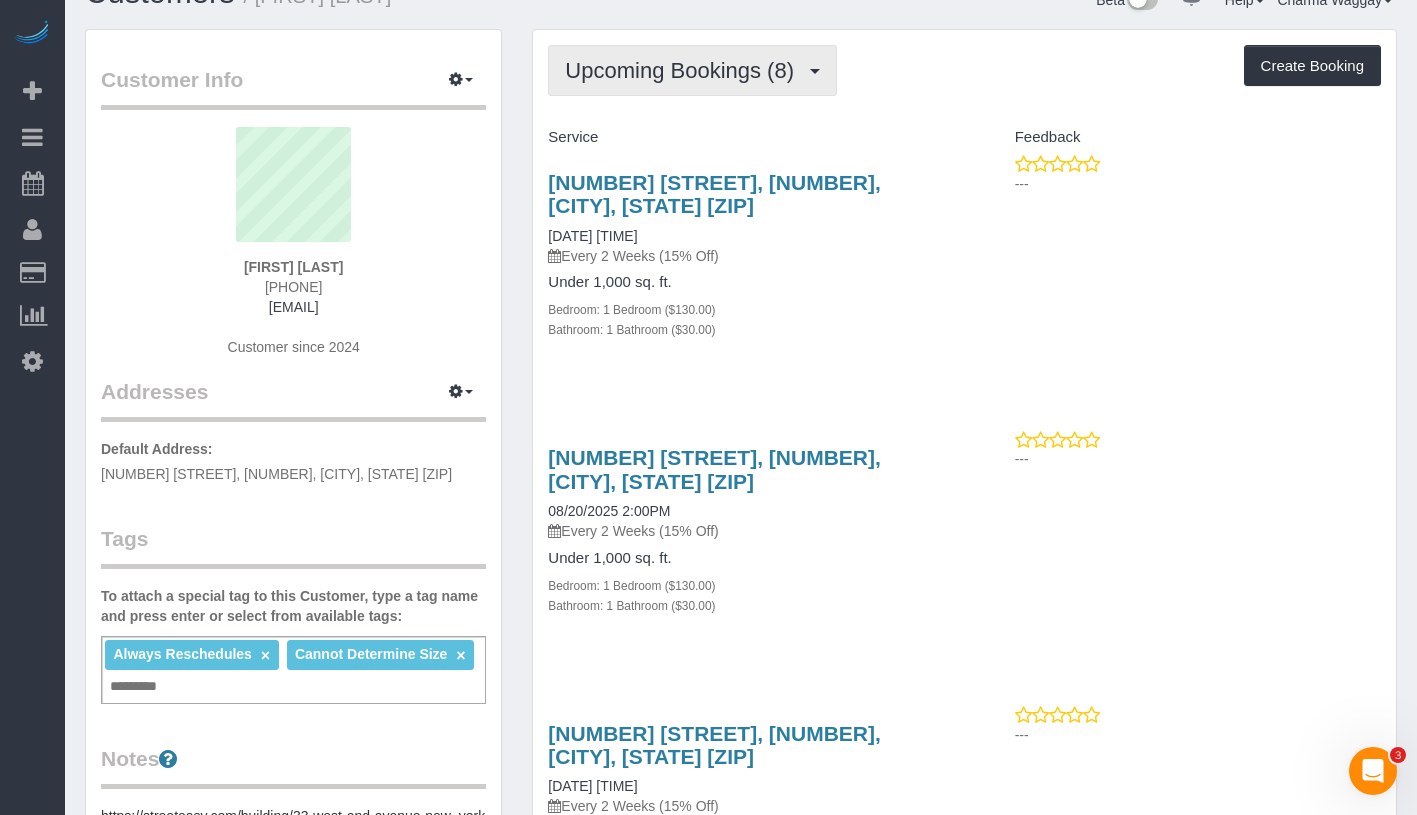 copy on "Janet Onyenucheya" 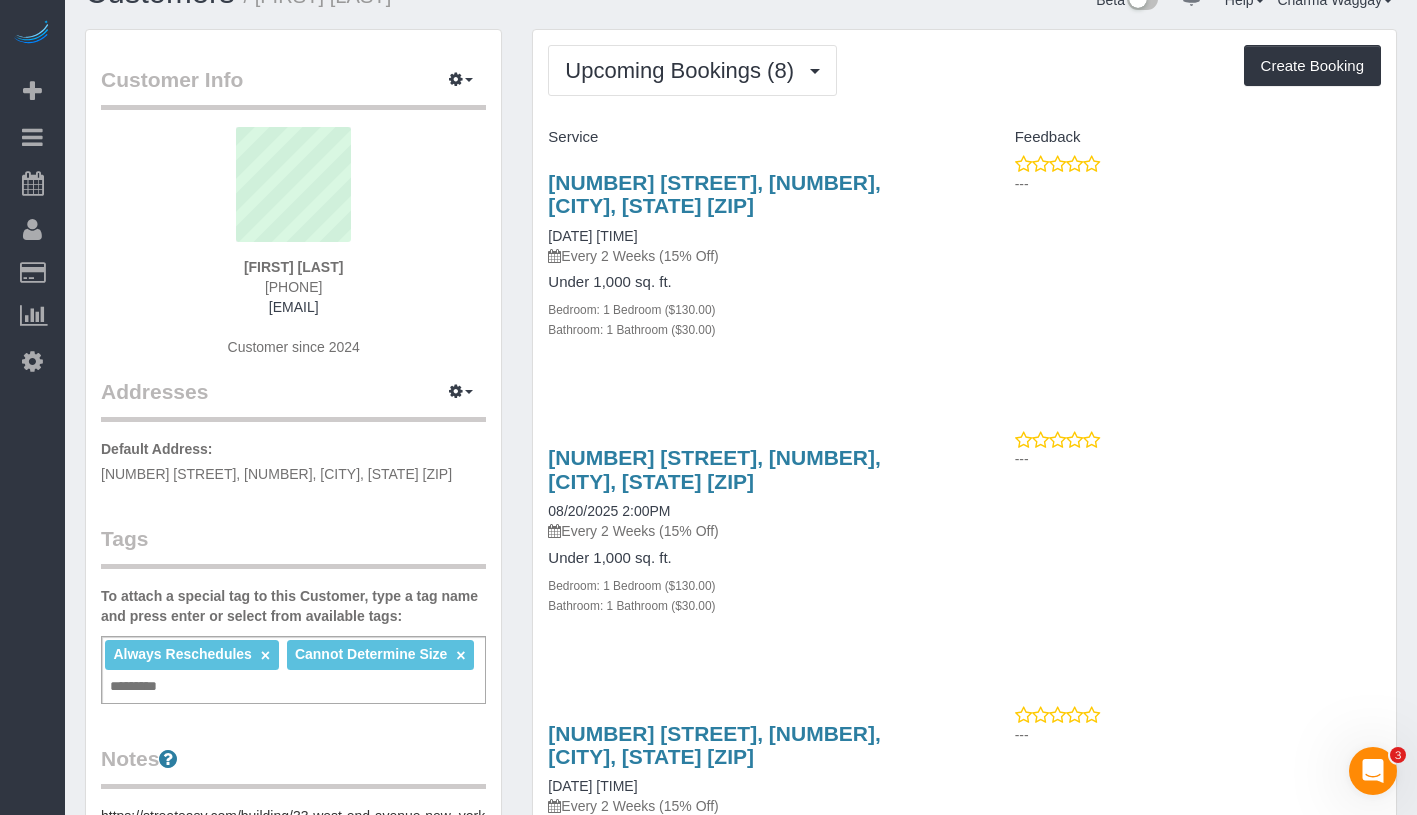 drag, startPoint x: 558, startPoint y: 235, endPoint x: 715, endPoint y: 230, distance: 157.0796 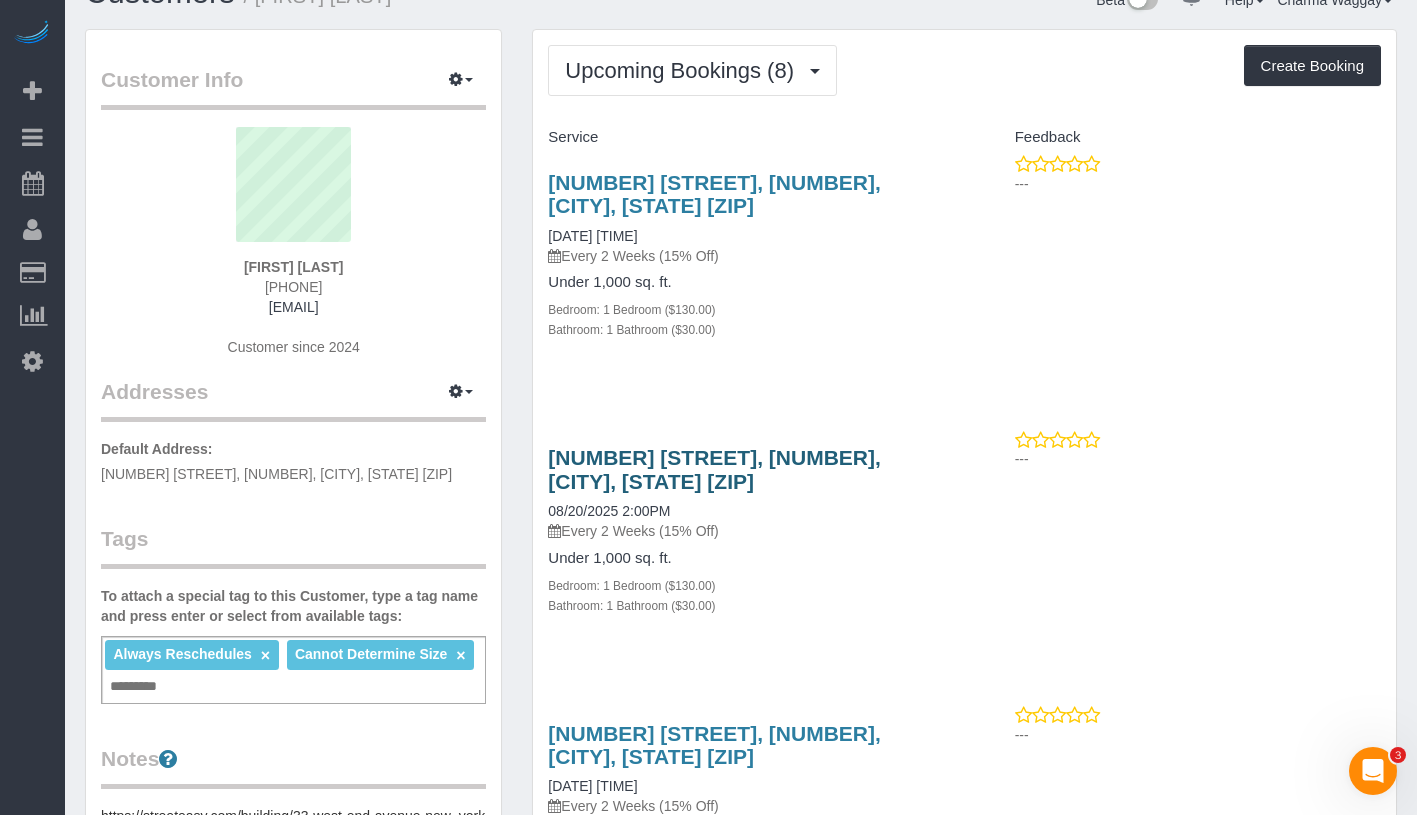 copy on "08/20/2025 2:00PM" 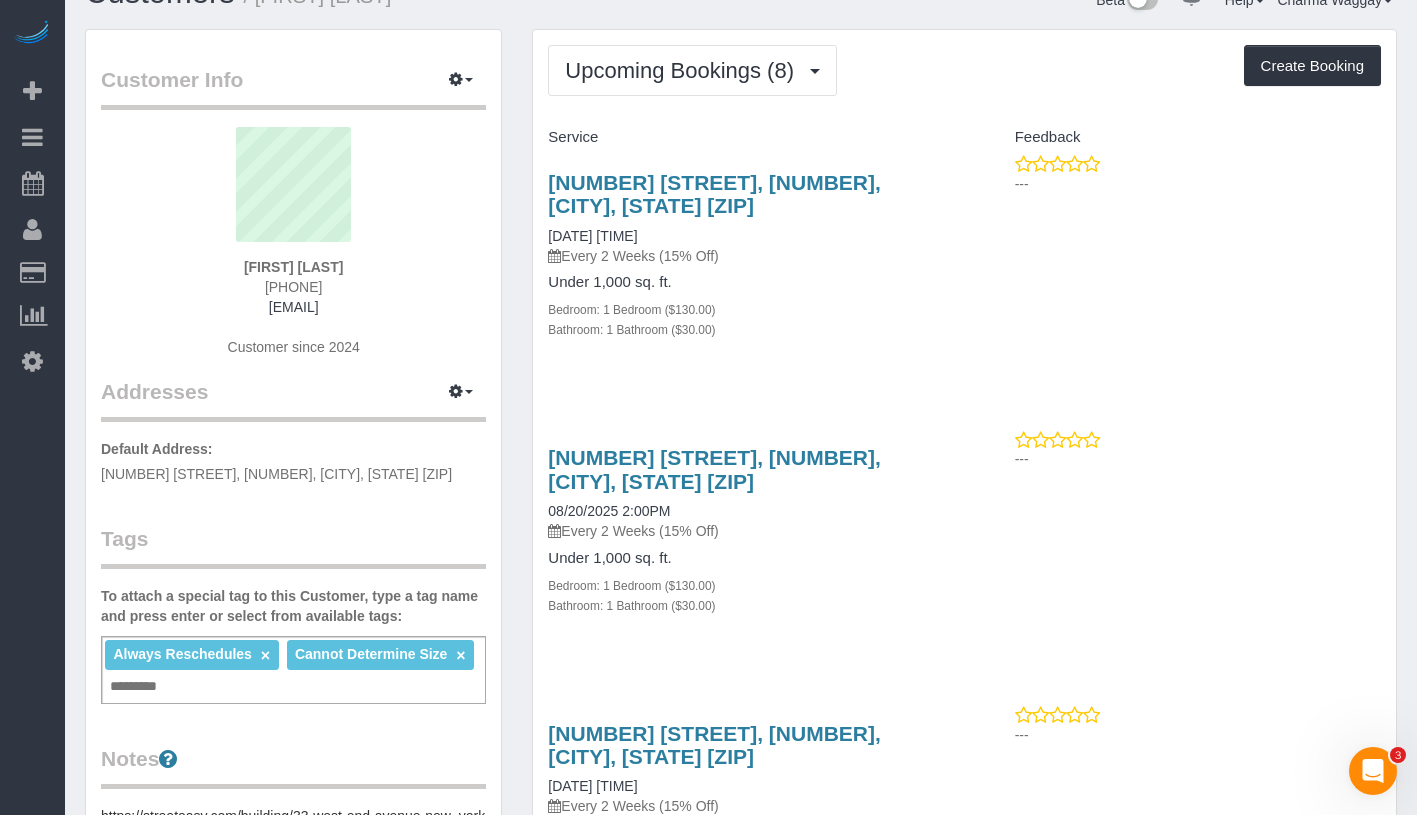 drag, startPoint x: 204, startPoint y: 266, endPoint x: 409, endPoint y: 267, distance: 205.00244 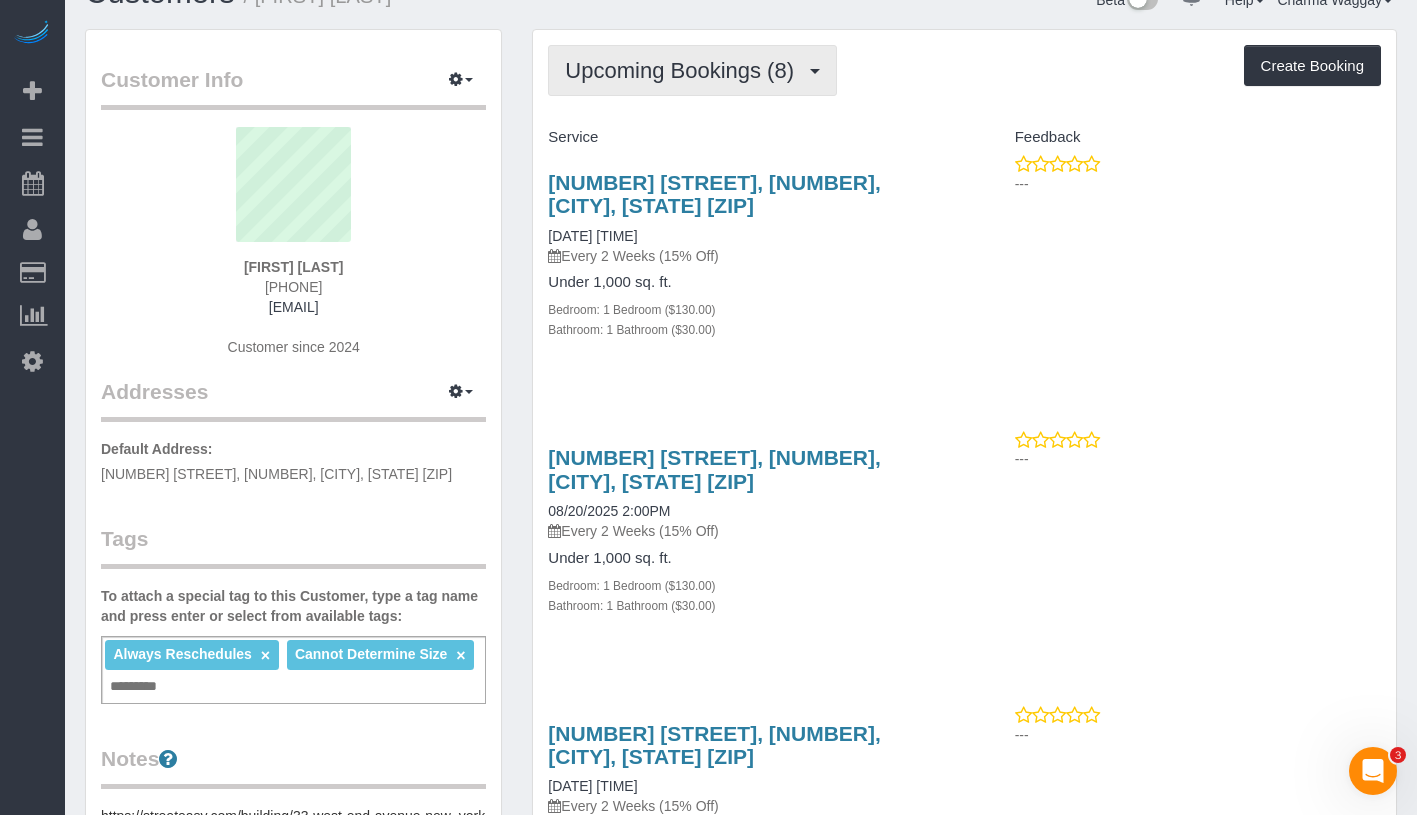 copy on "Janet Onyenucheya" 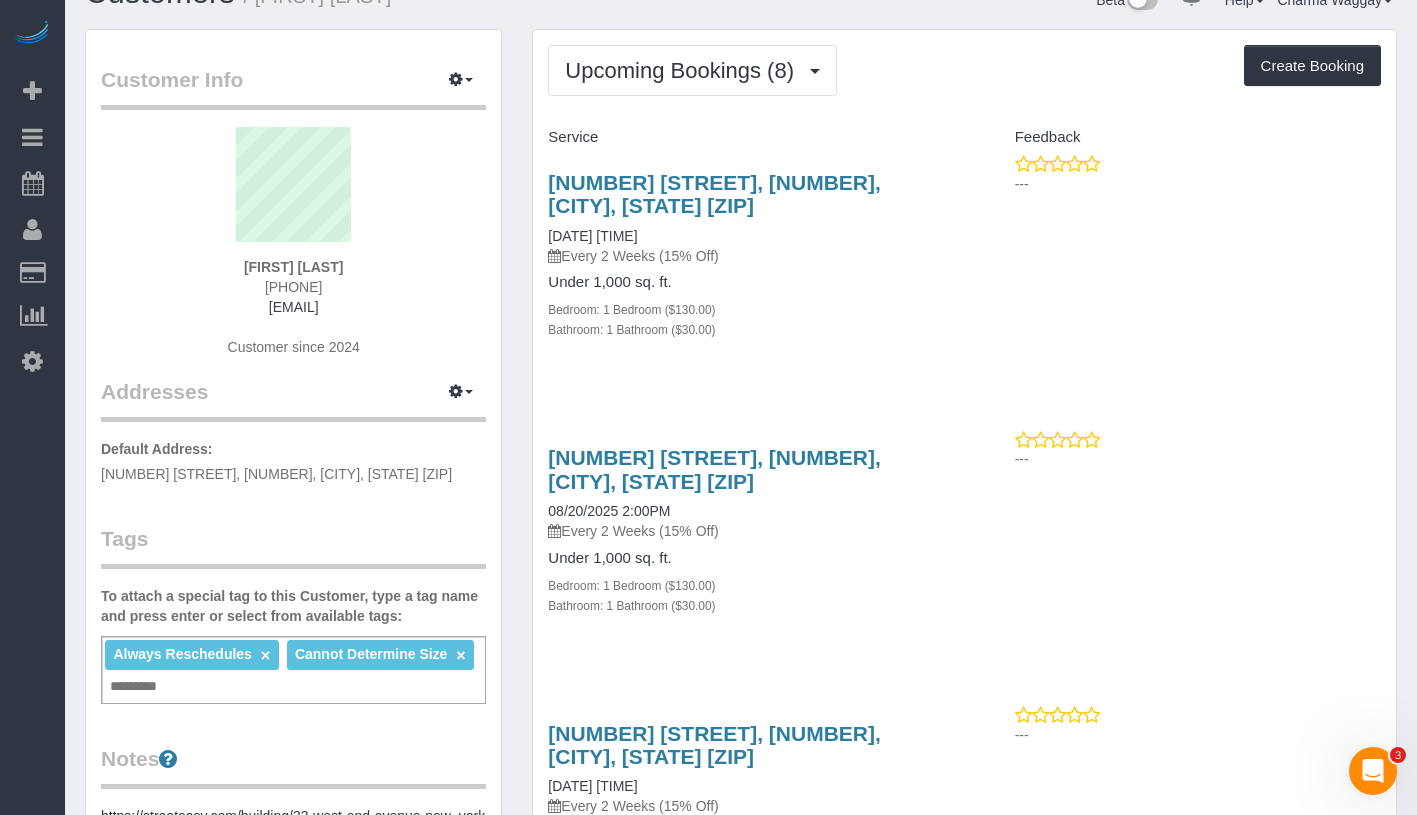 drag, startPoint x: 612, startPoint y: 236, endPoint x: 684, endPoint y: 236, distance: 72 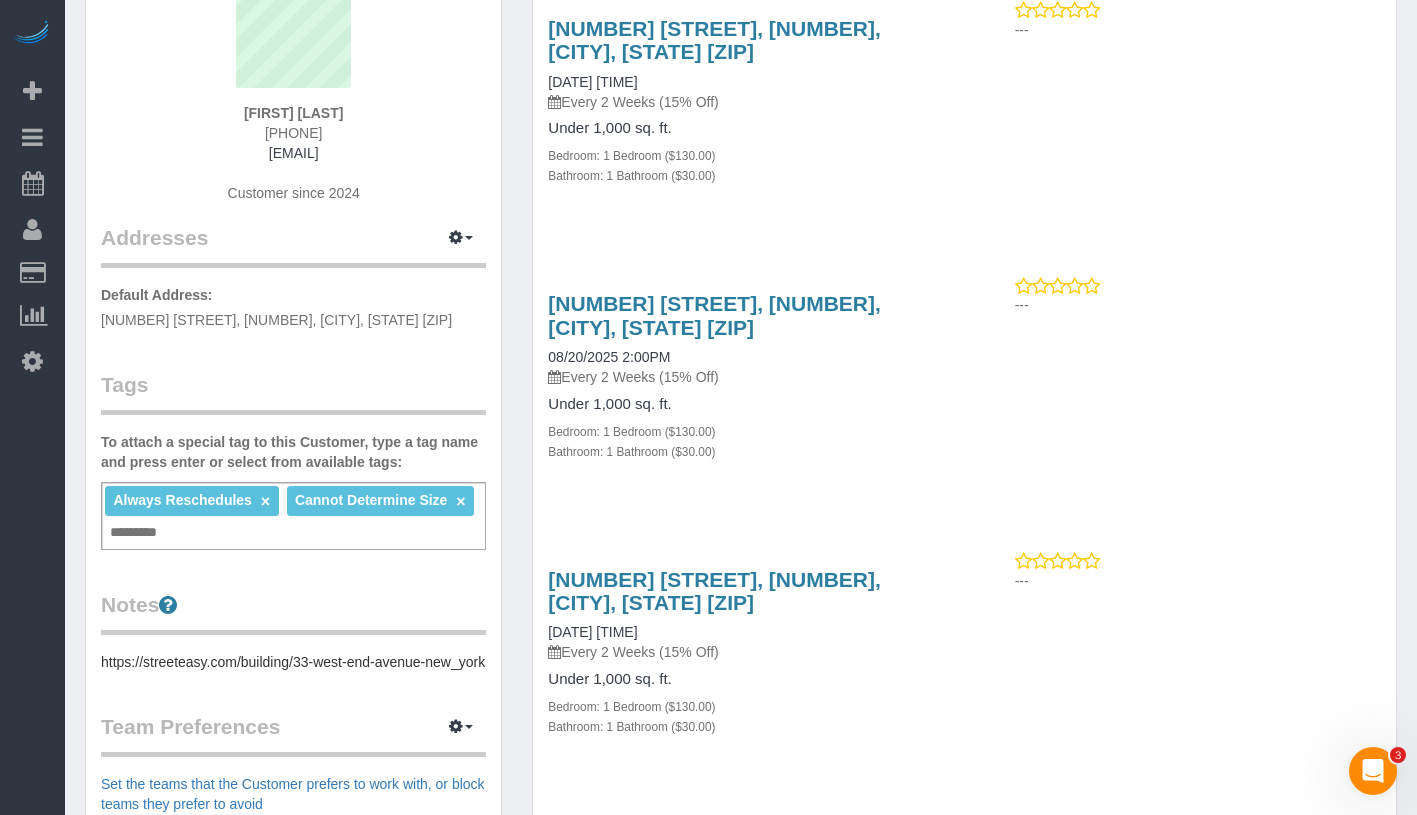 scroll, scrollTop: 200, scrollLeft: 0, axis: vertical 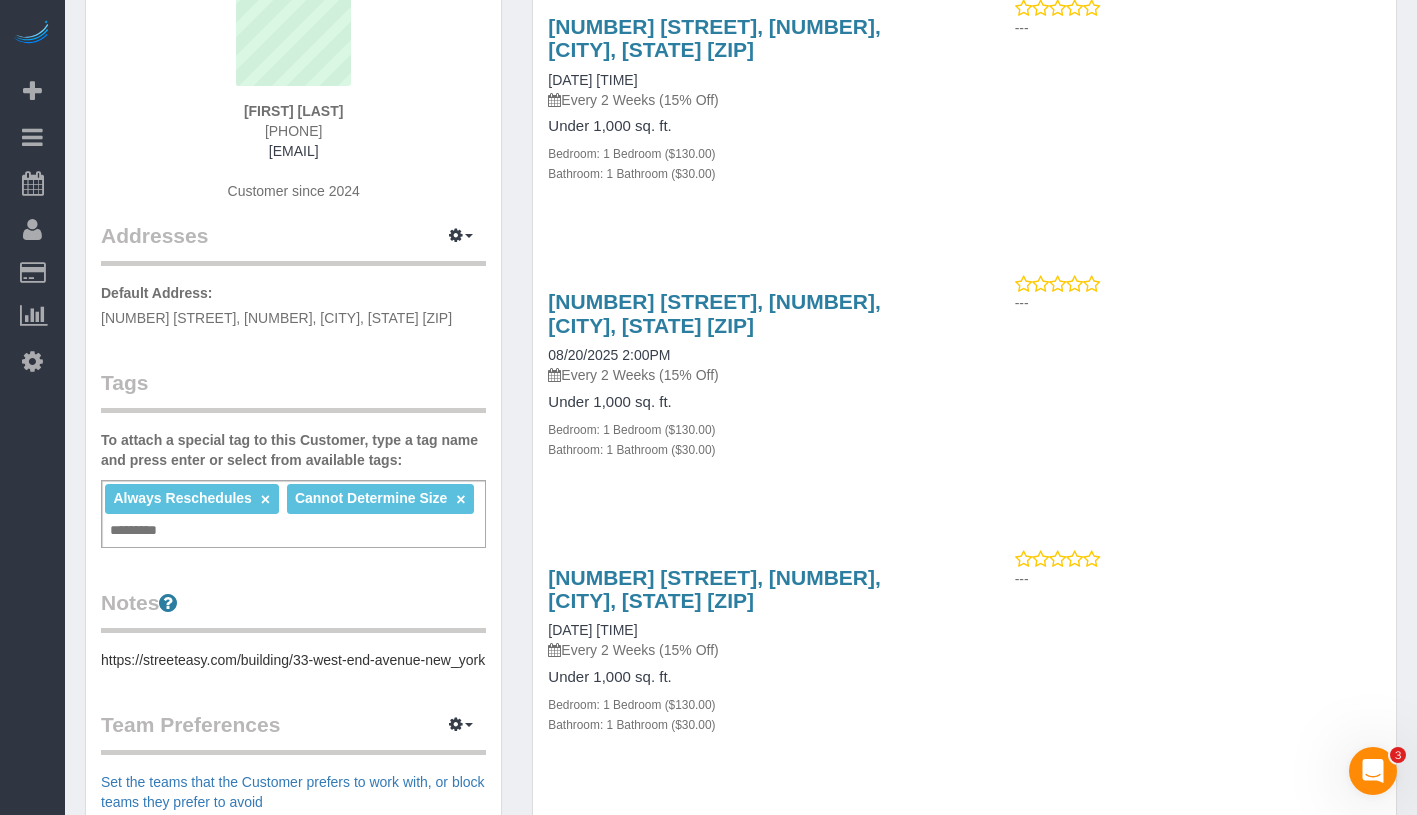 drag, startPoint x: 539, startPoint y: 632, endPoint x: 702, endPoint y: 631, distance: 163.00307 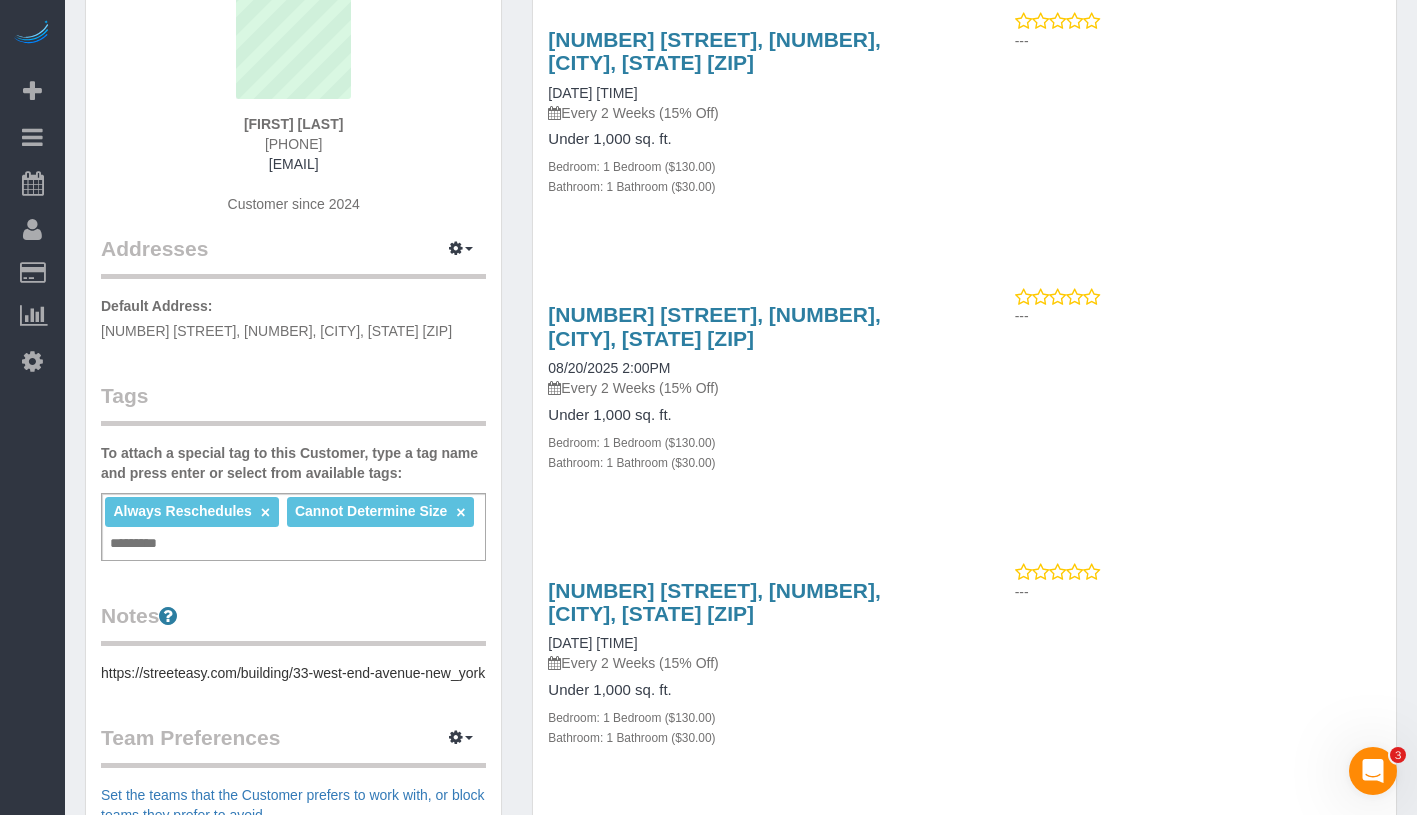 scroll, scrollTop: 168, scrollLeft: 0, axis: vertical 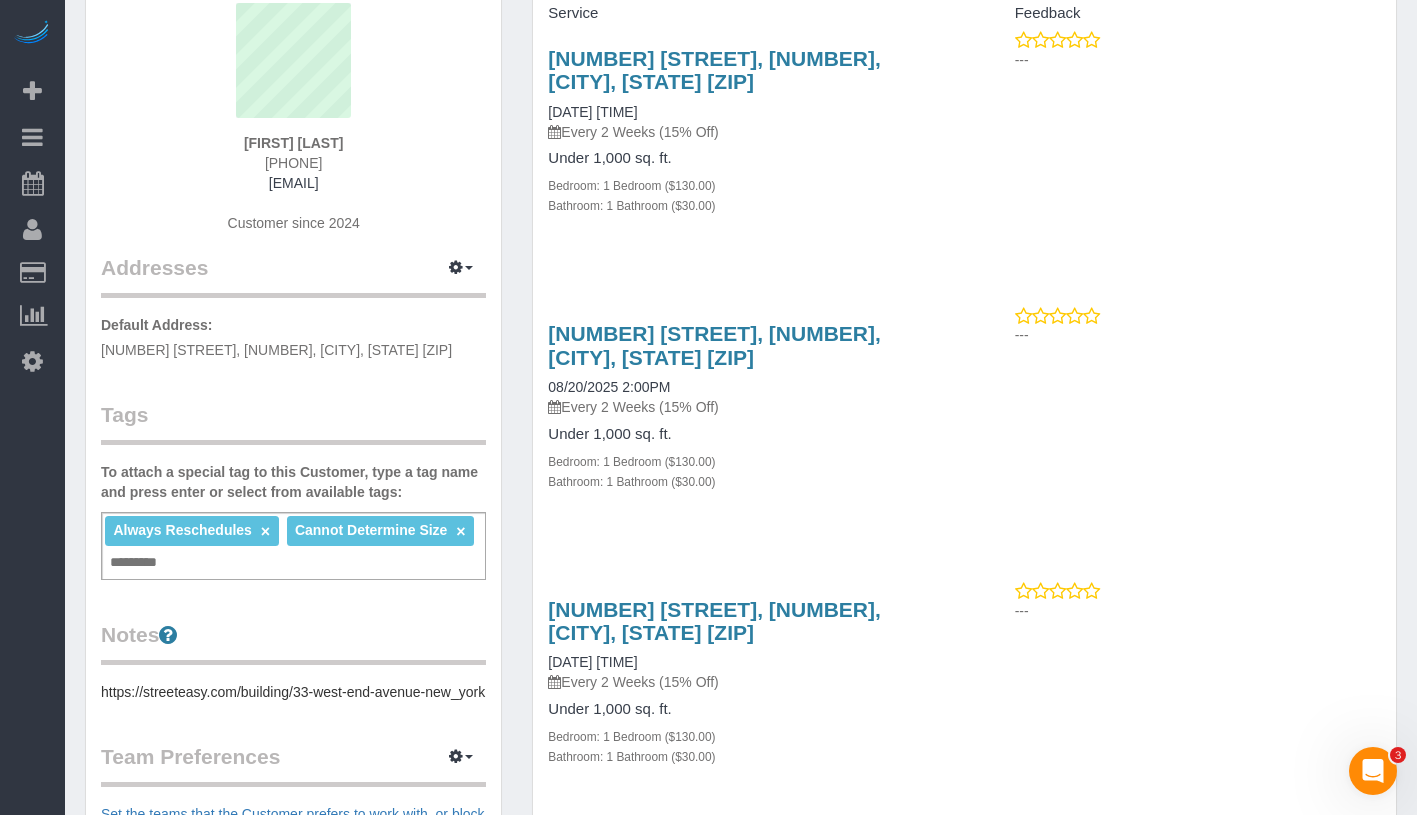 click on "33 West End Avenue, Apt 6k, New York, NY 10023
09/10/2025 12:00PM
Every 2 Weeks (15% Off)" at bounding box center [748, 645] 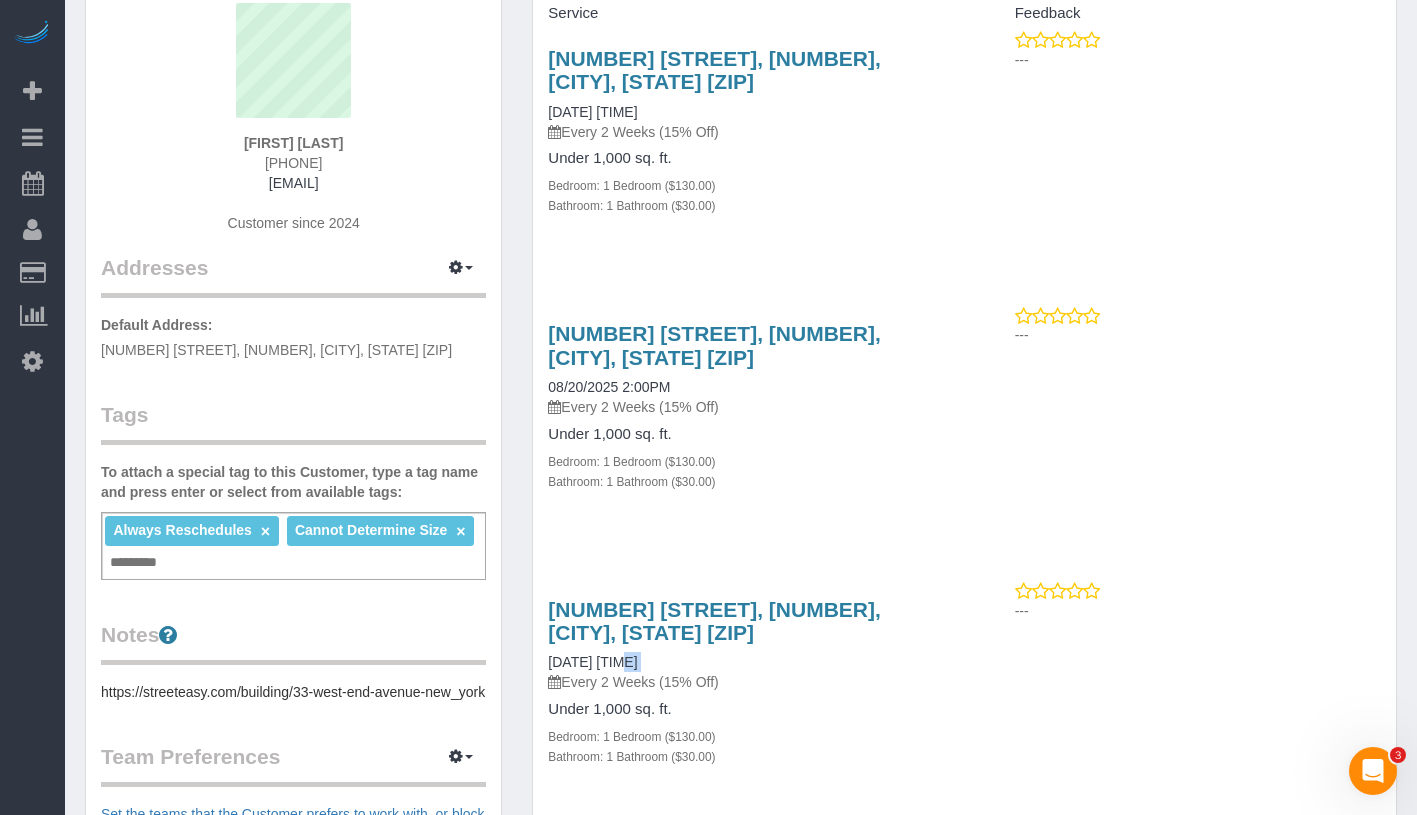 drag, startPoint x: 686, startPoint y: 660, endPoint x: 542, endPoint y: 660, distance: 144 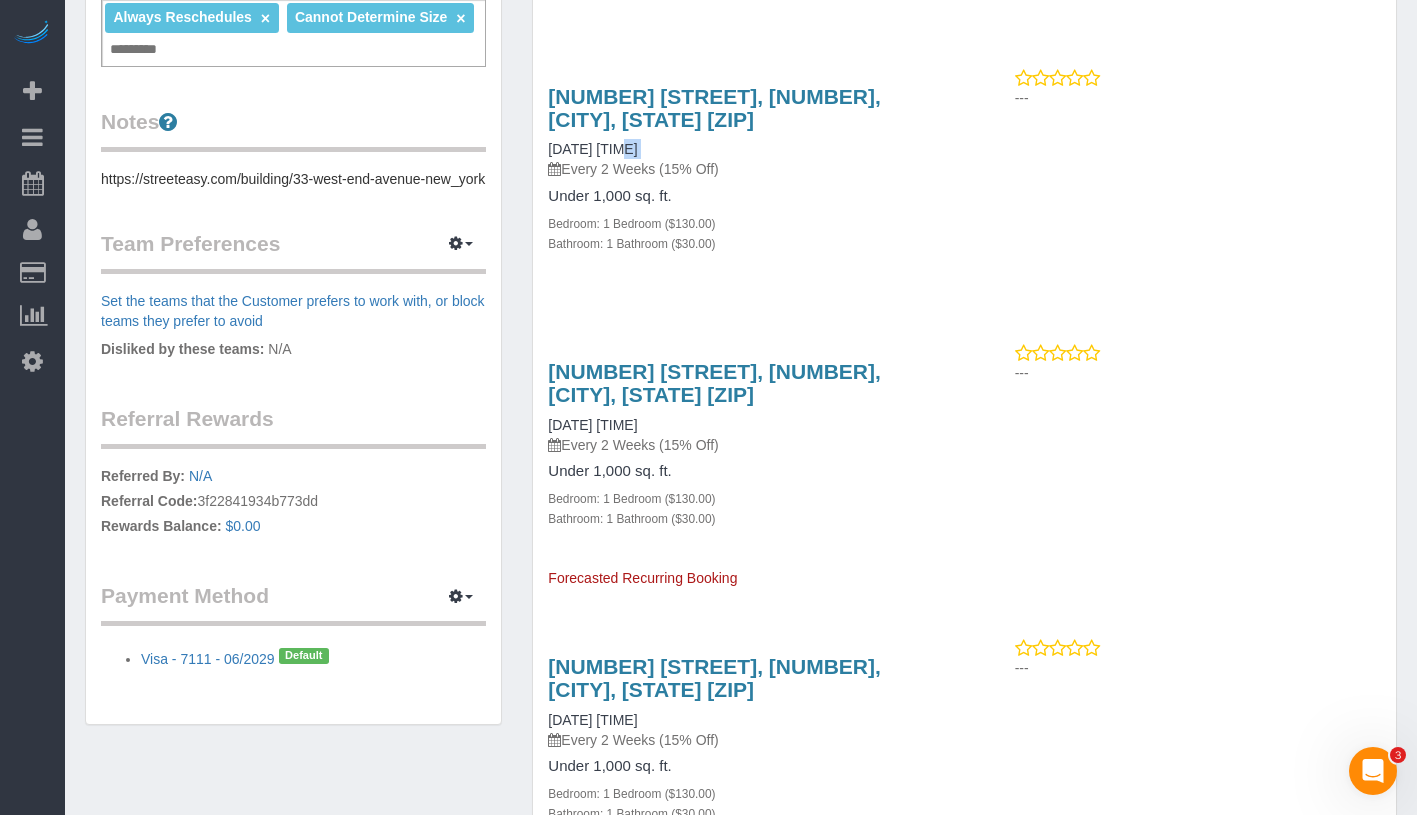 scroll, scrollTop: 763, scrollLeft: 0, axis: vertical 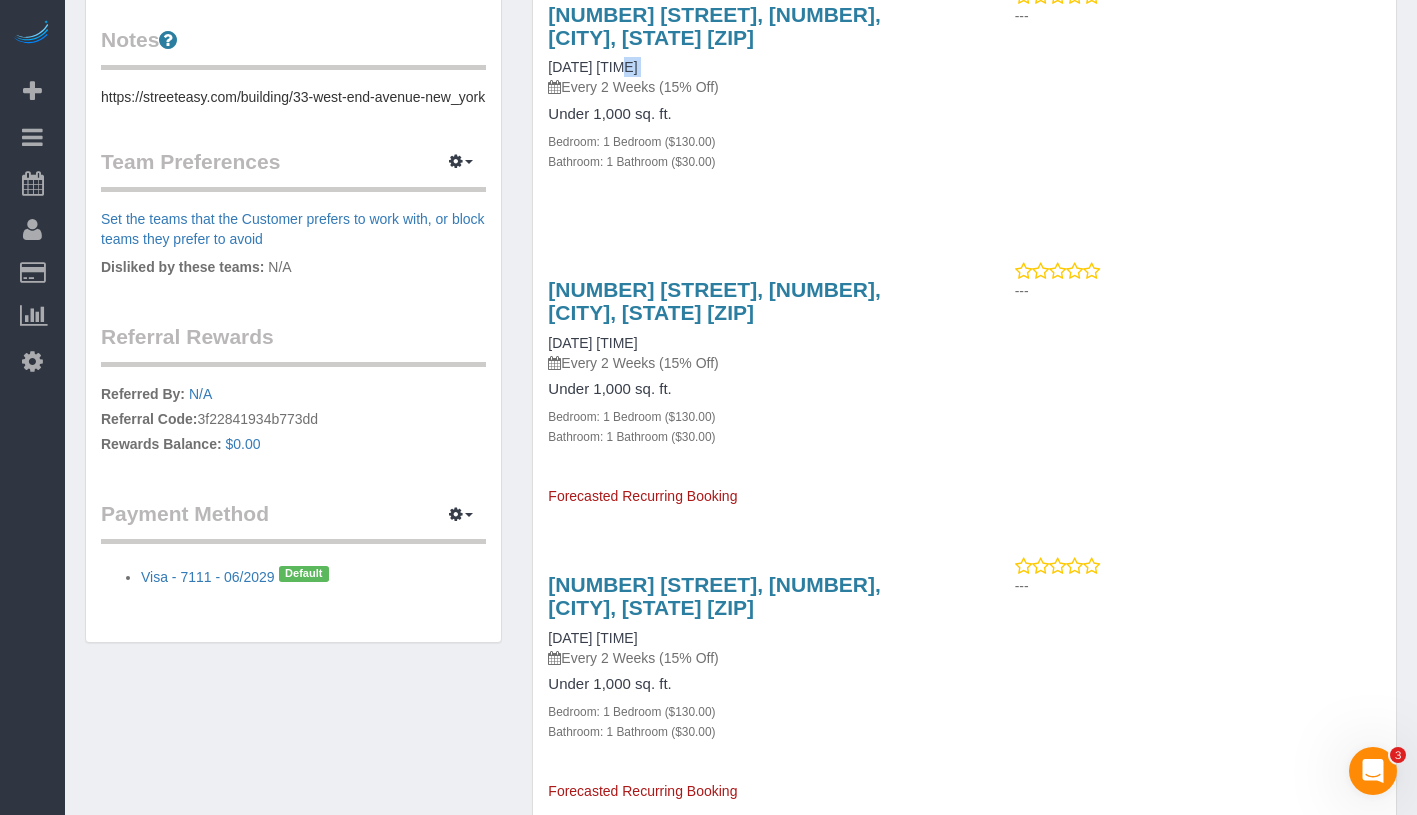 drag, startPoint x: 708, startPoint y: 337, endPoint x: 547, endPoint y: 339, distance: 161.01242 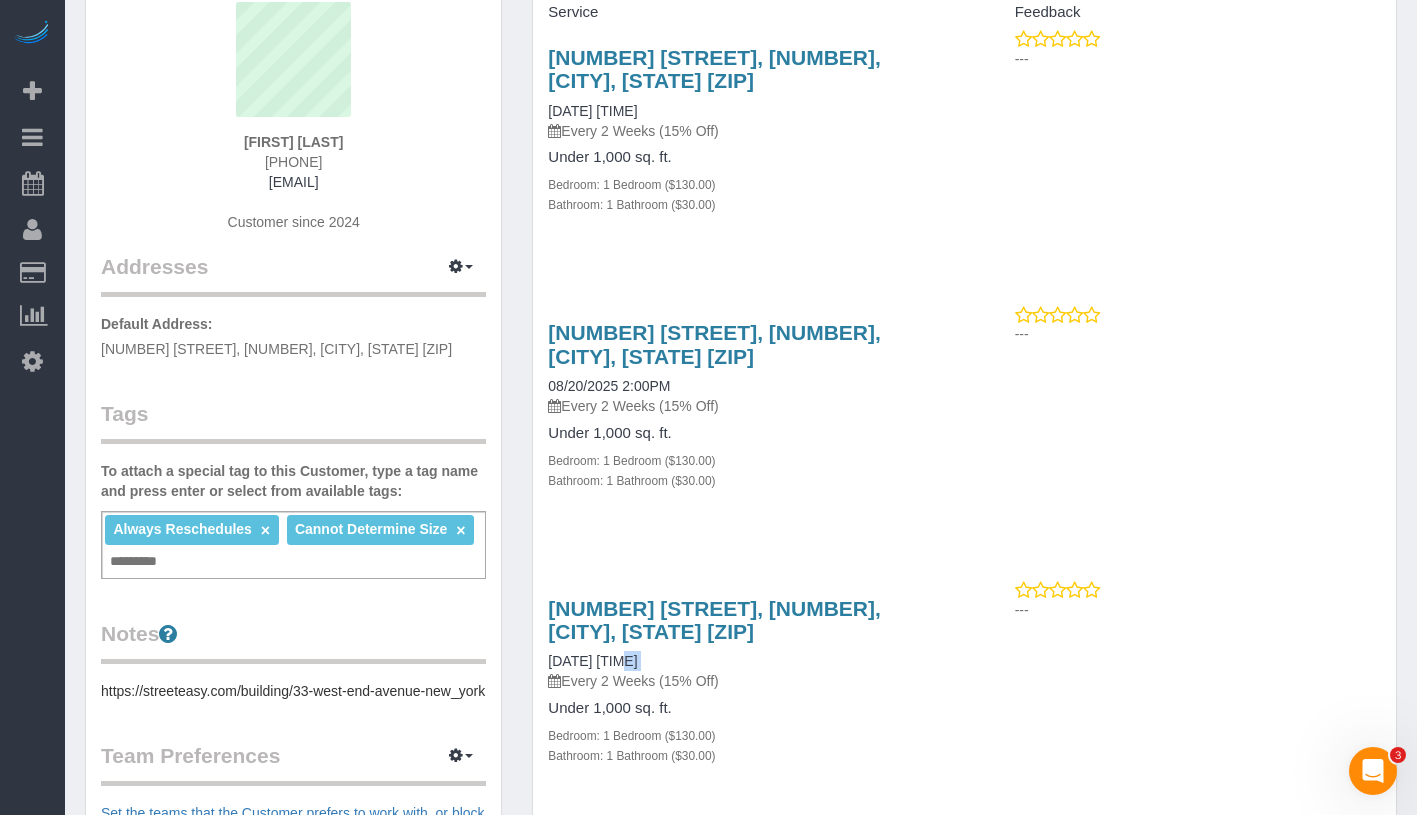 scroll, scrollTop: 169, scrollLeft: 0, axis: vertical 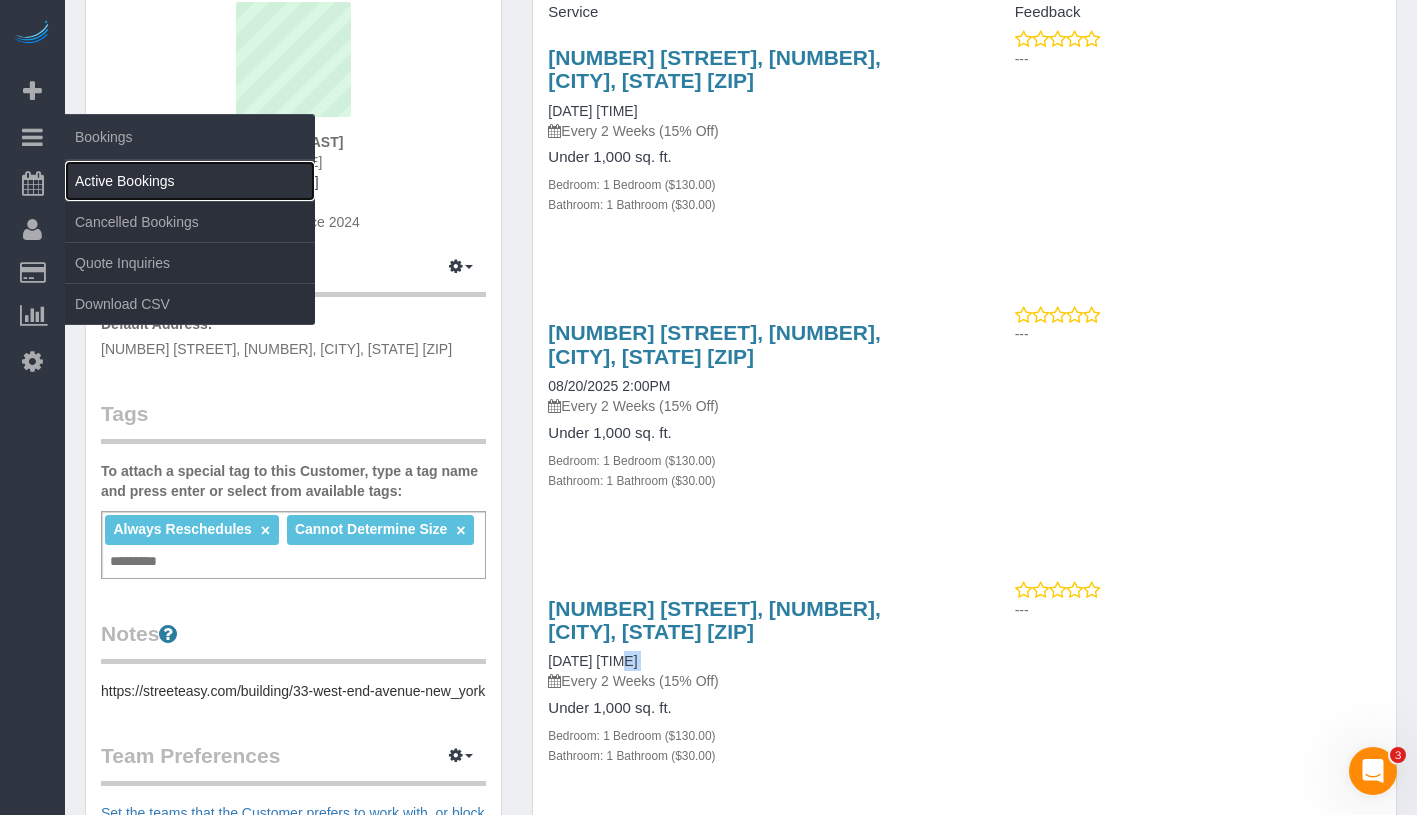 click on "Active Bookings" at bounding box center [190, 181] 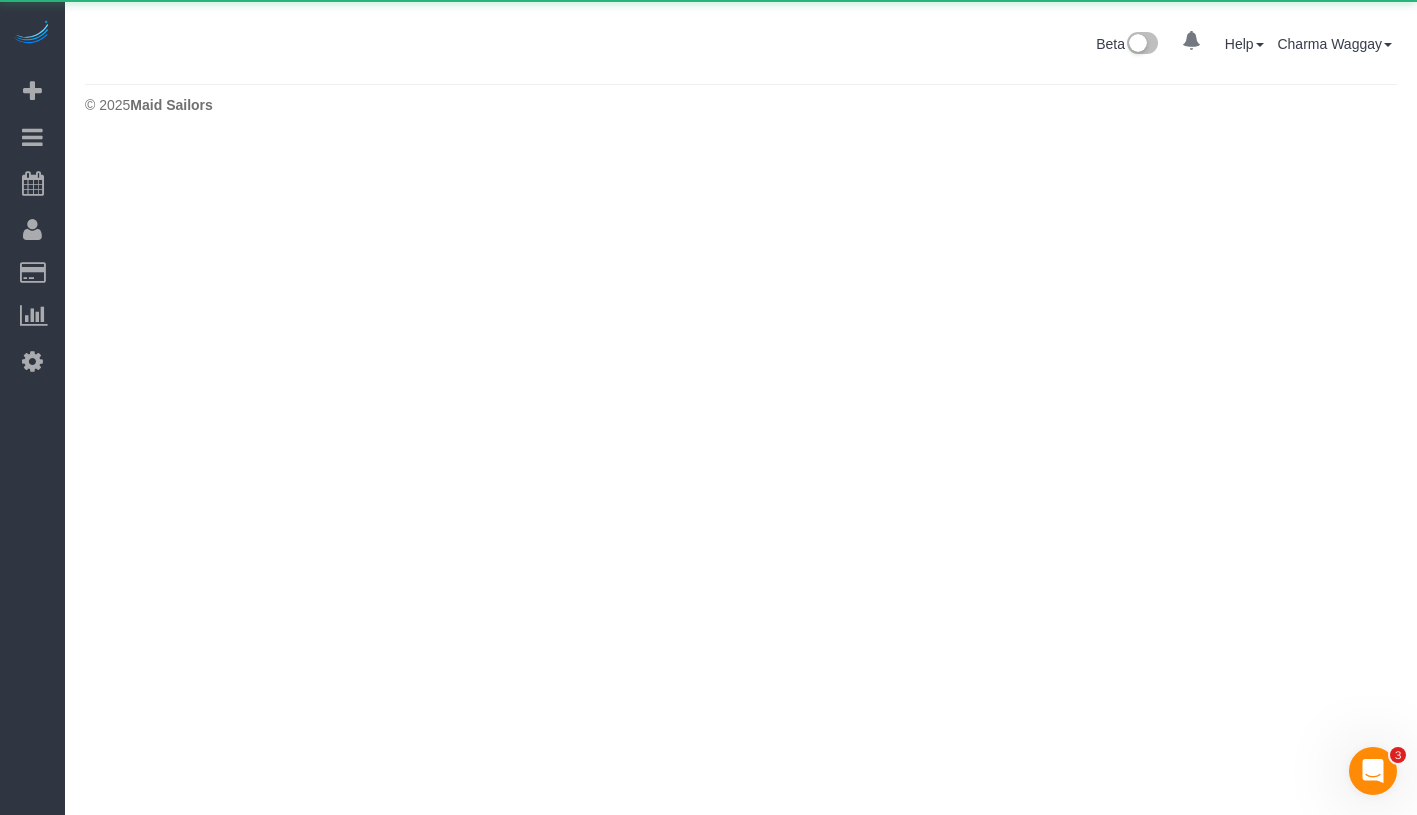 scroll, scrollTop: 0, scrollLeft: 0, axis: both 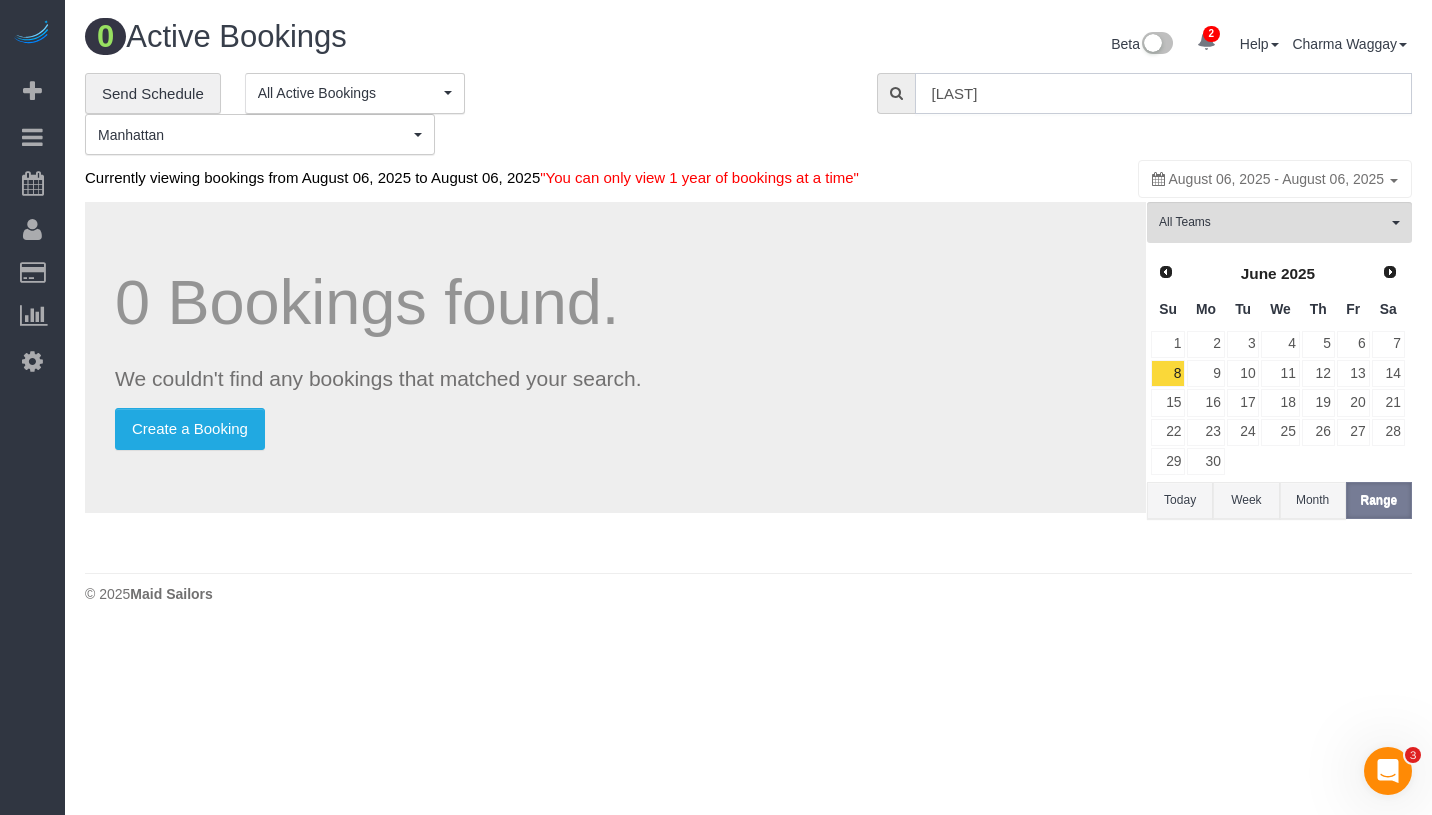 click on "Onyenucheya" at bounding box center [1163, 93] 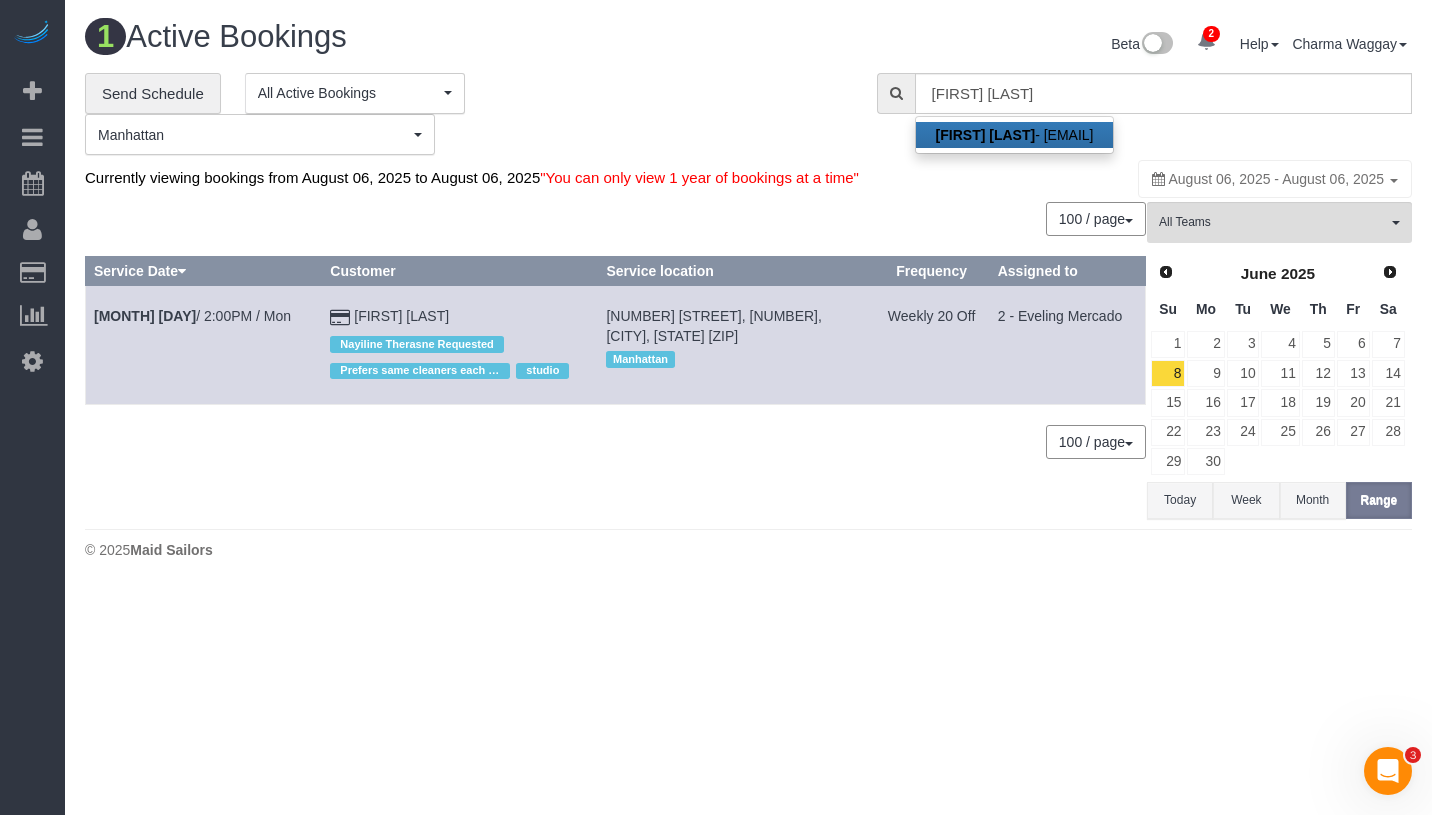 click on "Lacey Gutierrez  - lsgutierr@gmail.com" at bounding box center [1015, 135] 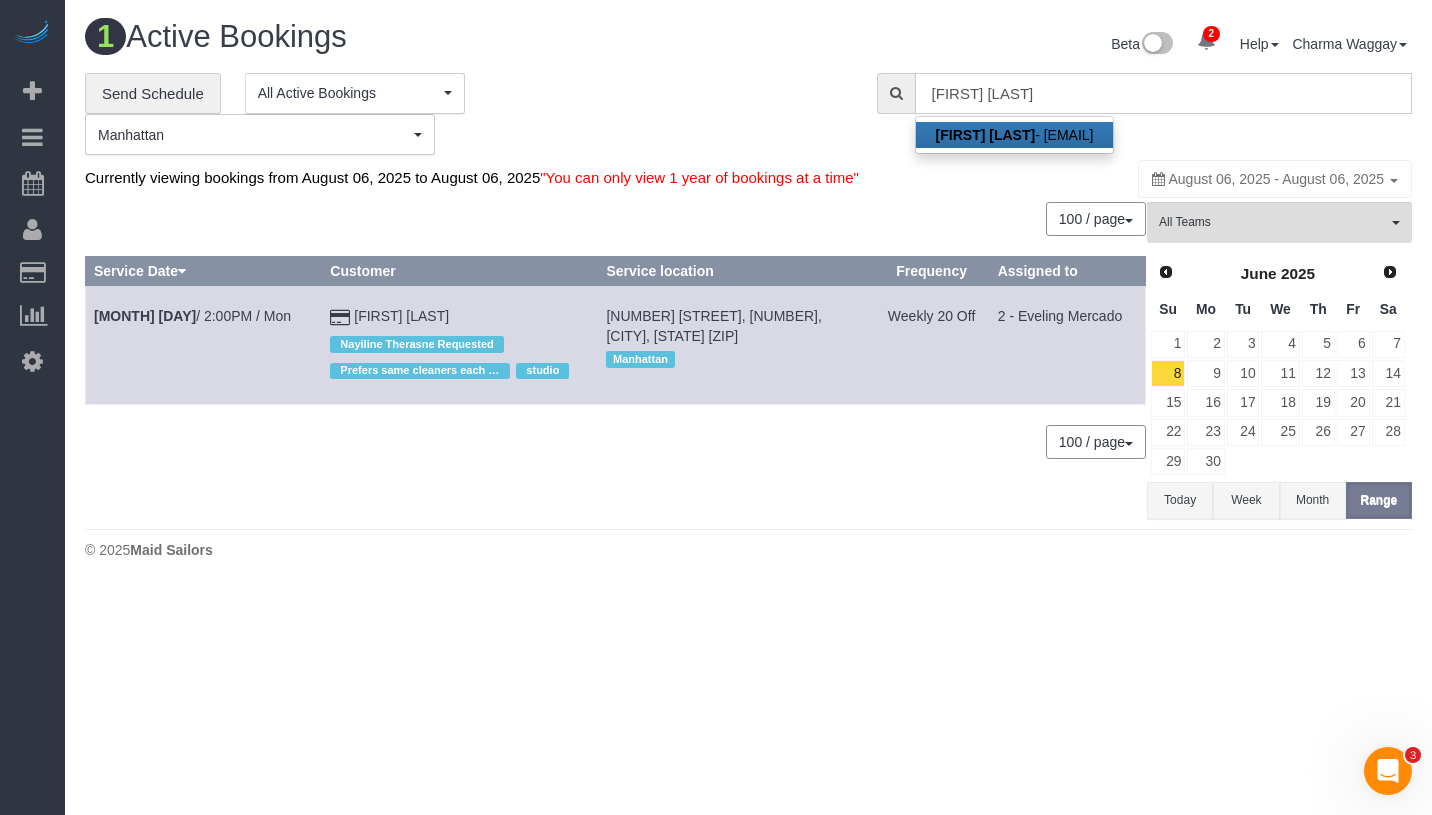 type on "lsgutierr@gmail.com" 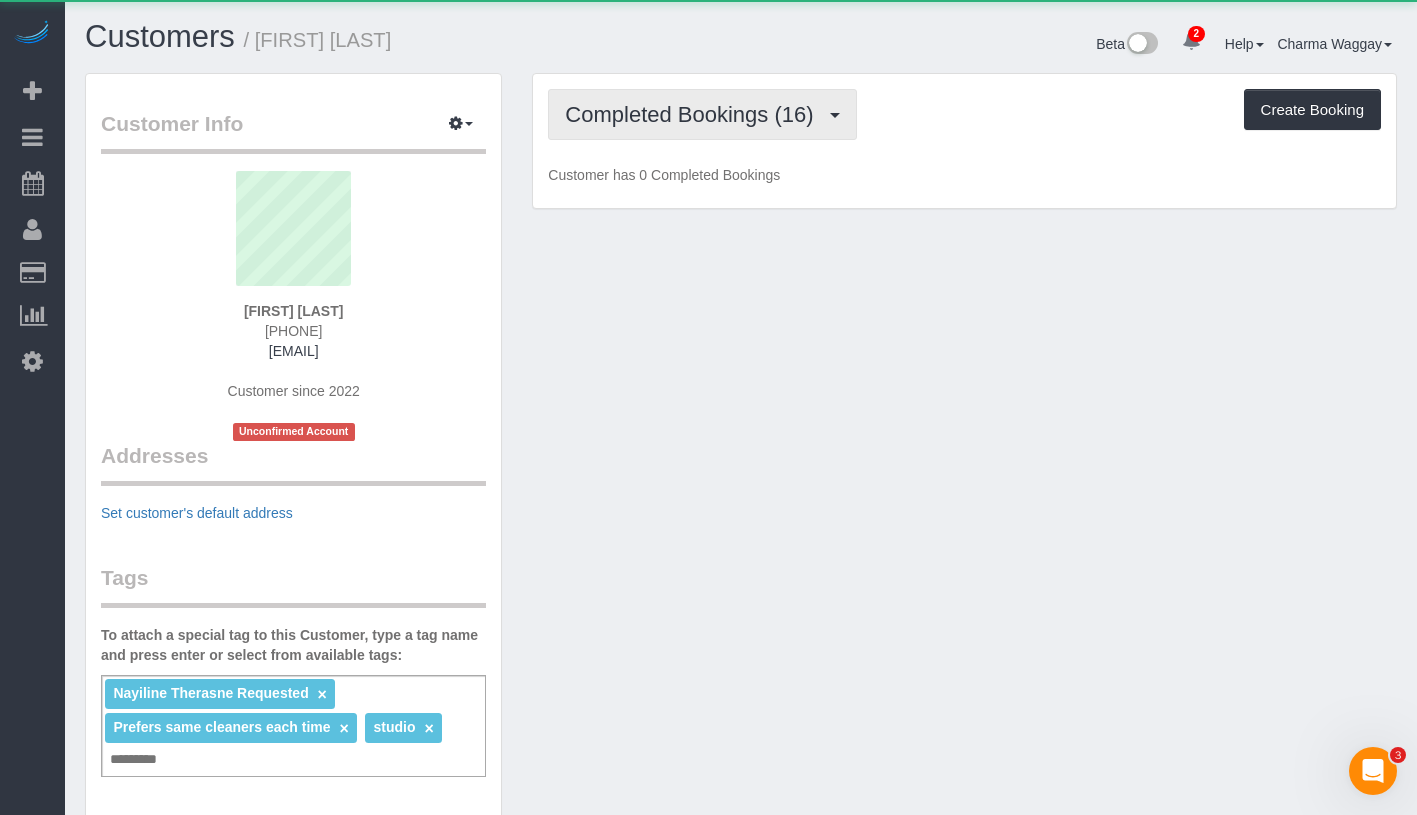 click on "Completed Bookings (16)" at bounding box center [702, 114] 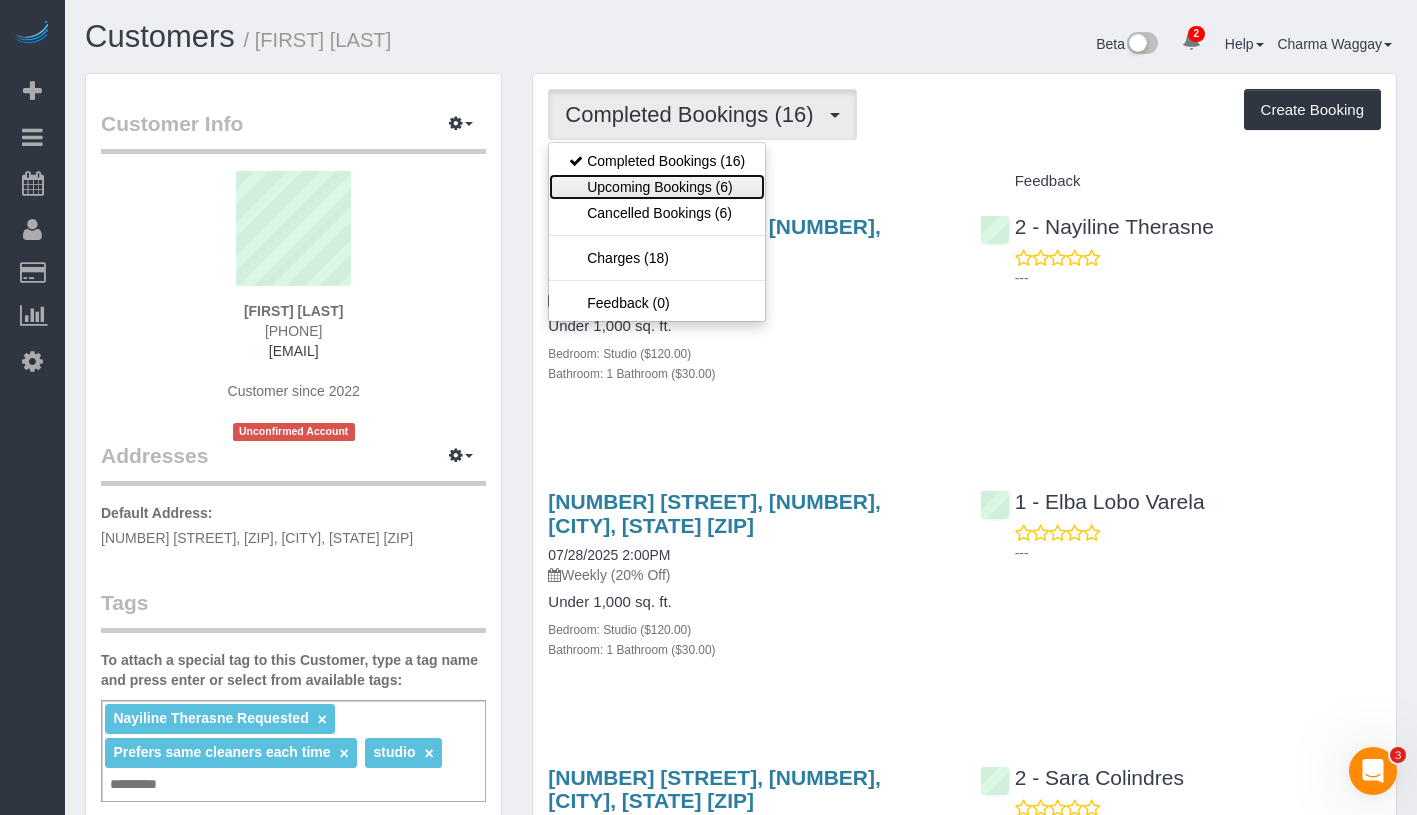 click on "Upcoming Bookings (6)" at bounding box center (657, 187) 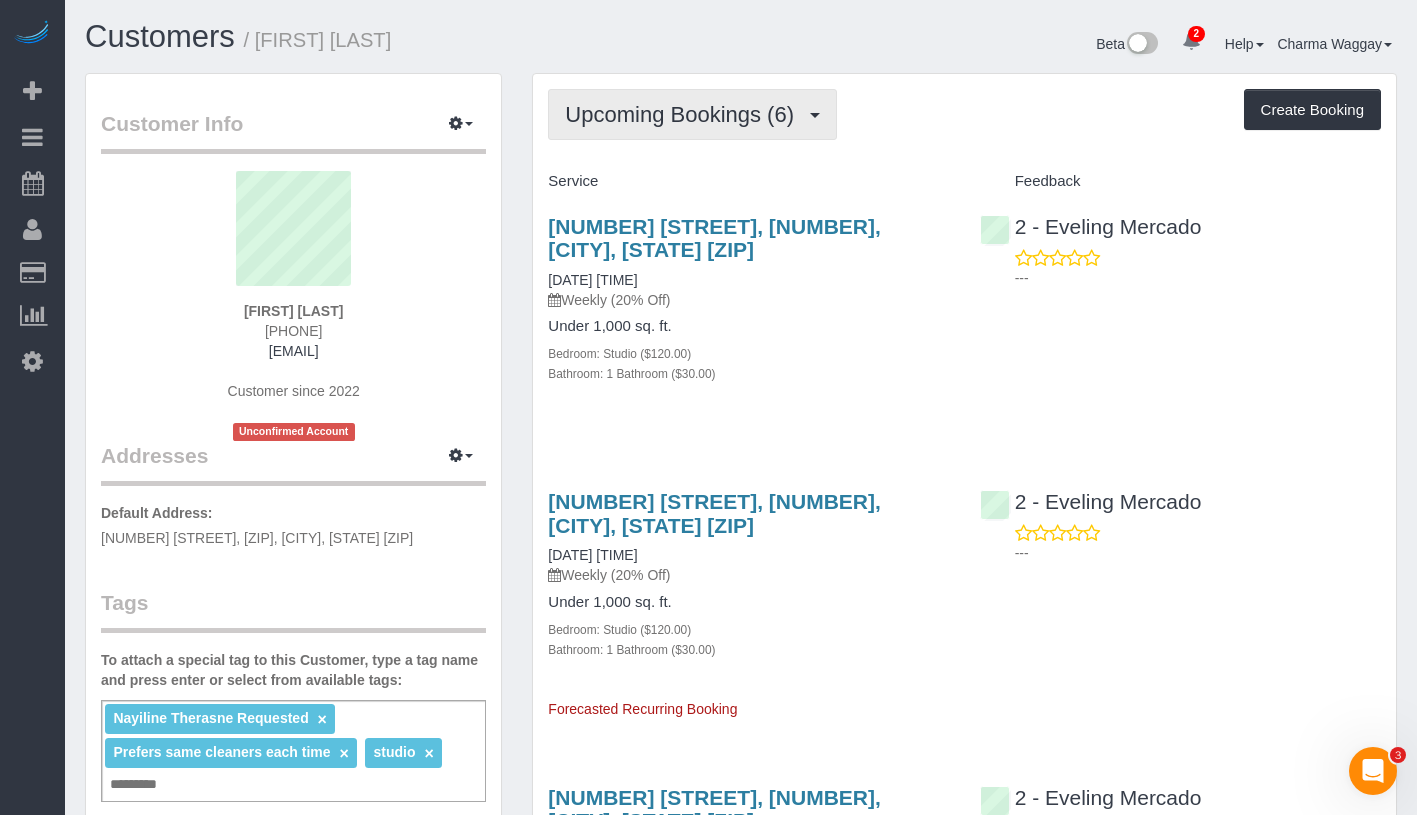 click on "Upcoming Bookings (6)" at bounding box center (684, 114) 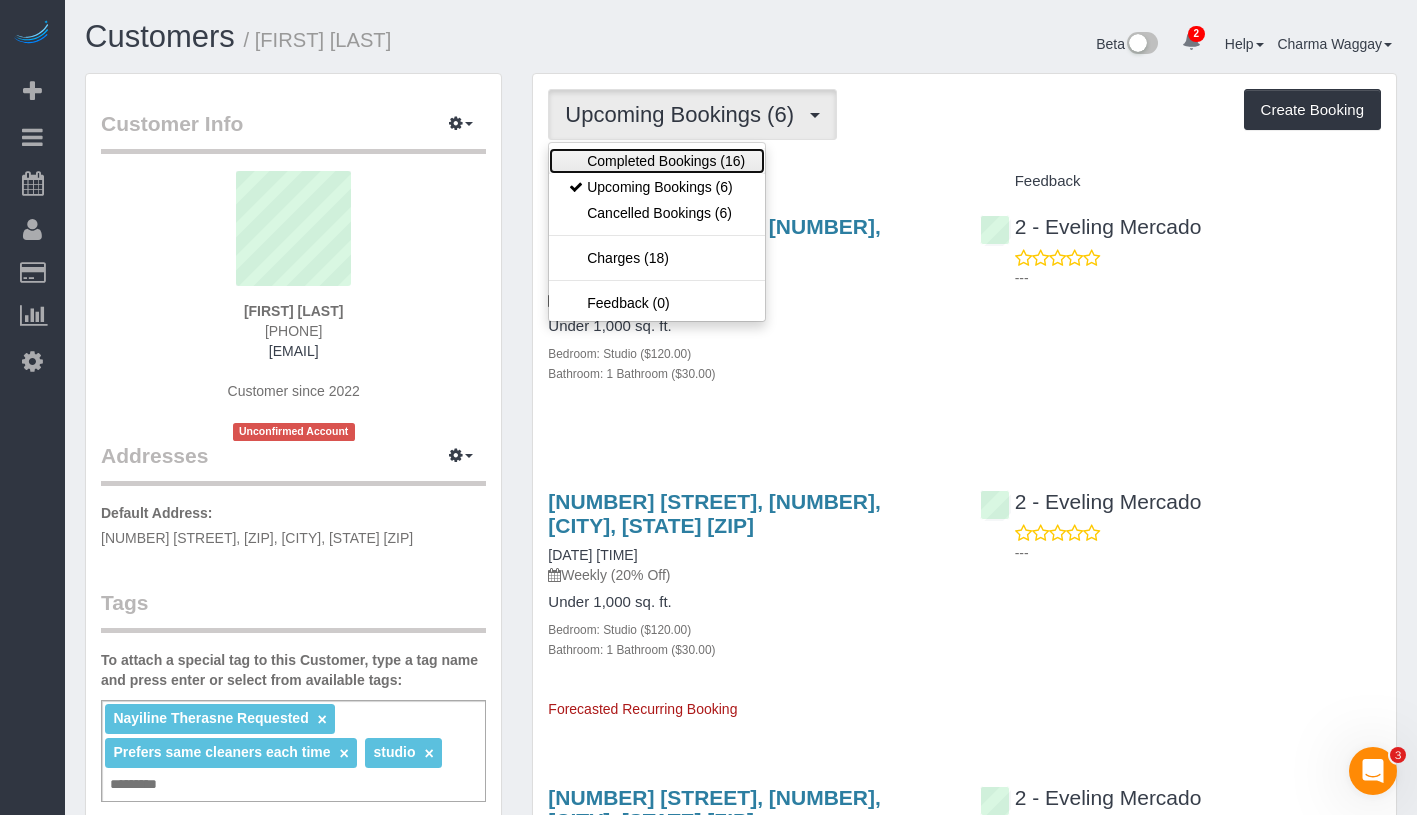 click on "Completed Bookings (16)" at bounding box center (657, 161) 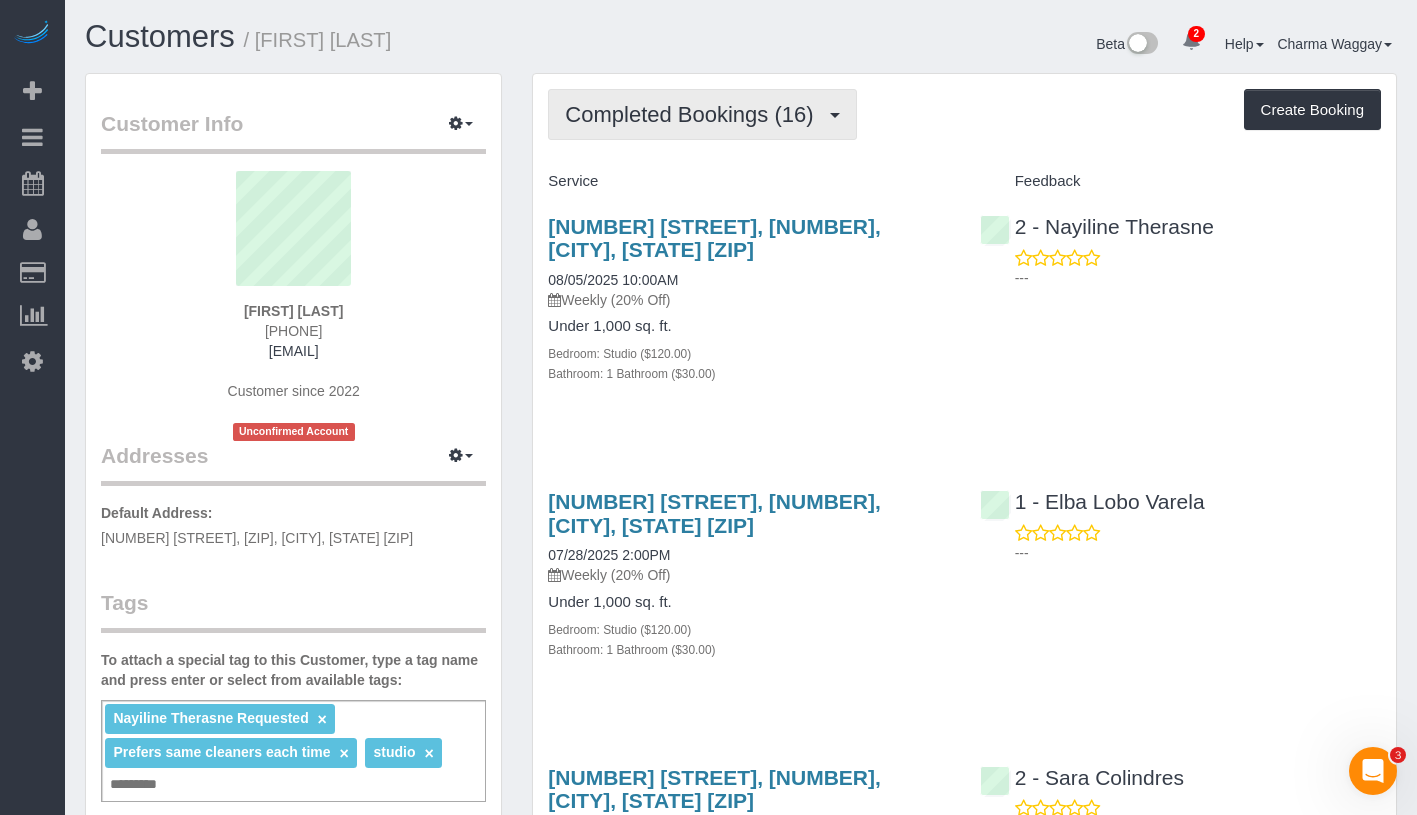 click on "Completed Bookings (16)" at bounding box center [702, 114] 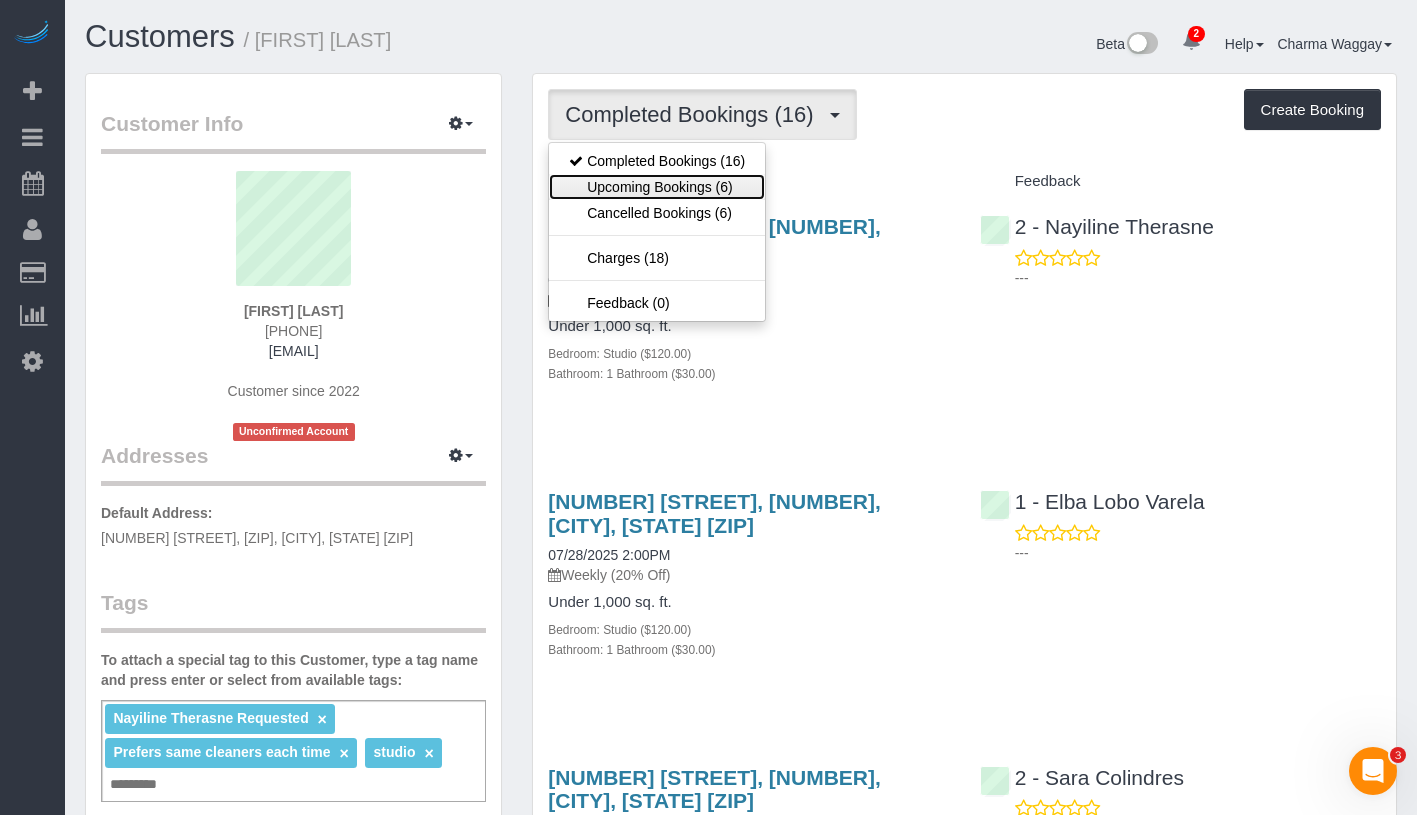click on "Upcoming Bookings (6)" at bounding box center (657, 187) 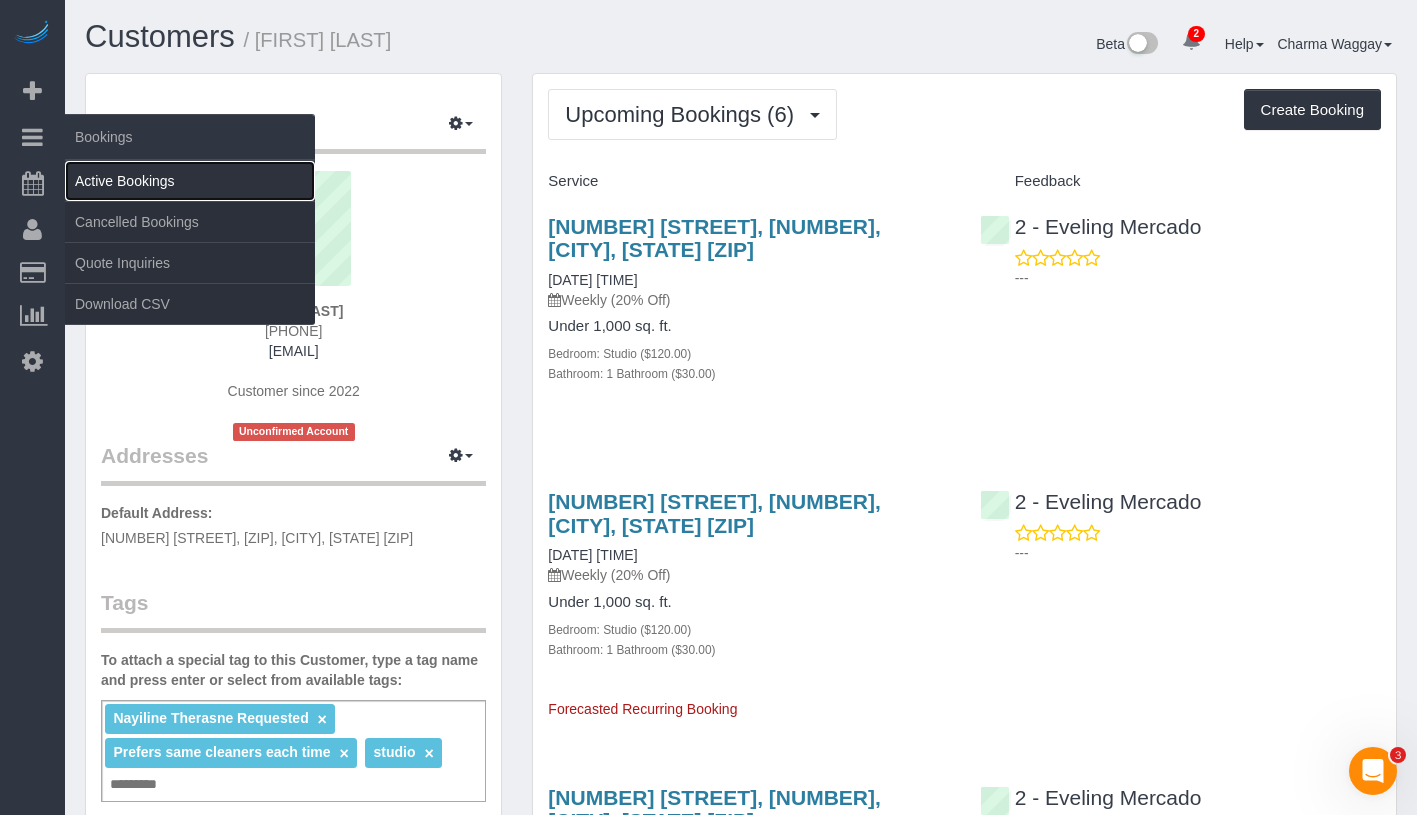 click on "Active Bookings" at bounding box center [190, 181] 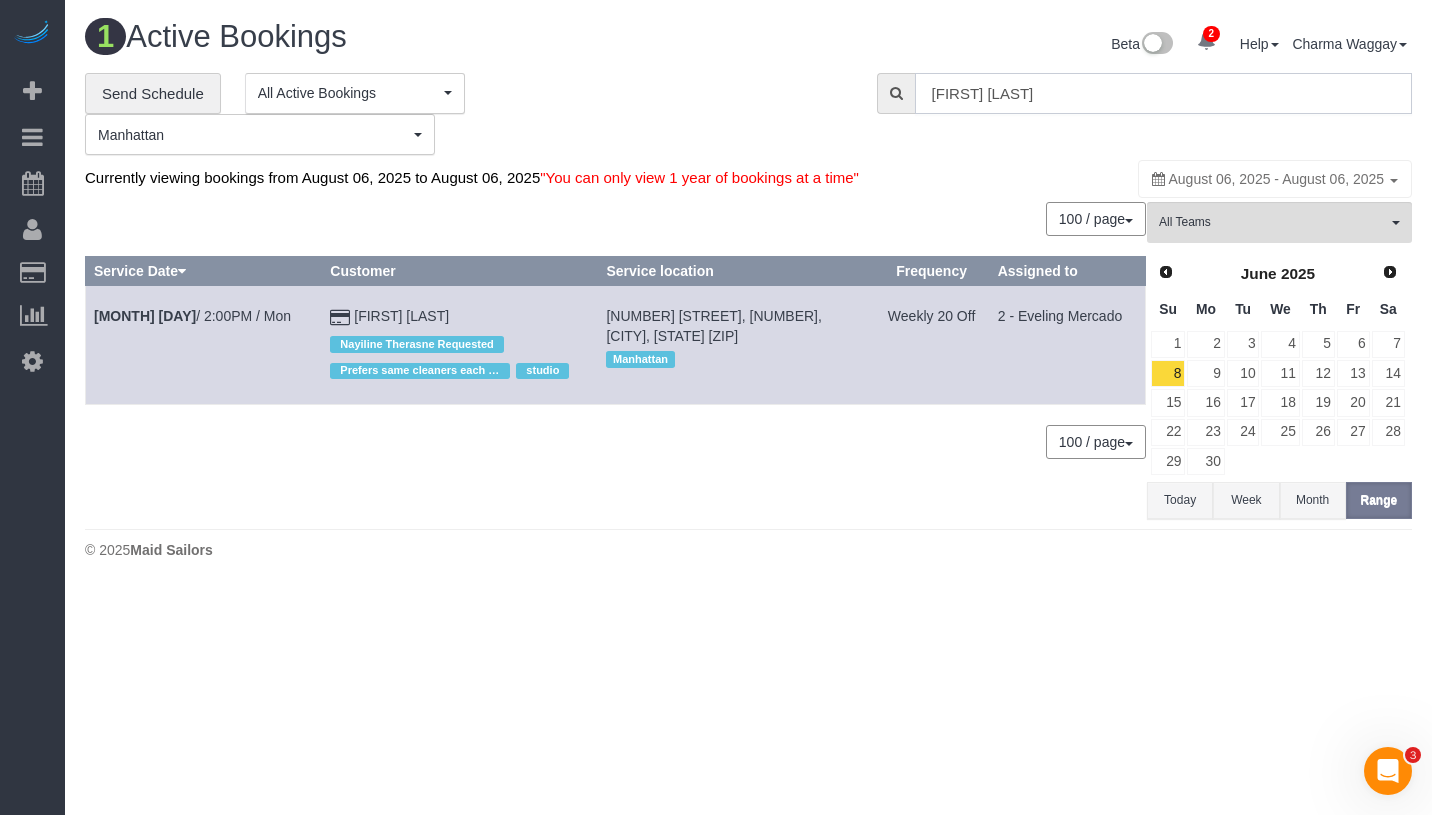 click on "Lacey Gutierrez" at bounding box center (1163, 93) 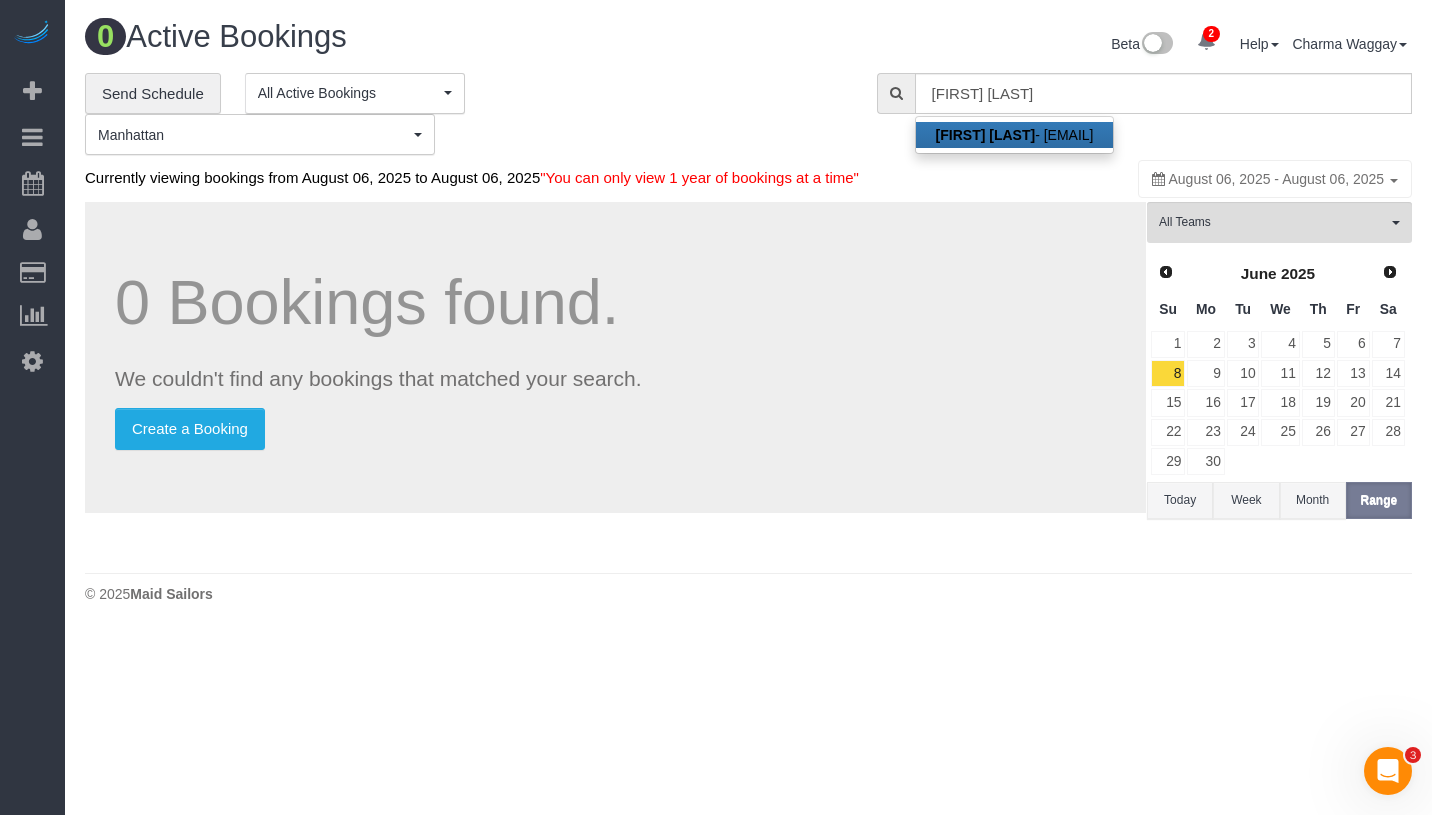 click on "Giovanna Pietanza" at bounding box center (986, 135) 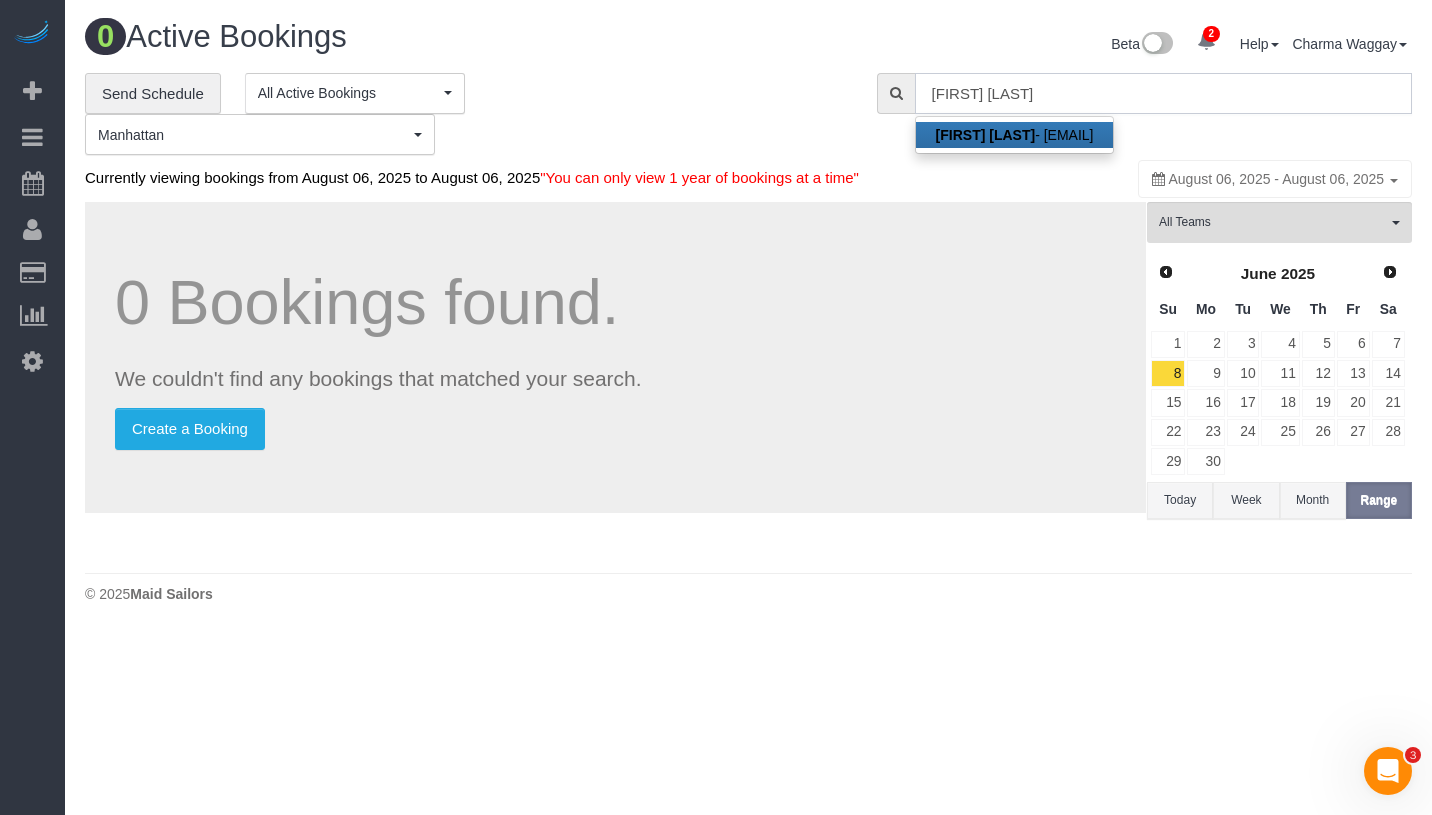 type on "[EMAIL]" 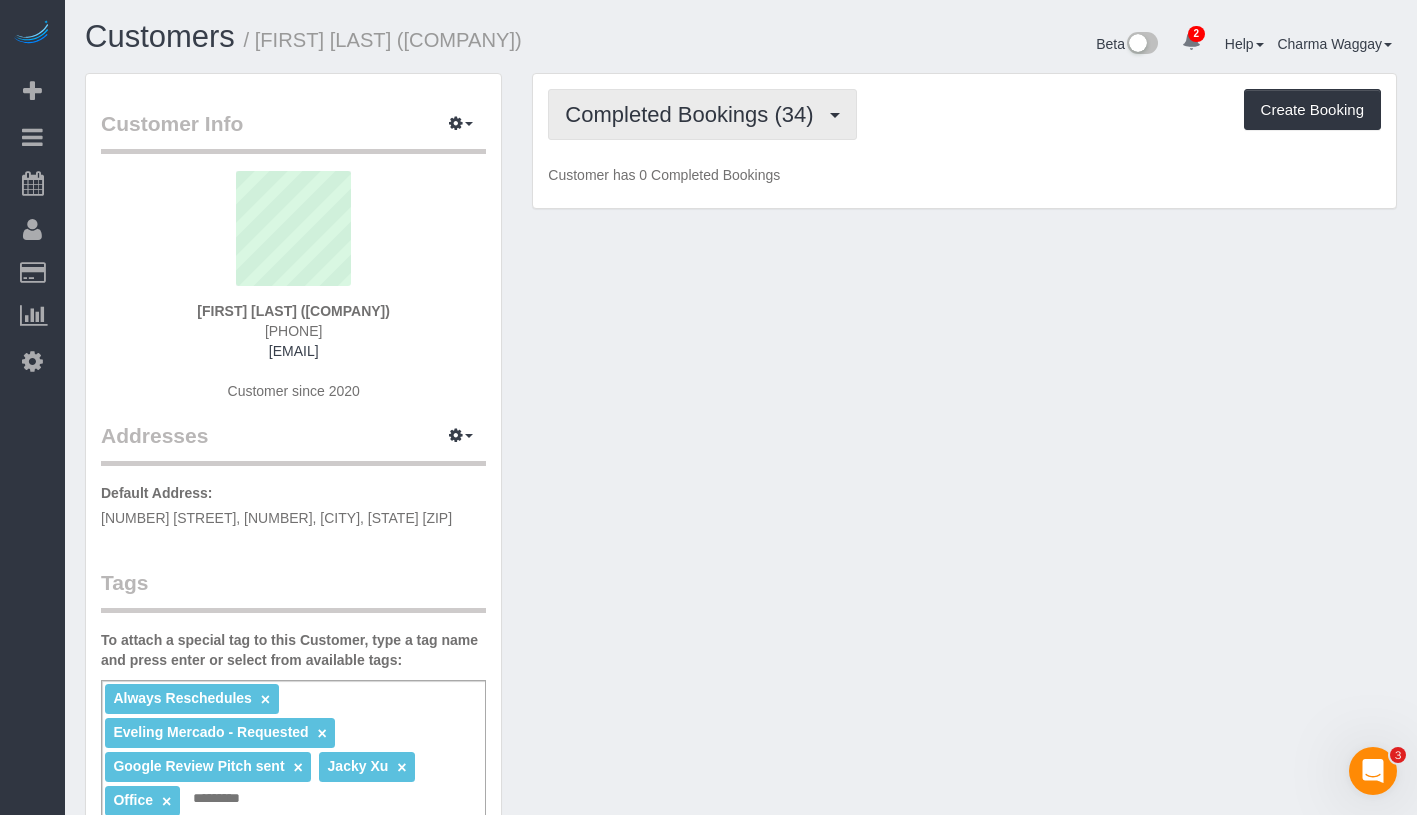 click on "Completed Bookings (34)" at bounding box center (702, 114) 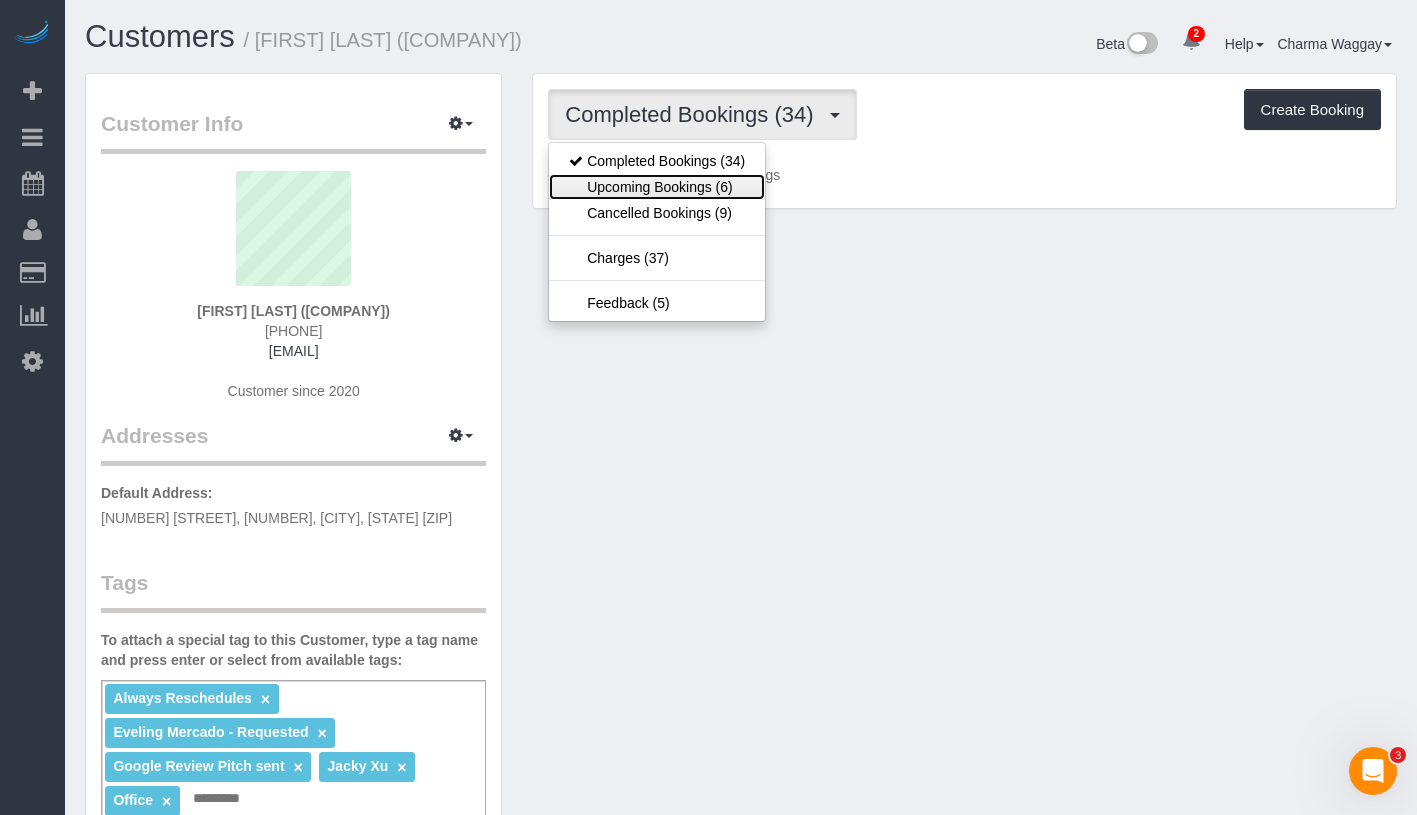 click on "Upcoming Bookings (6)" at bounding box center [657, 187] 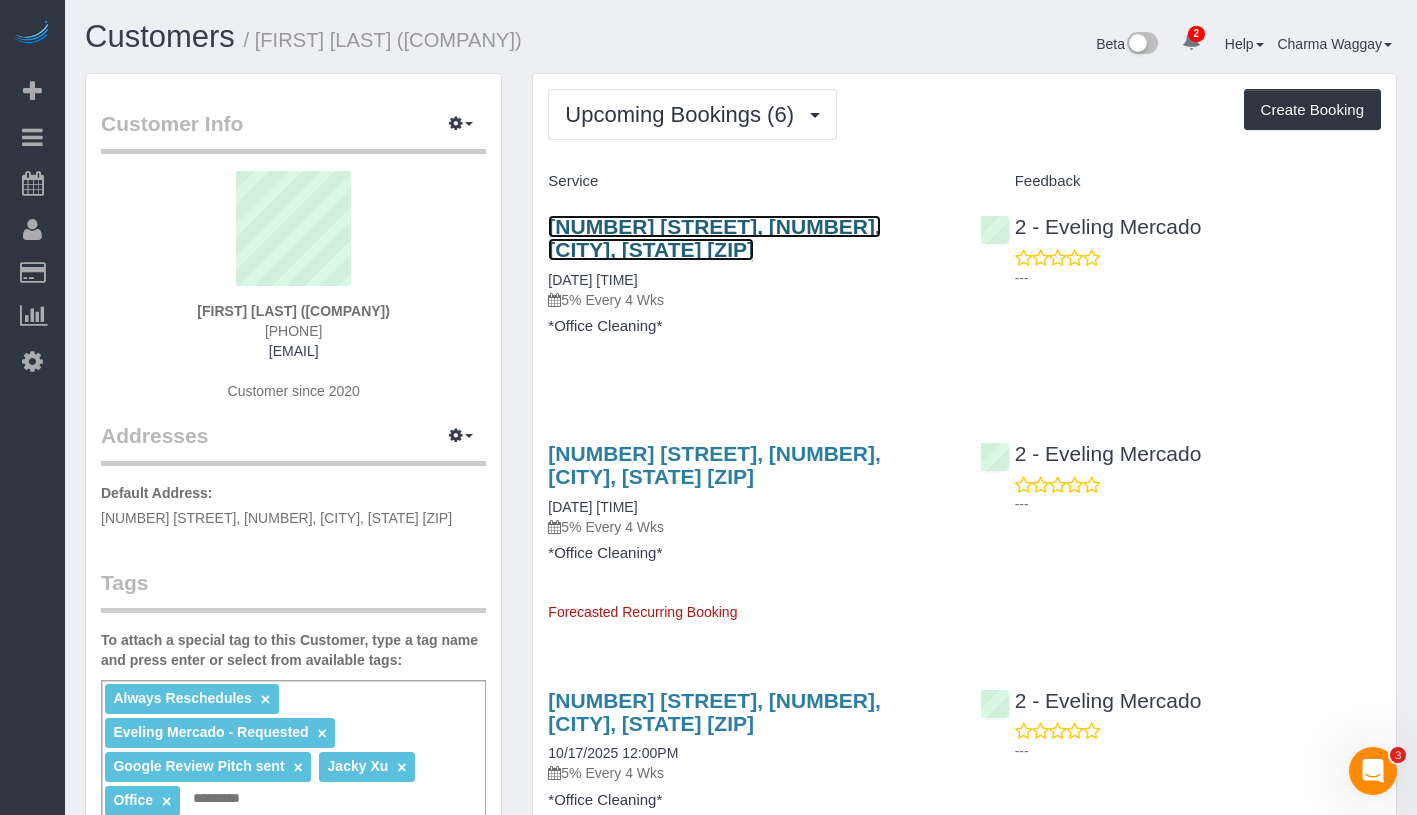 click on "365 Bridge Street, Suite 9-Pro, Brooklyn, NY 11201" at bounding box center (714, 238) 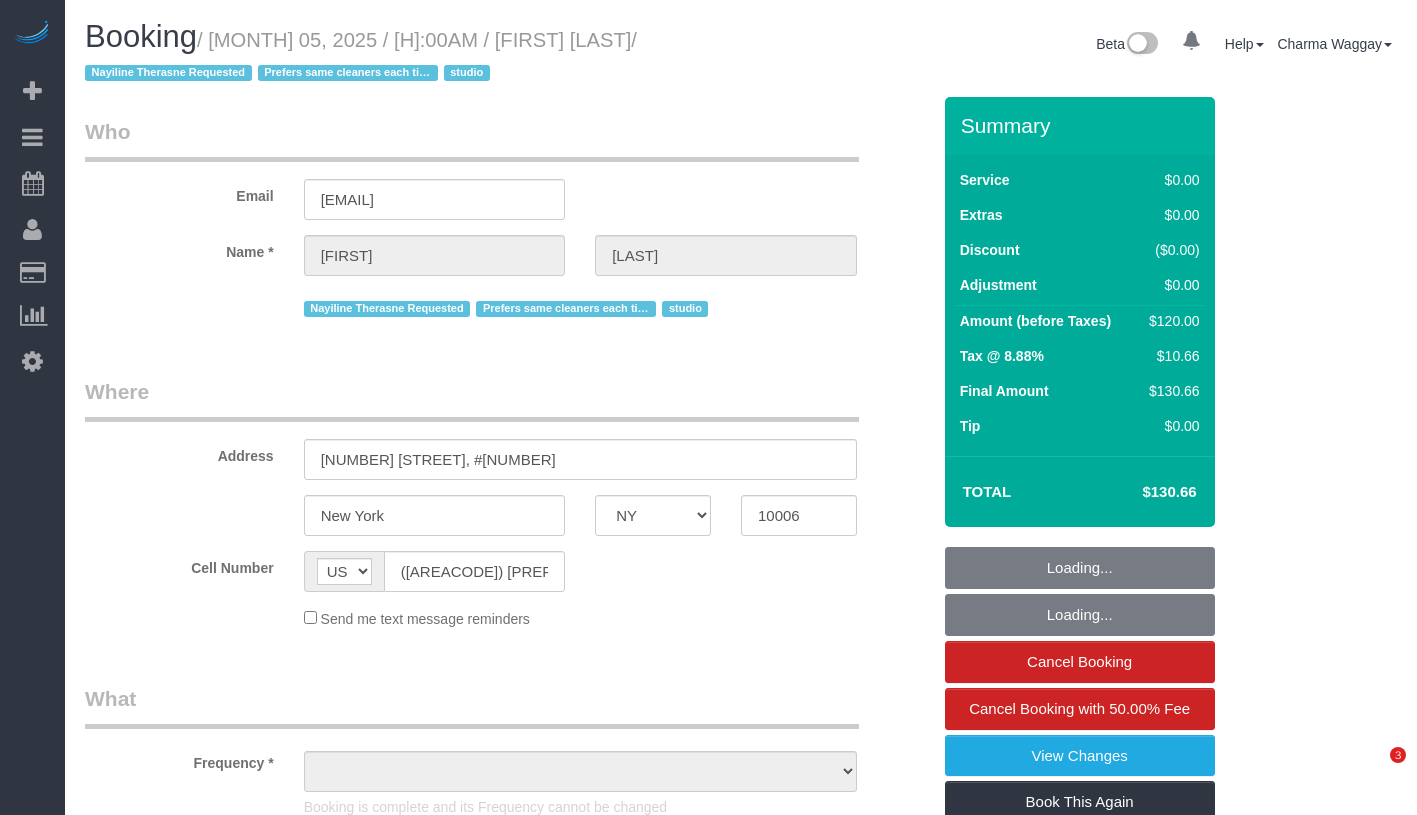 select on "NY" 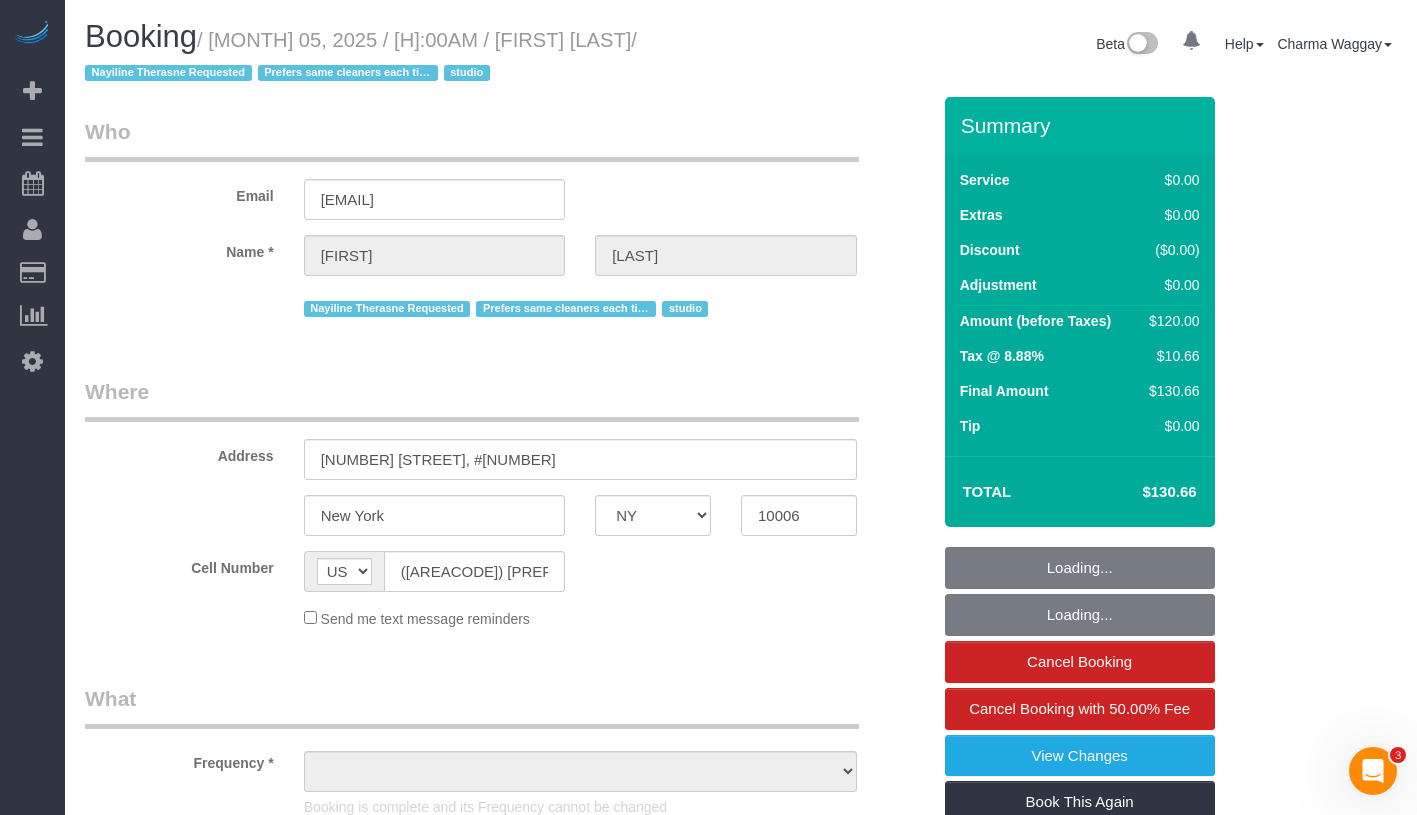 scroll, scrollTop: 0, scrollLeft: 0, axis: both 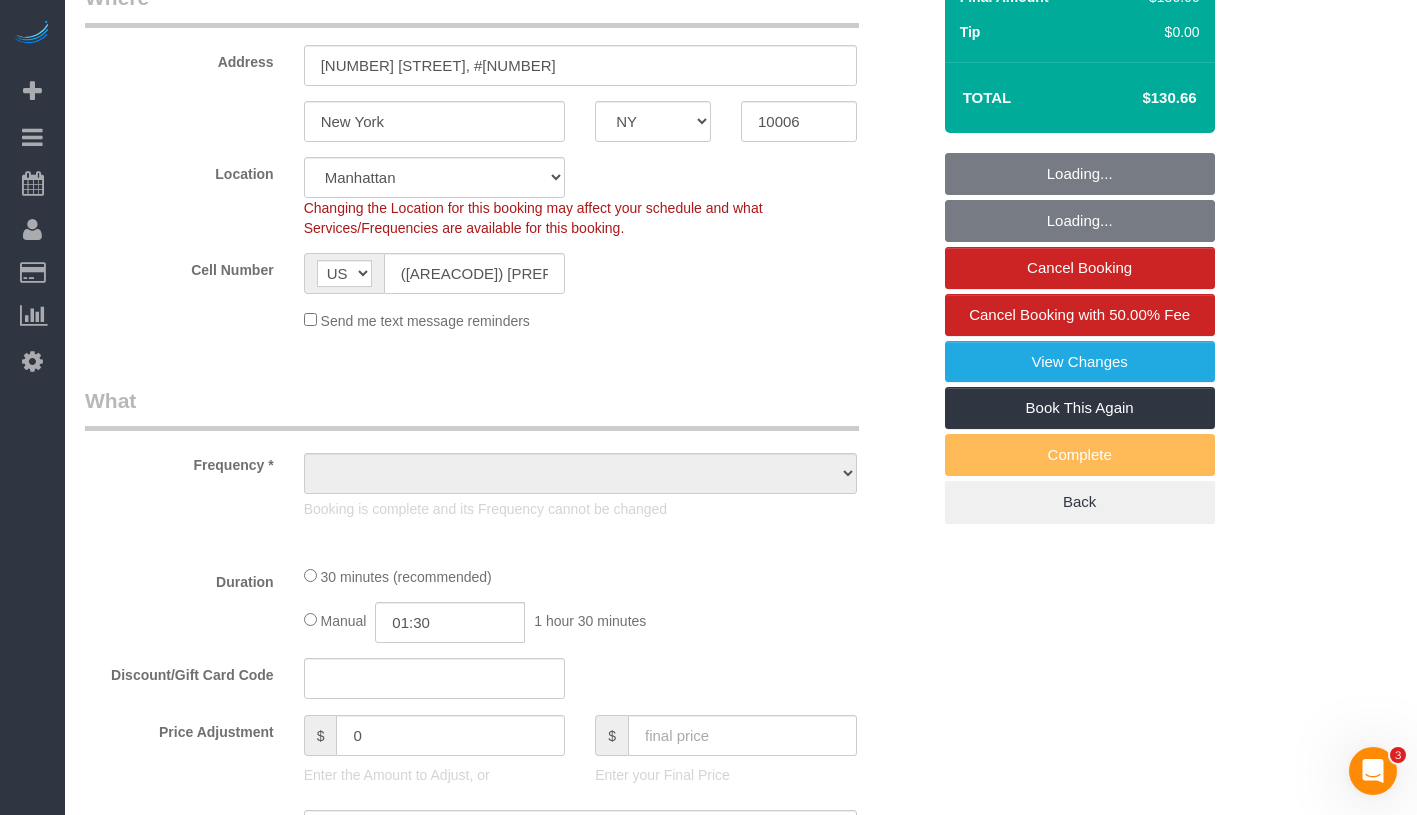 select on "object:800" 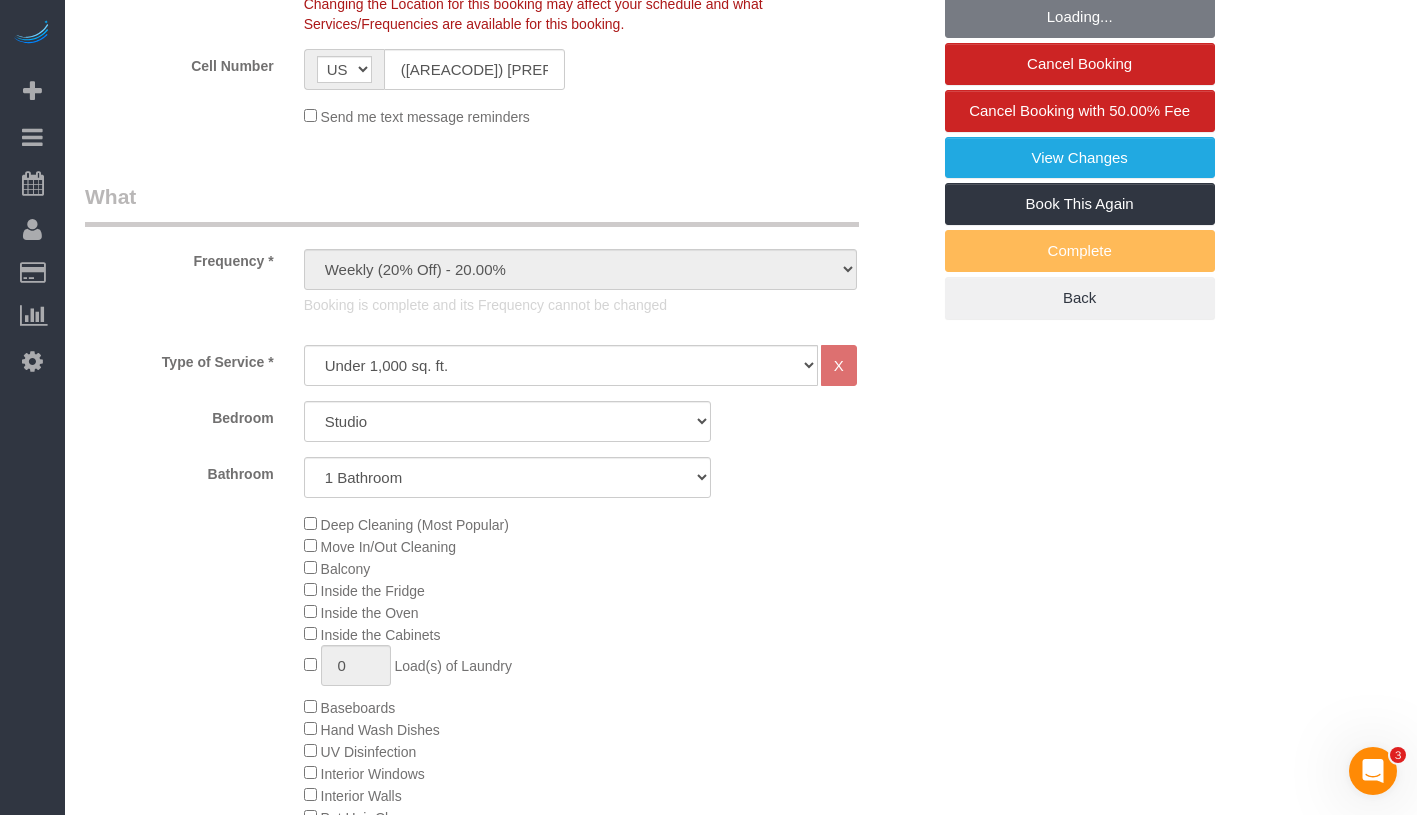 select on "spot1" 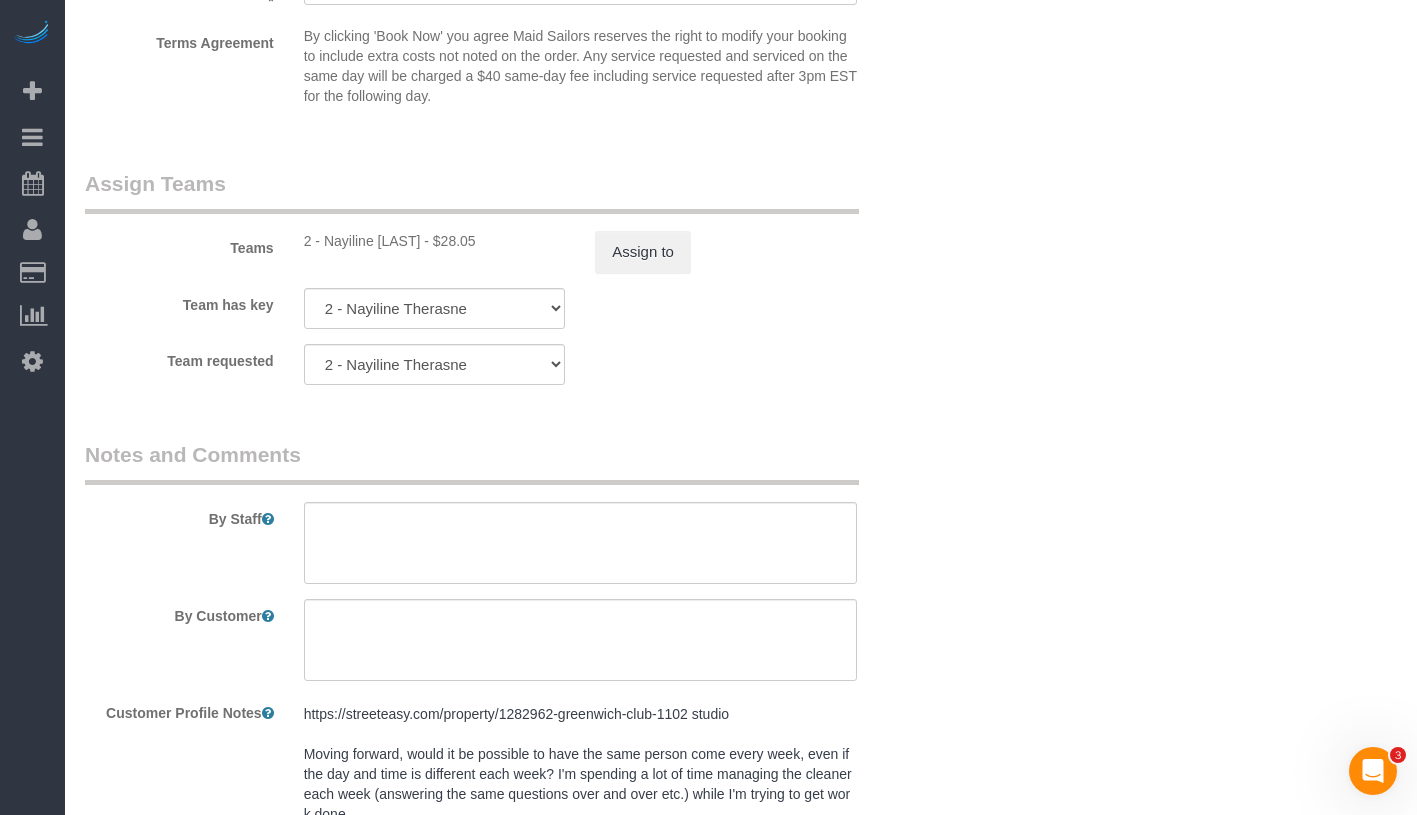scroll, scrollTop: 2656, scrollLeft: 0, axis: vertical 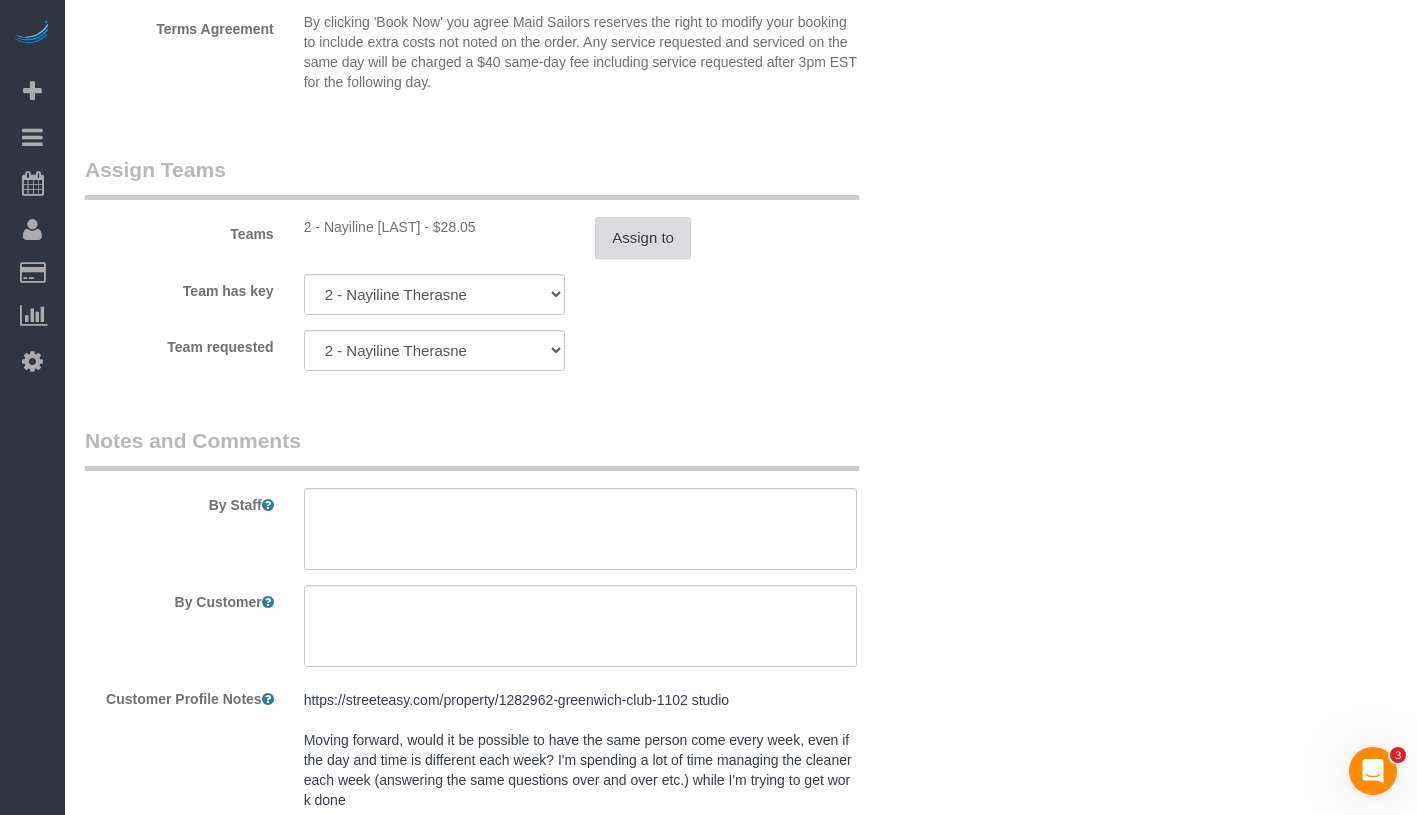 click on "Assign to" at bounding box center (643, 238) 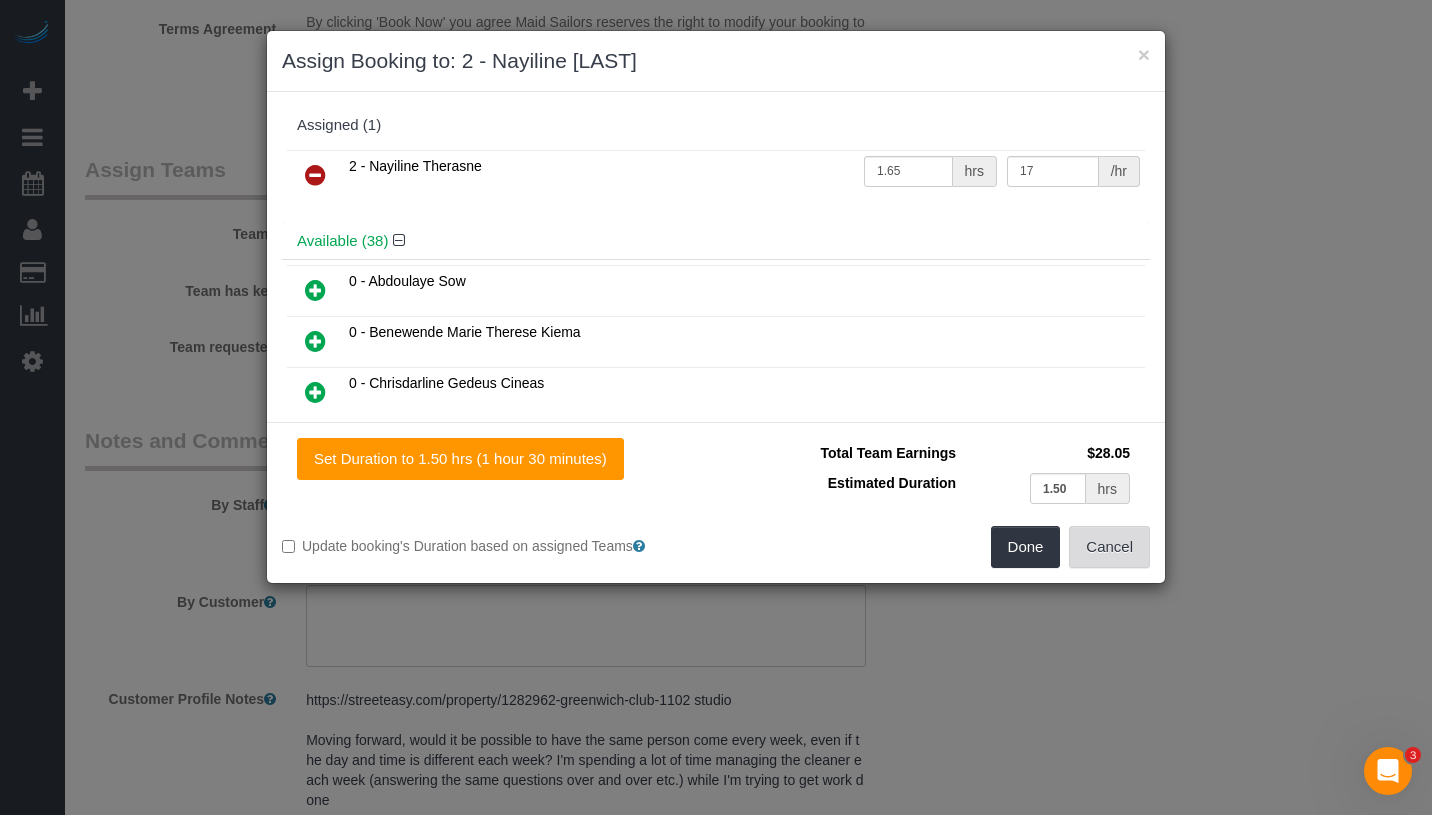 click on "Cancel" at bounding box center [1109, 547] 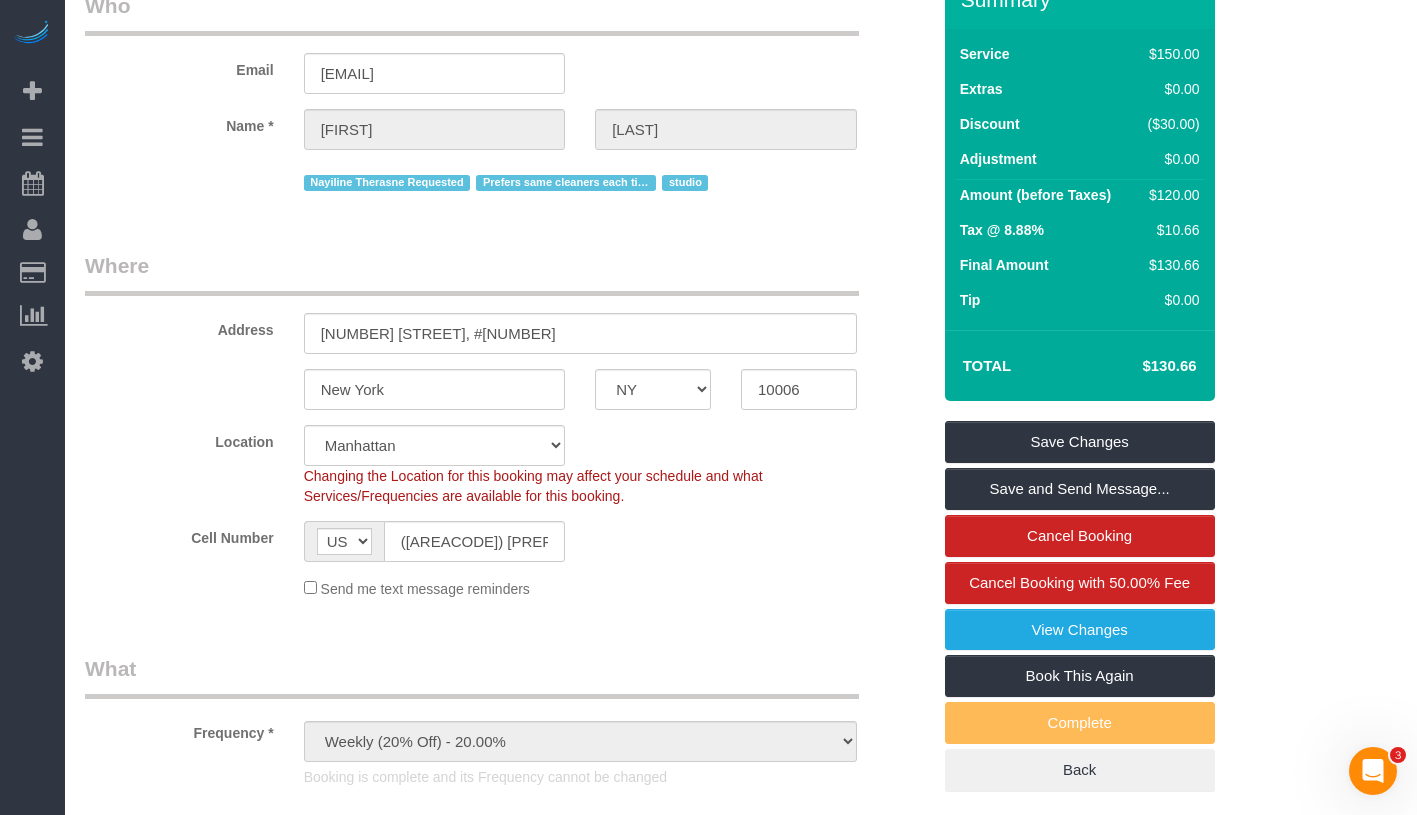 scroll, scrollTop: 0, scrollLeft: 0, axis: both 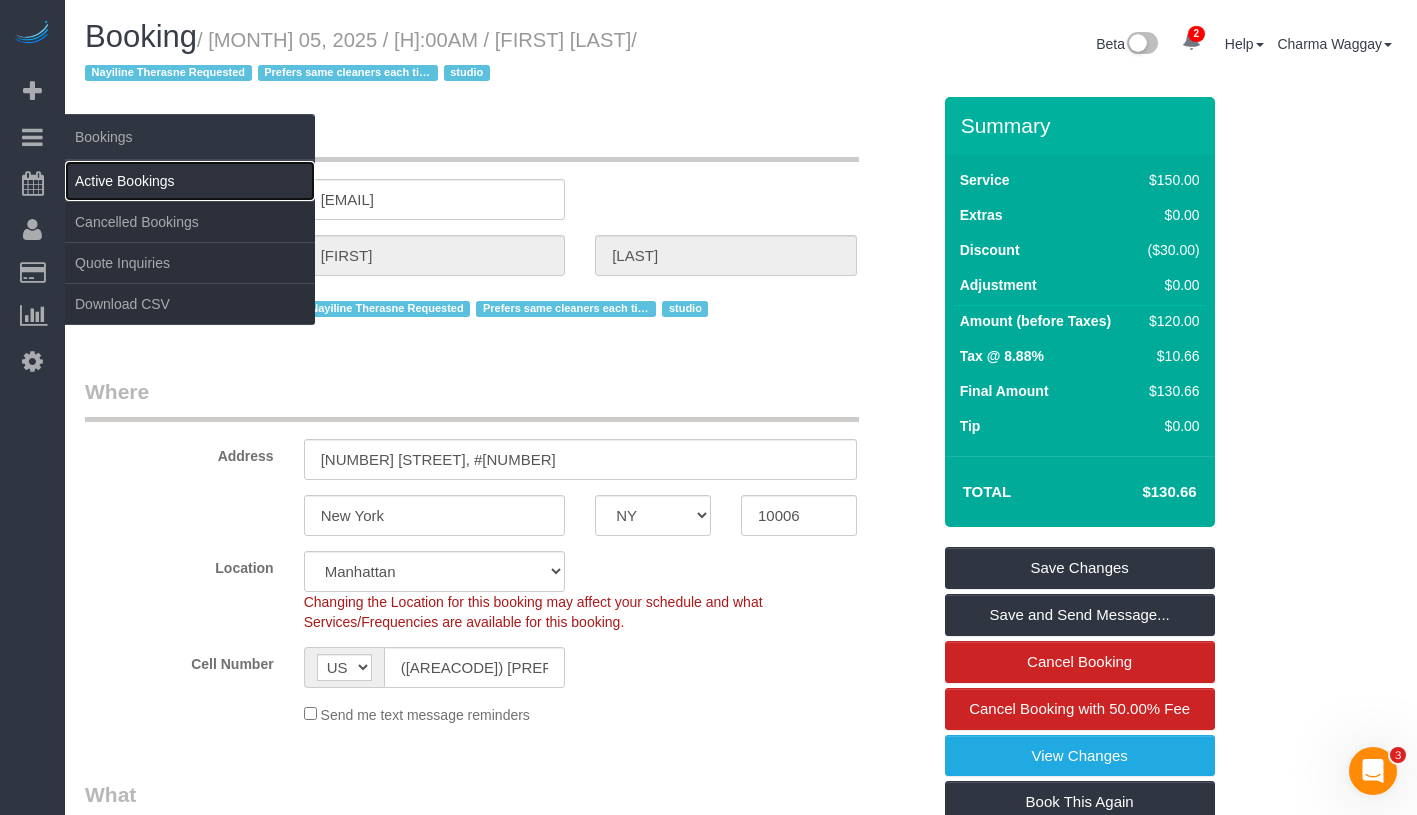 click on "Active Bookings" at bounding box center (190, 181) 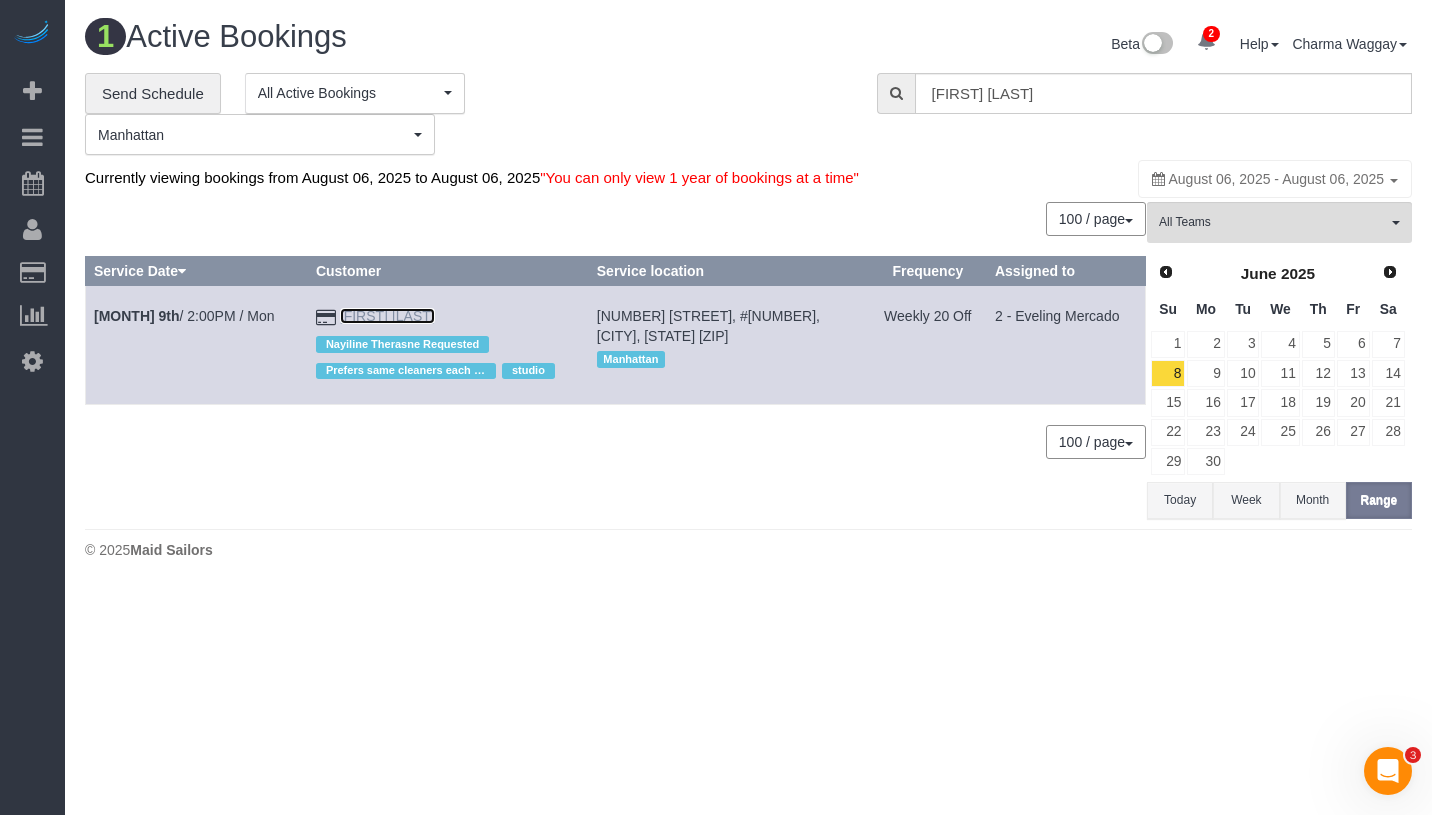 click on "[FIRST] [LAST]" at bounding box center (387, 316) 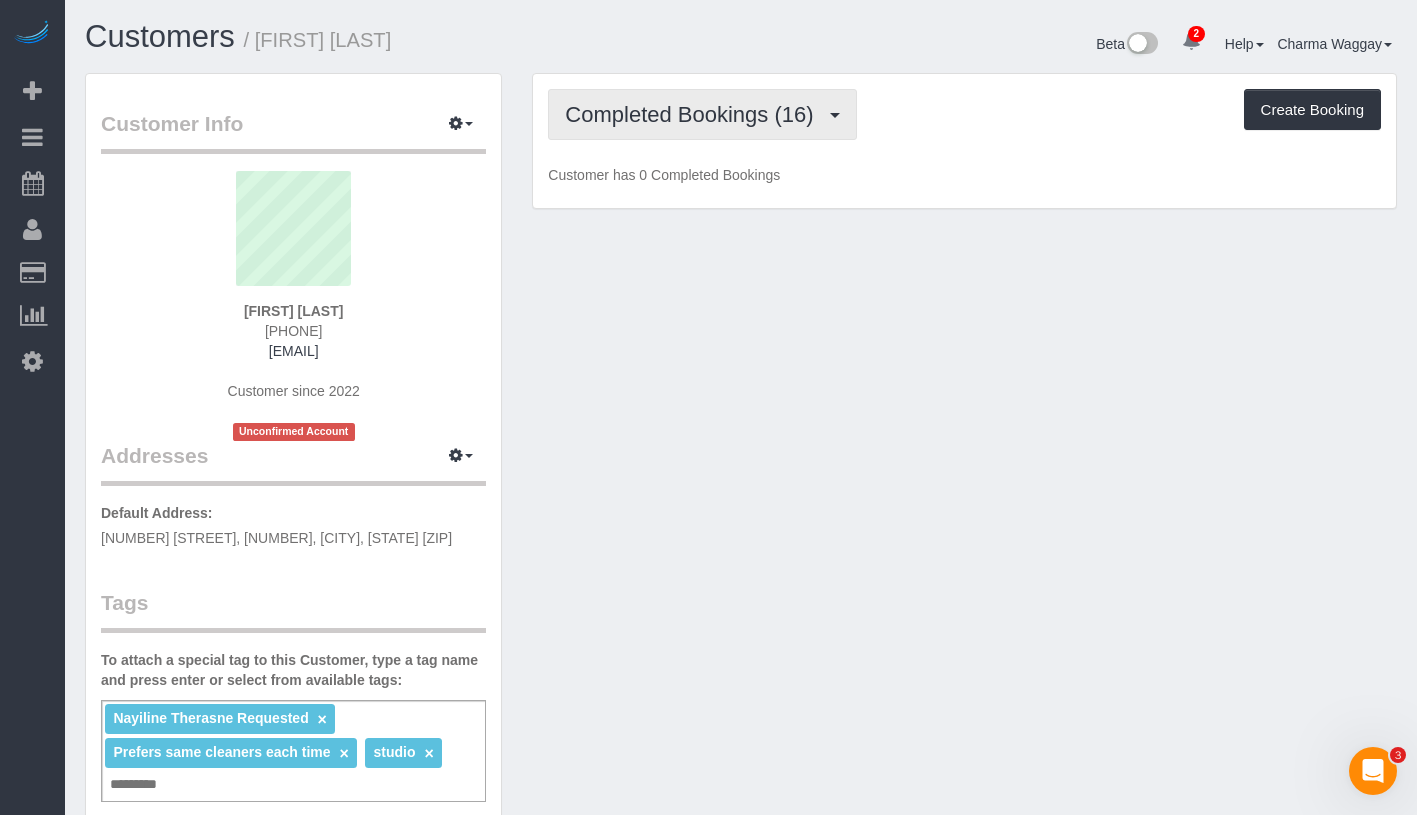 click on "Completed Bookings (16)" at bounding box center [694, 114] 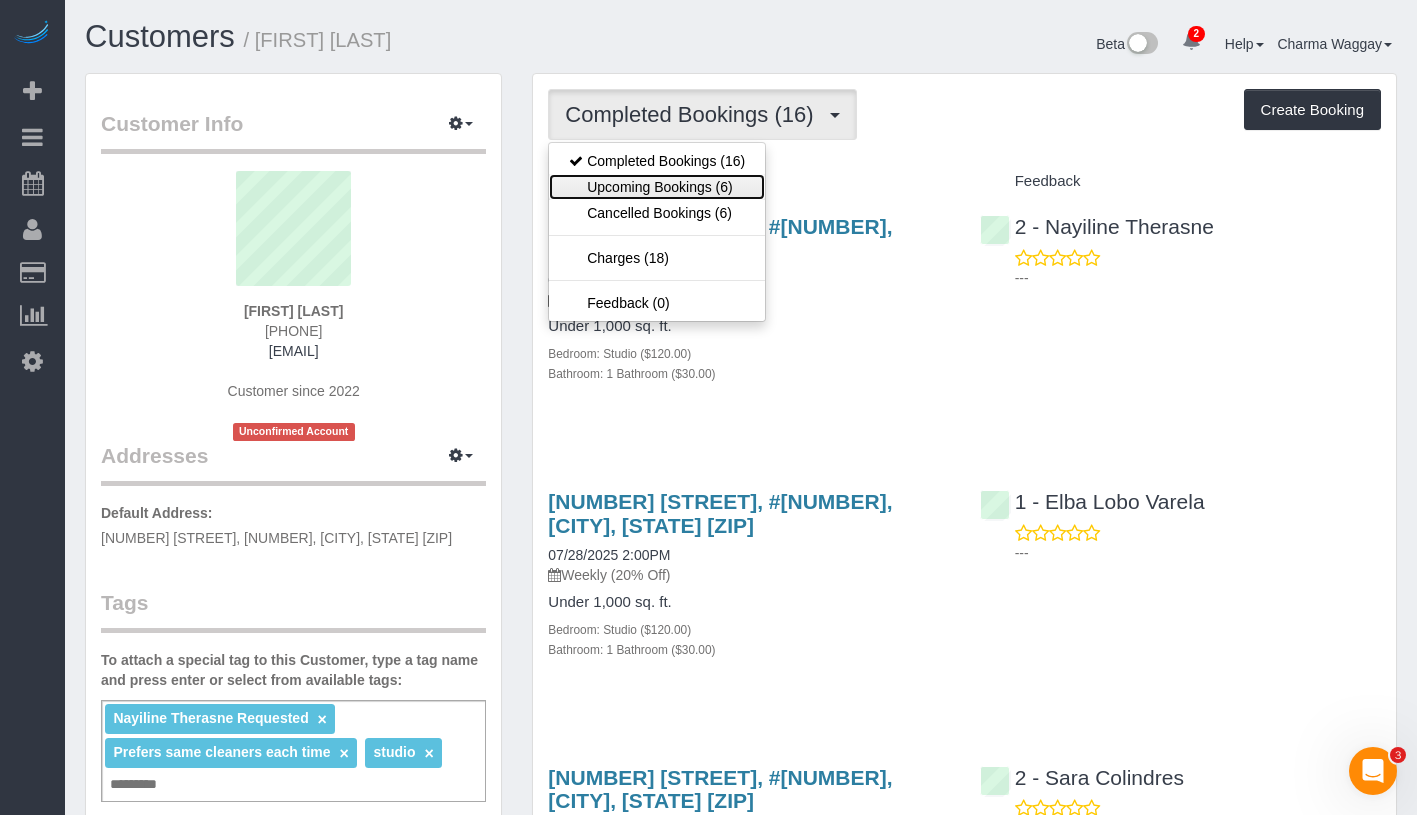 click on "Upcoming Bookings (6)" at bounding box center (657, 187) 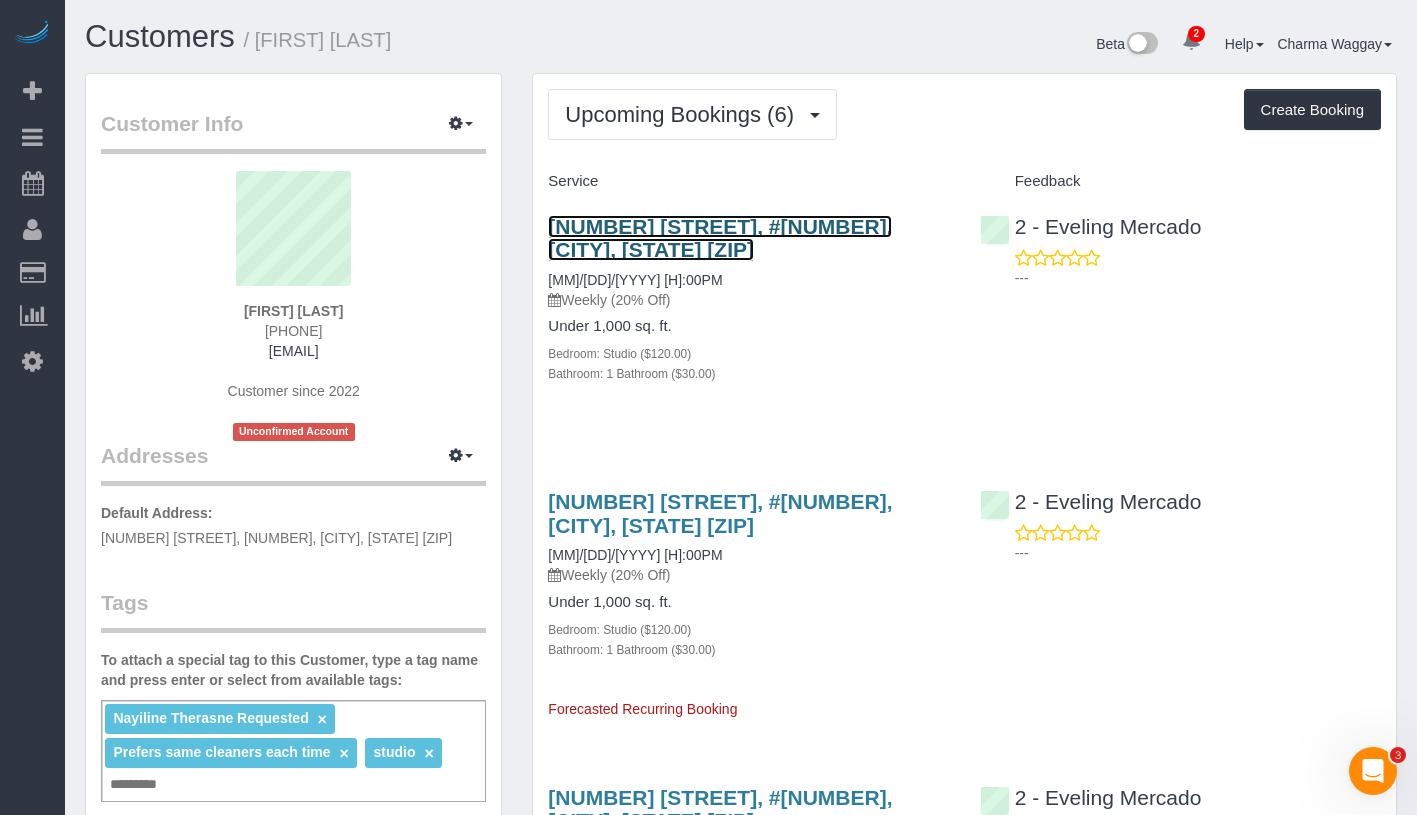 click on "88 Greenwich St, #1102, New York, NY 10006" at bounding box center (720, 238) 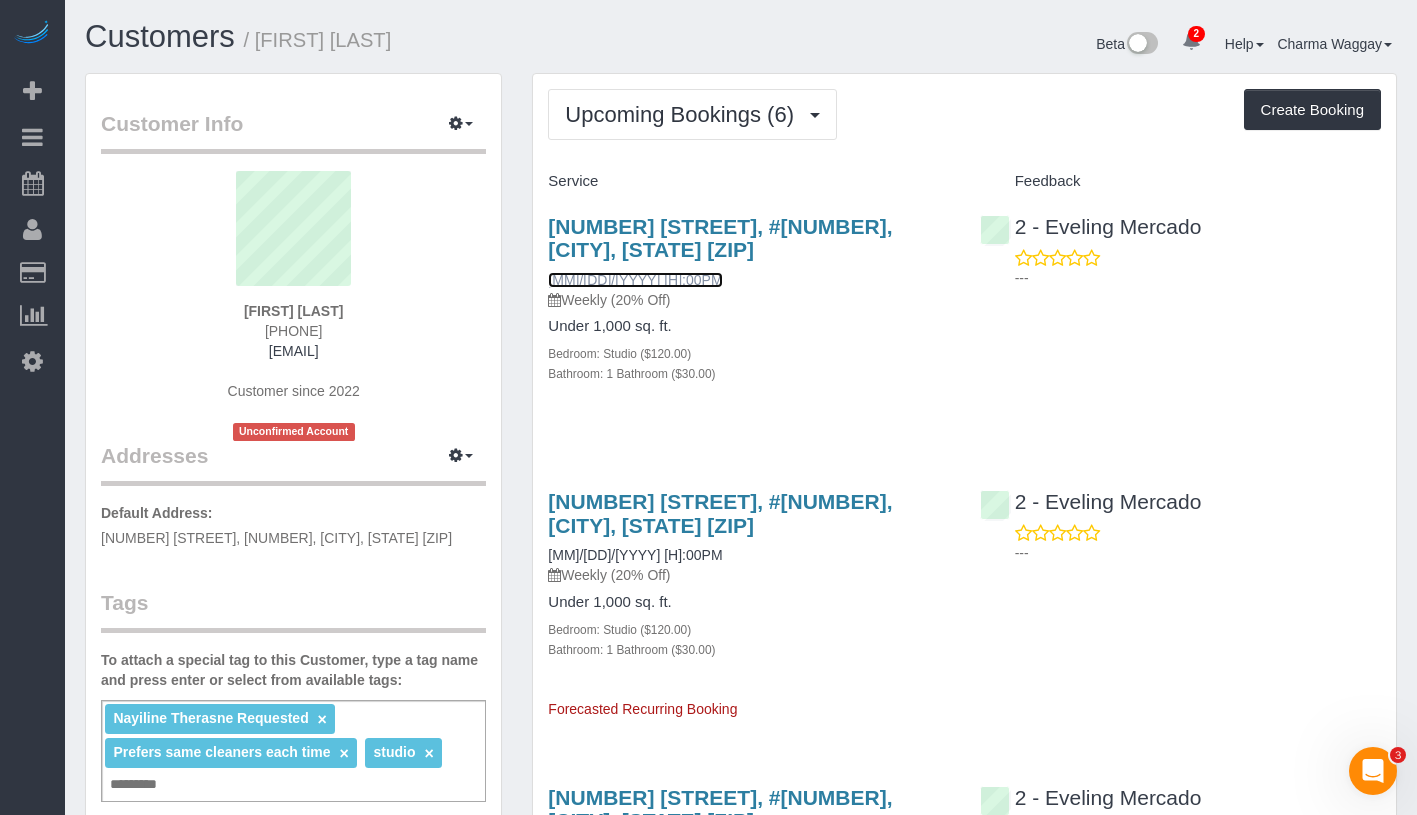 click on "08/11/2025 2:00PM" at bounding box center [635, 280] 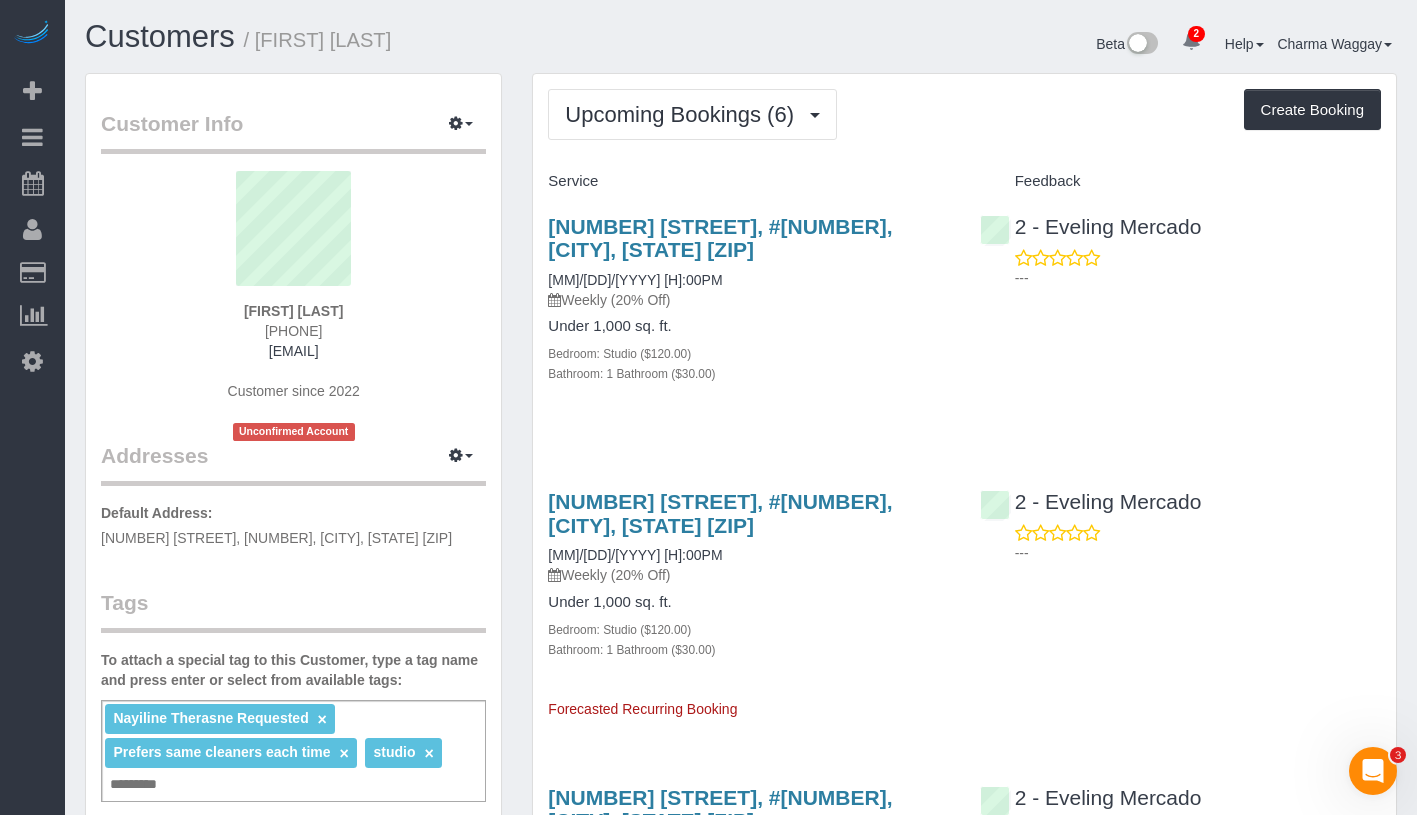 click on "Upcoming Bookings (6)
Completed Bookings (16)
Upcoming Bookings (6)
Cancelled Bookings (6)
Charges (18)
Feedback (0)
Create Booking
Service
Feedback" at bounding box center [964, 1019] 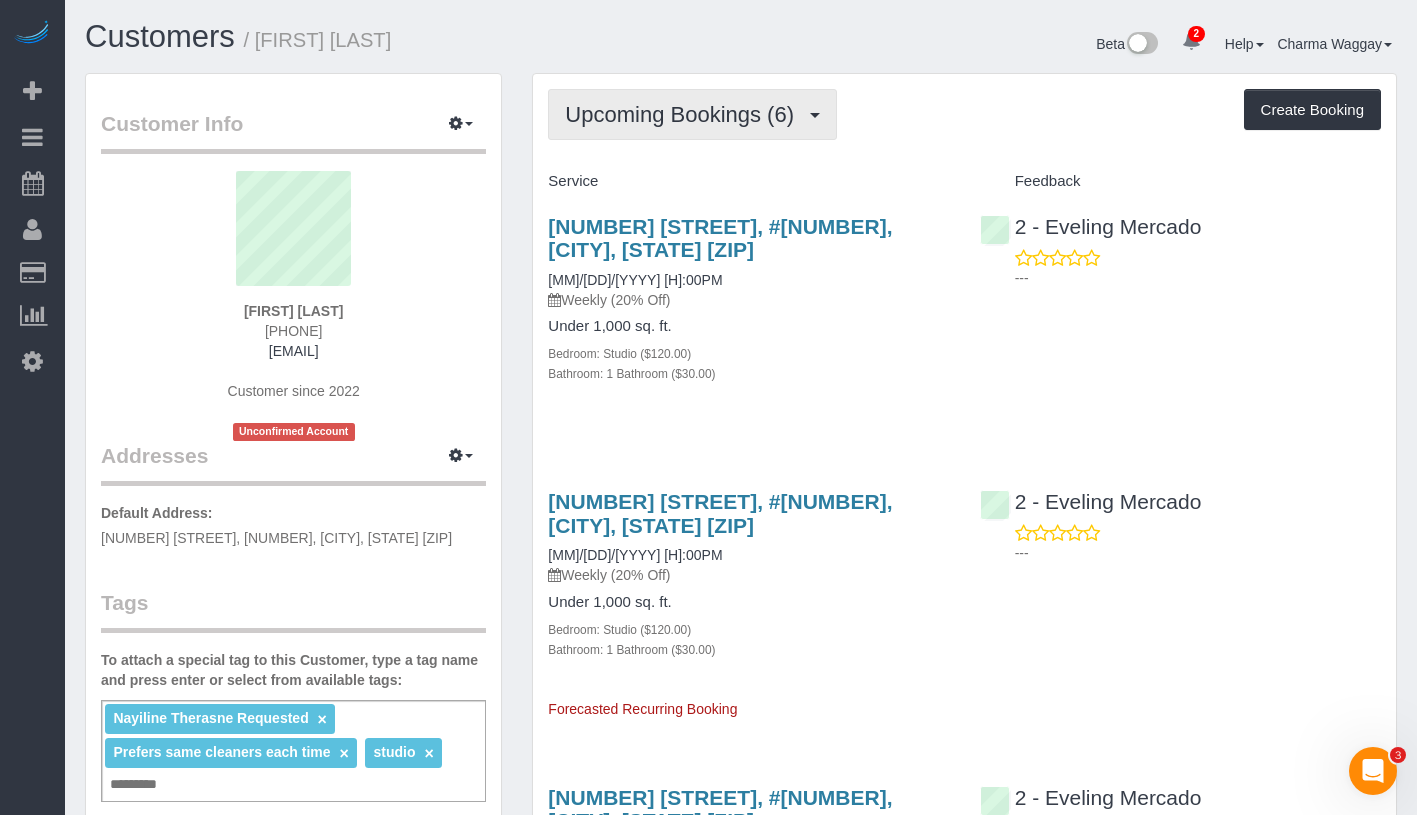click on "Upcoming Bookings (6)" at bounding box center (692, 114) 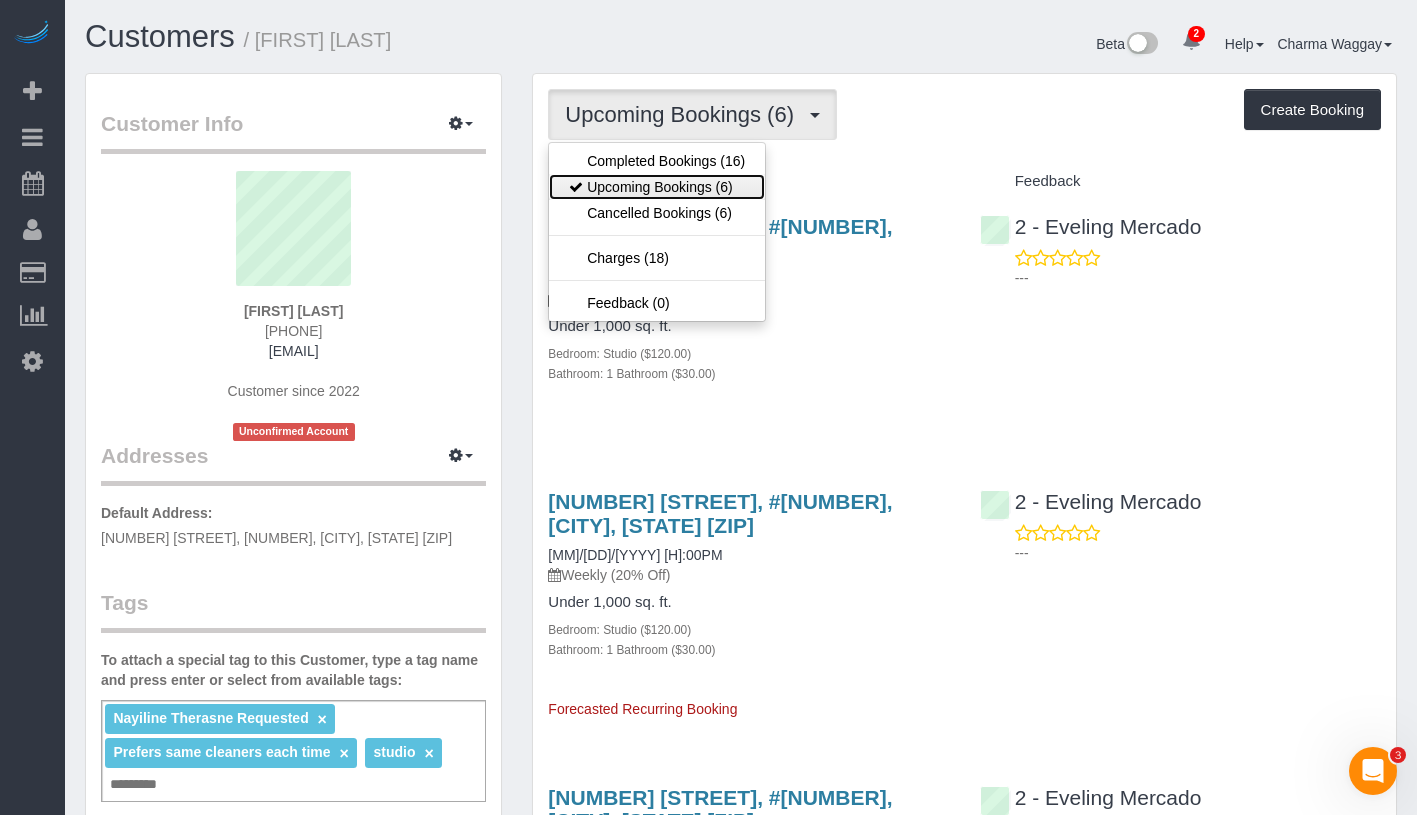 click on "Upcoming Bookings (6)" at bounding box center (657, 187) 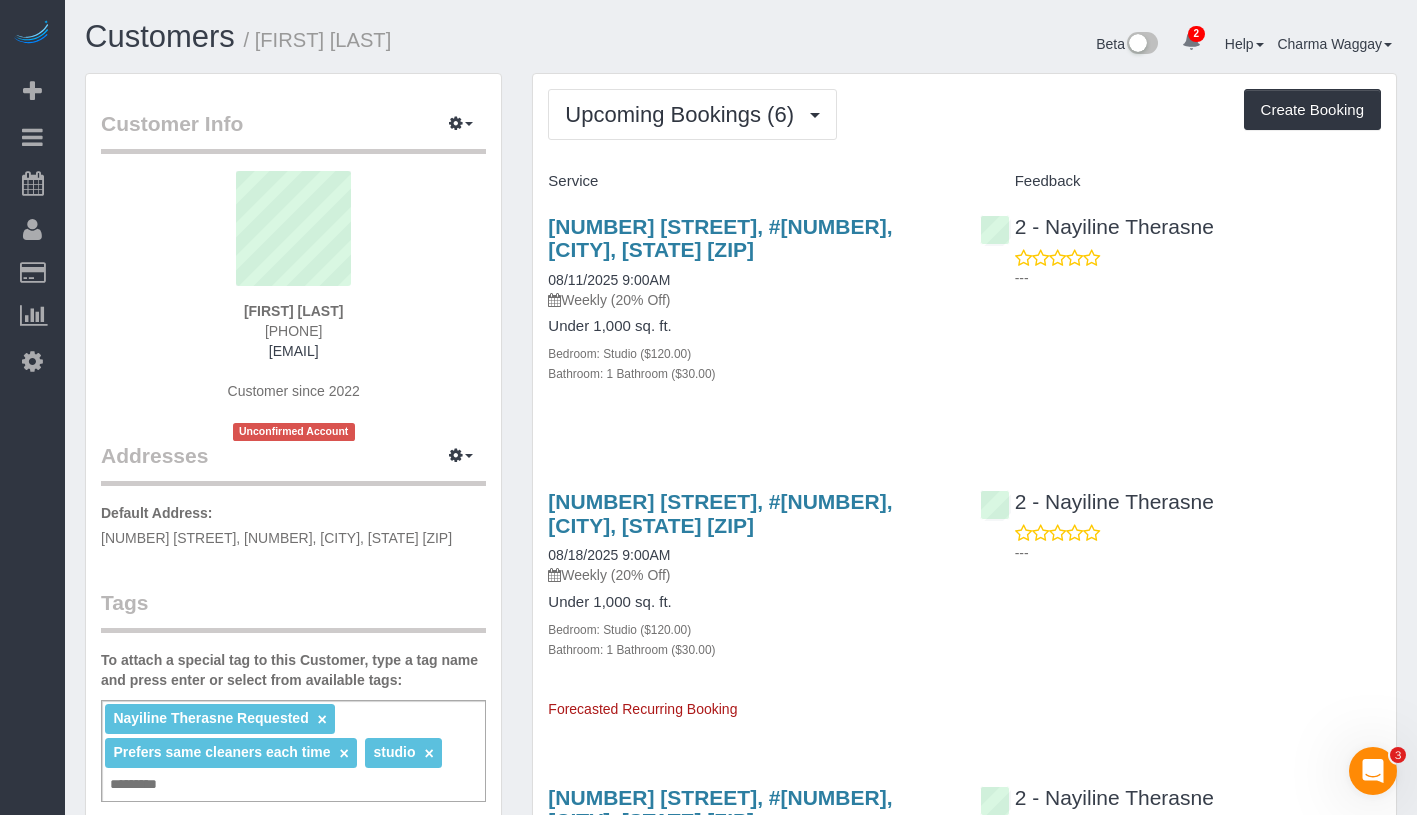 drag, startPoint x: 541, startPoint y: 279, endPoint x: 701, endPoint y: 278, distance: 160.00313 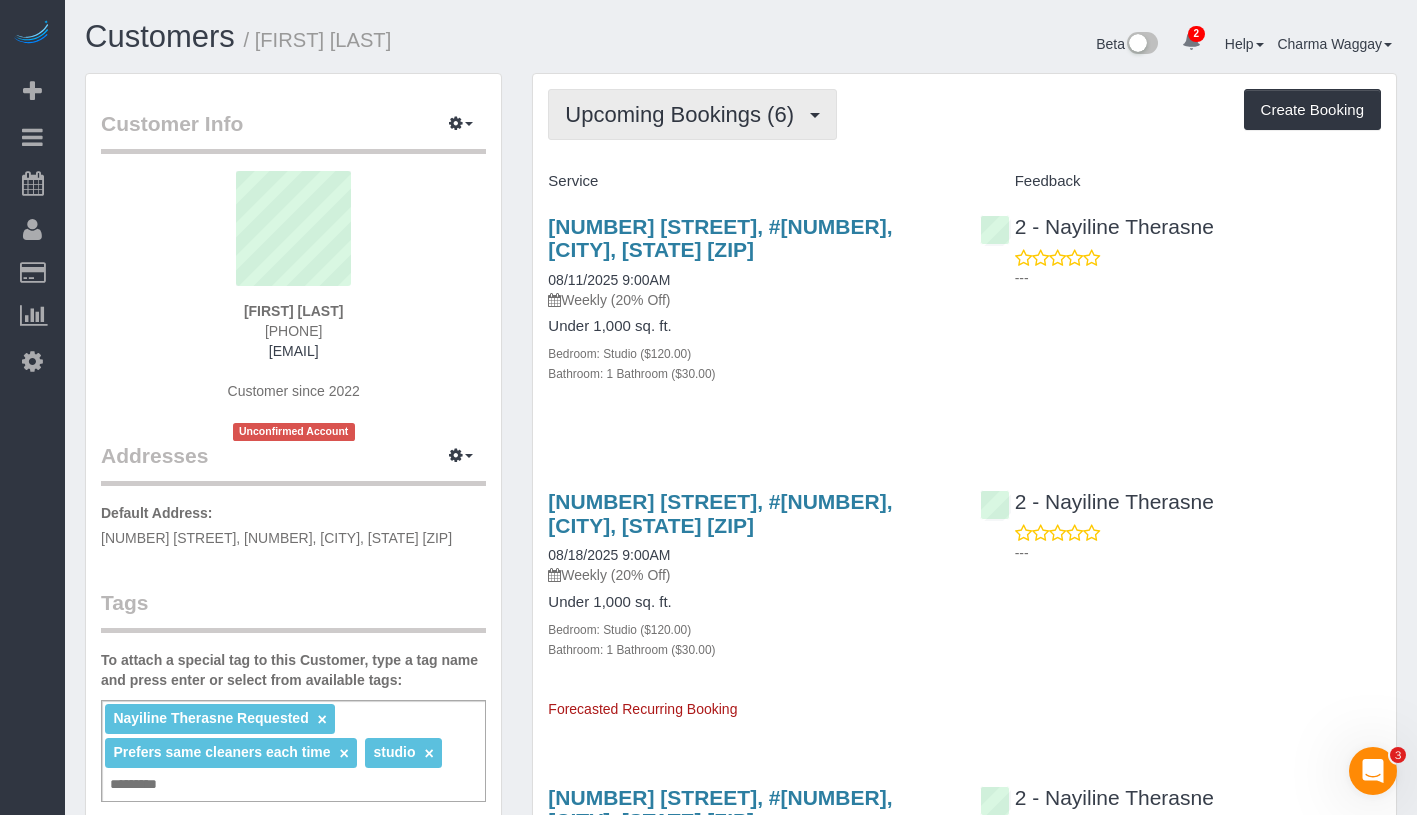 click on "Upcoming Bookings (6)" at bounding box center (692, 114) 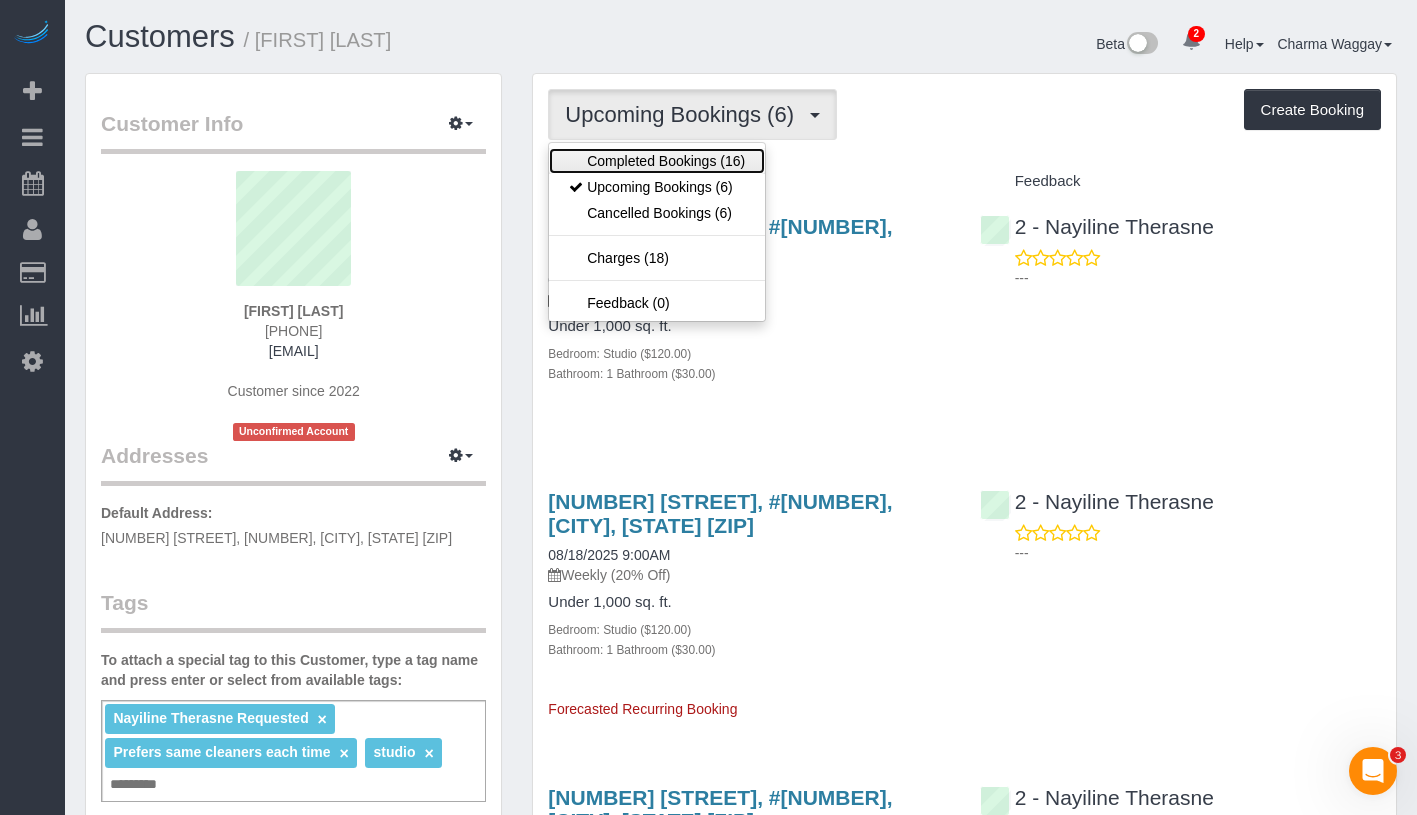 click on "Completed Bookings (16)" at bounding box center (657, 161) 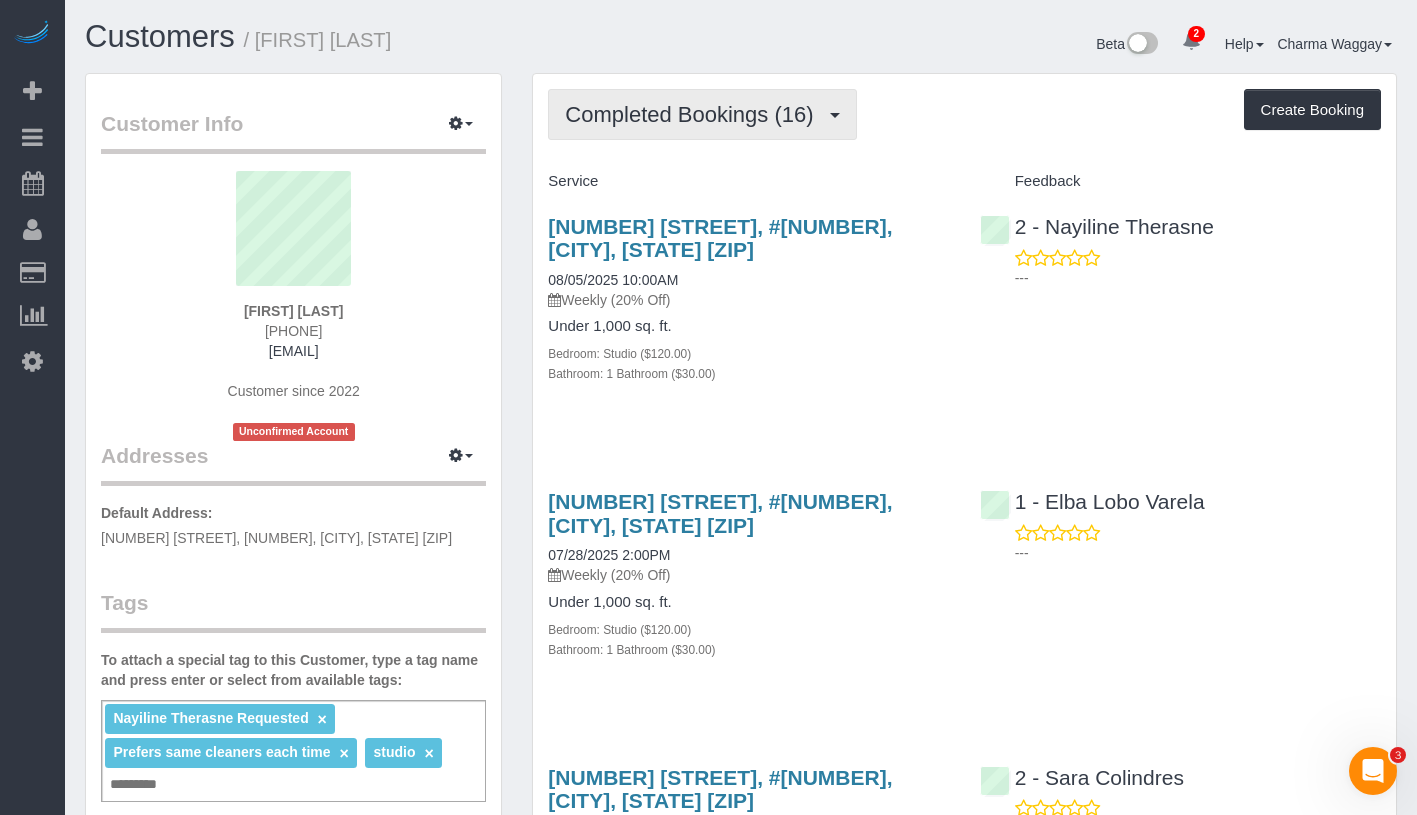click on "Completed Bookings (16)" at bounding box center [702, 114] 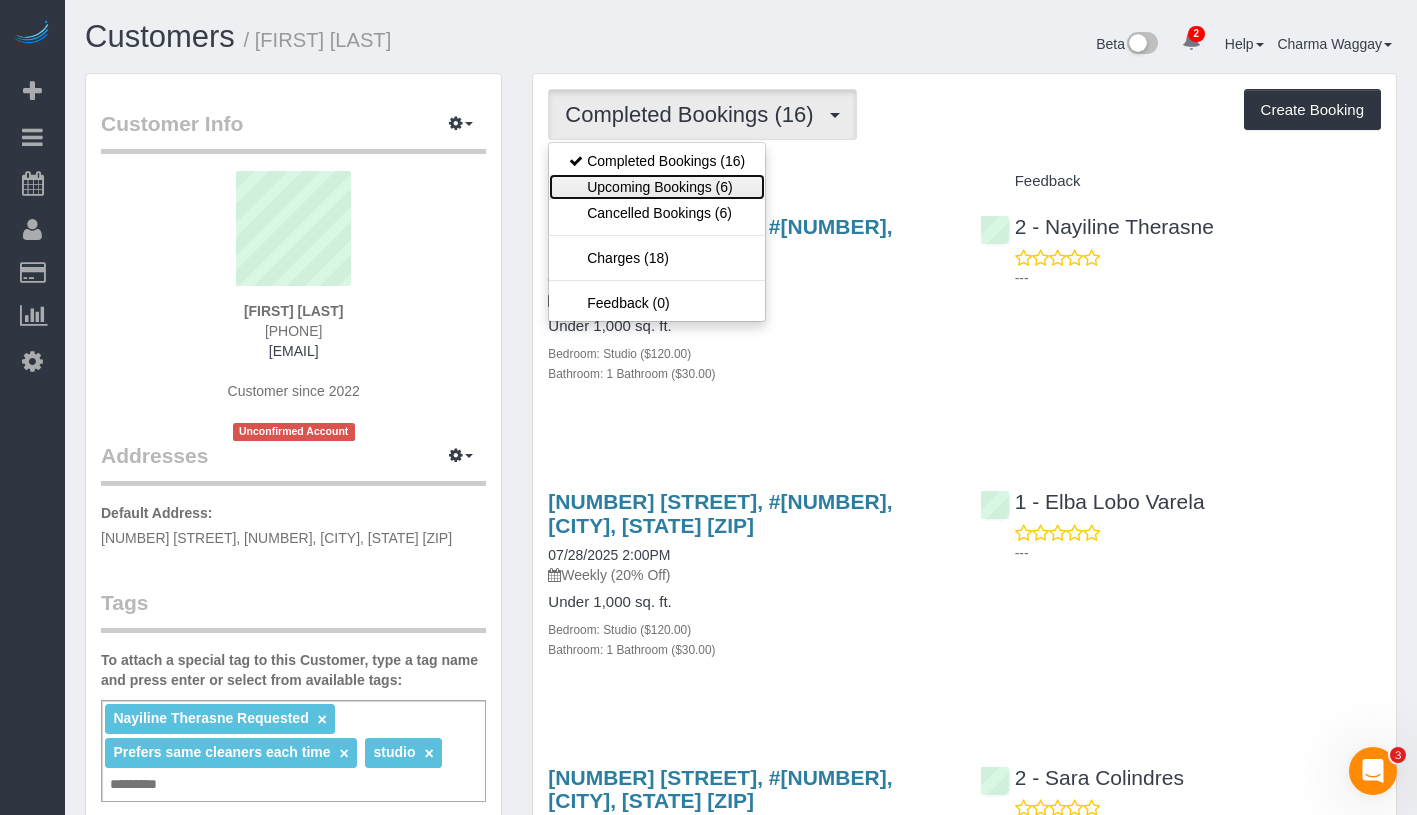 click on "Upcoming Bookings (6)" at bounding box center (657, 187) 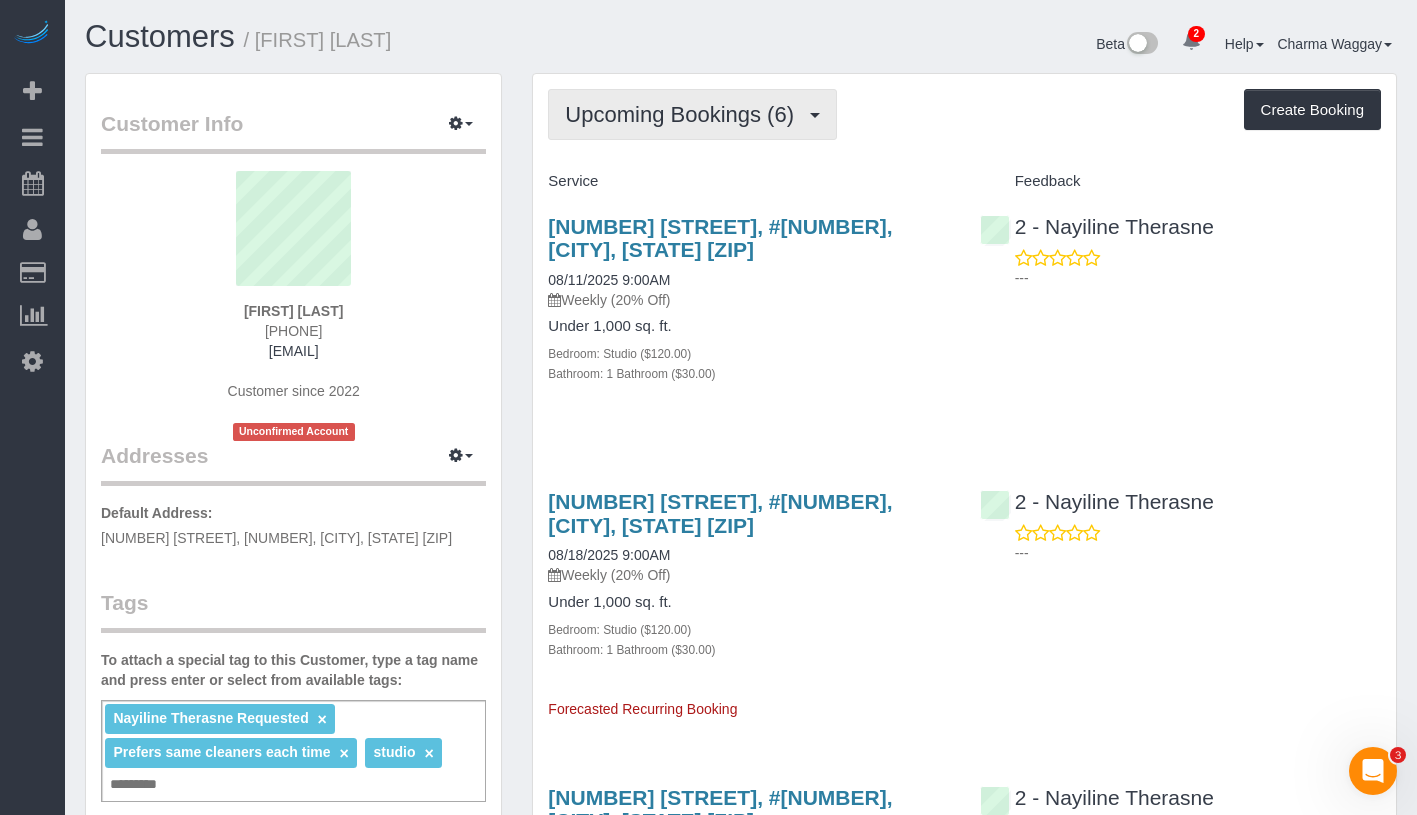 click on "Upcoming Bookings (6)" at bounding box center [684, 114] 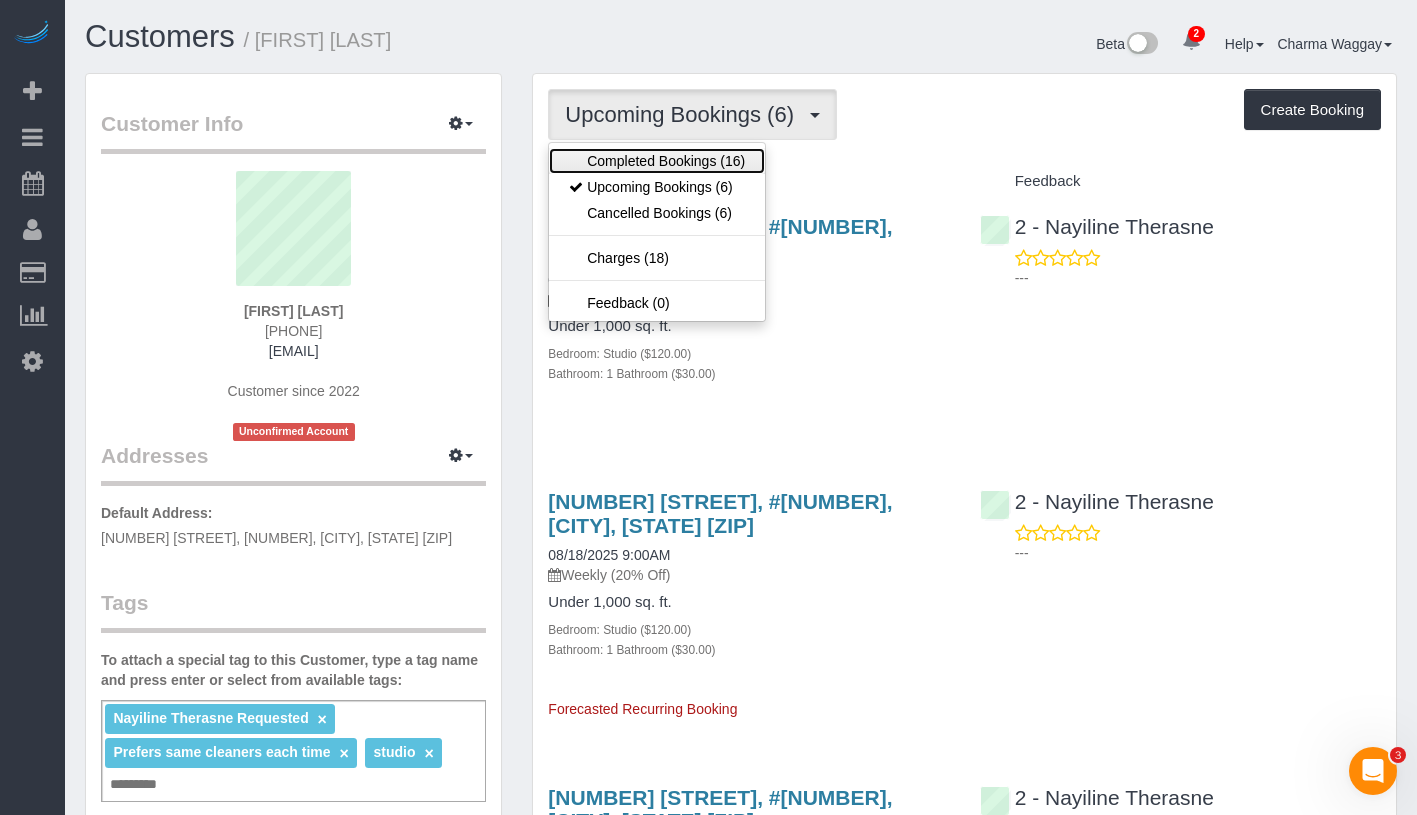 click on "Completed Bookings (16)" at bounding box center (657, 161) 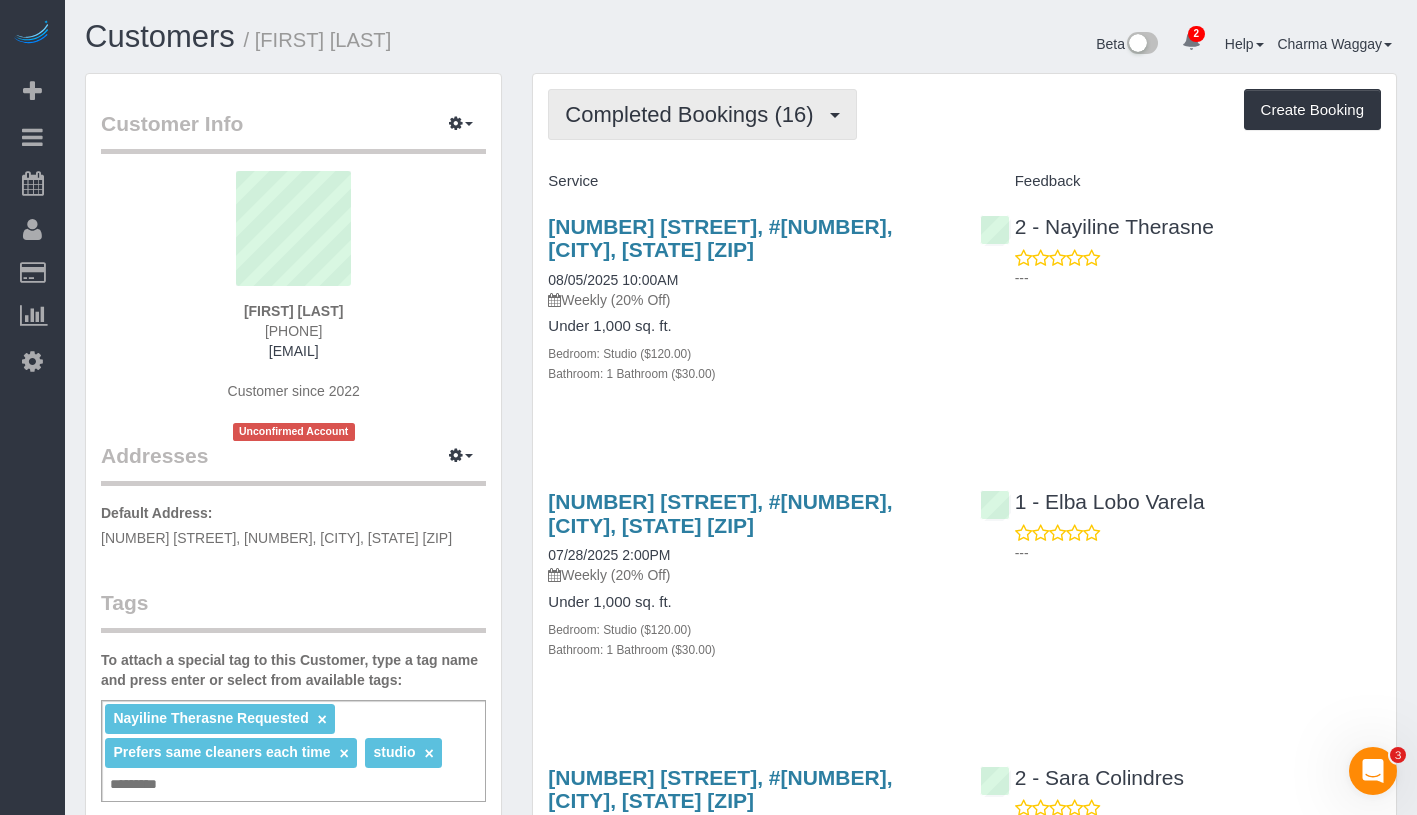 click on "Completed Bookings (16)" at bounding box center (702, 114) 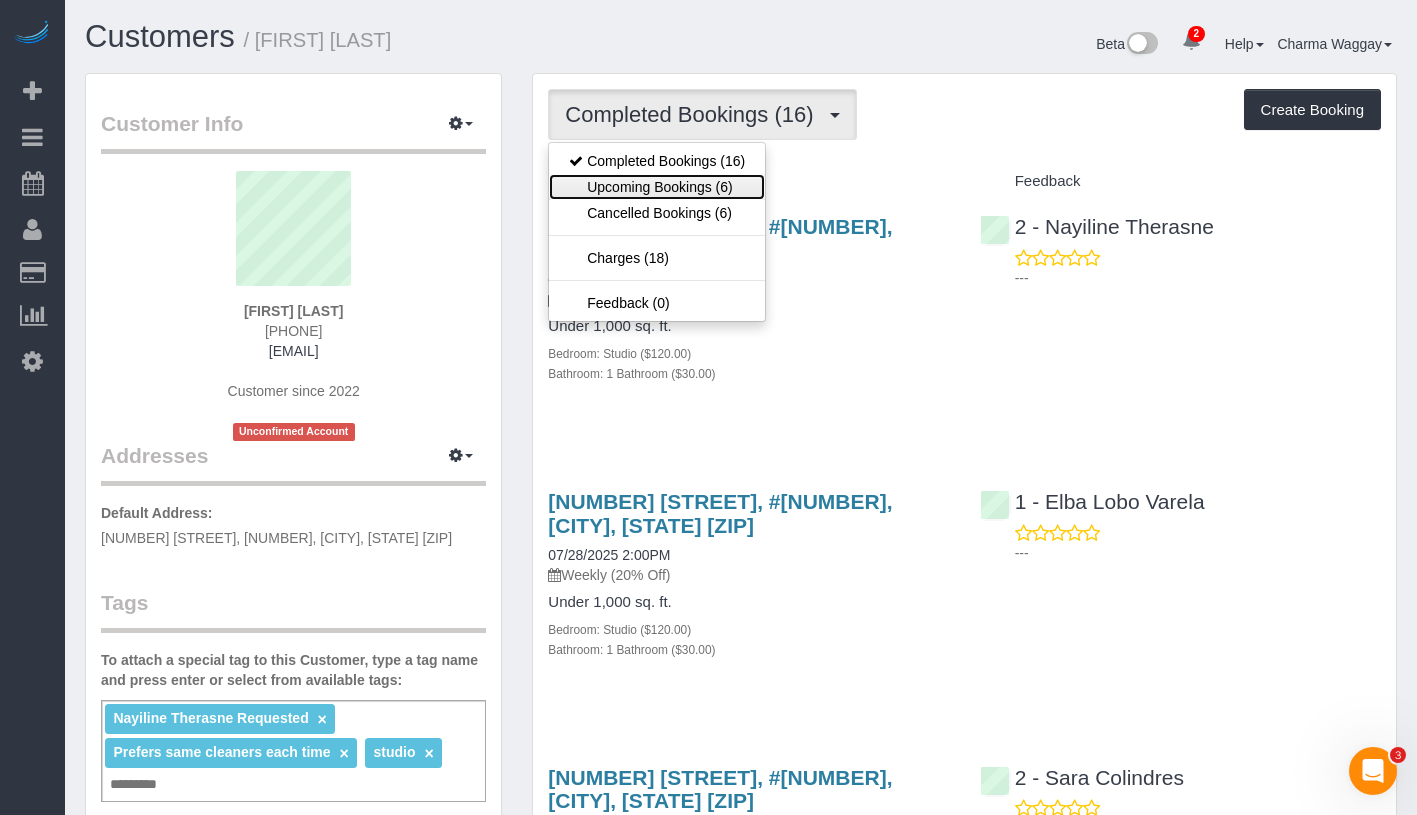 click on "Upcoming Bookings (6)" at bounding box center [657, 187] 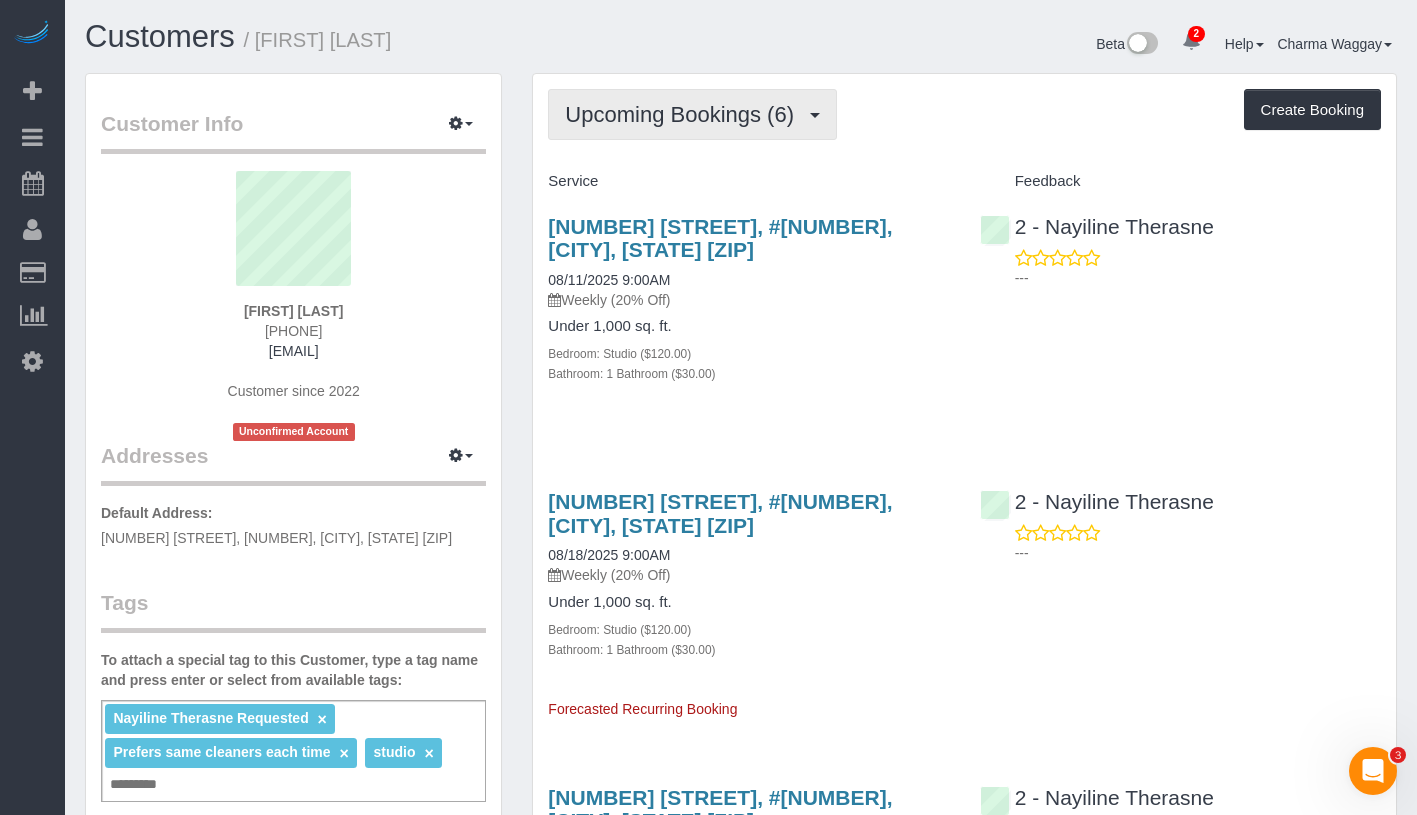 click on "Upcoming Bookings (6)" at bounding box center (692, 114) 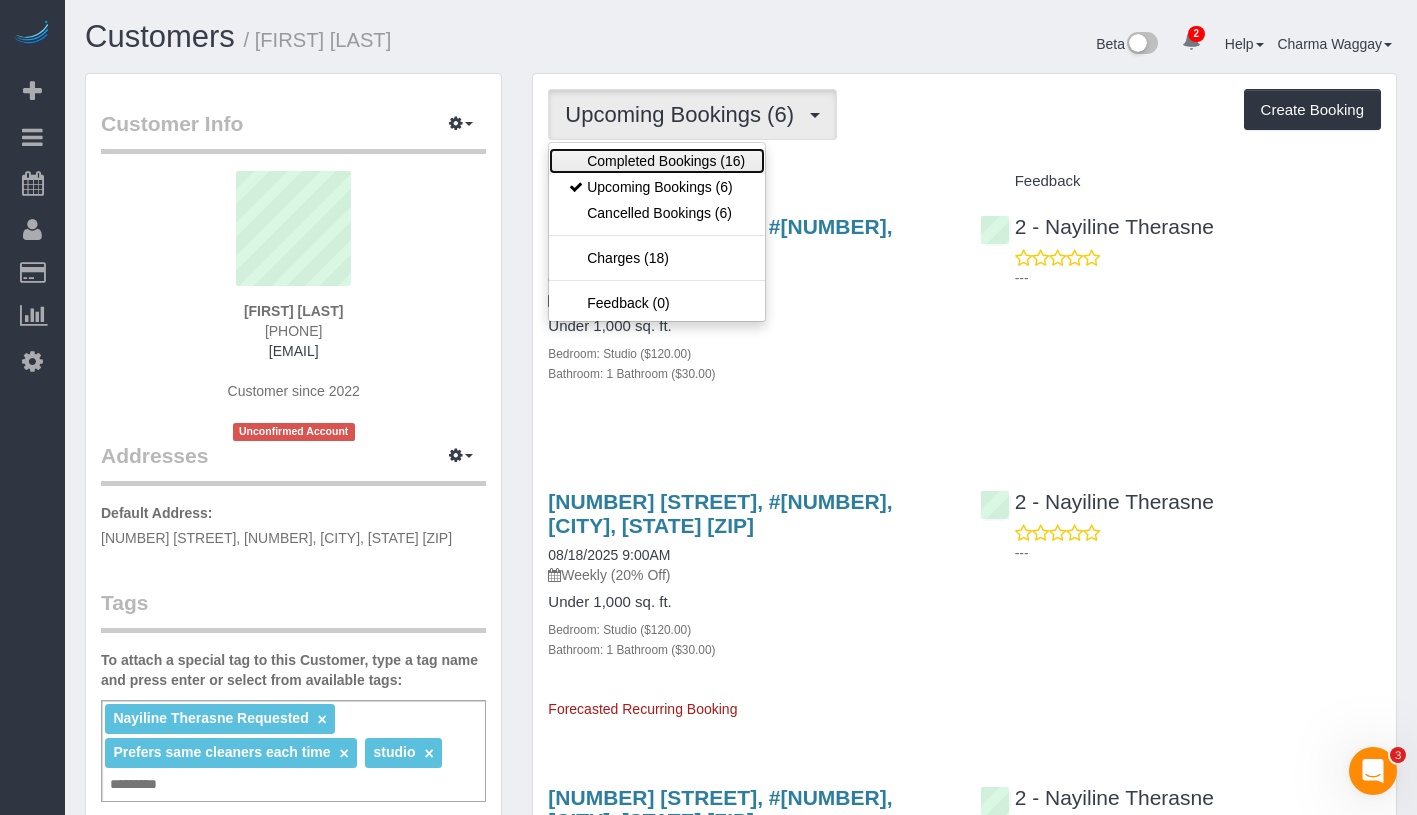 click on "Completed Bookings (16)" at bounding box center (657, 161) 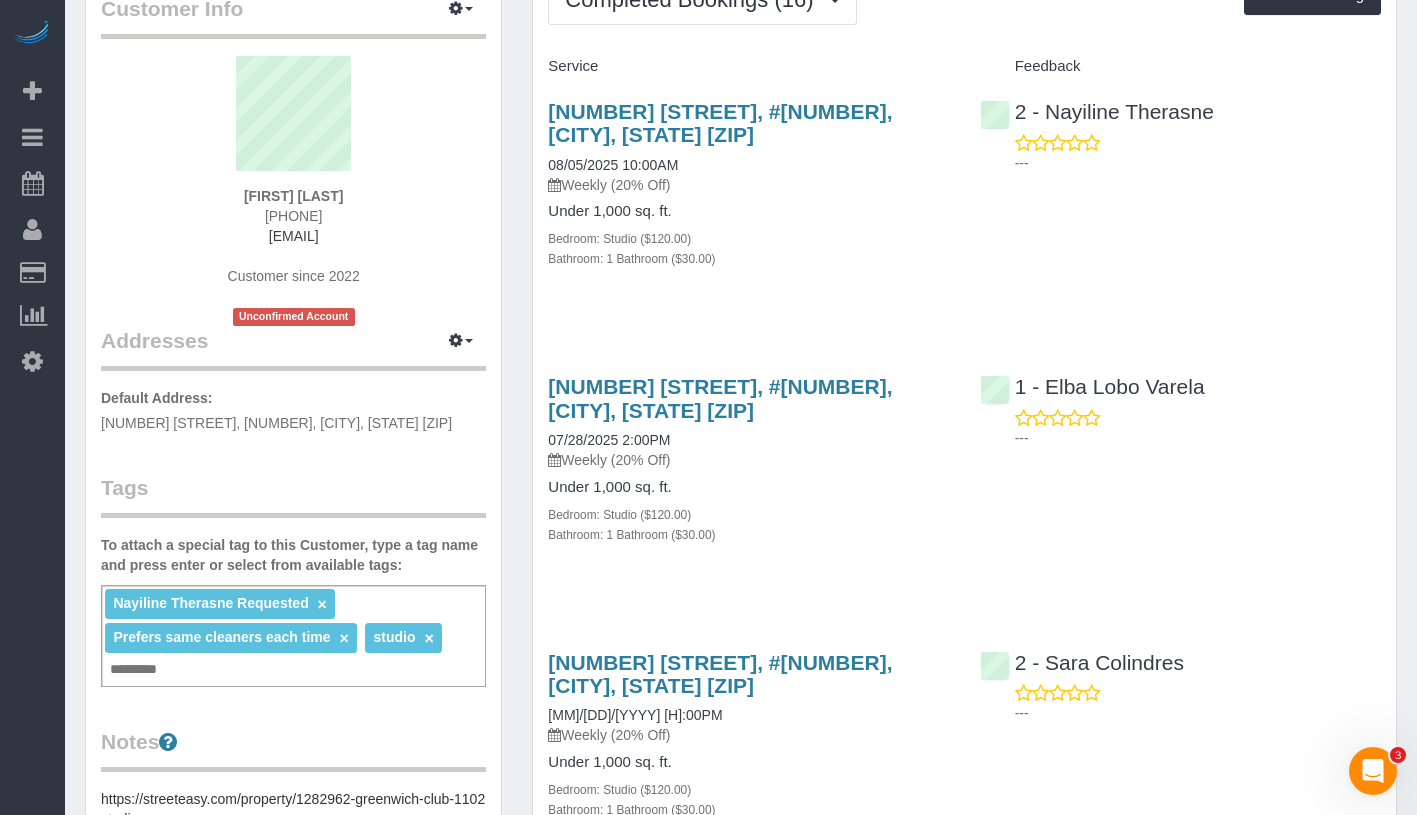 scroll, scrollTop: 0, scrollLeft: 0, axis: both 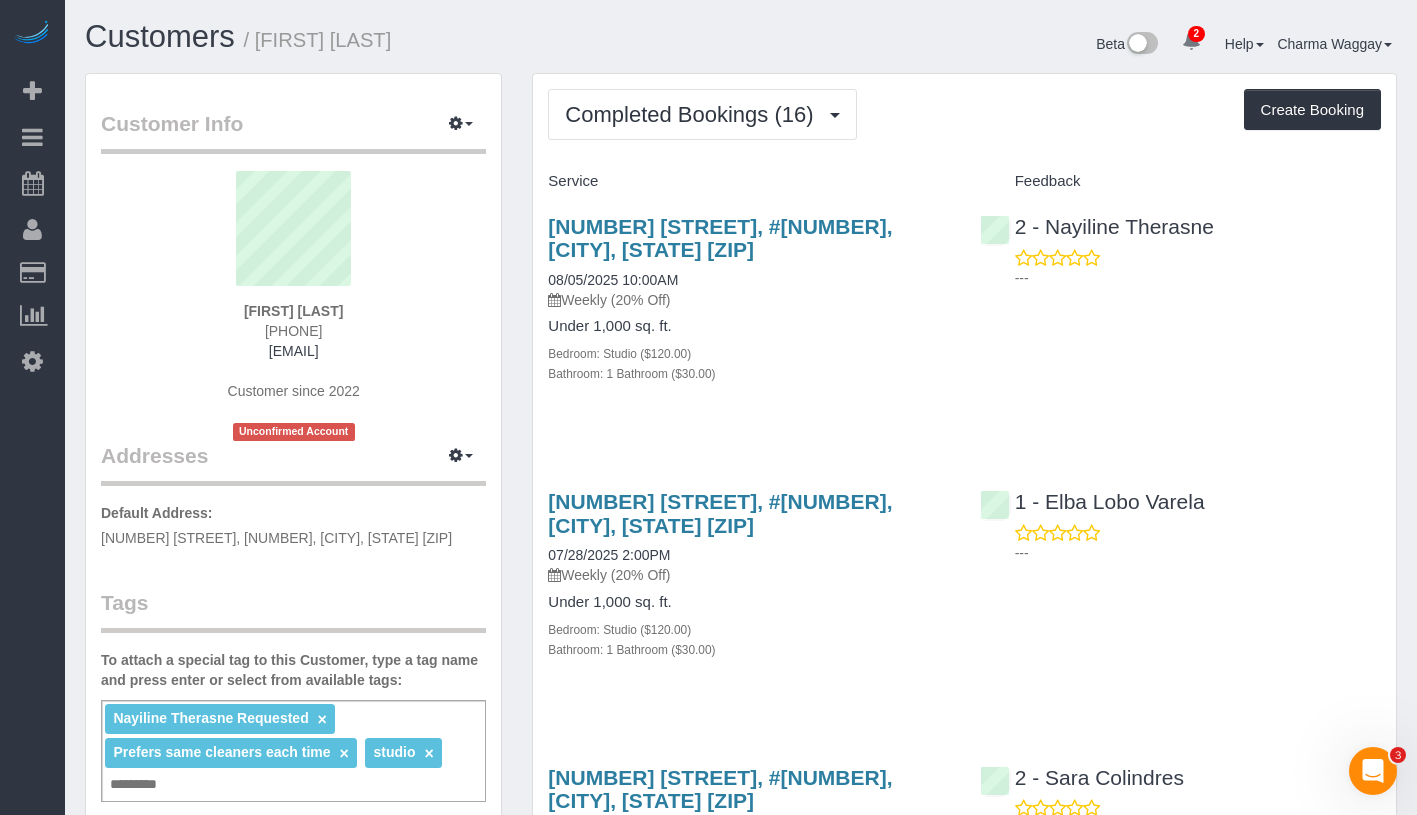 drag, startPoint x: 220, startPoint y: 306, endPoint x: 389, endPoint y: 309, distance: 169.02663 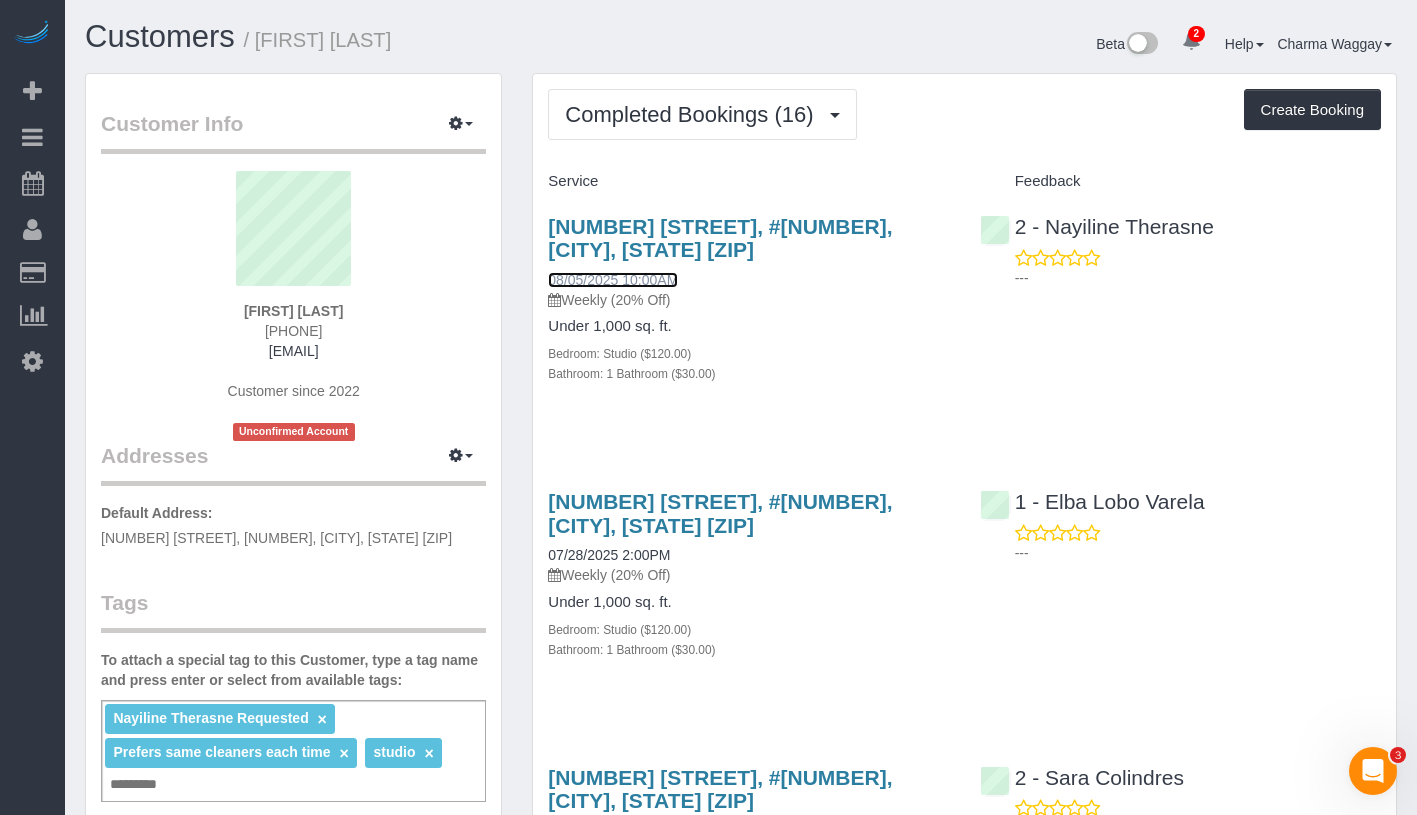 click on "08/05/2025 10:00AM" at bounding box center (613, 280) 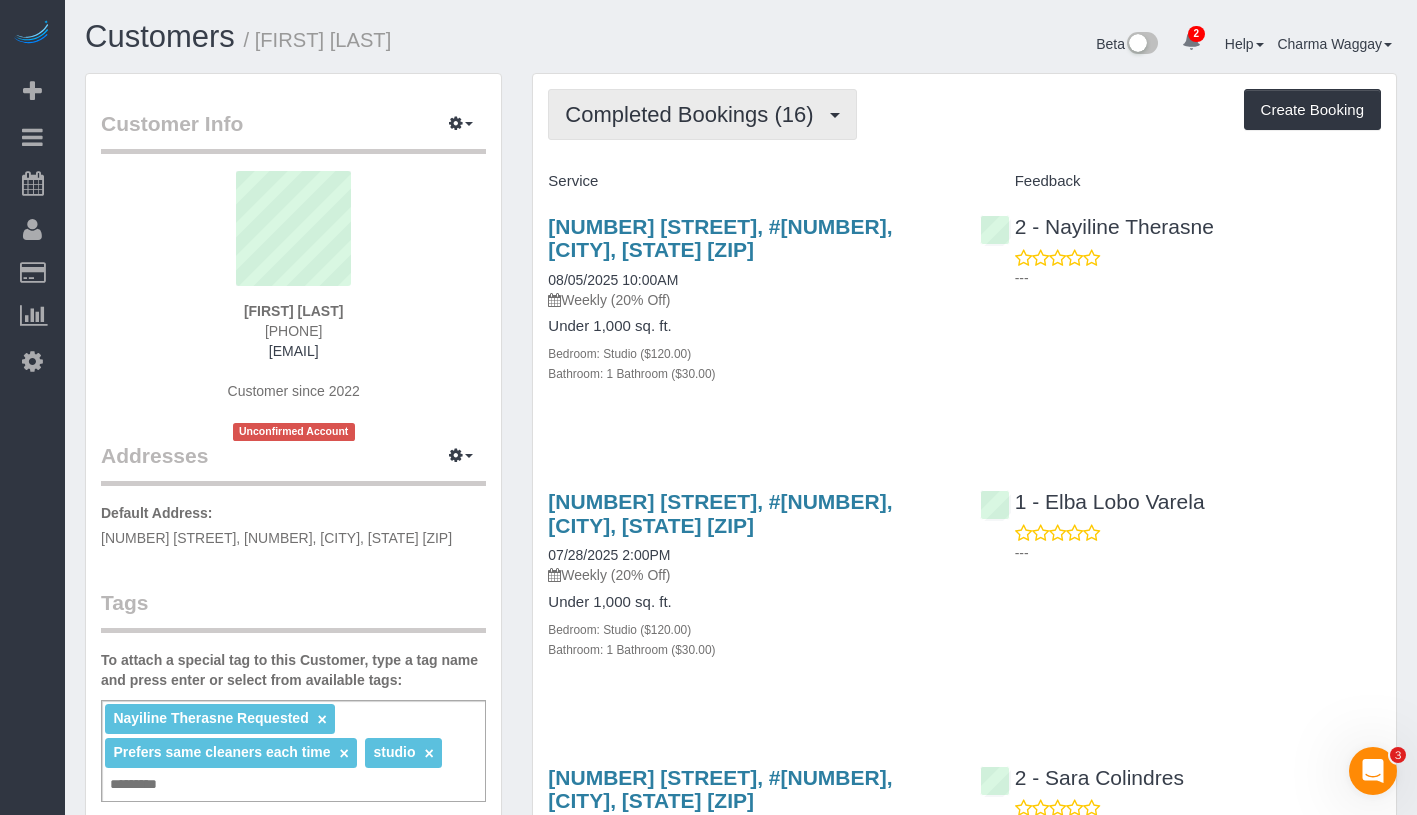 click on "Completed Bookings (16)" at bounding box center (694, 114) 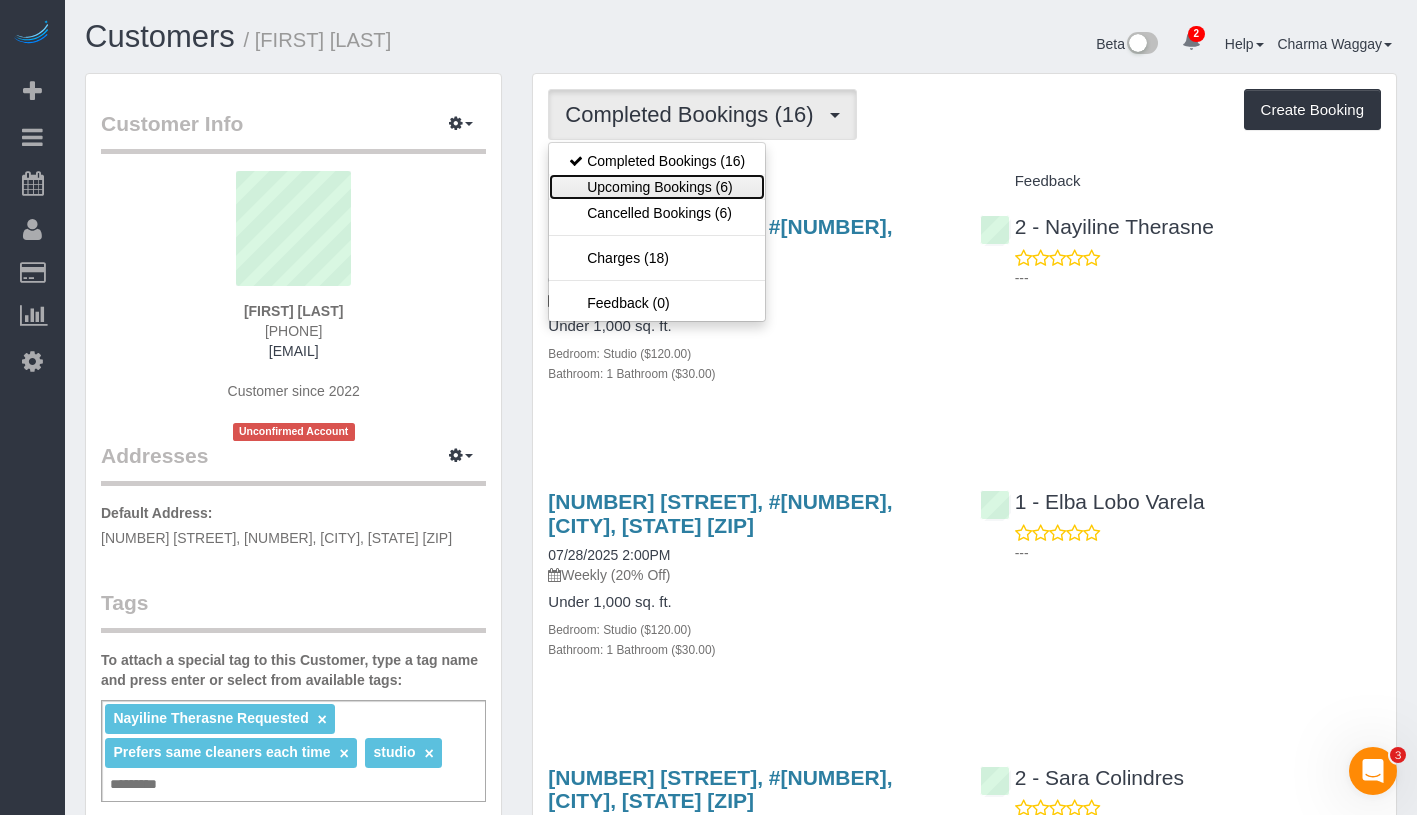 click on "Upcoming Bookings (6)" at bounding box center (657, 187) 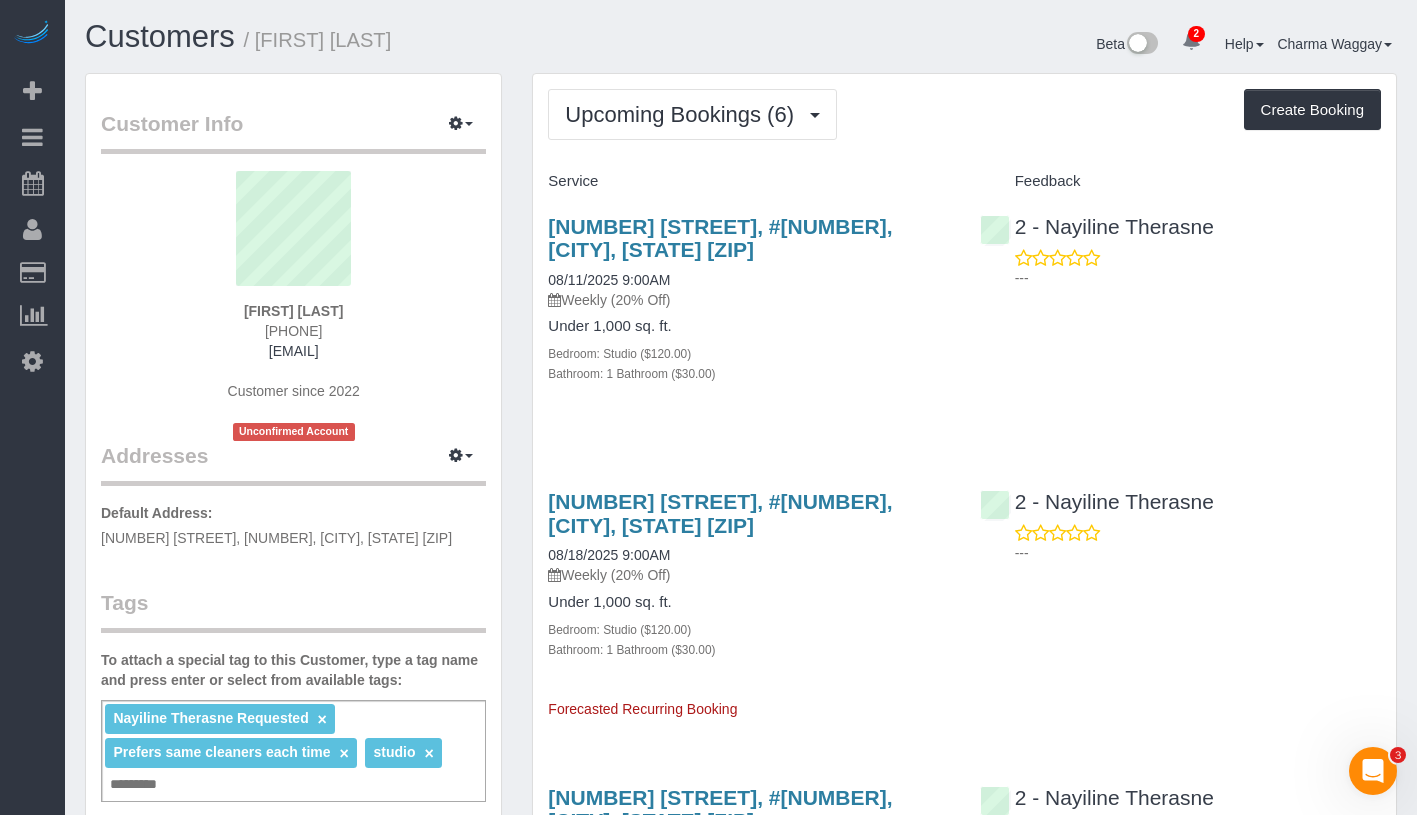 drag, startPoint x: 534, startPoint y: 276, endPoint x: 696, endPoint y: 281, distance: 162.07715 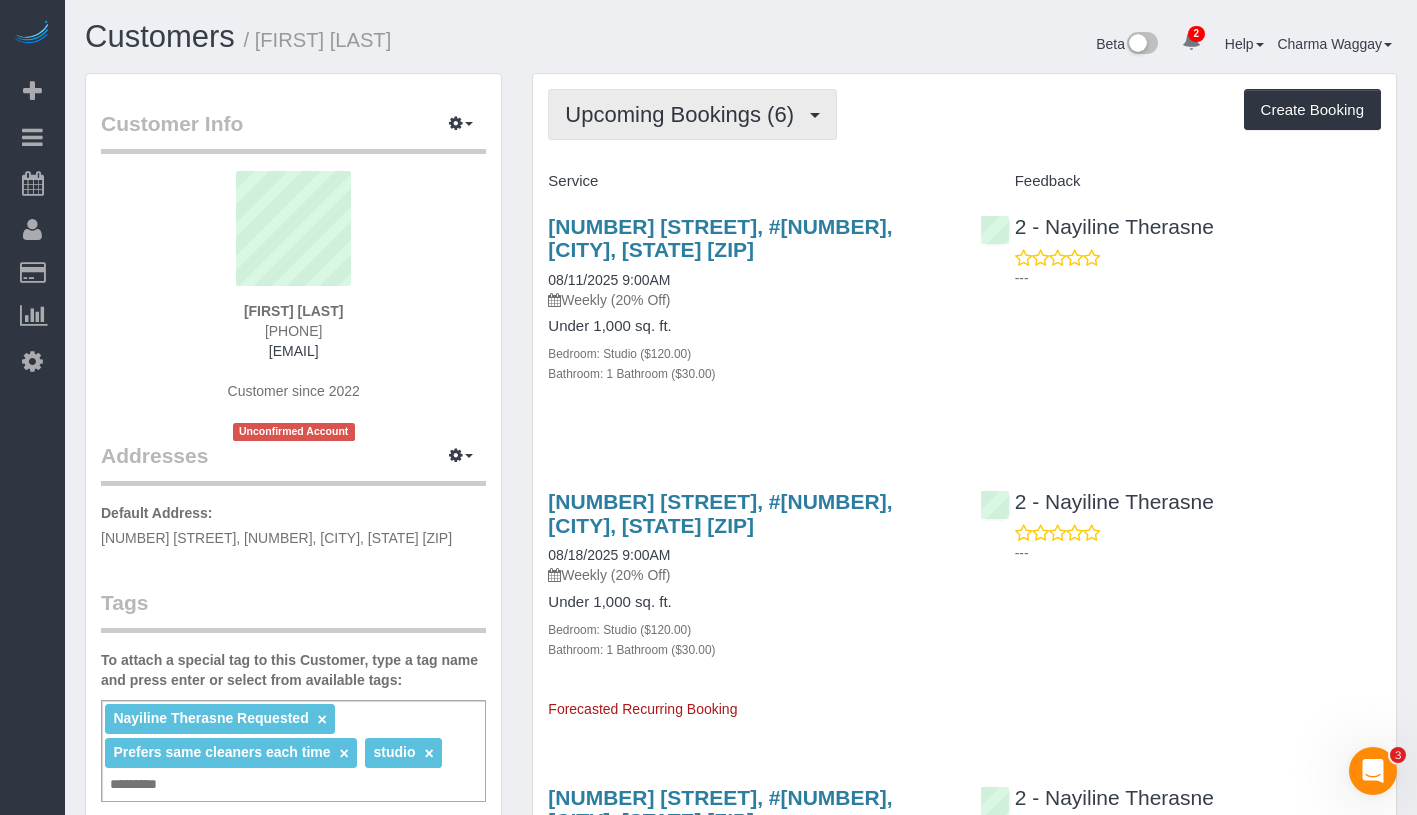 click on "Upcoming Bookings (6)" at bounding box center [684, 114] 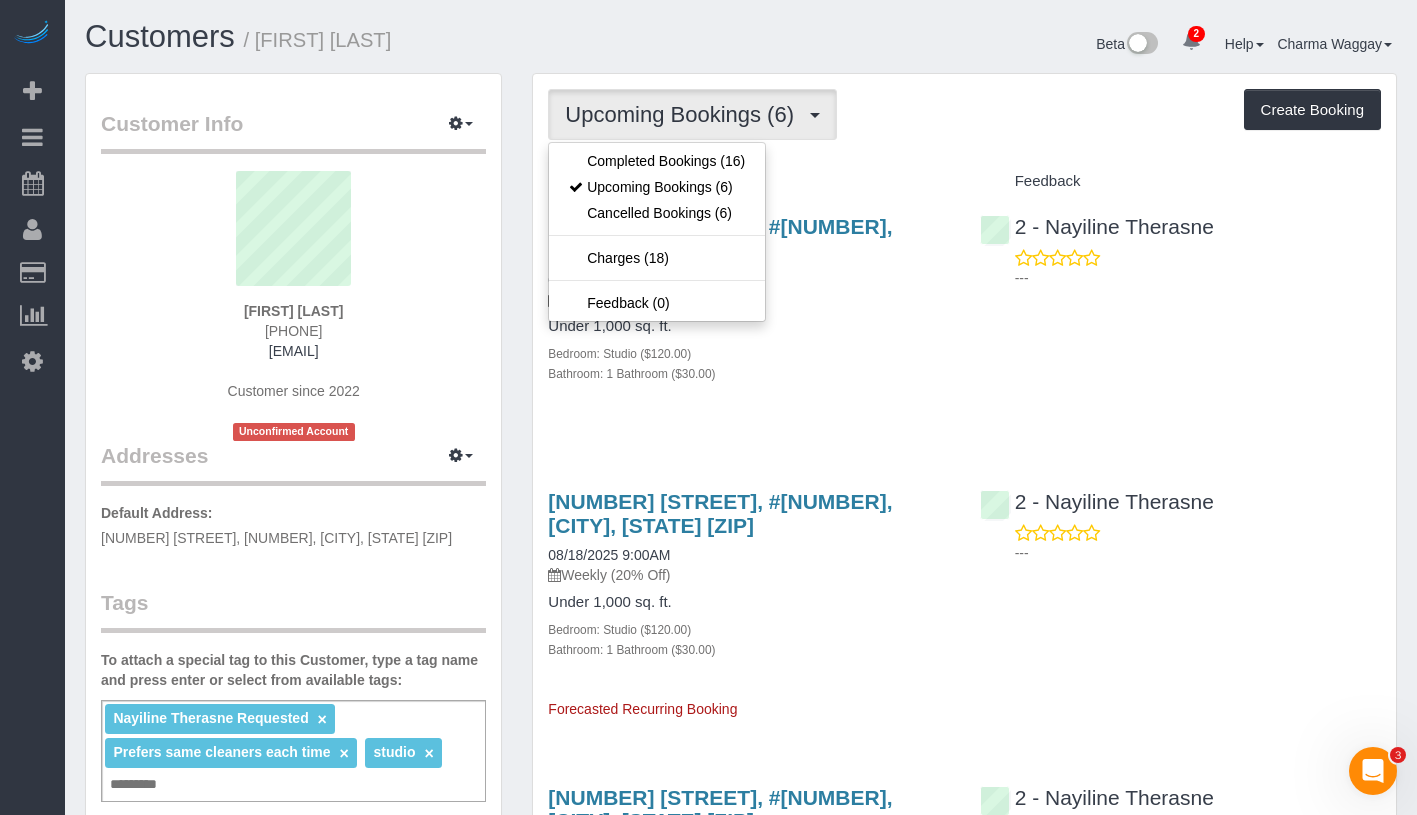 click on "Under 1,000 sq. ft." at bounding box center (748, 326) 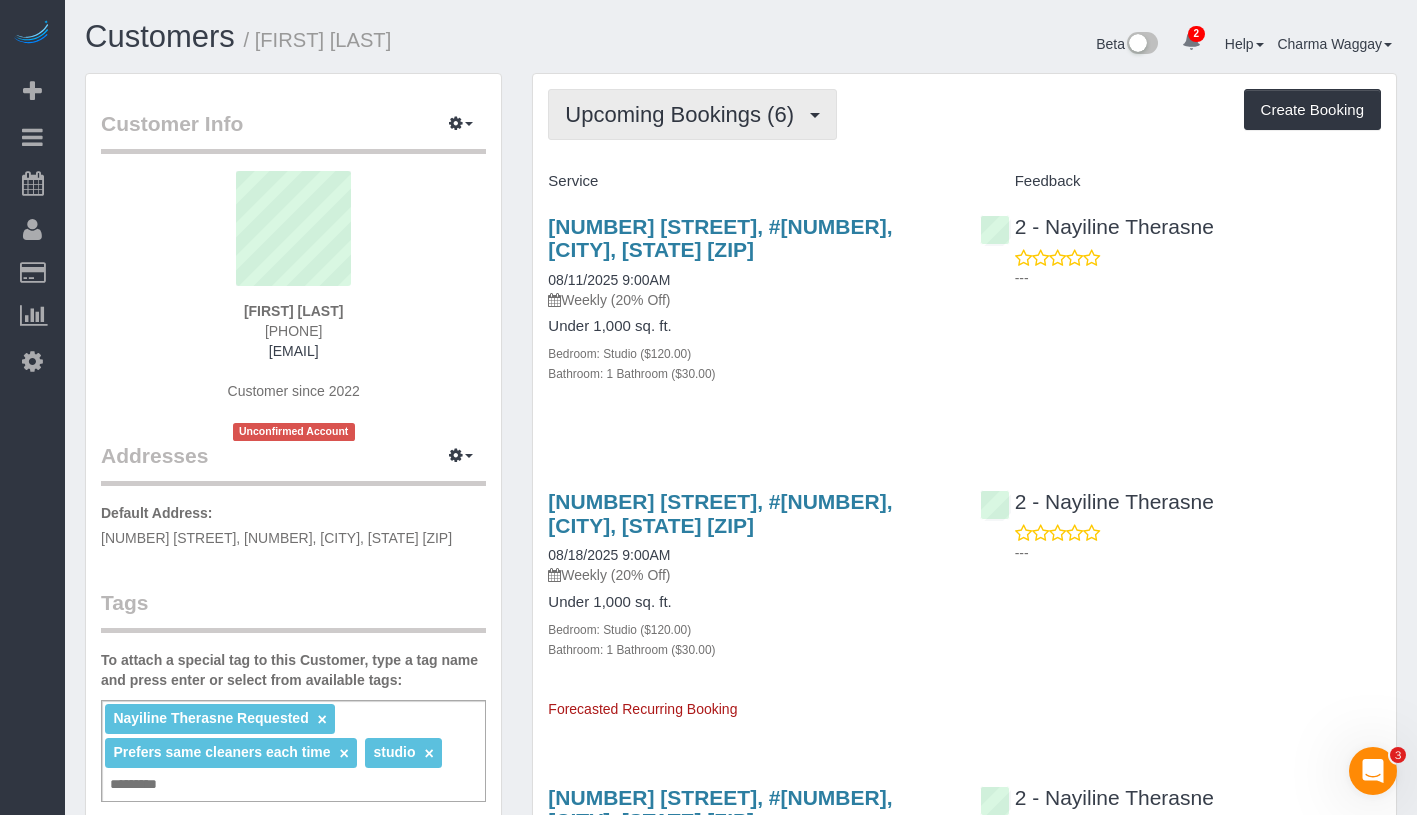 click on "Upcoming Bookings (6)" at bounding box center [684, 114] 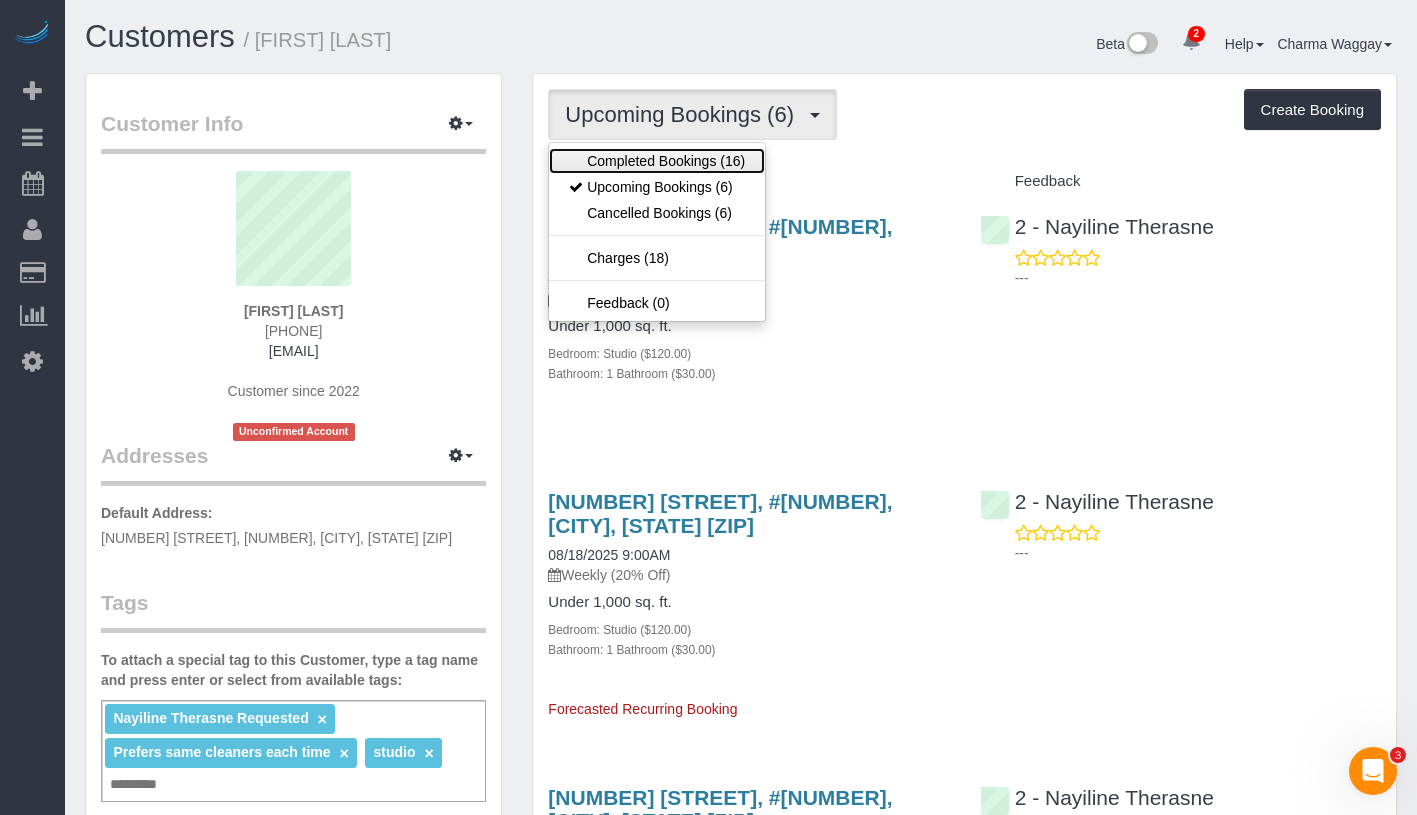 click on "Completed Bookings (16)" at bounding box center [657, 161] 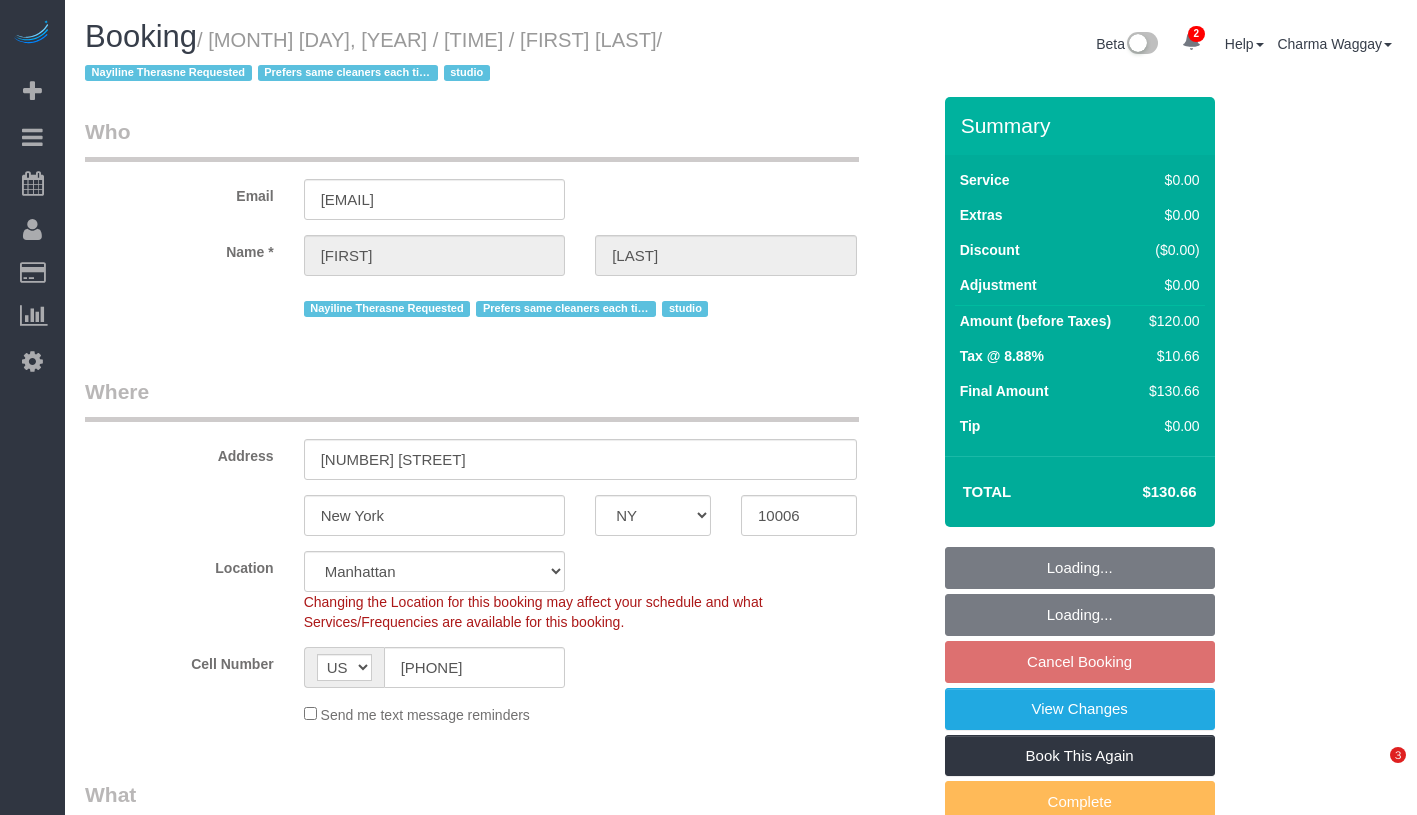 select on "NY" 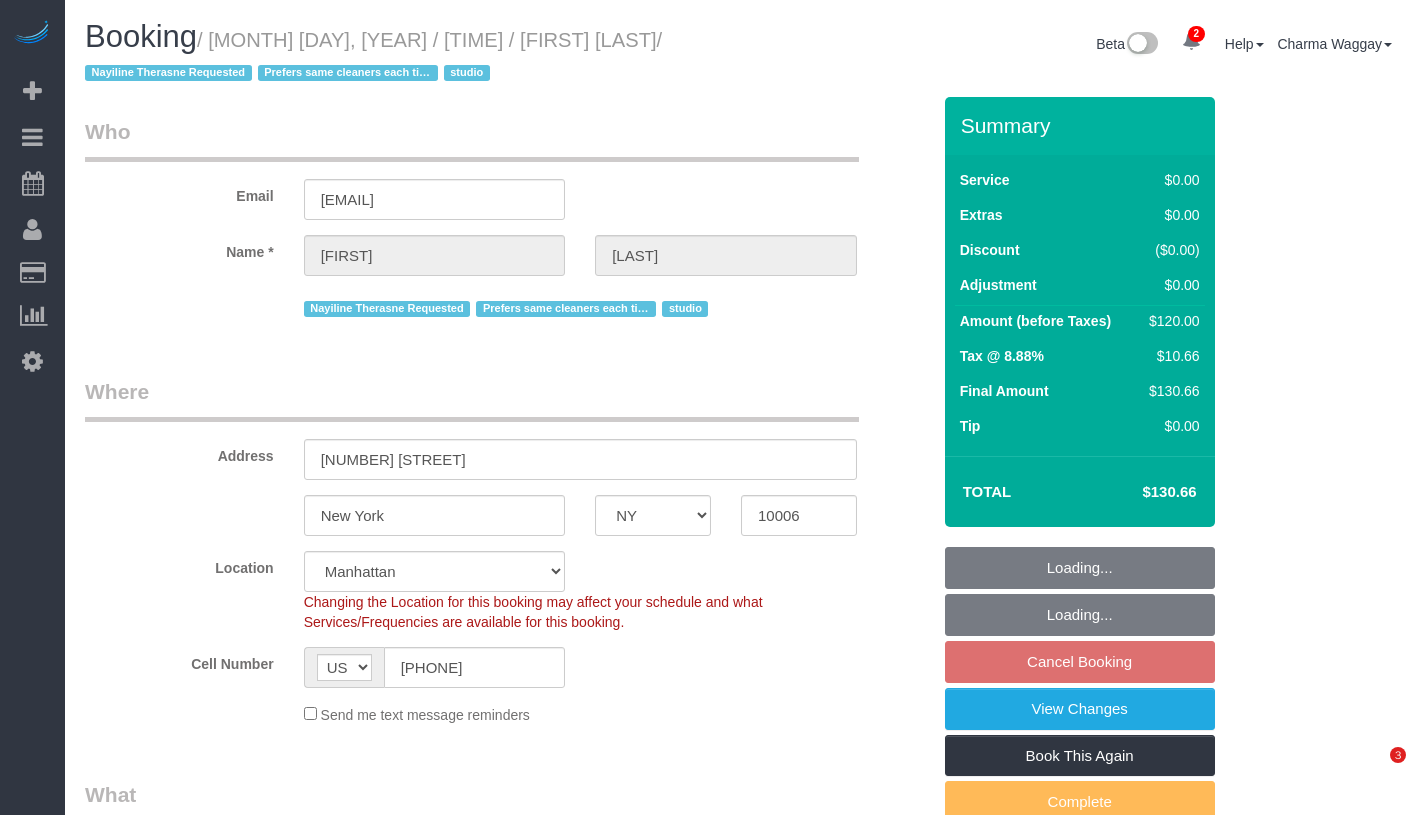 select on "spot5" 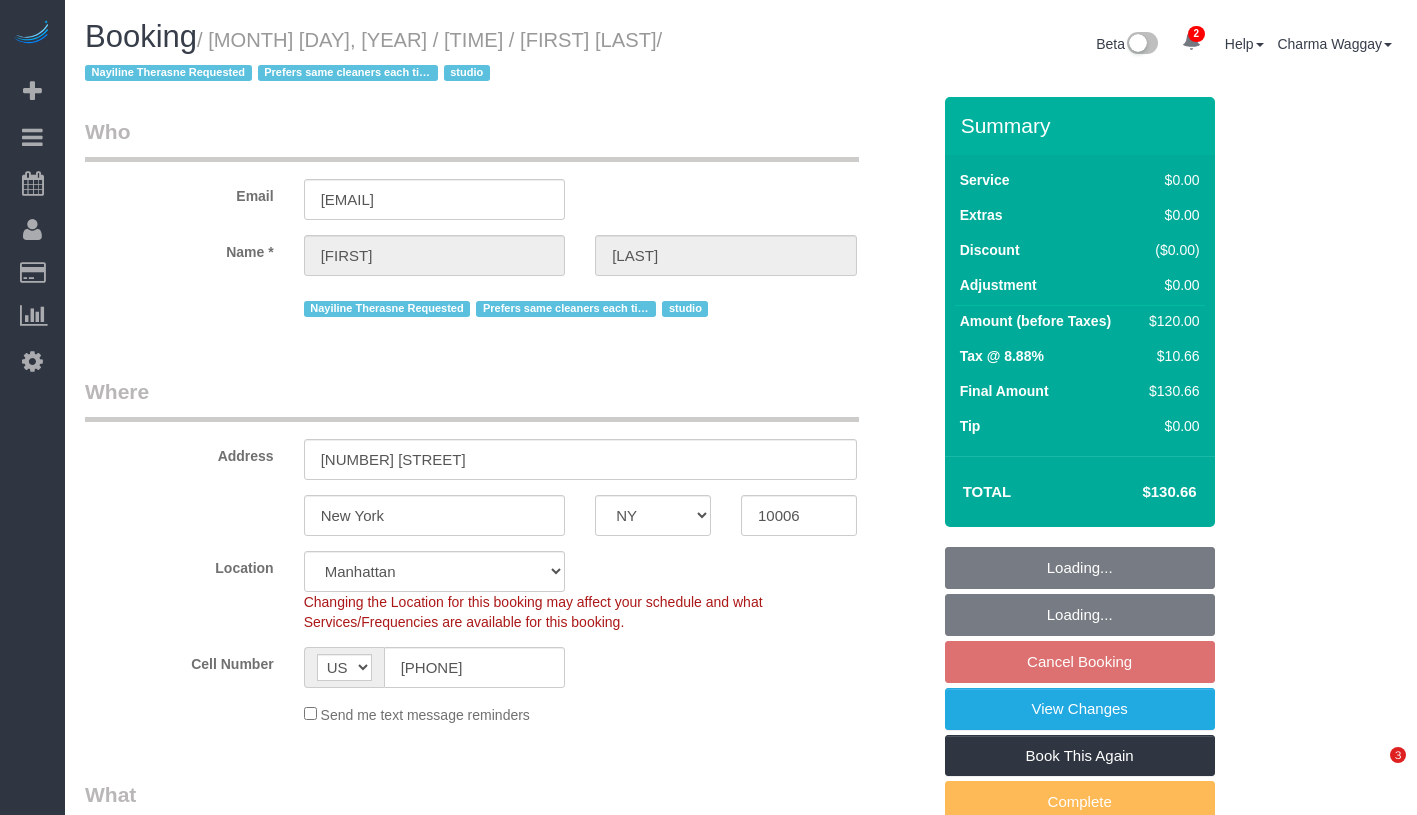scroll, scrollTop: 0, scrollLeft: 0, axis: both 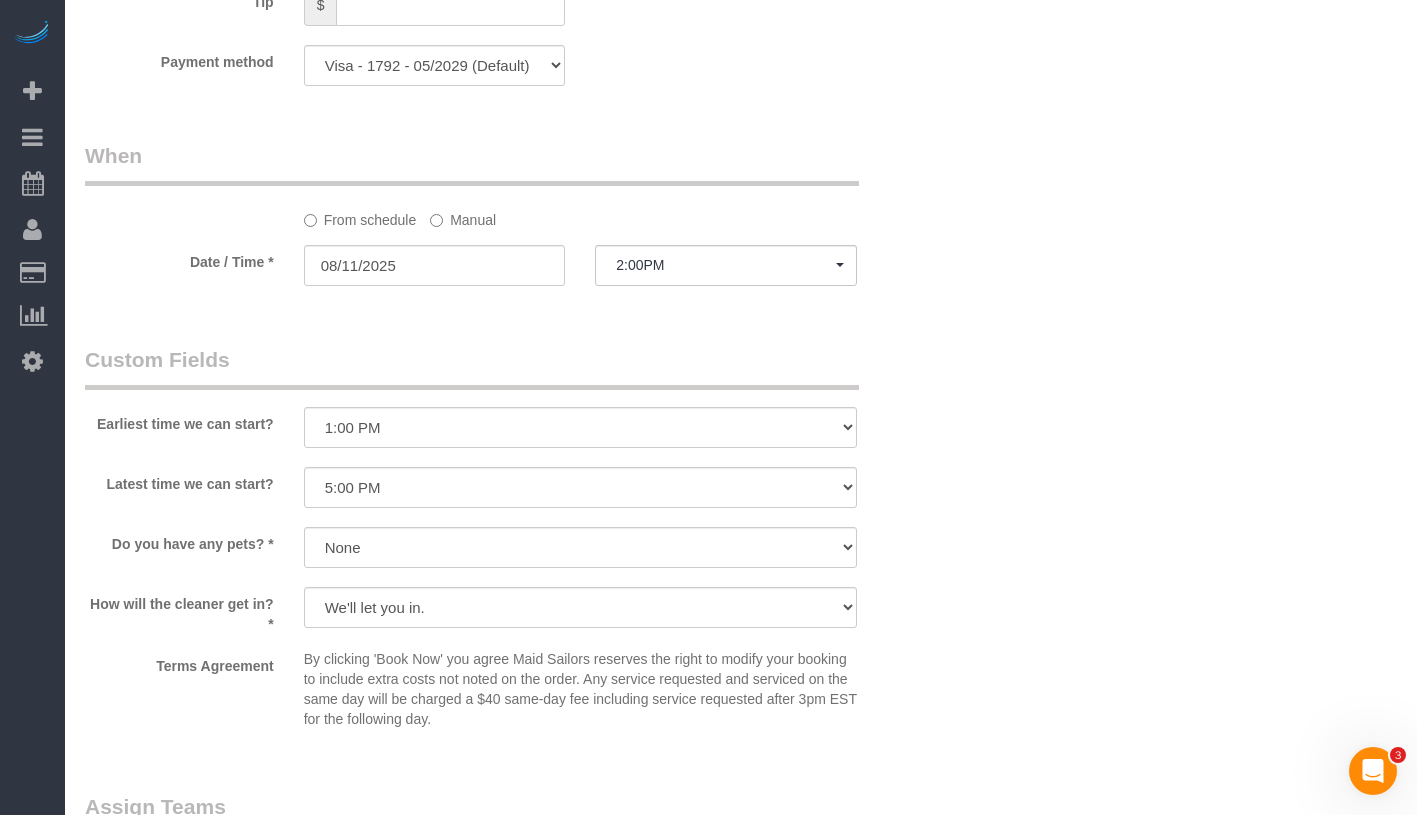 click on "Manual" 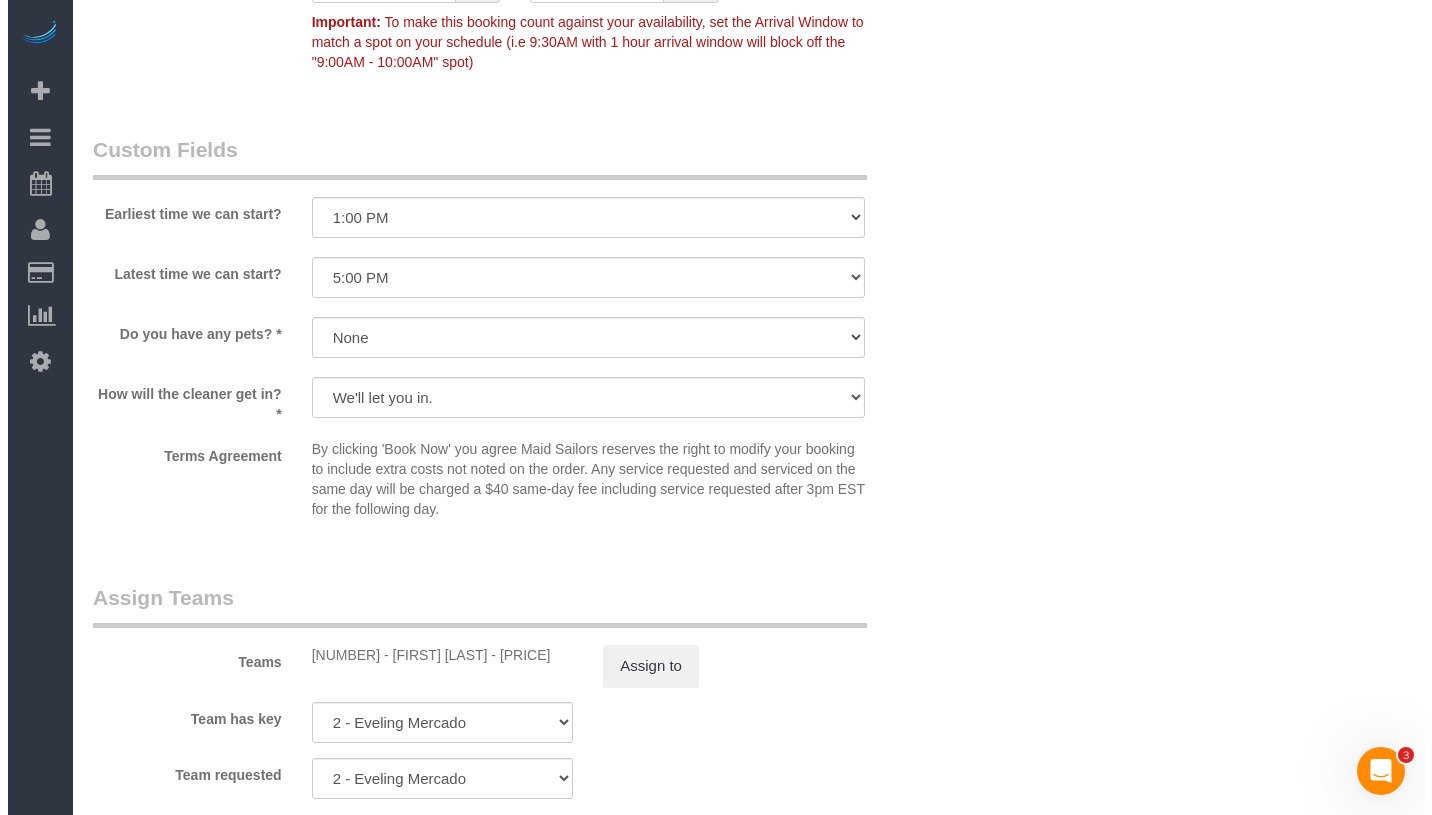 scroll, scrollTop: 2338, scrollLeft: 0, axis: vertical 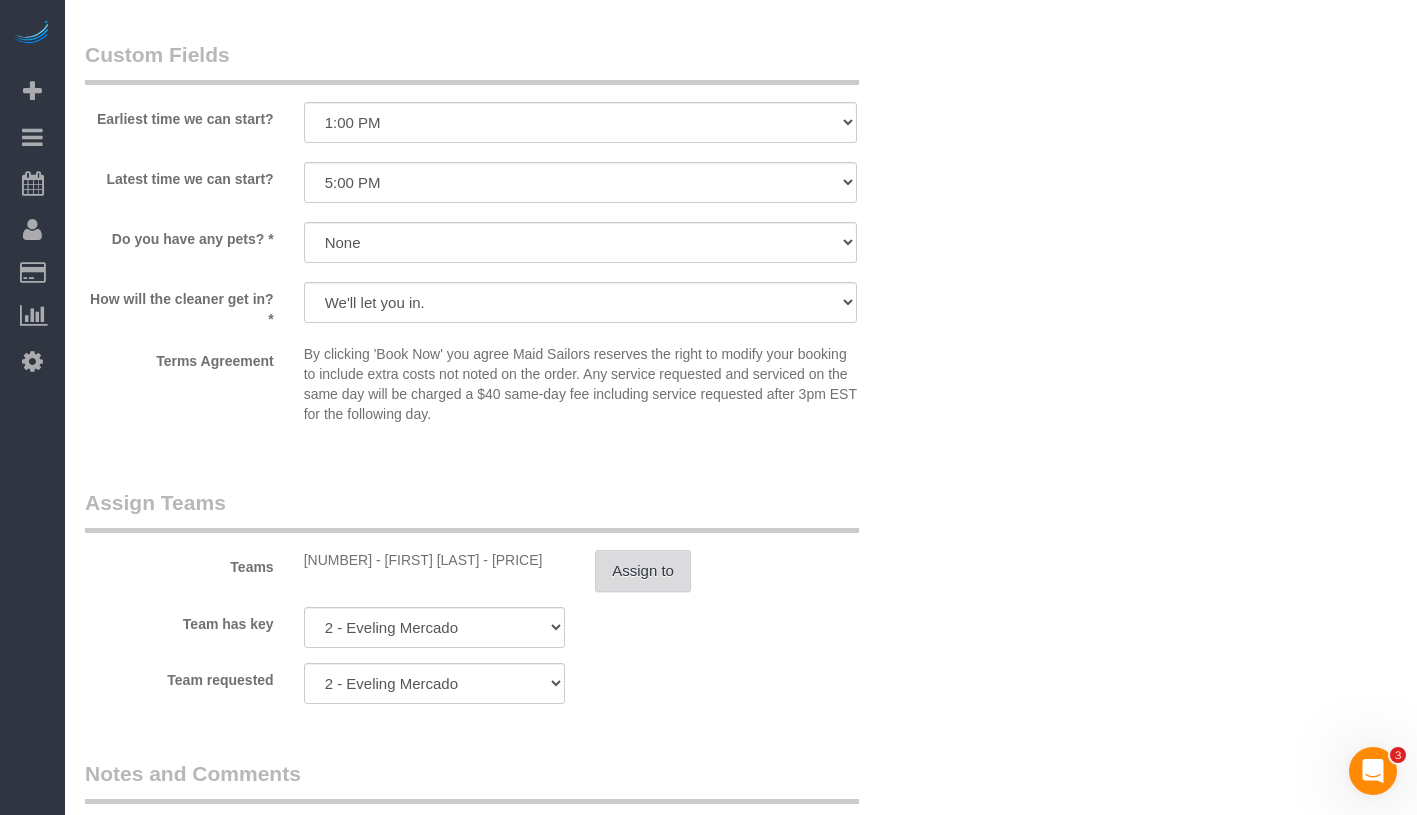 click on "Assign to" at bounding box center (643, 571) 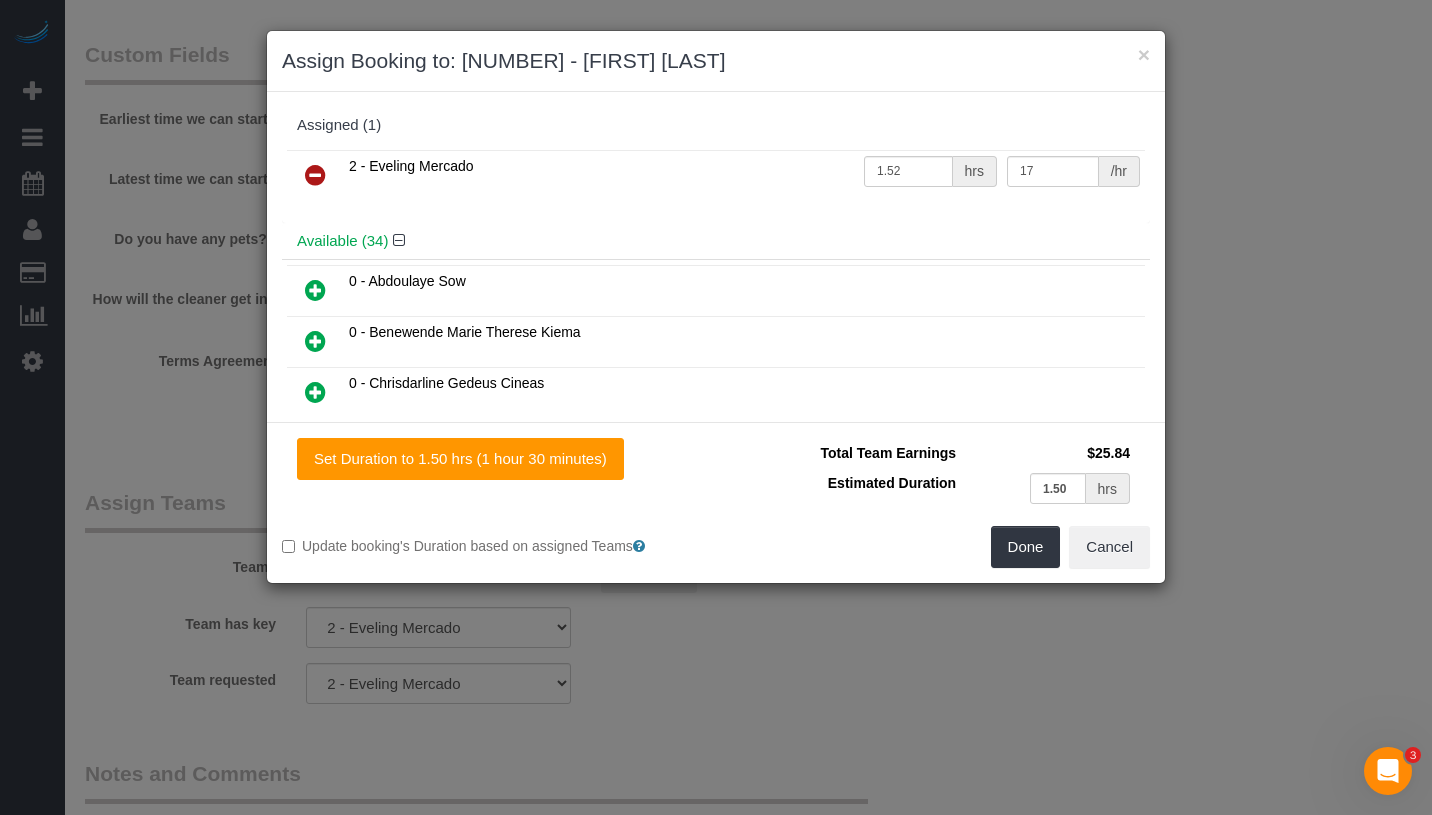 click at bounding box center (315, 175) 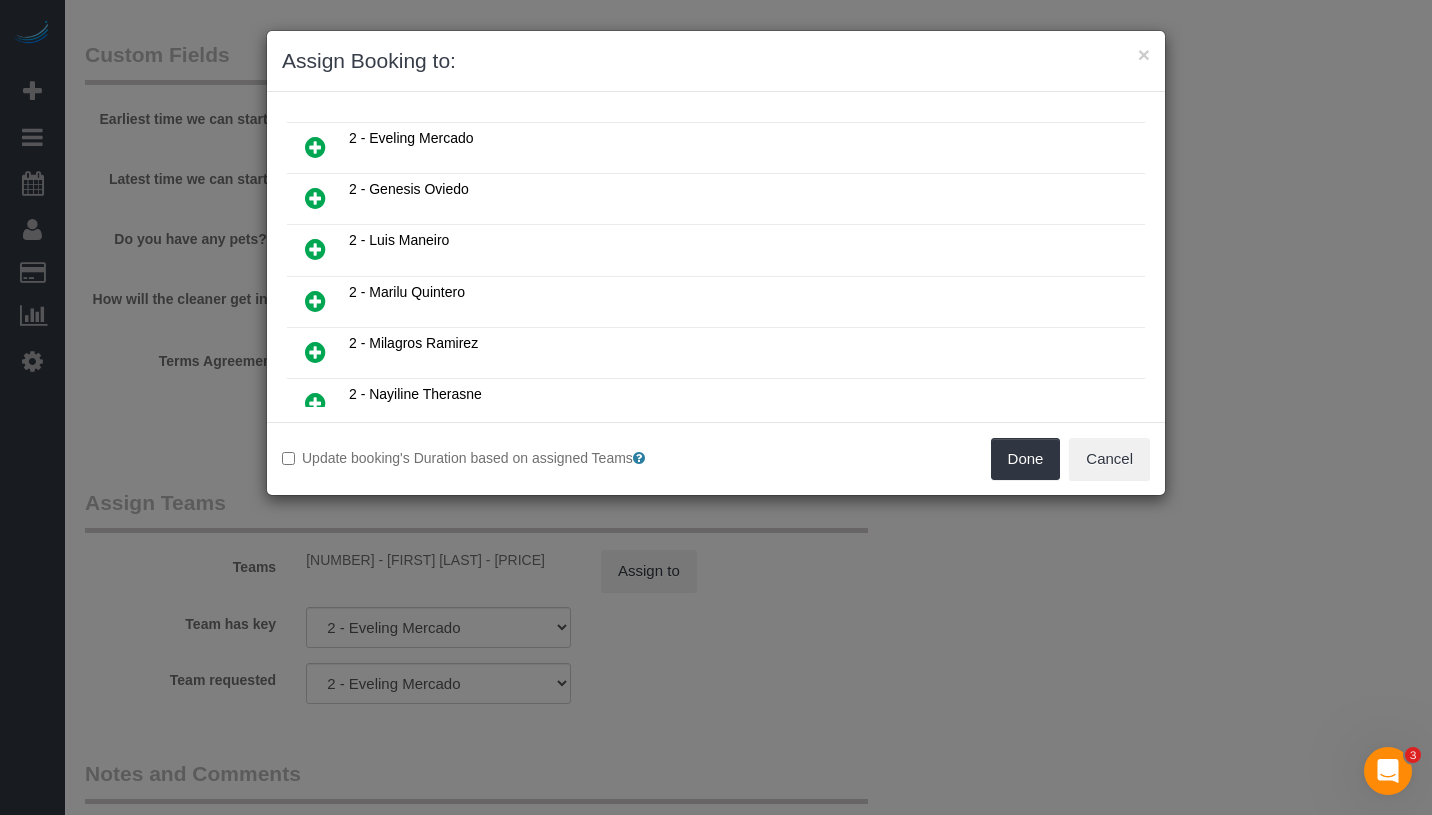 scroll, scrollTop: 1298, scrollLeft: 0, axis: vertical 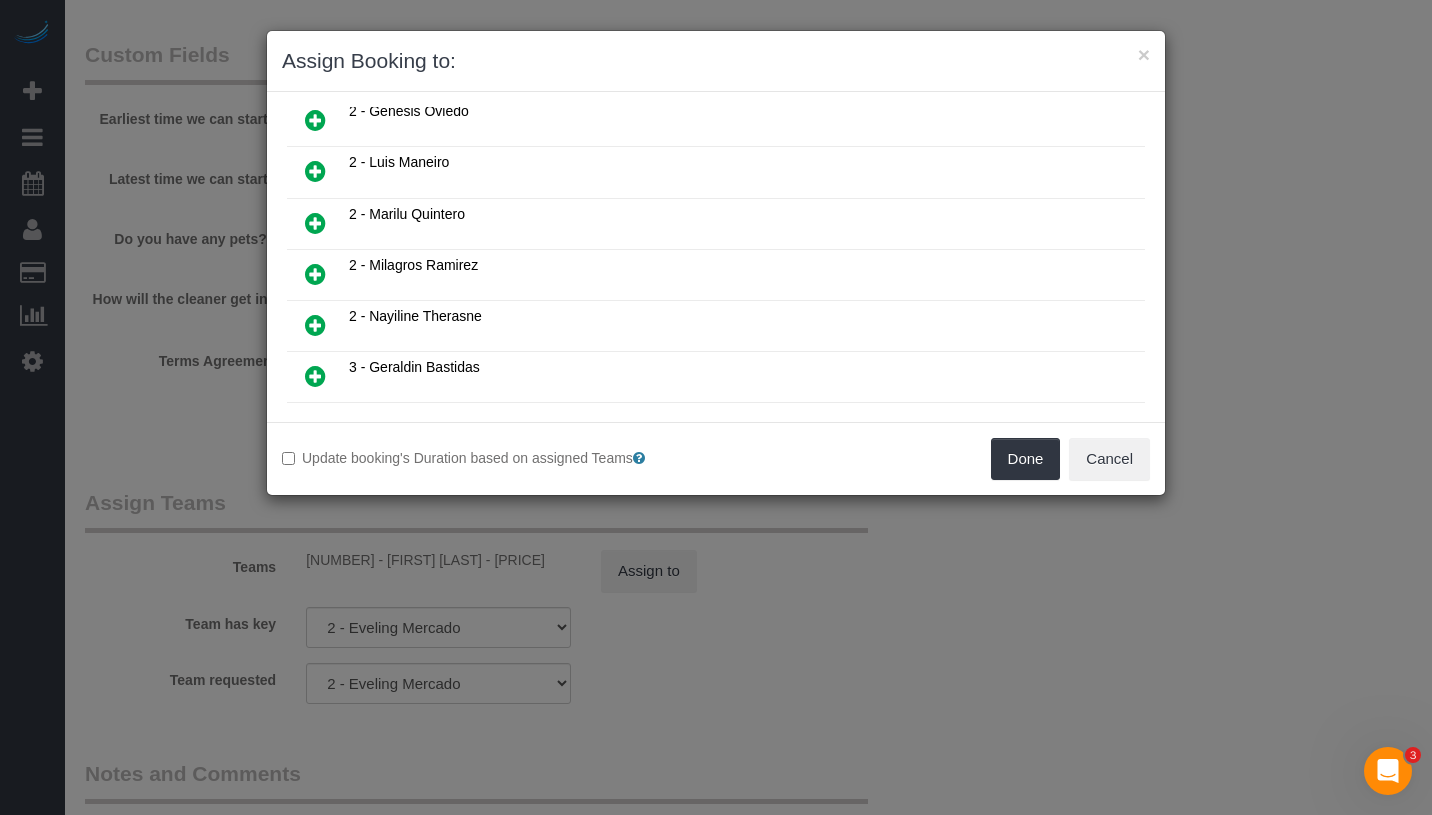 click at bounding box center (315, 325) 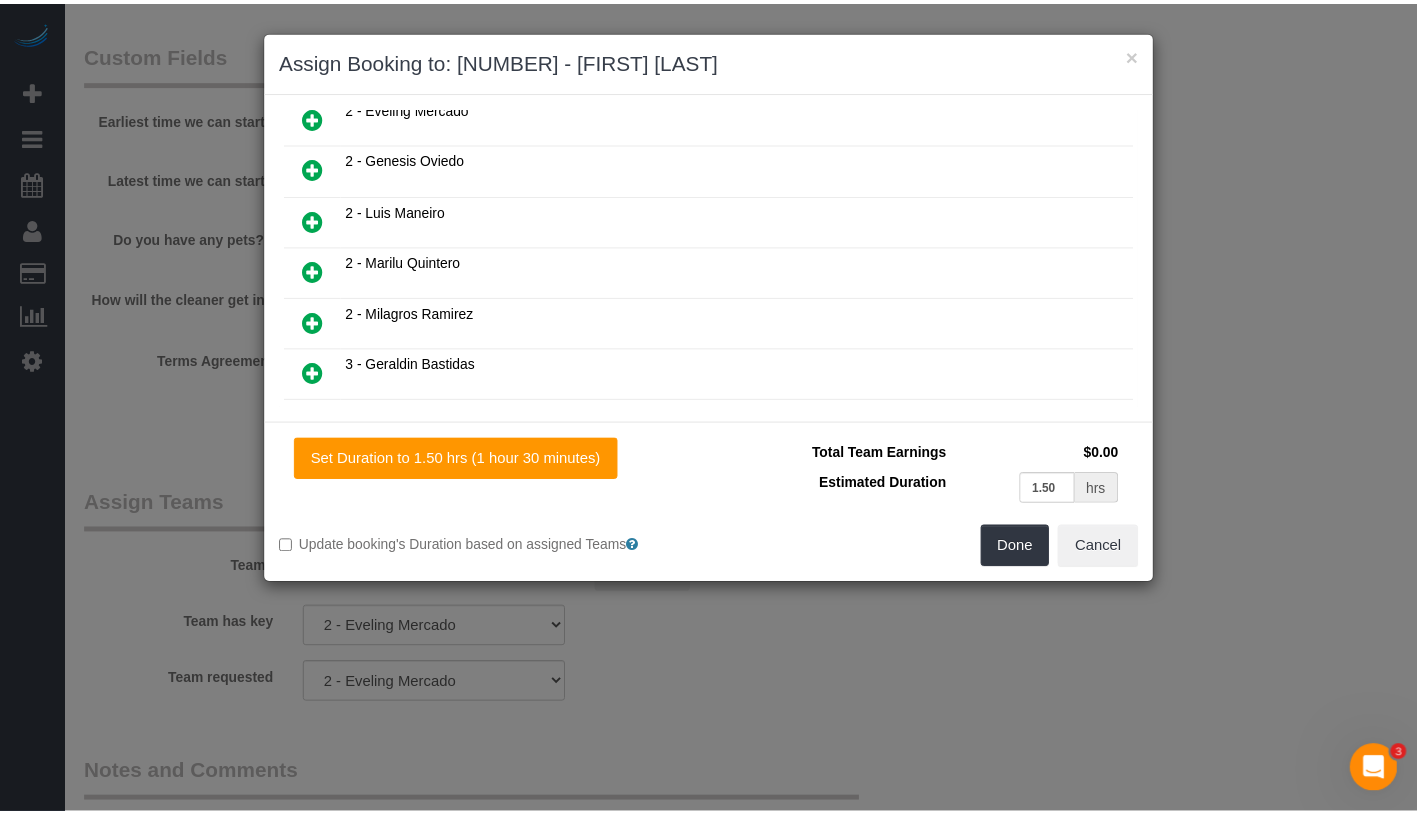 scroll, scrollTop: 1345, scrollLeft: 0, axis: vertical 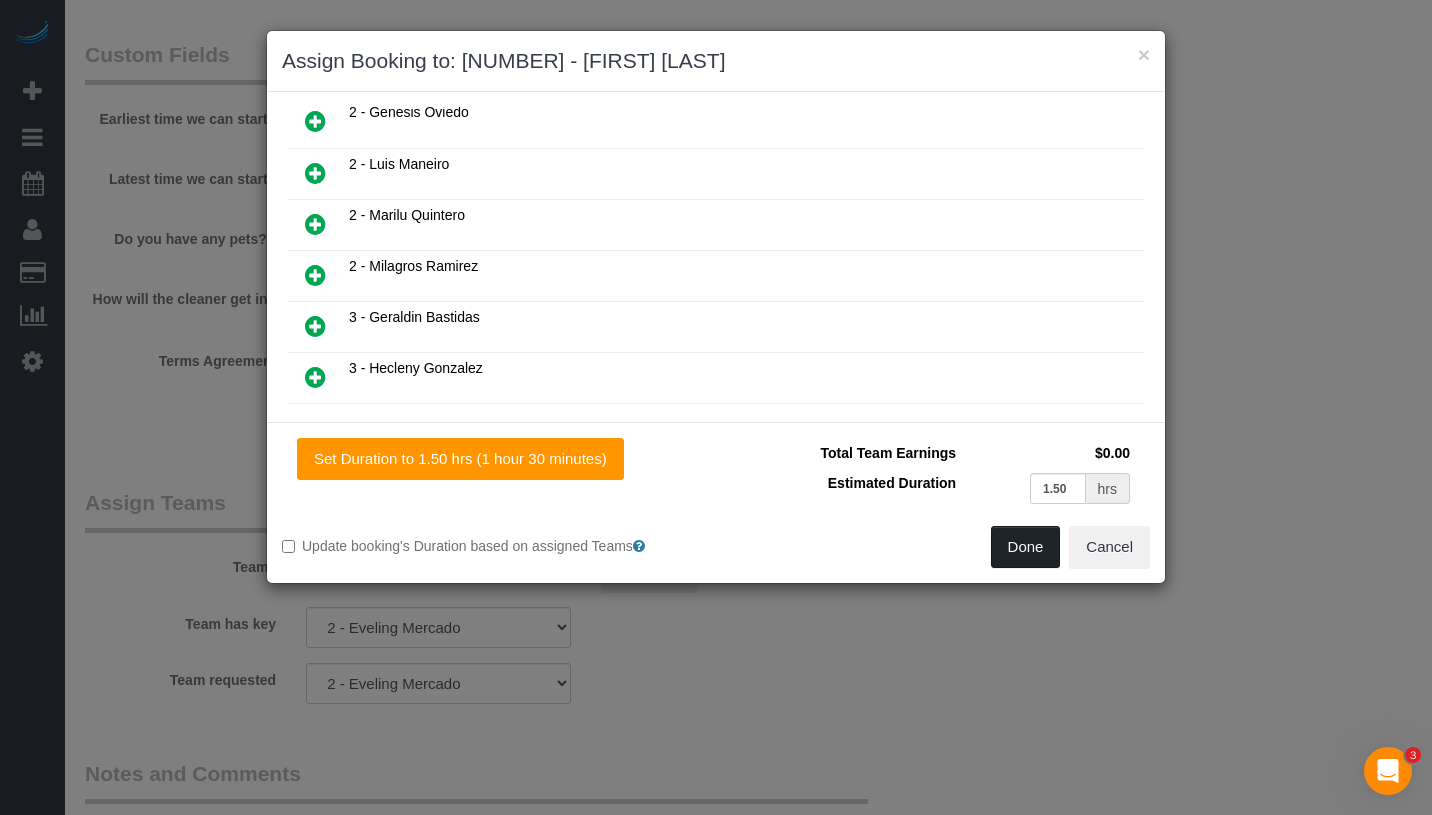click on "Done" at bounding box center (1026, 547) 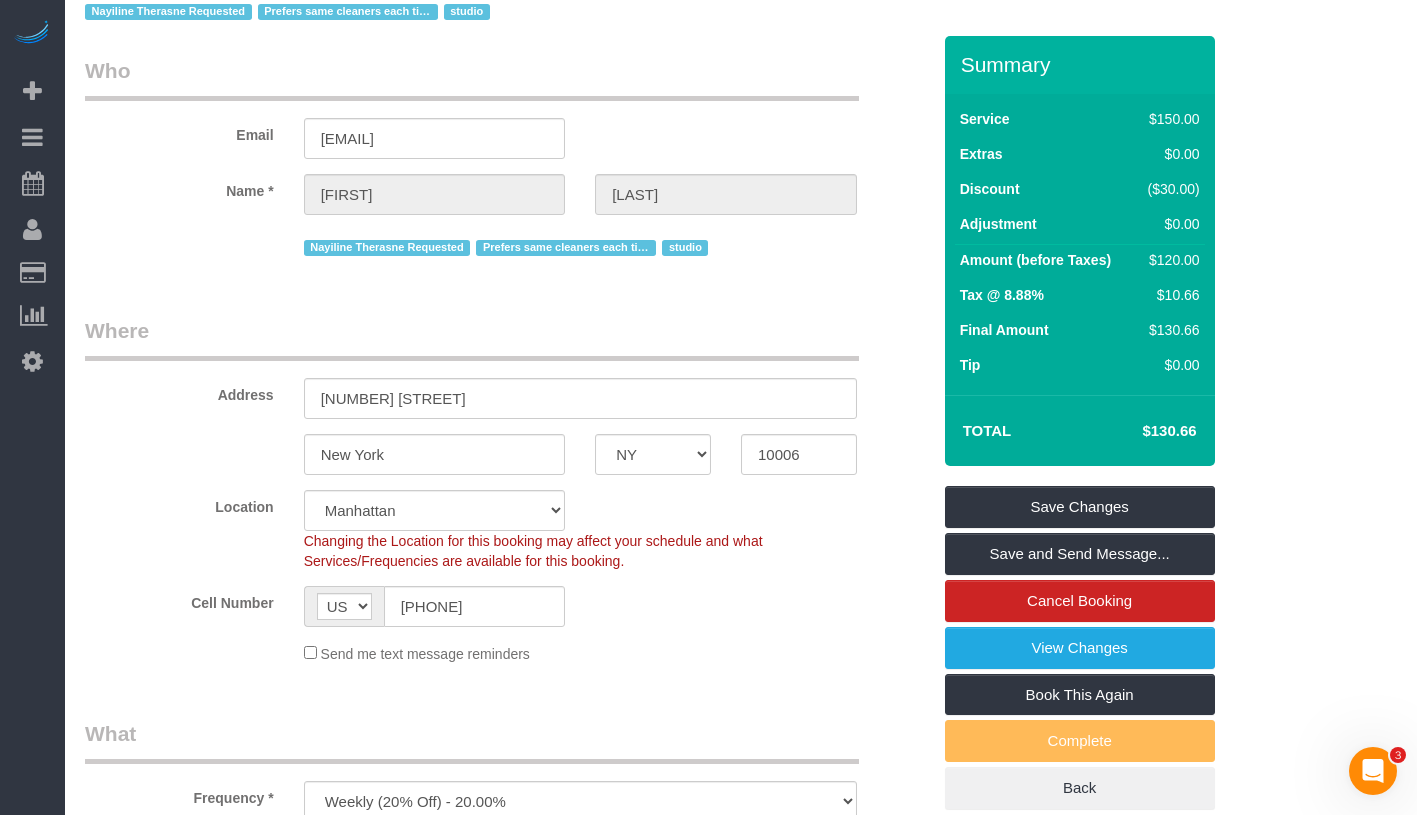 scroll, scrollTop: 0, scrollLeft: 0, axis: both 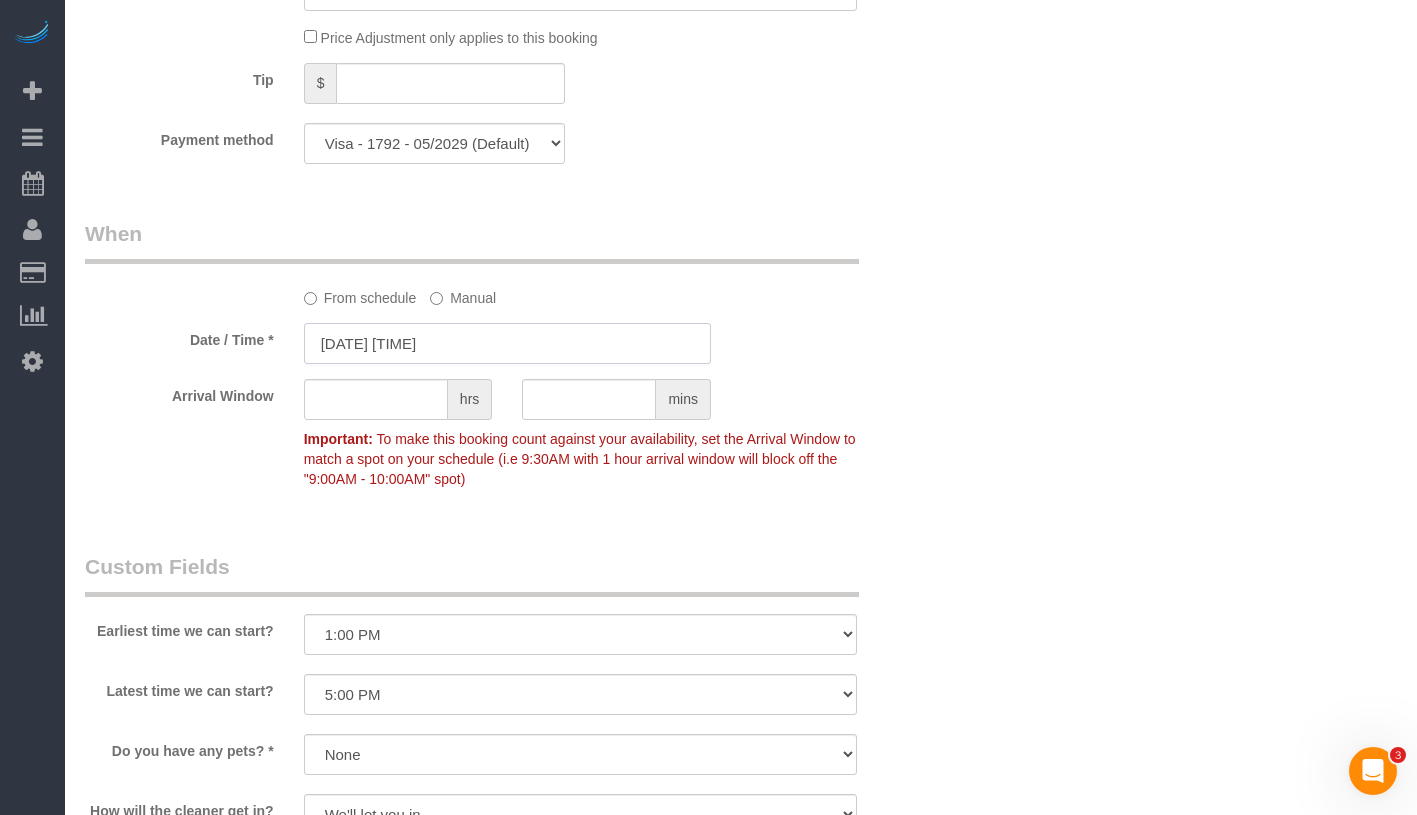click on "[DATE] [TIME]" at bounding box center [507, 343] 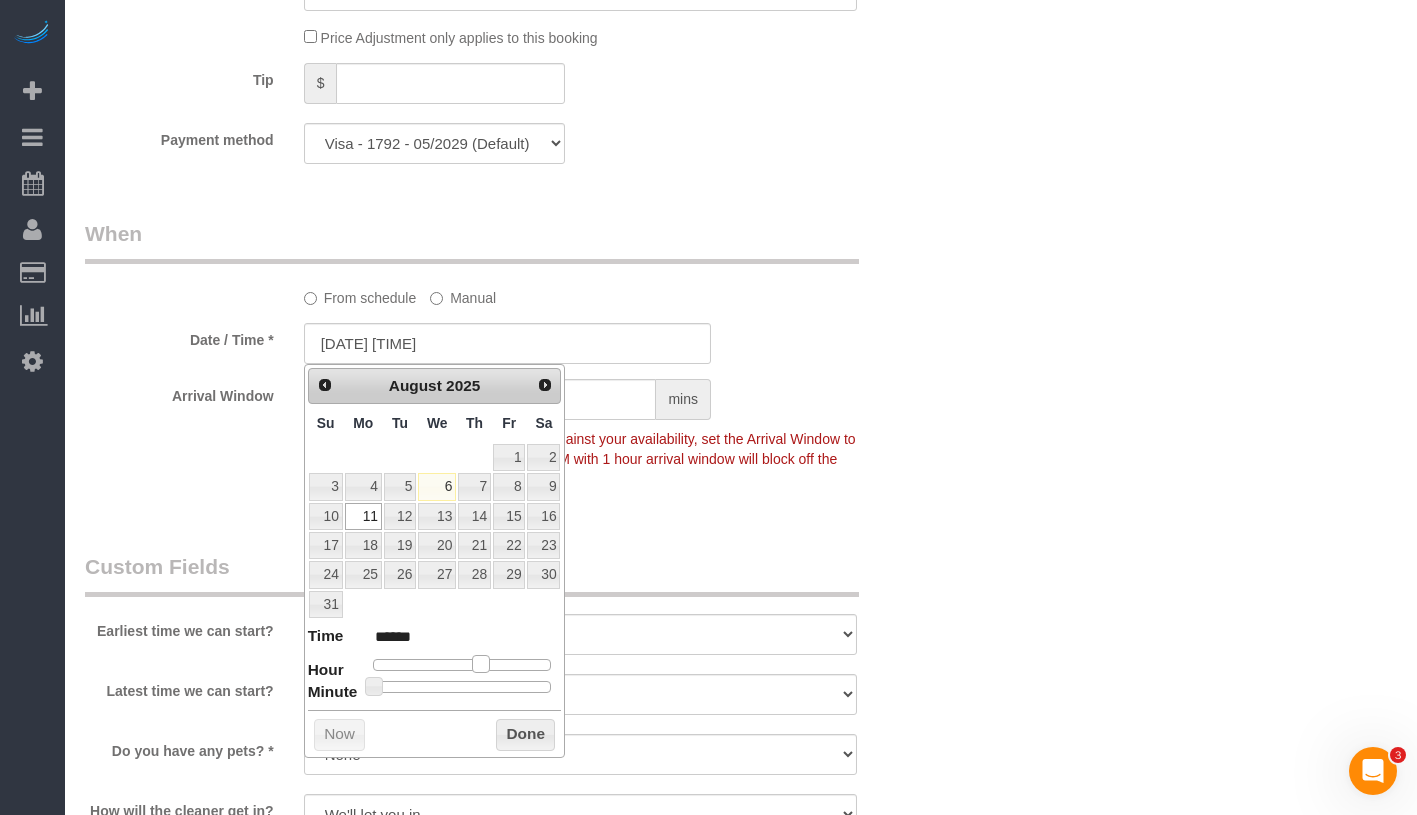 type on "[DATE] [TIME]" 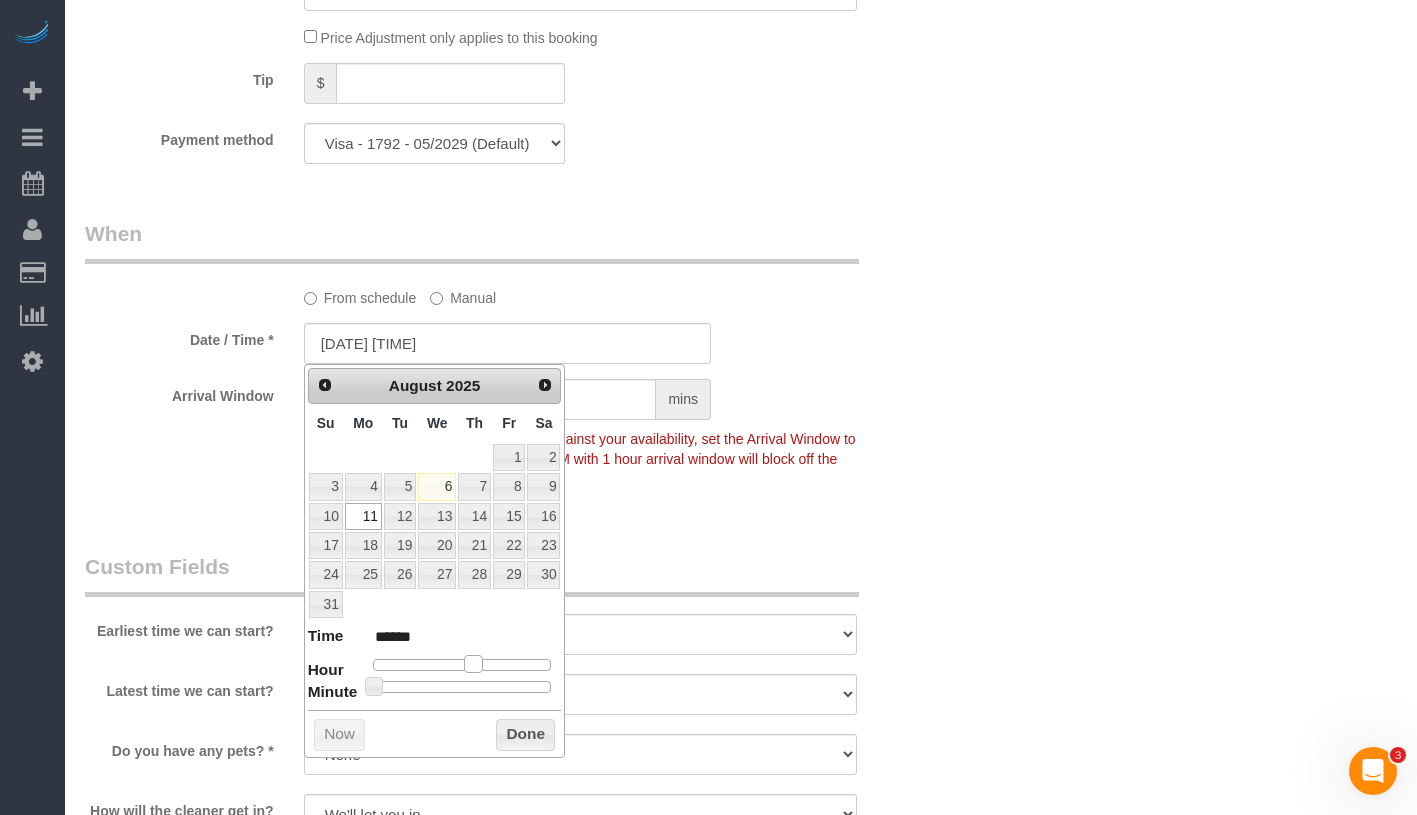 type on "[DATE] [TIME]" 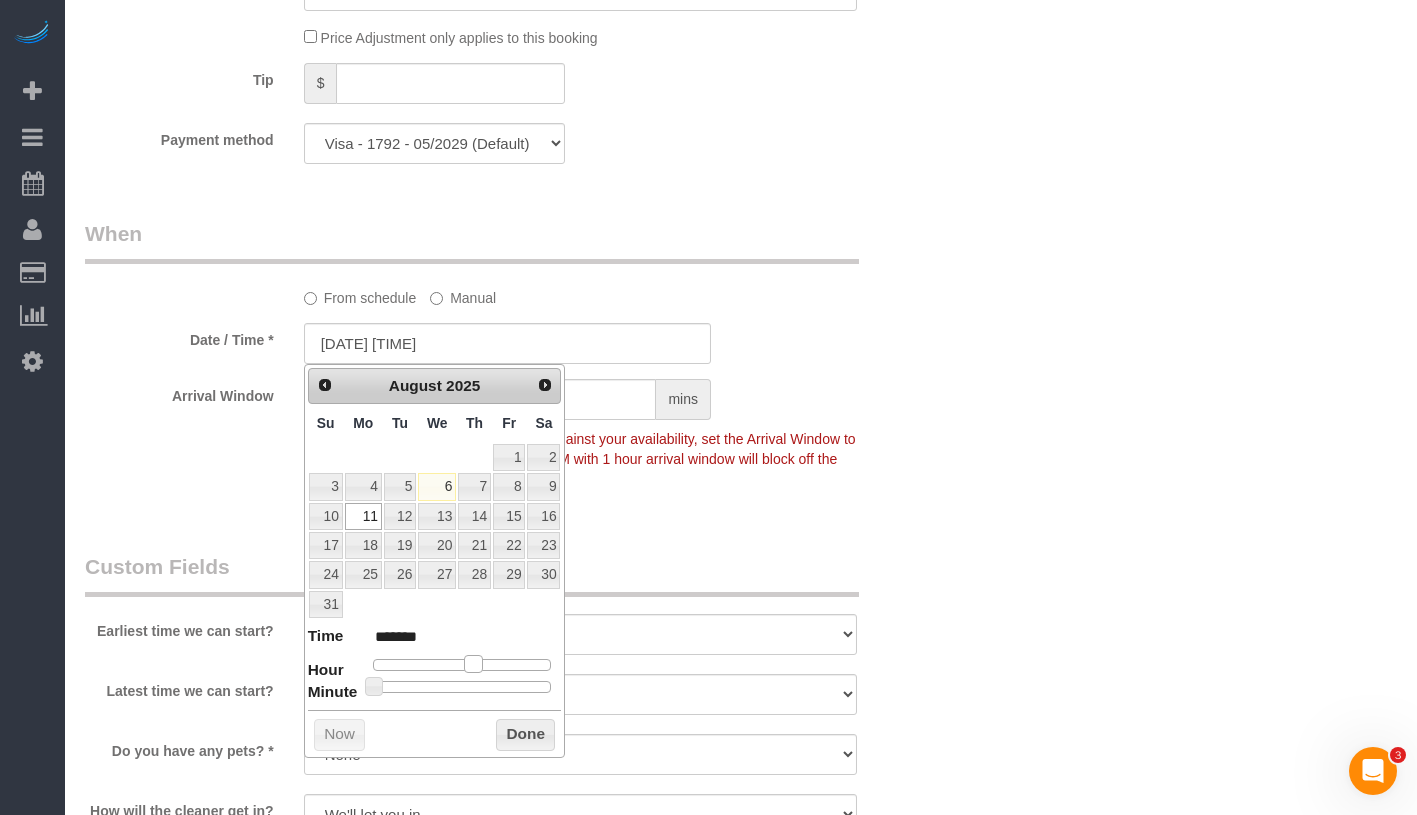 type on "[DATE] [TIME]" 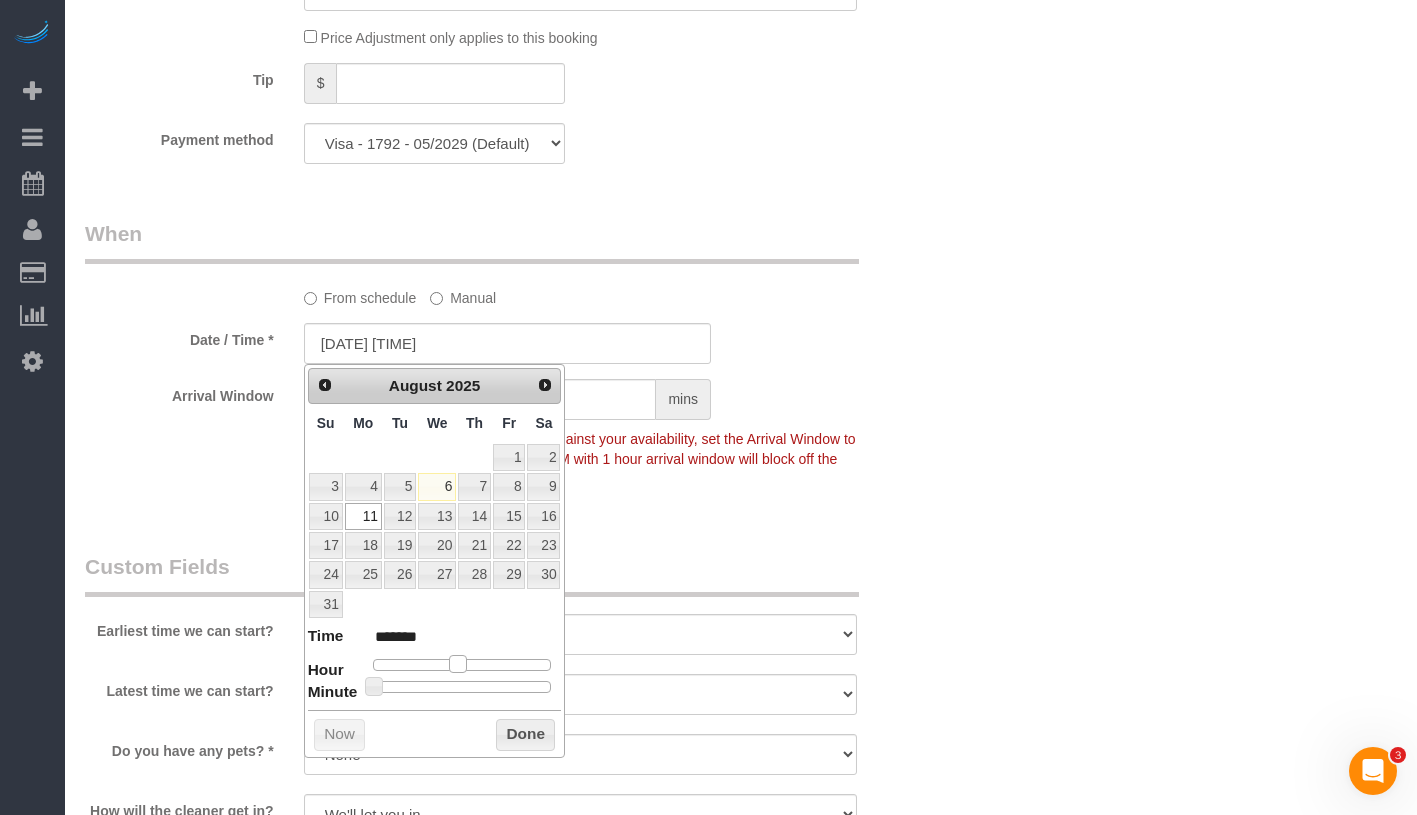 type on "[DATE] [TIME]" 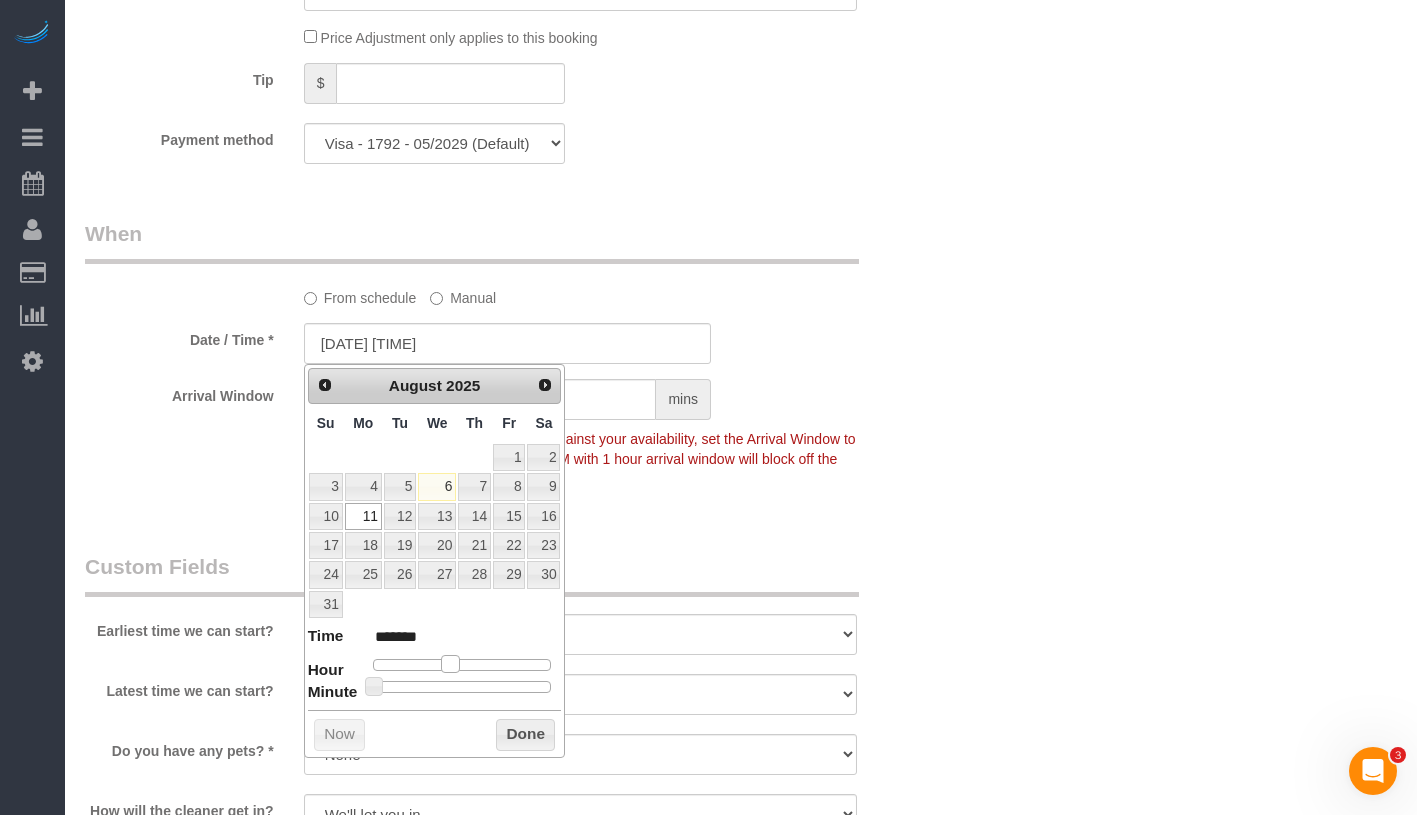 type on "08/11/2025 9:00AM" 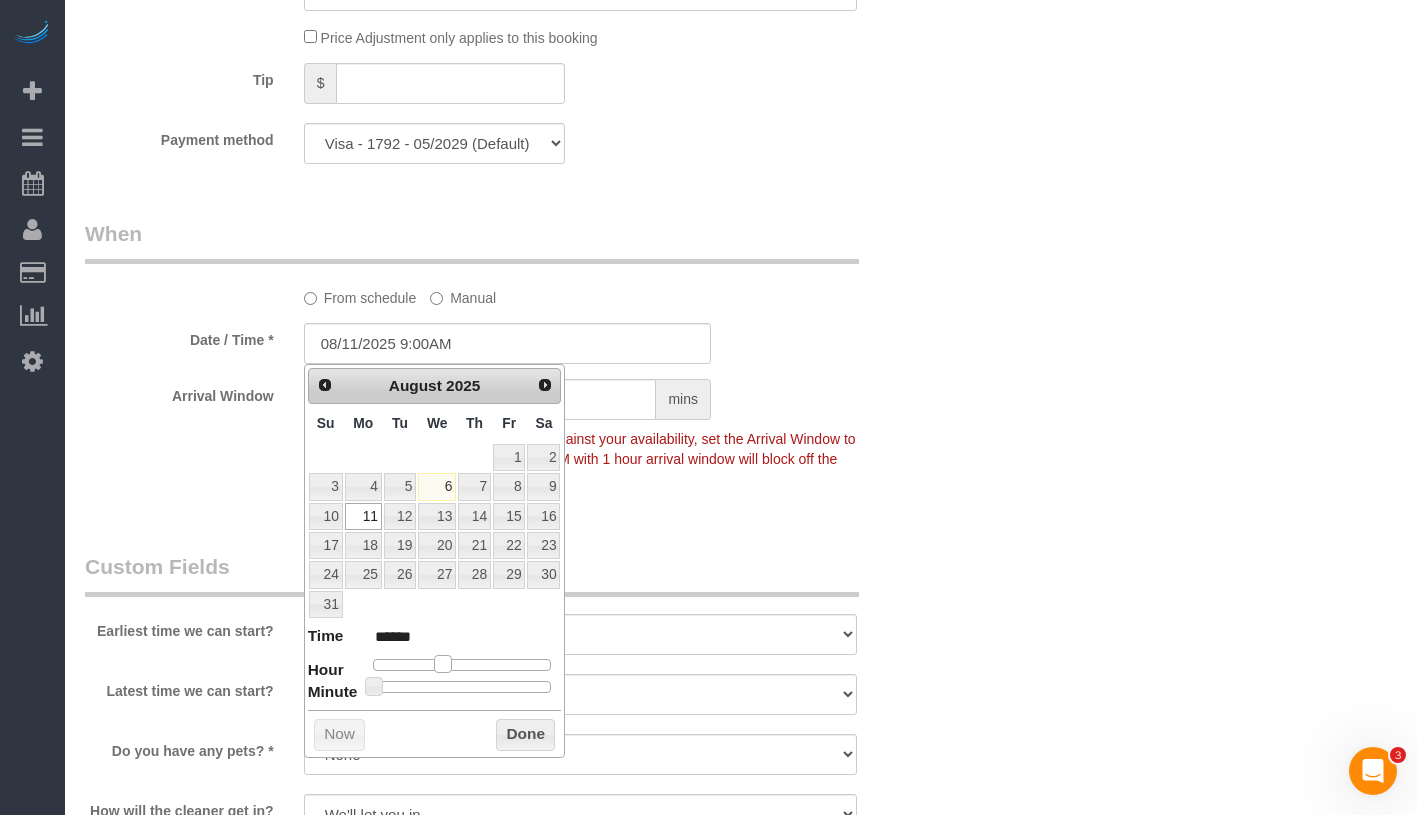drag, startPoint x: 475, startPoint y: 659, endPoint x: 438, endPoint y: 660, distance: 37.01351 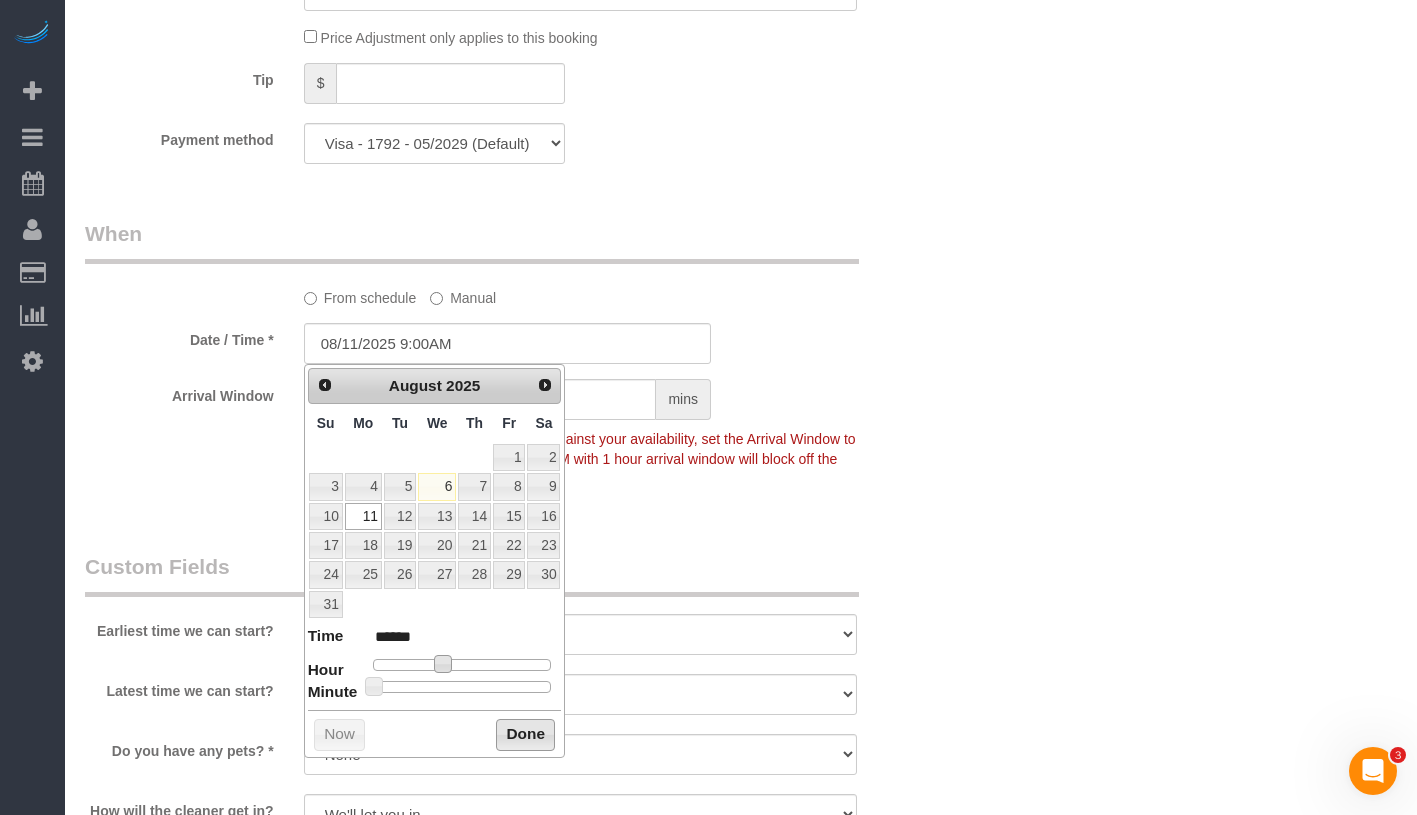 click on "Done" at bounding box center (525, 735) 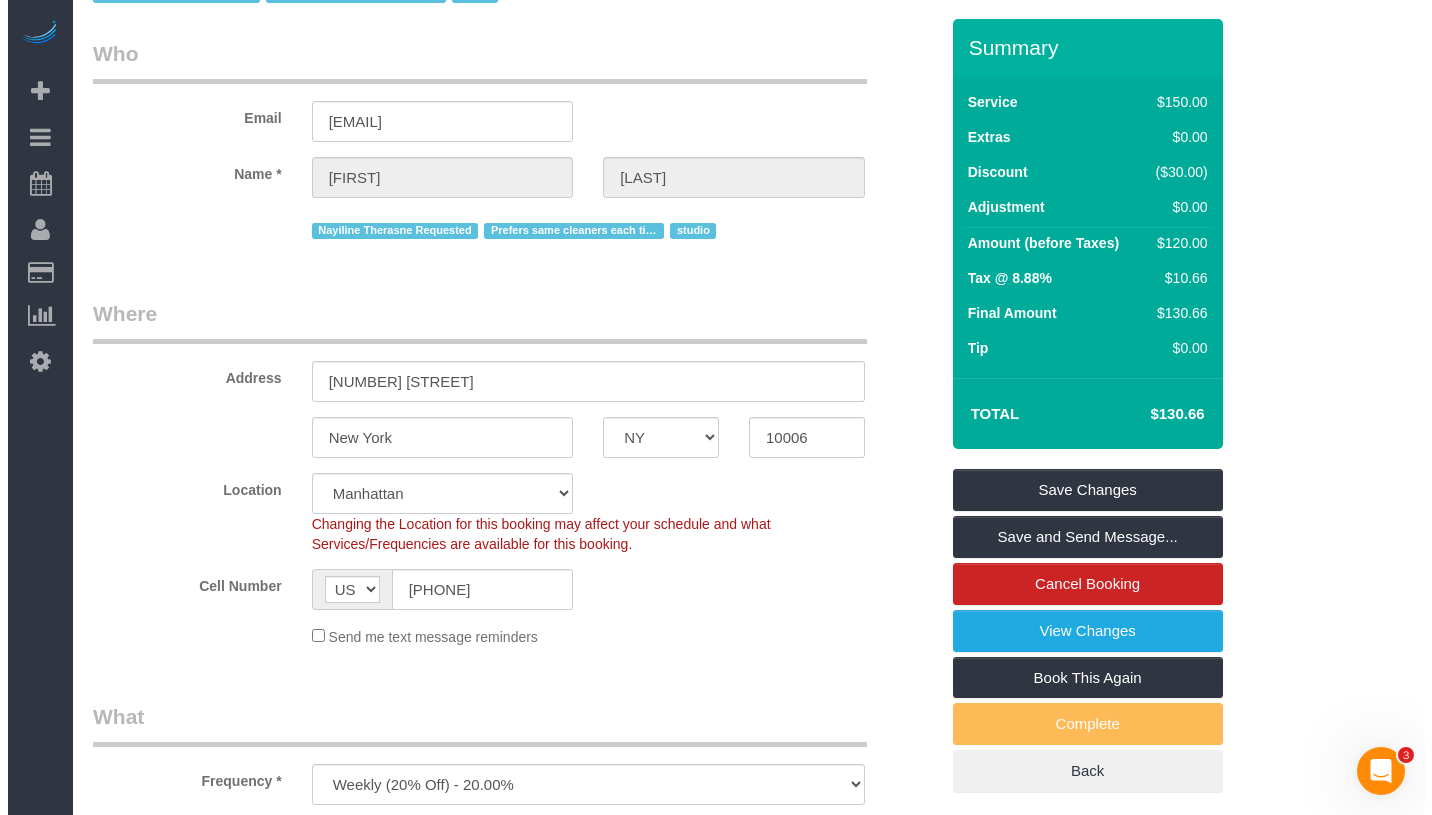 scroll, scrollTop: 0, scrollLeft: 0, axis: both 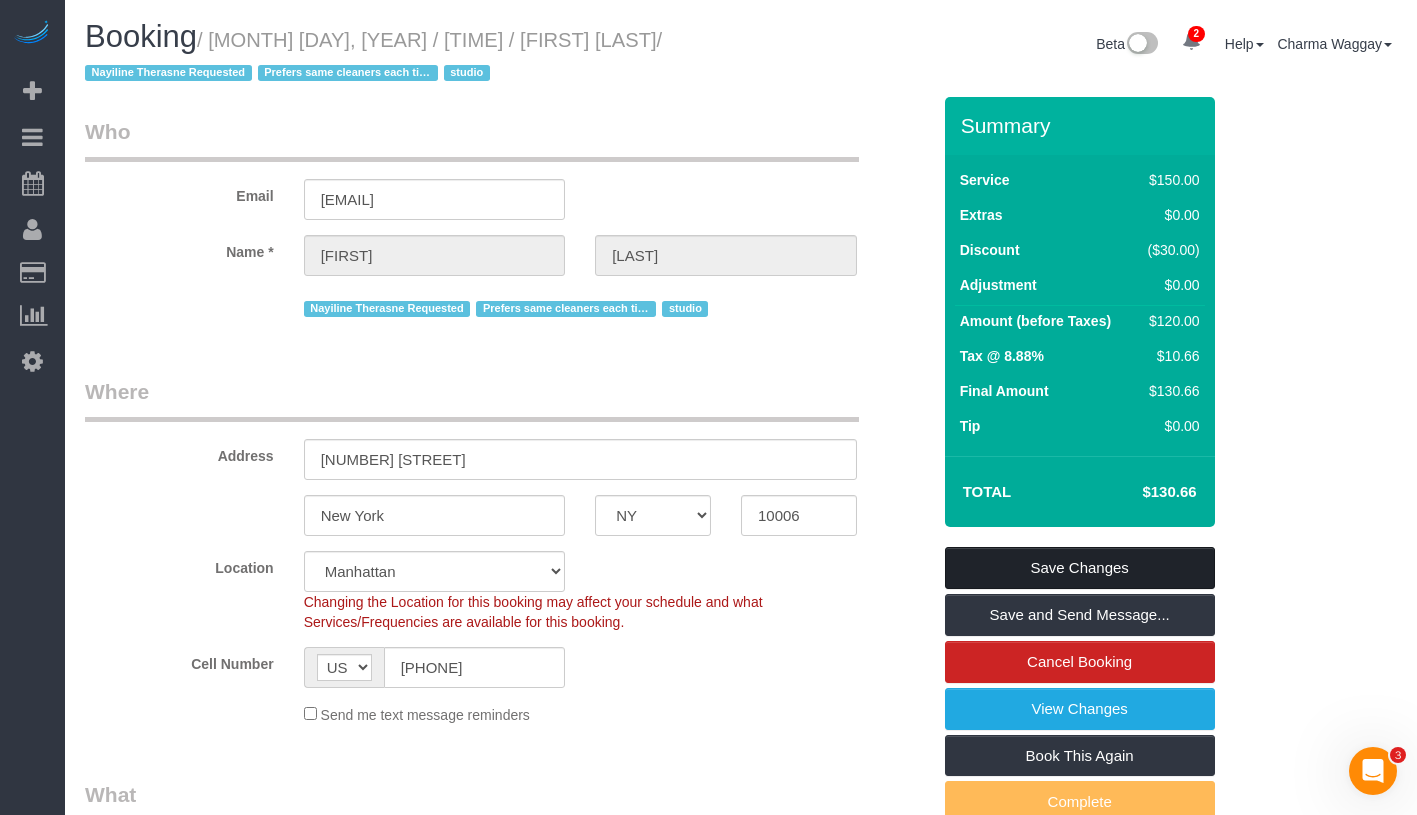 click on "Save Changes" at bounding box center (1080, 568) 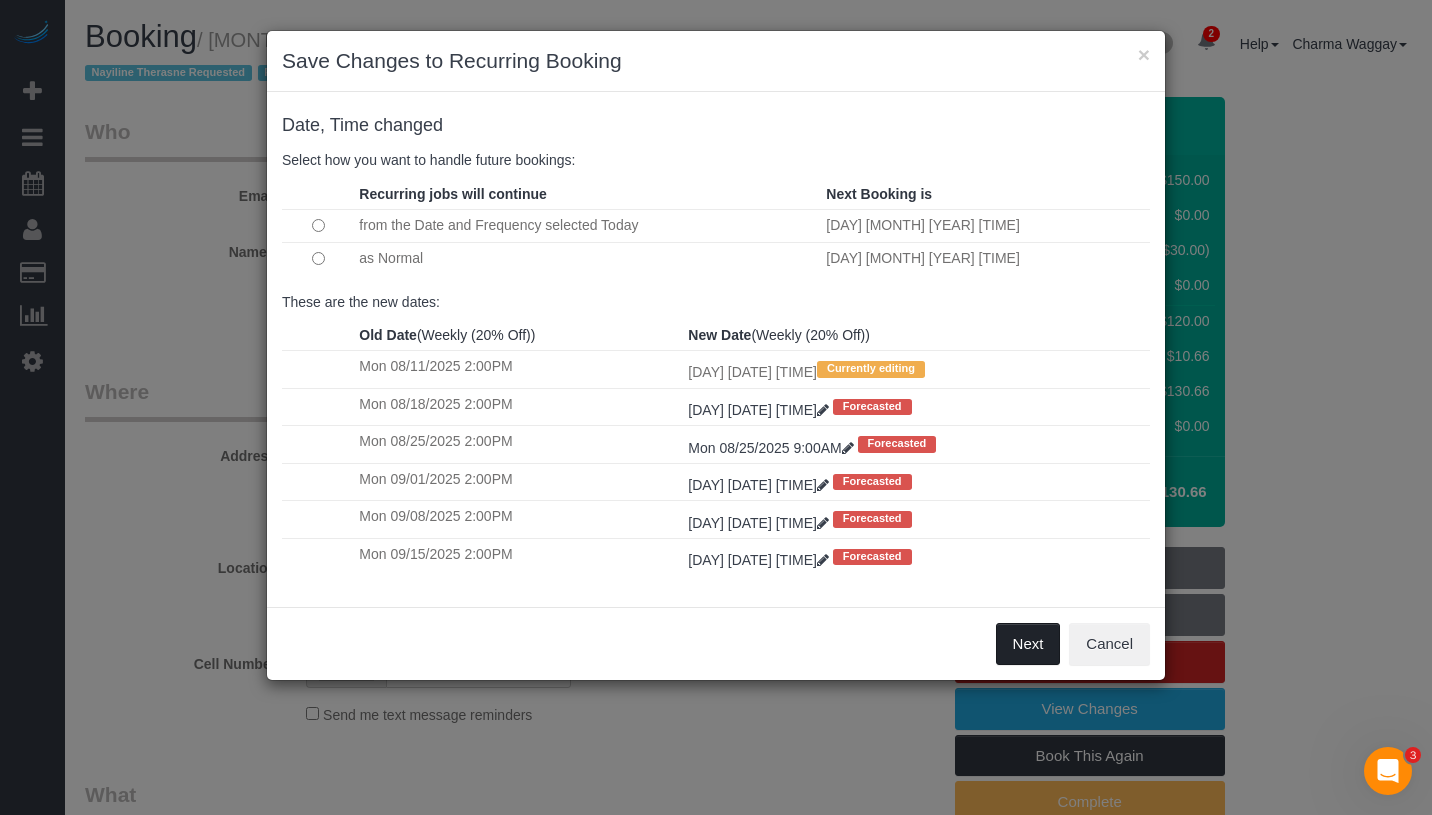 click on "Next" at bounding box center [1028, 644] 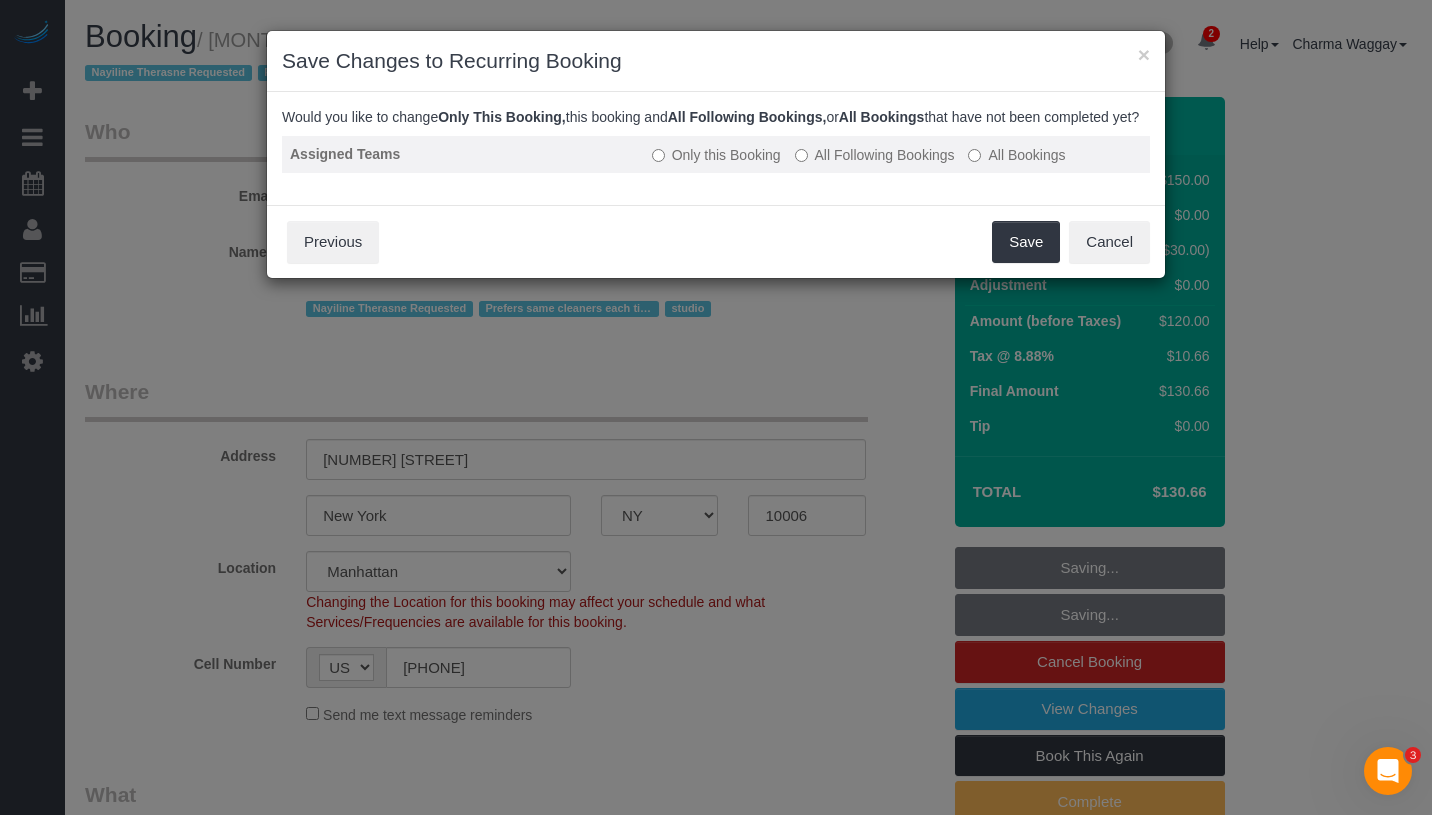 click on "All Following Bookings" at bounding box center [875, 155] 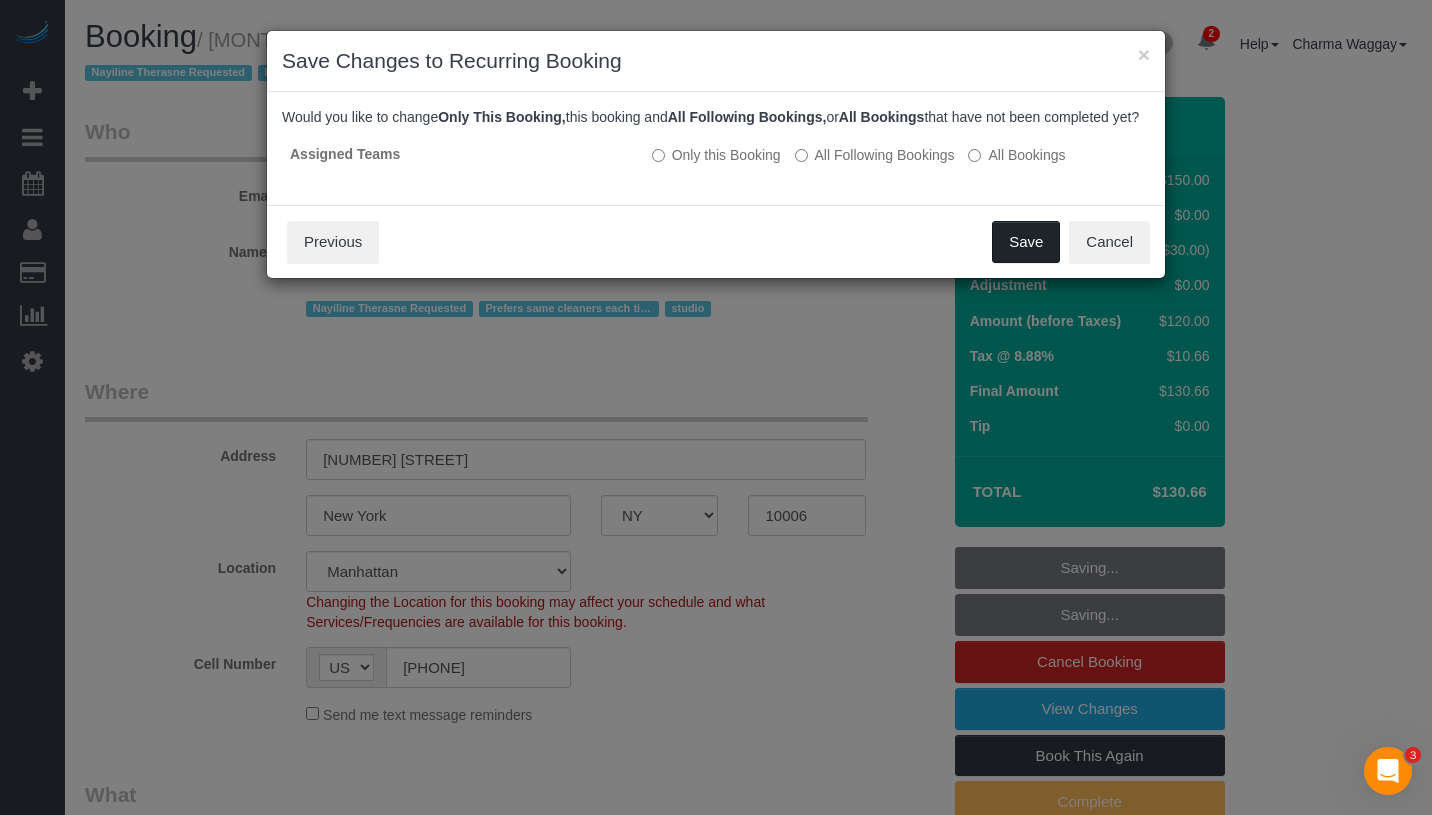 click on "Save" at bounding box center (1026, 242) 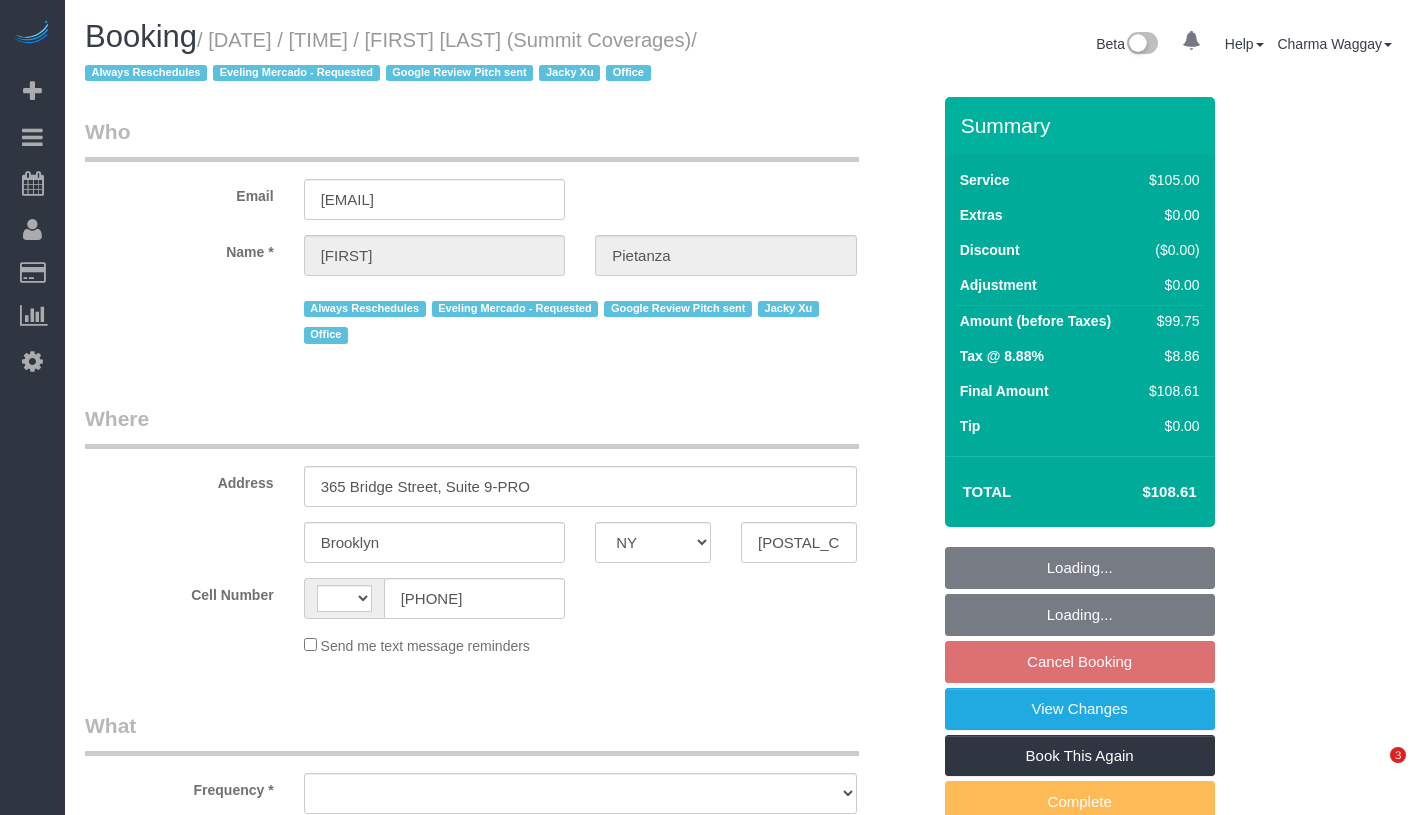 select on "NY" 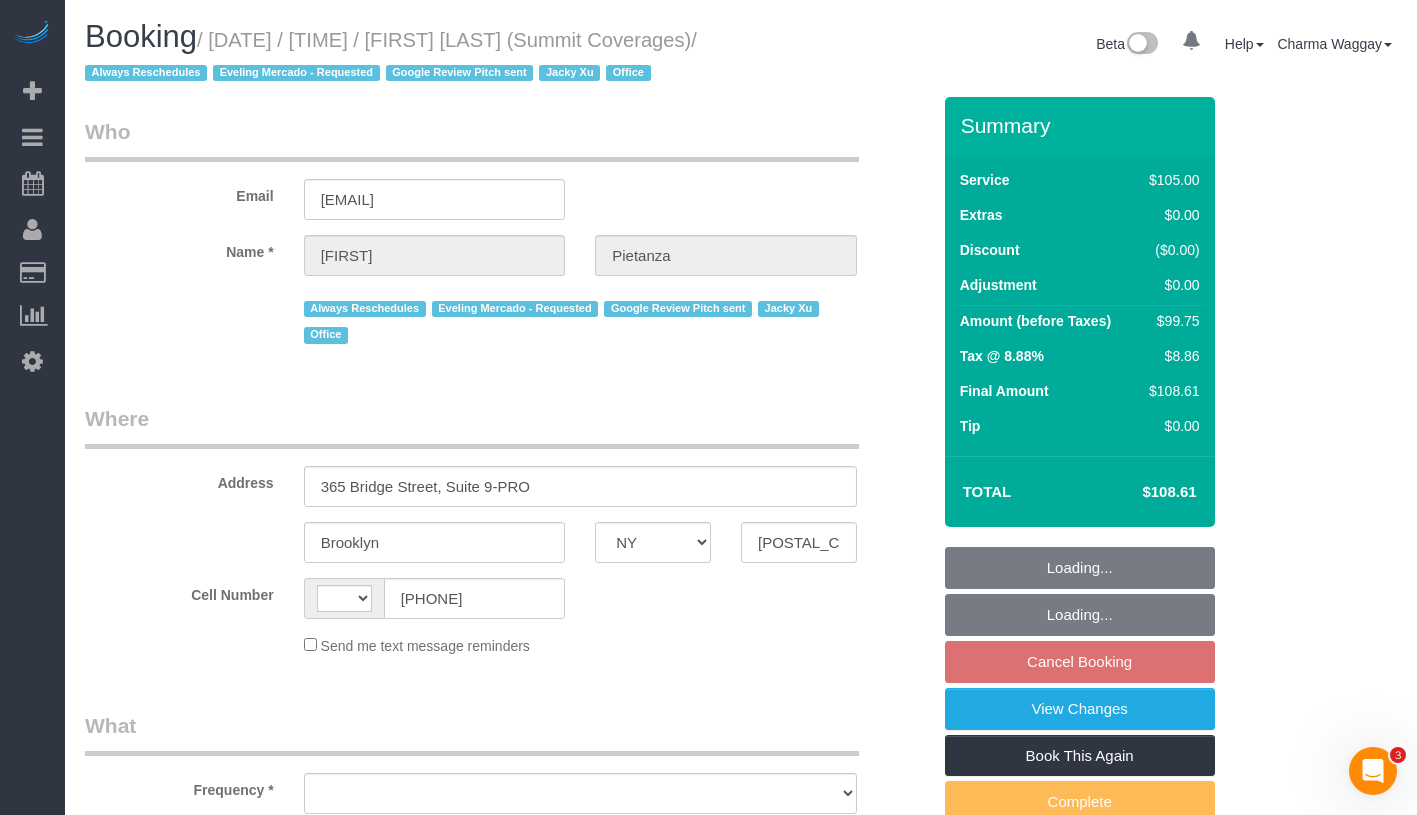 scroll, scrollTop: 0, scrollLeft: 0, axis: both 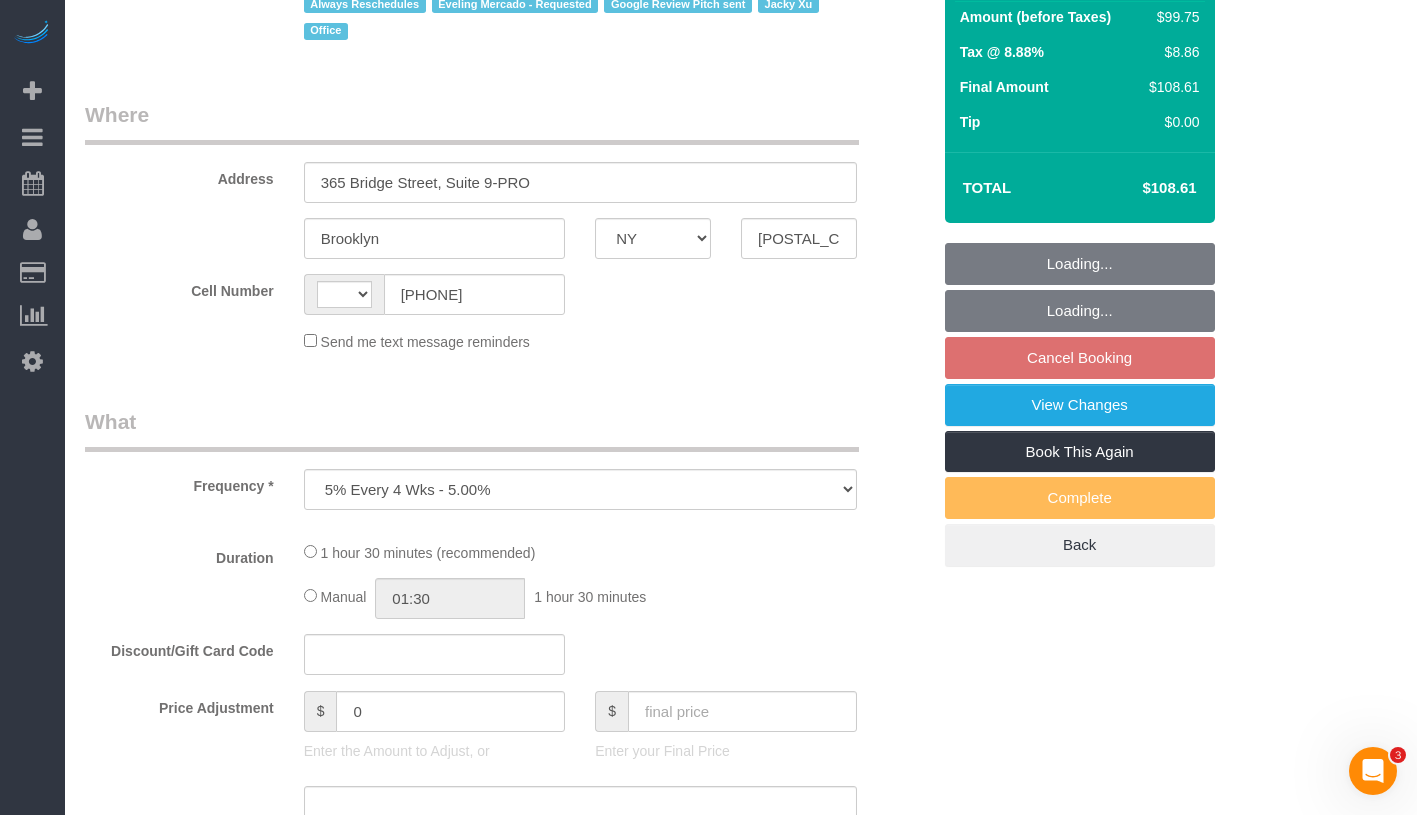 select on "string:US" 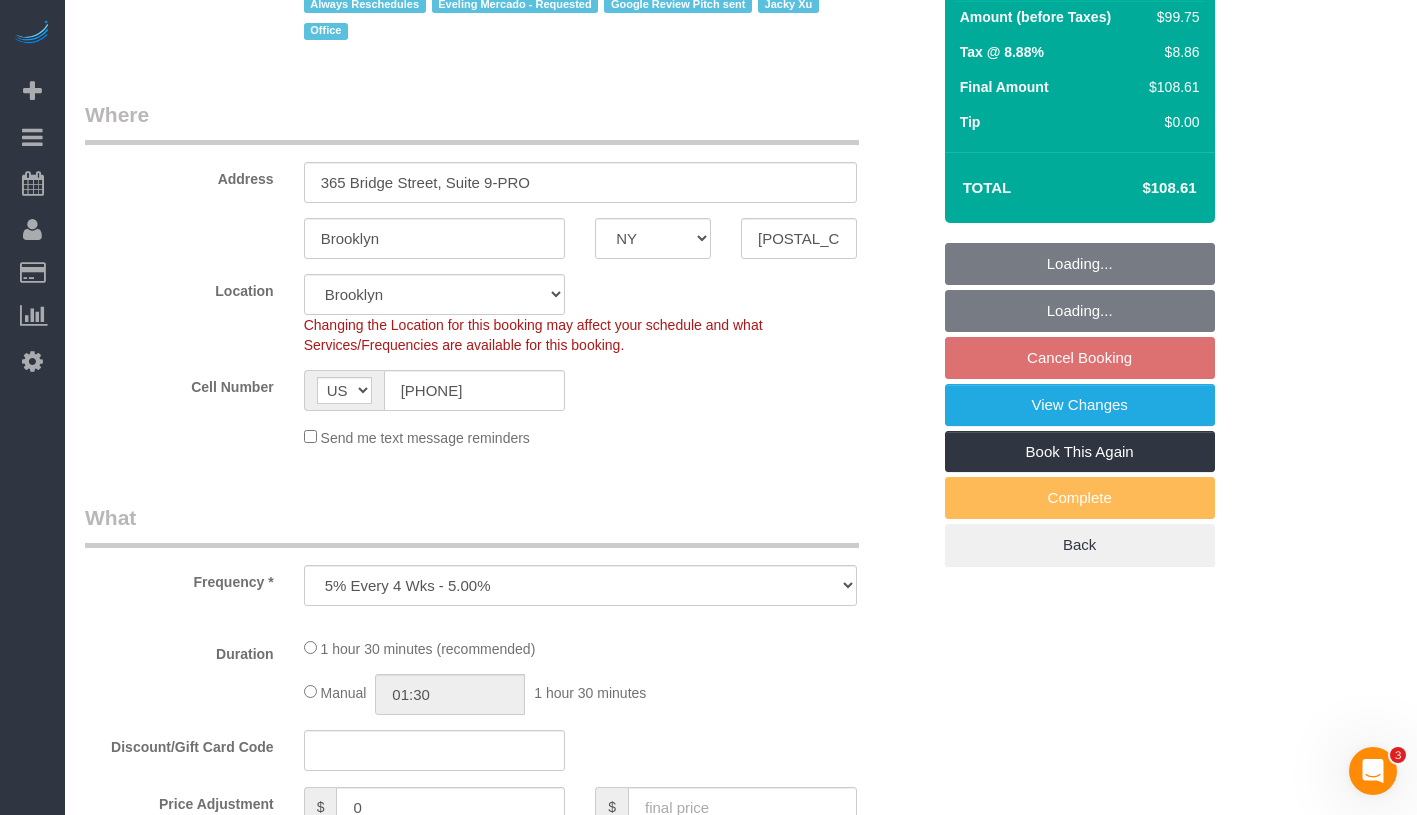 scroll, scrollTop: 414, scrollLeft: 0, axis: vertical 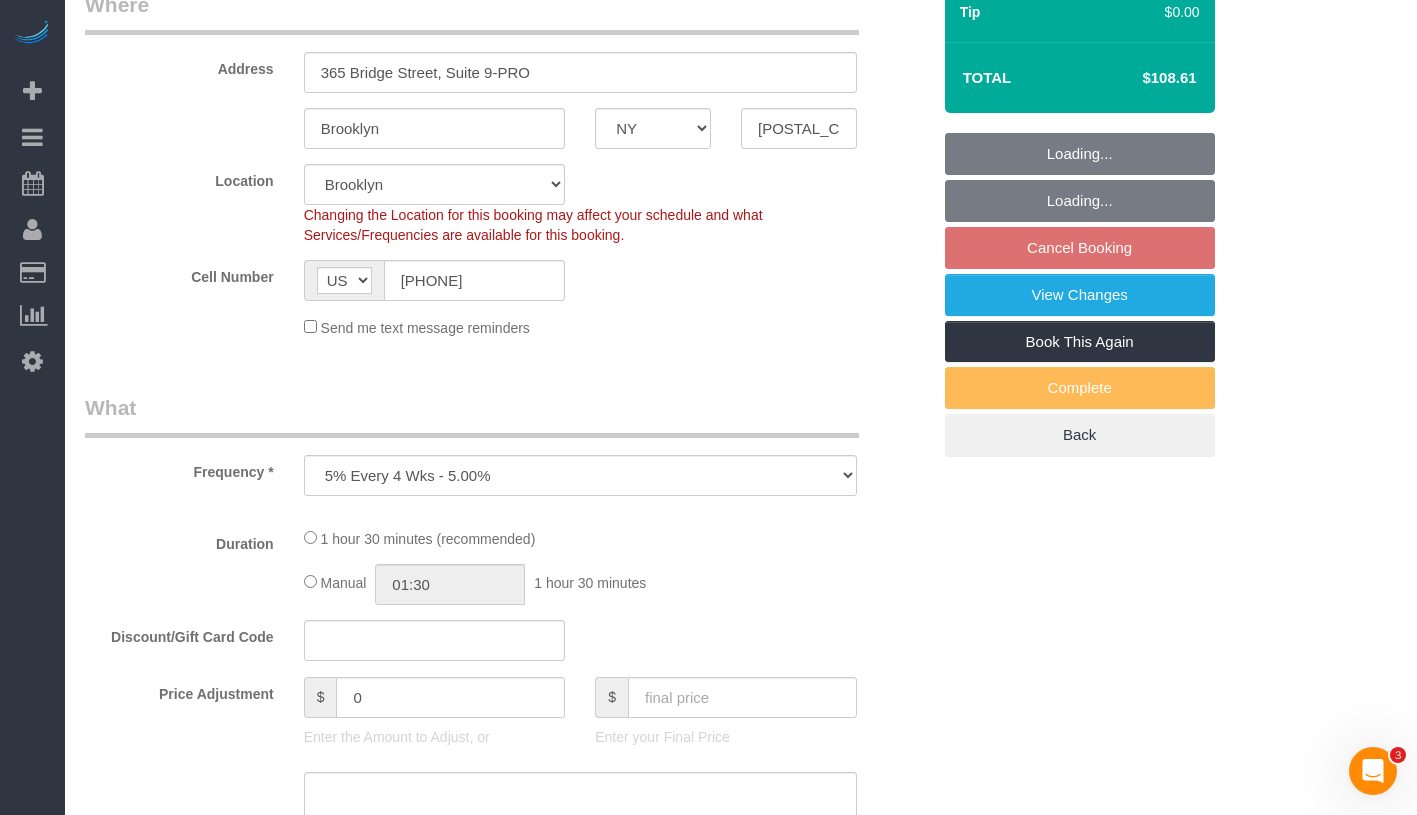 select on "string:stripe-pm_1G3kd34VGloSiKo7CIqk8U5g" 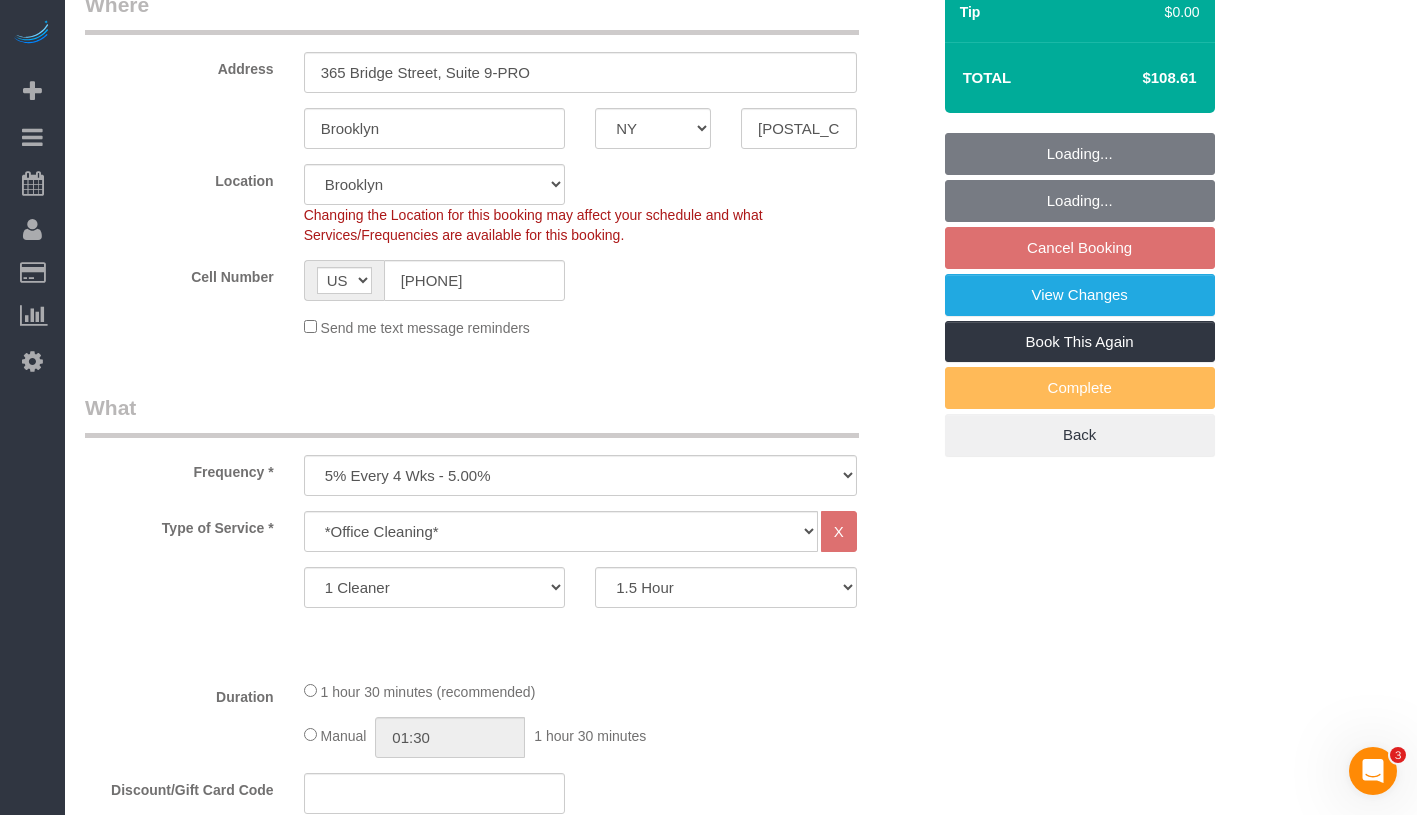 select on "object:1336" 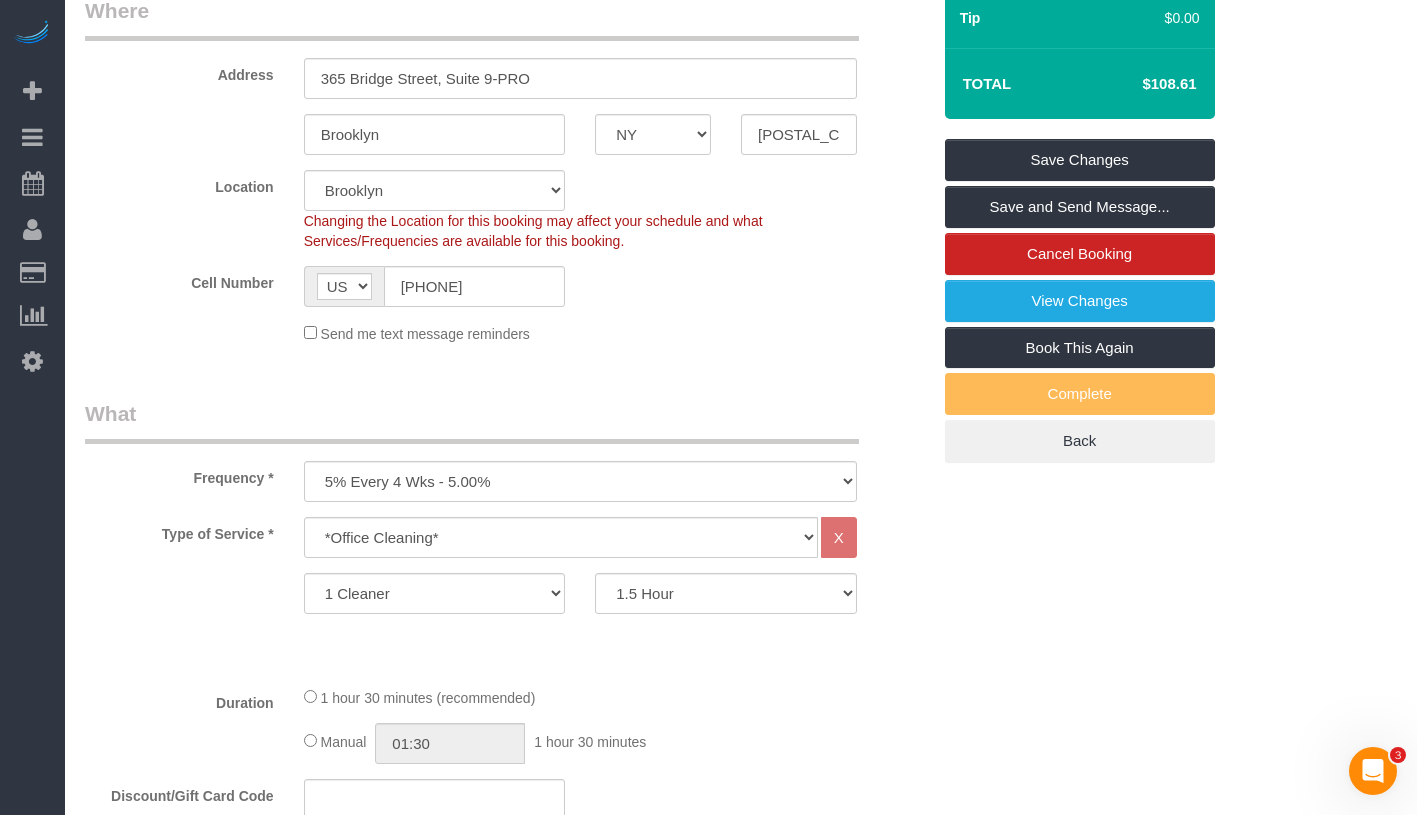 scroll, scrollTop: 484, scrollLeft: 0, axis: vertical 